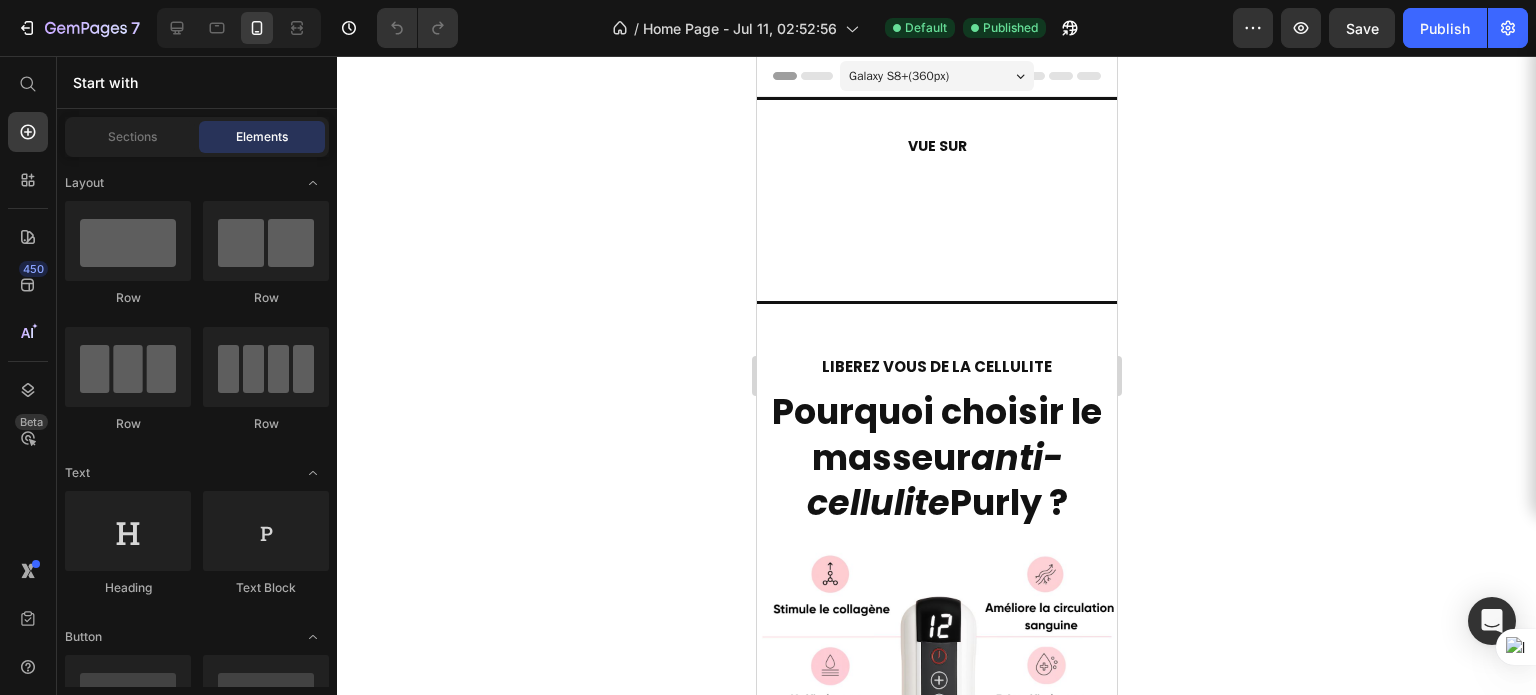 scroll, scrollTop: 0, scrollLeft: 0, axis: both 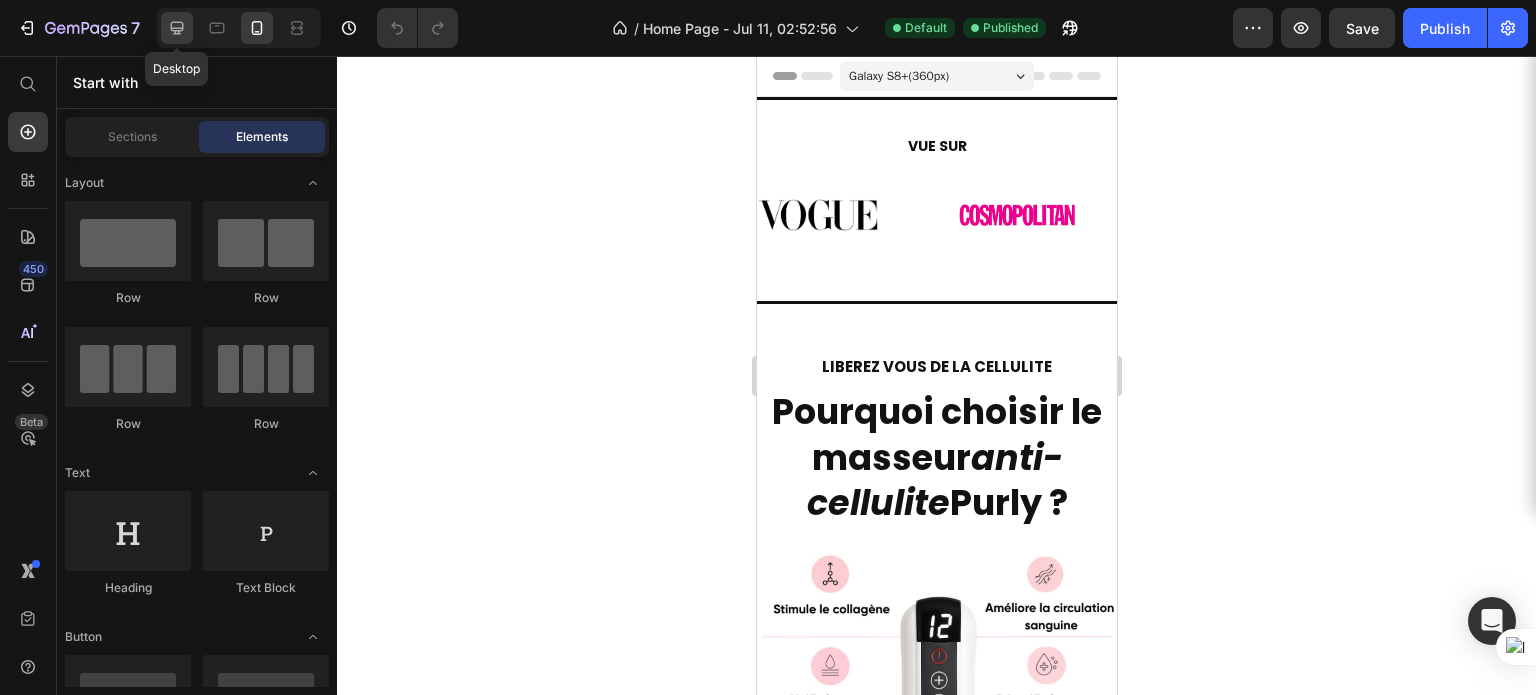 click 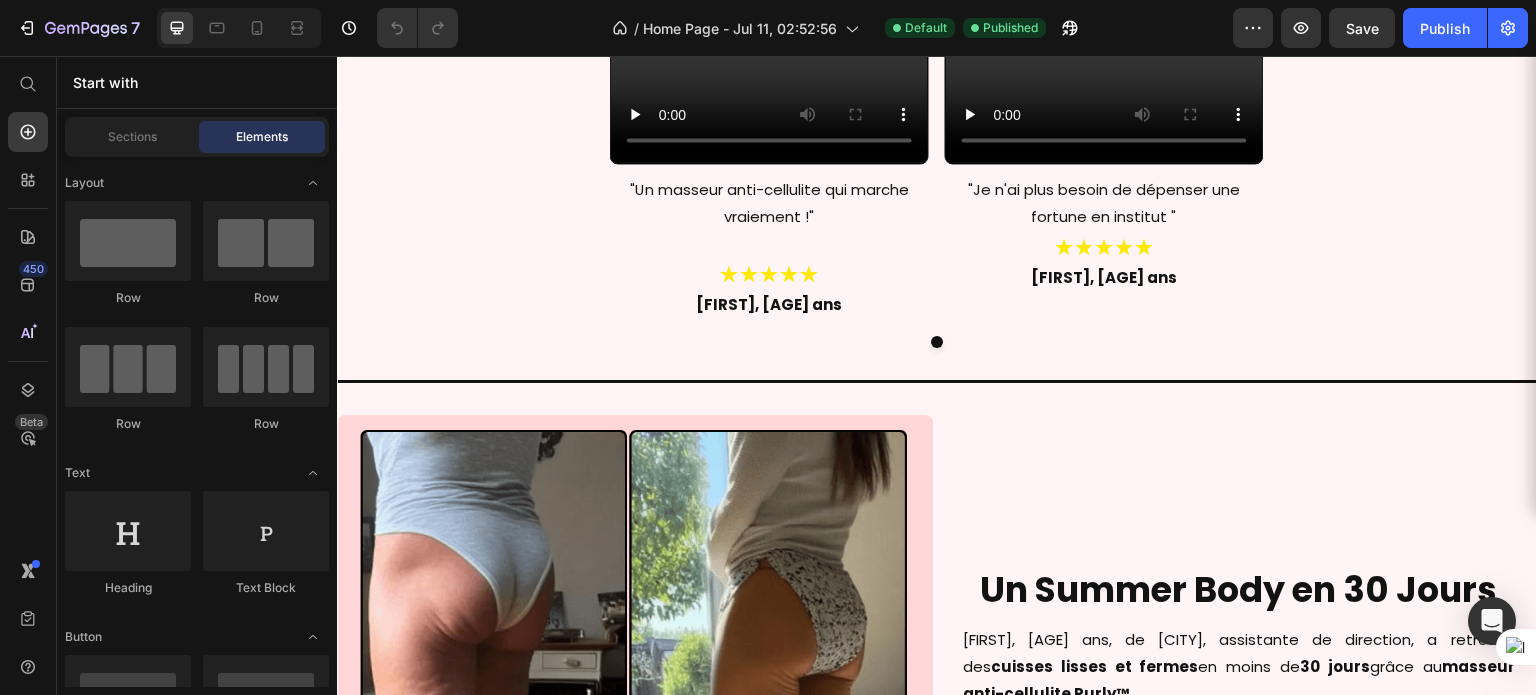 scroll, scrollTop: 1588, scrollLeft: 0, axis: vertical 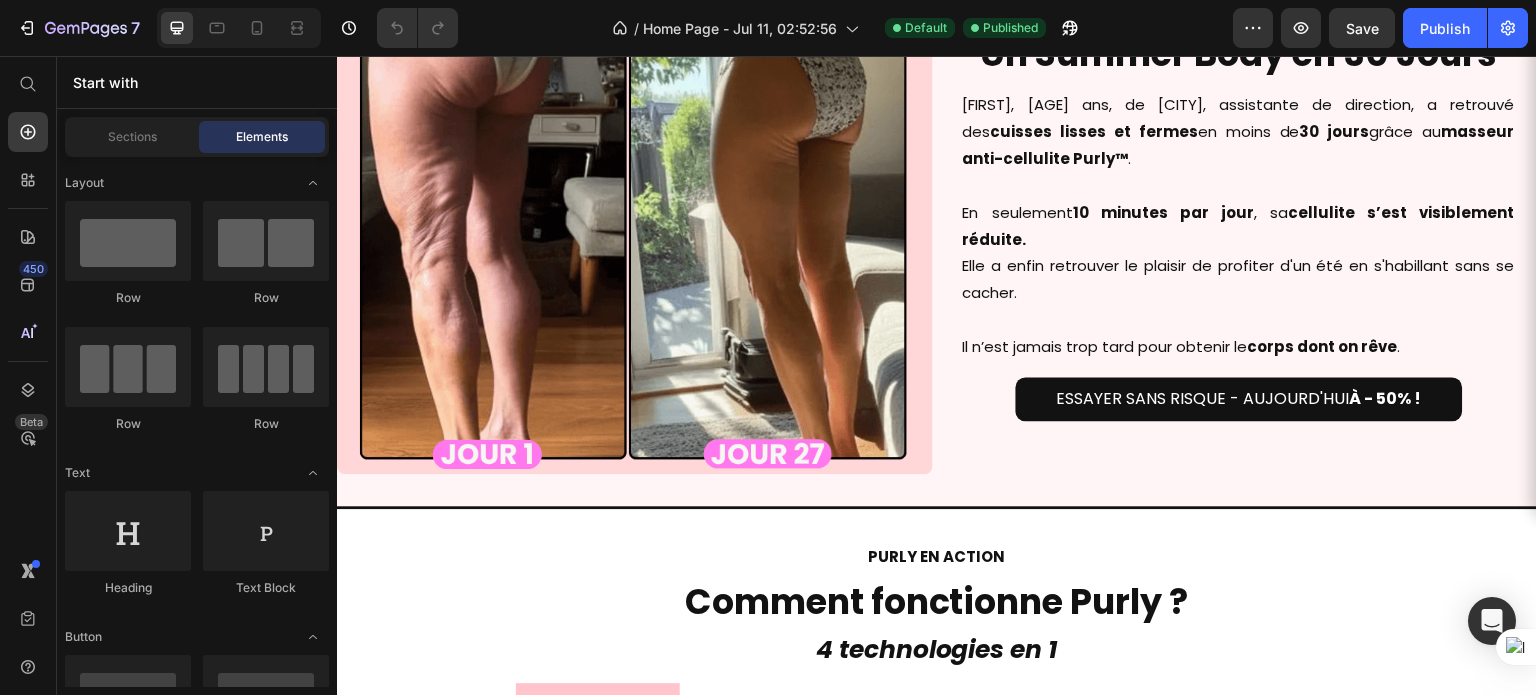click at bounding box center (769, -294) 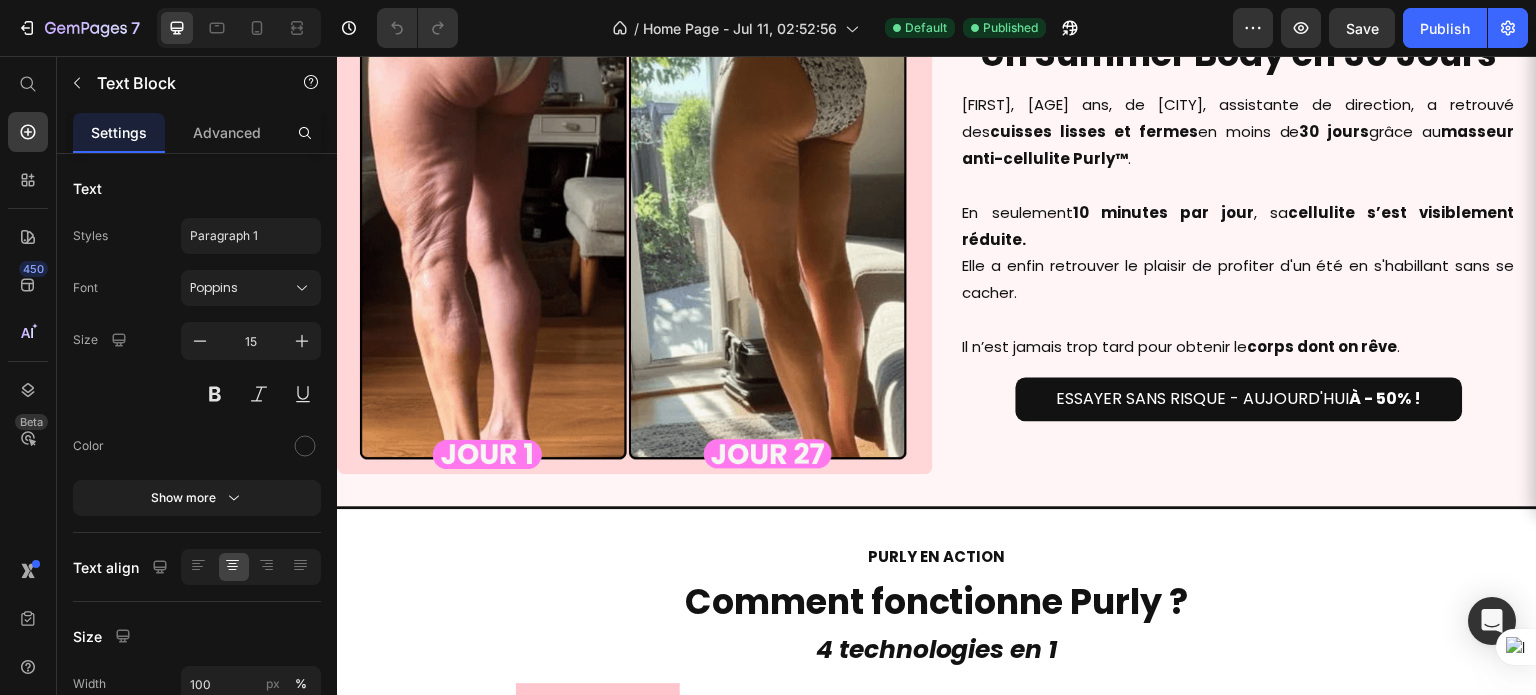 click at bounding box center (769, -294) 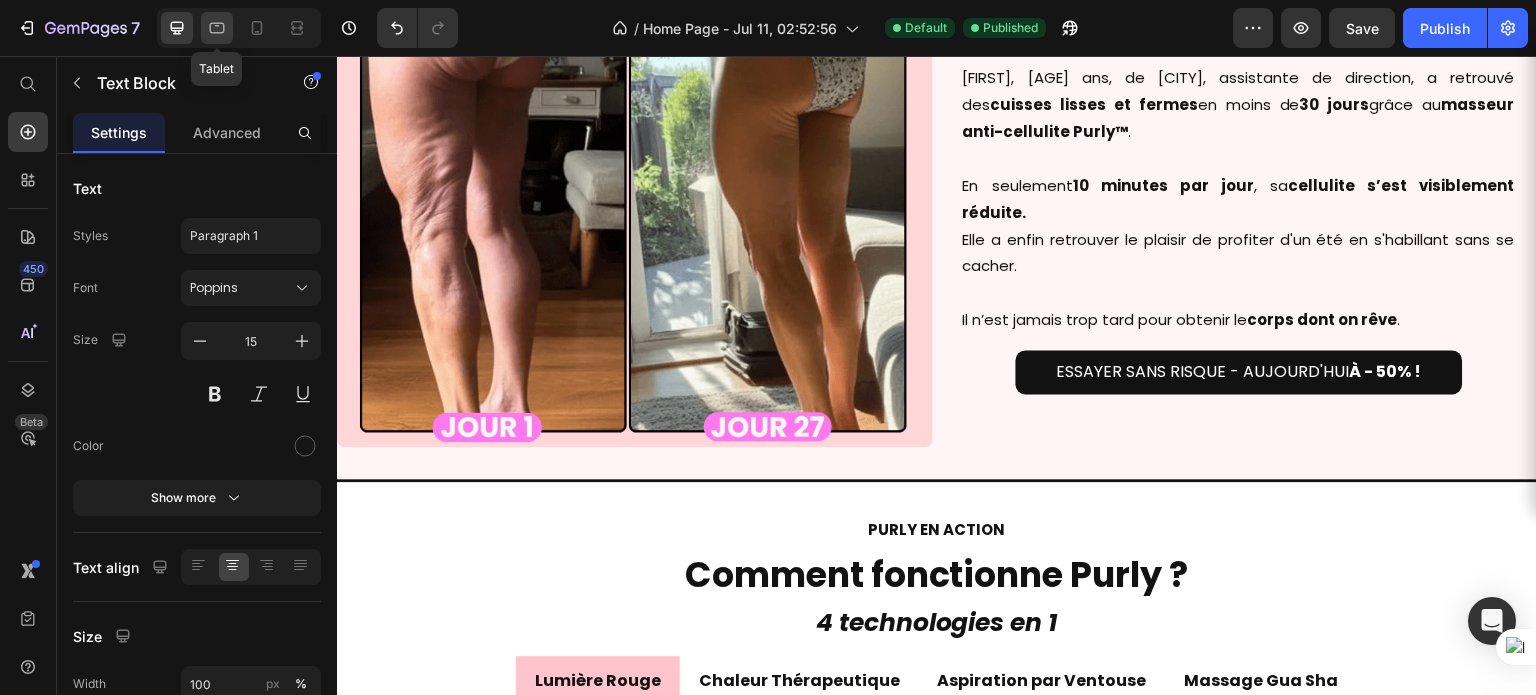 click 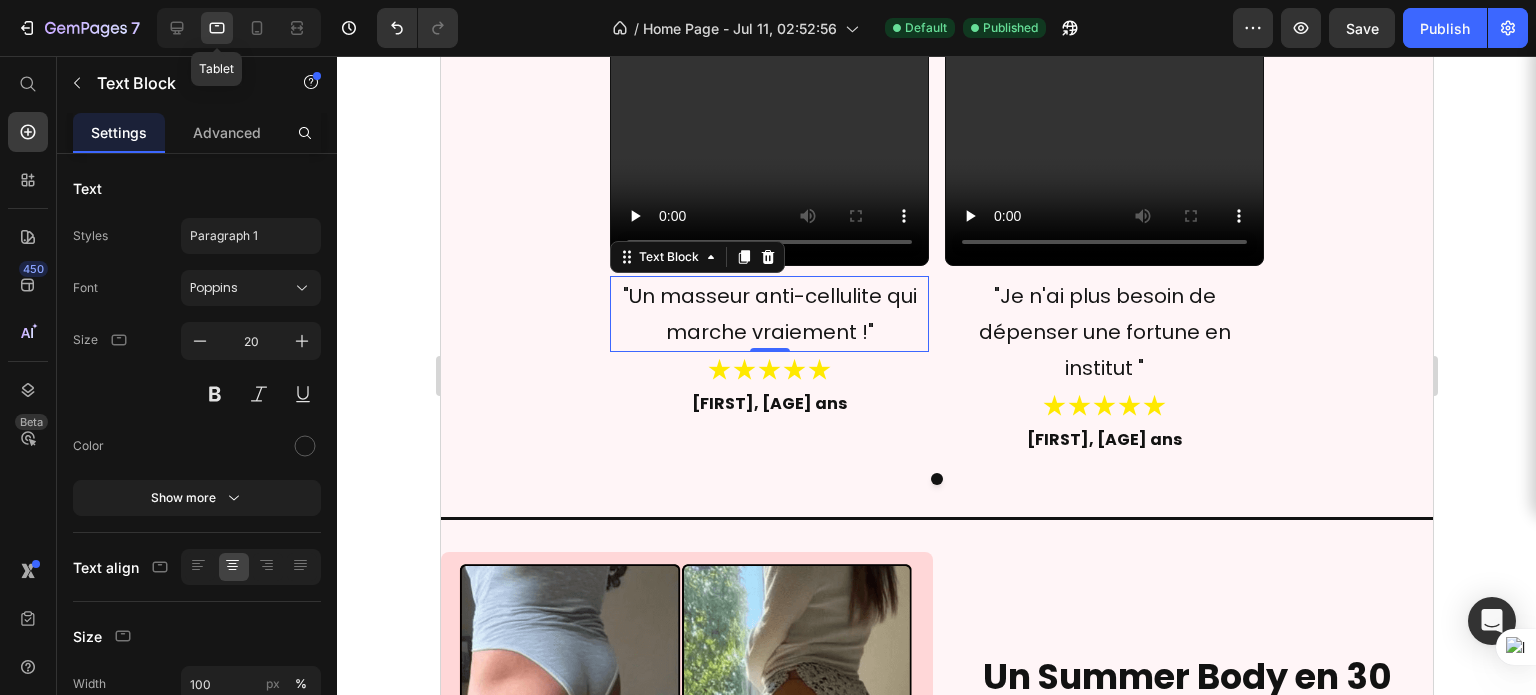 scroll, scrollTop: 1646, scrollLeft: 0, axis: vertical 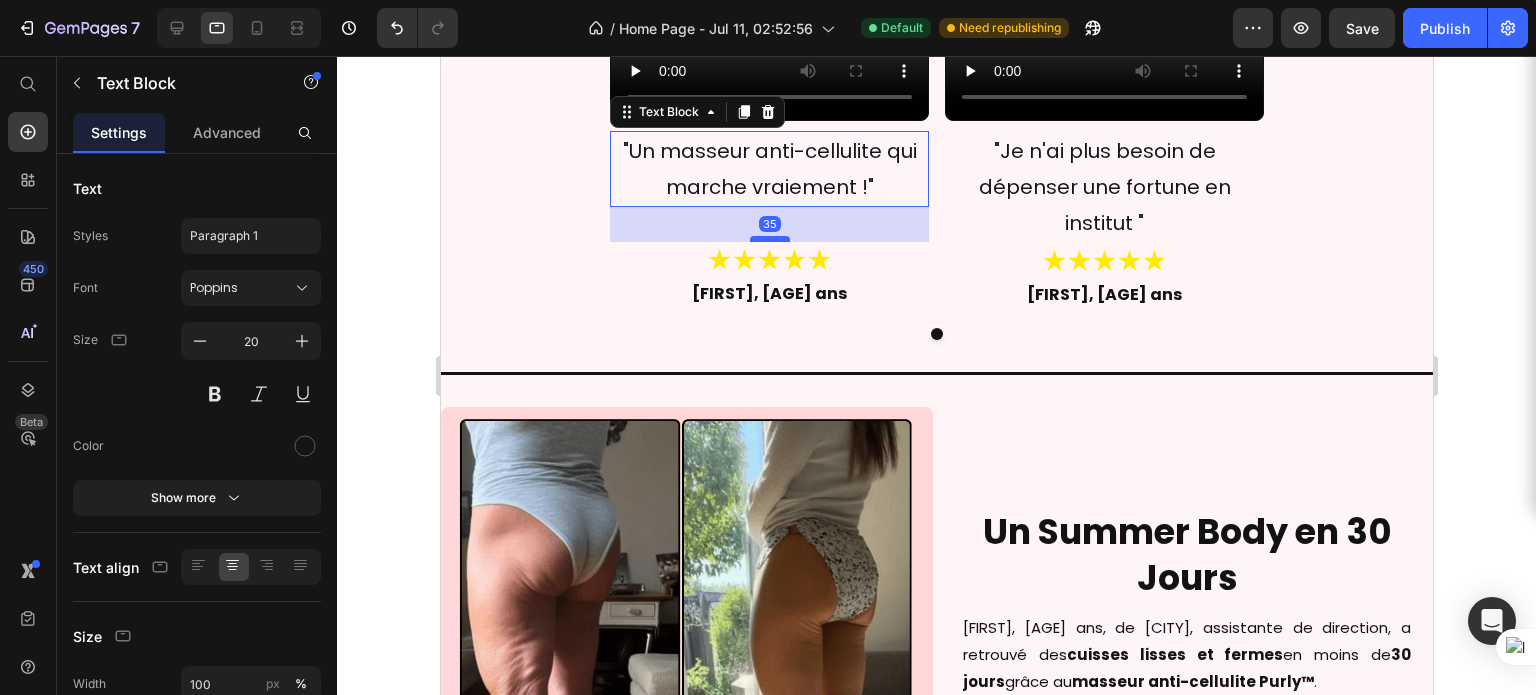 drag, startPoint x: 757, startPoint y: 202, endPoint x: 759, endPoint y: 237, distance: 35.057095 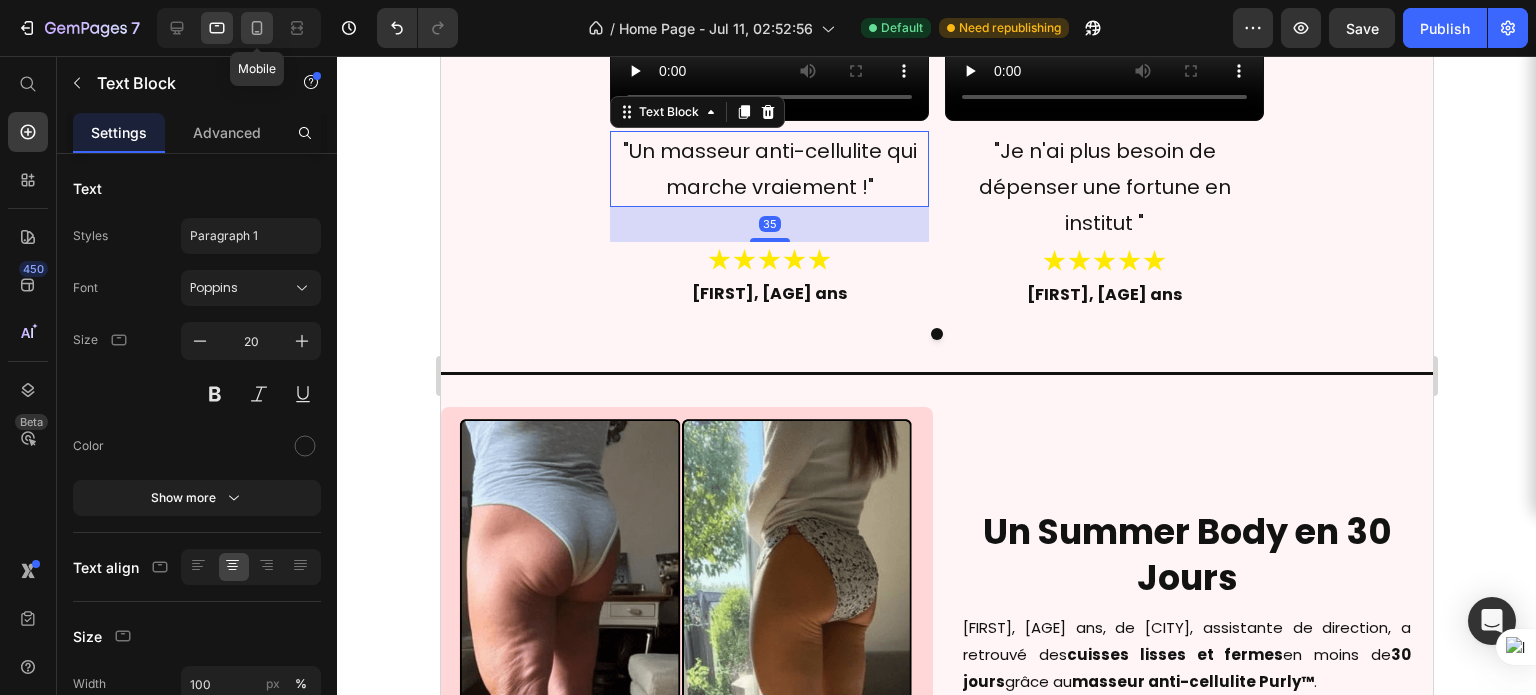 click 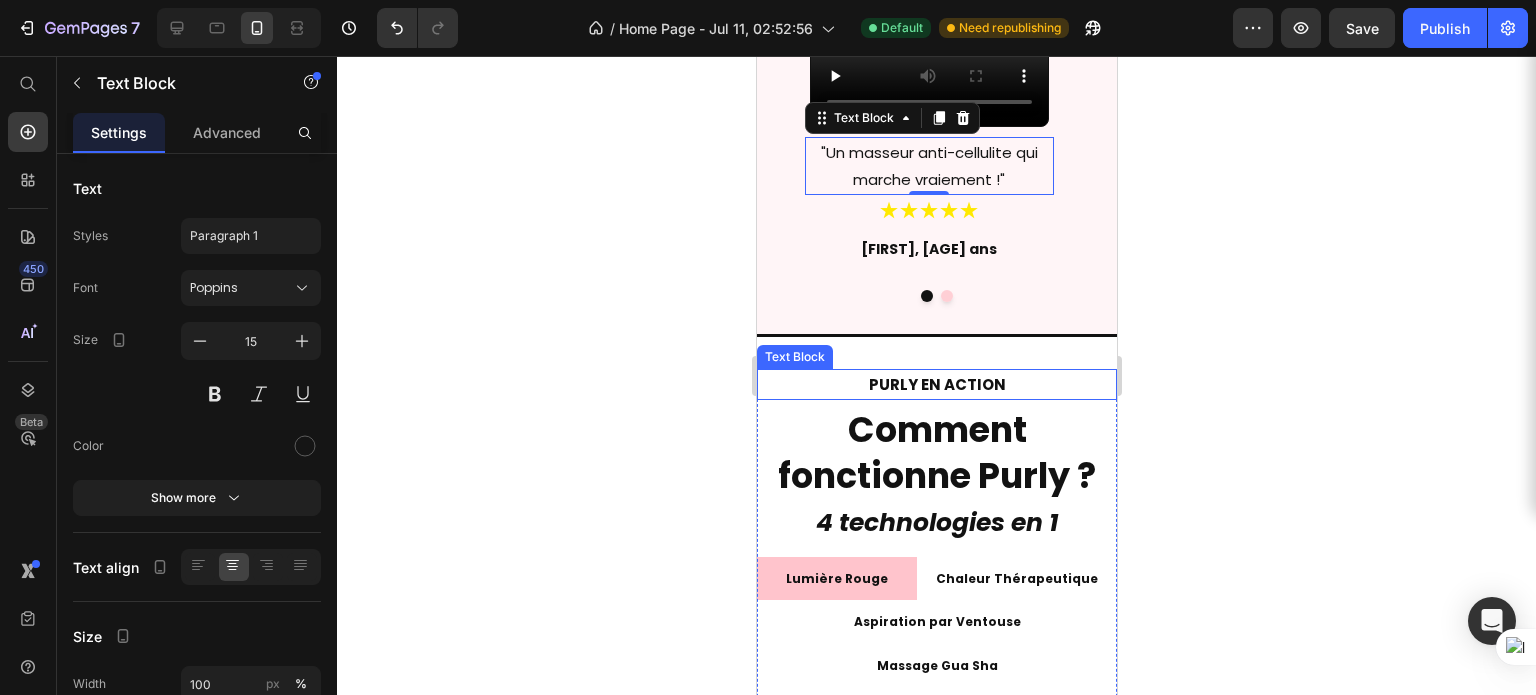 scroll, scrollTop: 1374, scrollLeft: 0, axis: vertical 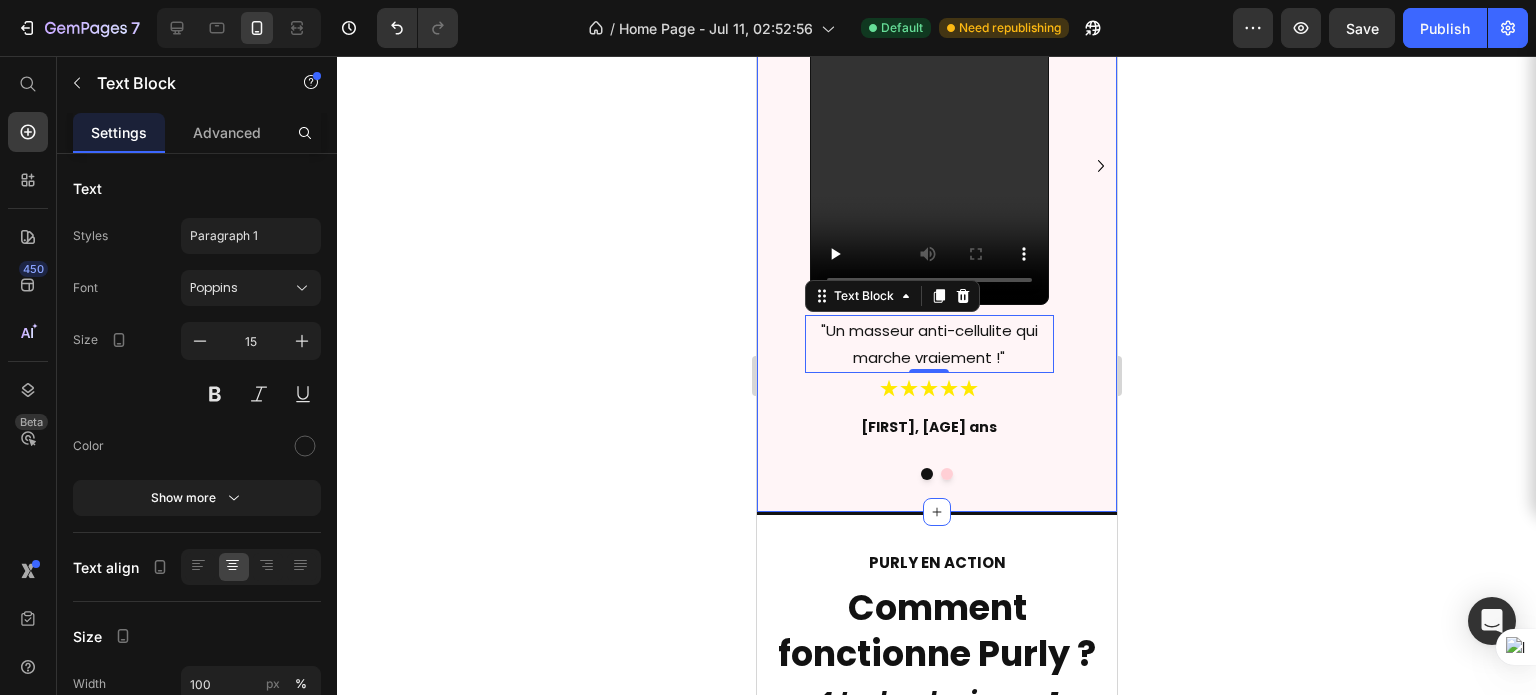 click at bounding box center (946, 474) 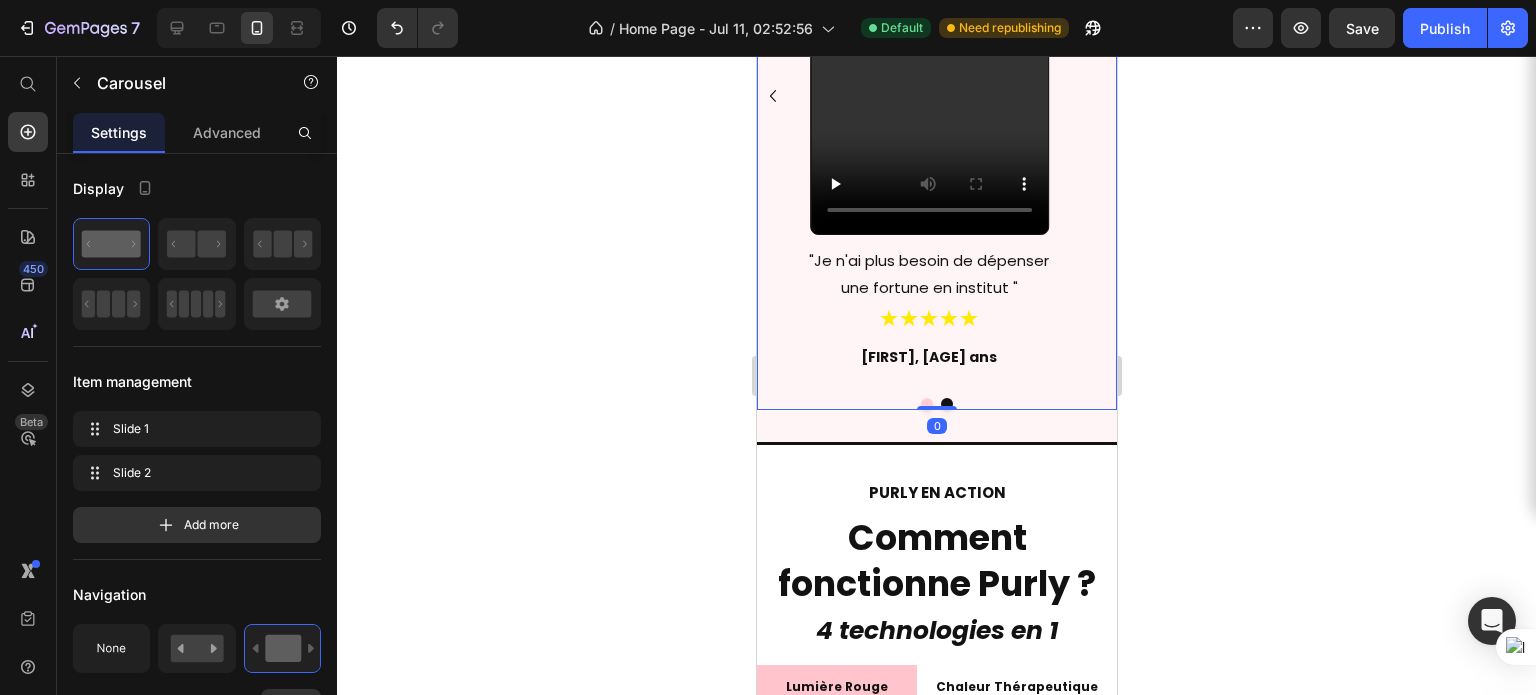 scroll, scrollTop: 1691, scrollLeft: 0, axis: vertical 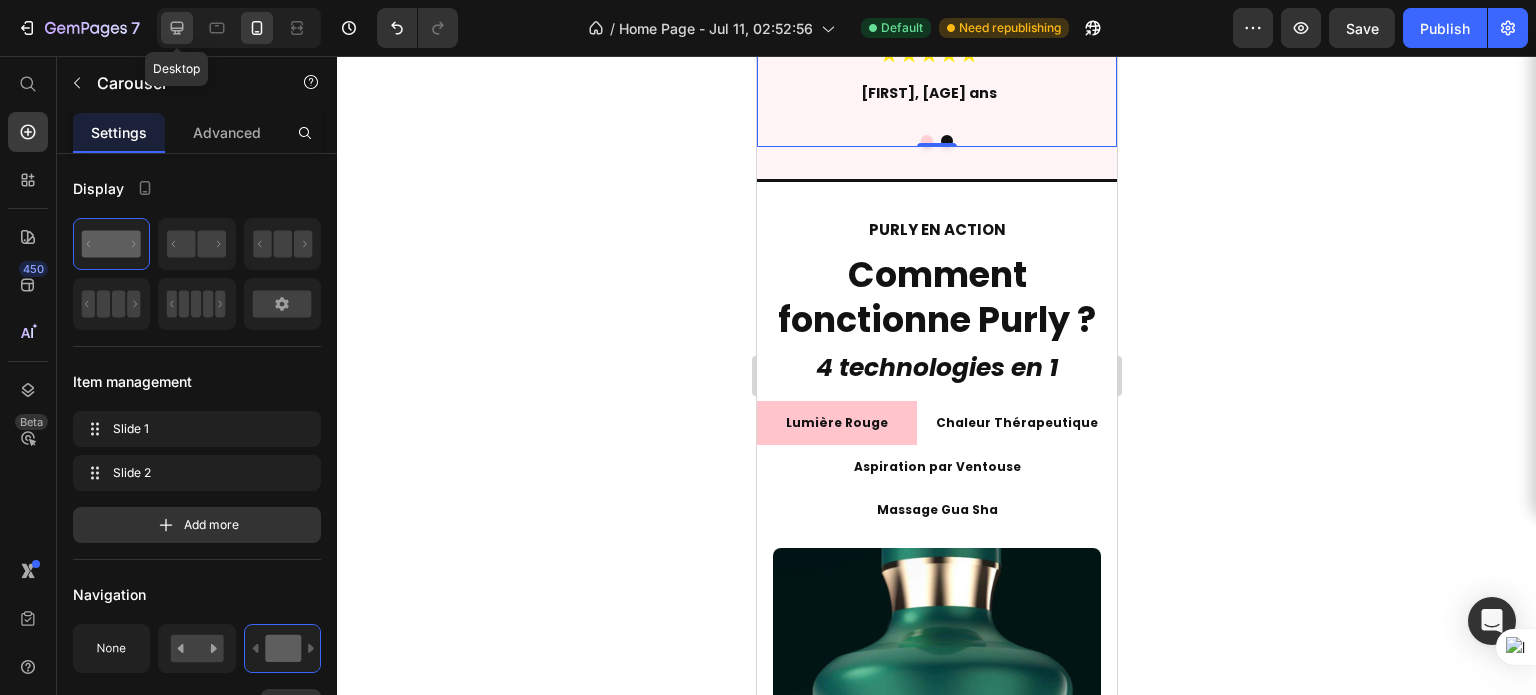 click 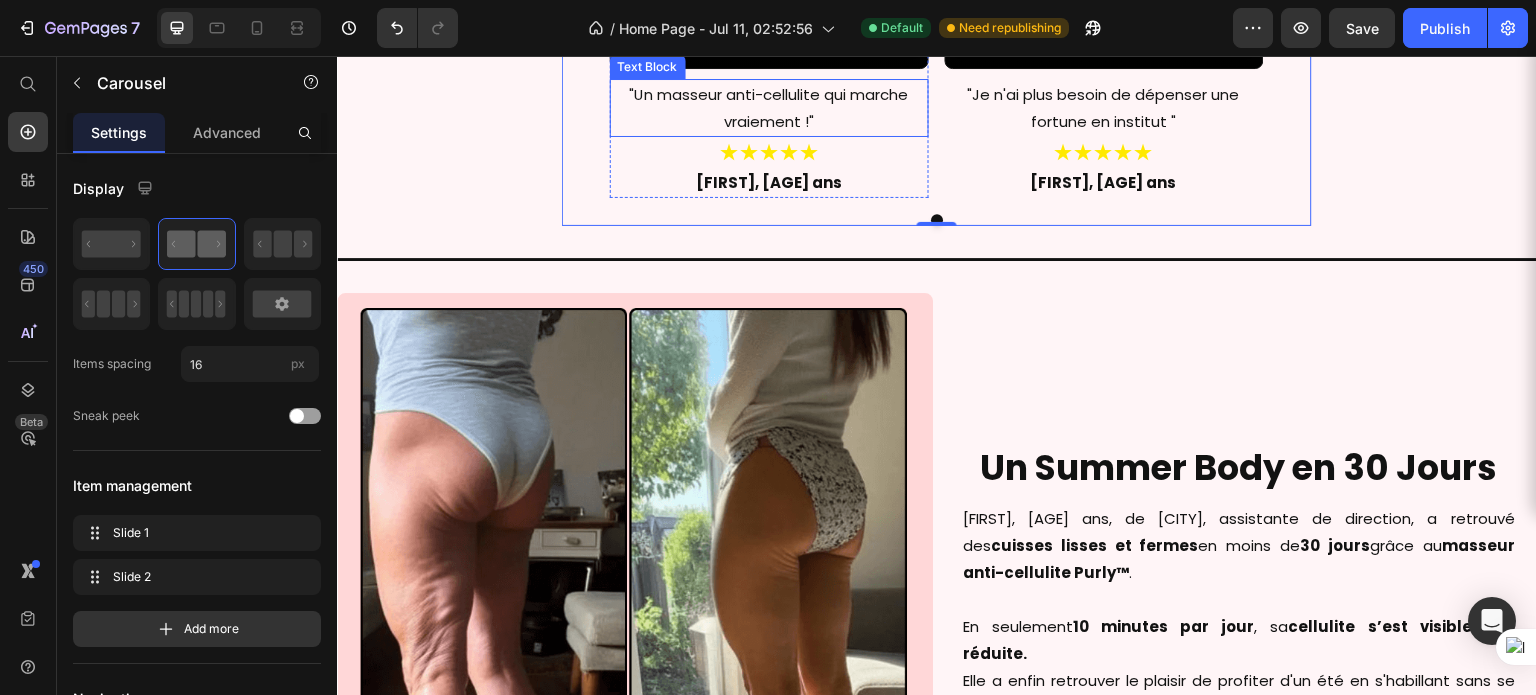 scroll, scrollTop: 1064, scrollLeft: 0, axis: vertical 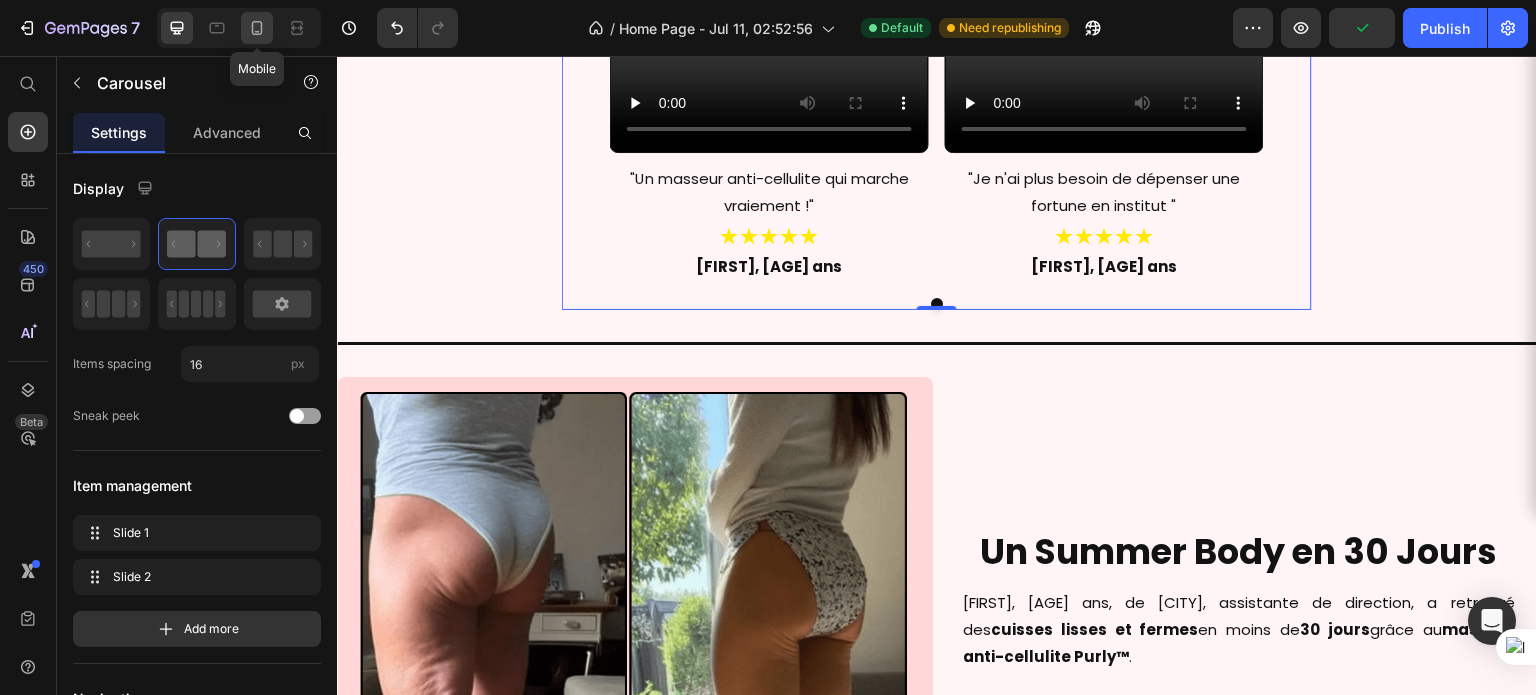 click 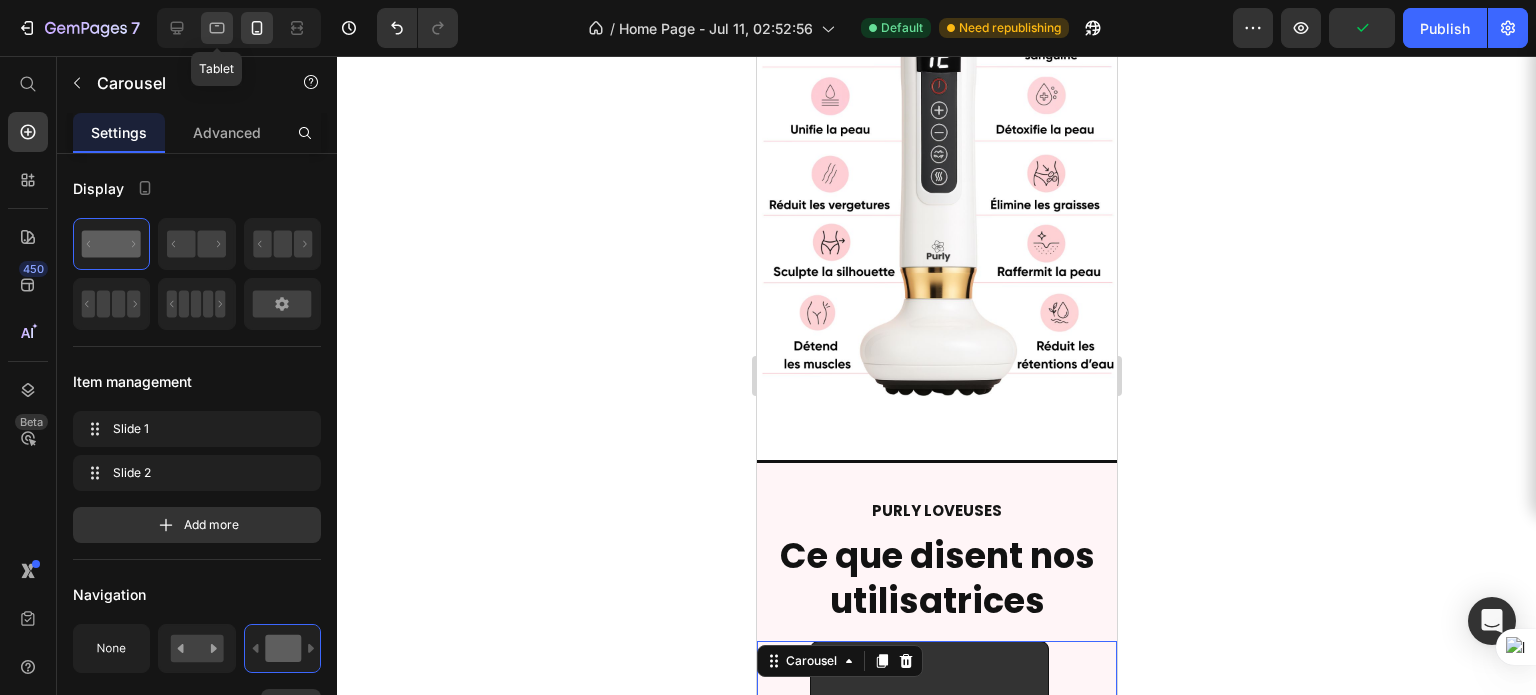 scroll, scrollTop: 568, scrollLeft: 0, axis: vertical 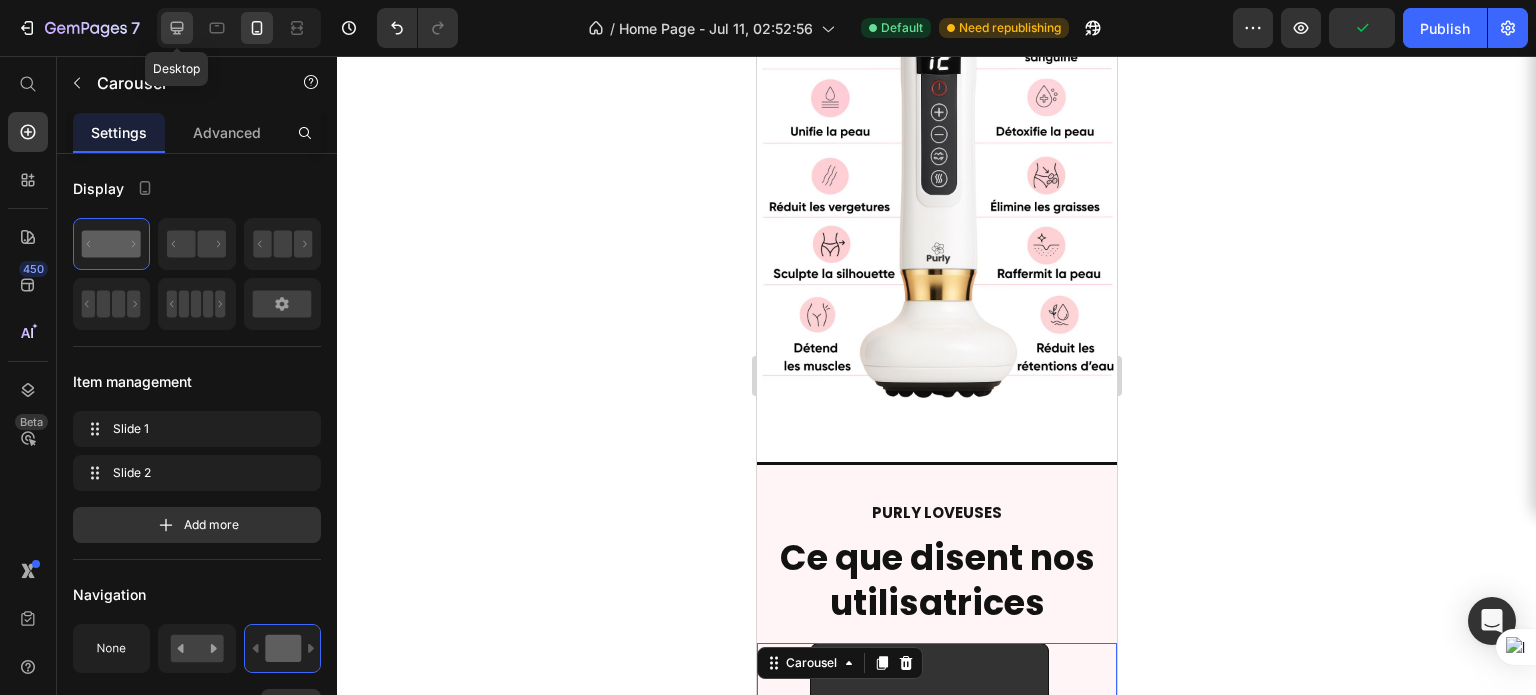 click 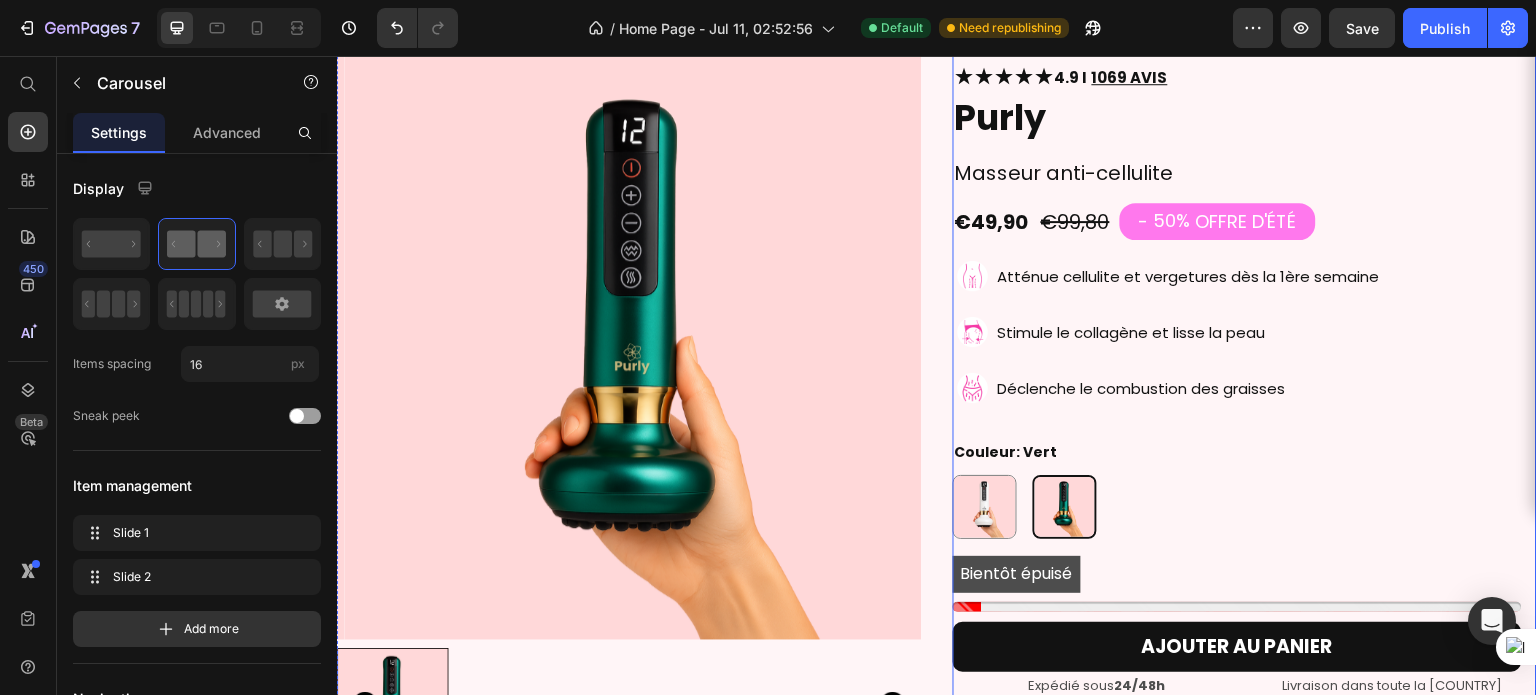 scroll, scrollTop: 4692, scrollLeft: 0, axis: vertical 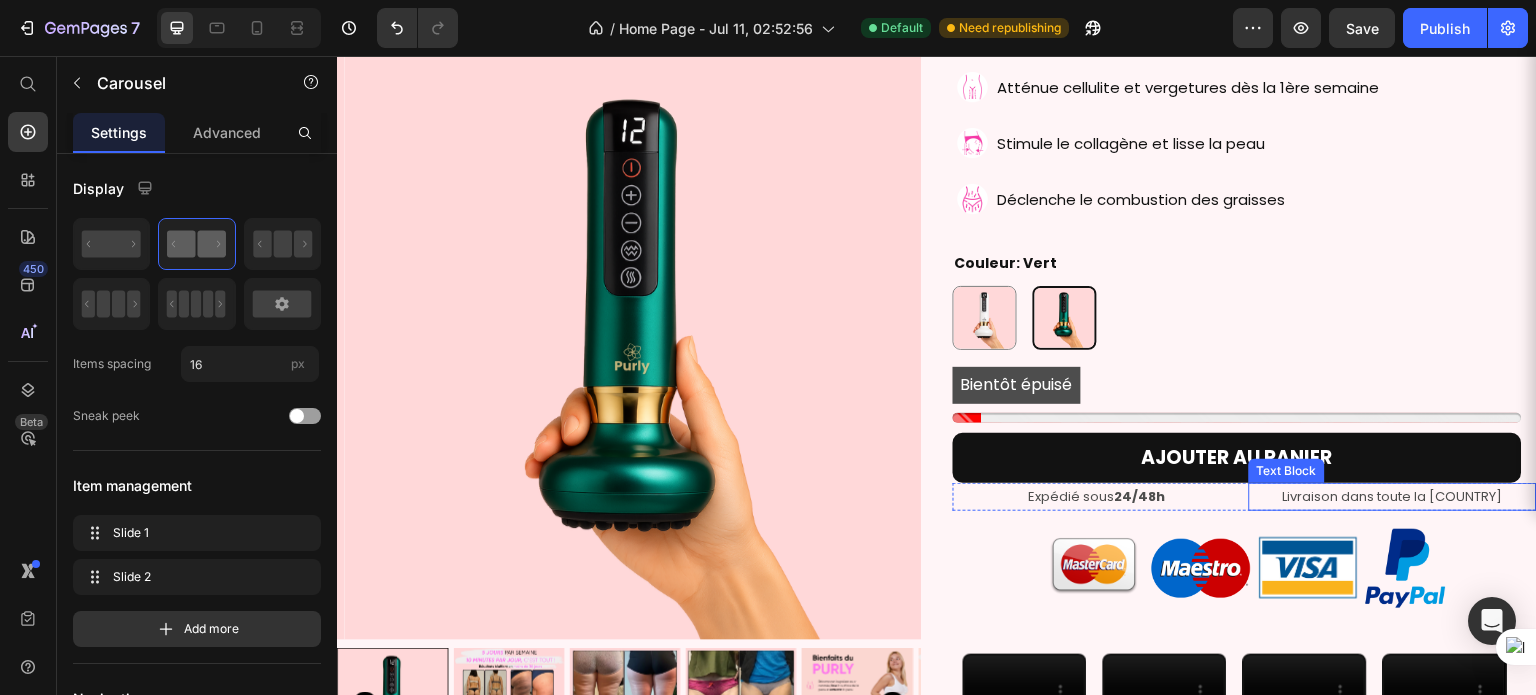 click on "Livraison dans toute la France" at bounding box center (1393, 496) 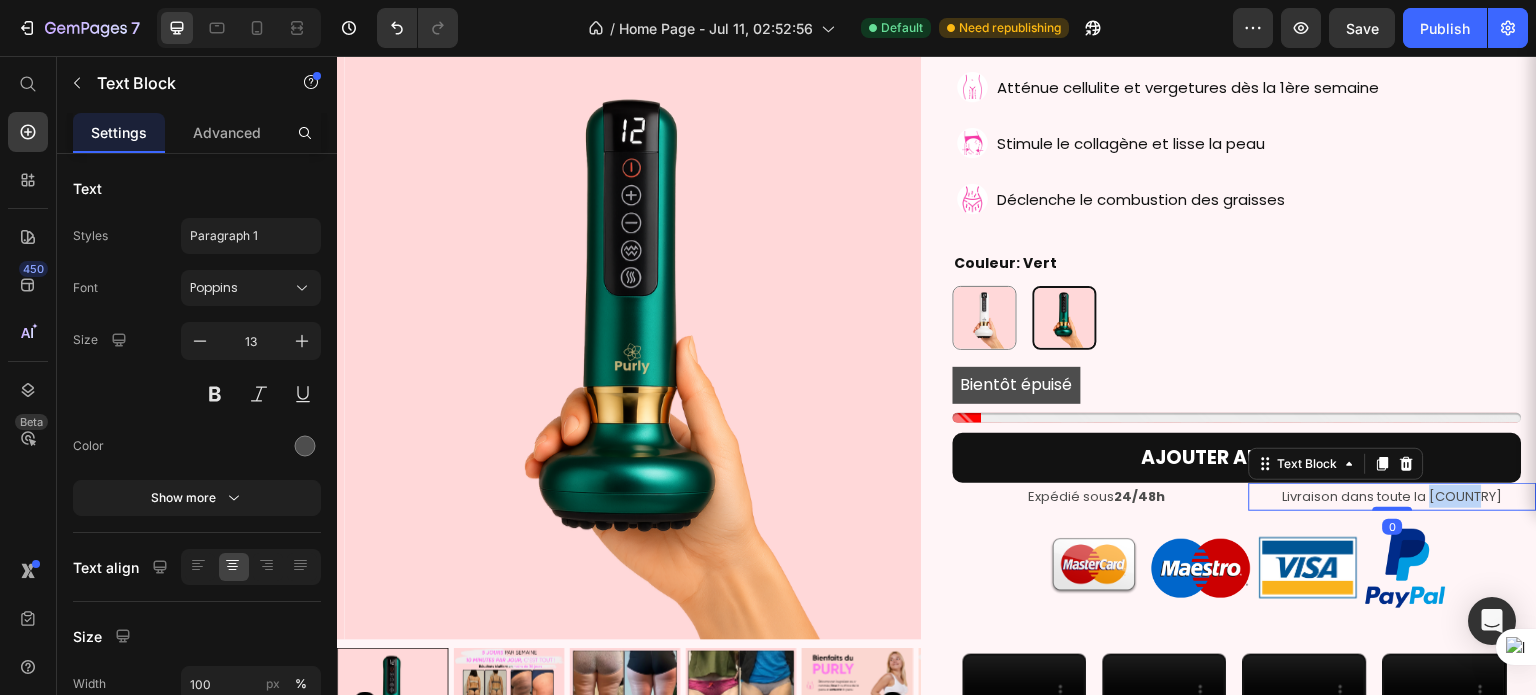 click on "Livraison dans toute la France" at bounding box center (1393, 496) 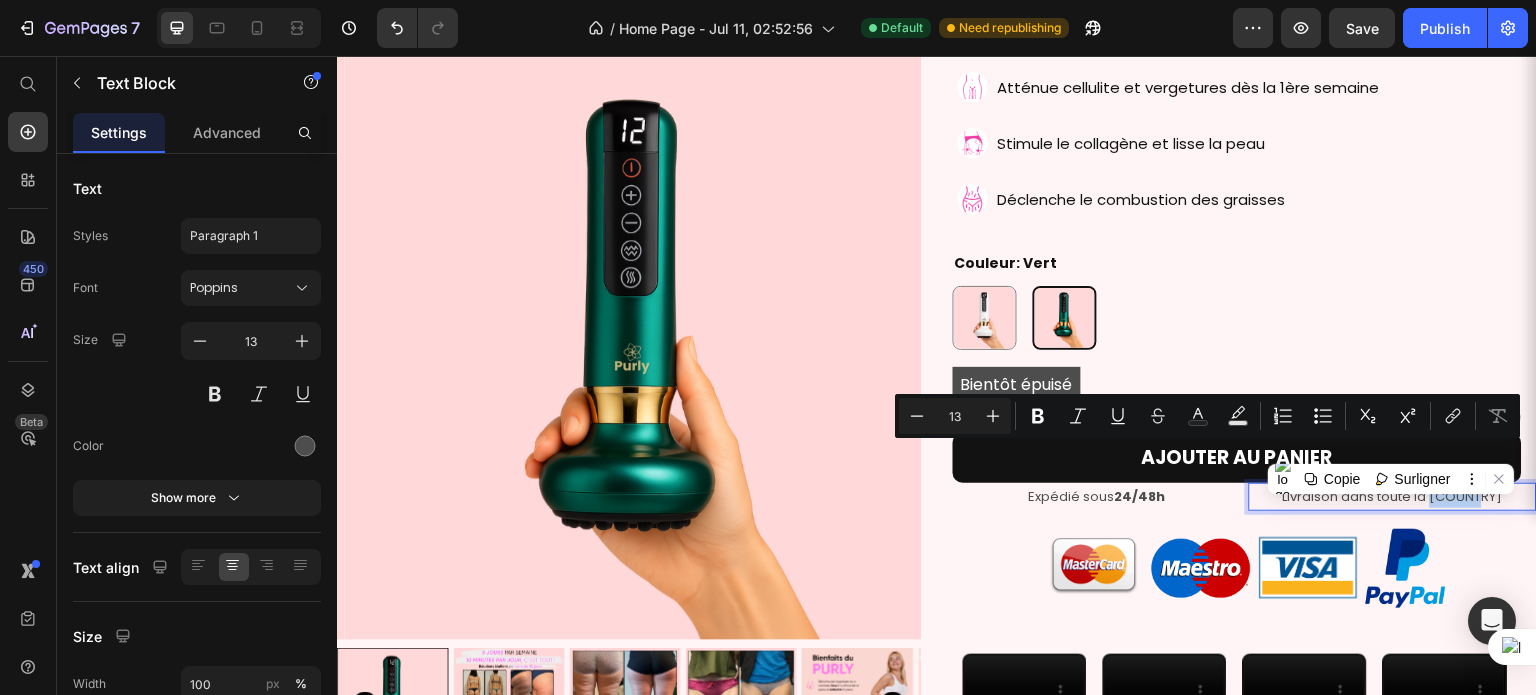 click on "Livraison dans toute la France" at bounding box center [1393, 496] 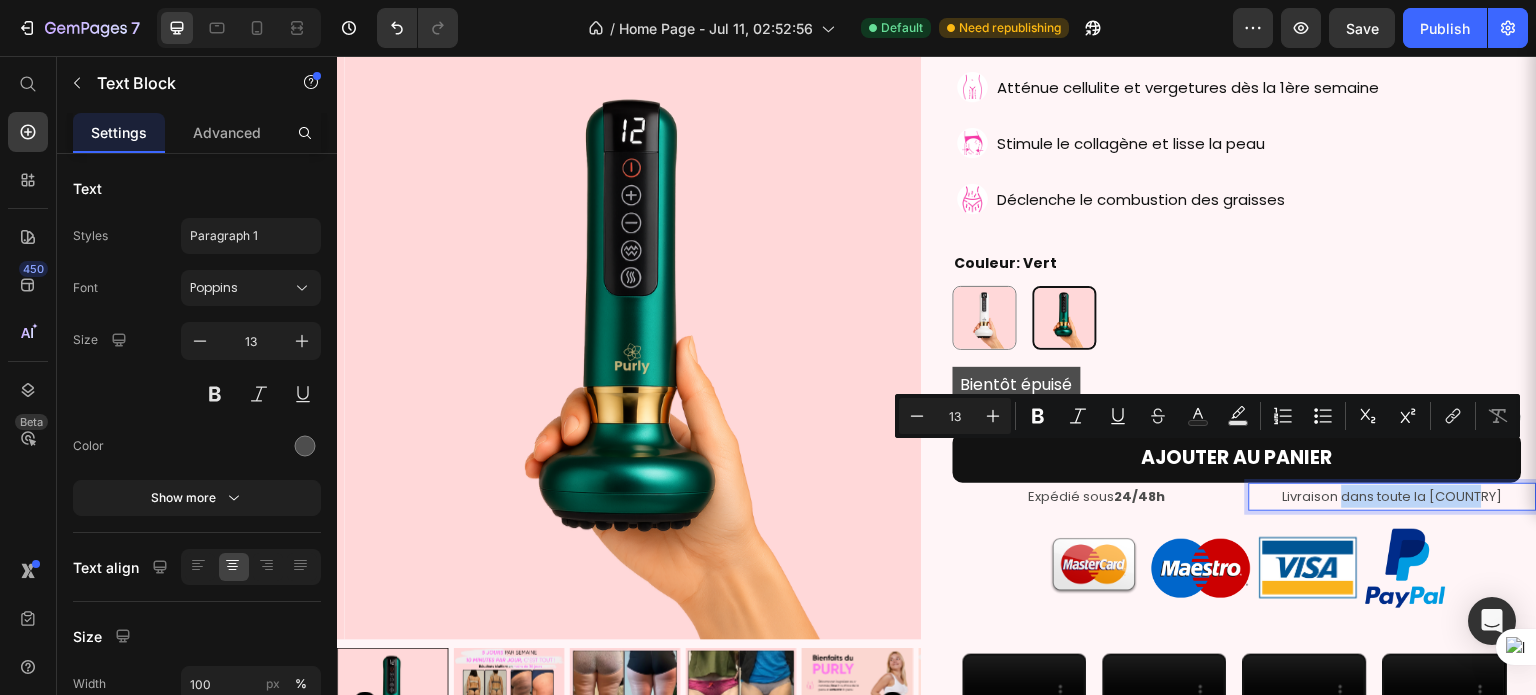 drag, startPoint x: 1480, startPoint y: 454, endPoint x: 1345, endPoint y: 454, distance: 135 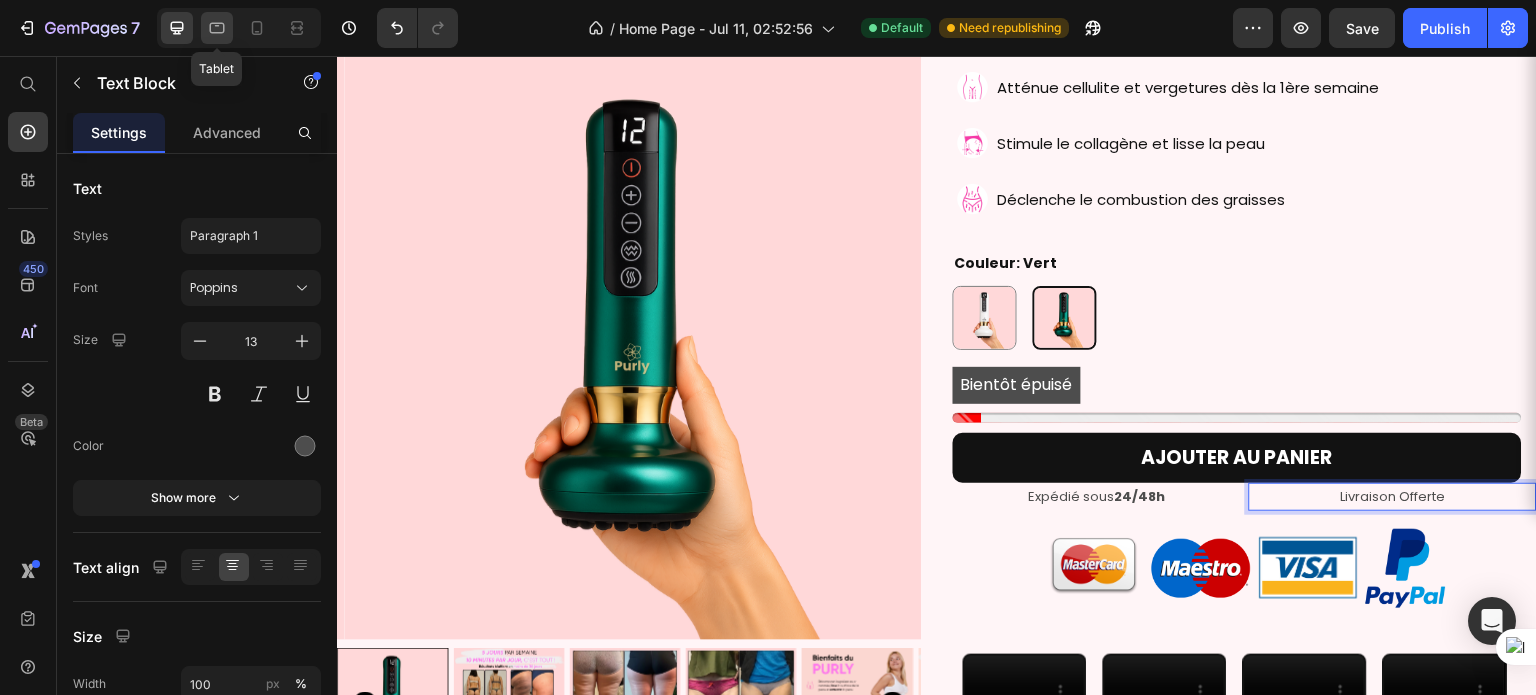 click 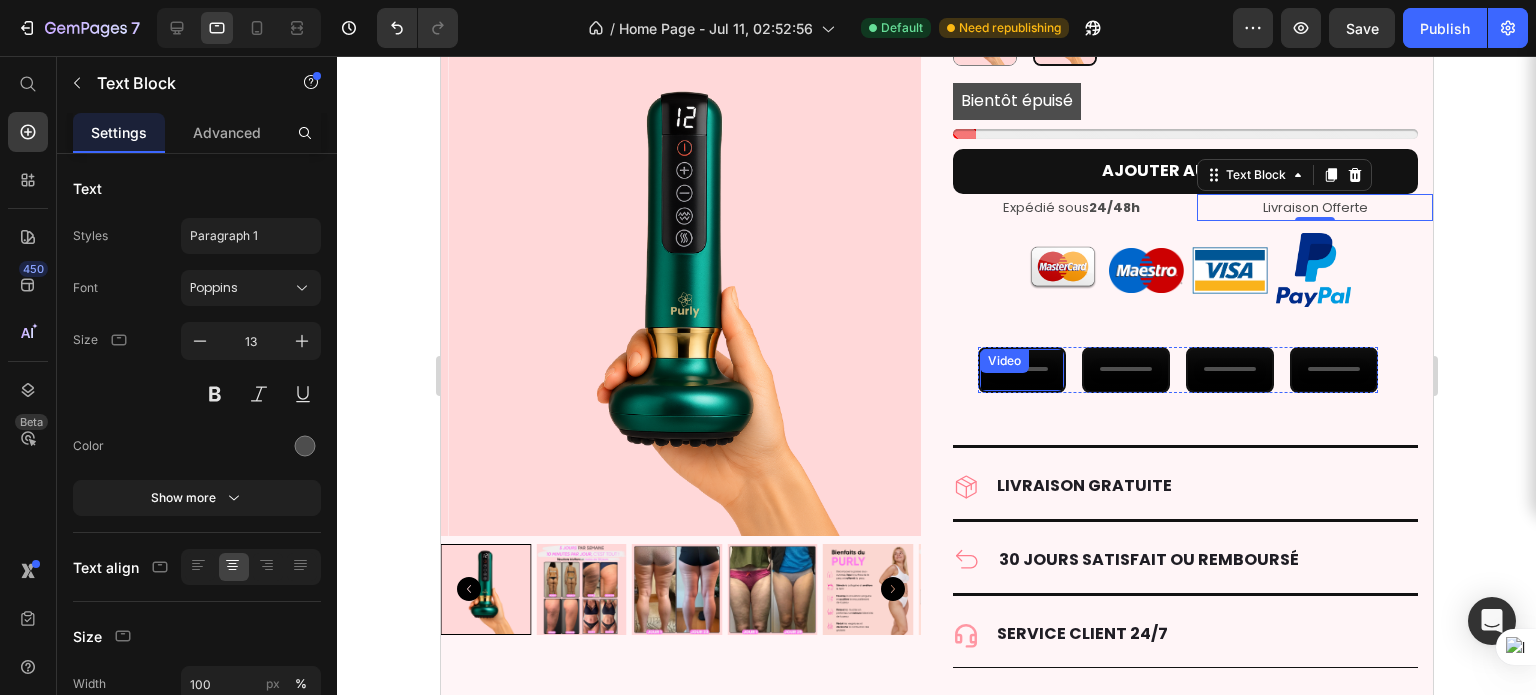 scroll, scrollTop: 4946, scrollLeft: 0, axis: vertical 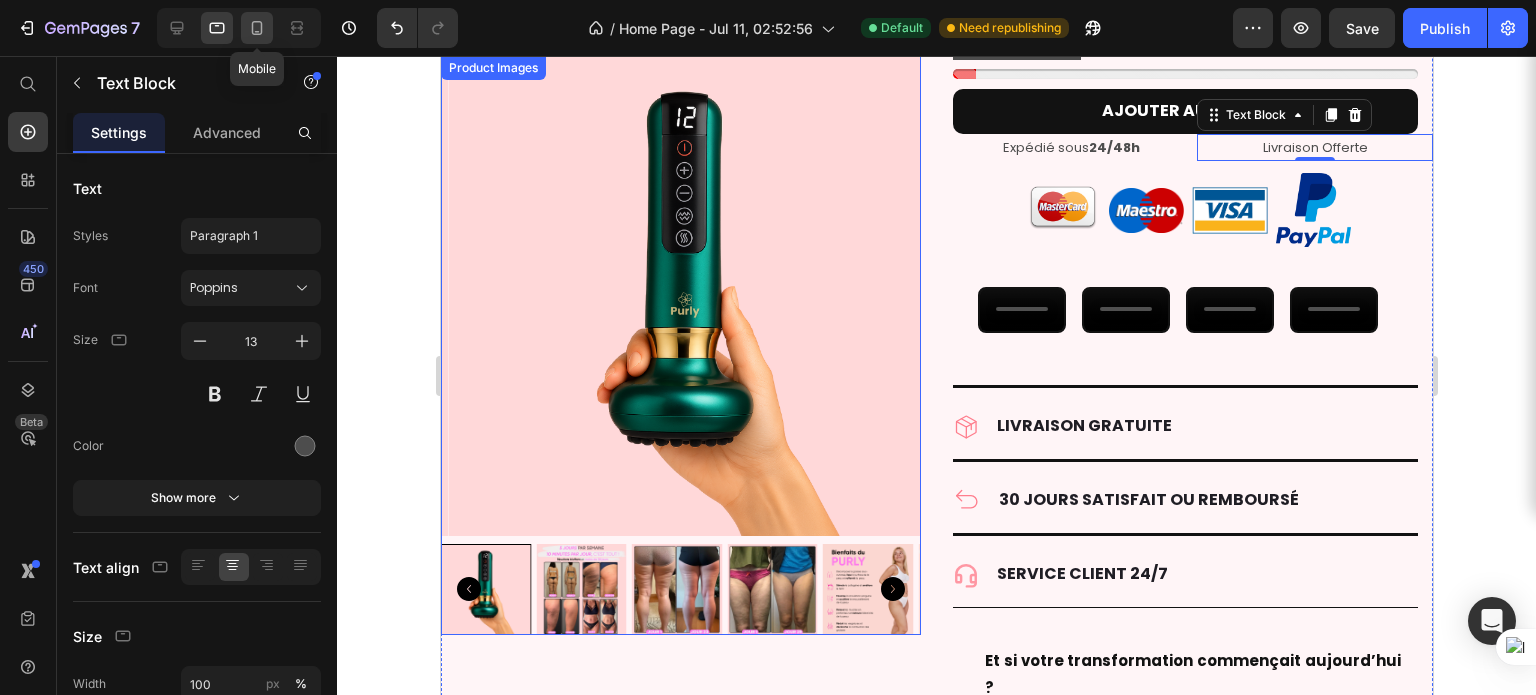 click 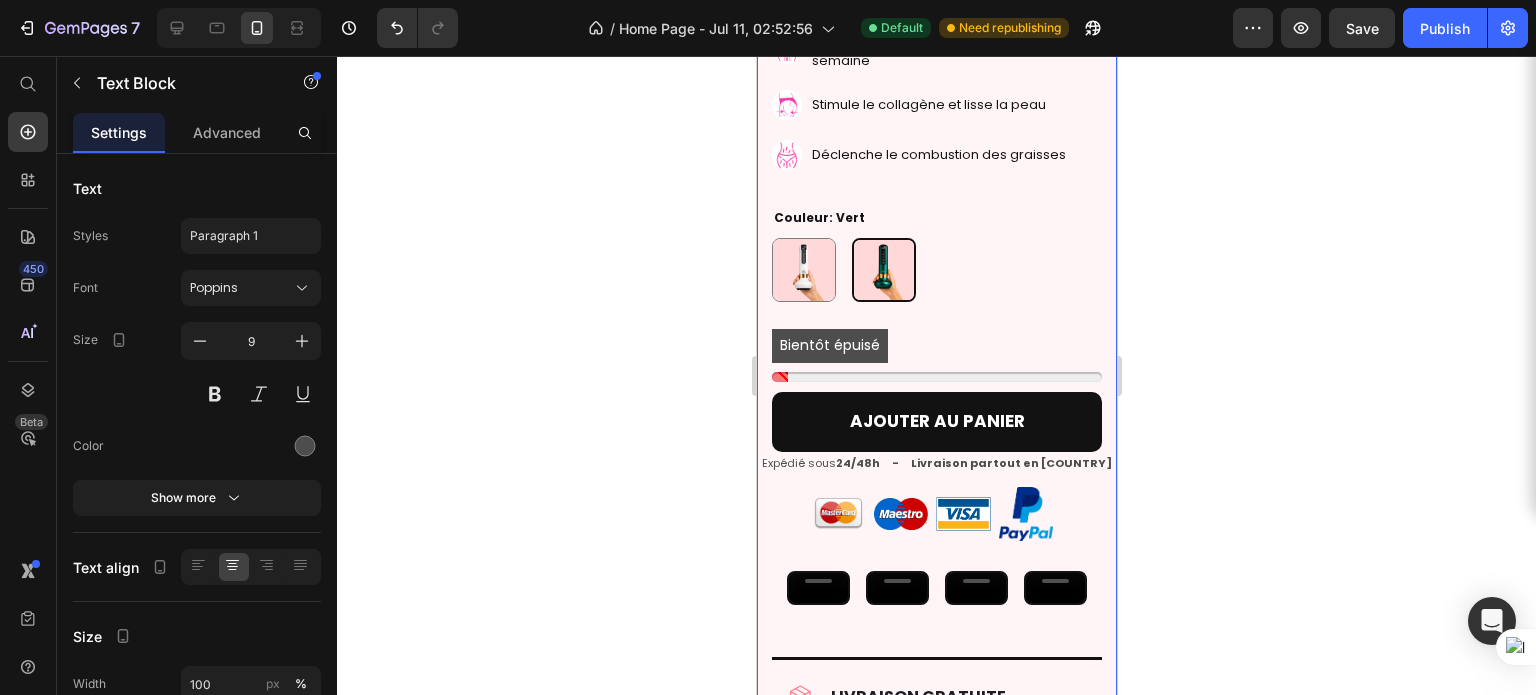 scroll, scrollTop: 5444, scrollLeft: 0, axis: vertical 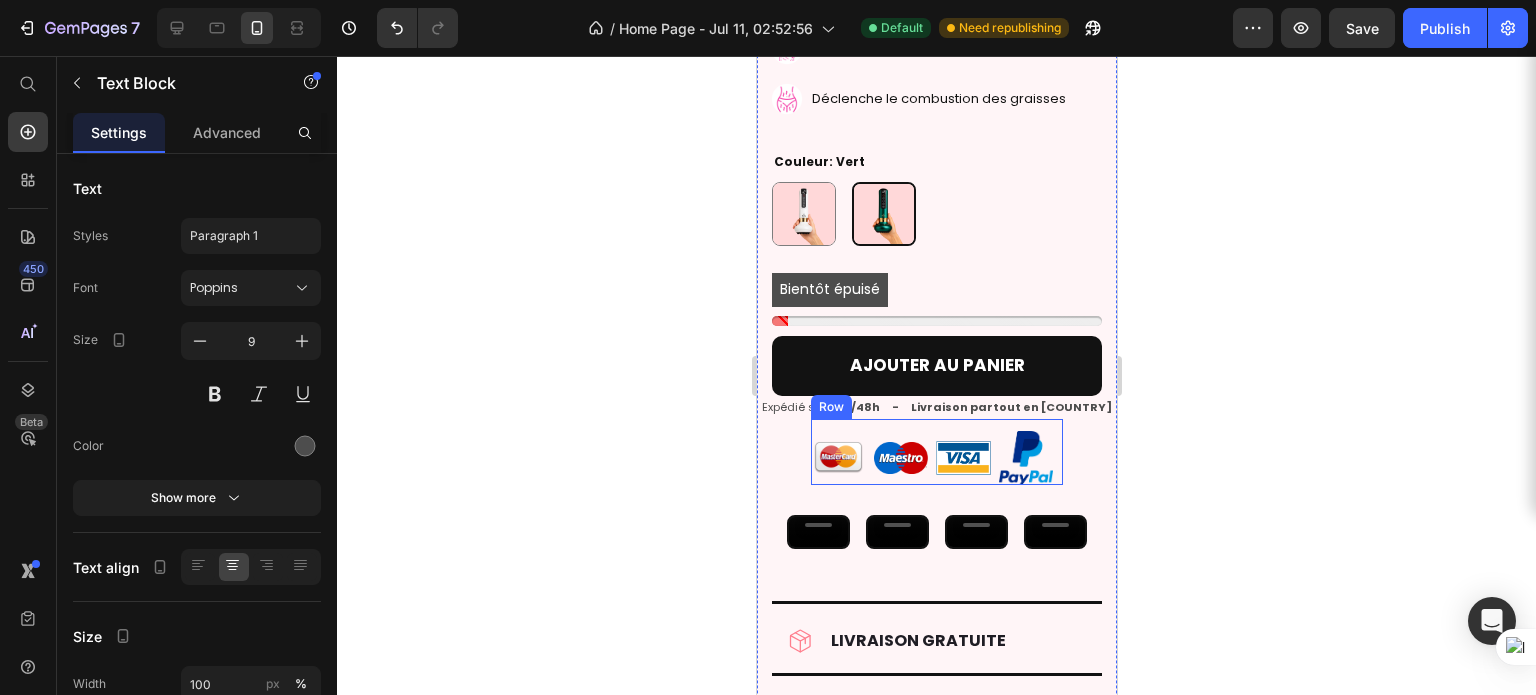 click on "24/48h      -      Livraison partout en France" at bounding box center [973, 407] 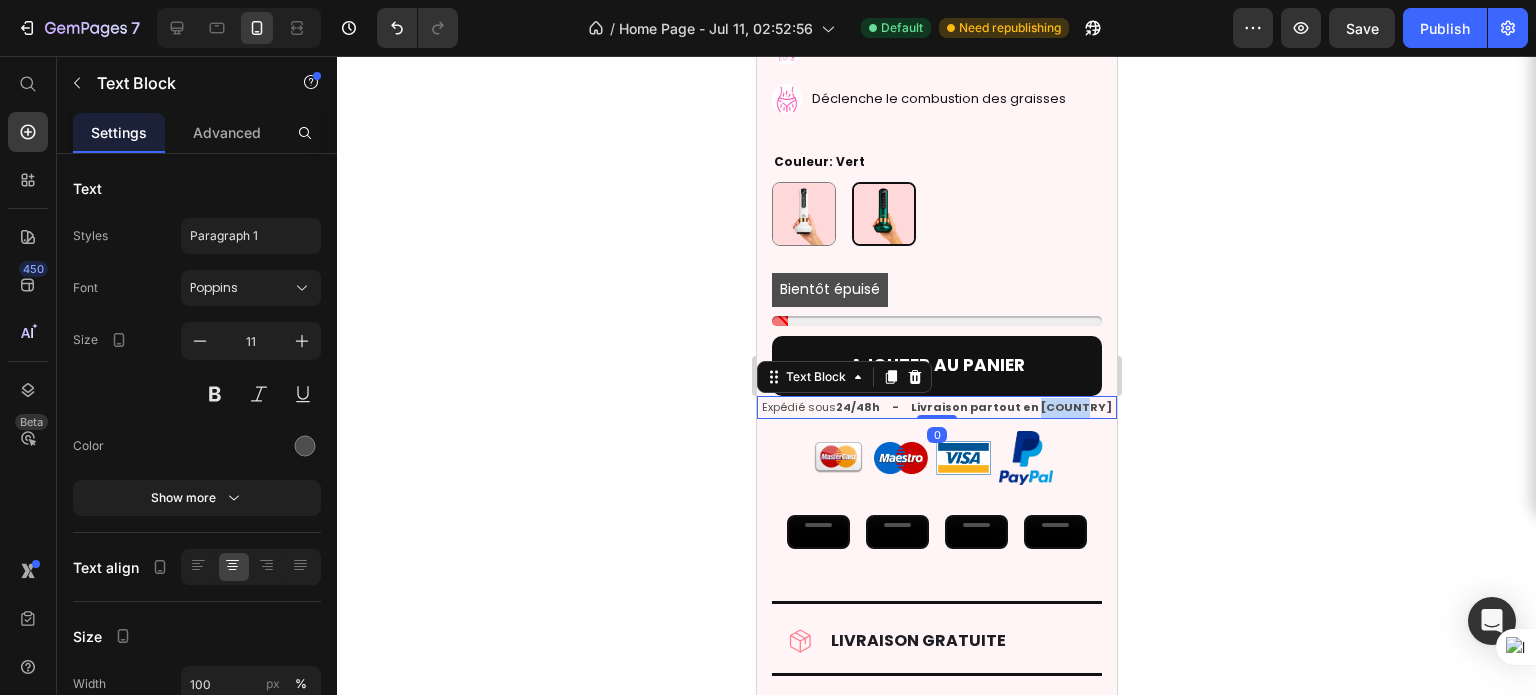 click on "24/48h      -      Livraison partout en France" at bounding box center (973, 407) 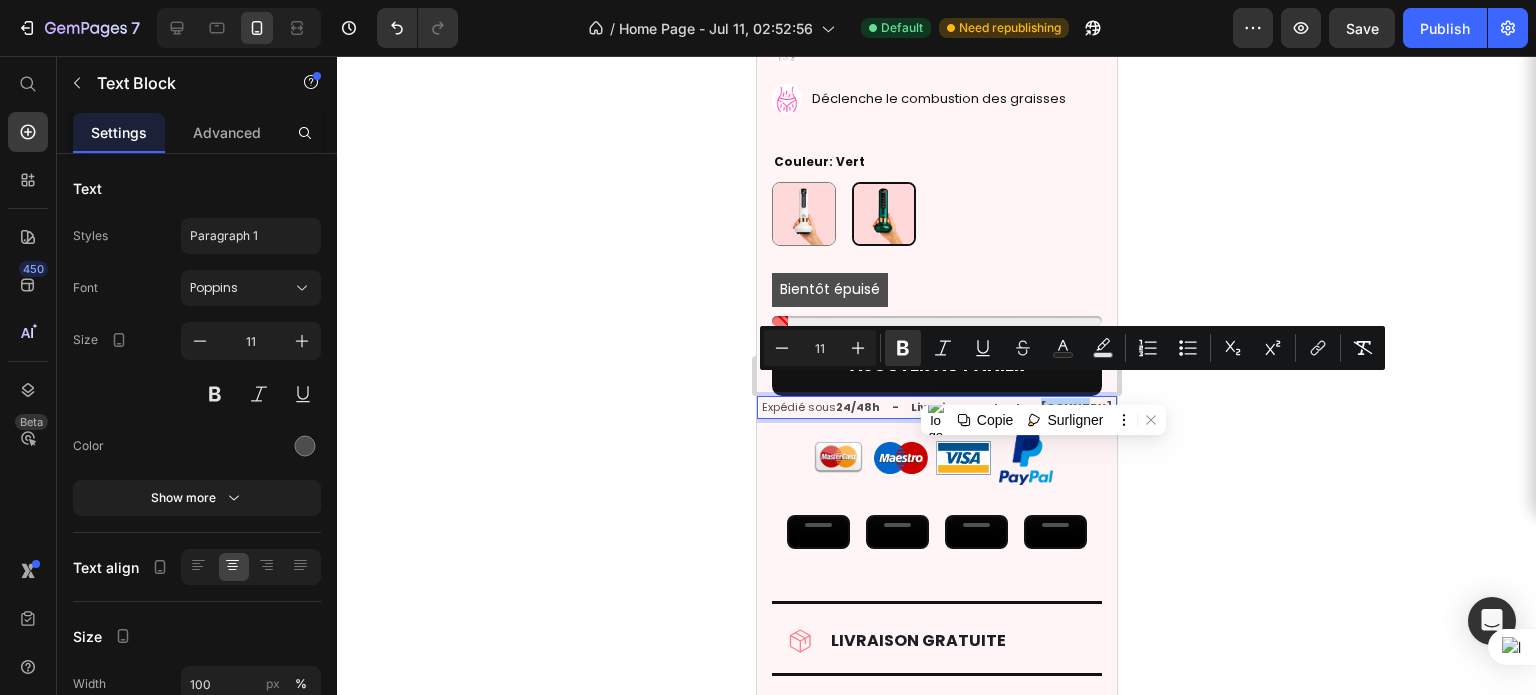 click on "24/48h      -      Livraison partout en France" at bounding box center (973, 407) 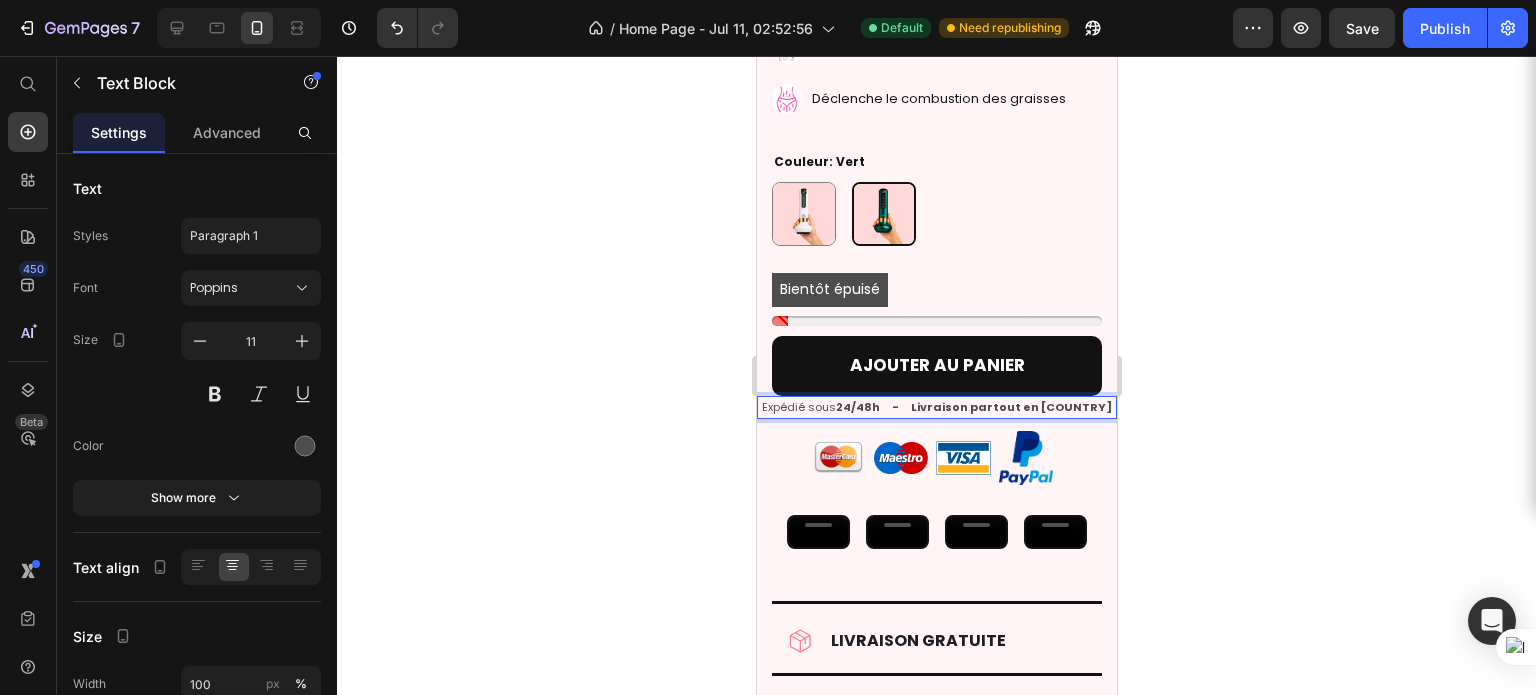 click on "24/48h      -      Livraison partout en France" at bounding box center [973, 407] 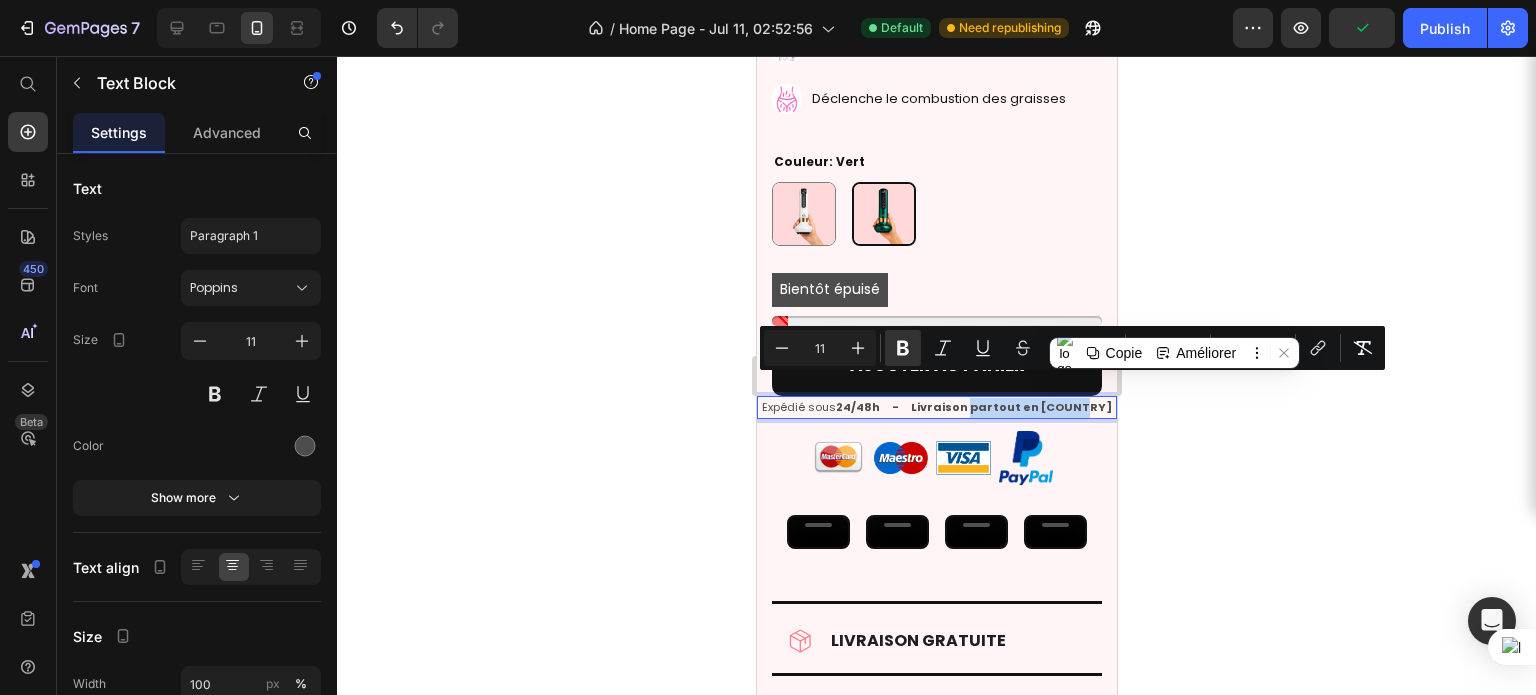 drag, startPoint x: 1084, startPoint y: 383, endPoint x: 980, endPoint y: 387, distance: 104.0769 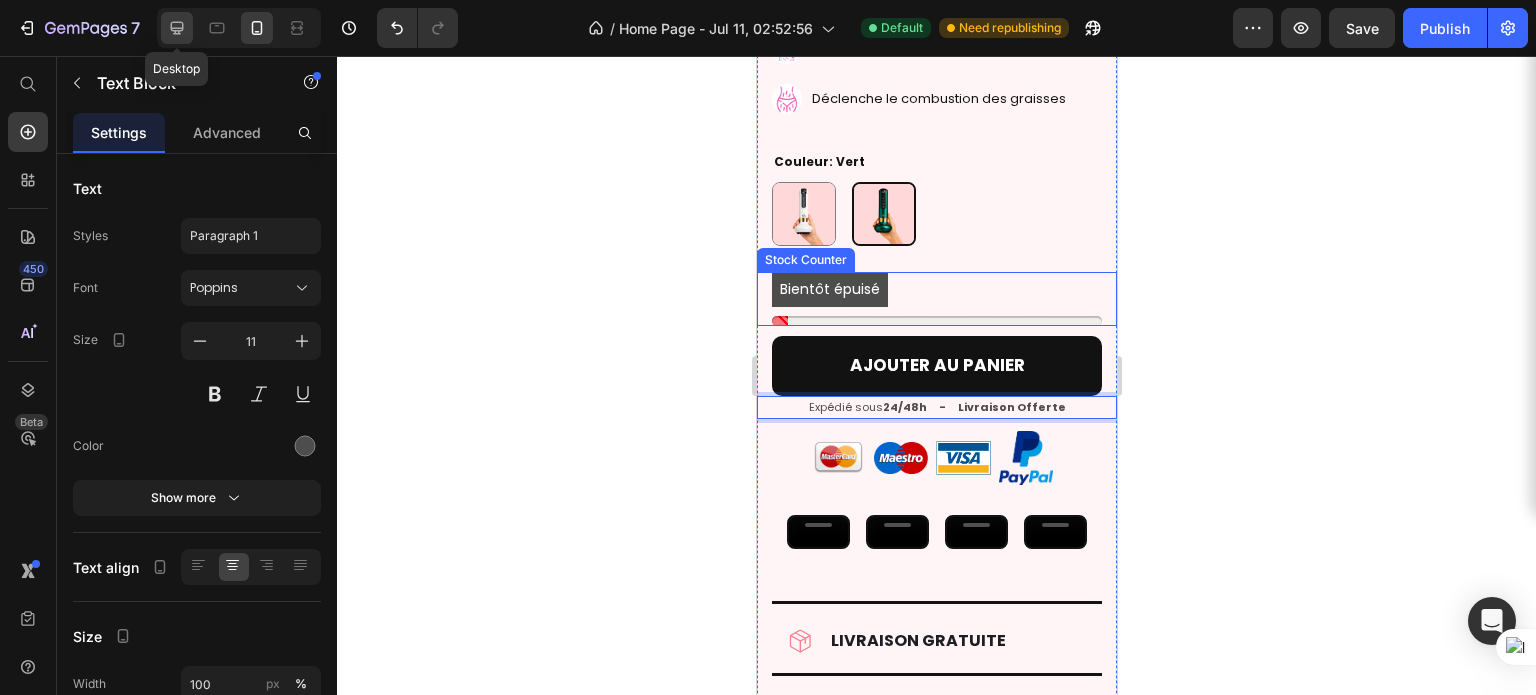 click 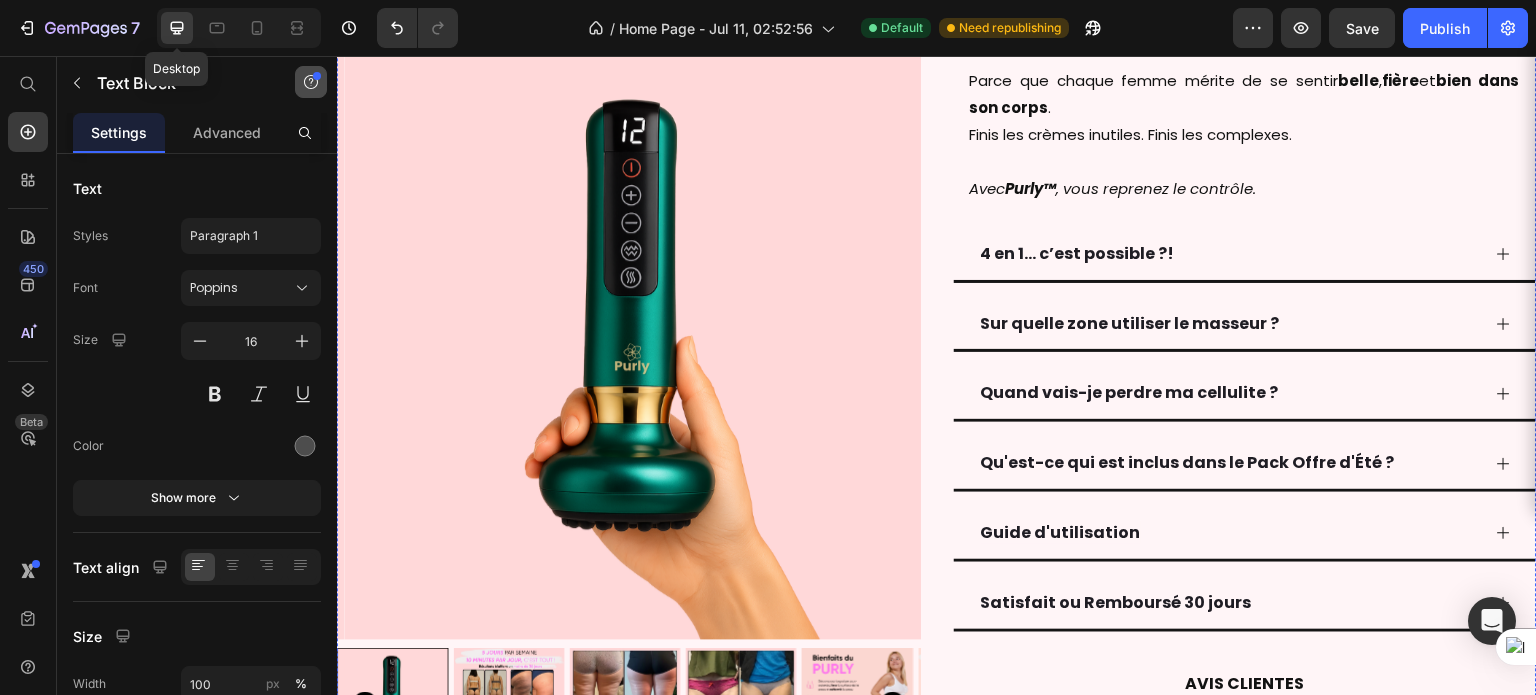 scroll, scrollTop: 5772, scrollLeft: 0, axis: vertical 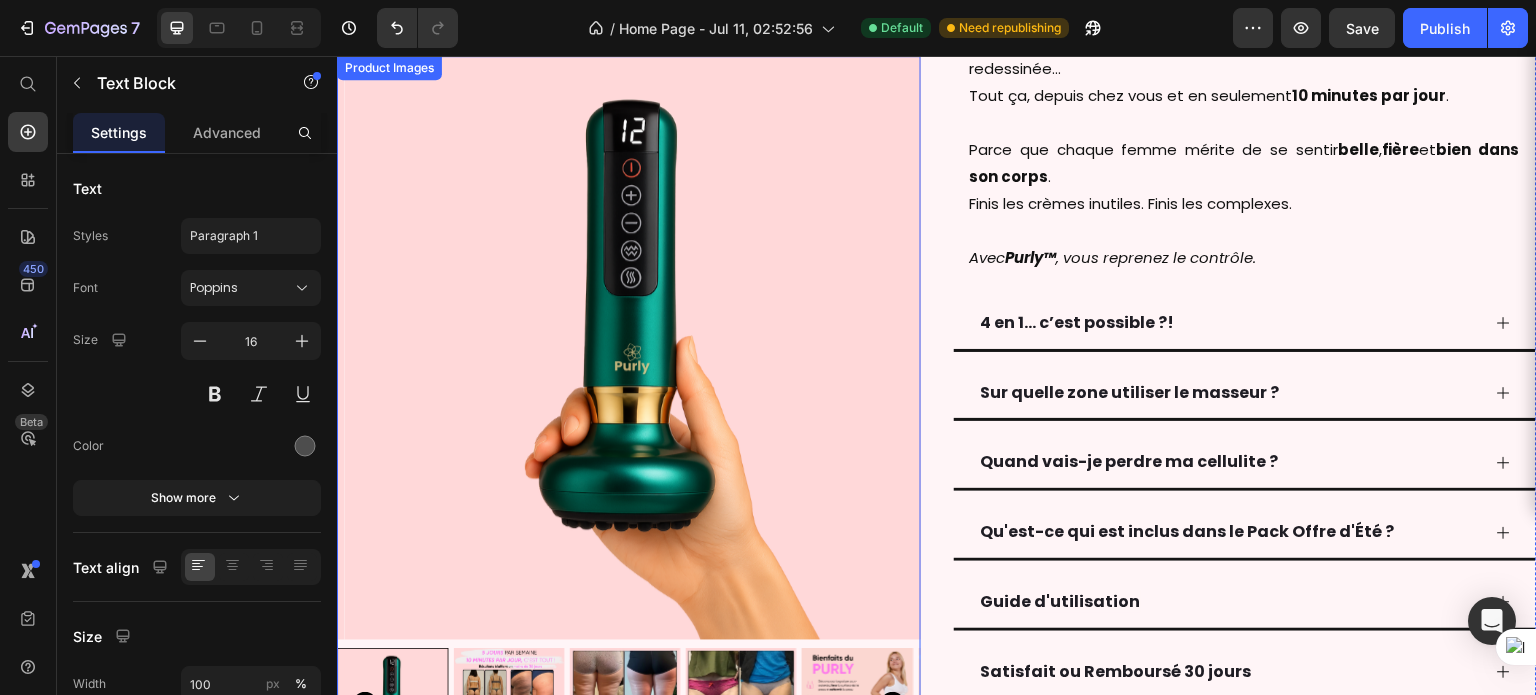 click at bounding box center [637, 348] 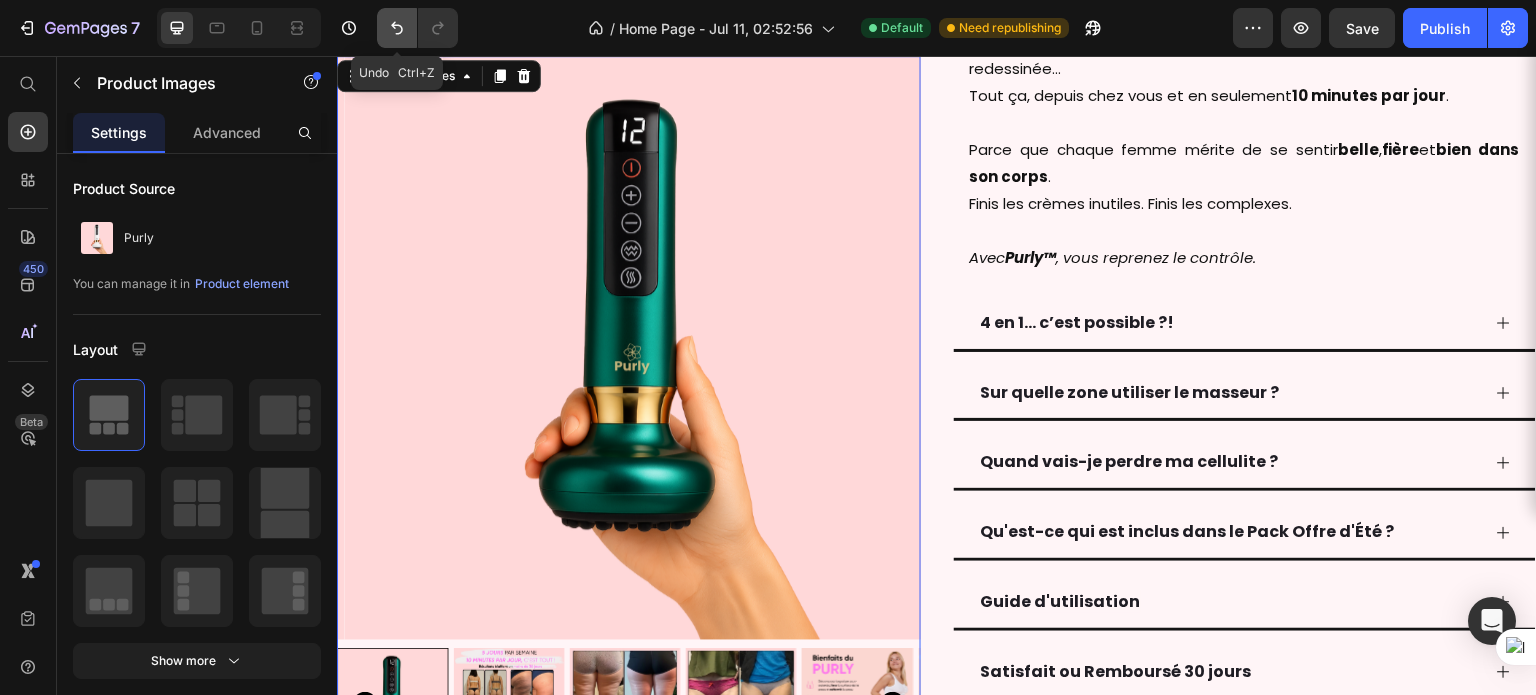 click 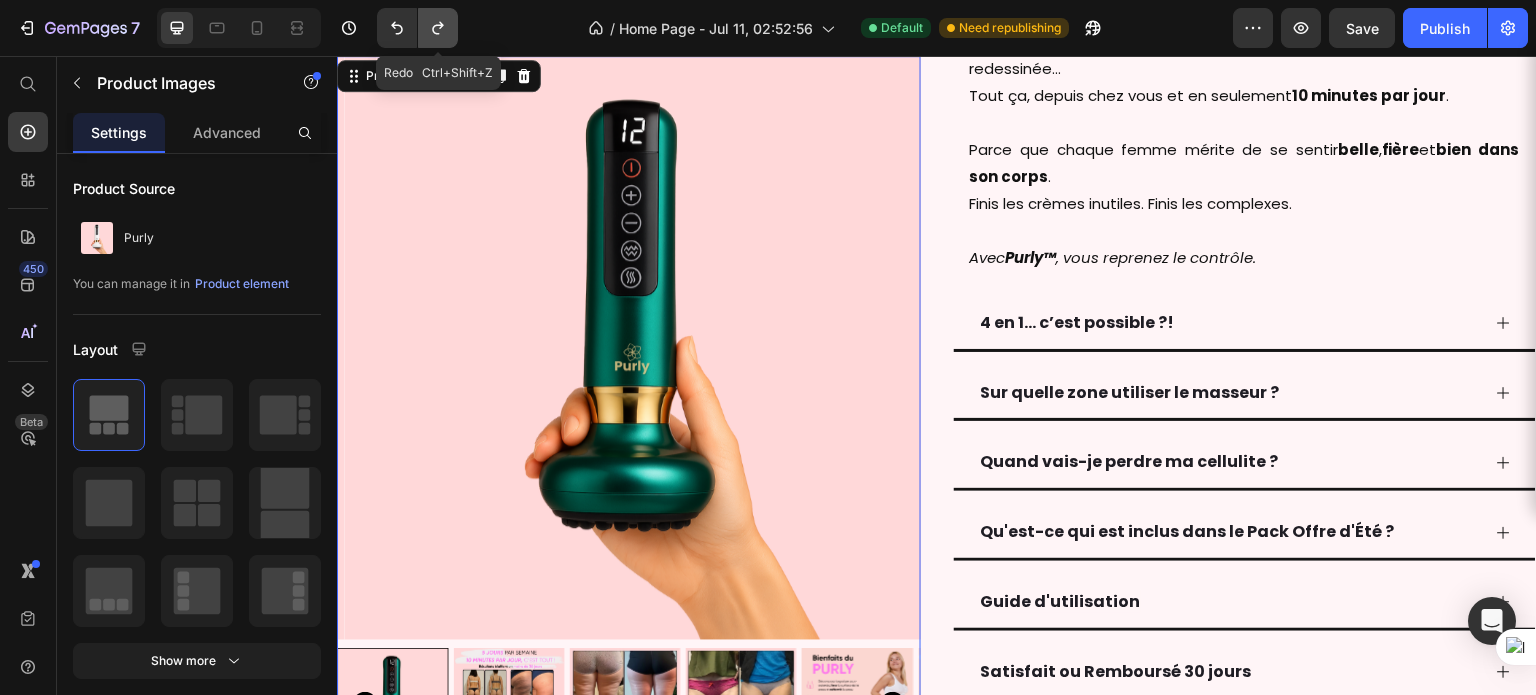 click 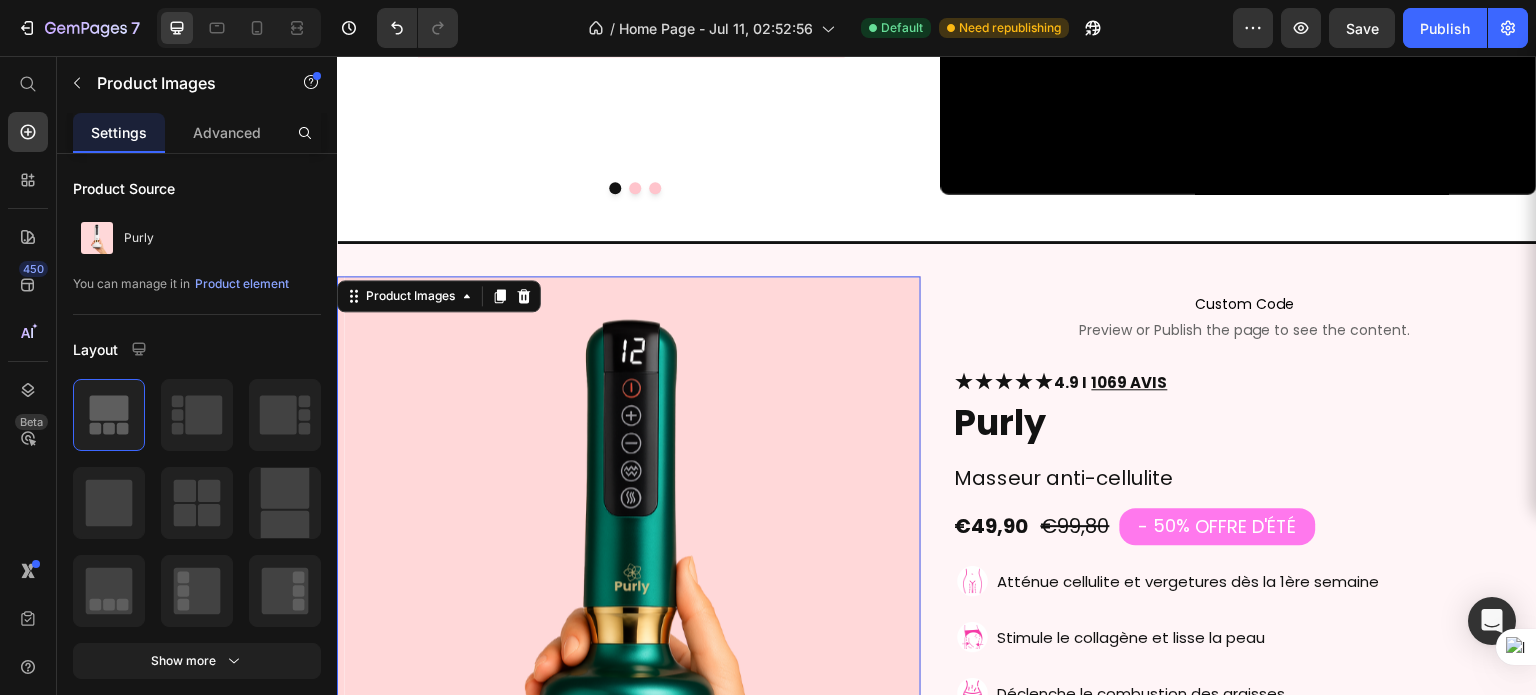 scroll, scrollTop: 4506, scrollLeft: 0, axis: vertical 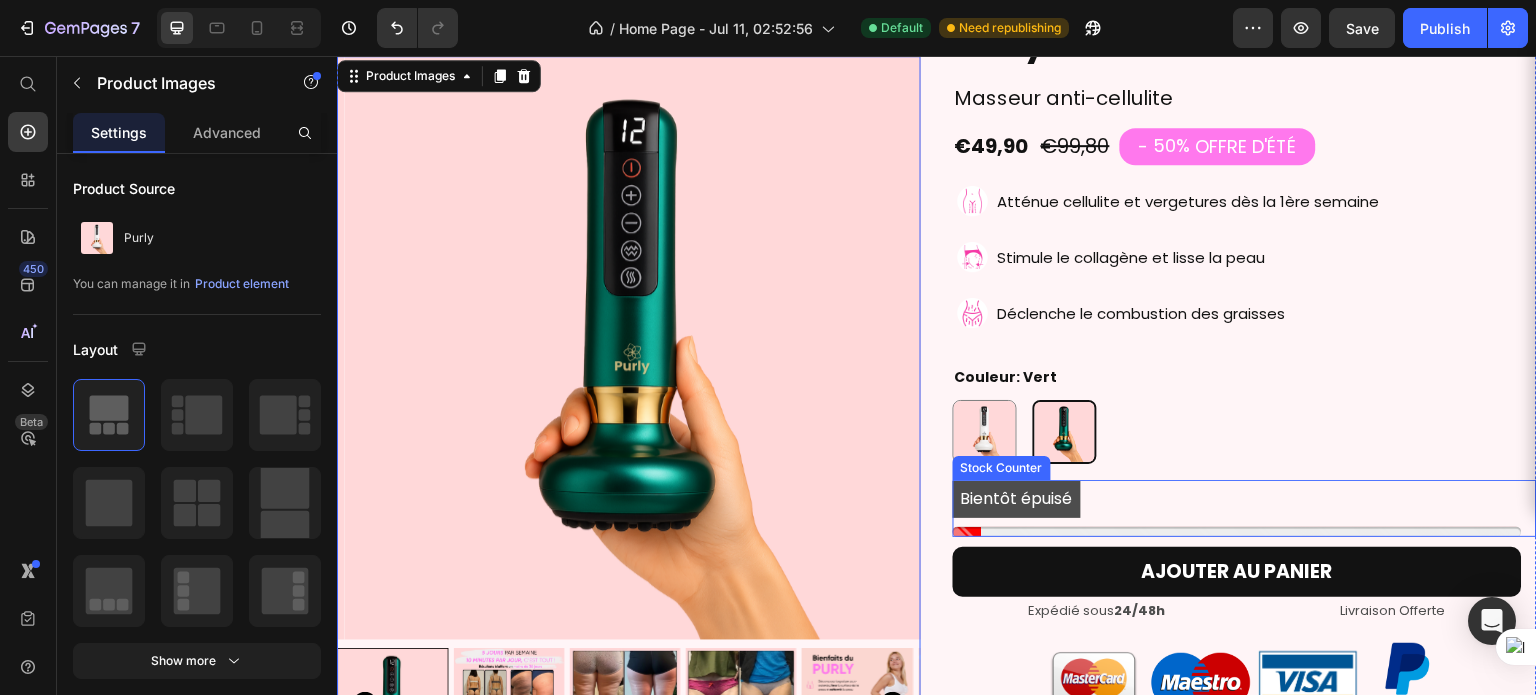 click on "Bientôt épuisé" at bounding box center [1017, 499] 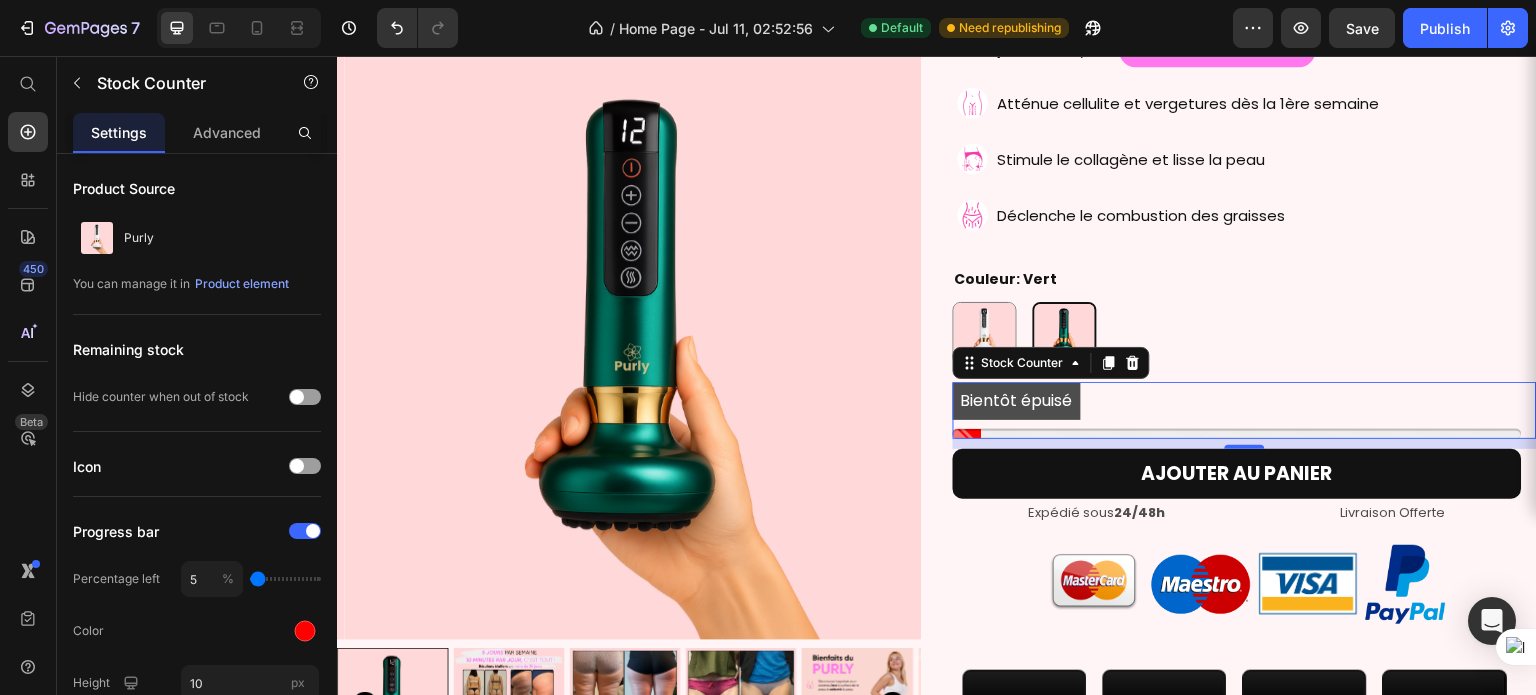 scroll, scrollTop: 4546, scrollLeft: 0, axis: vertical 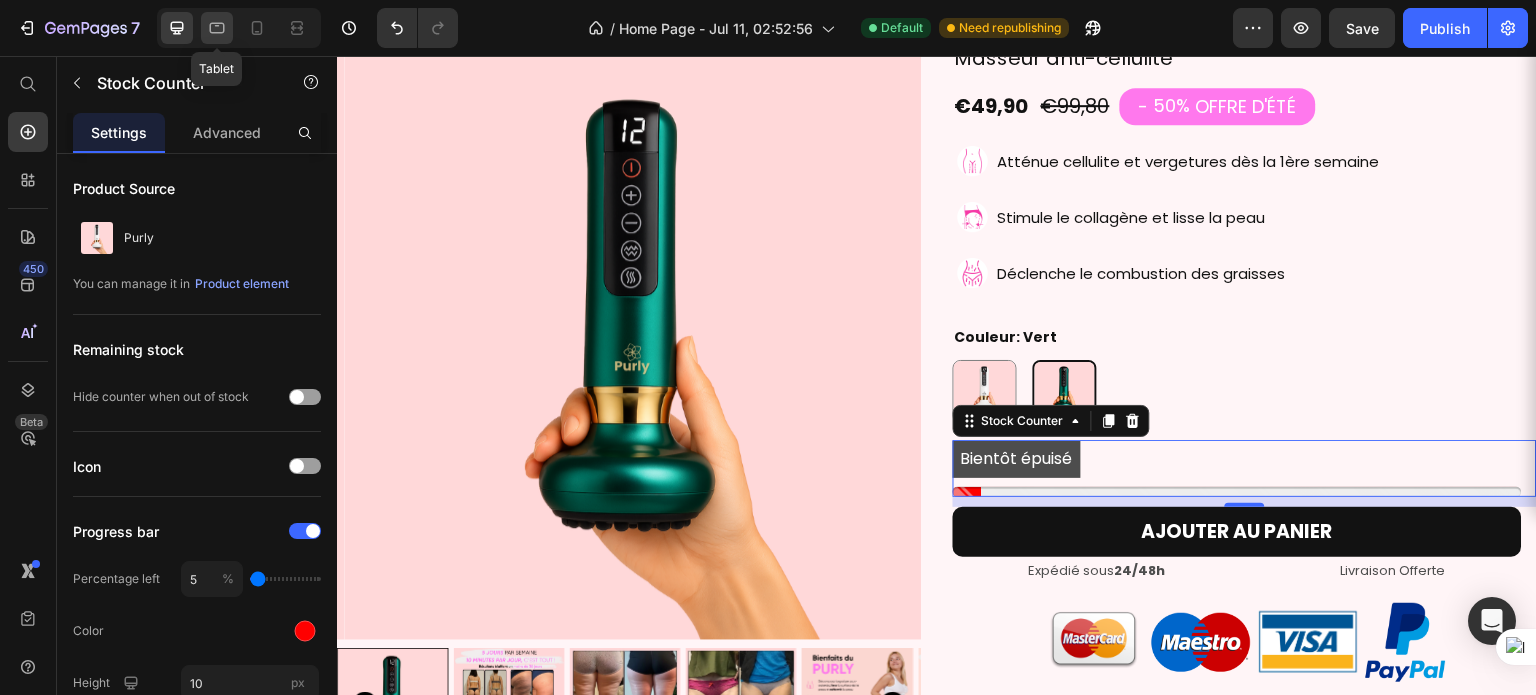 click 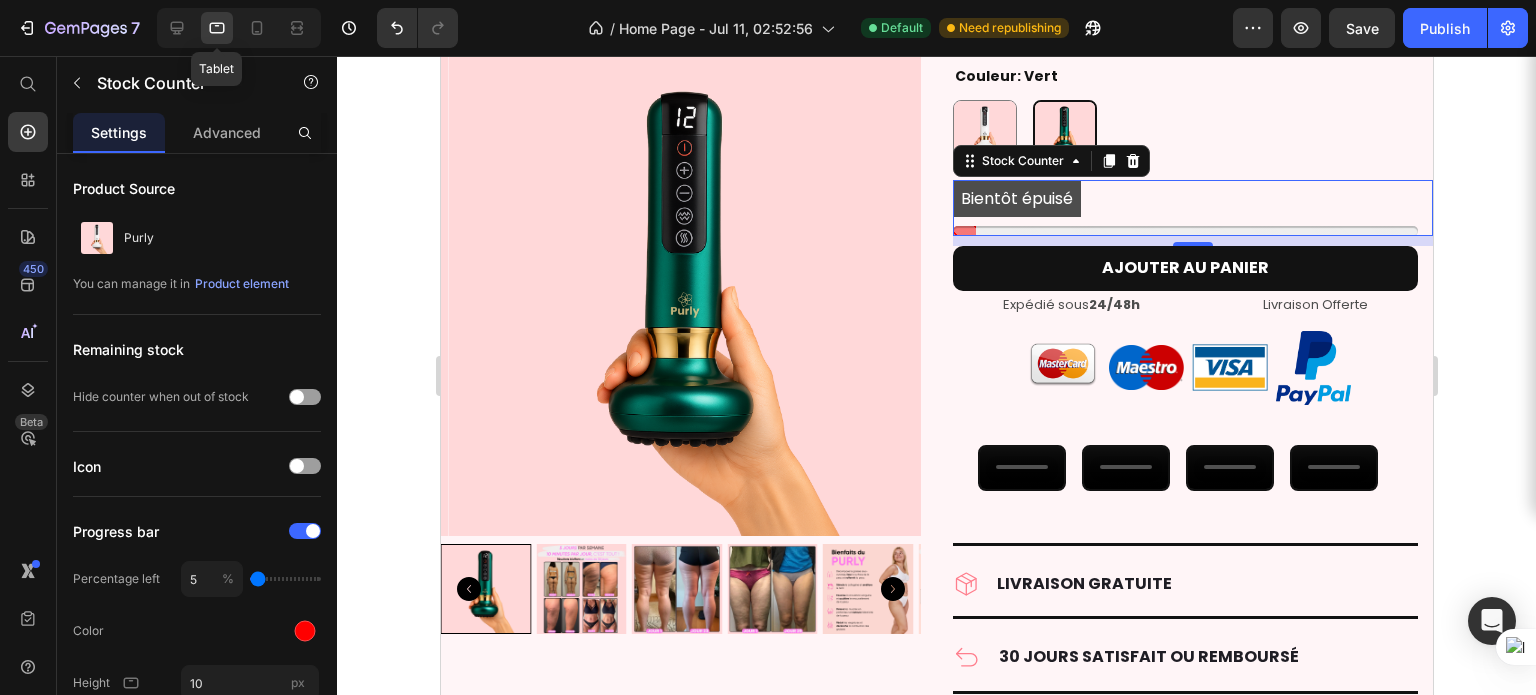 scroll, scrollTop: 4620, scrollLeft: 0, axis: vertical 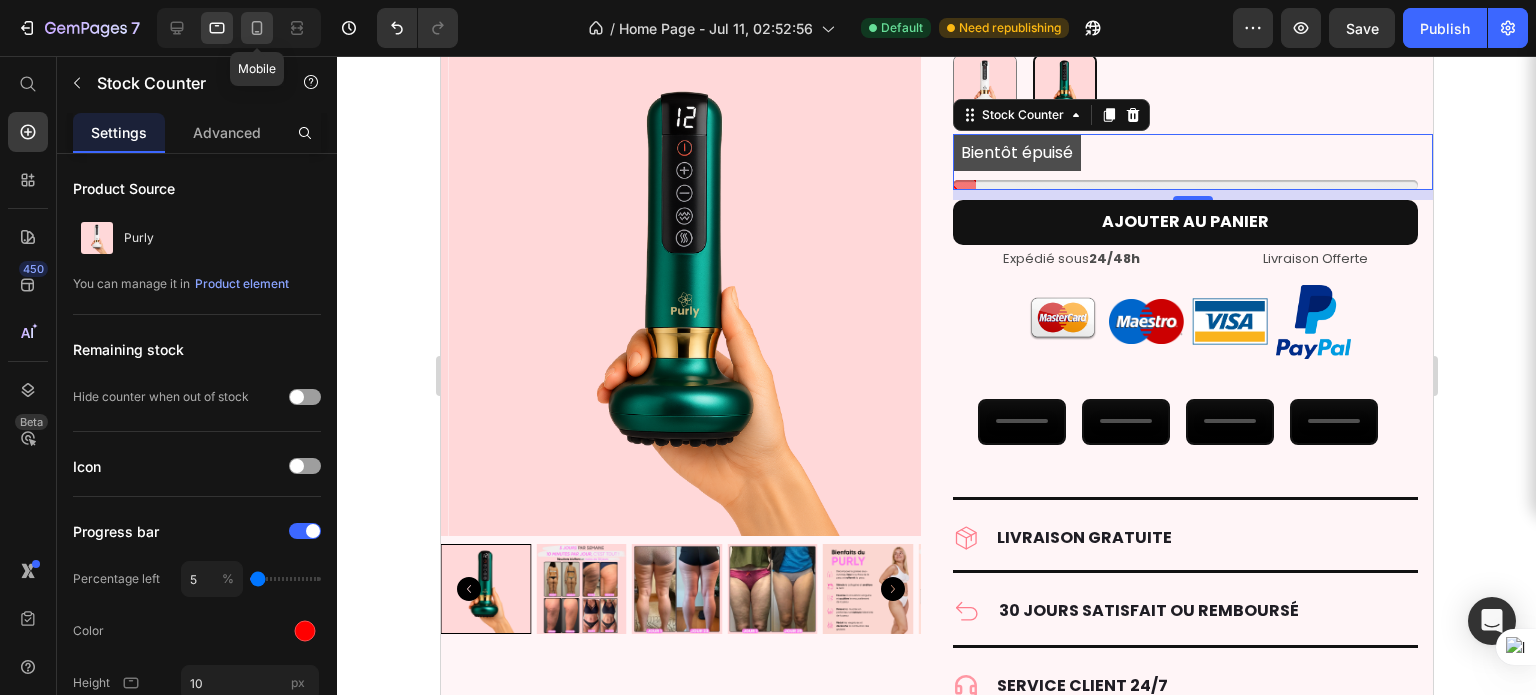 click 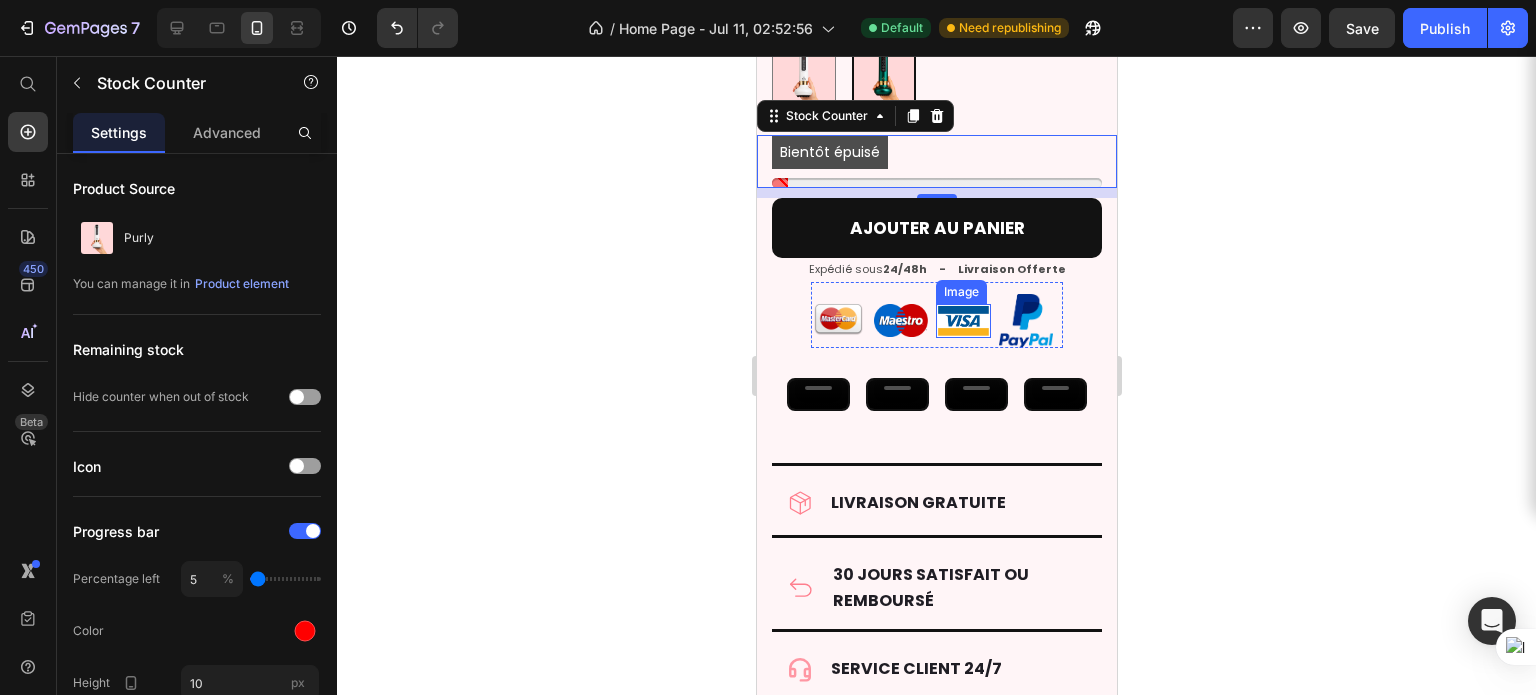 scroll, scrollTop: 5324, scrollLeft: 0, axis: vertical 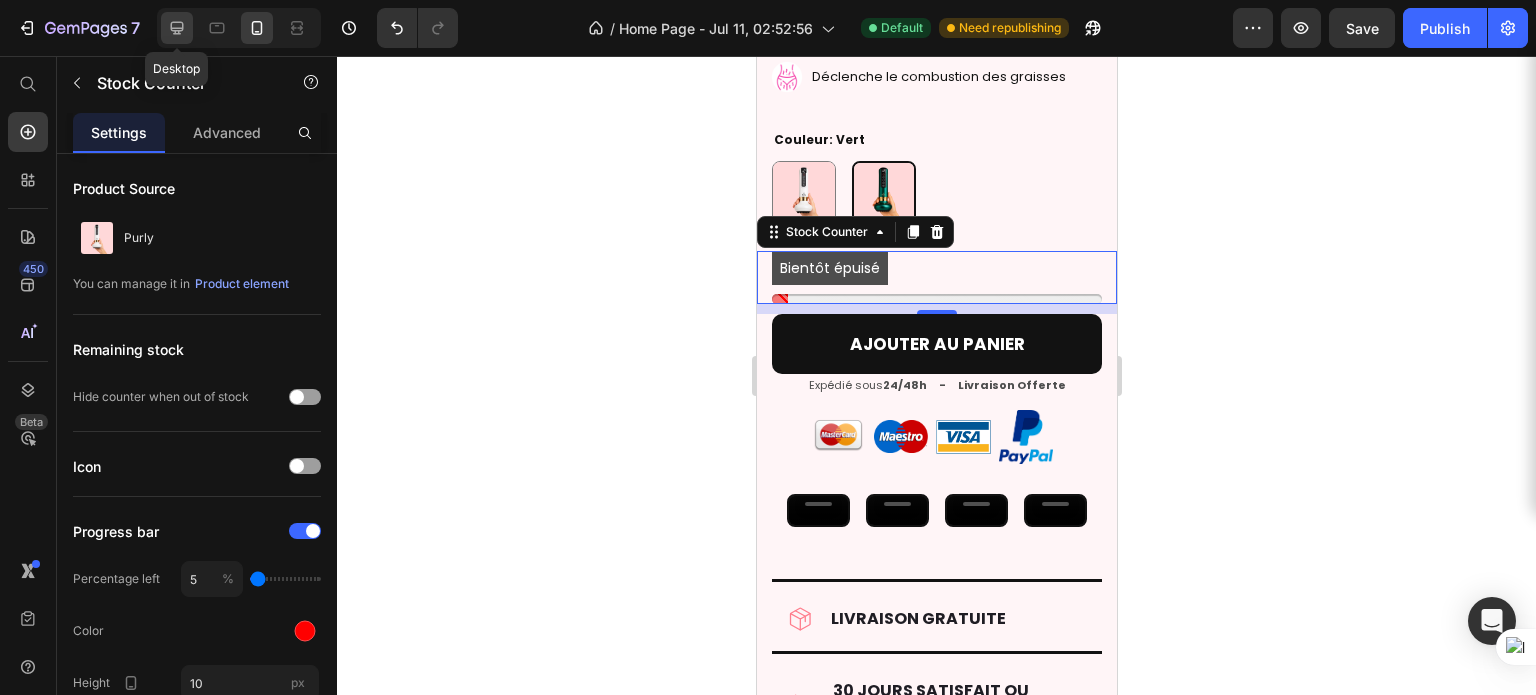 click 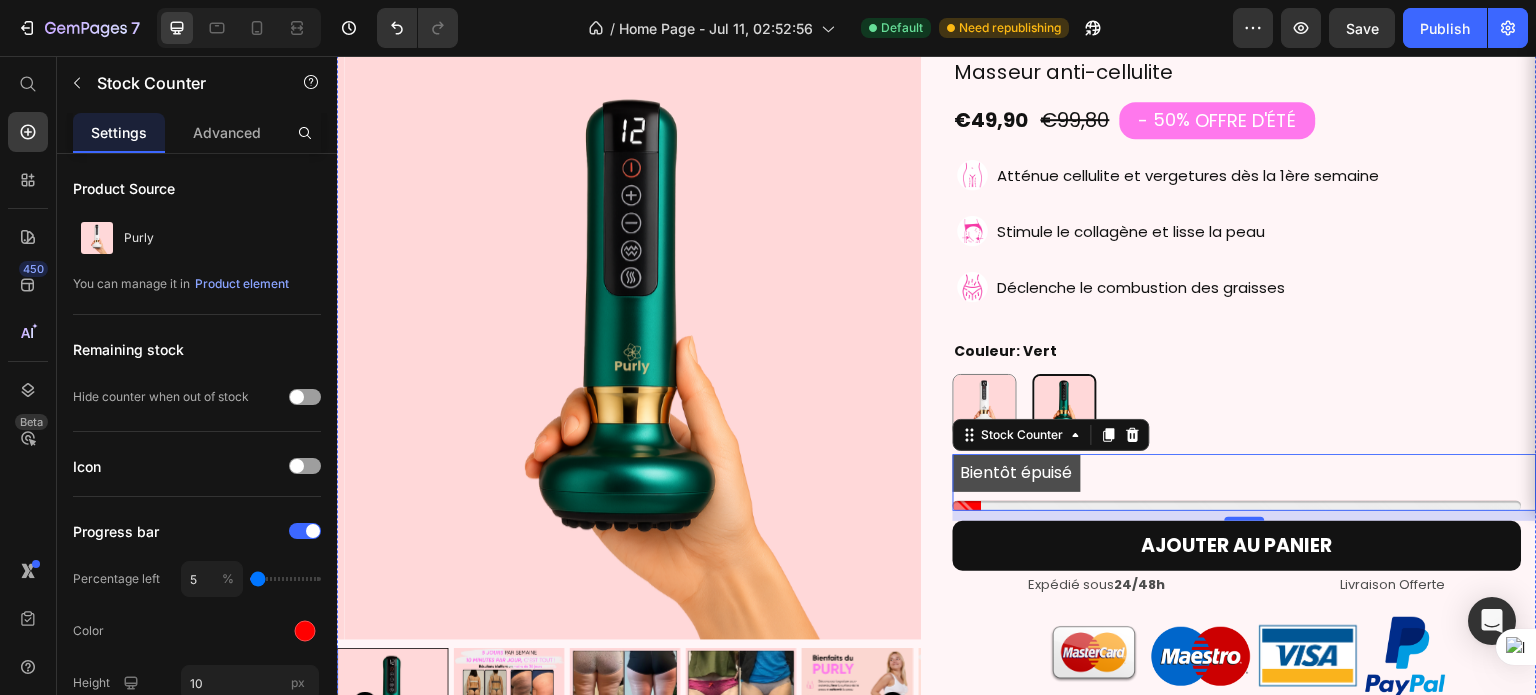 scroll, scrollTop: 4356, scrollLeft: 0, axis: vertical 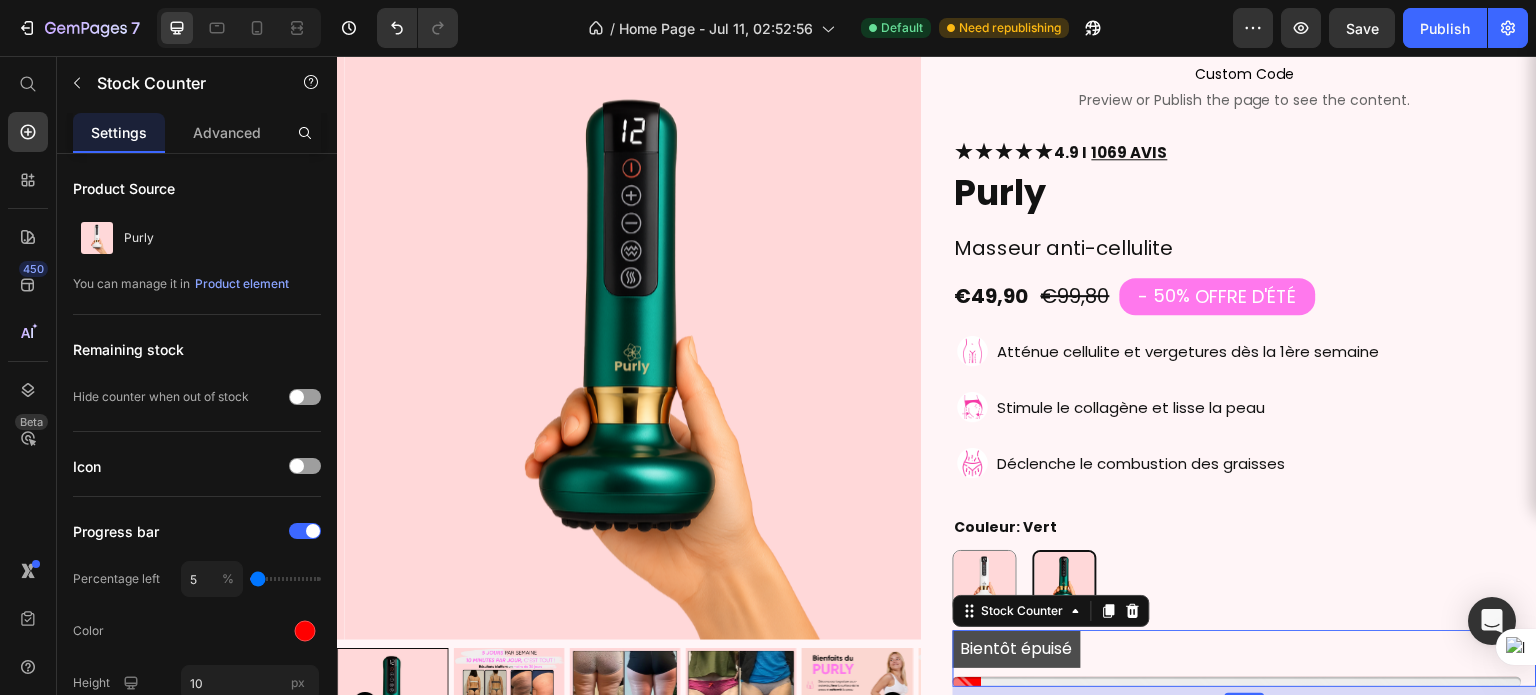 click on "Bientôt épuisé" at bounding box center [1017, 649] 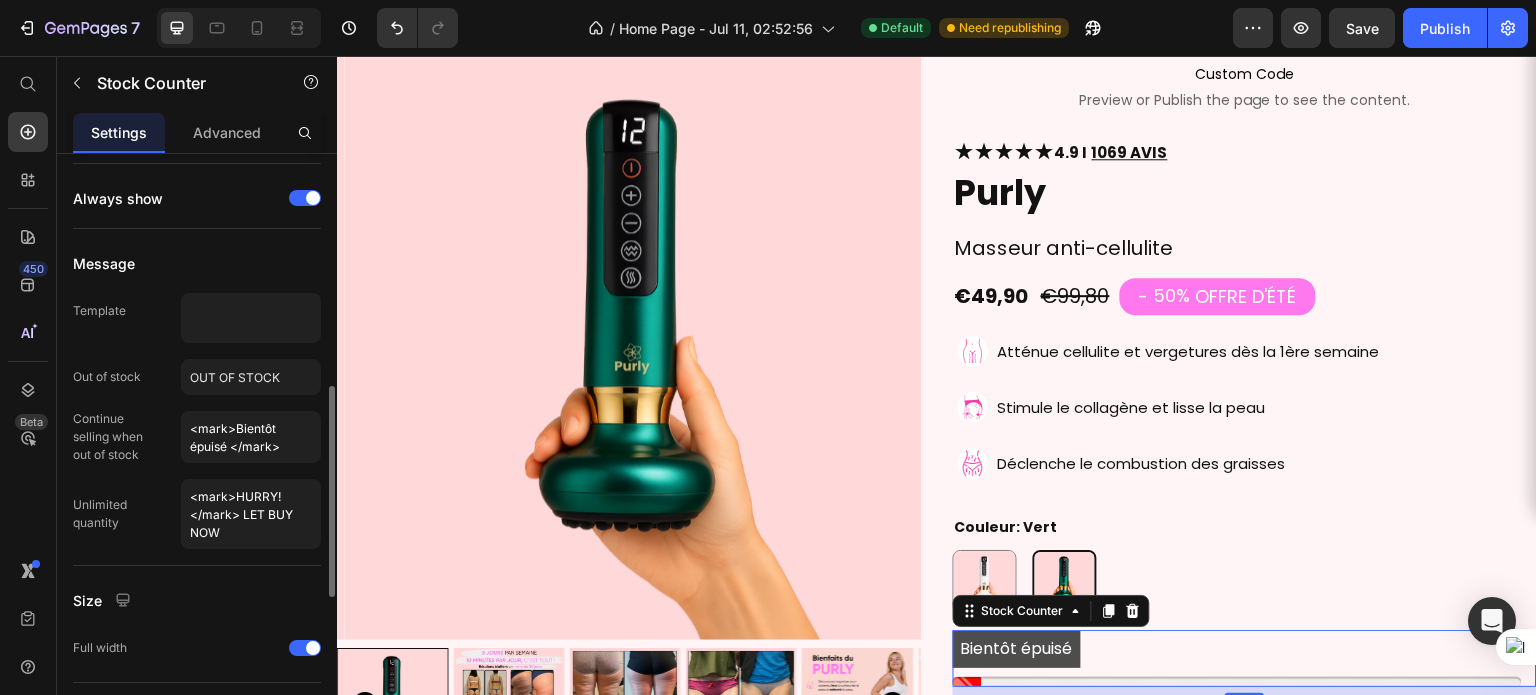 scroll, scrollTop: 660, scrollLeft: 0, axis: vertical 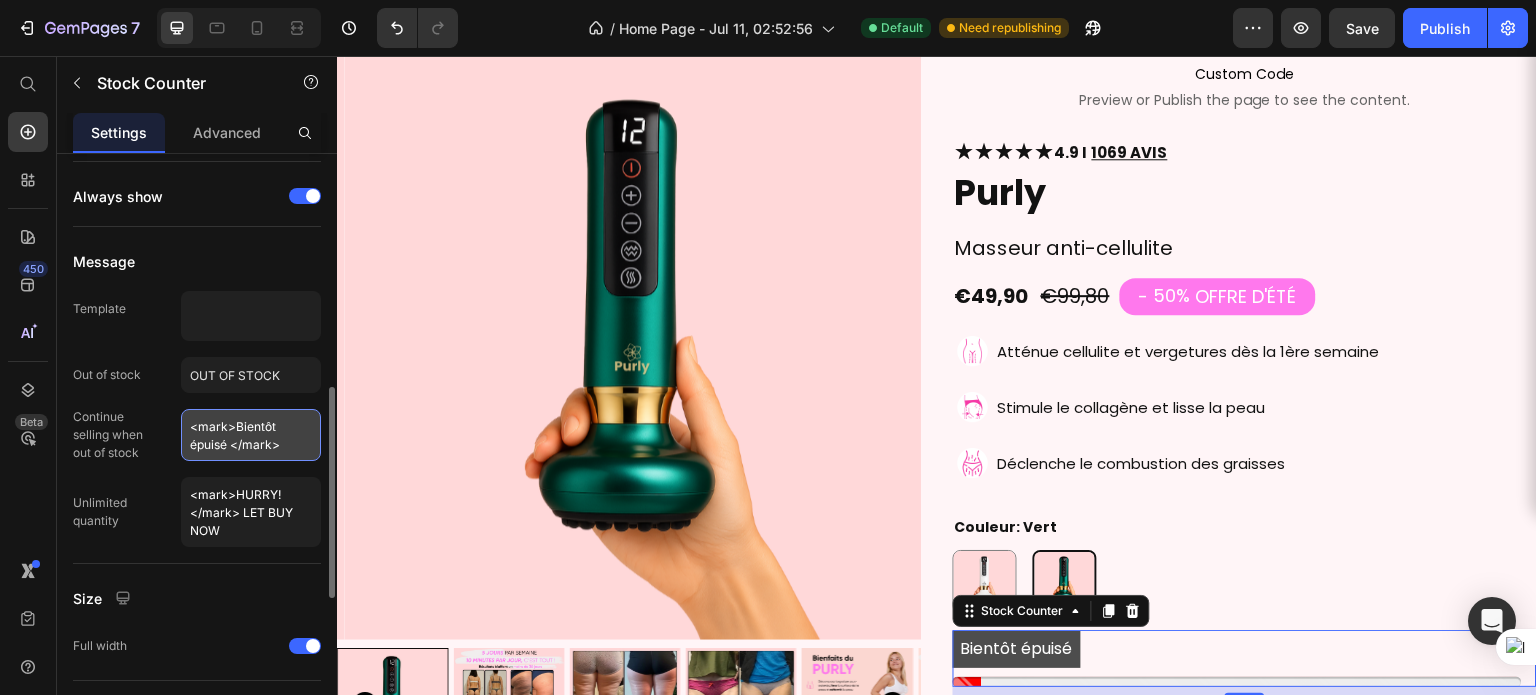 click on "<mark>Bientôt épuisé </mark>" at bounding box center [251, 435] 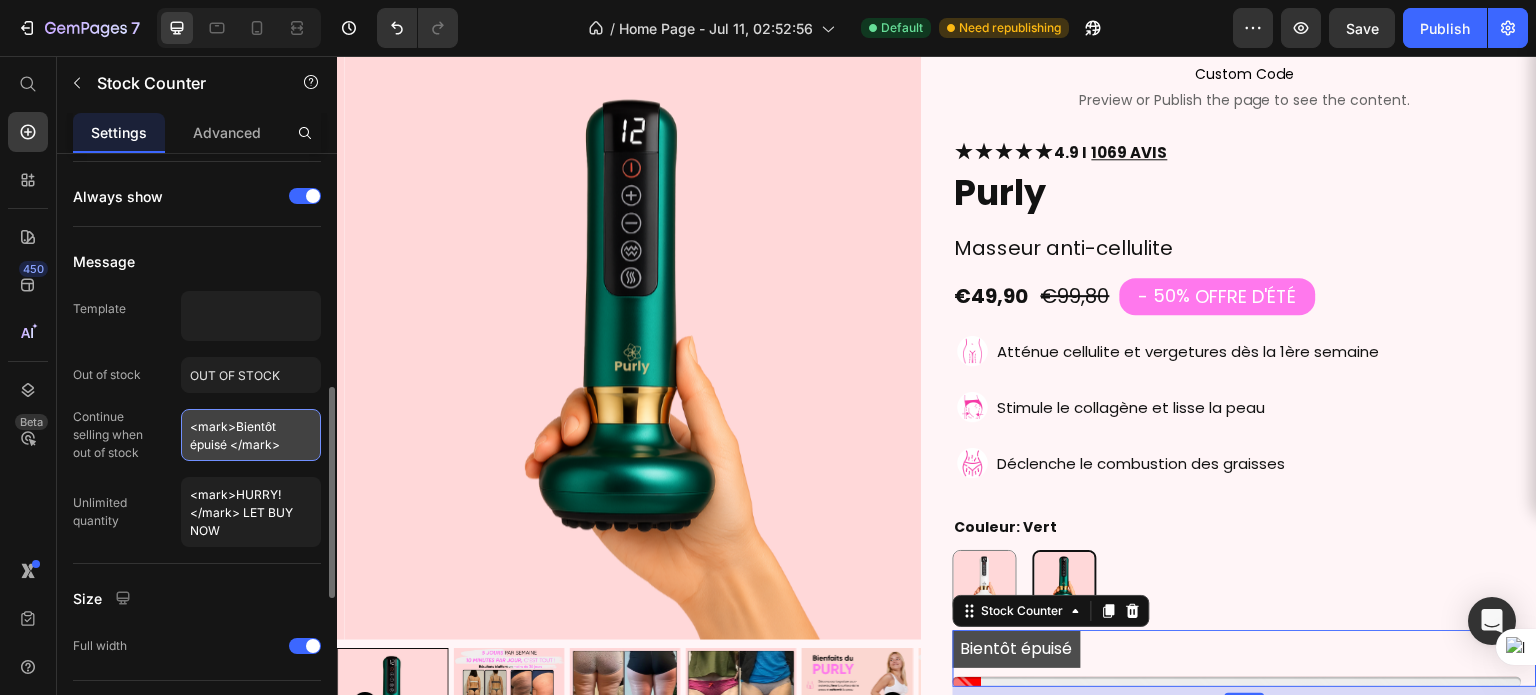 drag, startPoint x: 232, startPoint y: 427, endPoint x: 226, endPoint y: 439, distance: 13.416408 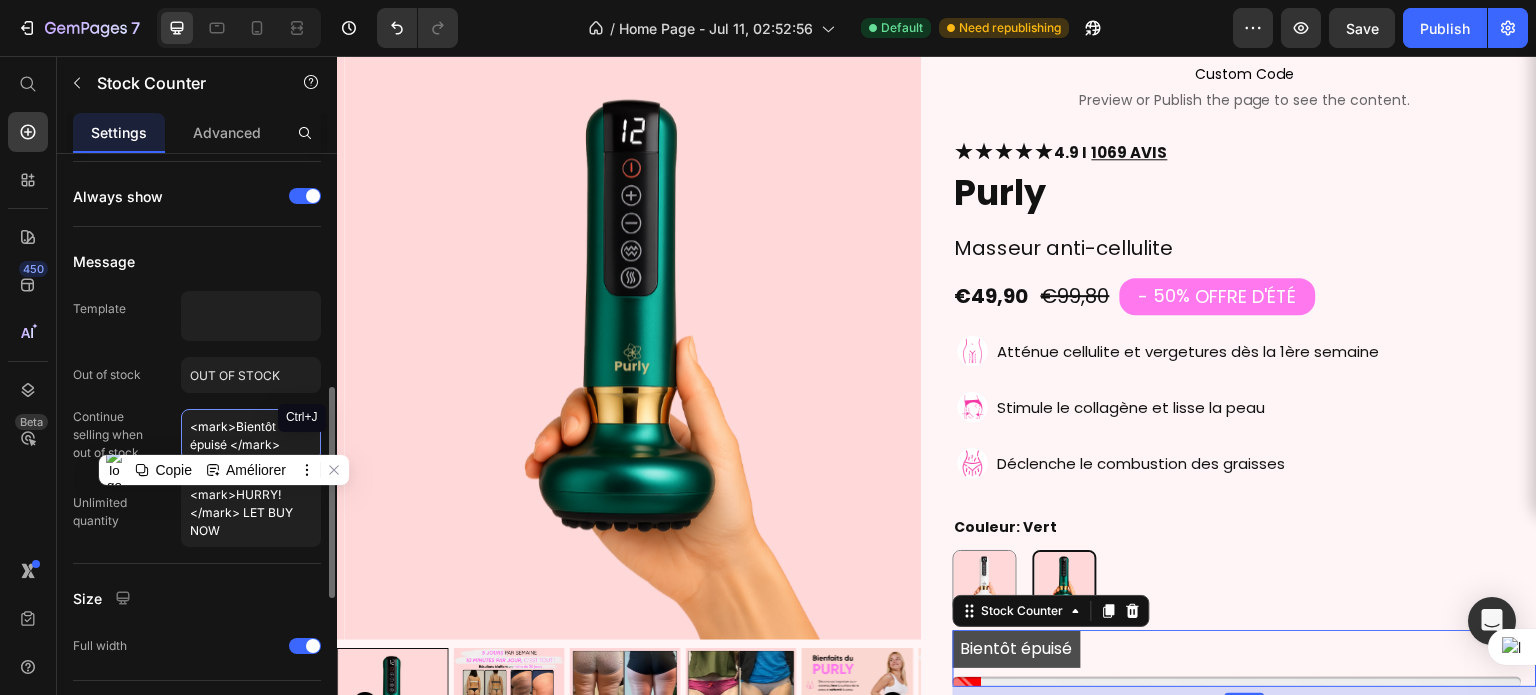 paste on "Stock très limité : plus que 4 pièces !" 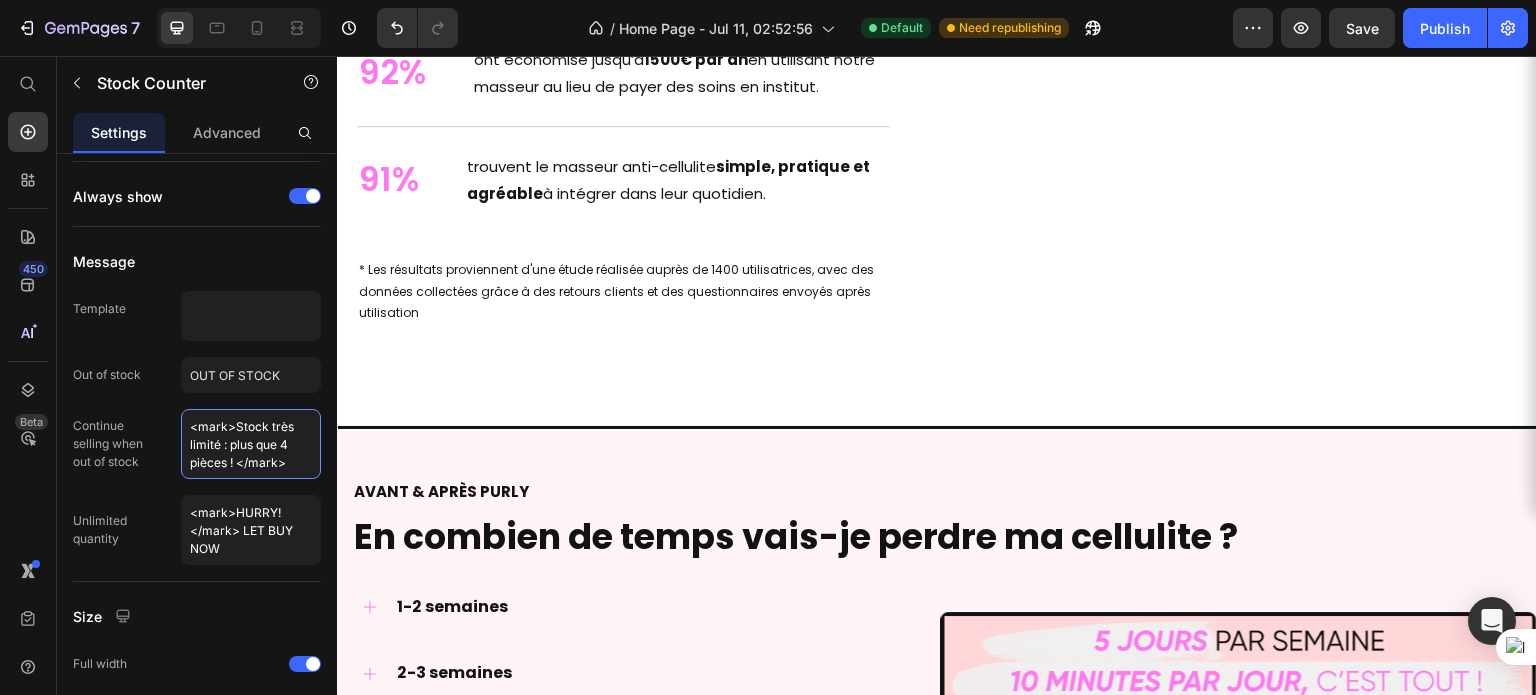 scroll, scrollTop: 7780, scrollLeft: 0, axis: vertical 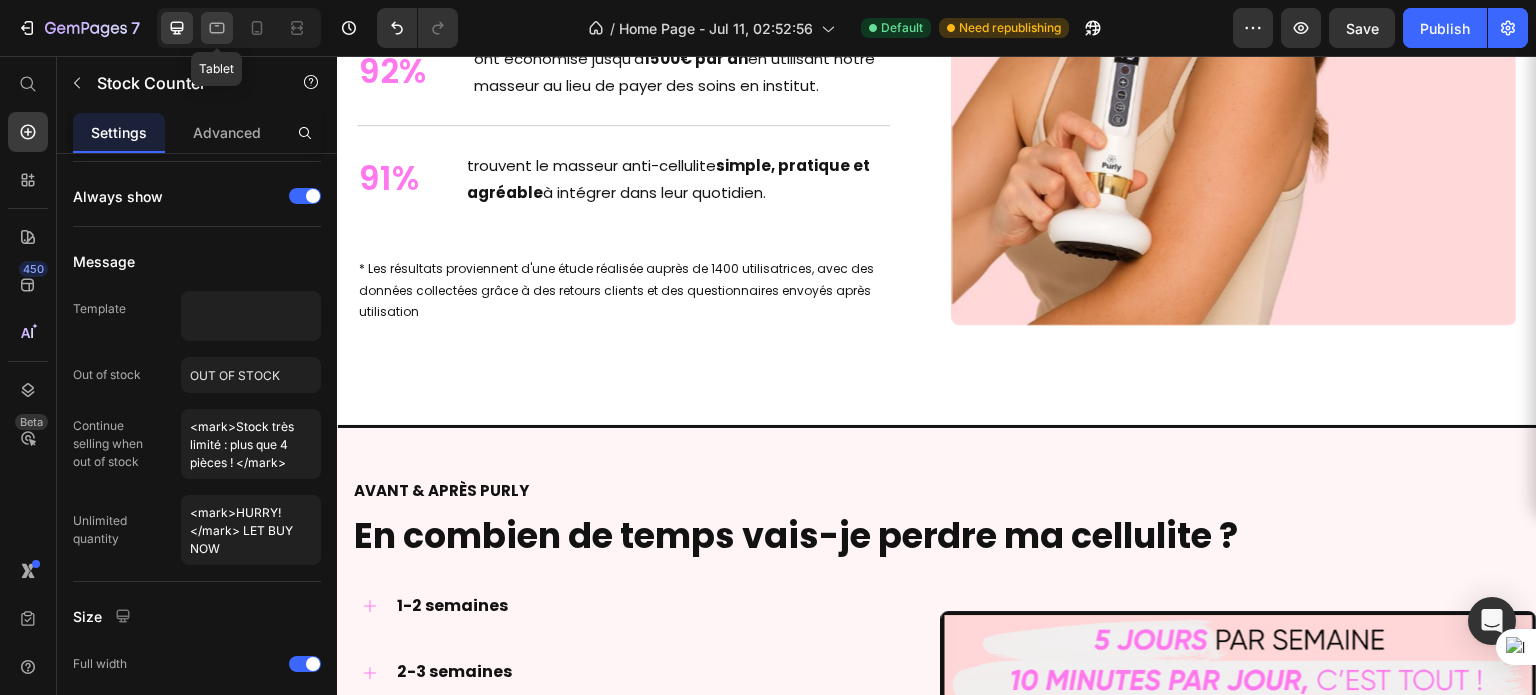click 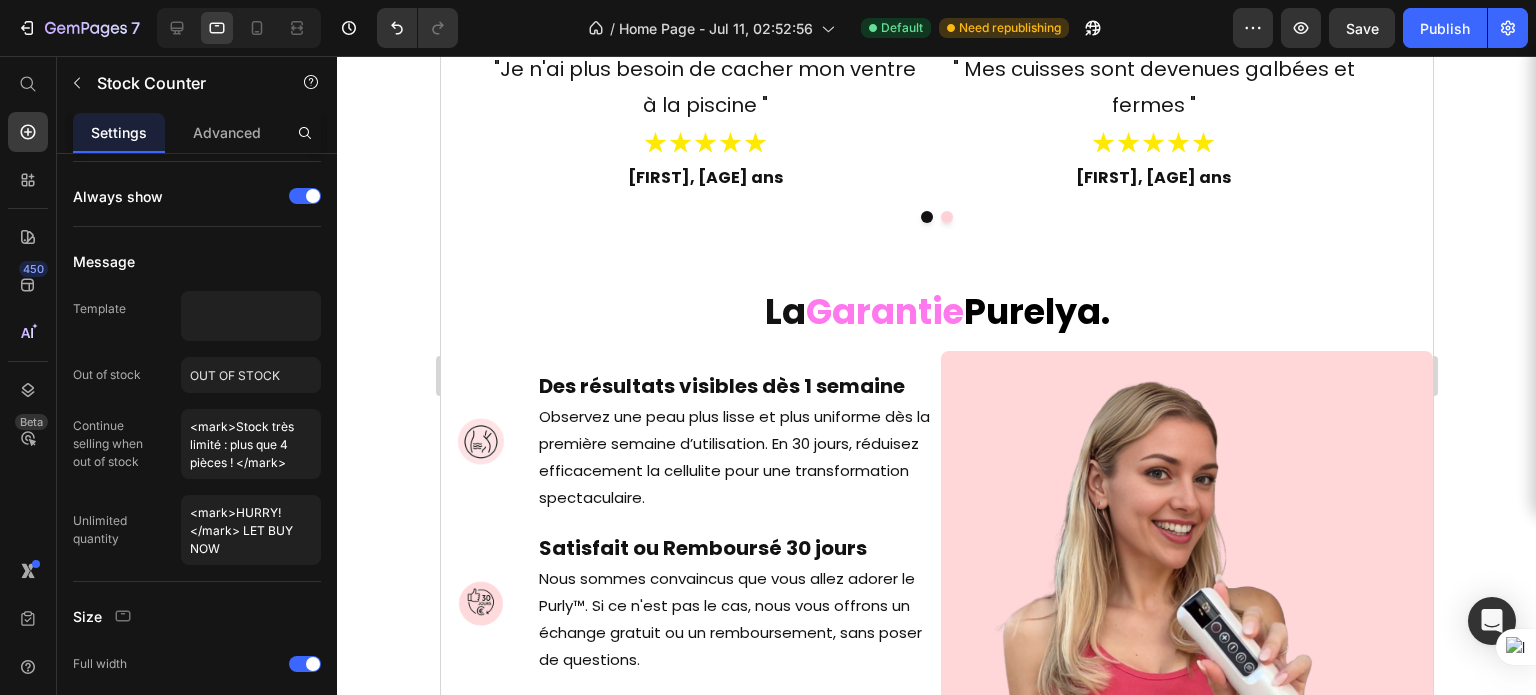 scroll, scrollTop: 14820, scrollLeft: 0, axis: vertical 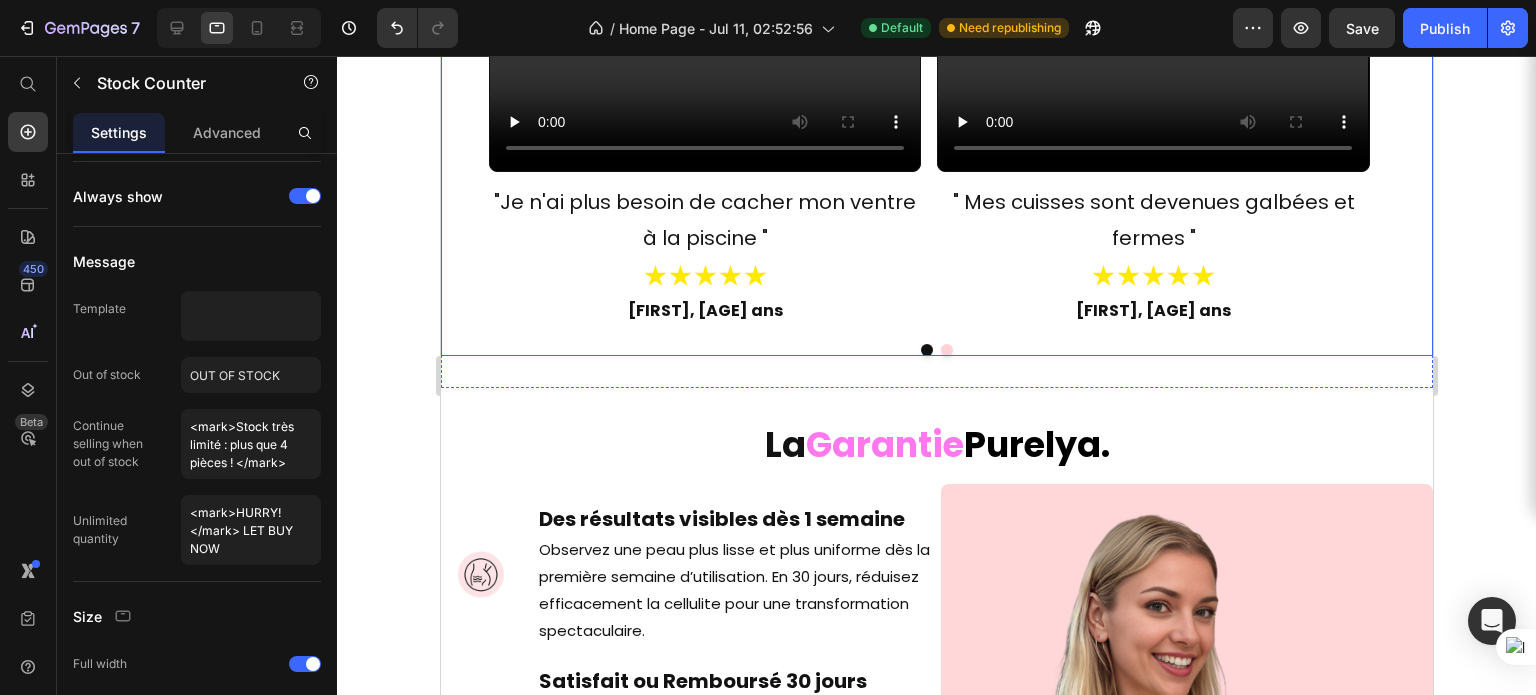 click on "Video "Je n'ai plus besoin de cacher mon ventre à la piscine " Text Block ★★★★★ Heading Louane, 25 ans Heading Row Video " Mes cuisses sont devenues galbées et fermes " Text Block ★★★★★ Heading Vanessa, 28 ans Heading Row Video "Un masseur anti-cellulite qui marche vraiement !" Text Block ★★★★★ Heading Nathalie, 34 ans Heading Row Video "Je n'ai plus besoin de dépenser une fortune en institut " Text Block ★★★★★ Heading Émeline, 29 ans Heading Row" at bounding box center [936, -134] 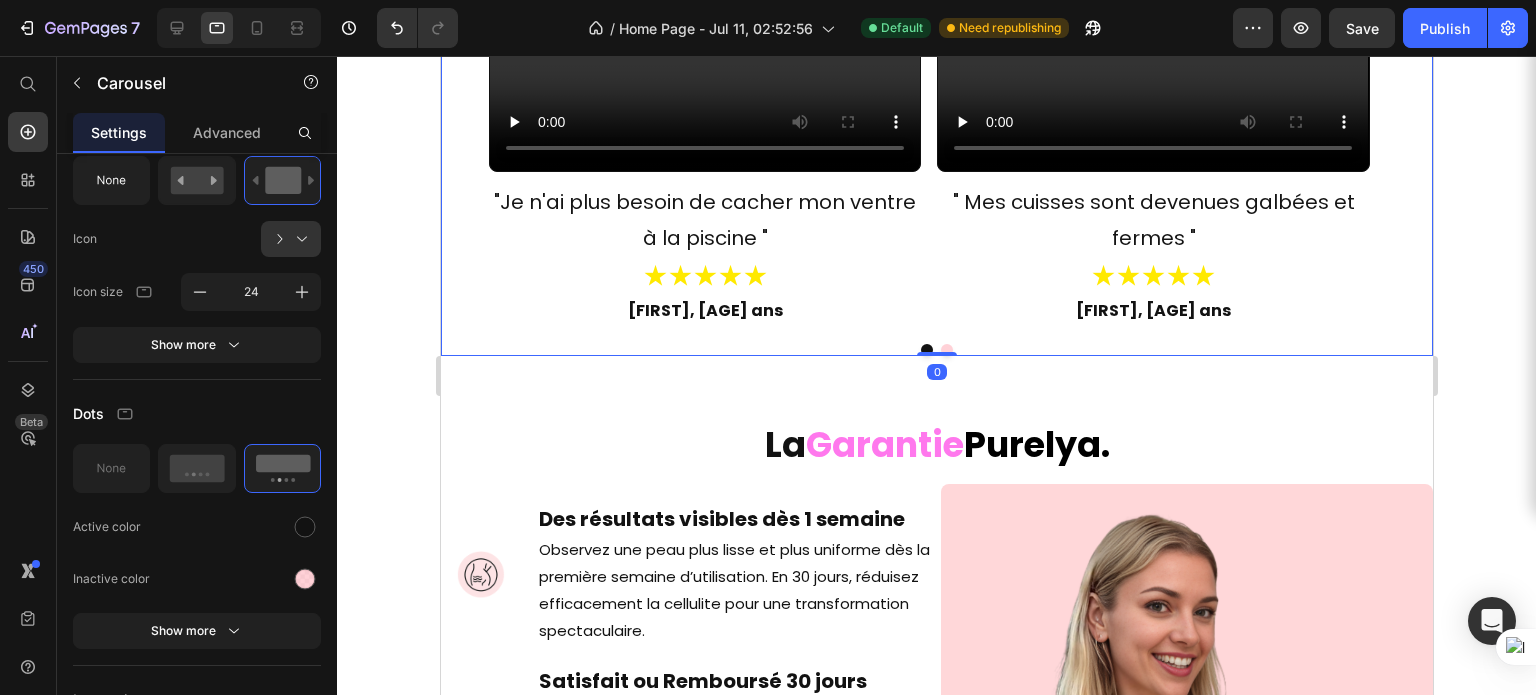scroll, scrollTop: 0, scrollLeft: 0, axis: both 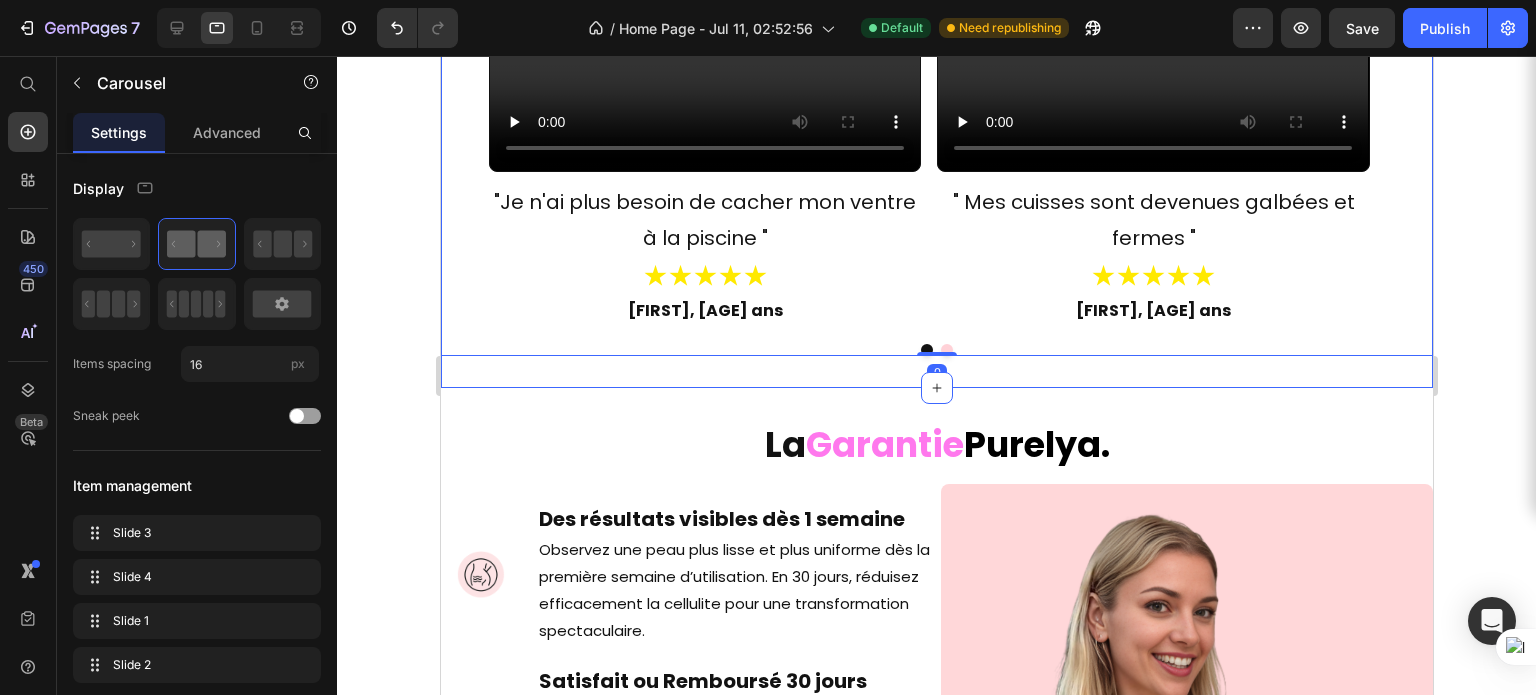 click on "PURLY LOVEUSES Text Block Ce que disent nos utilisatrices Heading
Video "Je n'ai plus besoin de cacher mon ventre à la piscine " Text Block ★★★★★ Heading Louane, 25 ans Heading Row Video " Mes cuisses sont devenues galbées et fermes " Text Block ★★★★★ Heading Vanessa, 28 ans Heading Row Video "Un masseur anti-cellulite qui marche vraiement !" Text Block ★★★★★ Heading Nathalie, 34 ans Heading Row Video "Je n'ai plus besoin de dépenser une fortune en institut " Text Block ★★★★★ Heading Émeline, 29 ans Heading Row
Carousel   0 Section 21/25" at bounding box center [936, -171] 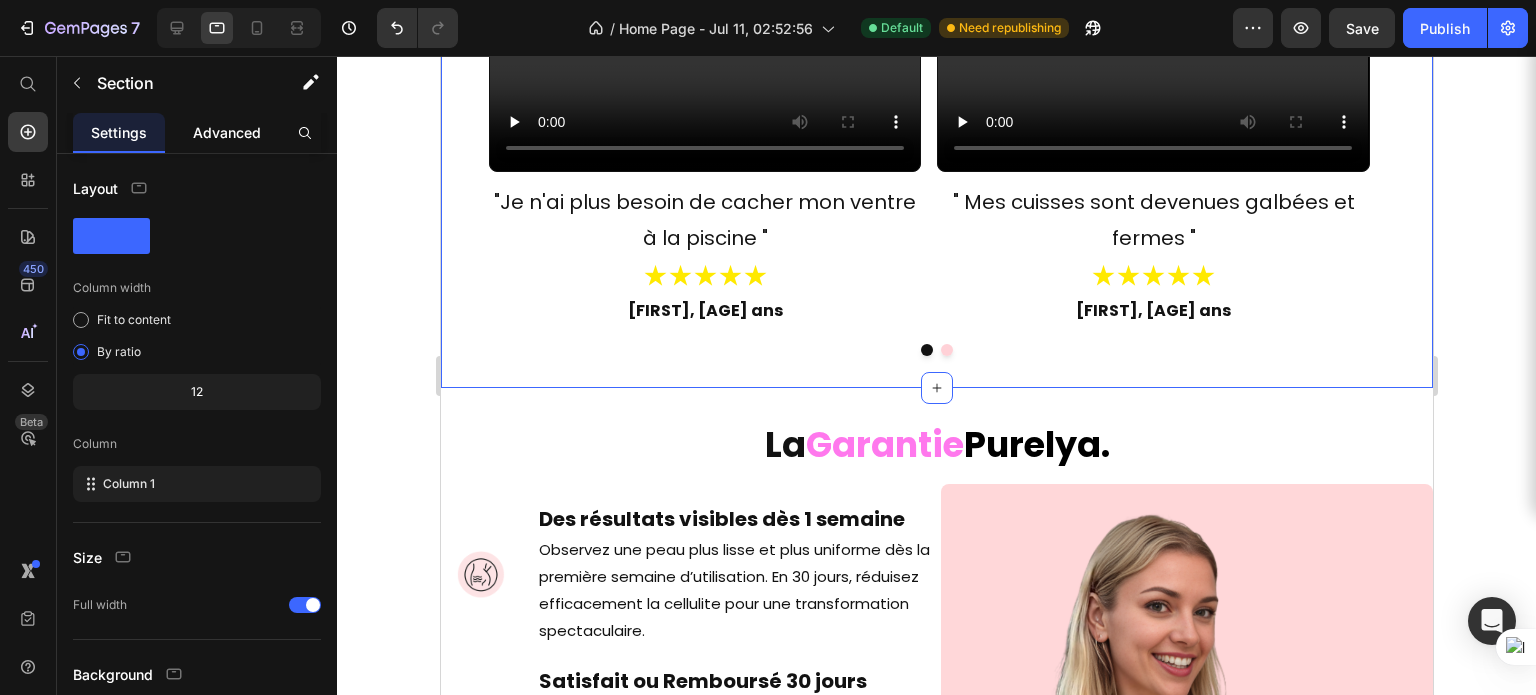 click on "Advanced" at bounding box center [227, 132] 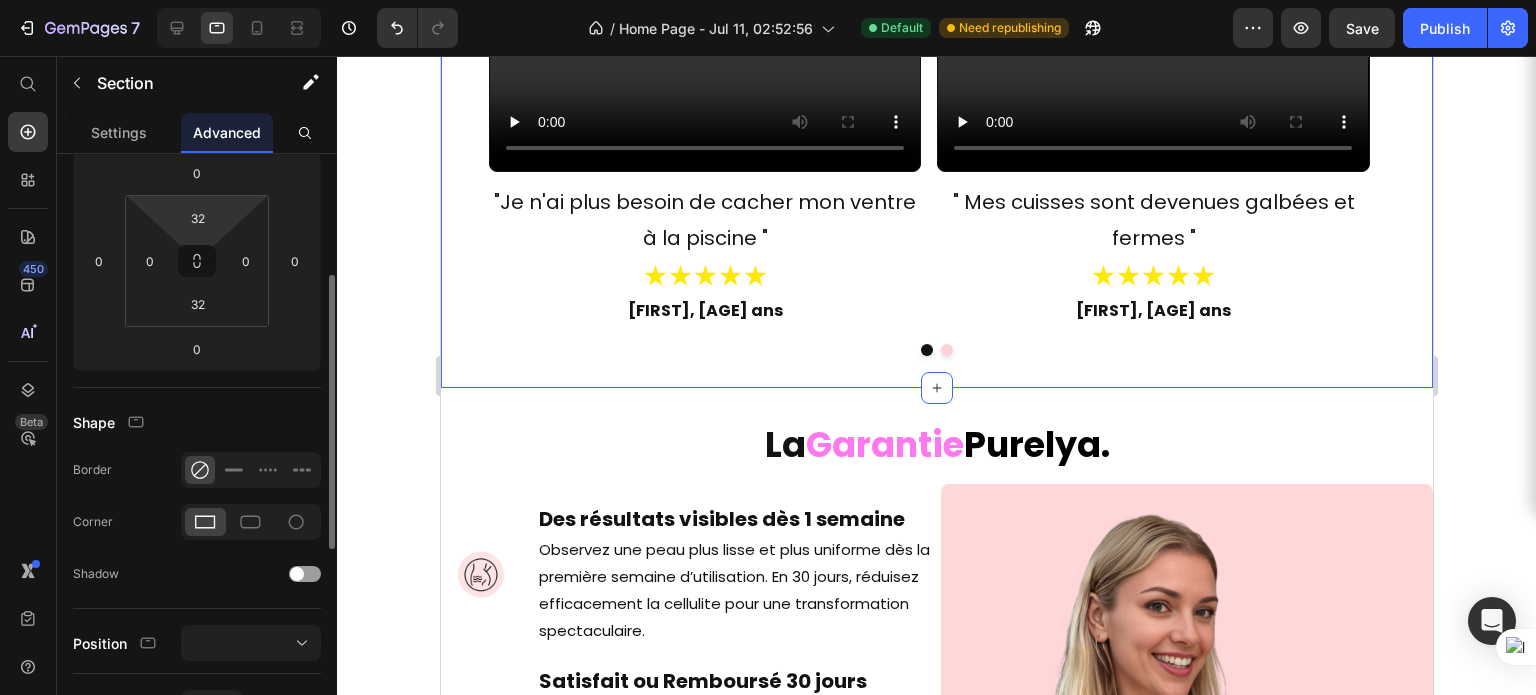 scroll, scrollTop: 265, scrollLeft: 0, axis: vertical 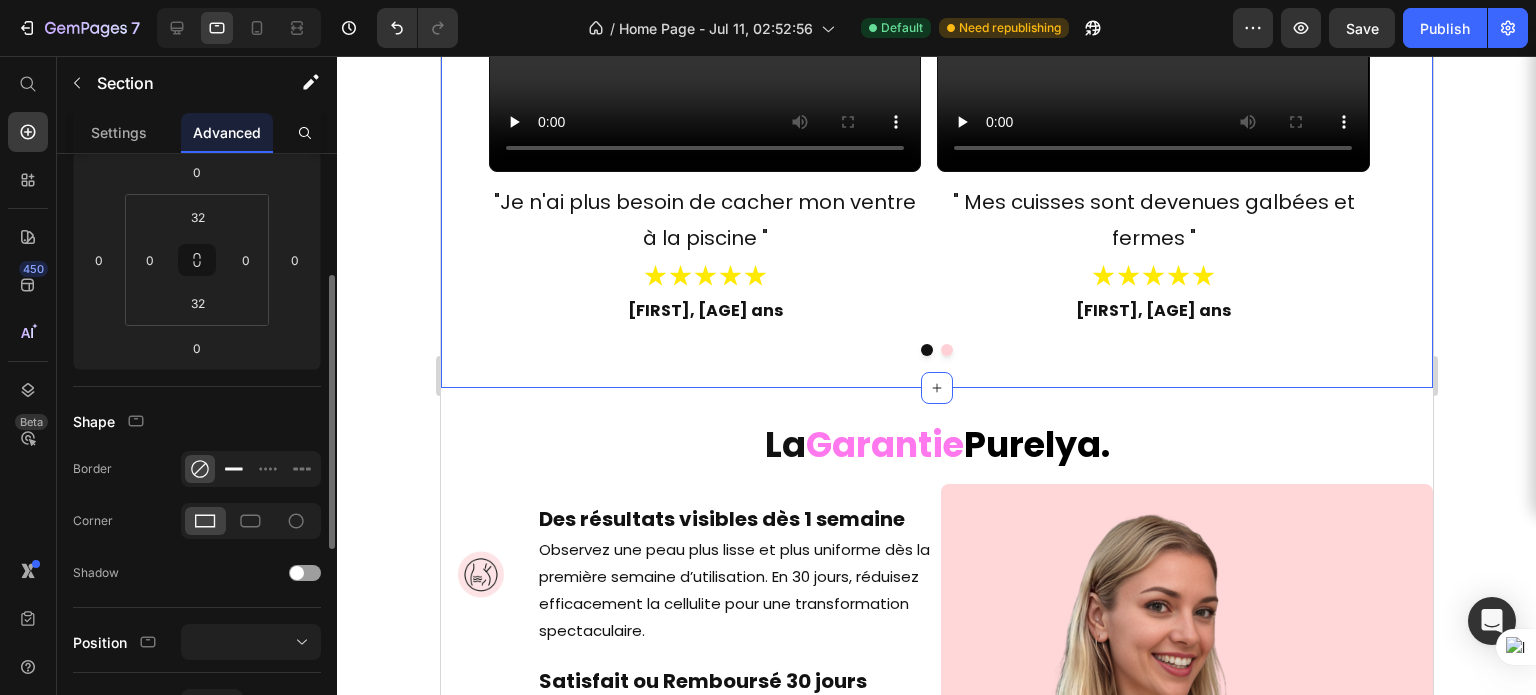 click 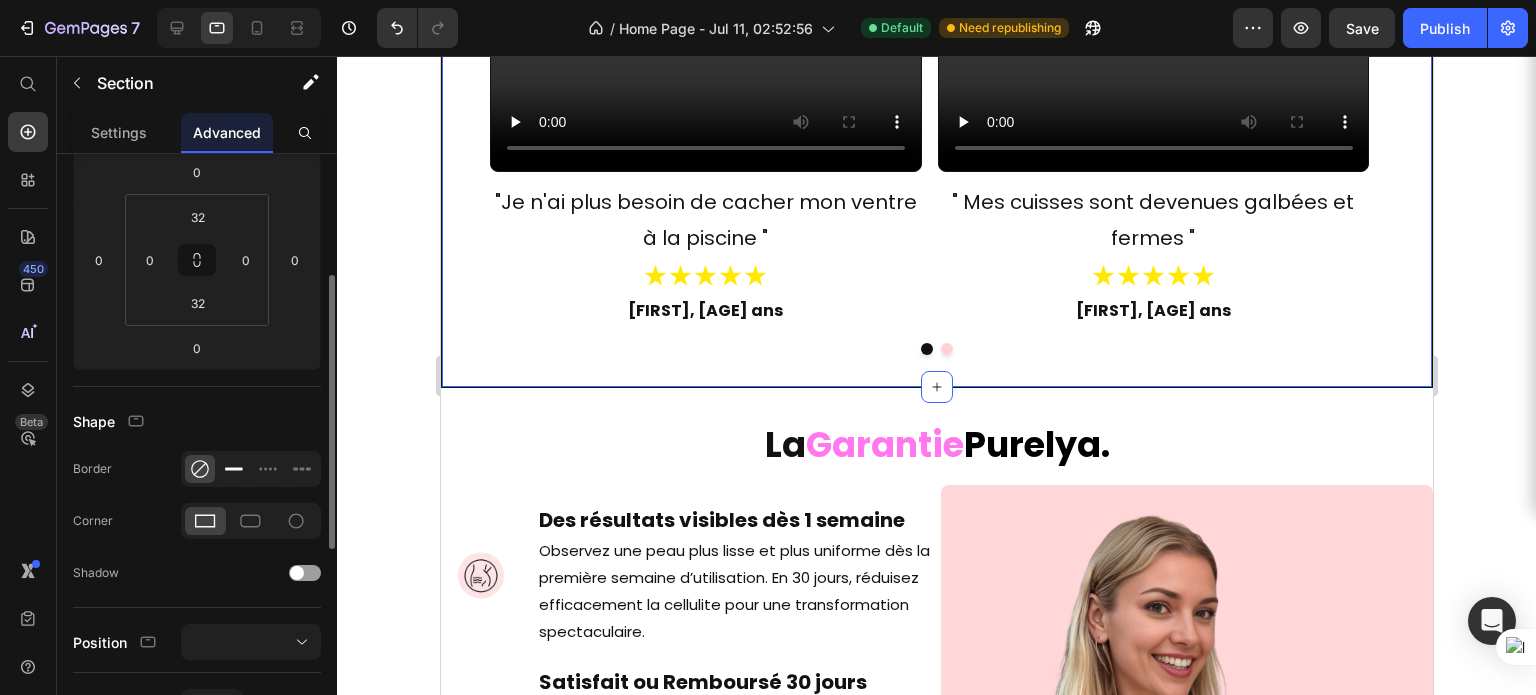 scroll, scrollTop: 14821, scrollLeft: 0, axis: vertical 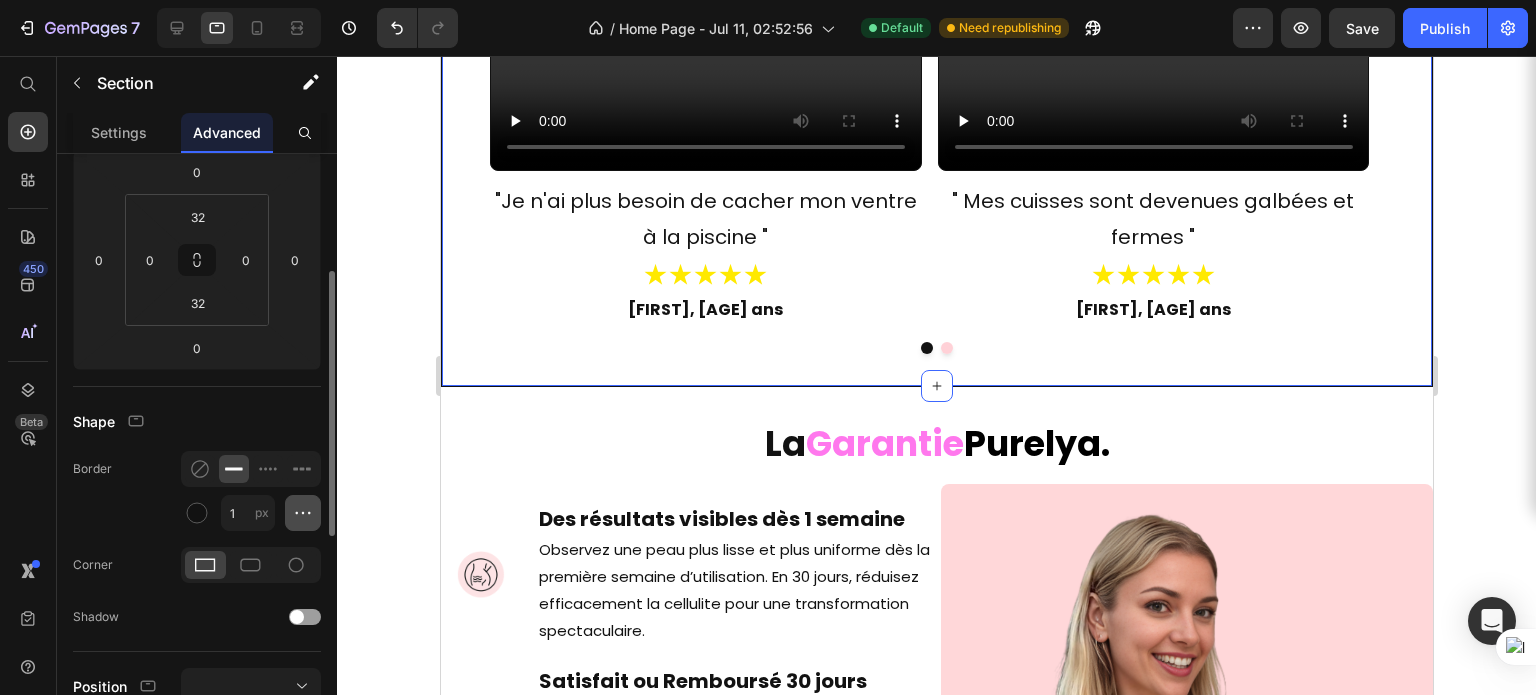 click 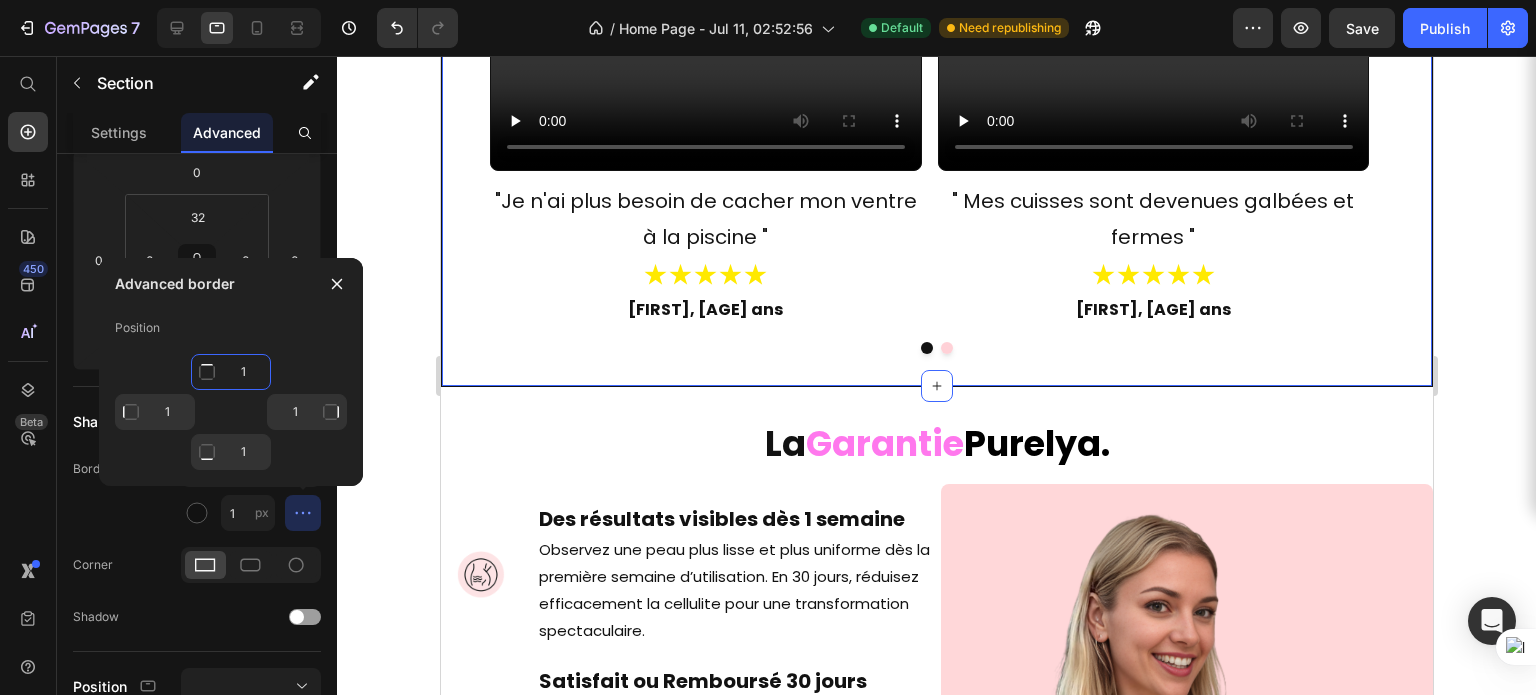 click on "1" 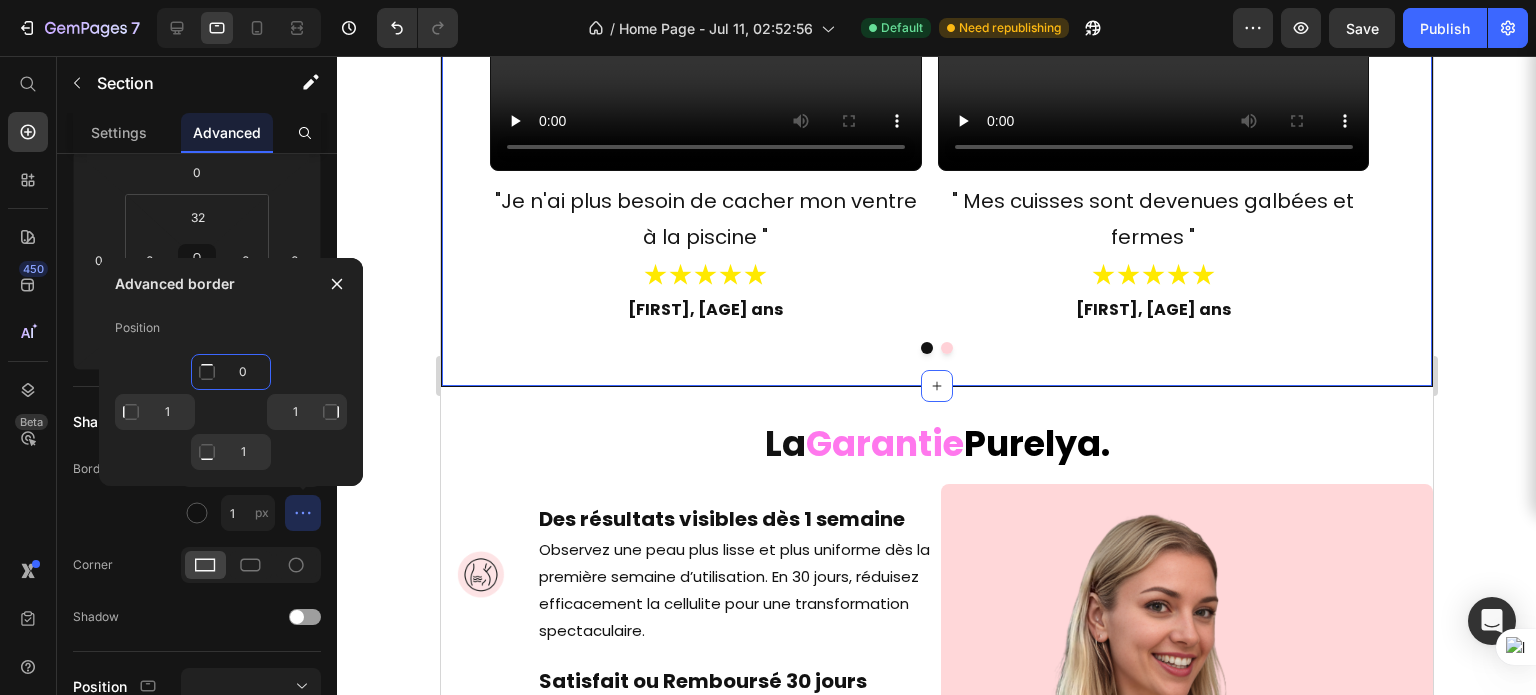 scroll, scrollTop: 14820, scrollLeft: 0, axis: vertical 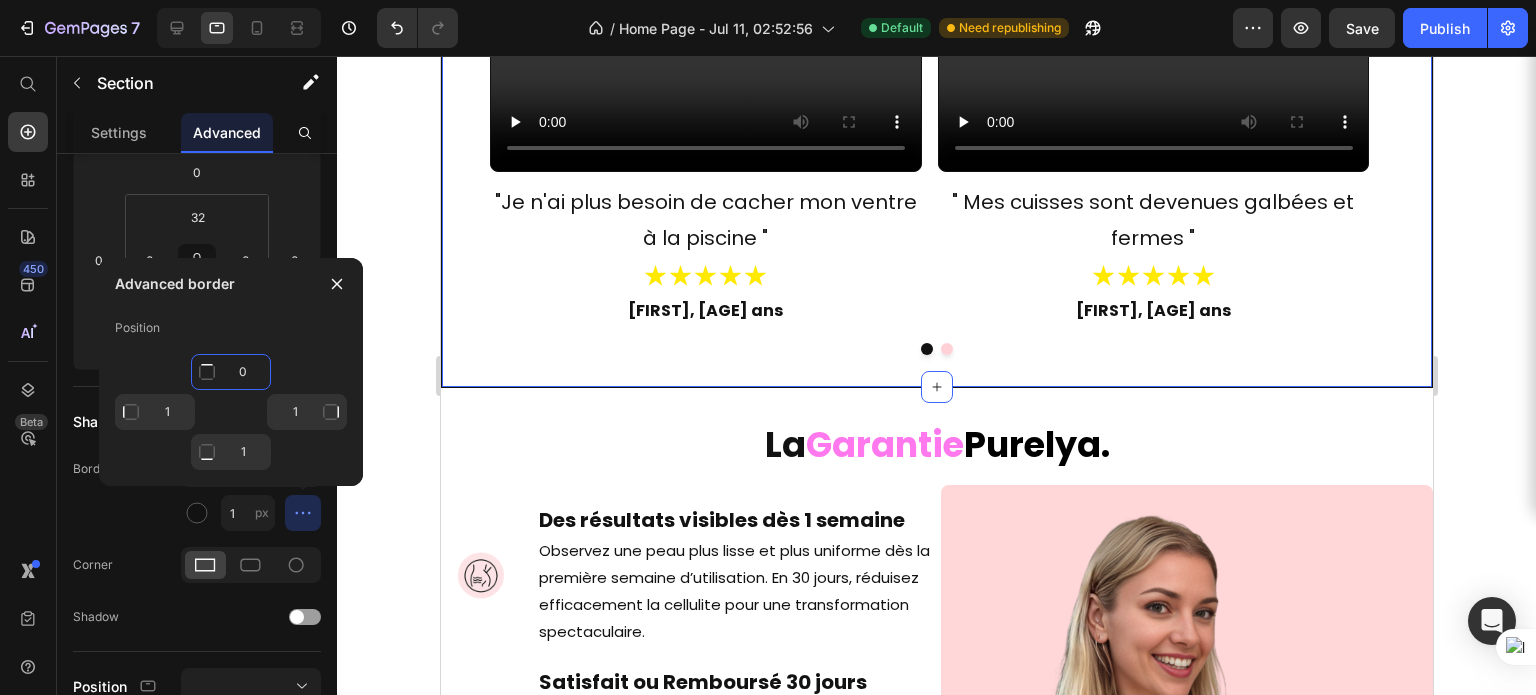 type on "0" 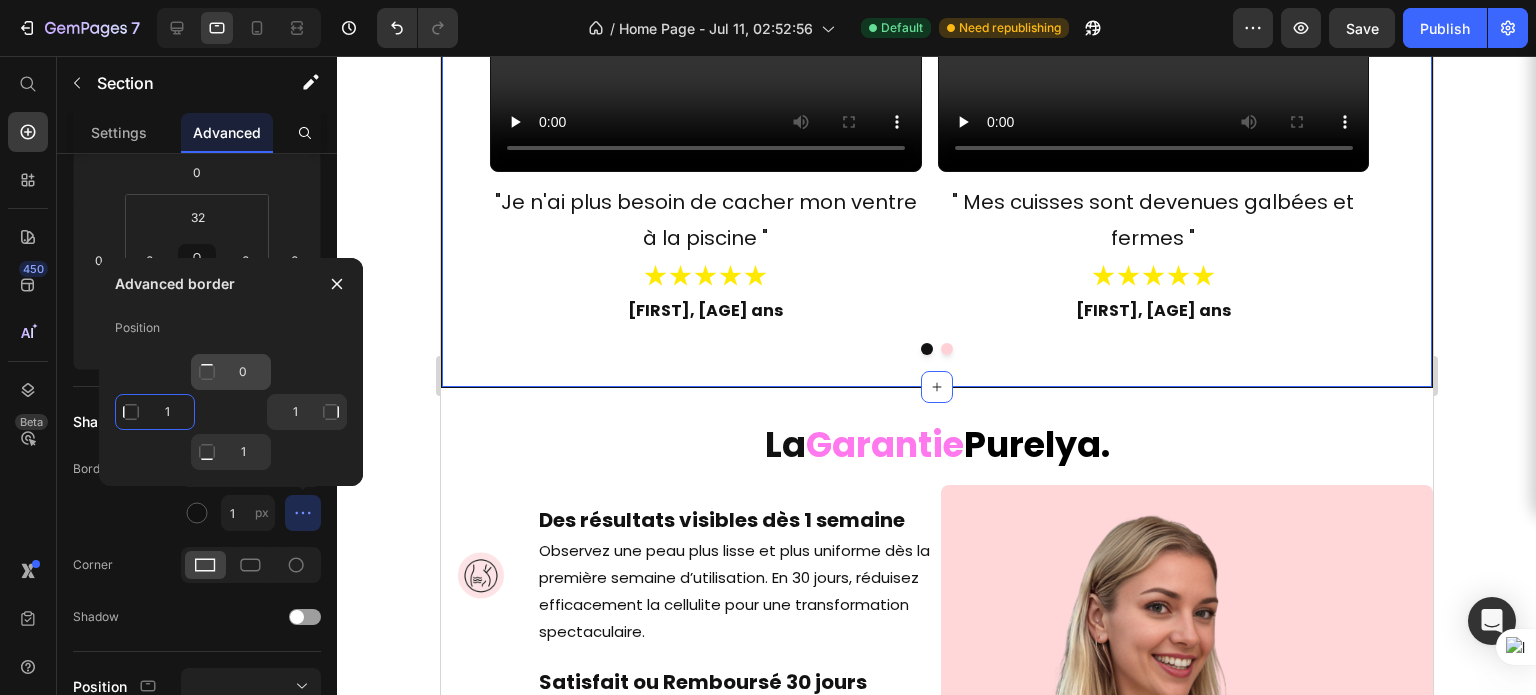 type on "Mixed" 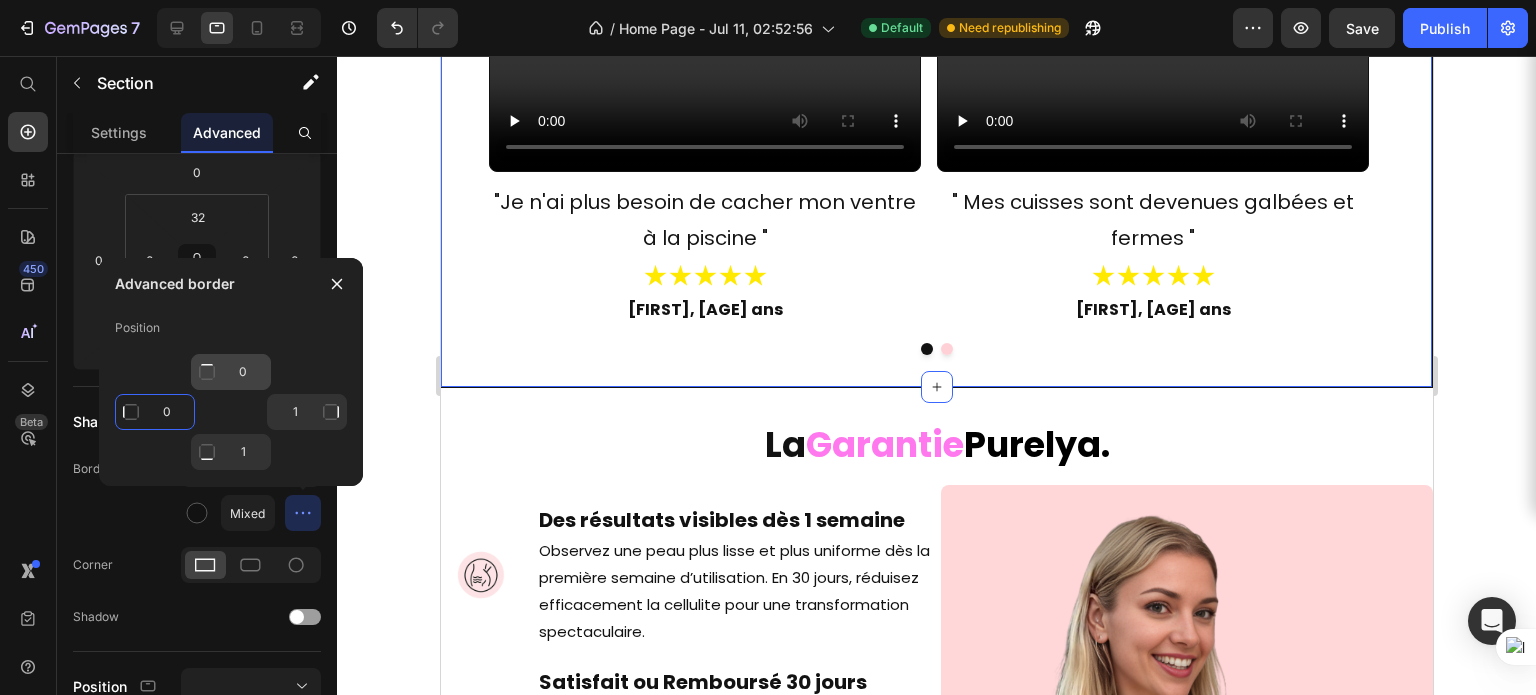 type on "0" 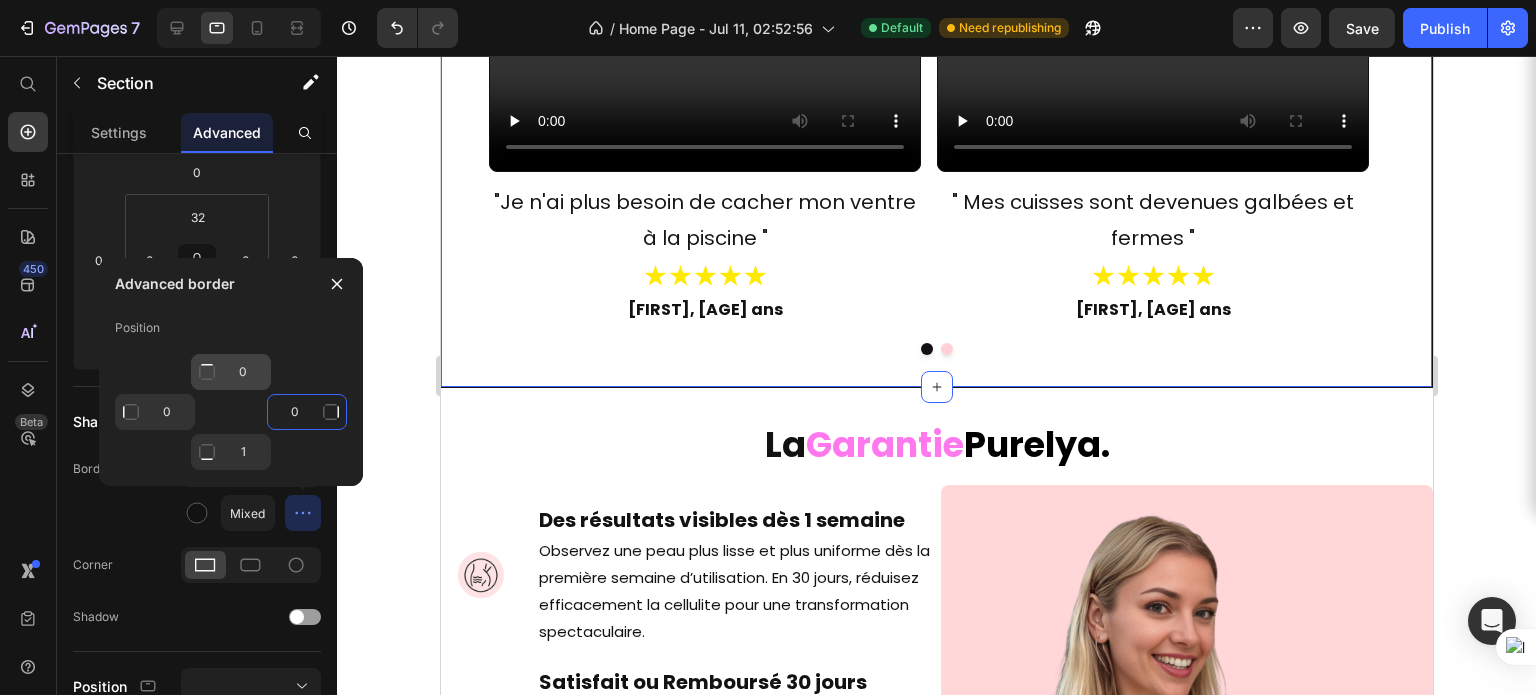 type on "0" 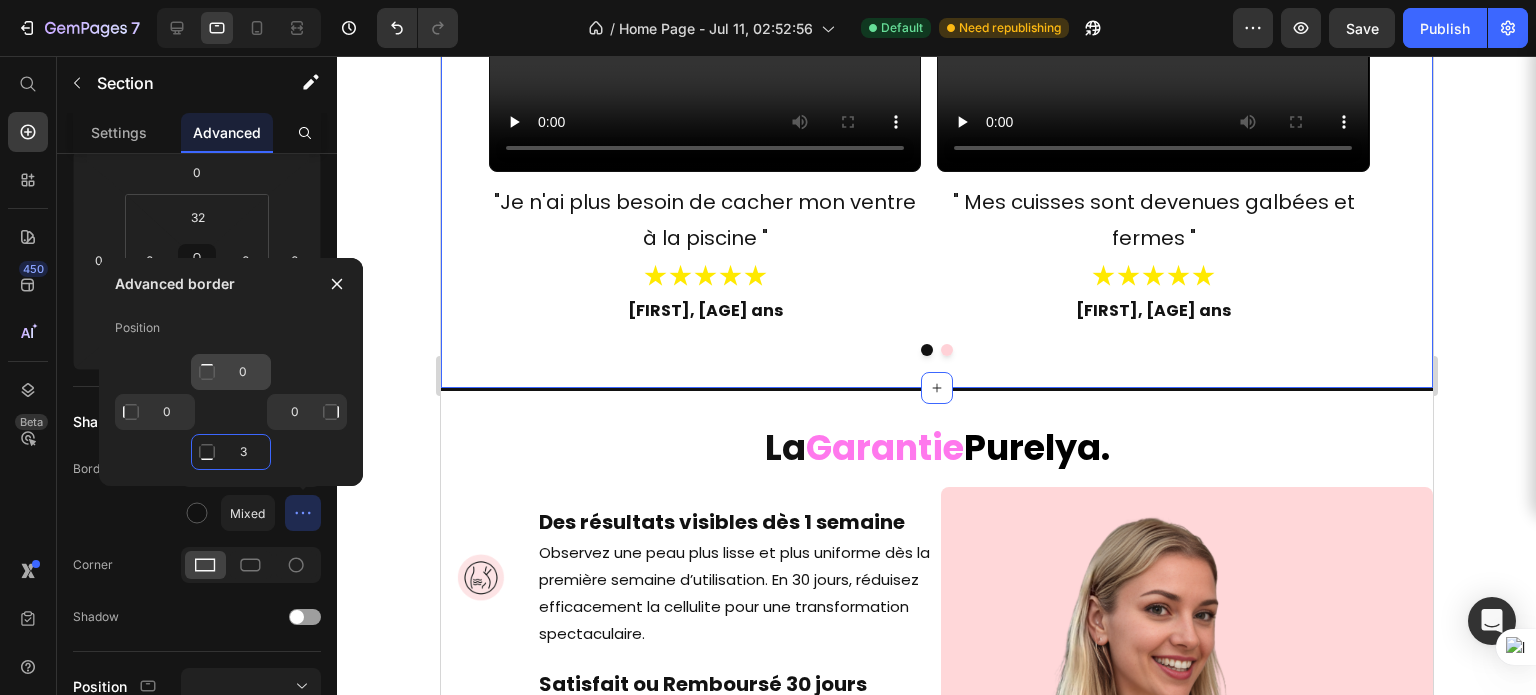 type on "3" 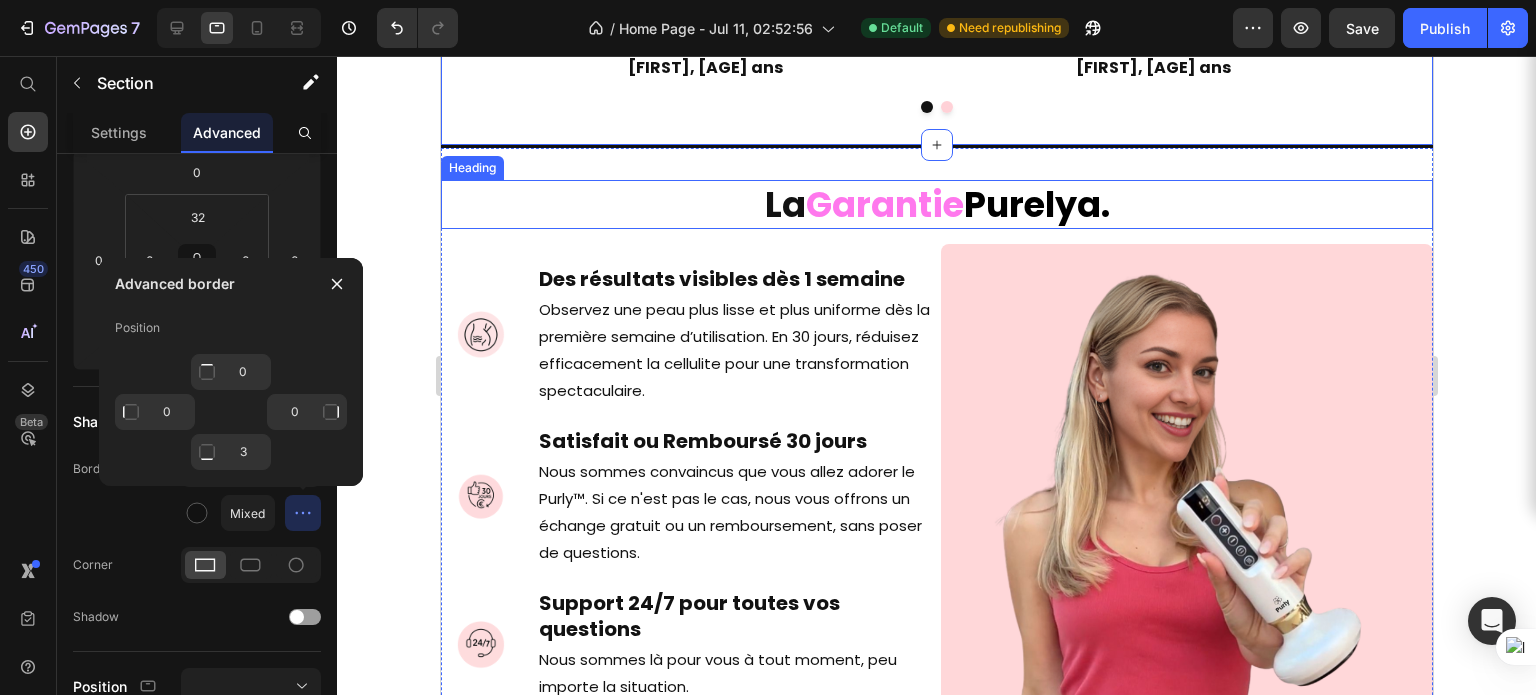 scroll, scrollTop: 15338, scrollLeft: 0, axis: vertical 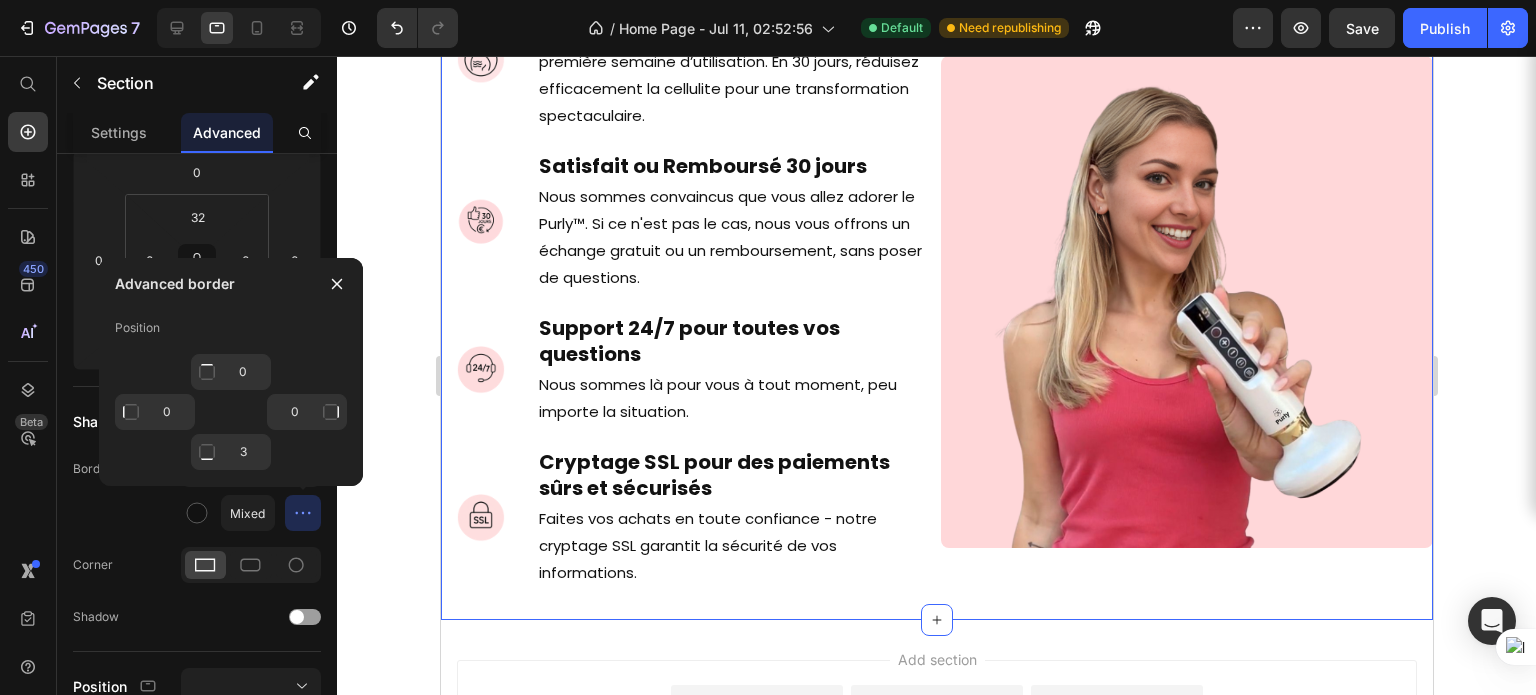 click on "La  Garantie  Purelya. Heading Image Des résultats visibles dès 1 semaine Heading Observez une peau plus lisse et plus uniforme dès la première semaine d’utilisation. En 30 jours, réduisez efficacement la cellulite pour une transformation spectaculaire. Text Block Advanced List Image Satisfait ou Remboursé 30 jours Heading Nous sommes convaincus que vous allez adorer le Purly™. Si ce n'est pas le cas, nous vous offrons un échange gratuit ou un remboursement, sans poser de questions. Text Block Advanced List Image Support 24/7 pour toutes vos questions Heading Nous sommes là pour vous à tout moment, peu importe la situation. Text Block Advanced List Image Cryptage SSL pour des paiements sûrs et sécurisés Heading Faites vos achats en toute confiance - notre cryptage SSL garantit la sécurité de vos informations. Text Block Advanced List Image Row Section 22/25" at bounding box center [936, 247] 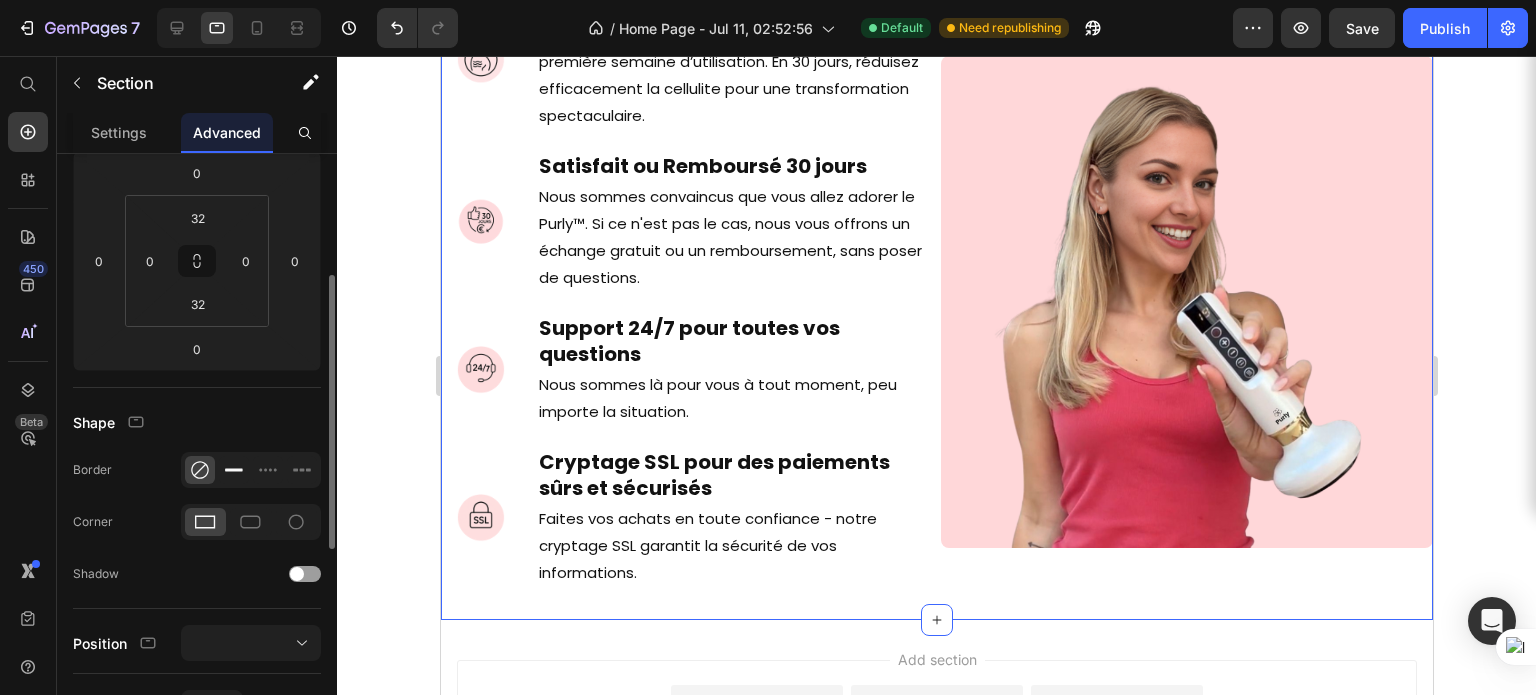 click 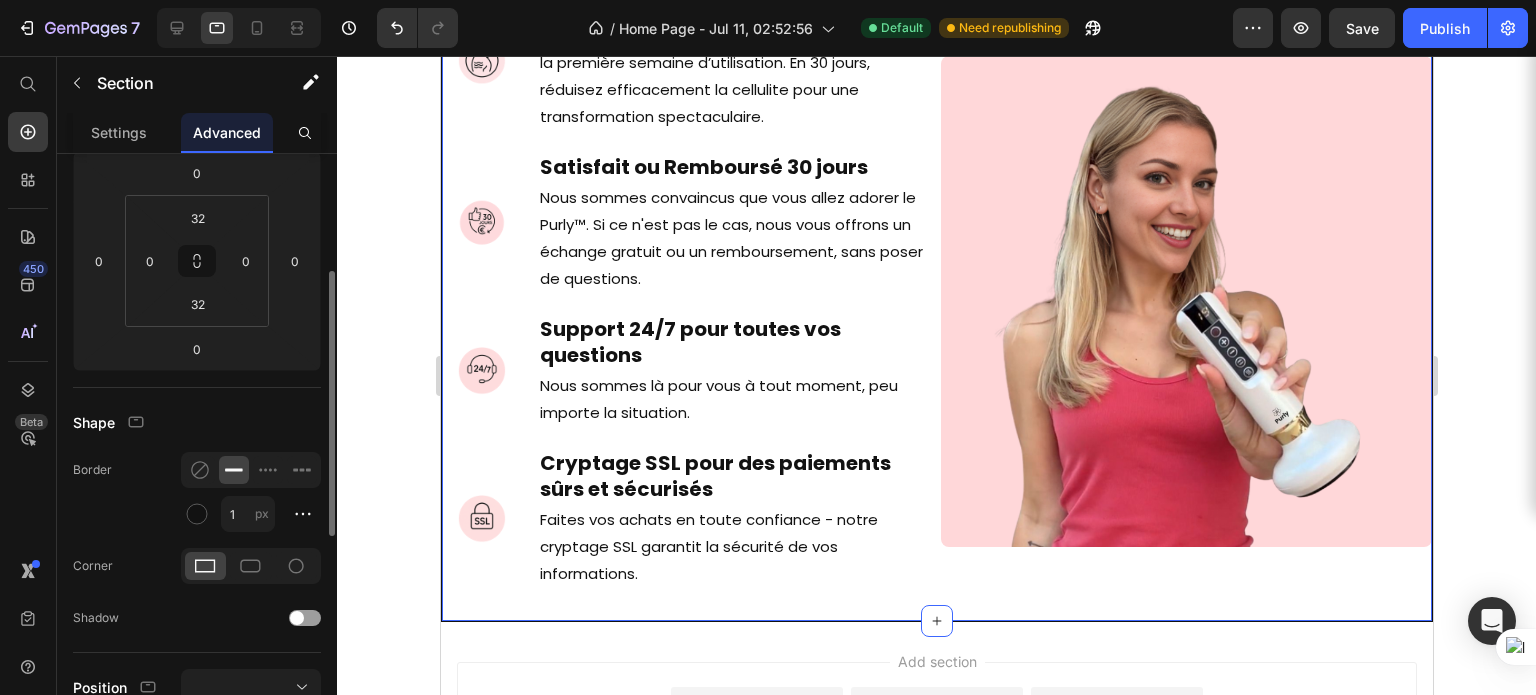 scroll, scrollTop: 15339, scrollLeft: 0, axis: vertical 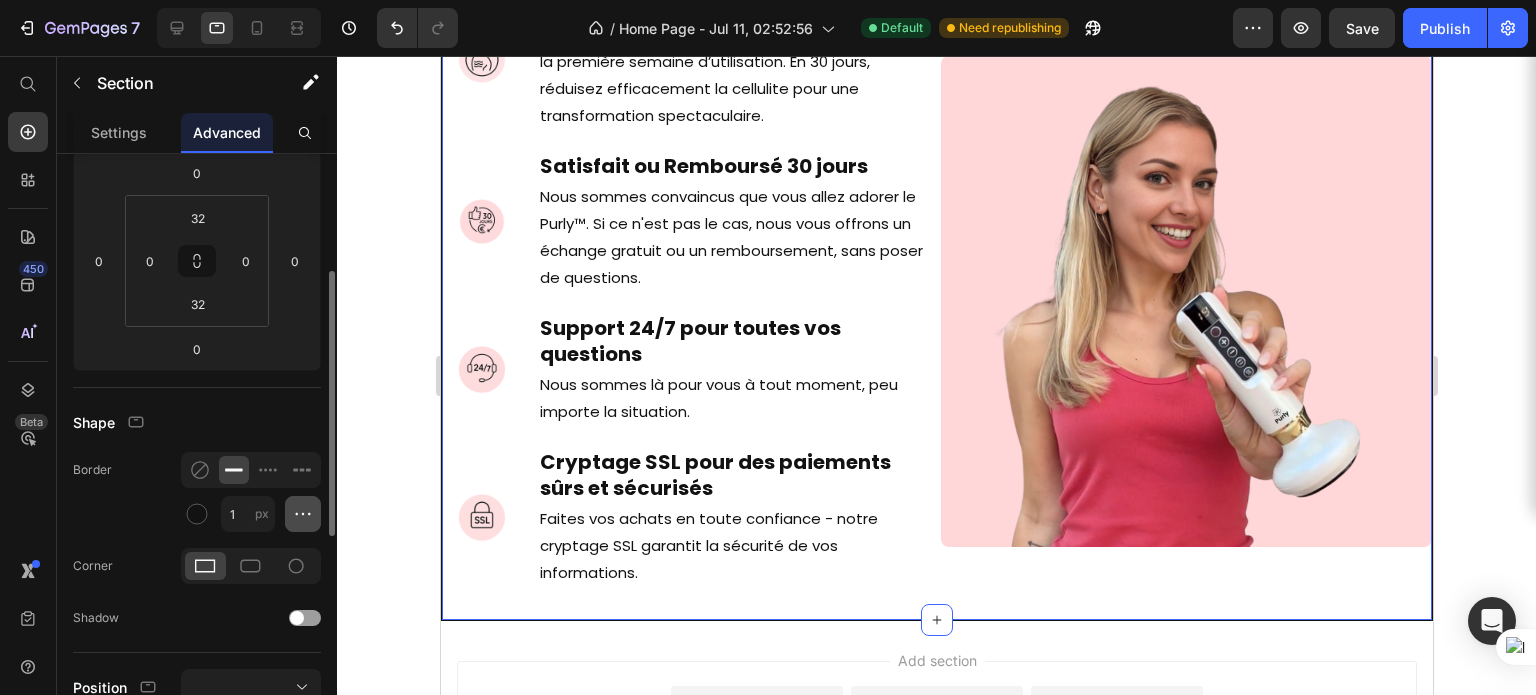 click 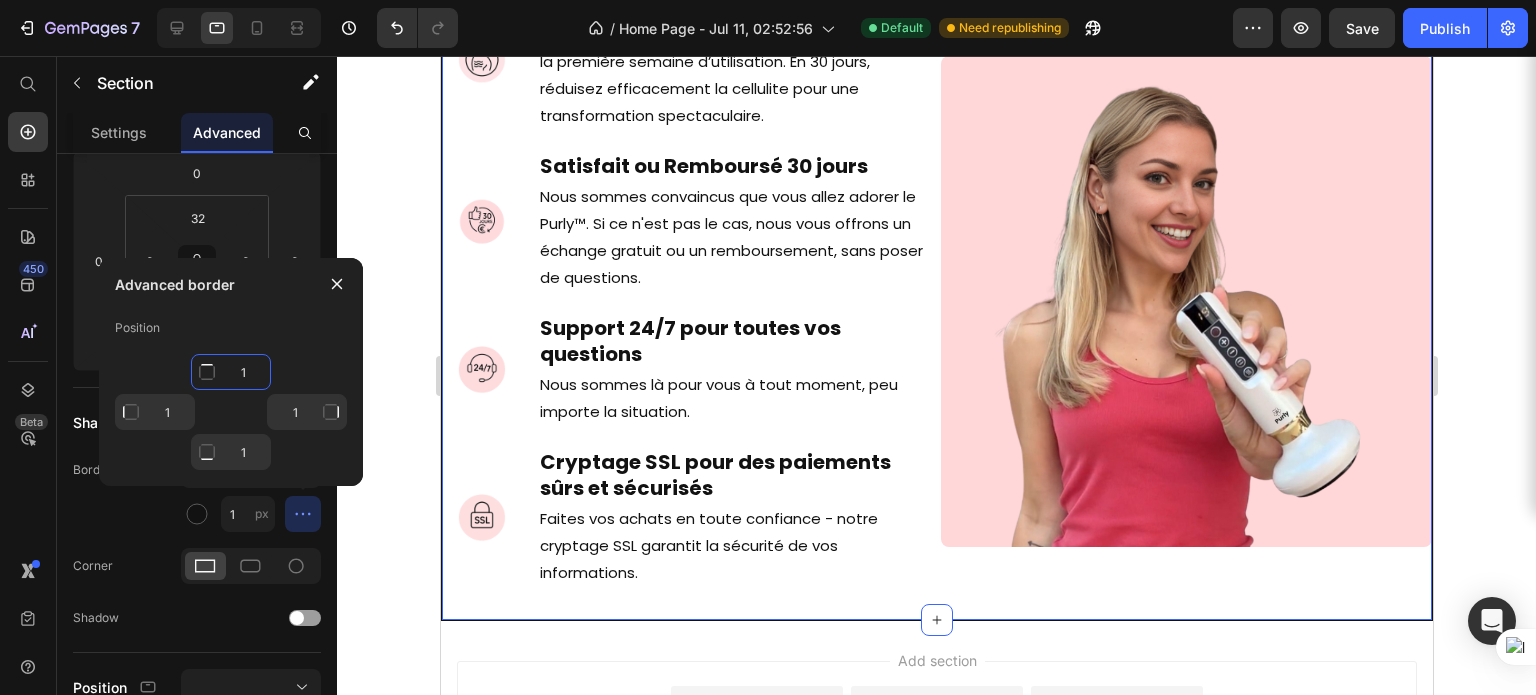 click on "1" 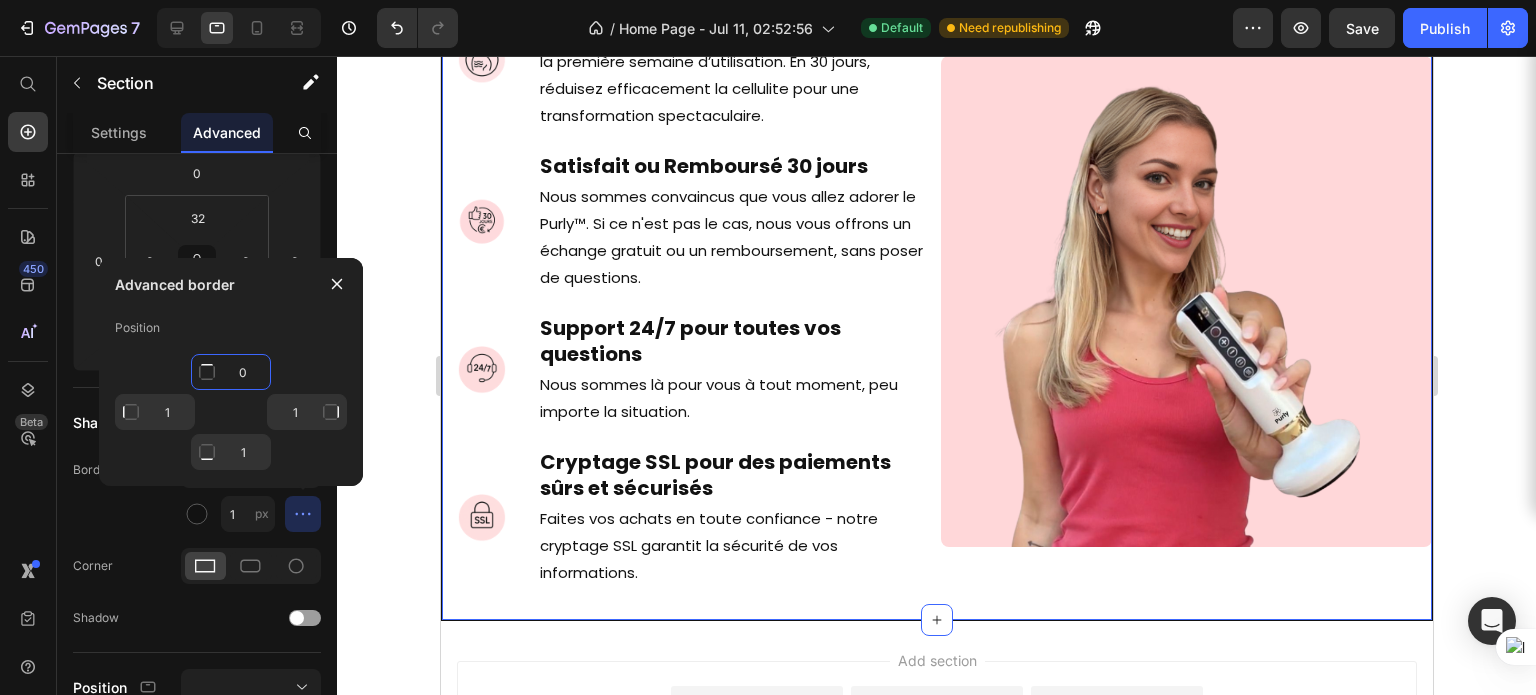 scroll, scrollTop: 15338, scrollLeft: 0, axis: vertical 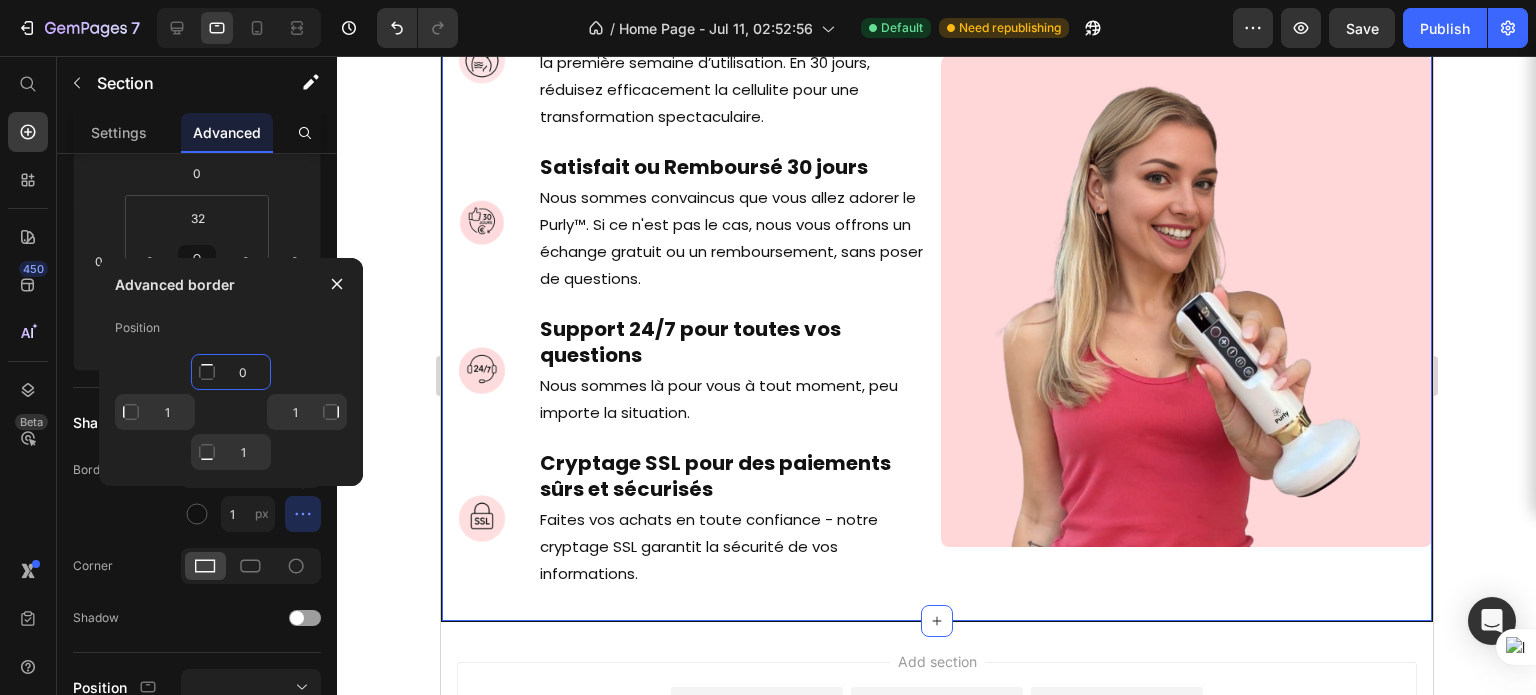 type on "0" 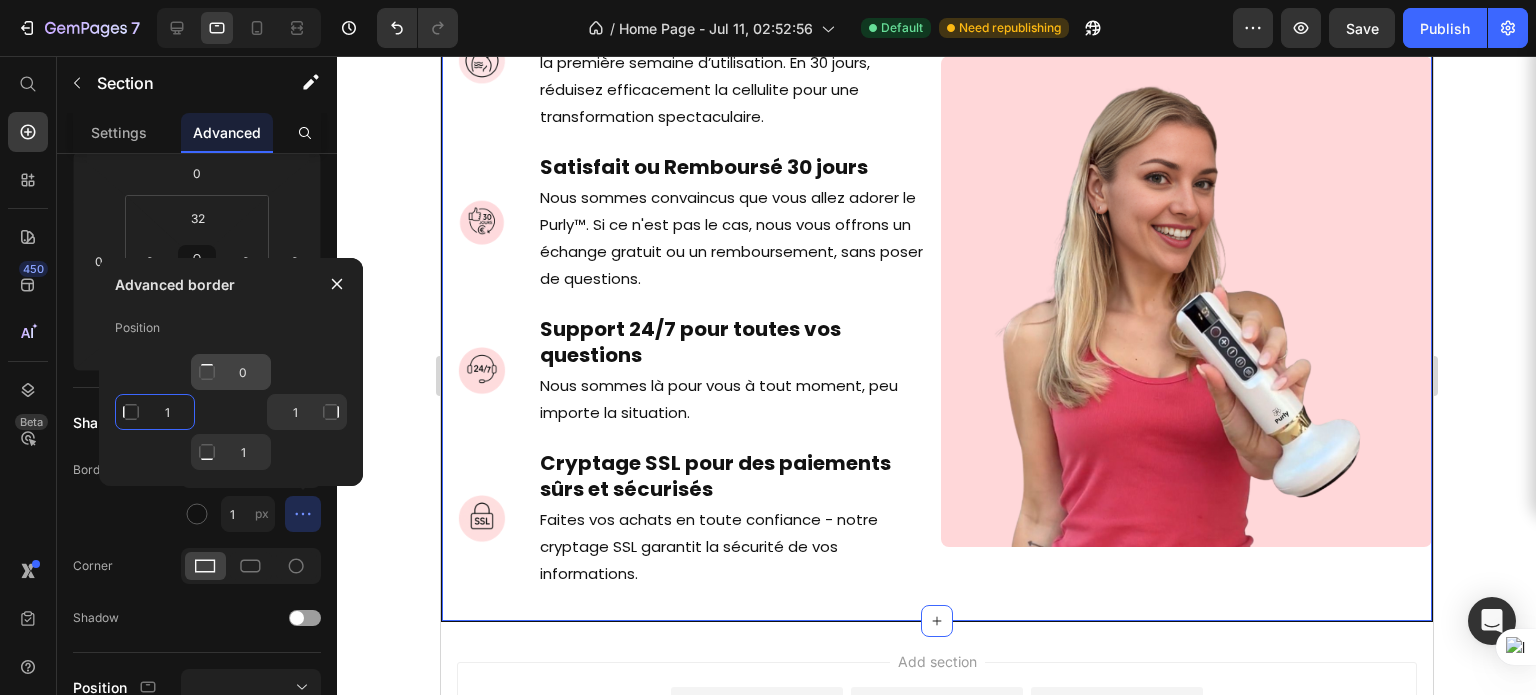 type on "Mixed" 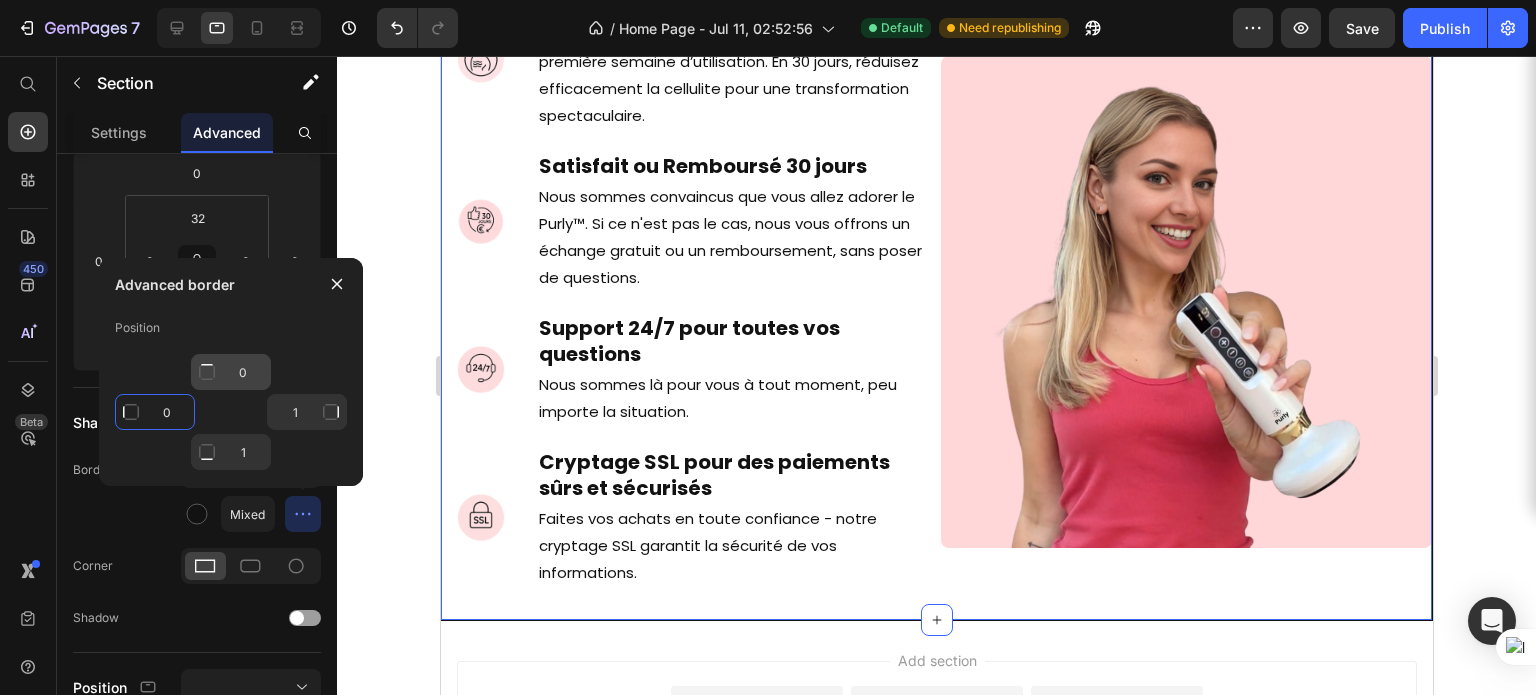 type on "0" 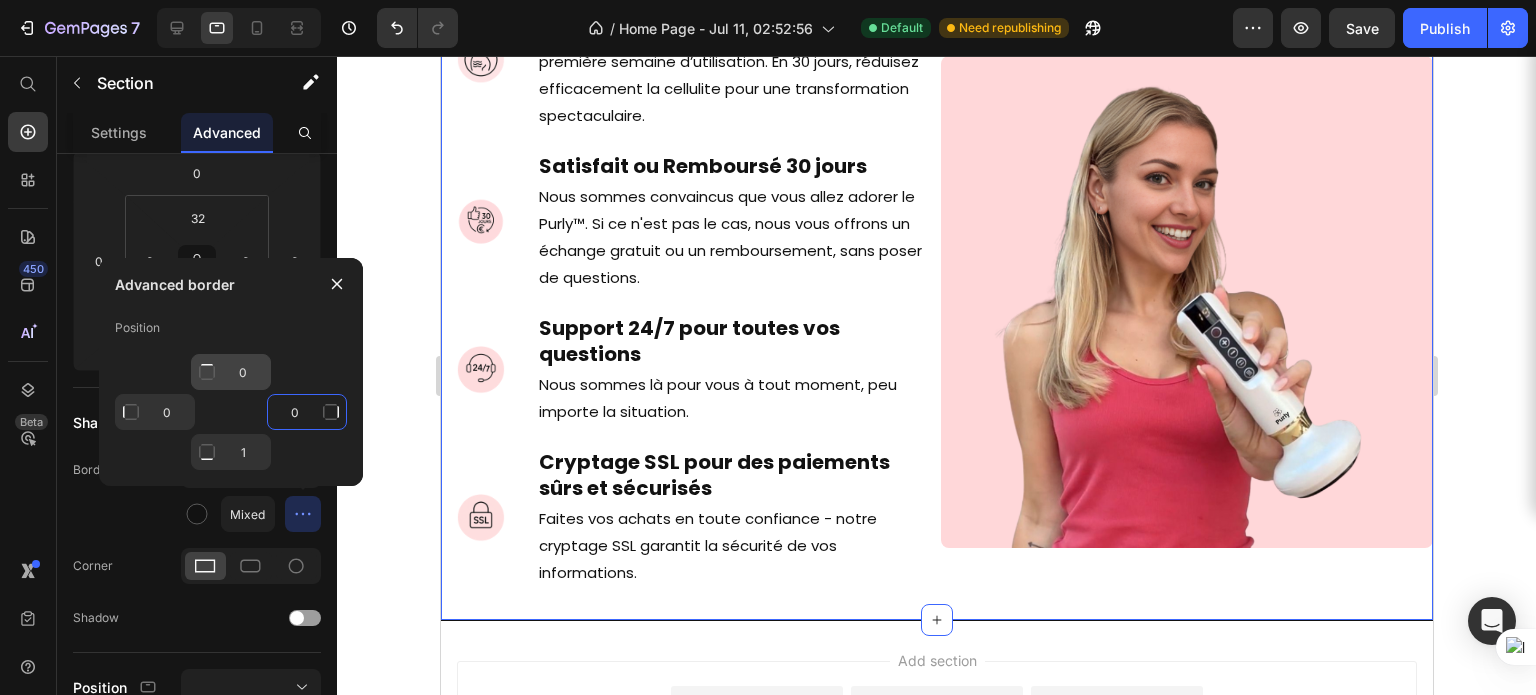 type on "0" 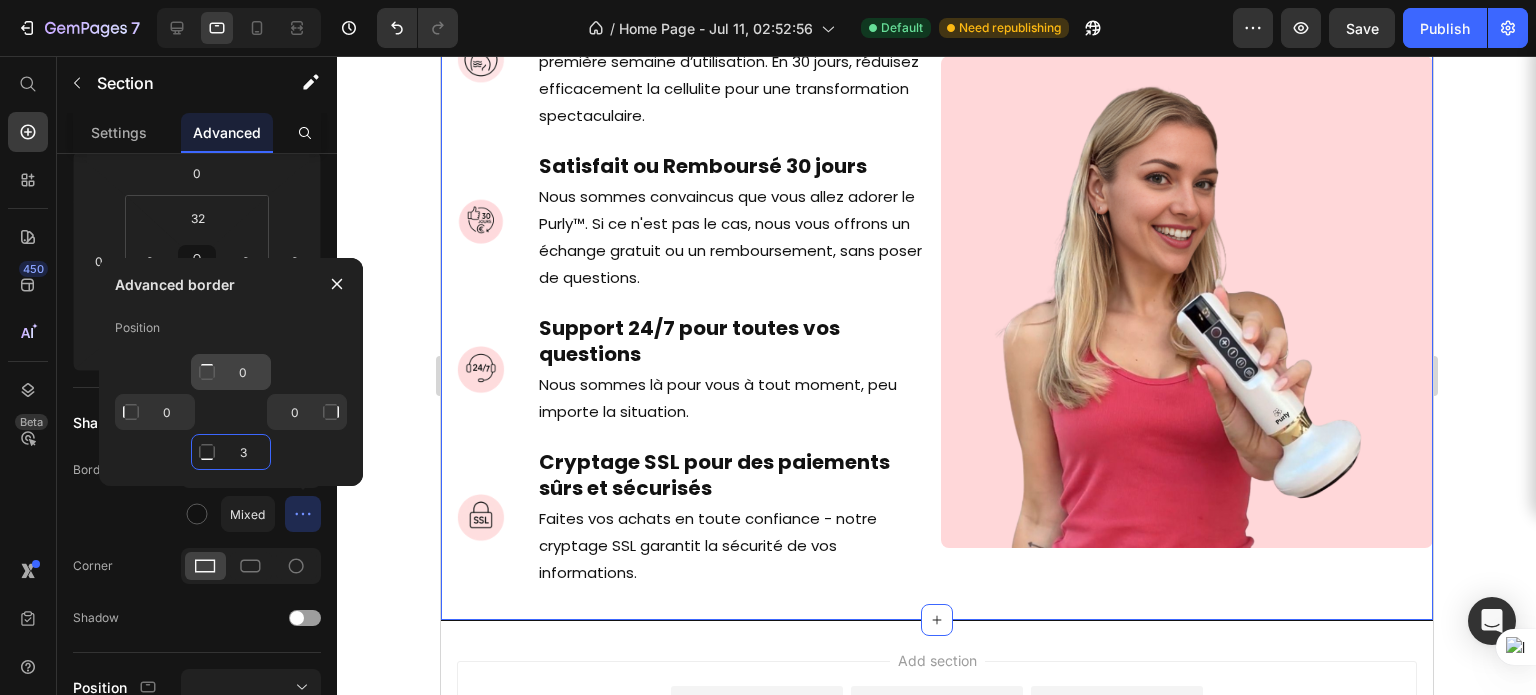 type on "3" 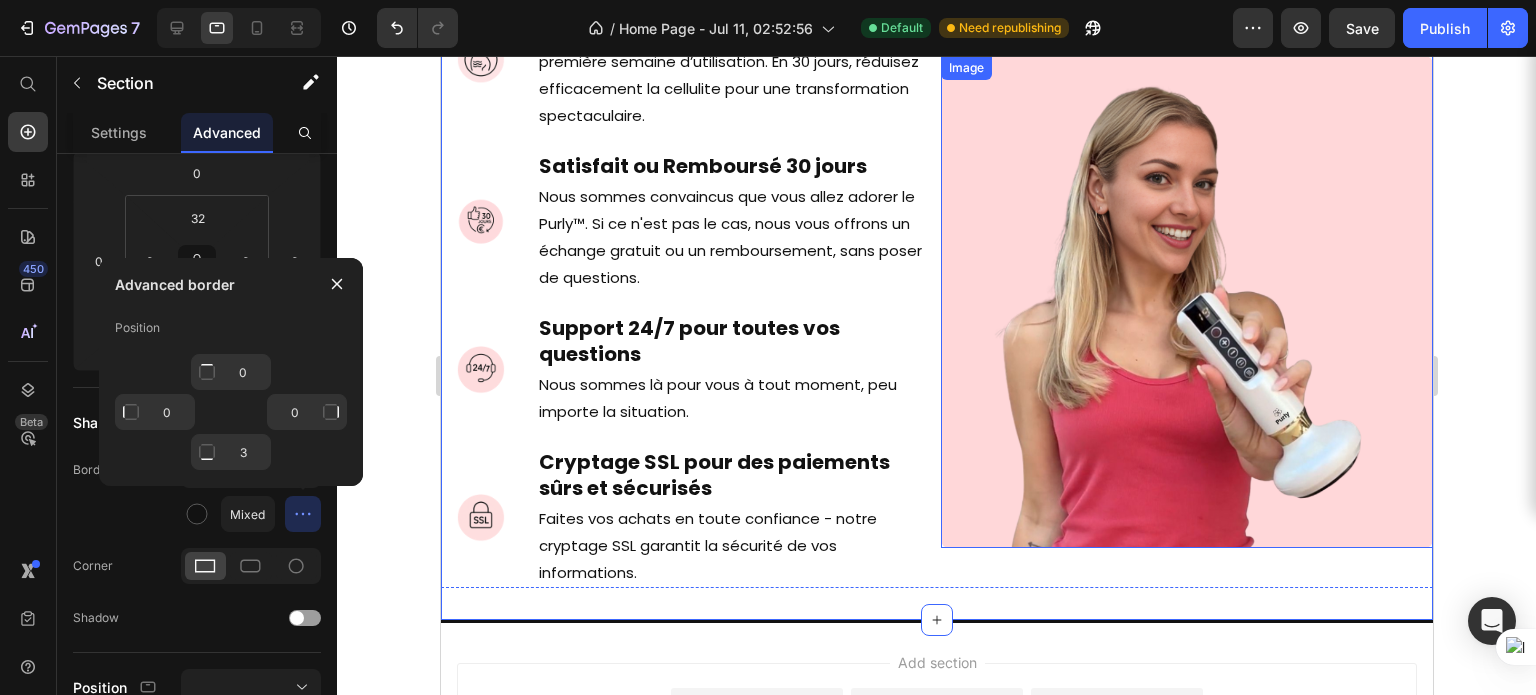 scroll, scrollTop: 15543, scrollLeft: 0, axis: vertical 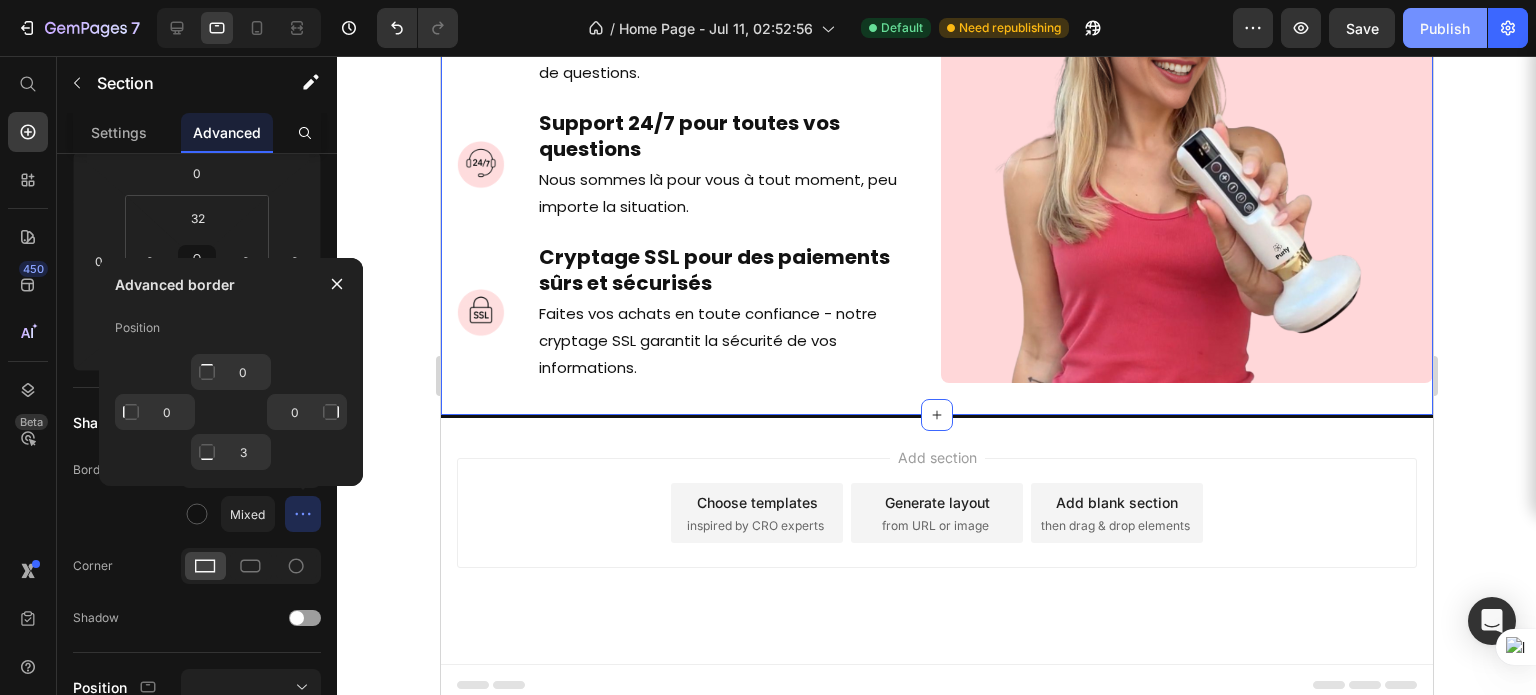 click on "Publish" 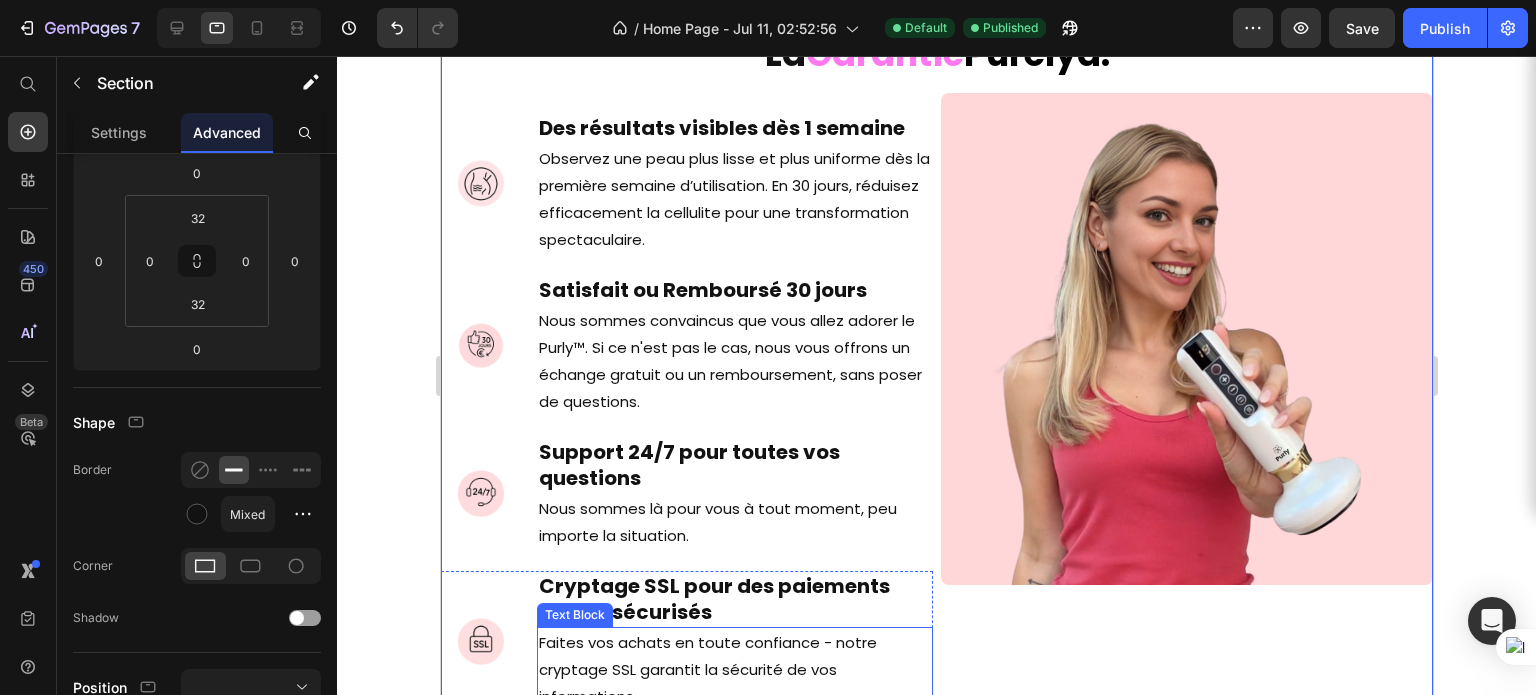 scroll, scrollTop: 14940, scrollLeft: 0, axis: vertical 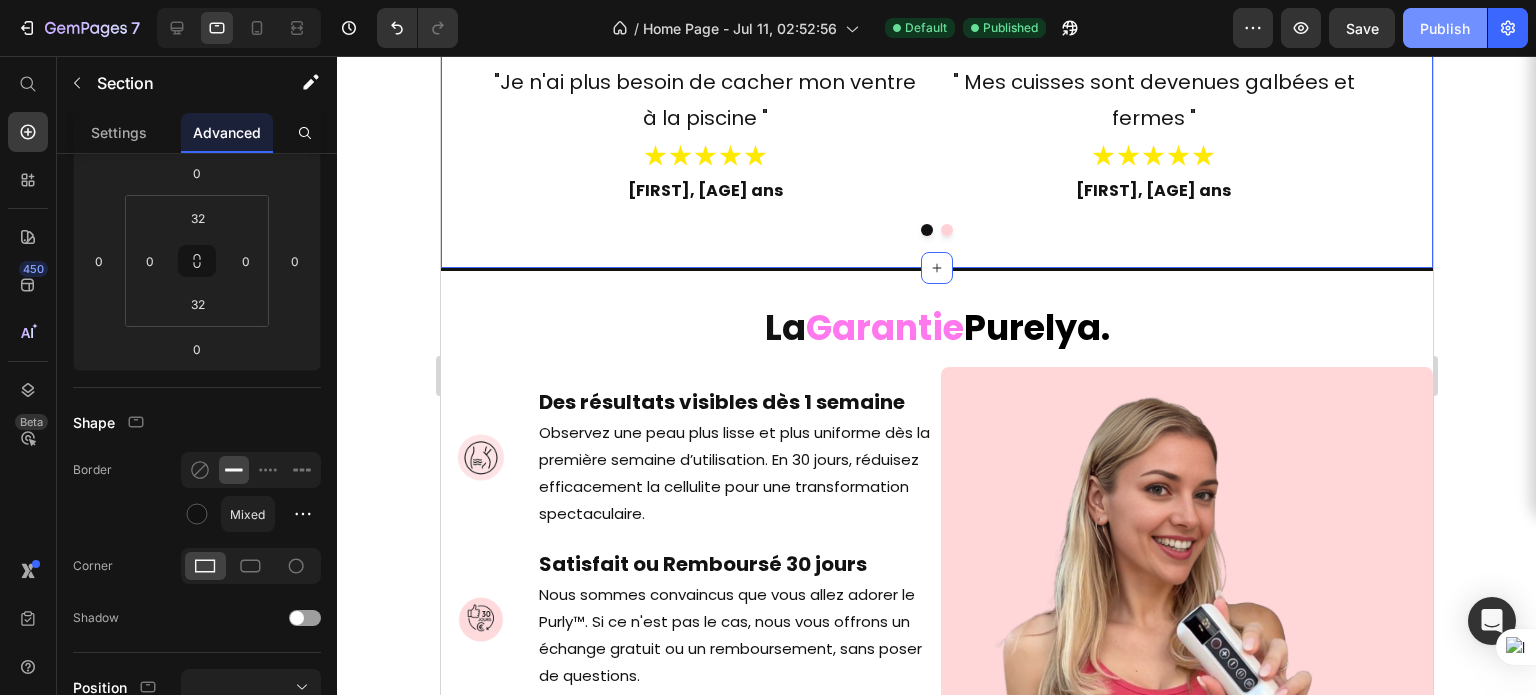 click on "Publish" at bounding box center [1445, 28] 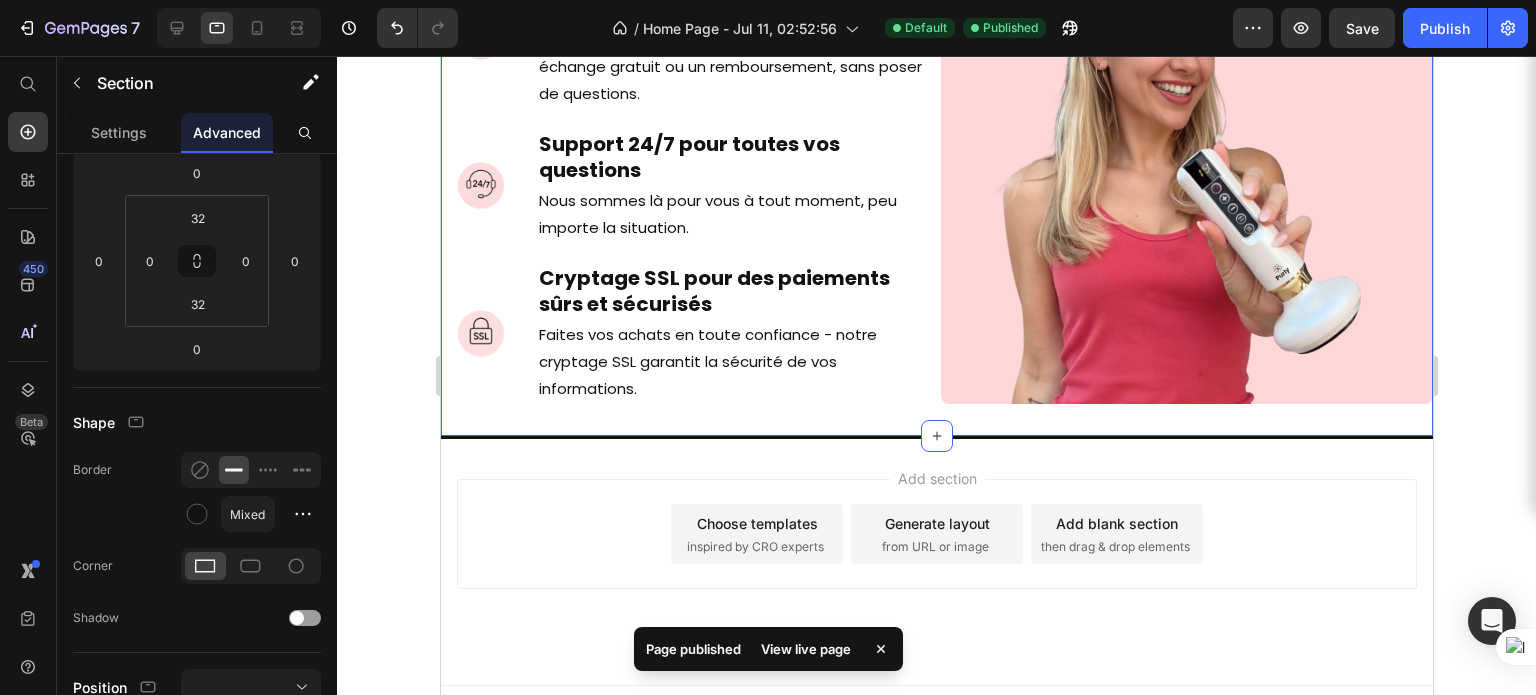 scroll, scrollTop: 15543, scrollLeft: 0, axis: vertical 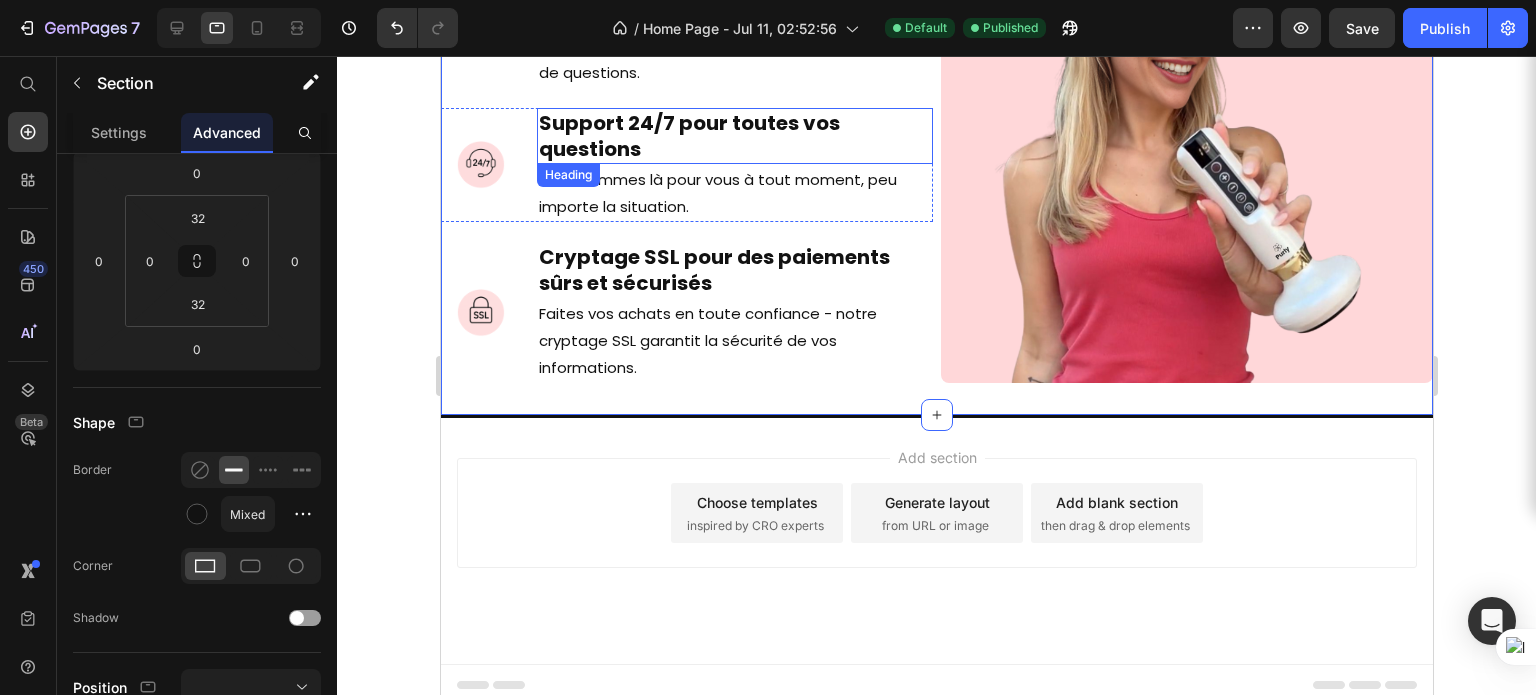 click on "Support 24/7 pour toutes vos questions" at bounding box center [734, 136] 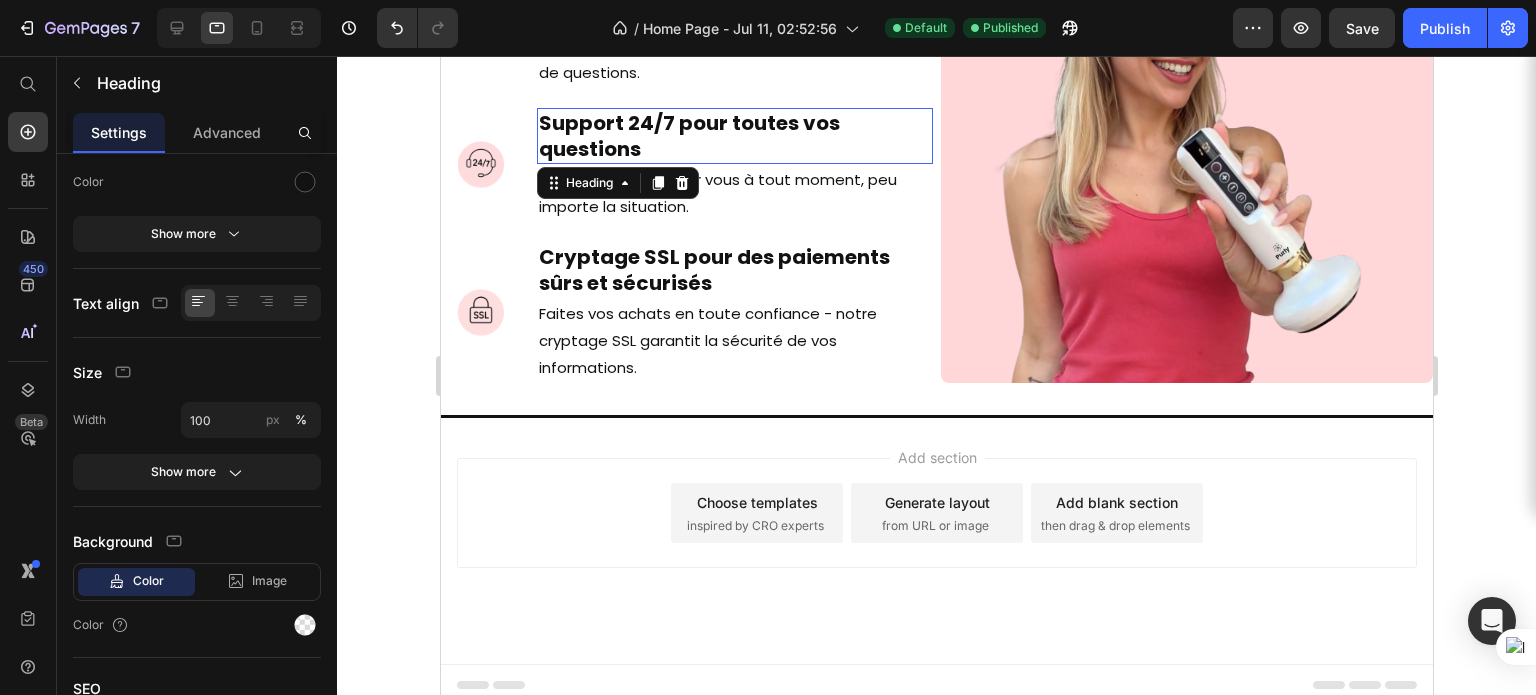 scroll, scrollTop: 0, scrollLeft: 0, axis: both 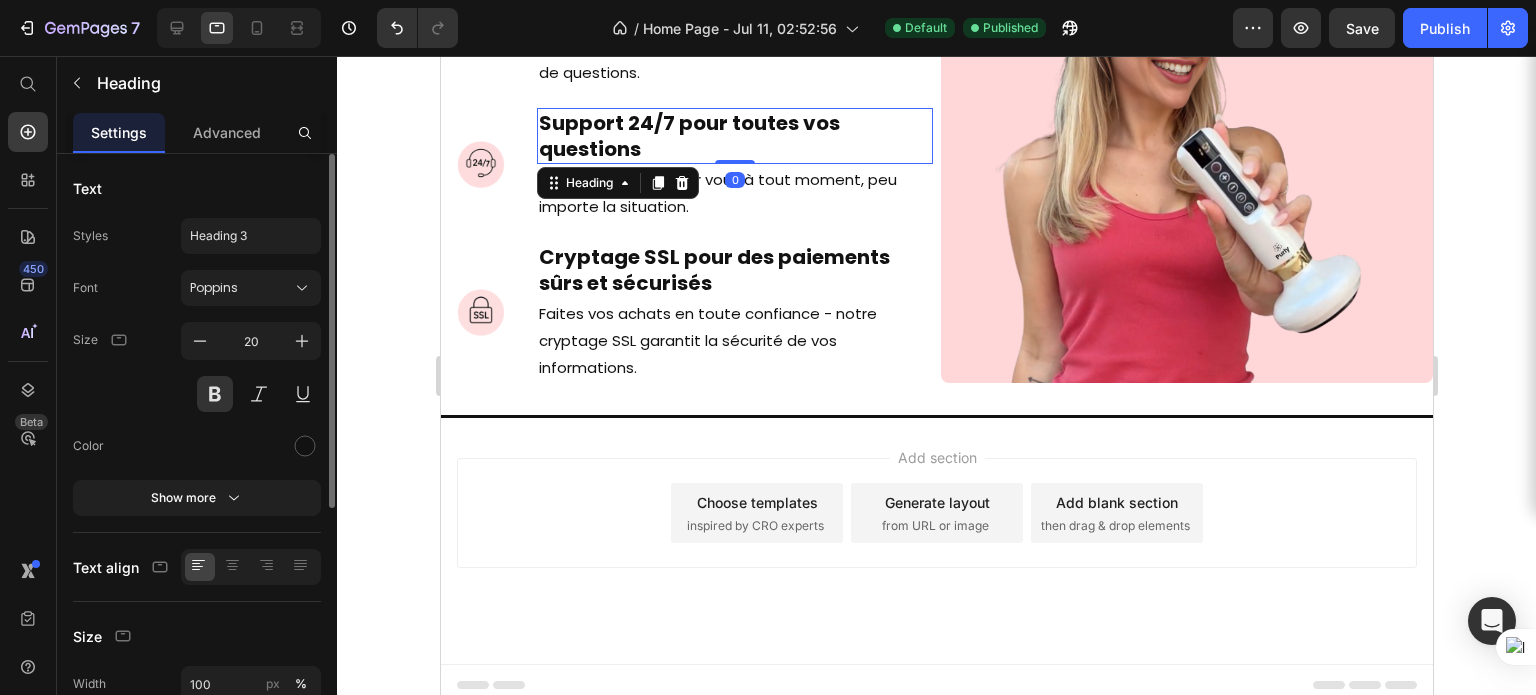 click on "Support 24/7 pour toutes vos questions" at bounding box center (734, 136) 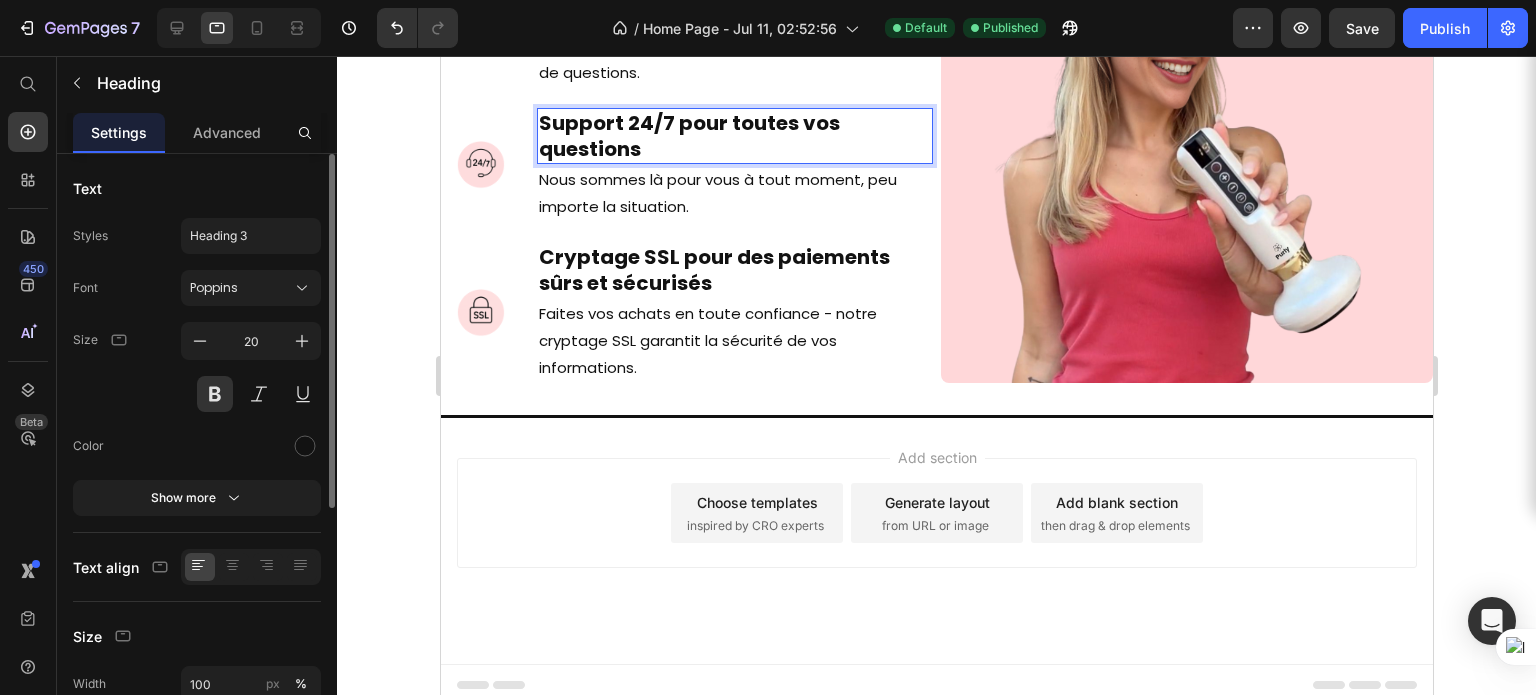 click on "Support 24/7 pour toutes vos questions" at bounding box center [734, 136] 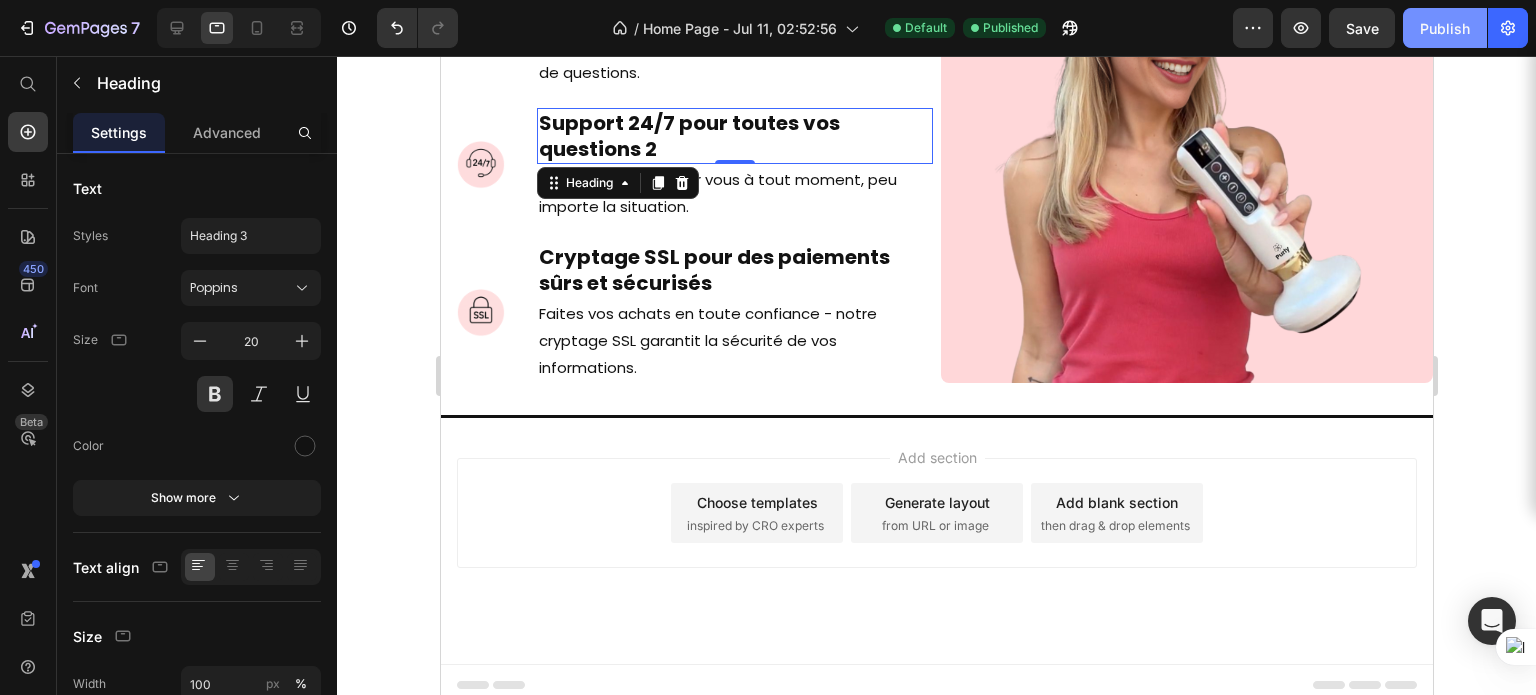 click on "Publish" at bounding box center (1445, 28) 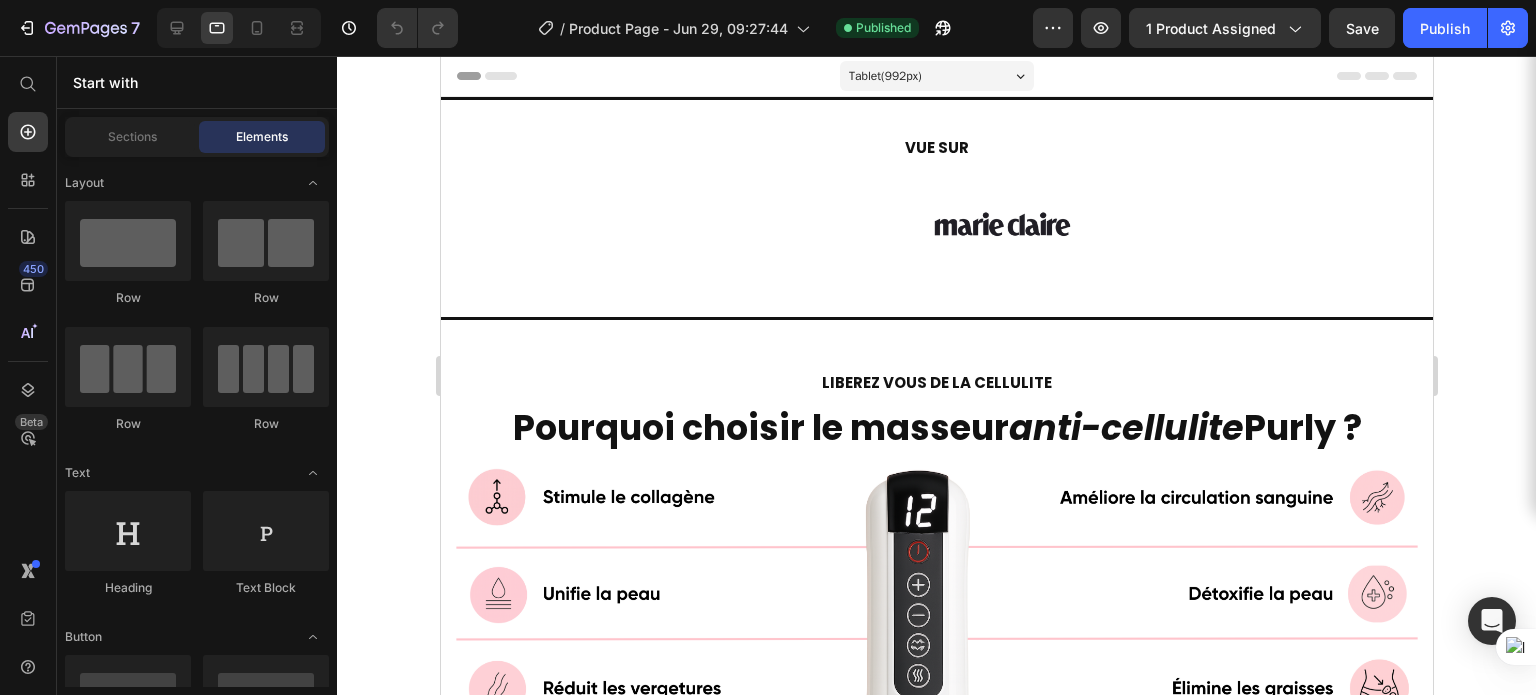 scroll, scrollTop: 0, scrollLeft: 0, axis: both 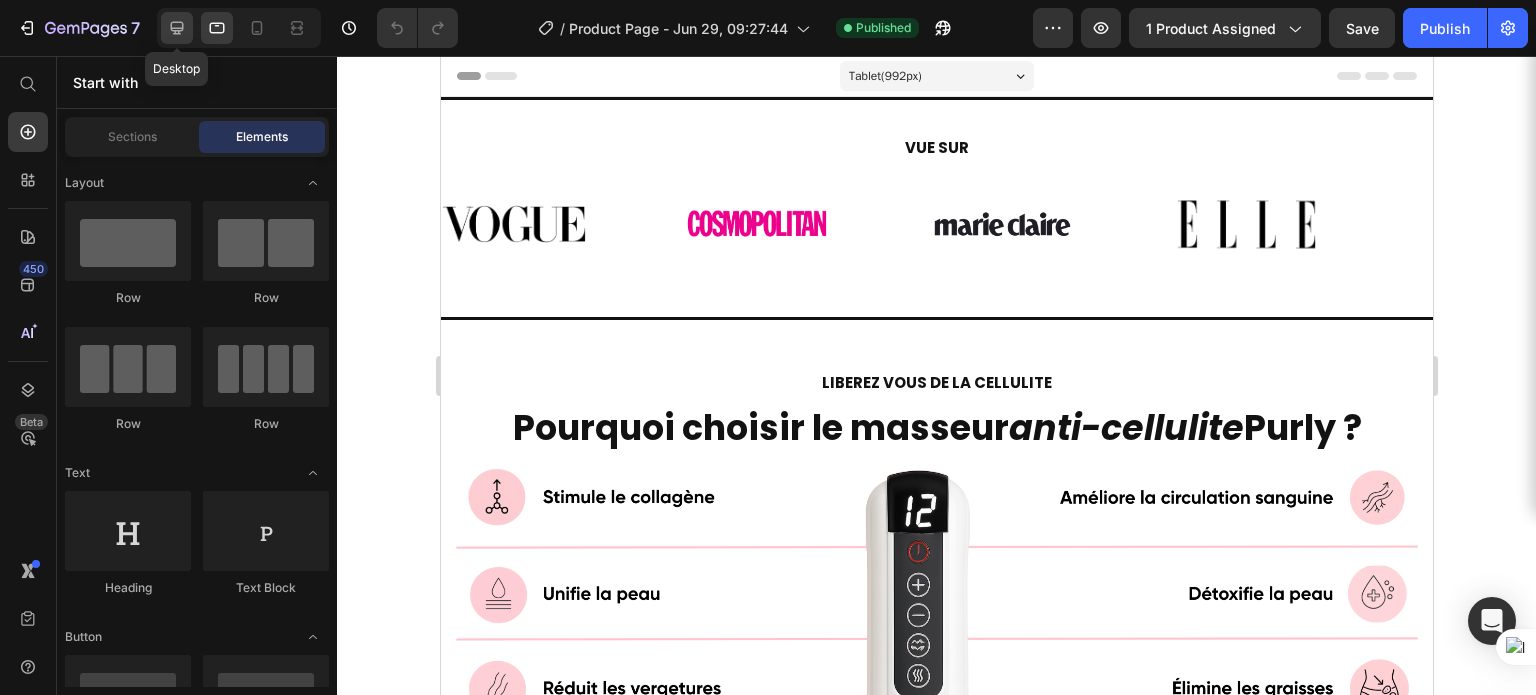 click 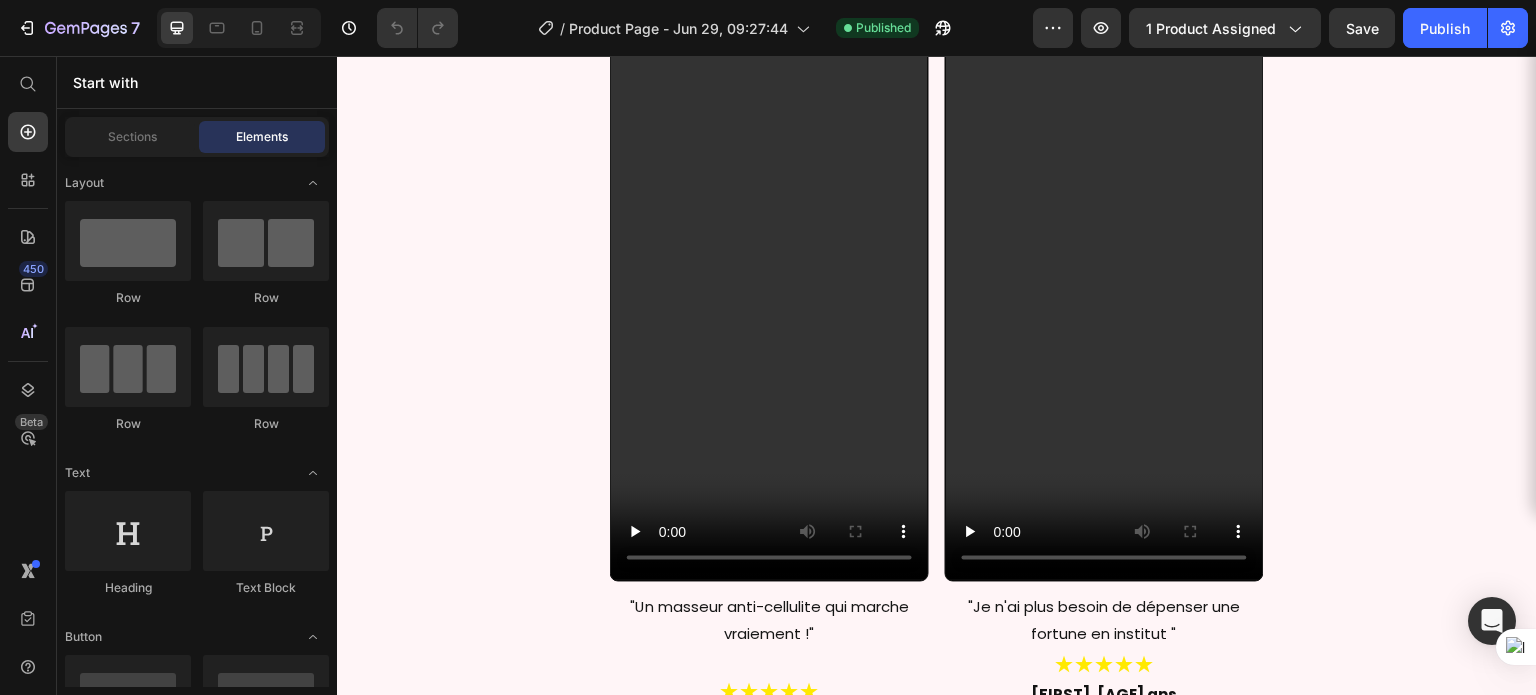scroll, scrollTop: 1480, scrollLeft: 0, axis: vertical 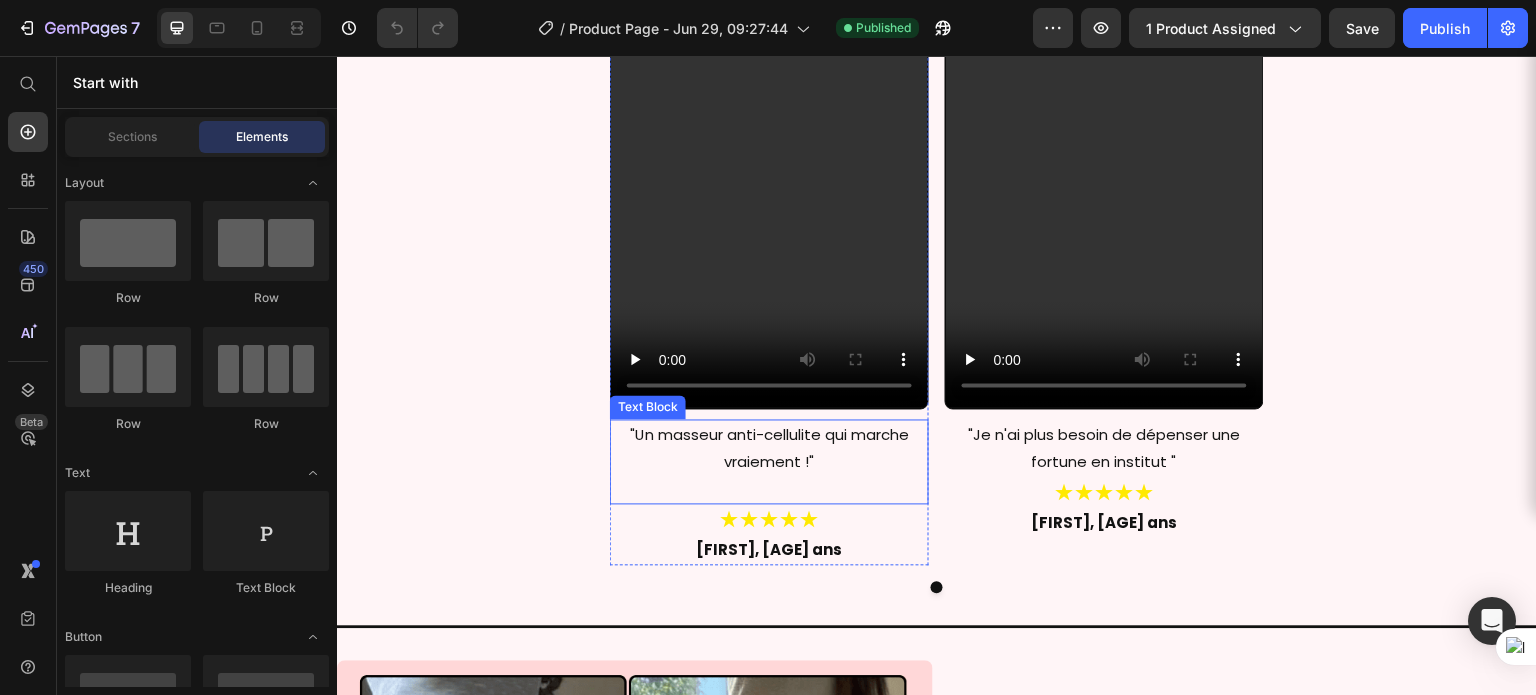 click at bounding box center [769, 489] 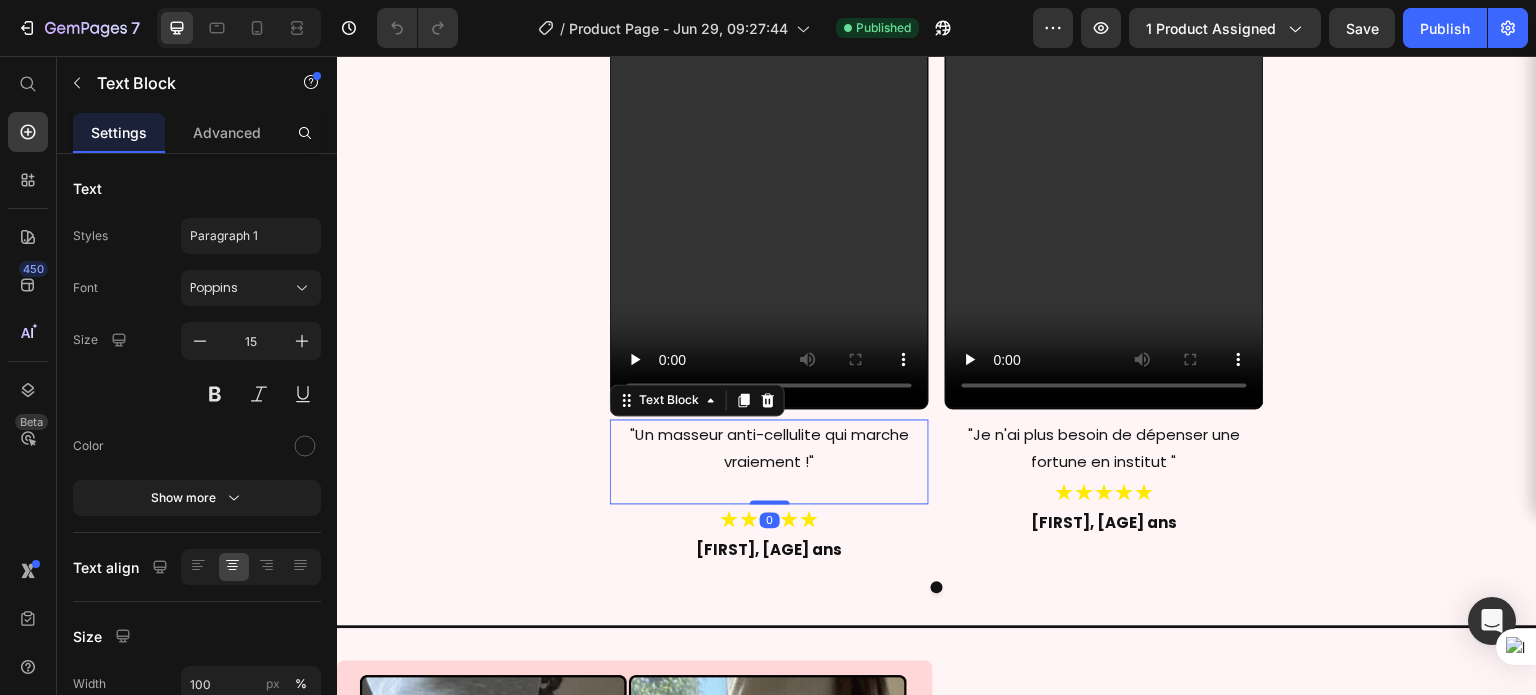 click at bounding box center (769, 489) 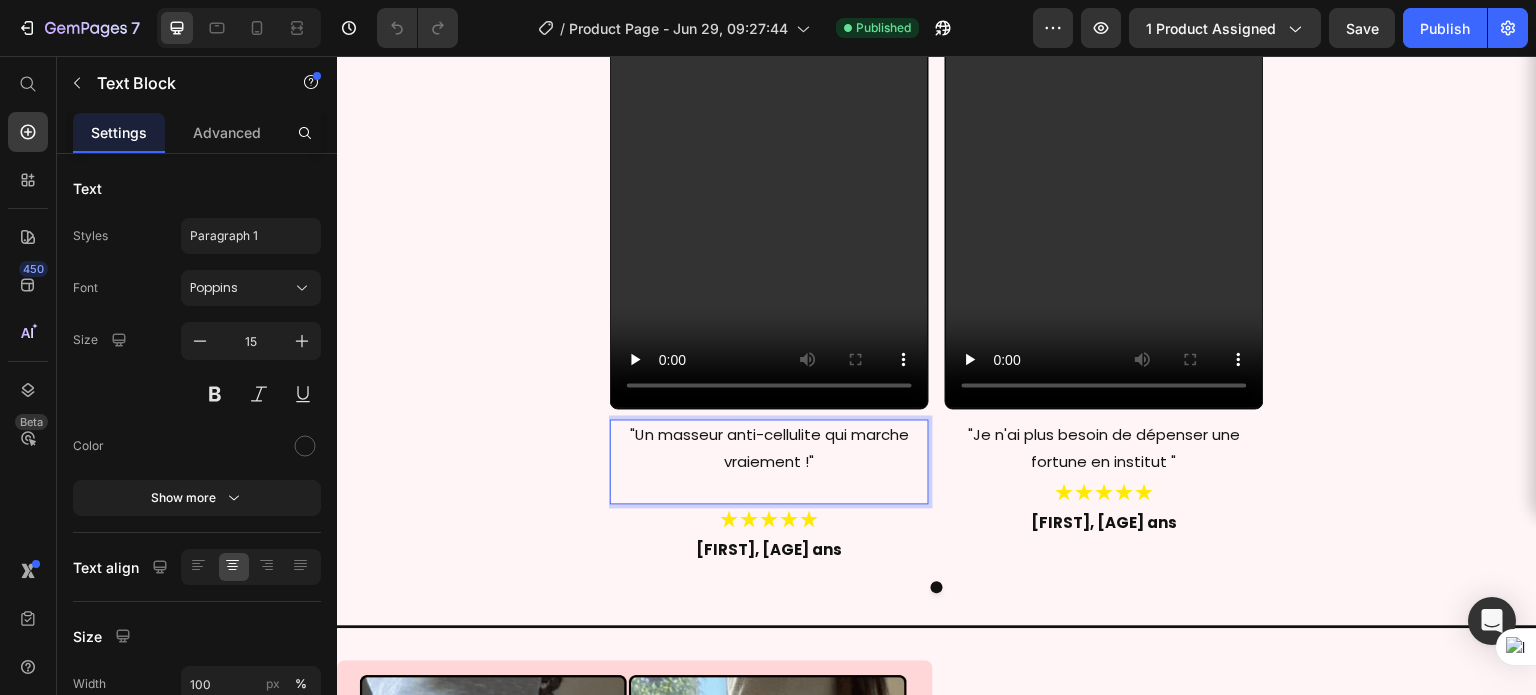 click at bounding box center [769, 489] 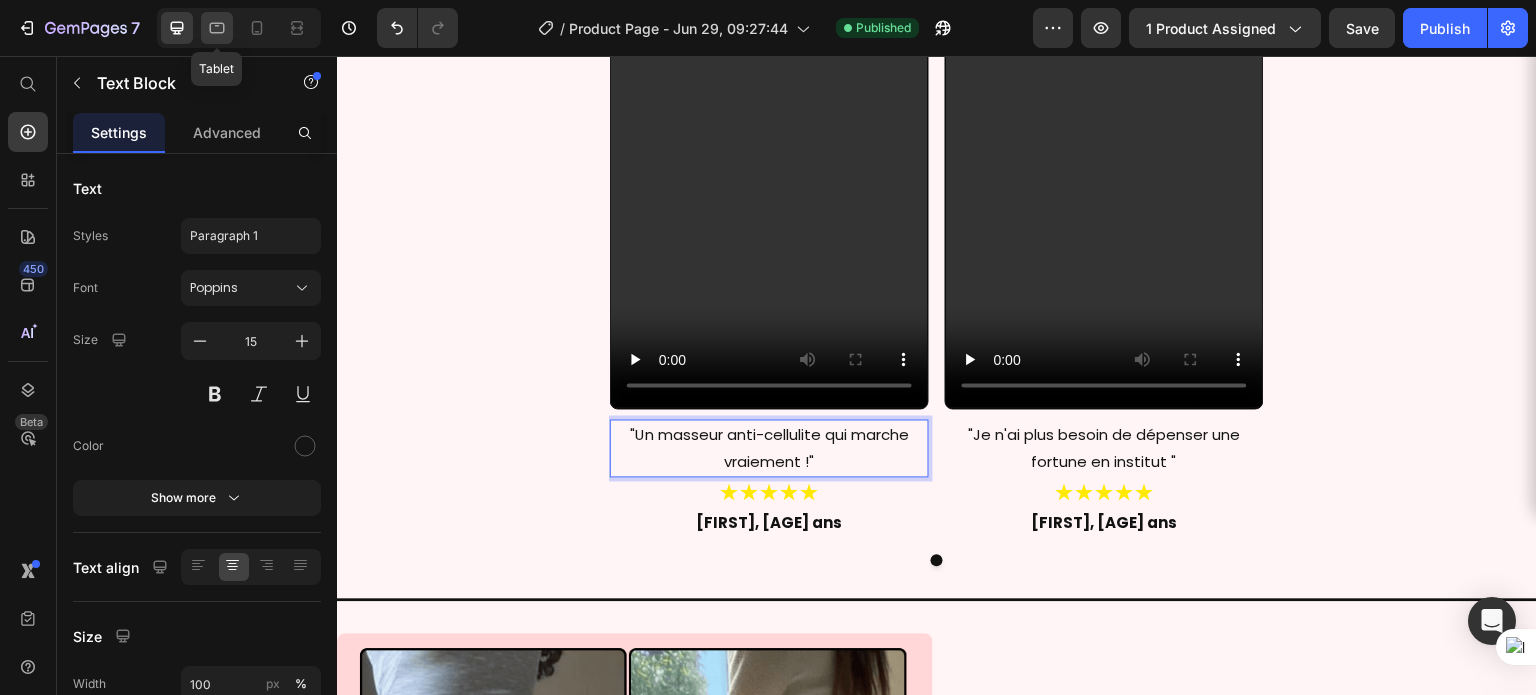 click 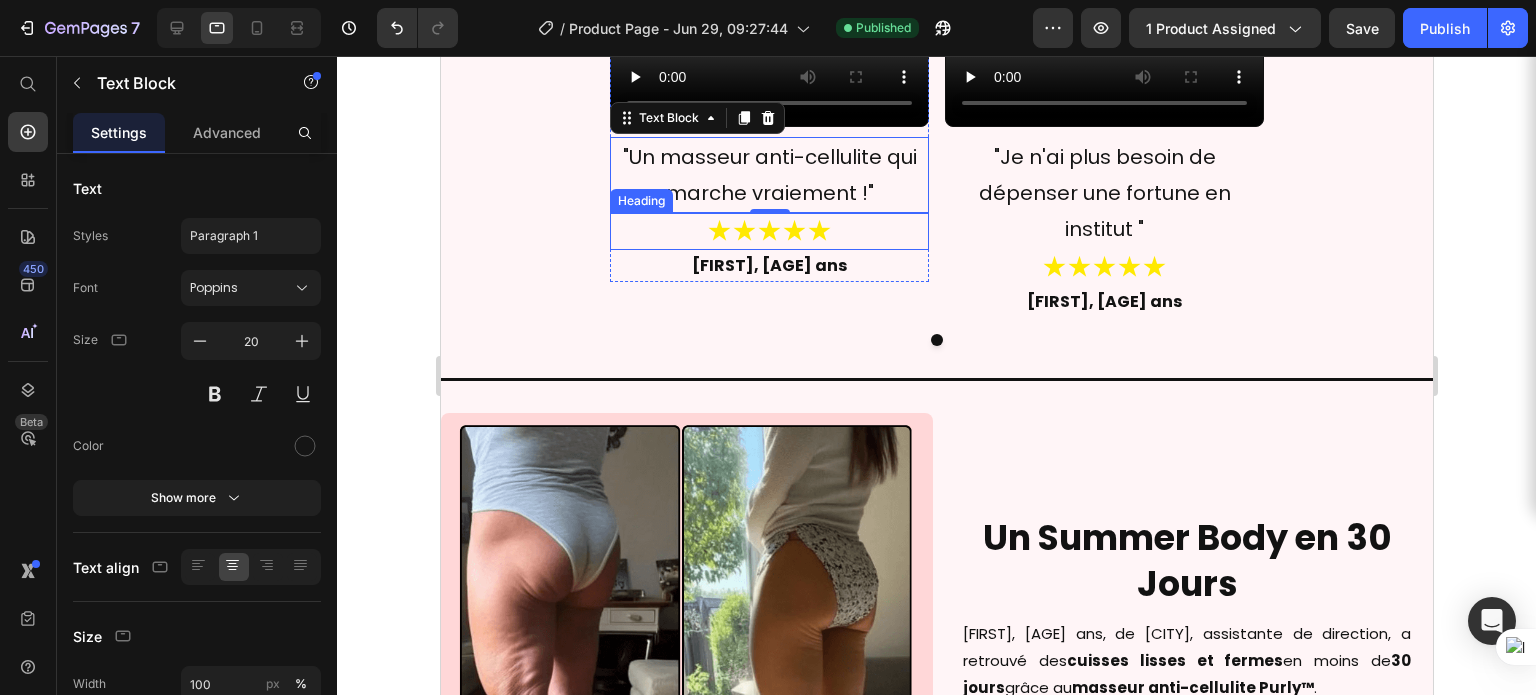 scroll, scrollTop: 1500, scrollLeft: 0, axis: vertical 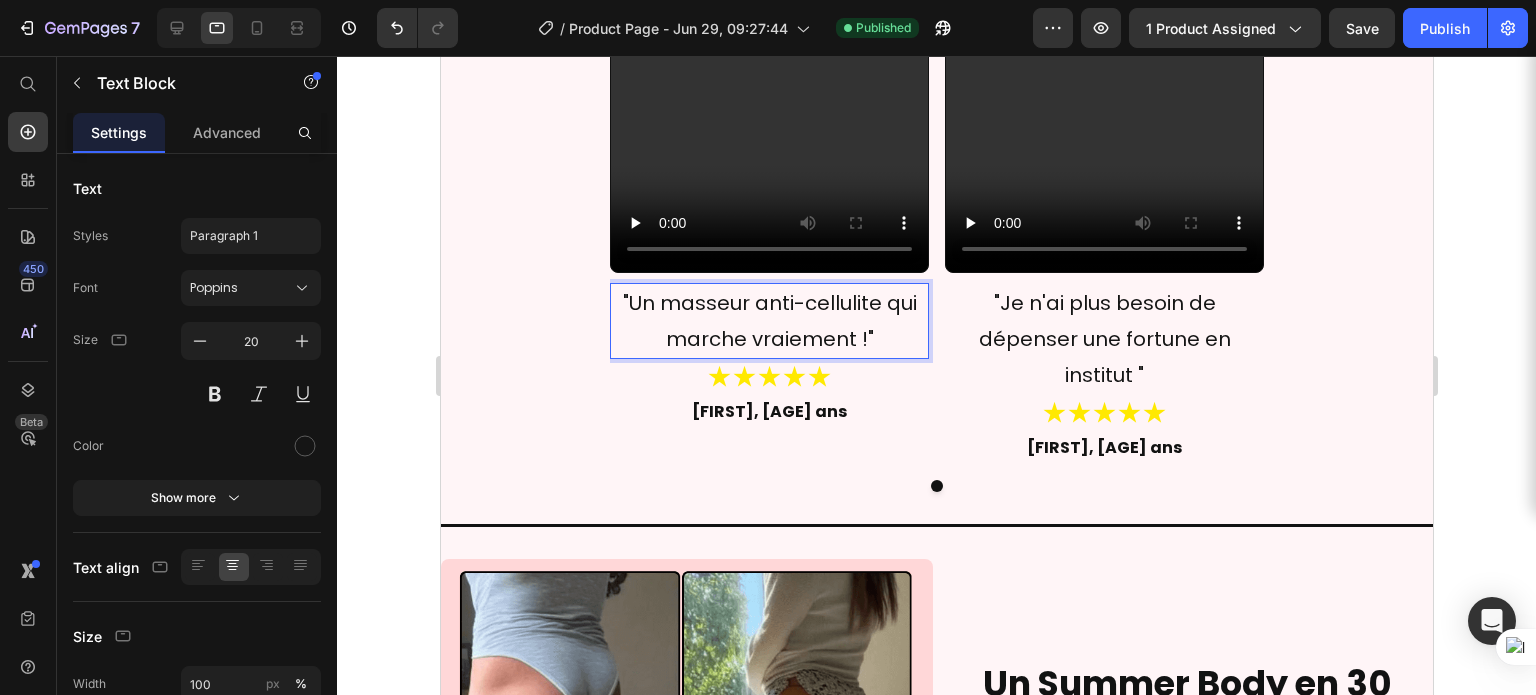 click on ""Un masseur anti-cellulite qui marche vraiement !"" at bounding box center [768, 321] 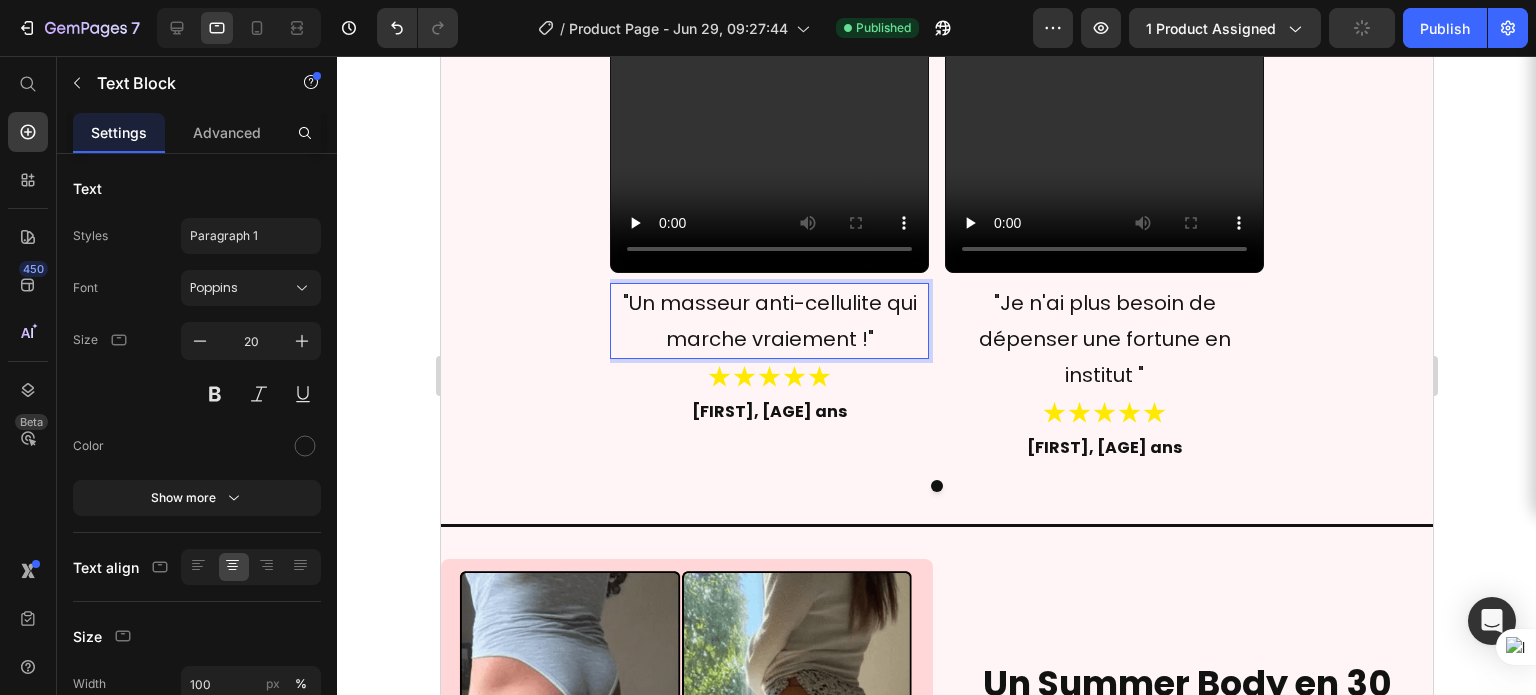 click on ""Un masseur anti-cellulite qui marche vraiement !"" at bounding box center (768, 321) 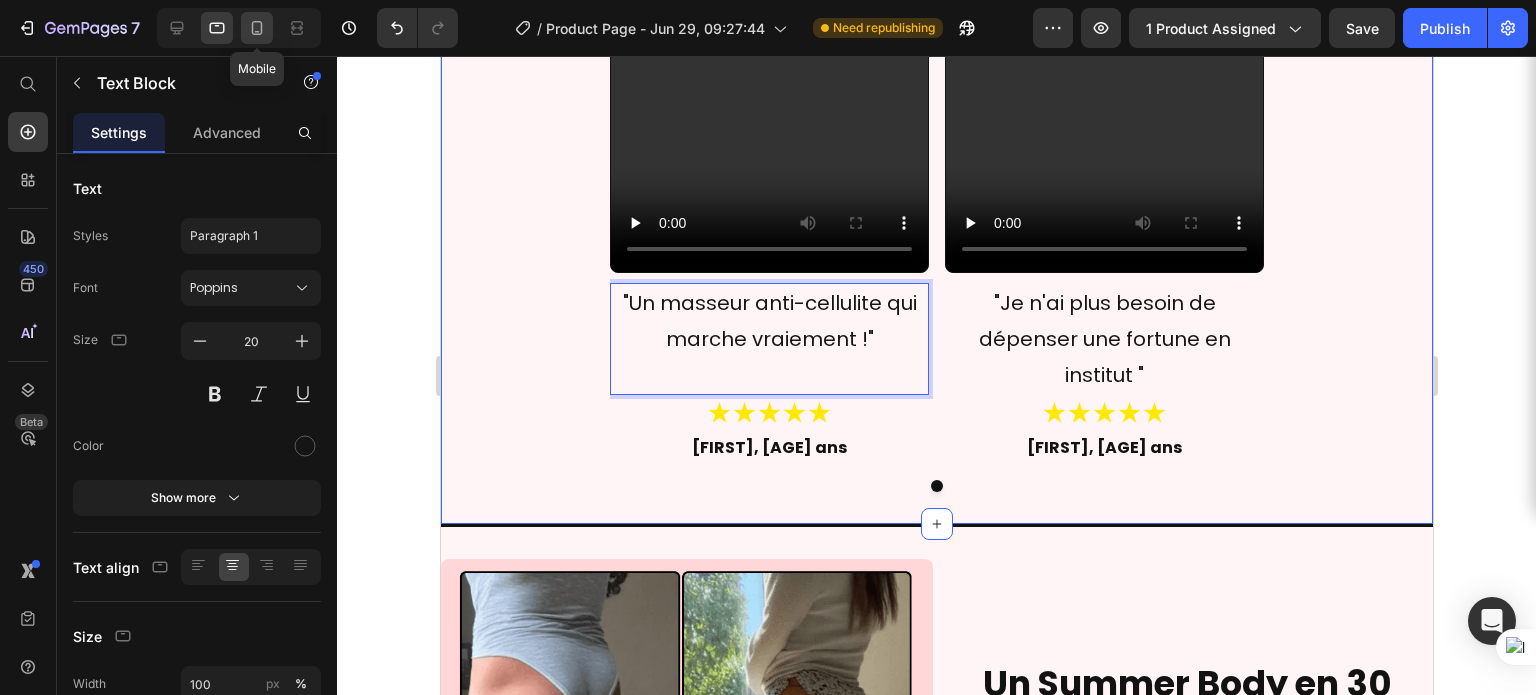 click 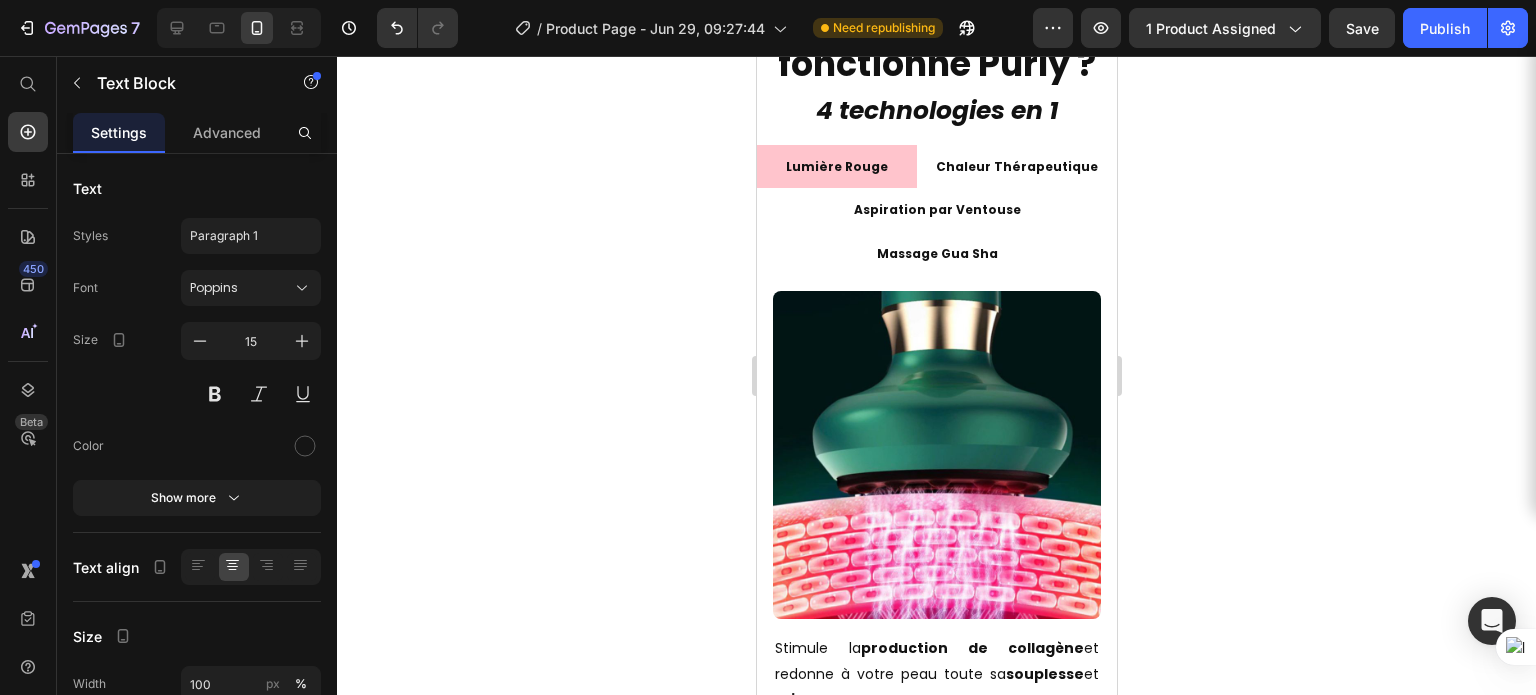 scroll, scrollTop: 1416, scrollLeft: 0, axis: vertical 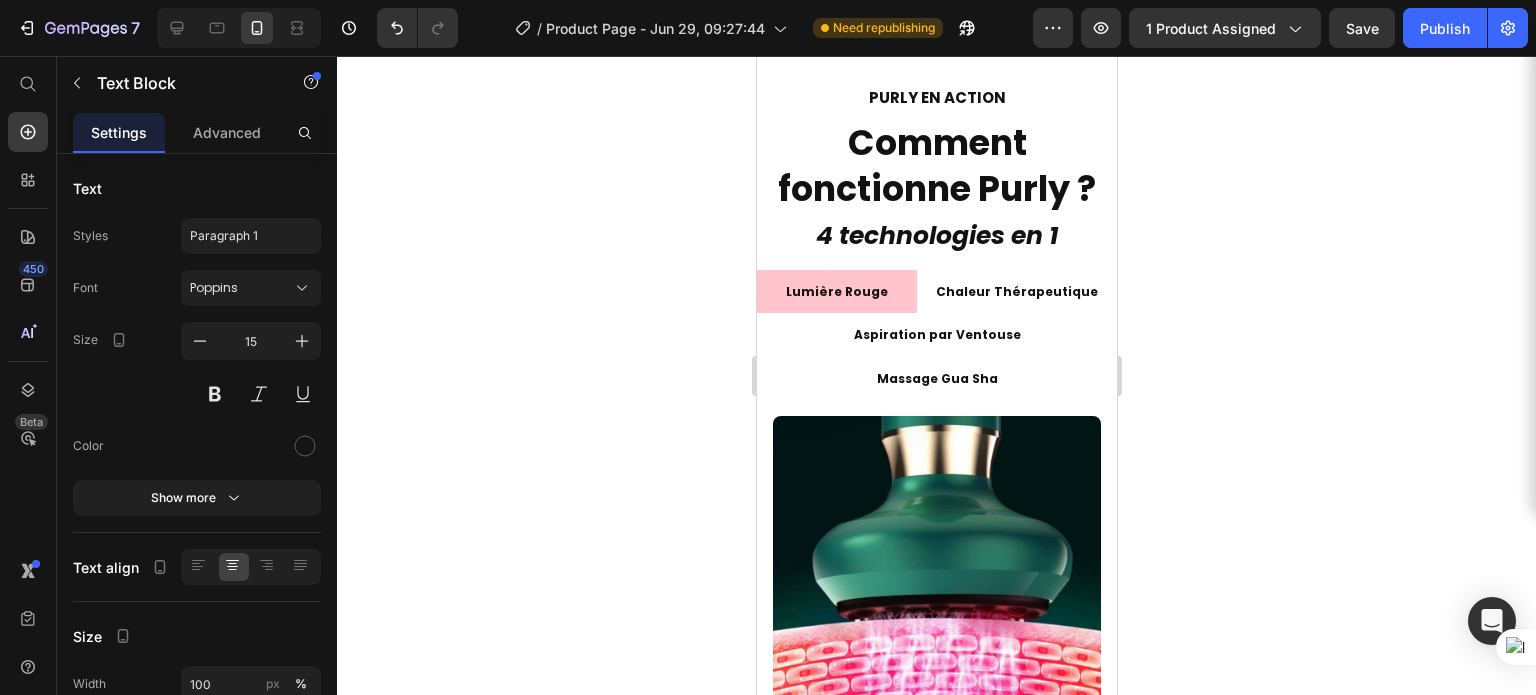 click at bounding box center (946, 9) 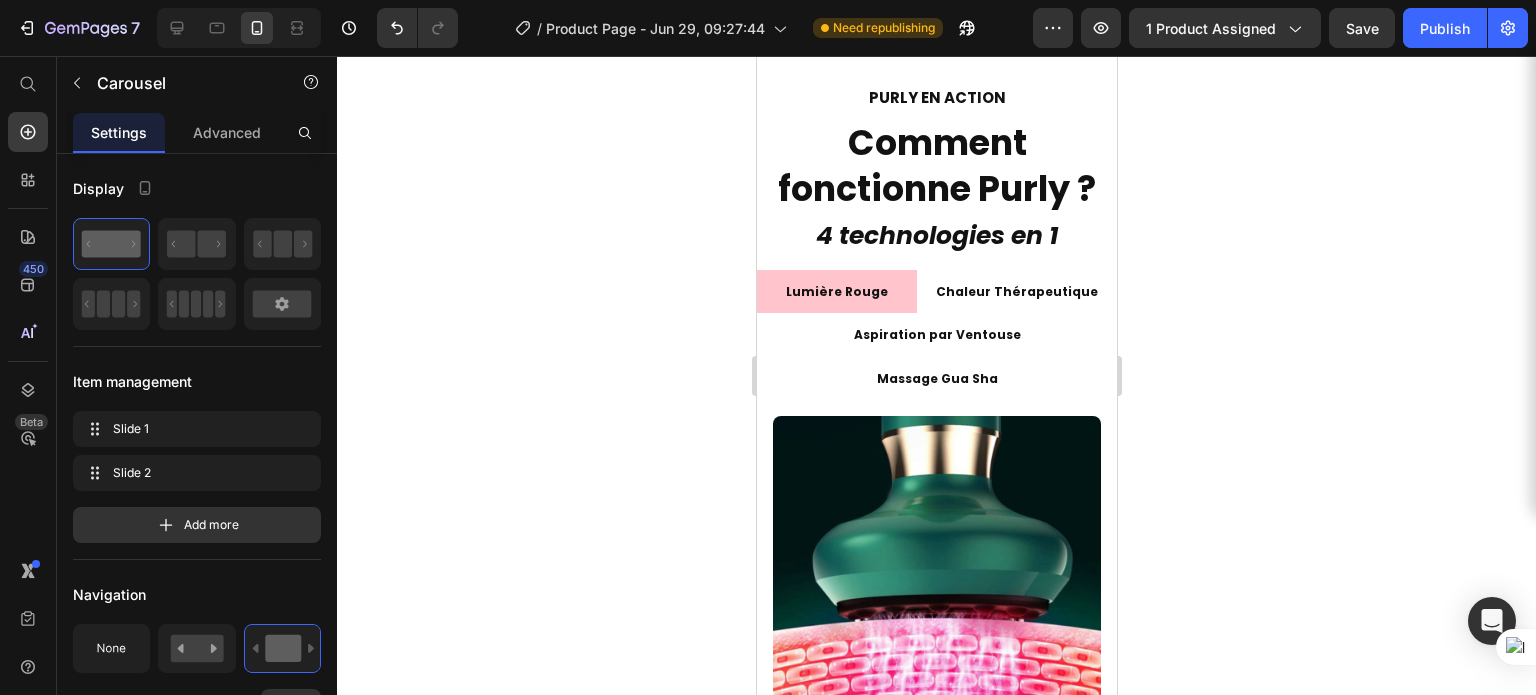 click at bounding box center [926, 9] 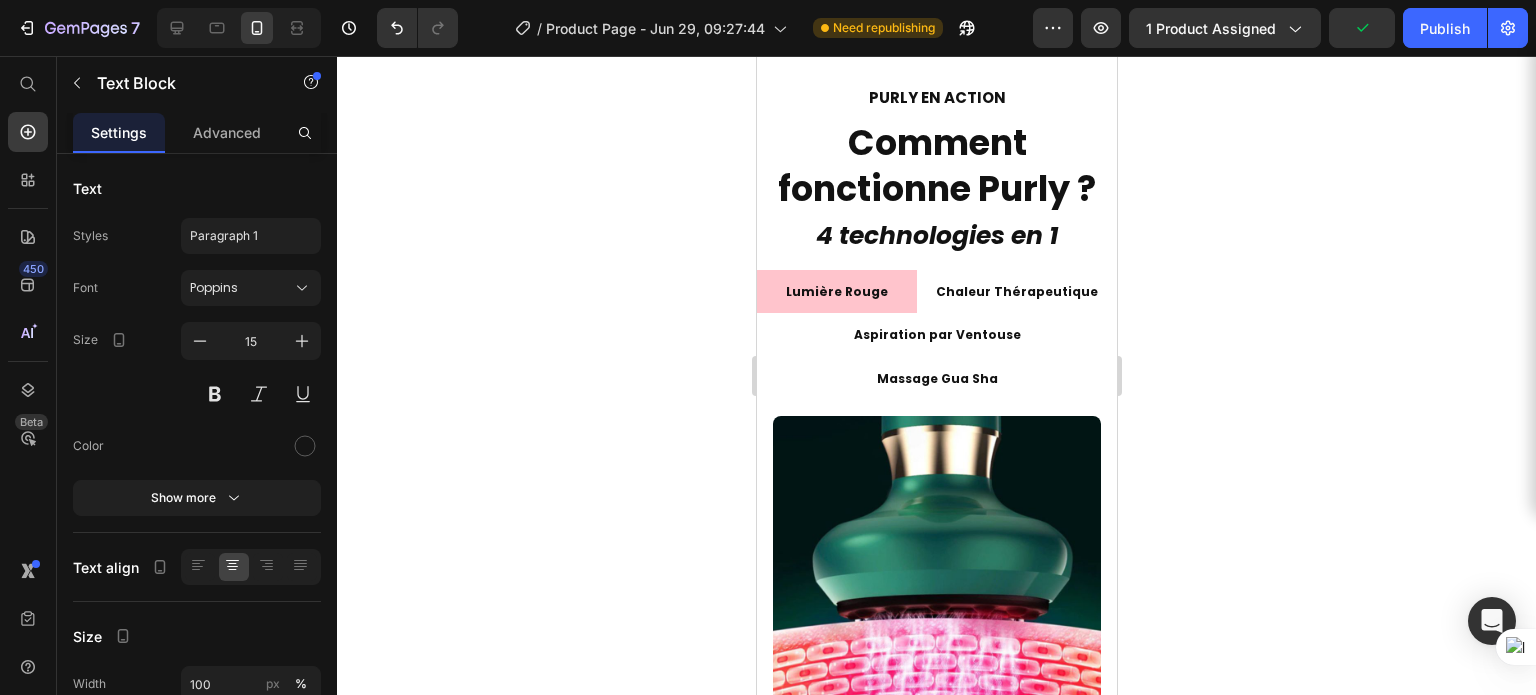 click on ""Je n'ai plus besoin de dépenser une fortune en institut "" at bounding box center [928, -148] 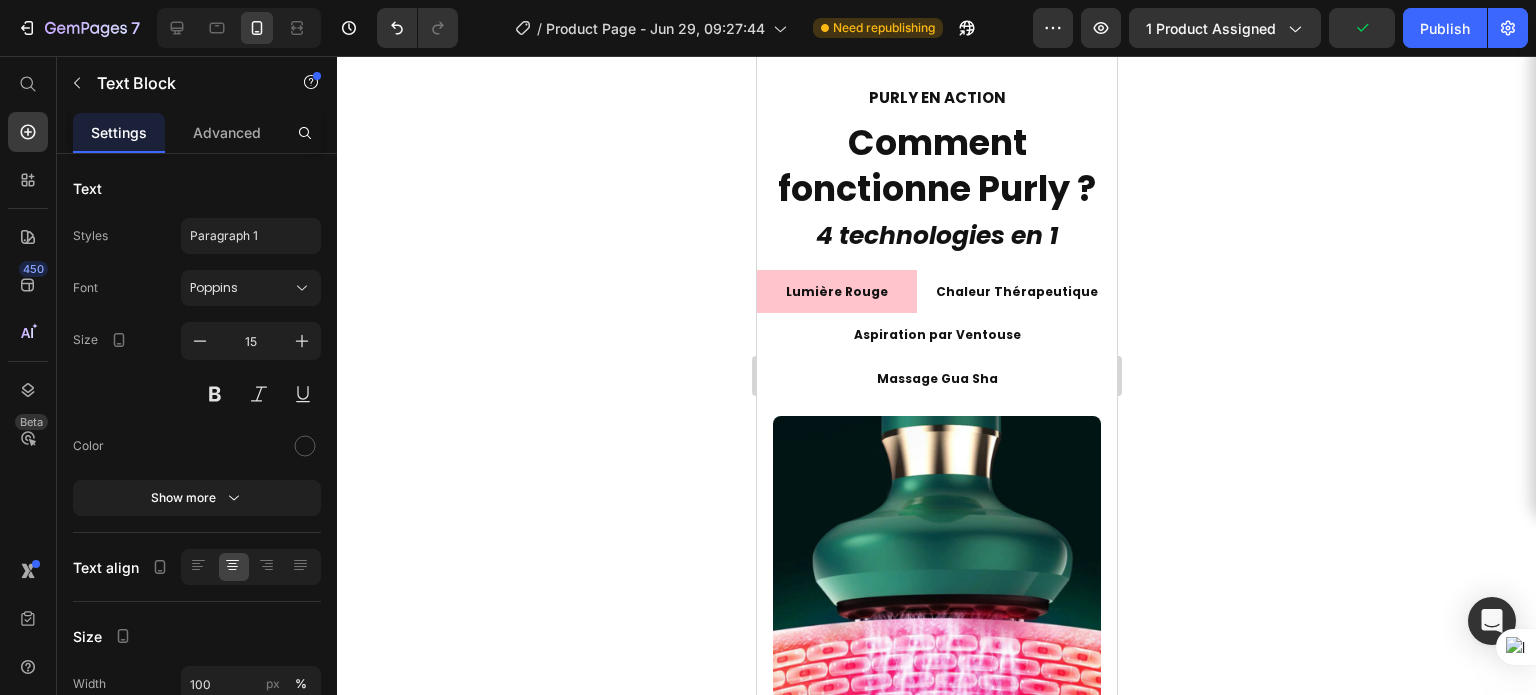 click at bounding box center [936, 9] 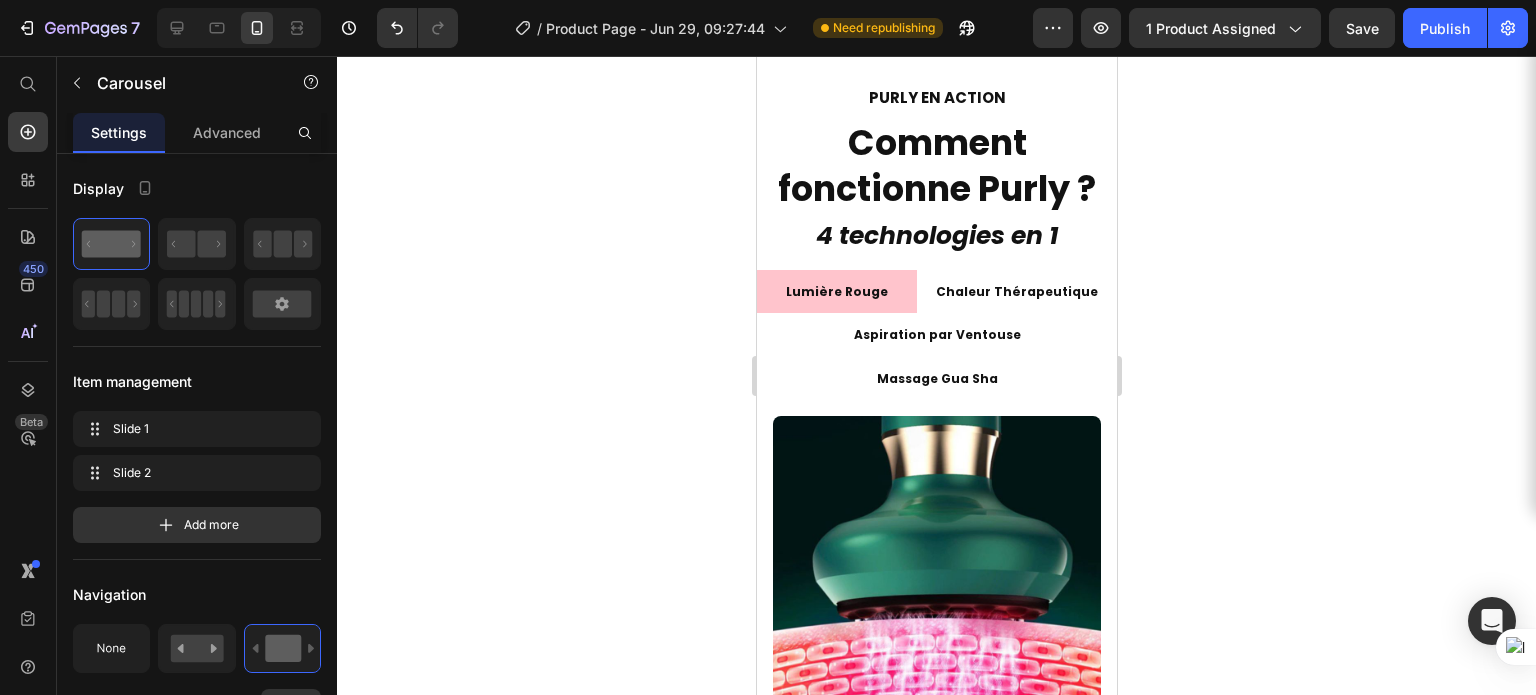 click at bounding box center [936, 12] 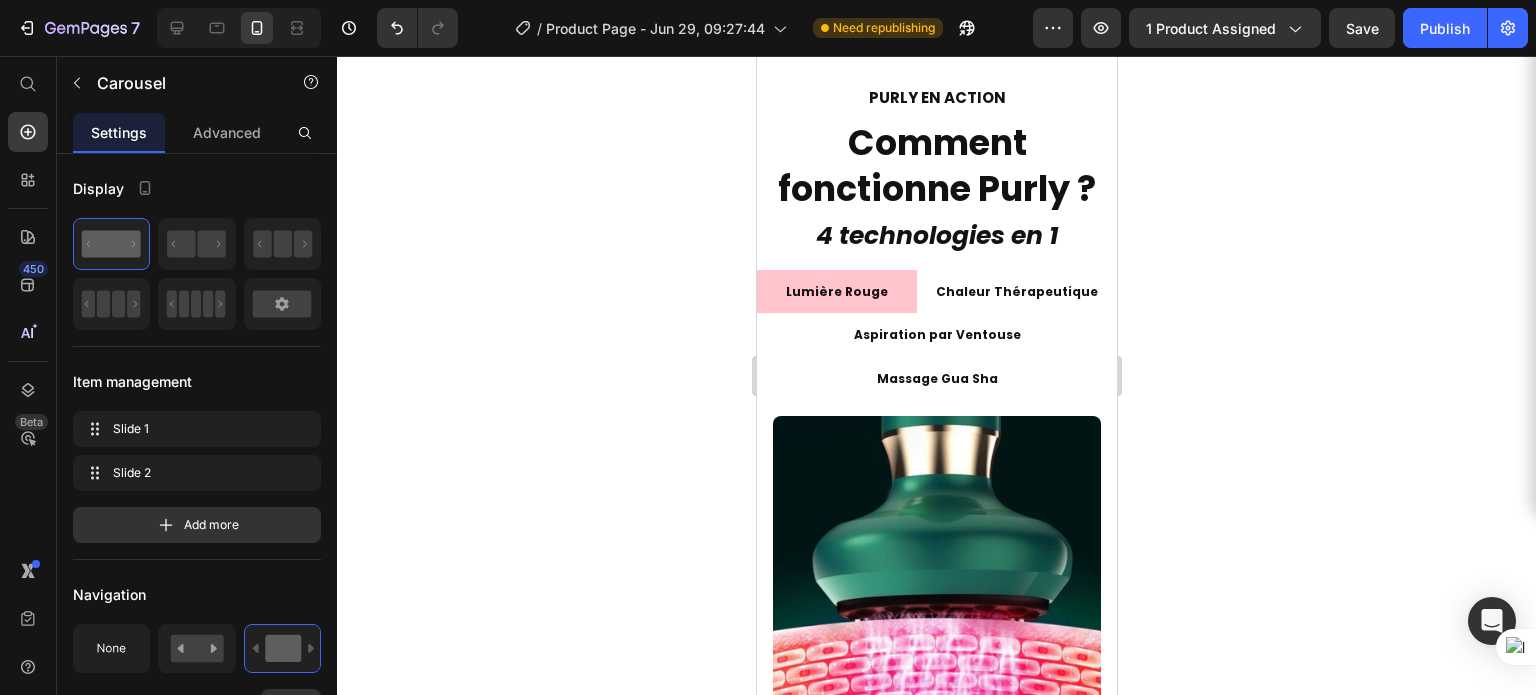 click at bounding box center [928, -108] 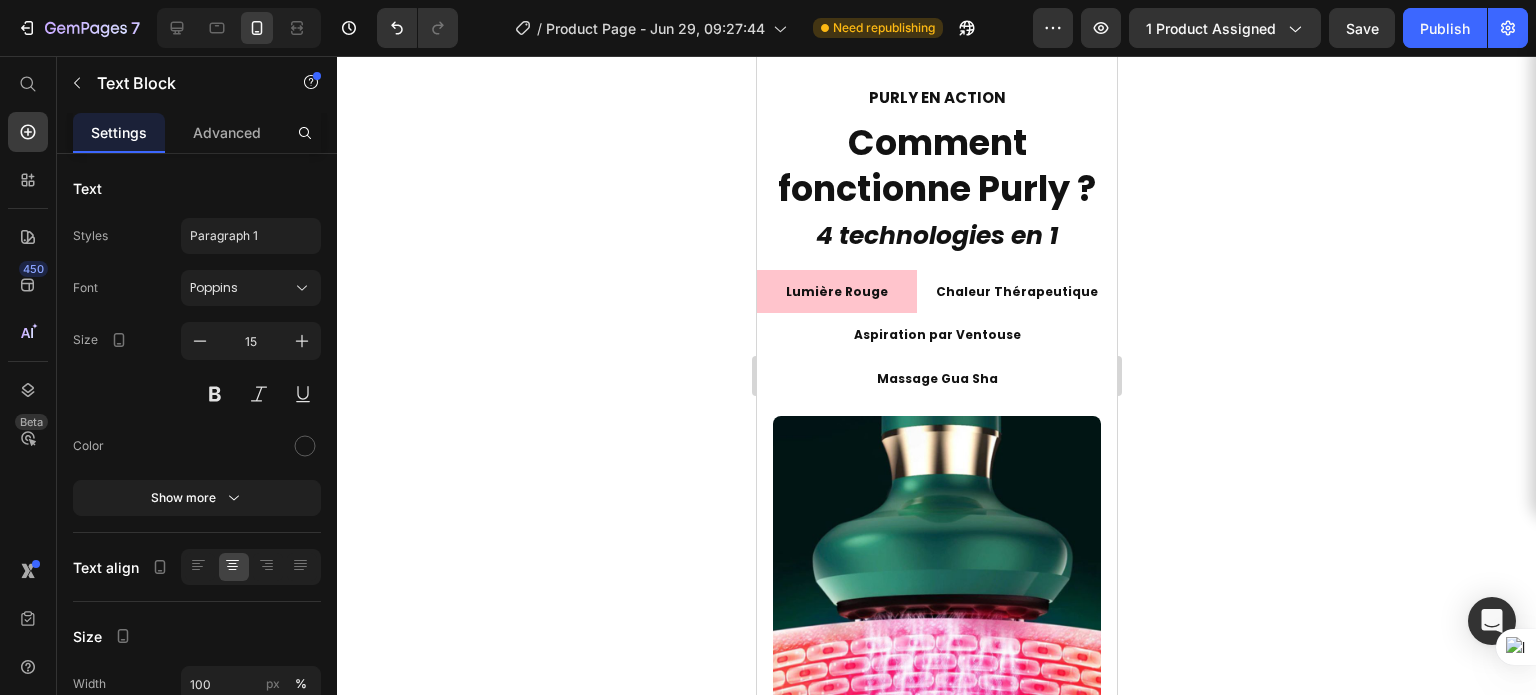 click at bounding box center (928, -108) 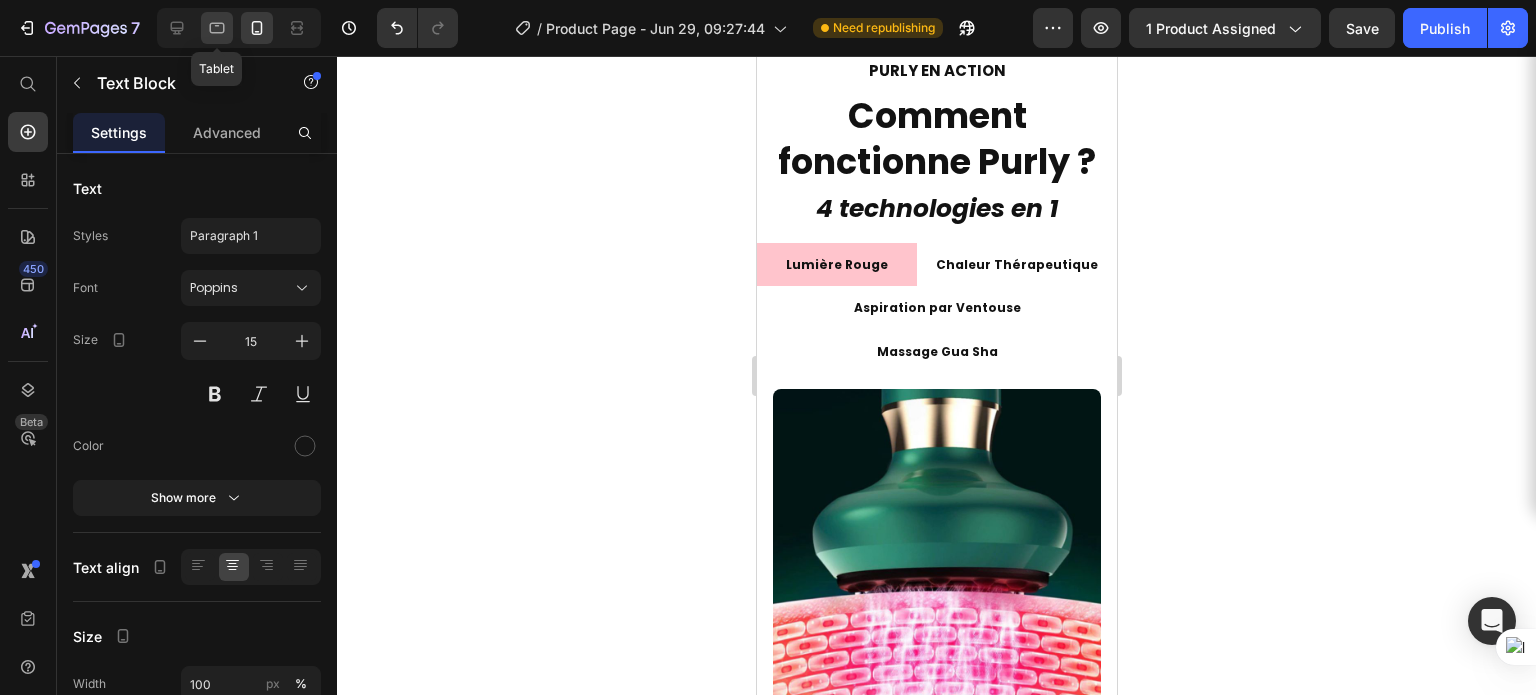 click 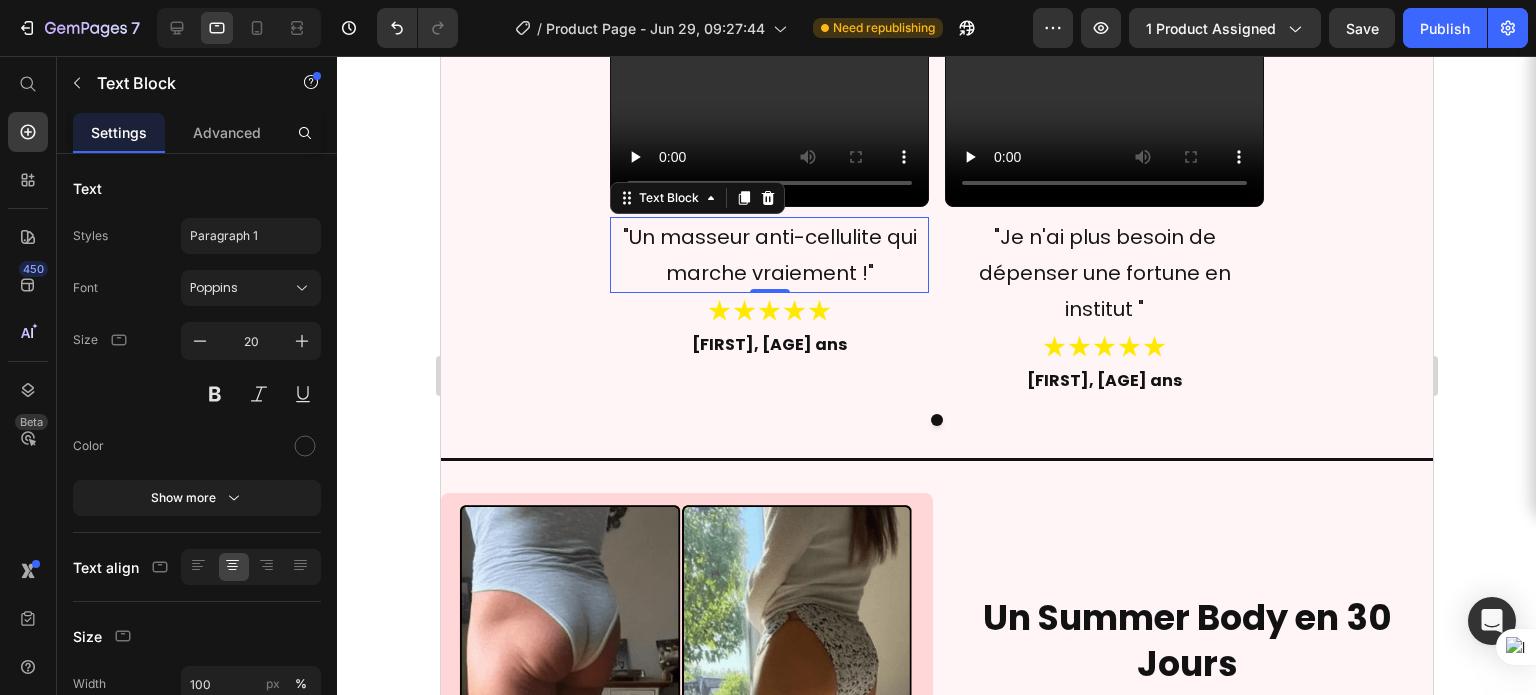 scroll, scrollTop: 1648, scrollLeft: 0, axis: vertical 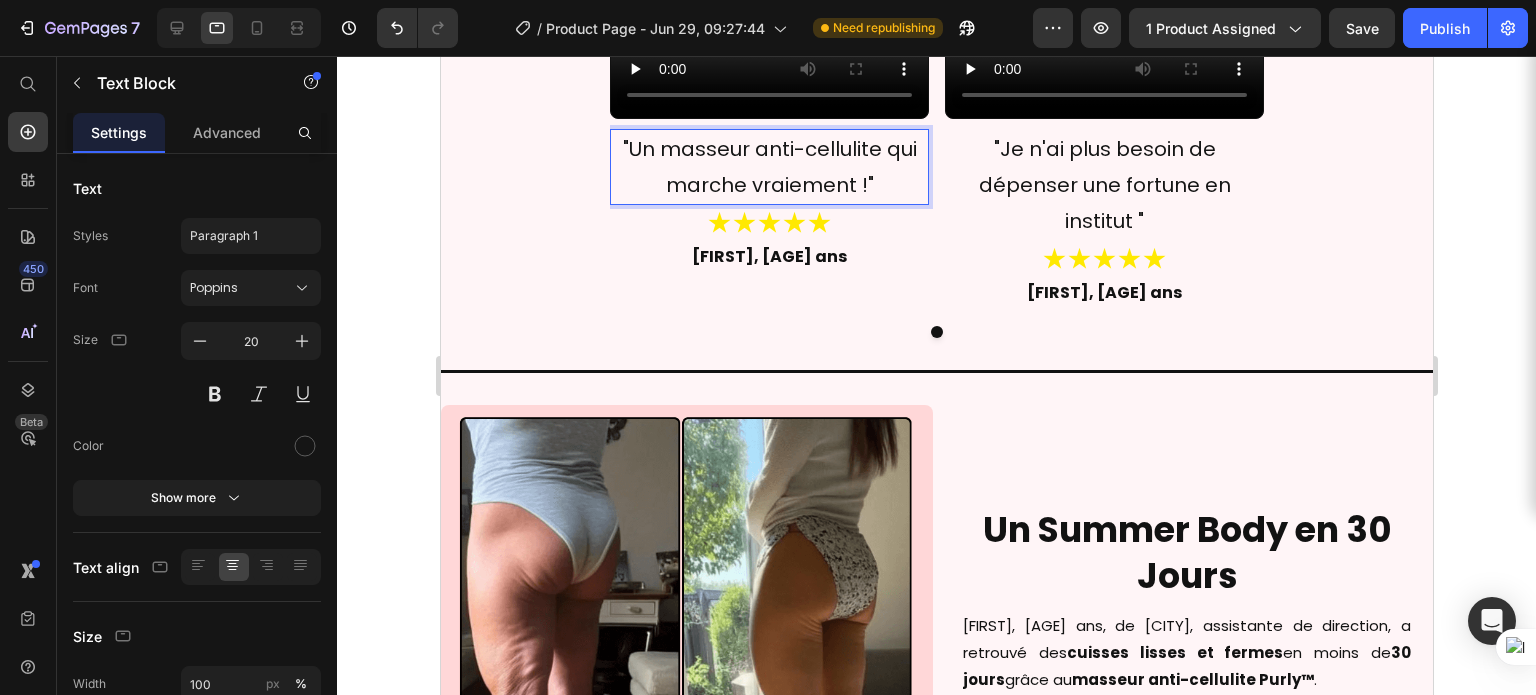 click on ""Un masseur anti-cellulite qui marche vraiement !"" at bounding box center [768, 167] 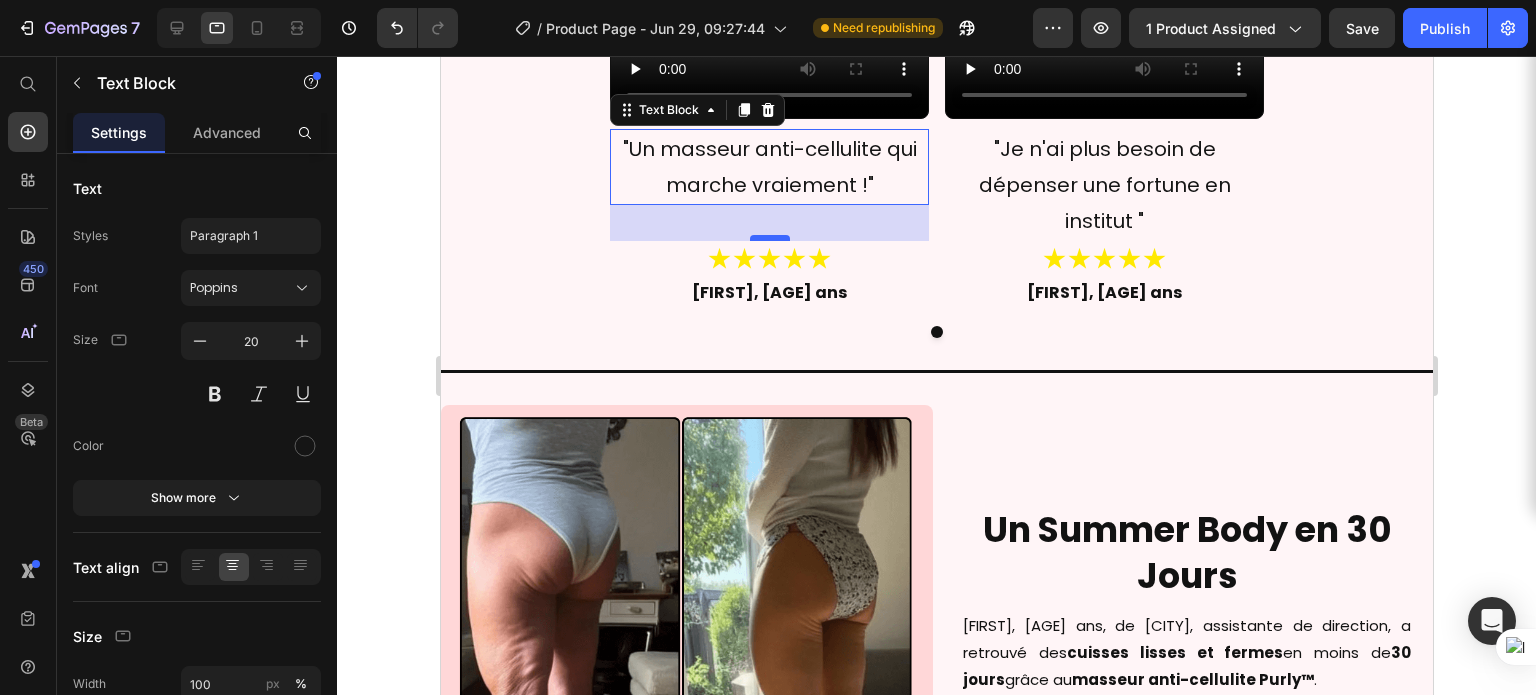 drag, startPoint x: 760, startPoint y: 199, endPoint x: 756, endPoint y: 235, distance: 36.221542 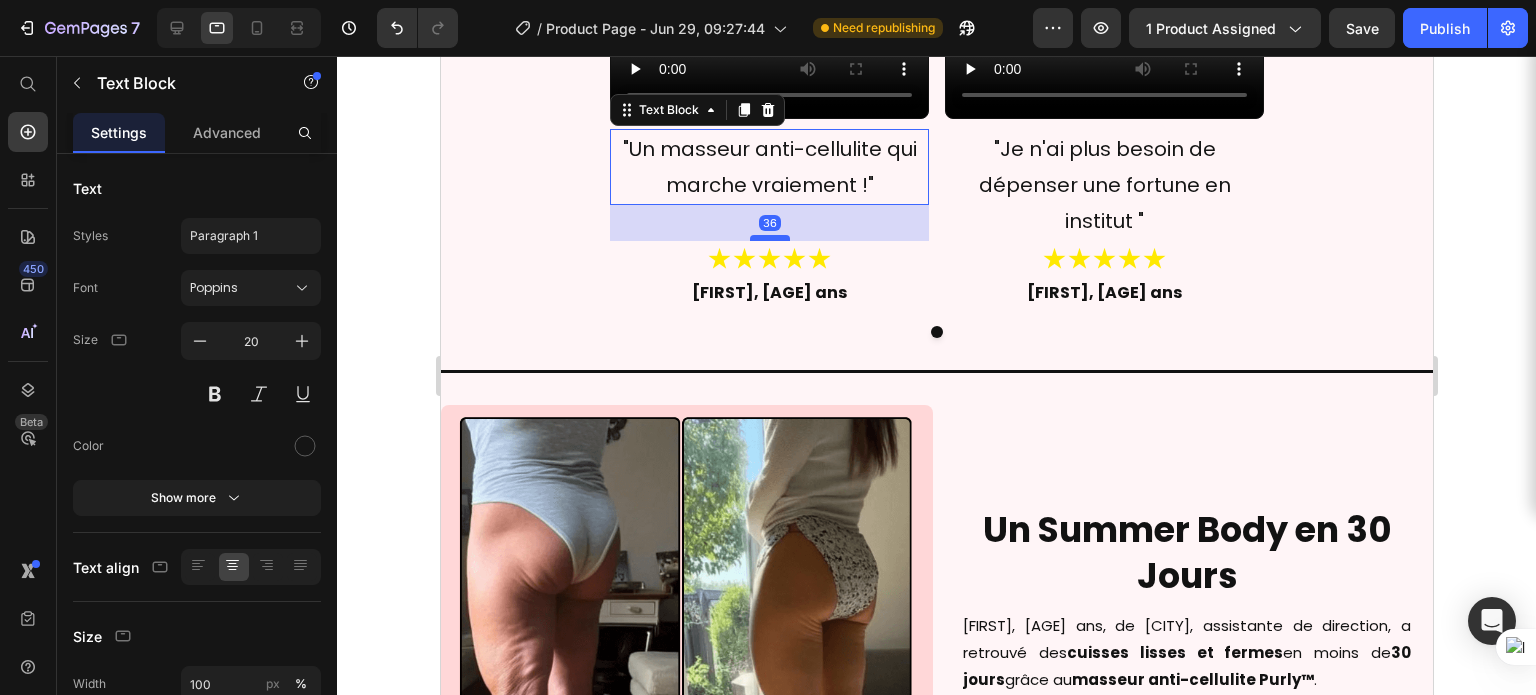 scroll, scrollTop: 1608, scrollLeft: 0, axis: vertical 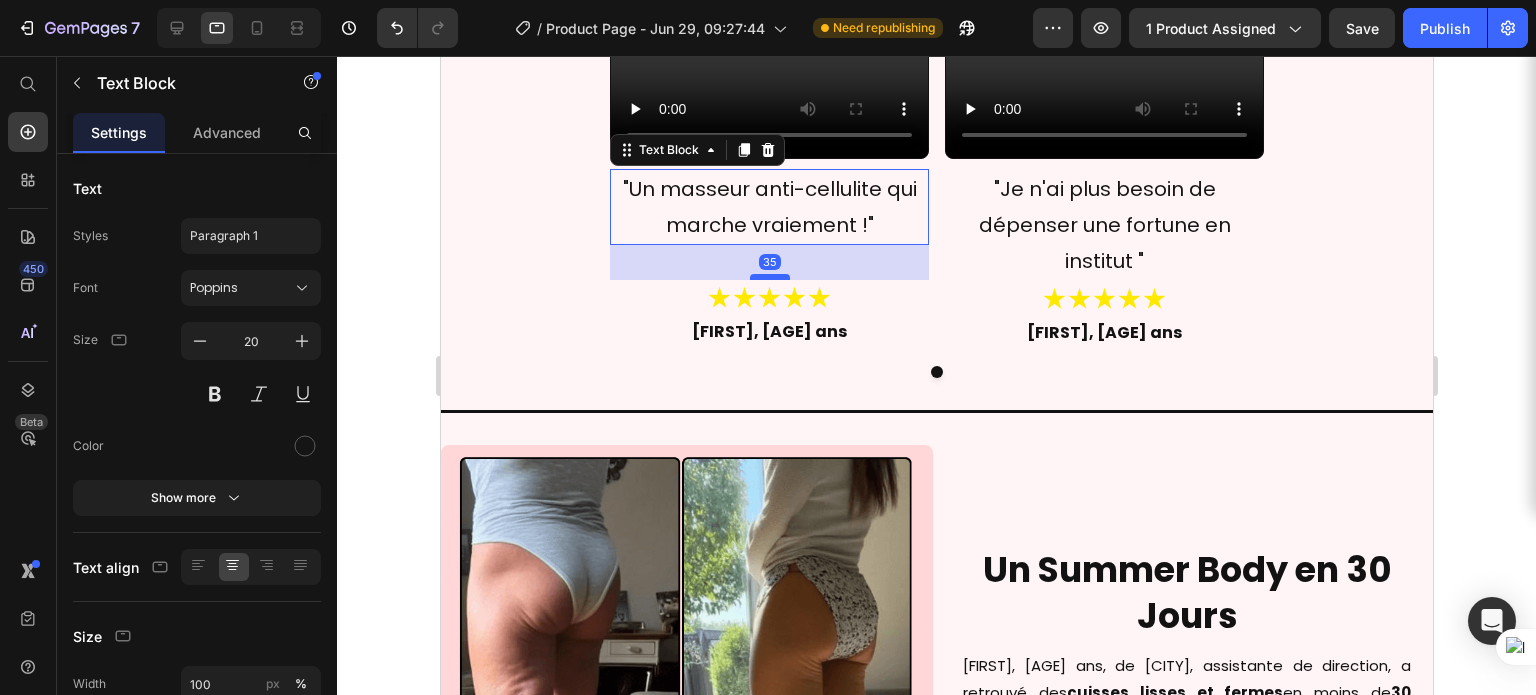 click at bounding box center [769, 277] 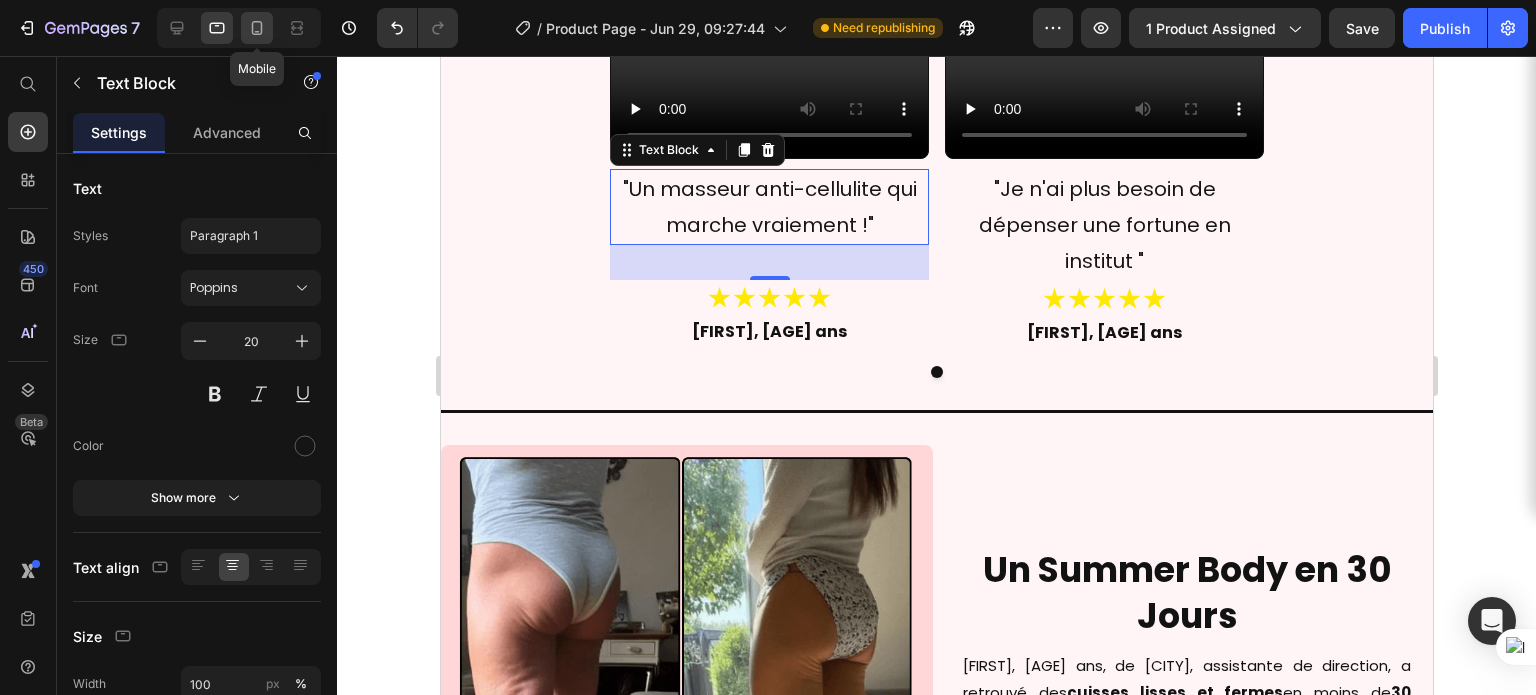 click 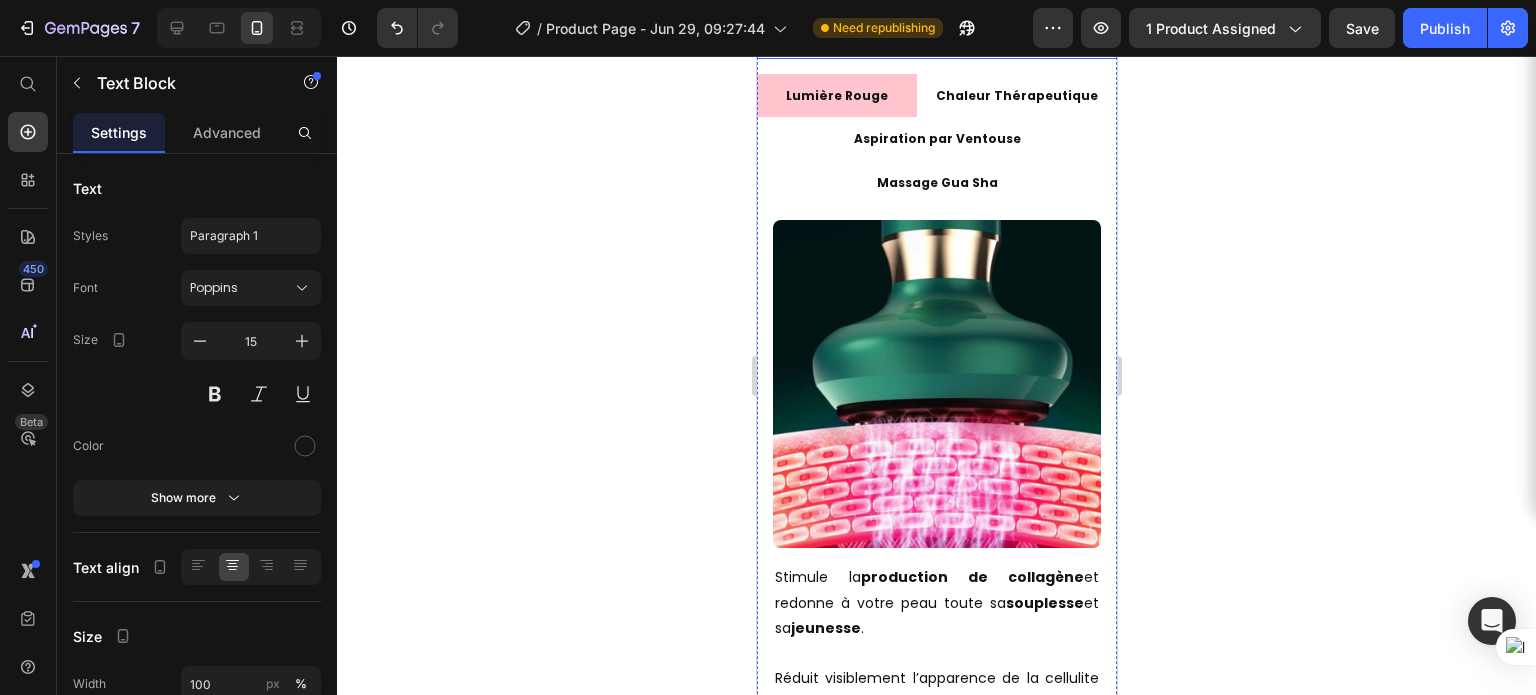 scroll, scrollTop: 1455, scrollLeft: 0, axis: vertical 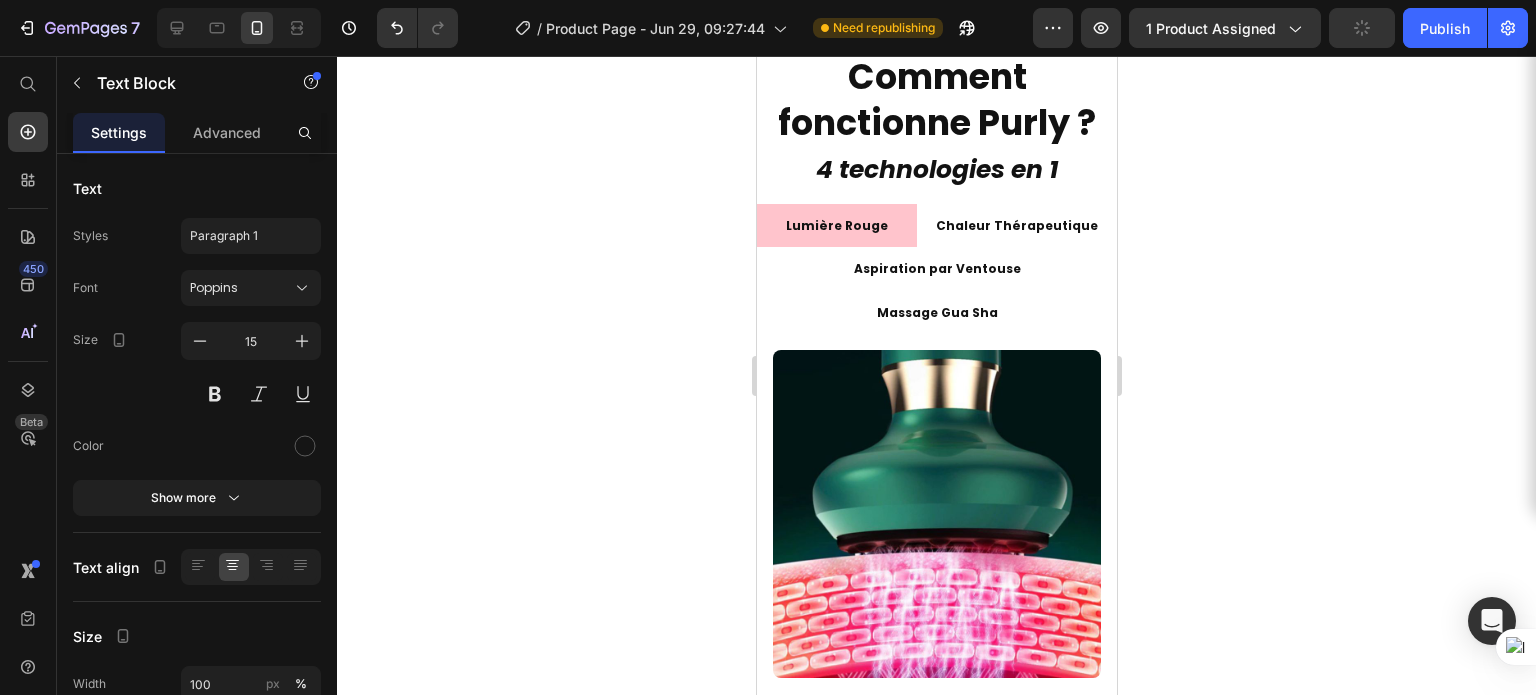 click at bounding box center (946, -57) 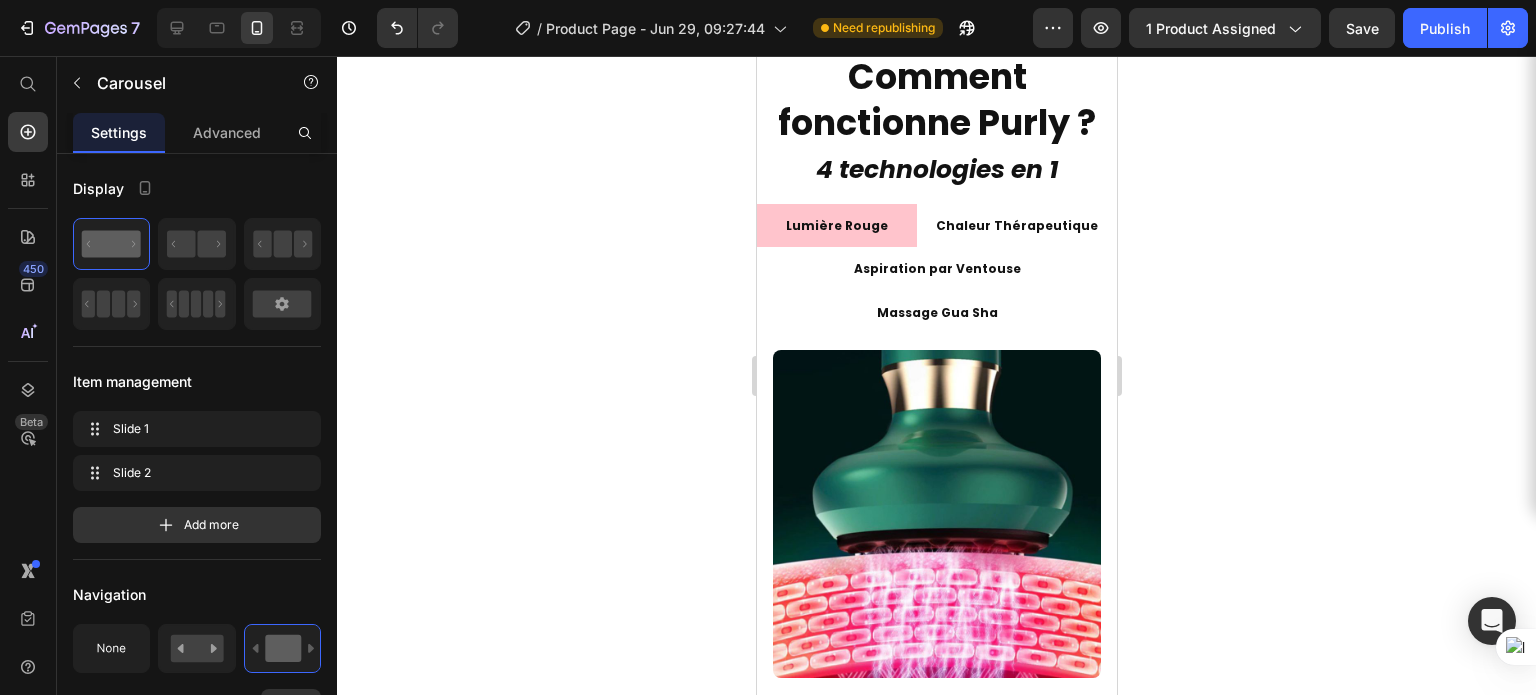 click at bounding box center [926, -57] 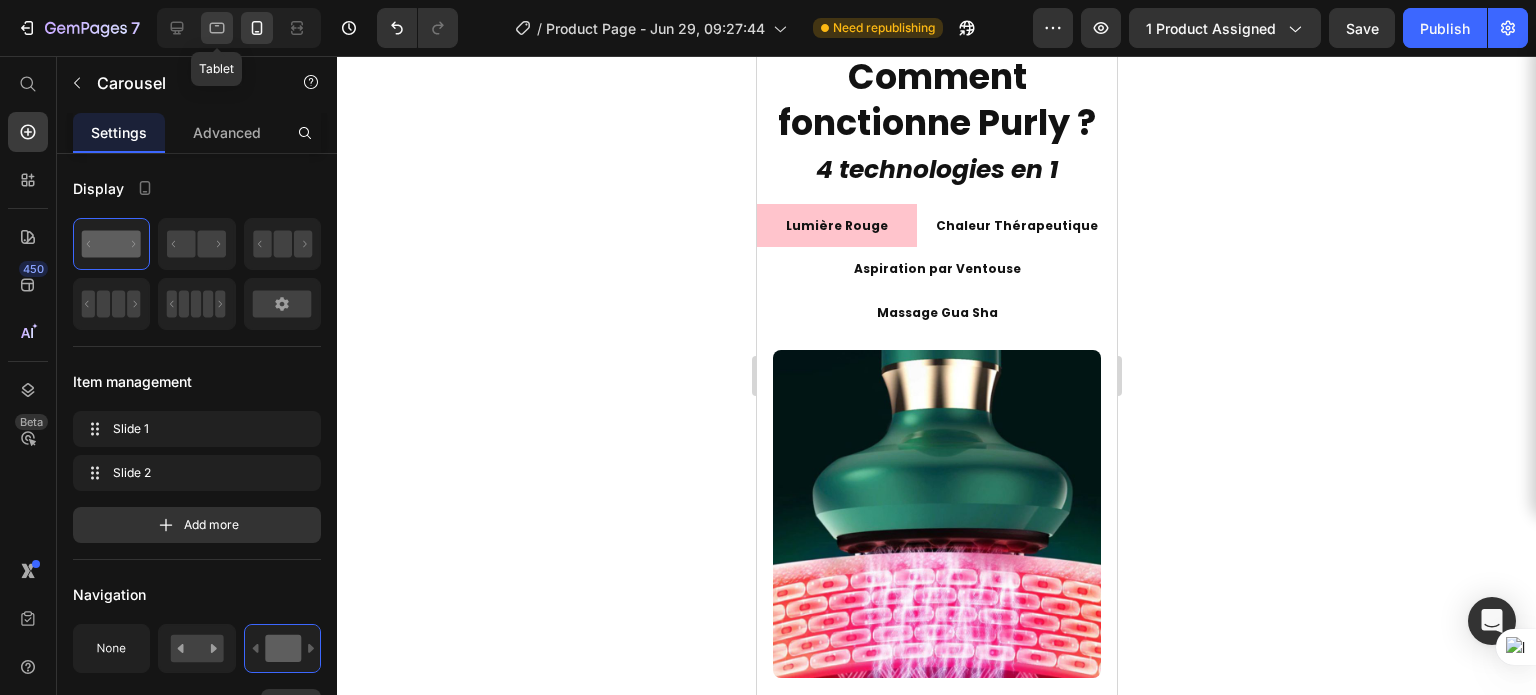 click 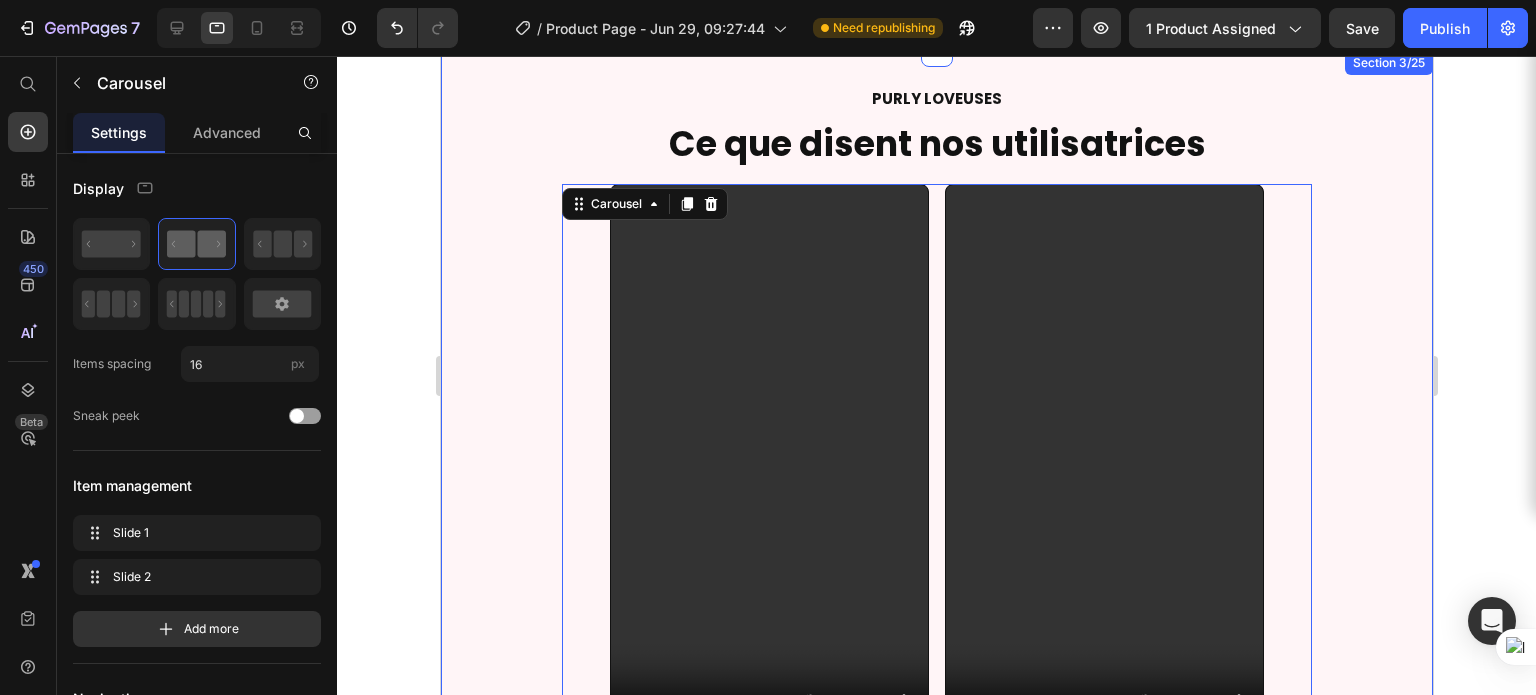 scroll, scrollTop: 1249, scrollLeft: 0, axis: vertical 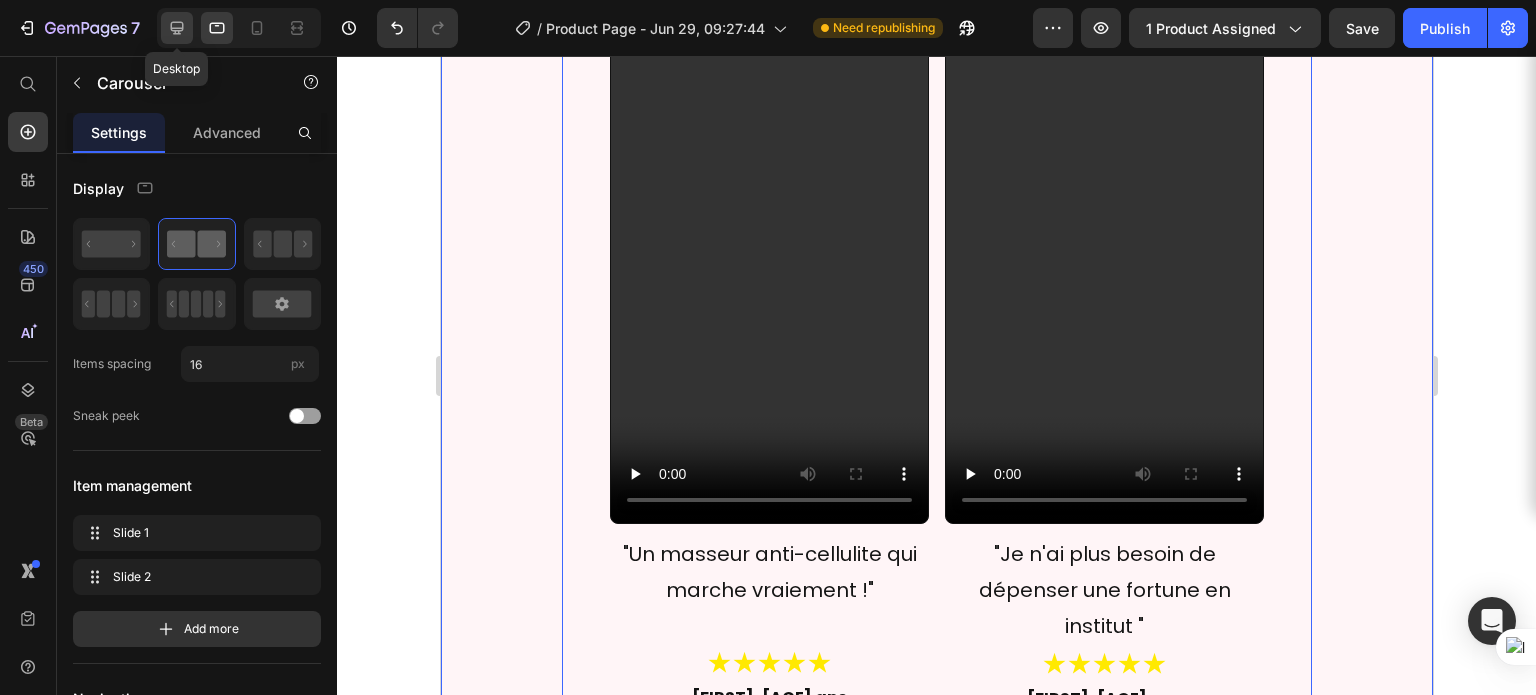 click 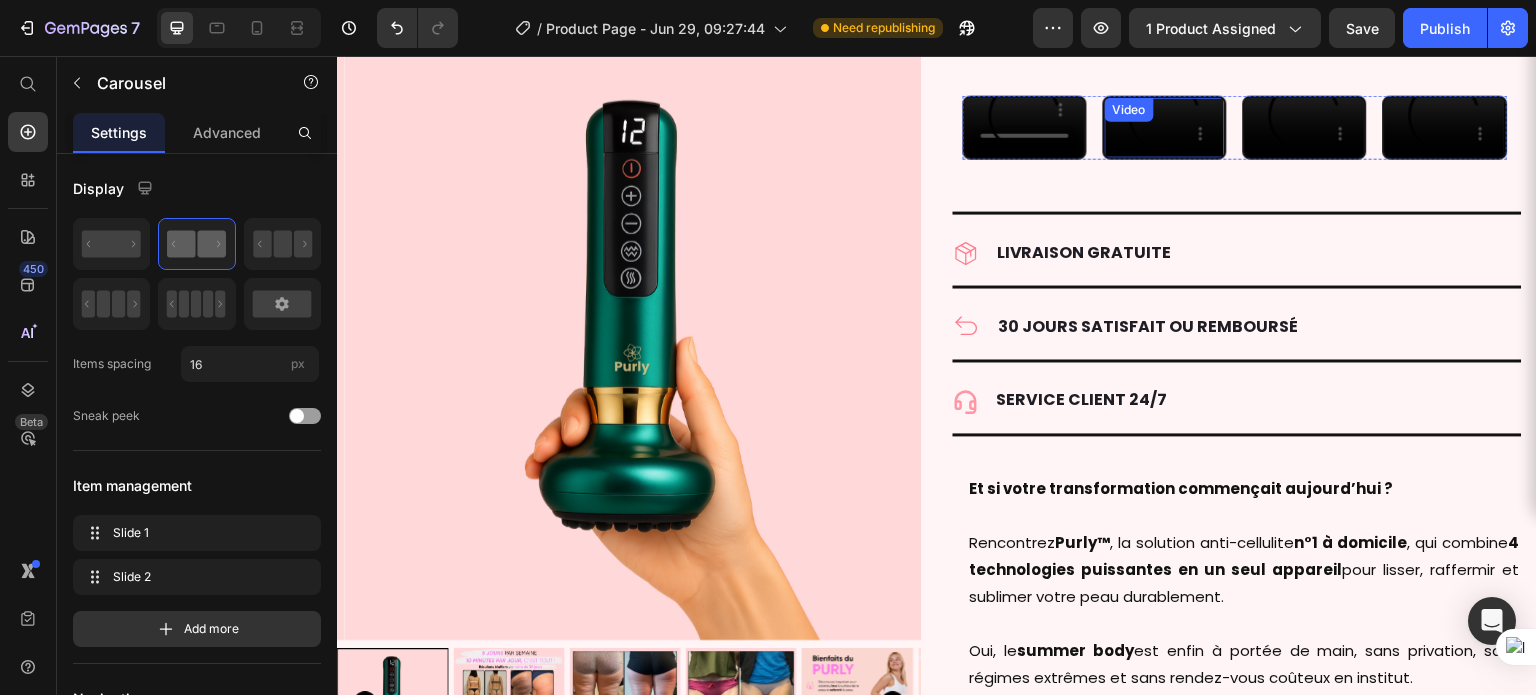 scroll, scrollTop: 4976, scrollLeft: 0, axis: vertical 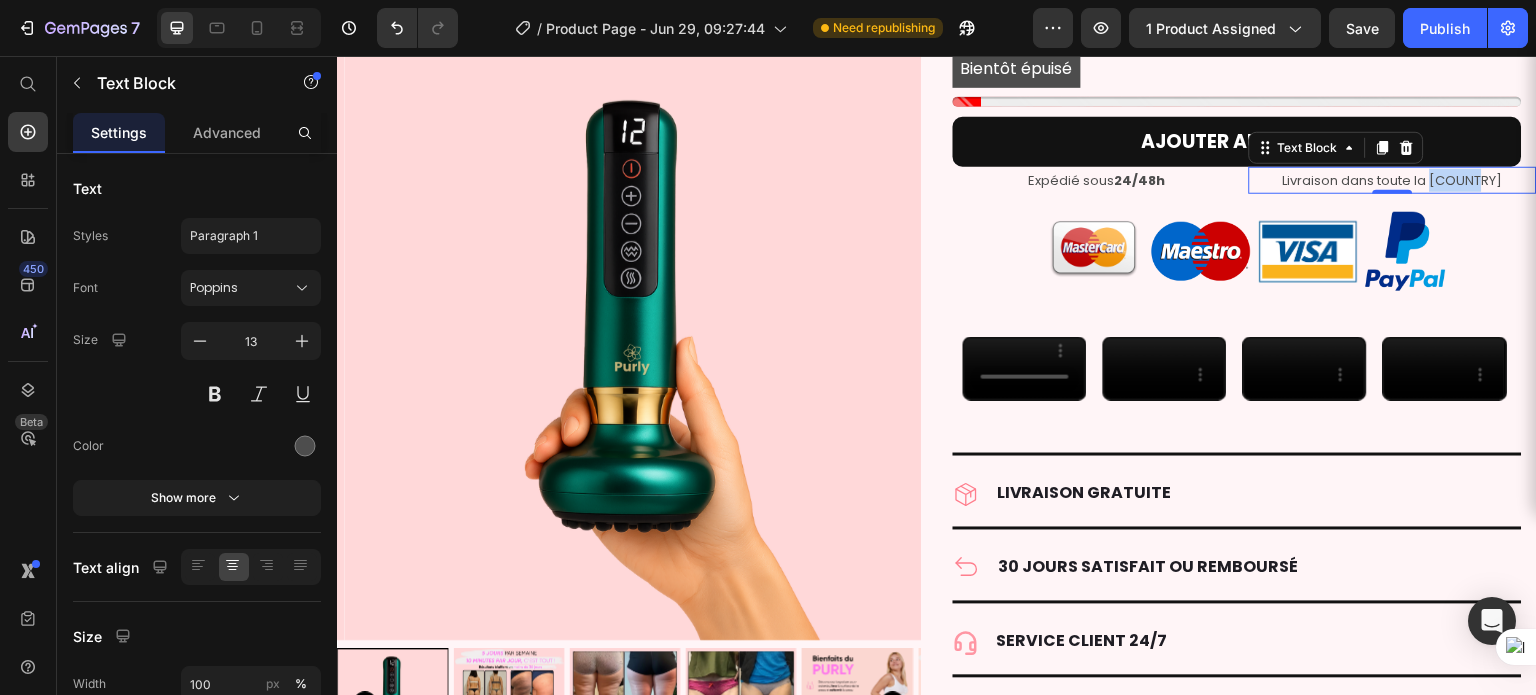 click on "Livraison dans toute la France" at bounding box center [1393, 180] 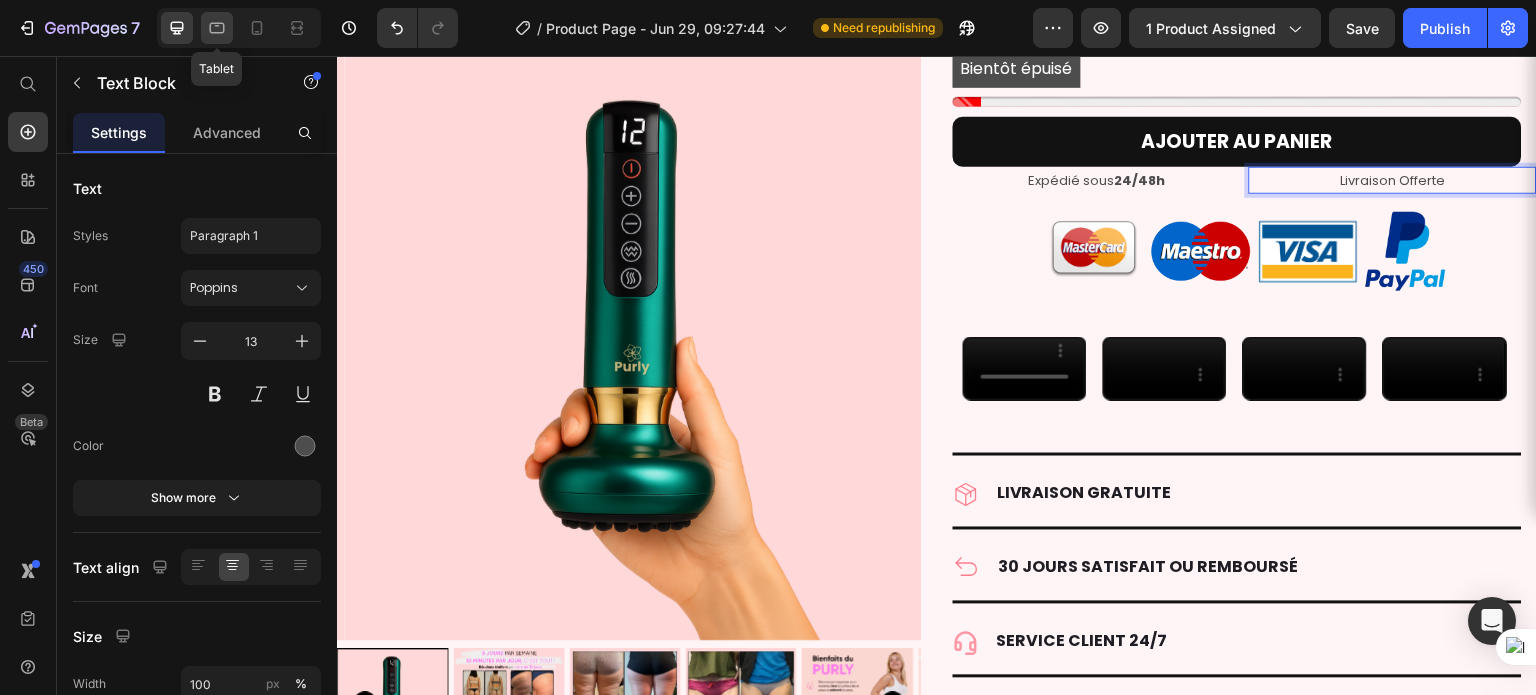 click 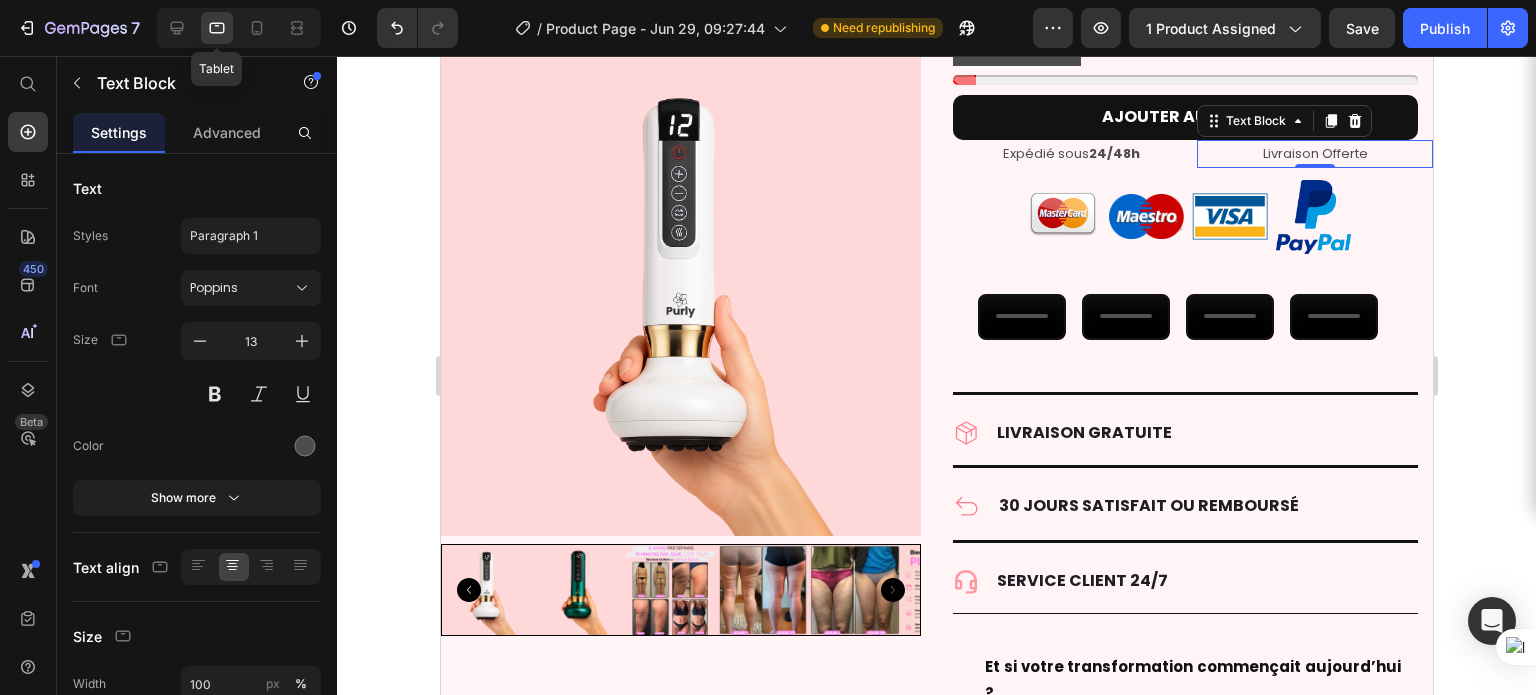 scroll, scrollTop: 4985, scrollLeft: 0, axis: vertical 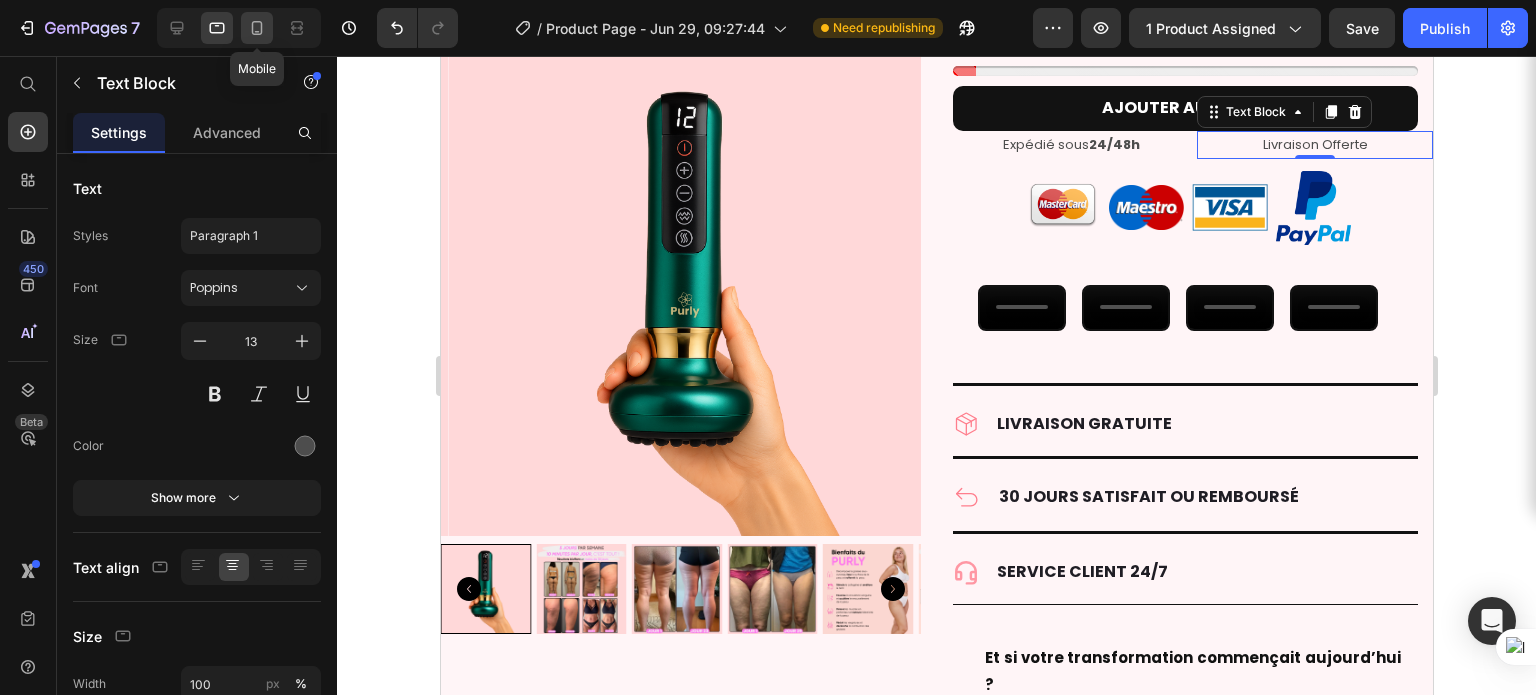click 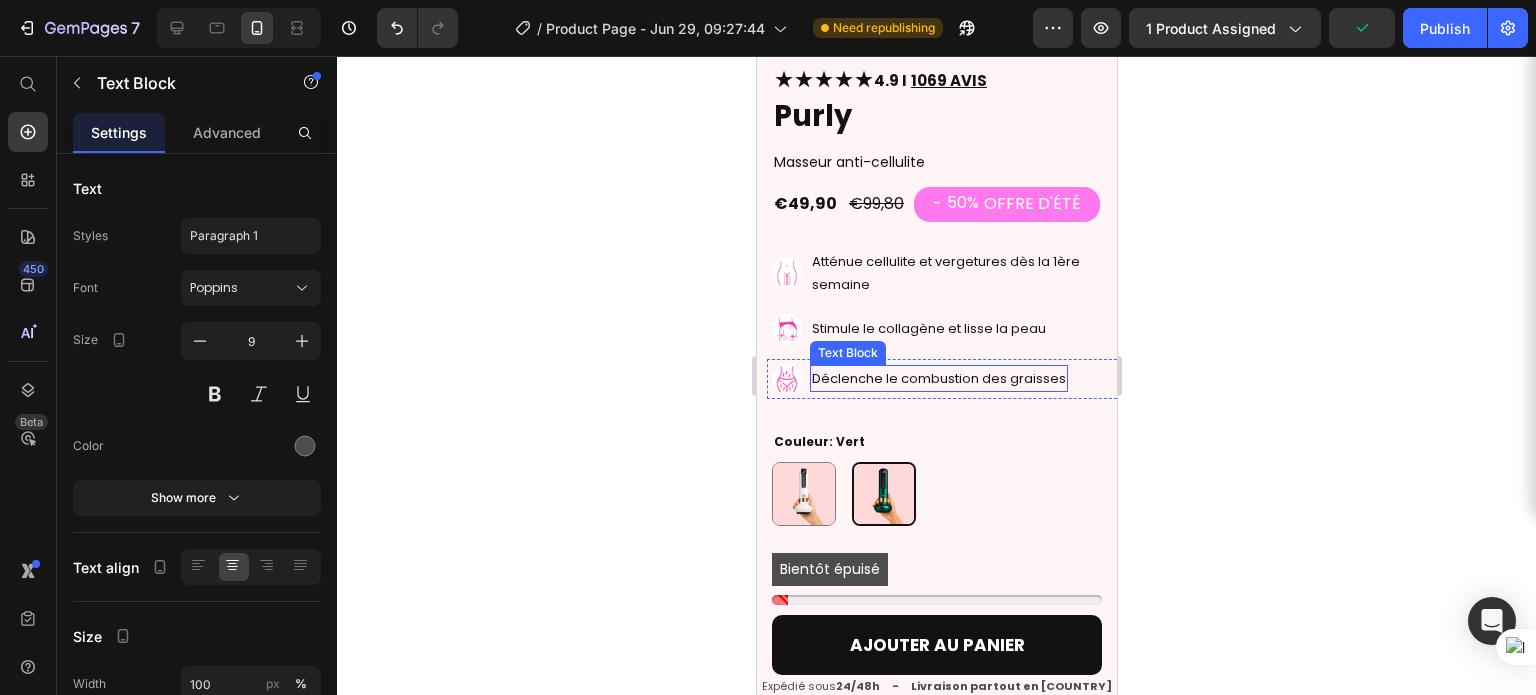 scroll, scrollTop: 5016, scrollLeft: 0, axis: vertical 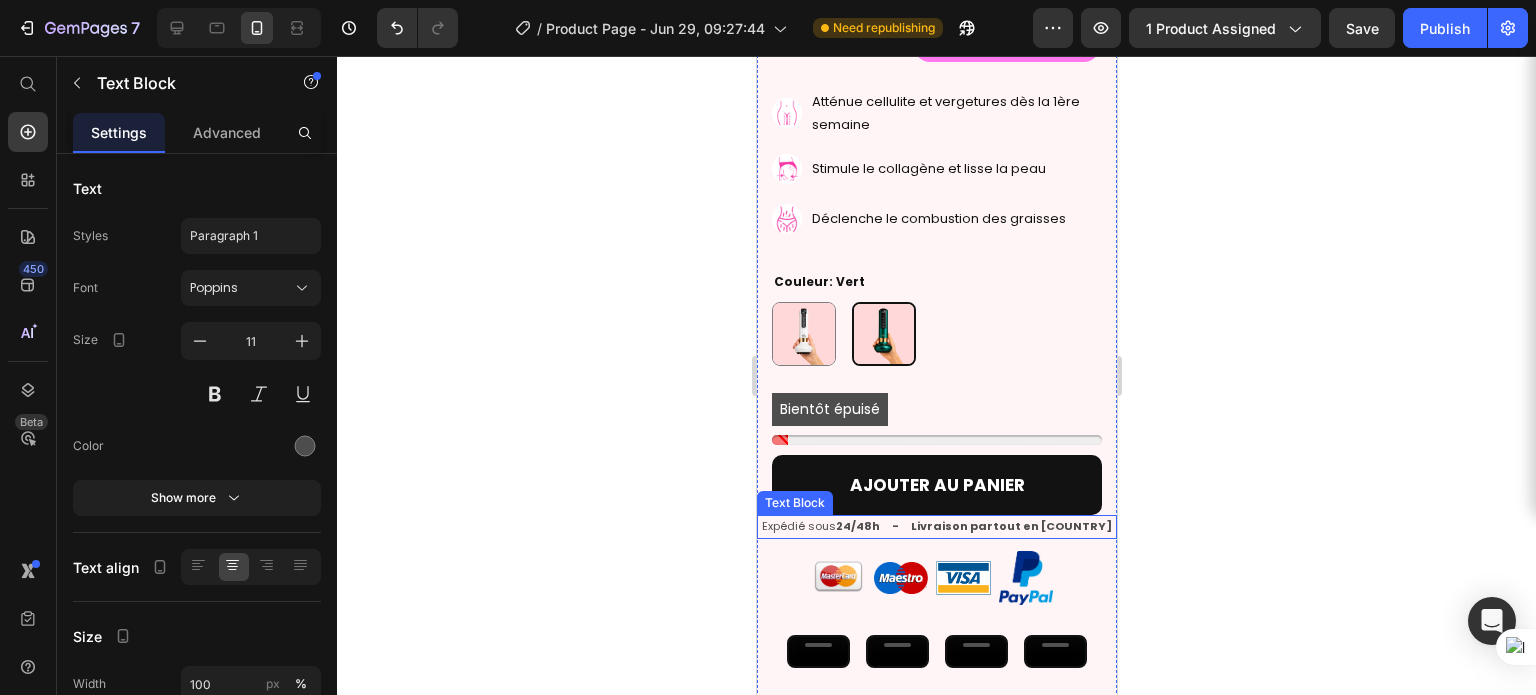 click on "24/48h      -      Livraison partout en France" at bounding box center (973, 526) 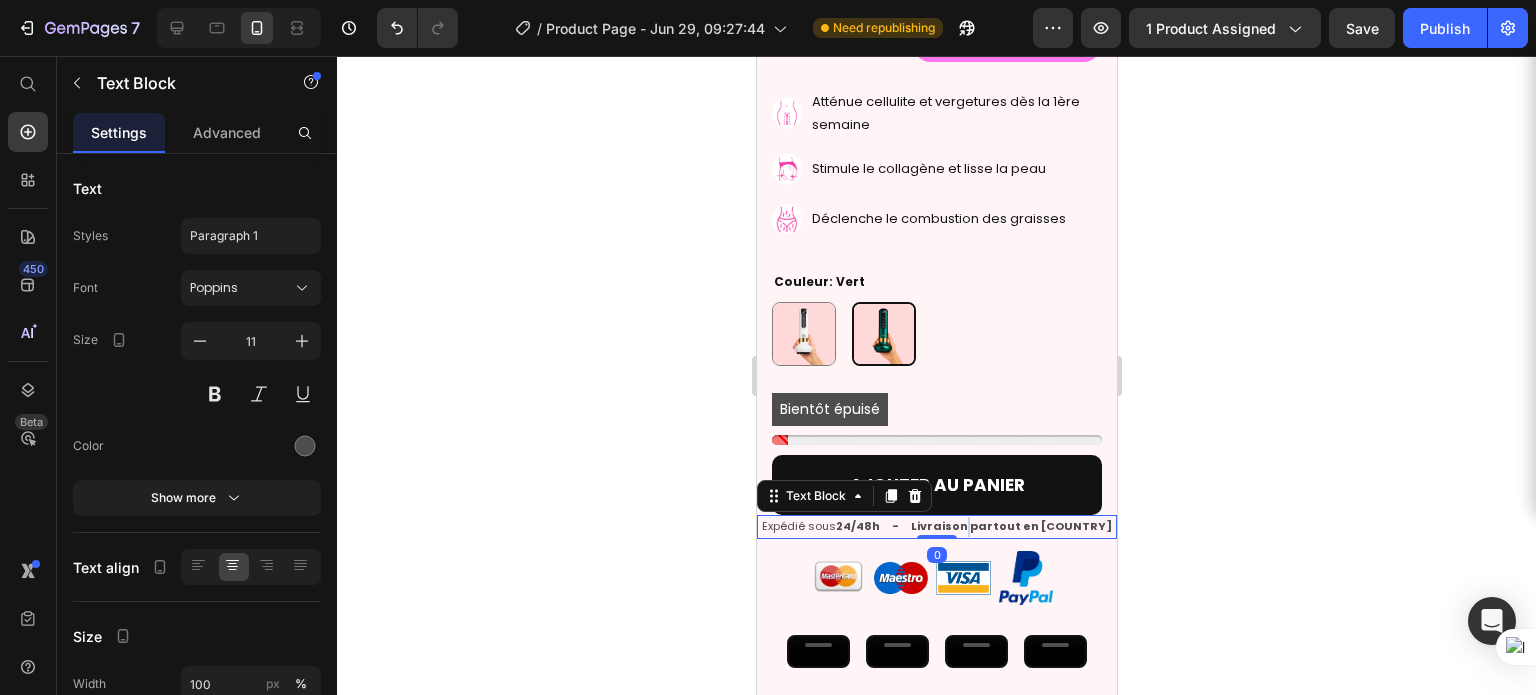 click on "24/48h      -      Livraison partout en France" at bounding box center (973, 526) 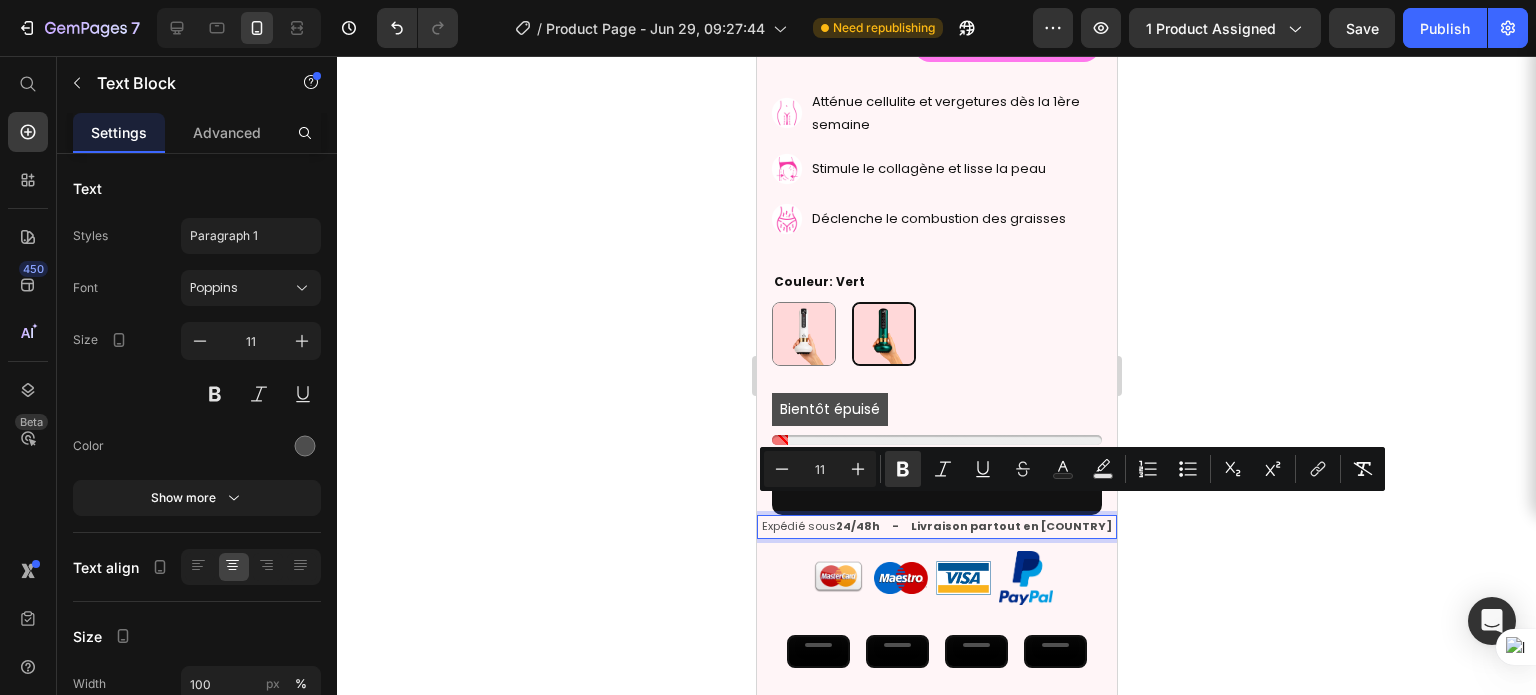 click on "24/48h      -      Livraison partout en France" at bounding box center (973, 526) 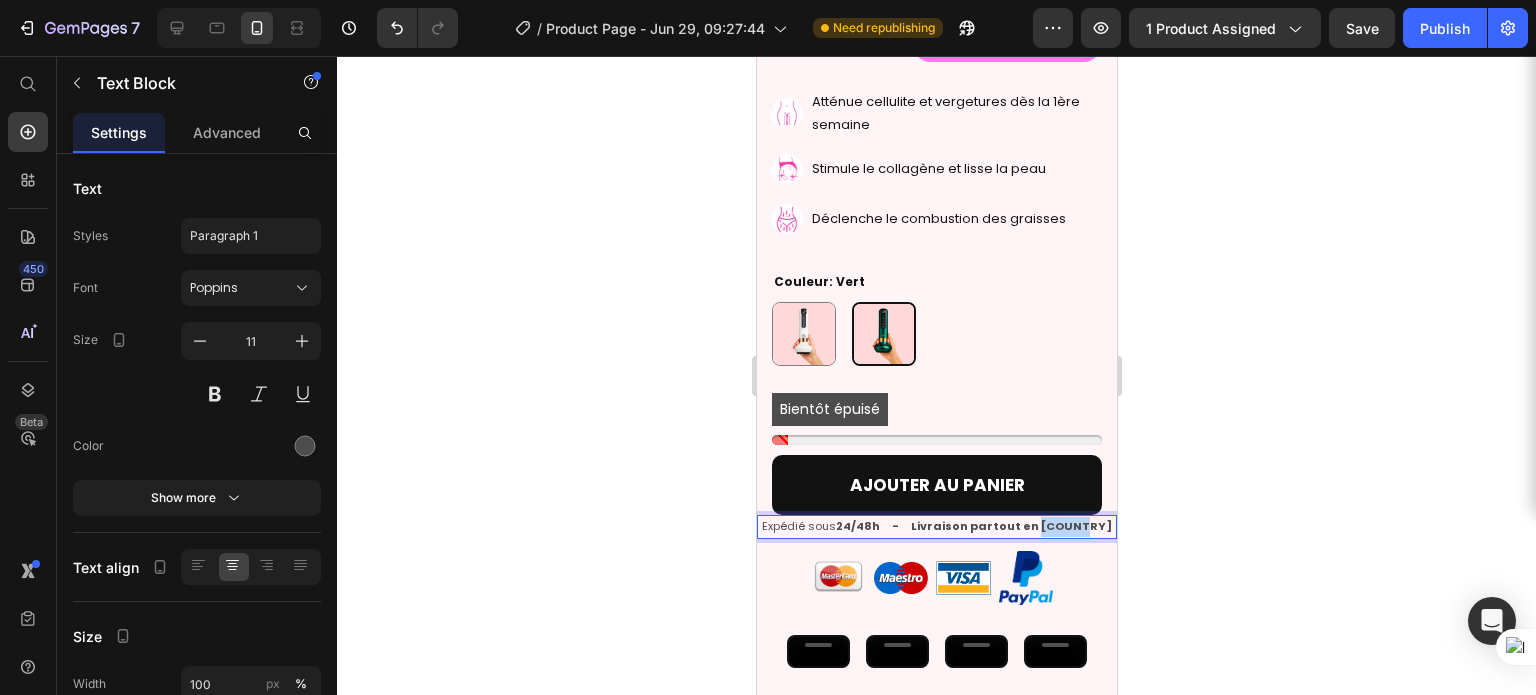 click on "24/48h      -      Livraison partout en France" at bounding box center [973, 526] 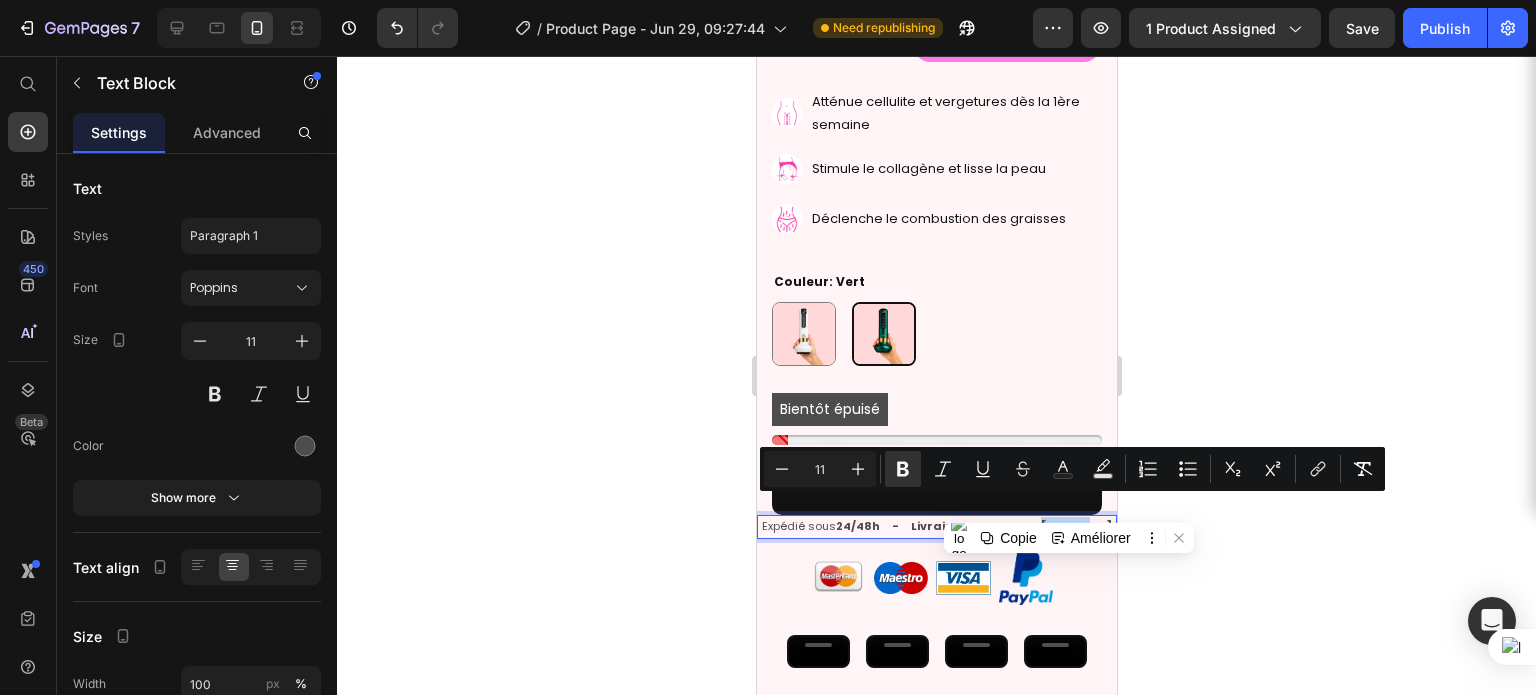 click on "24/48h      -      Livraison partout en France" at bounding box center (973, 526) 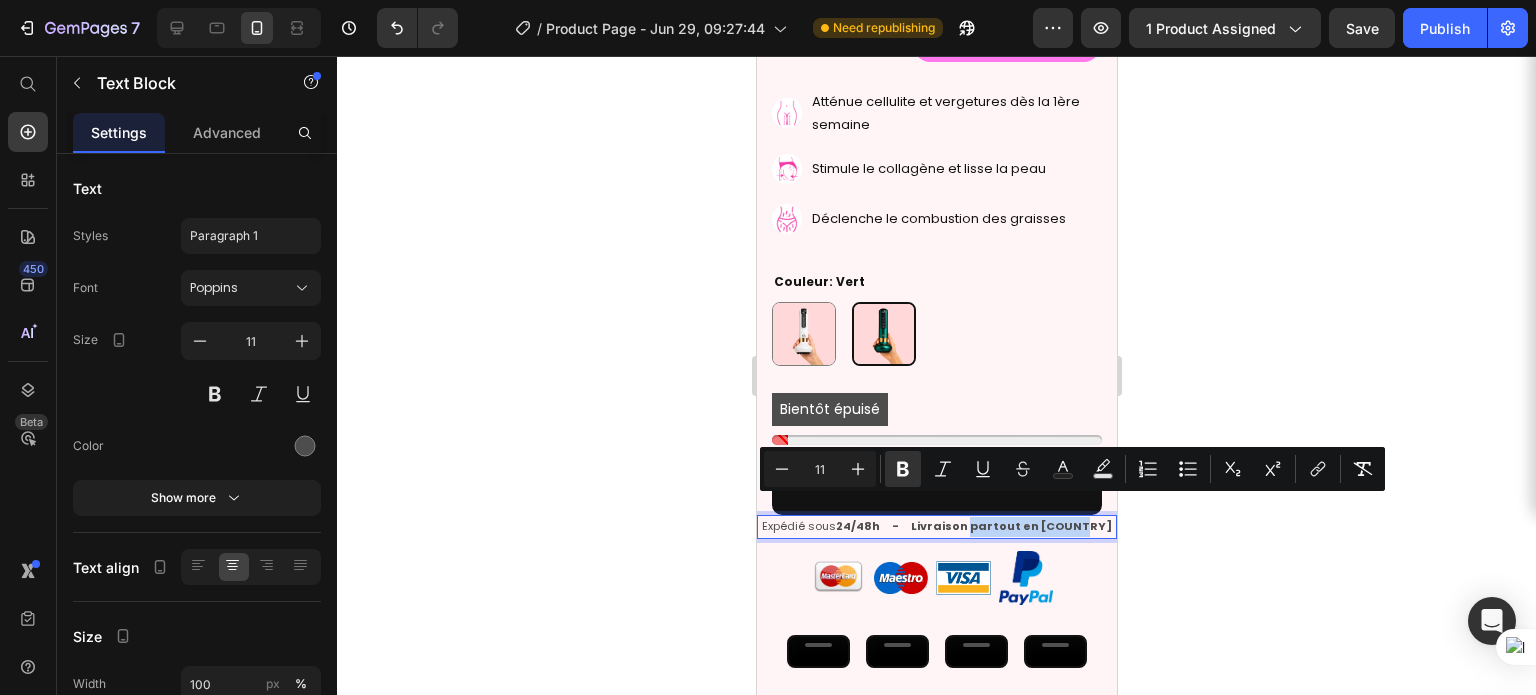 drag, startPoint x: 1075, startPoint y: 505, endPoint x: 981, endPoint y: 504, distance: 94.00532 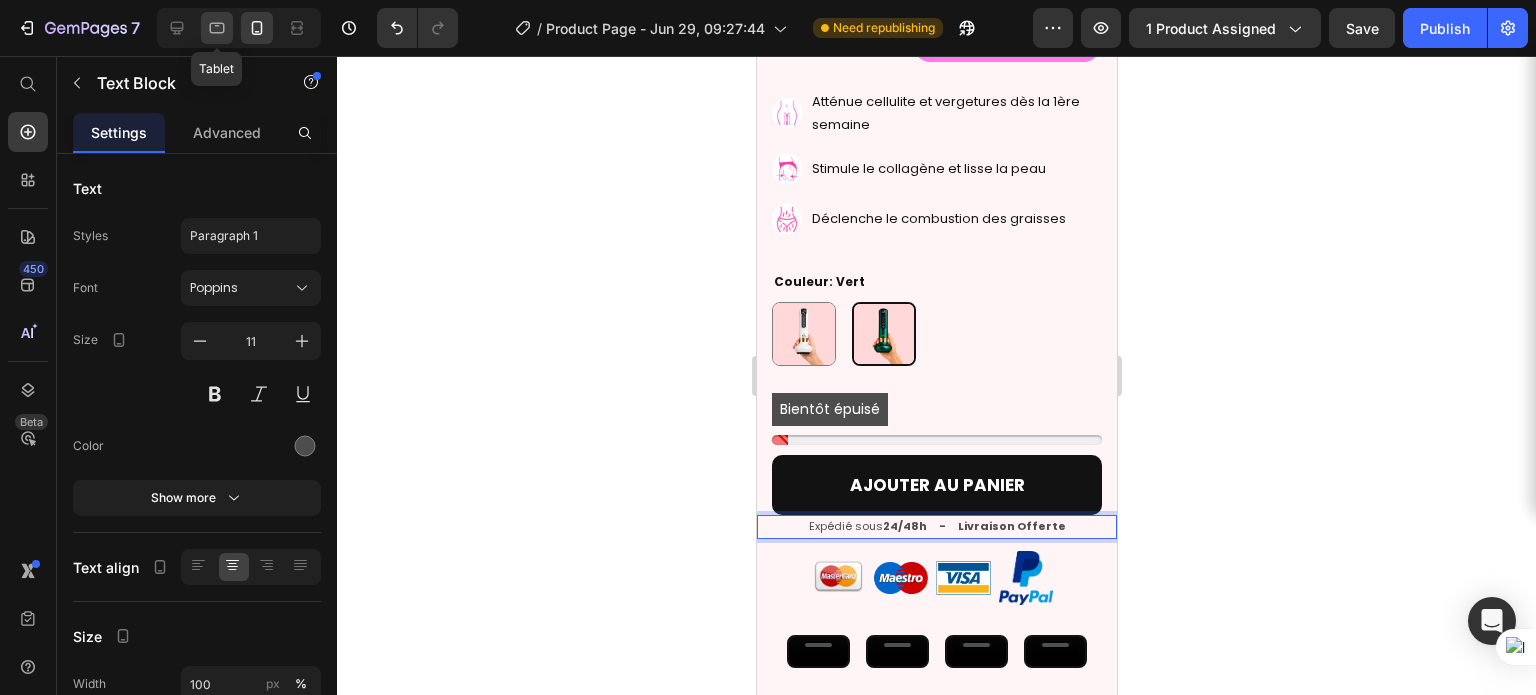 click 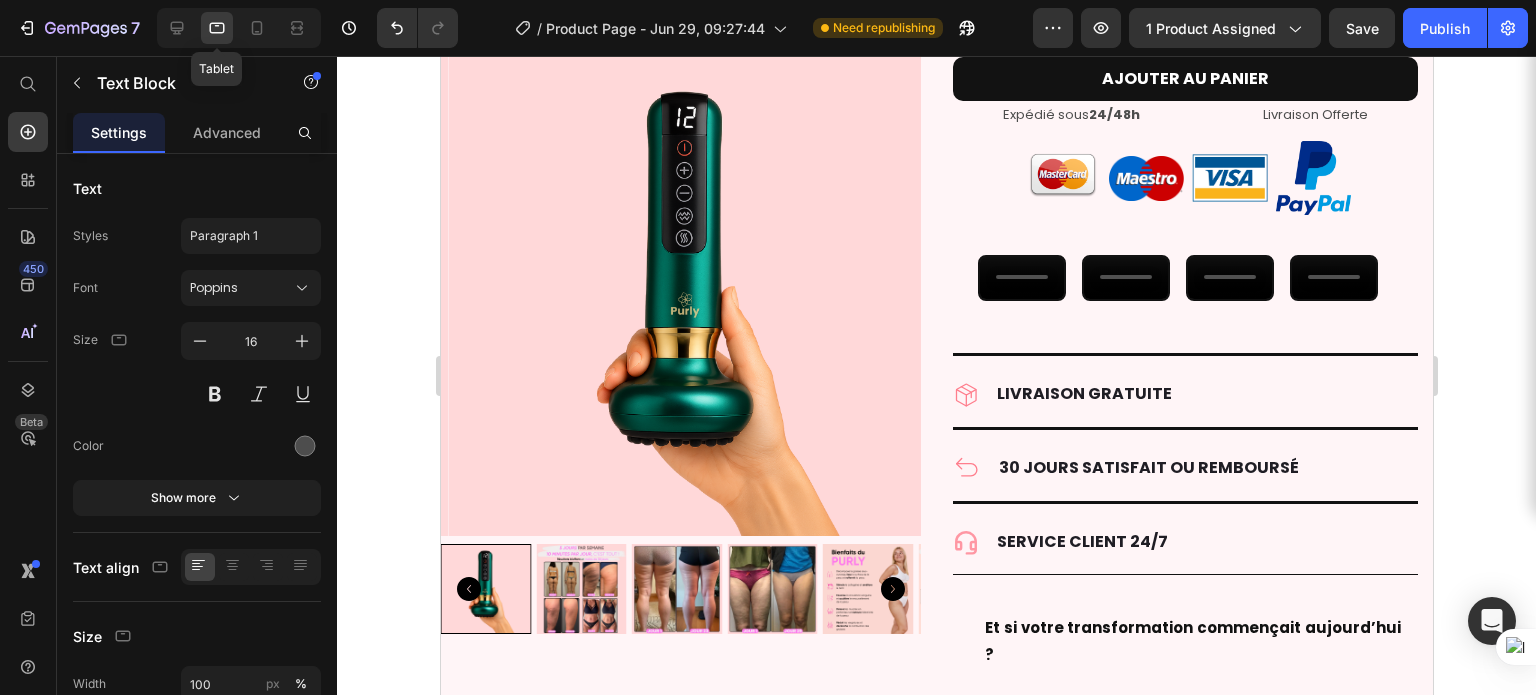 scroll, scrollTop: 4968, scrollLeft: 0, axis: vertical 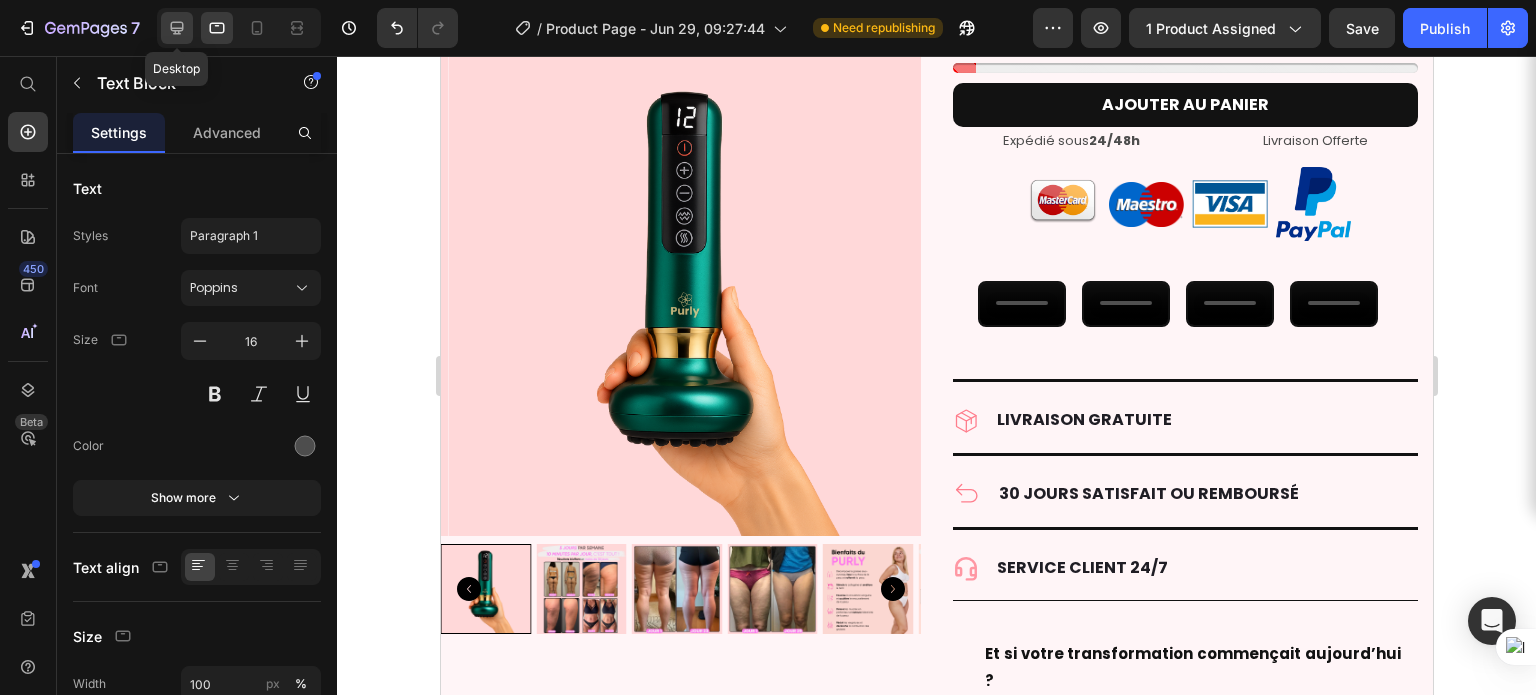 click 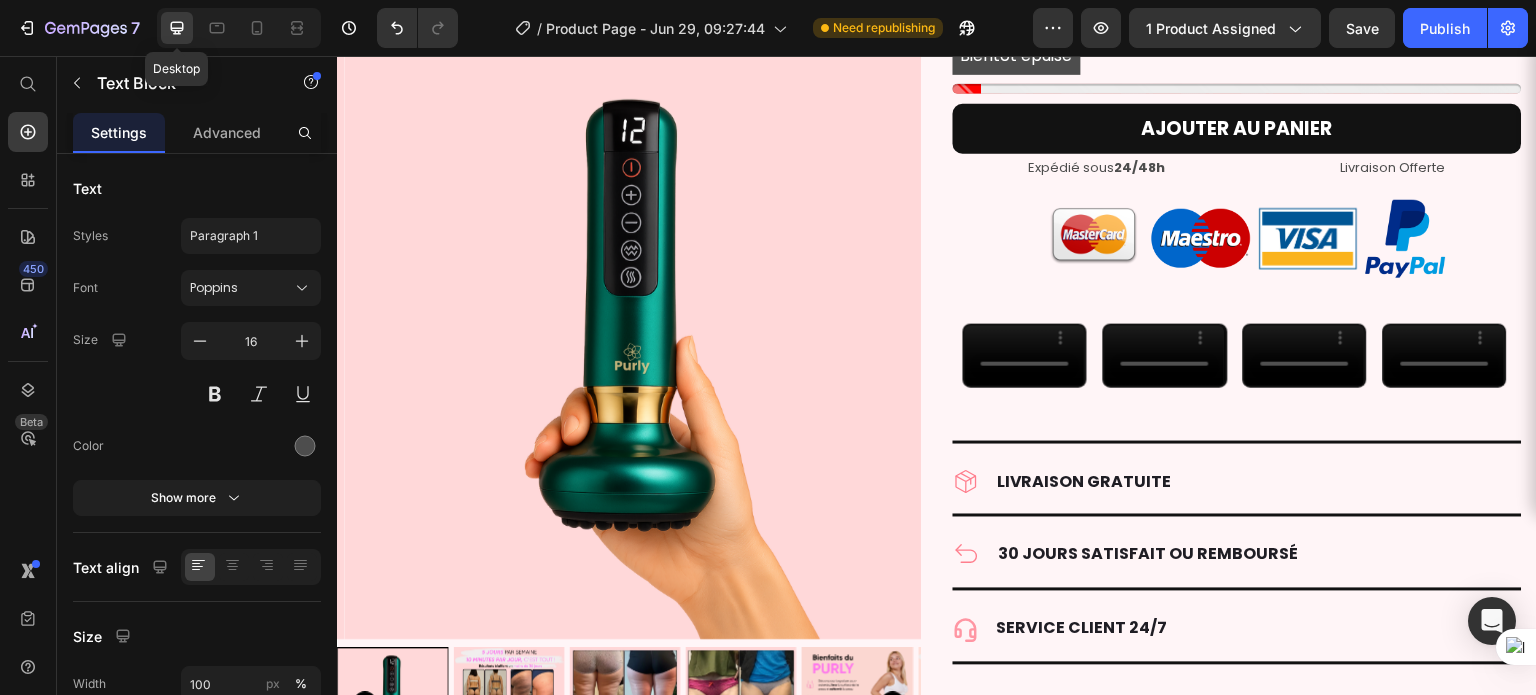 scroll, scrollTop: 4899, scrollLeft: 0, axis: vertical 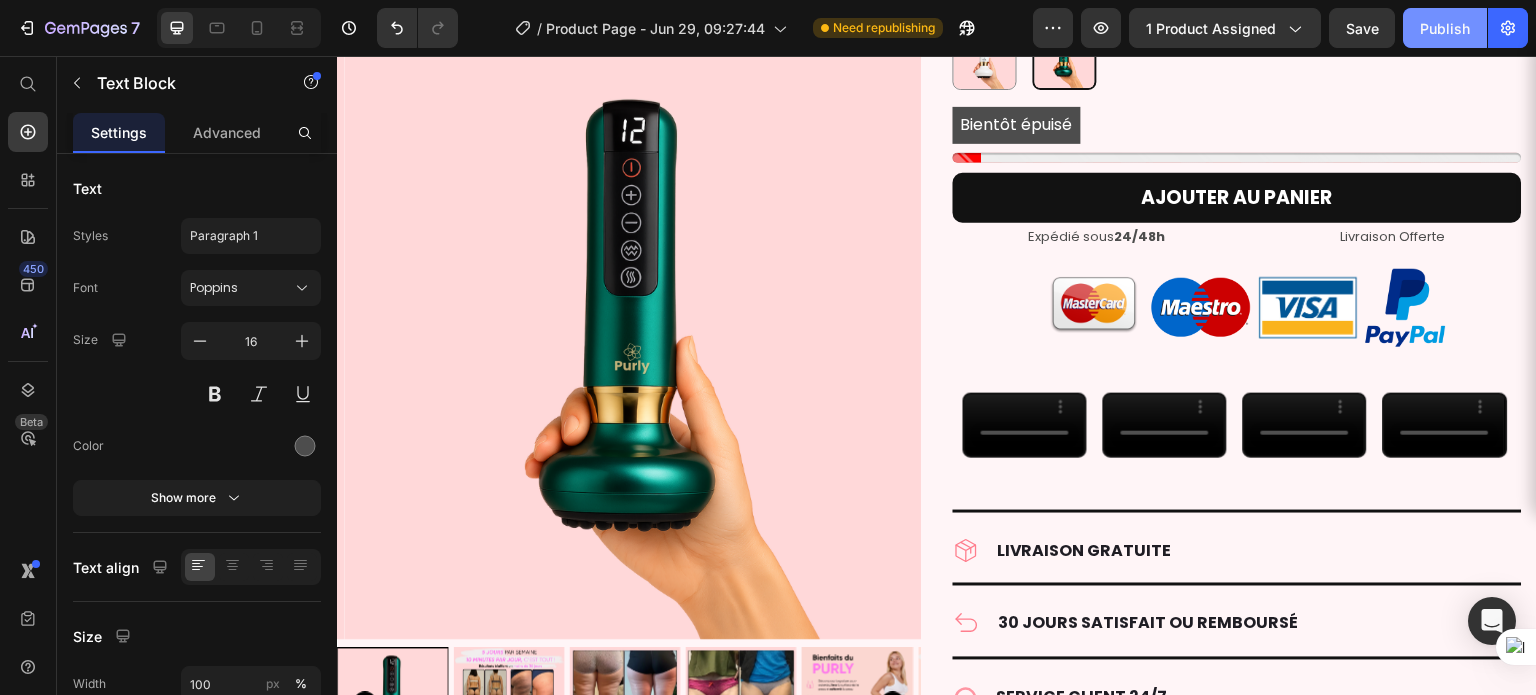 click on "Publish" at bounding box center (1445, 28) 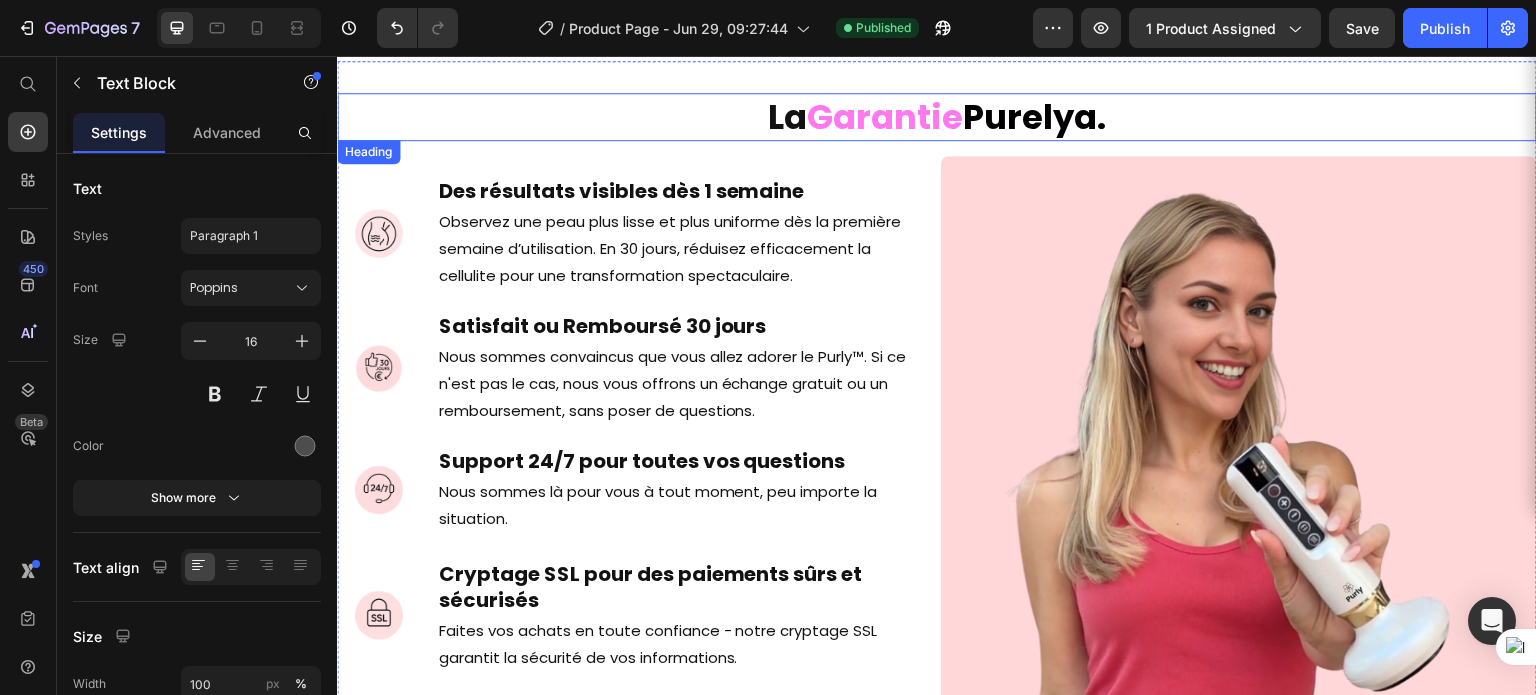 scroll, scrollTop: 14451, scrollLeft: 0, axis: vertical 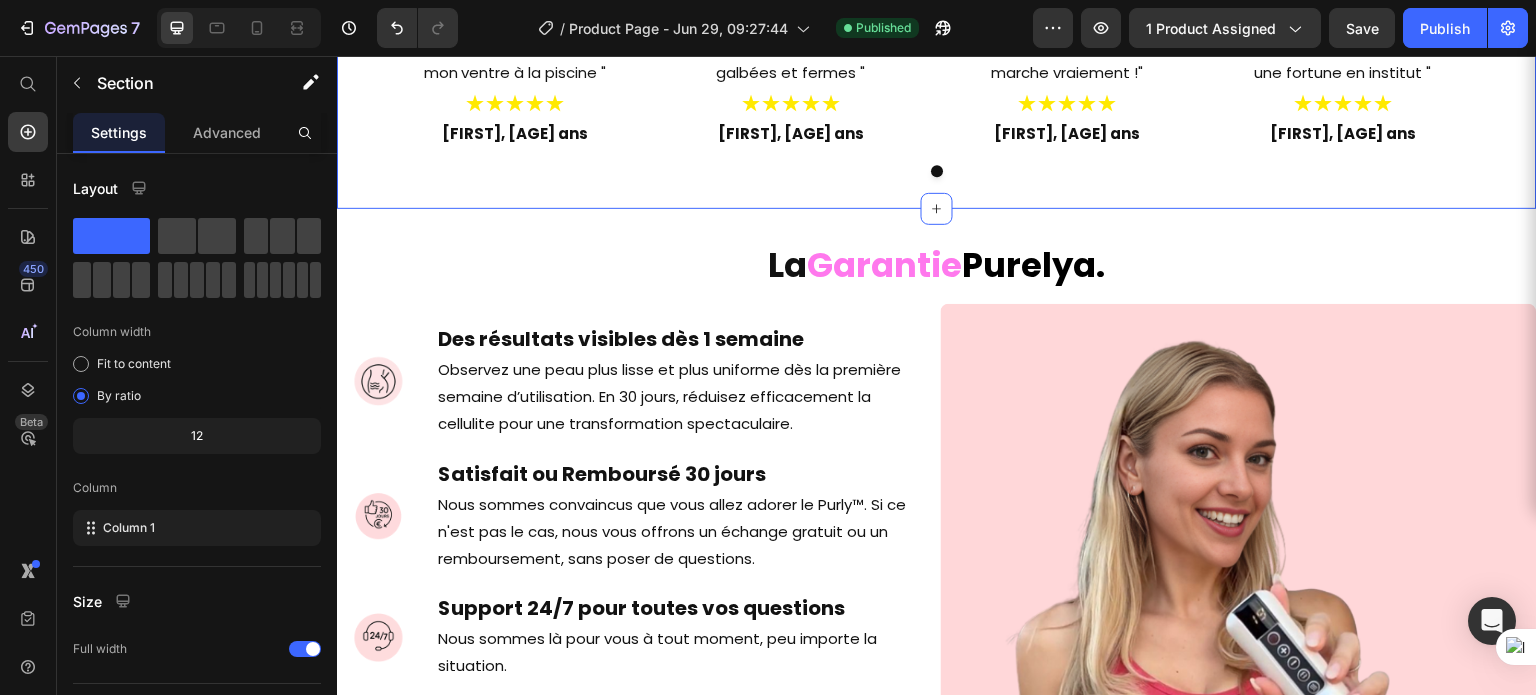 click on "PURLY LOVEUSES Text Block Ce que disent nos utilisatrices Heading
Video "Je n'ai plus besoin de cacher mon ventre à la piscine " Text Block ★★★★★ Heading Louane, 25 ans Heading Row Video " Mes cuisses sont devenues galbées et fermes " Text Block ★★★★★ Heading Vanessa, 28 ans Heading Row Video "Un masseur anti-cellulite qui marche vraiement !" Text Block ★★★★★ Heading Nathalie, 34 ans Heading Row Video "Je n'ai plus besoin de dépenser une fortune en institut " Text Block ★★★★★ Heading Émeline, 29 ans Heading Row
Carousel Section 20/25   You can create reusable sections Create Theme Section AI Content Write with GemAI What would you like to describe here? Tone and Voice Persuasive Product Getting products... Show more Generate" at bounding box center (937, -183) 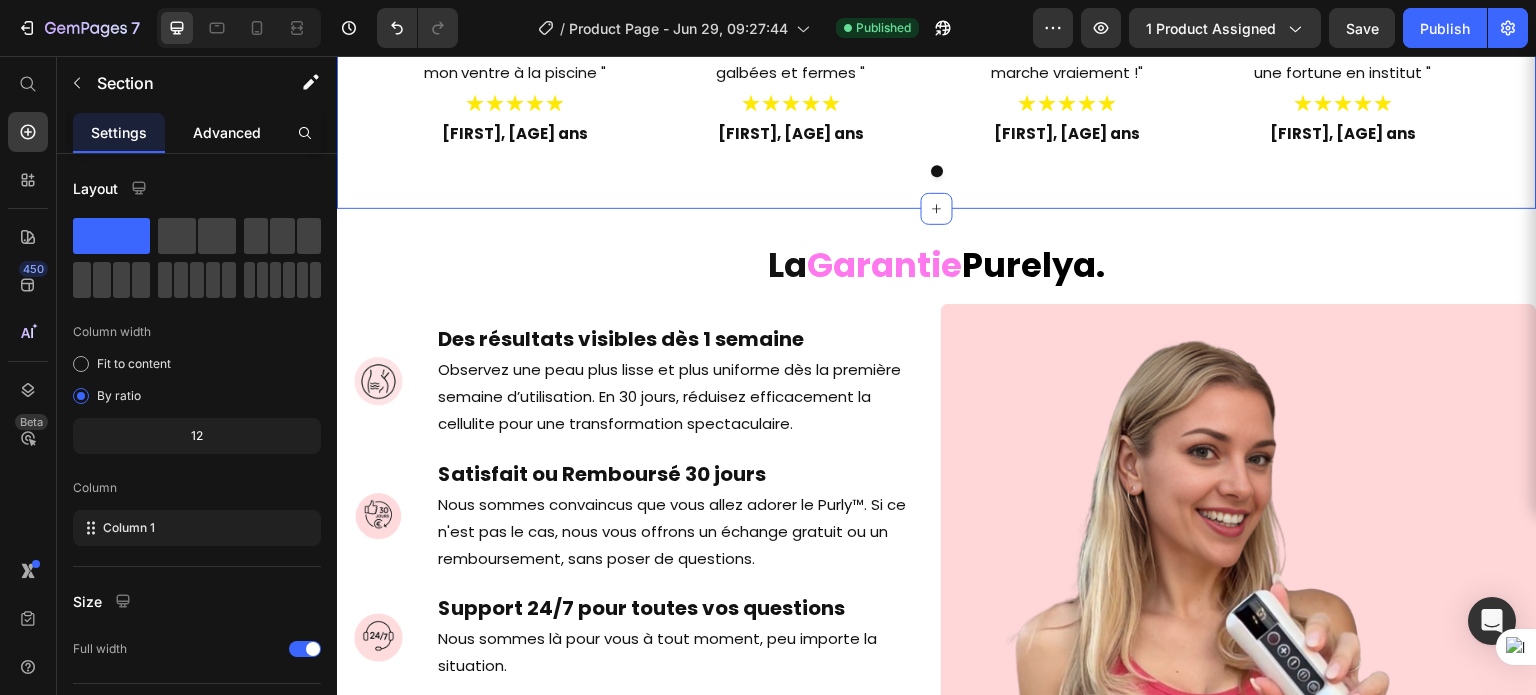 click on "Advanced" at bounding box center (227, 132) 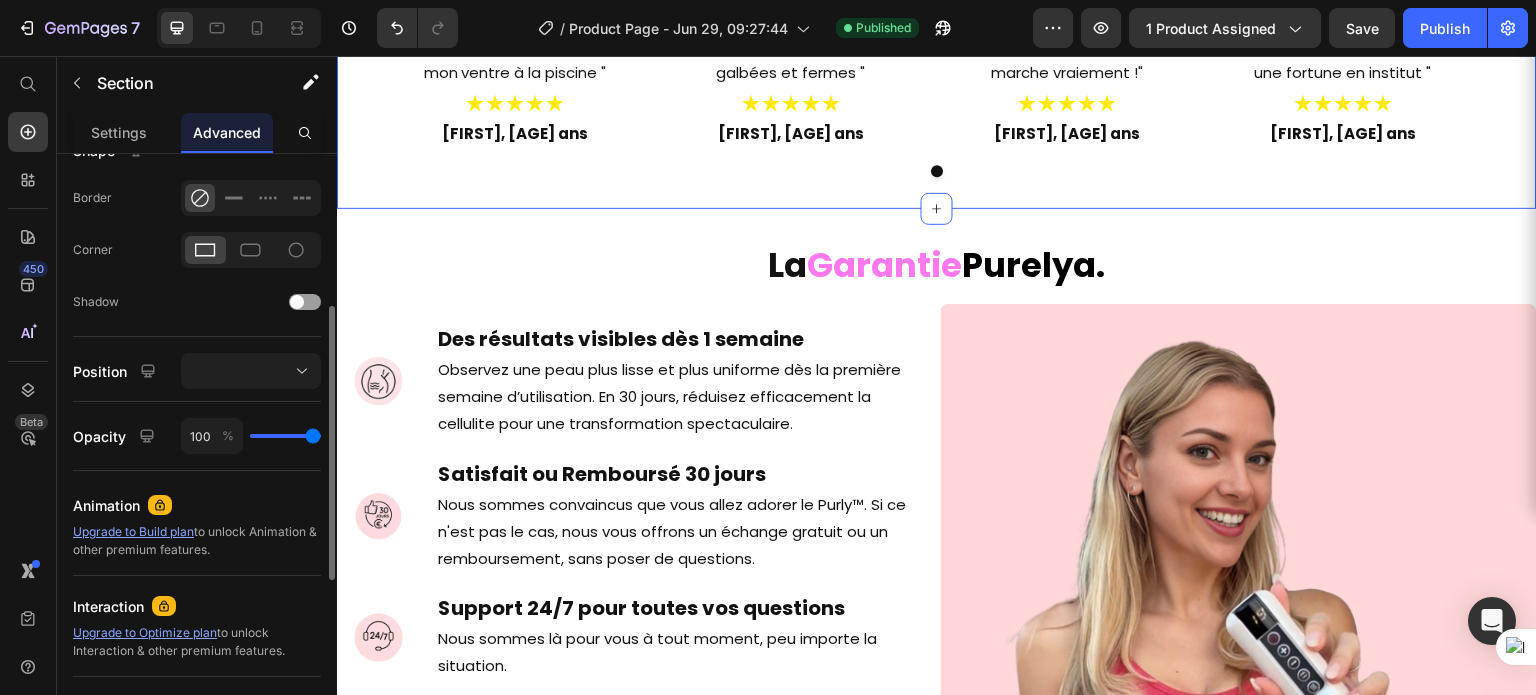 scroll, scrollTop: 472, scrollLeft: 0, axis: vertical 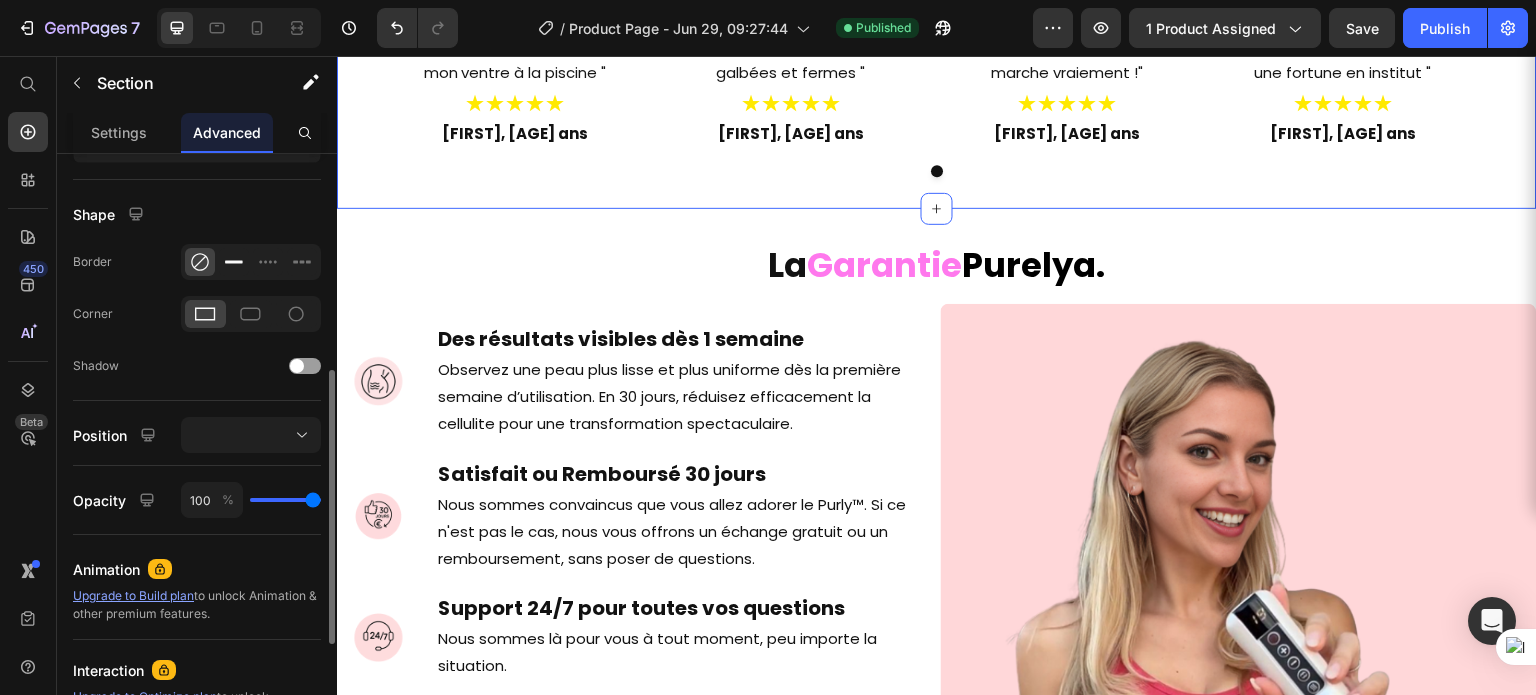 click 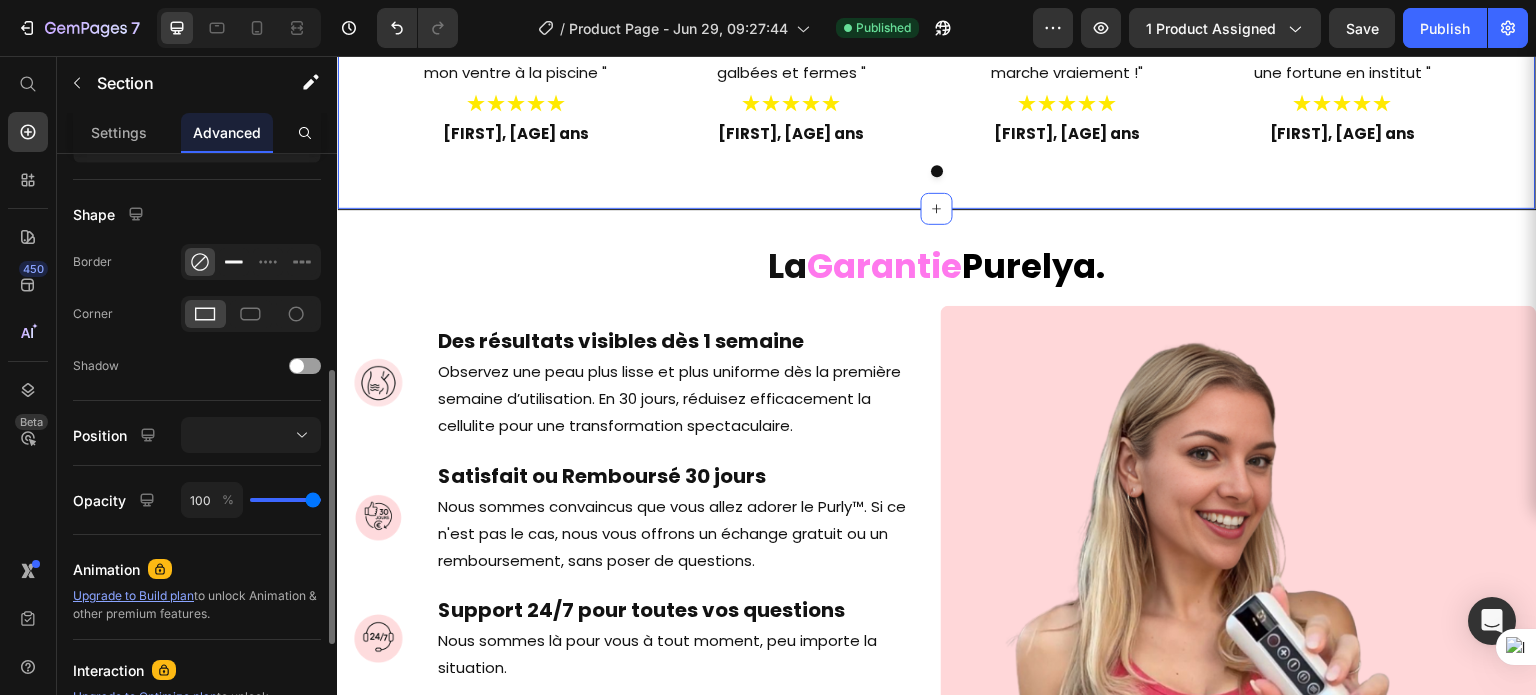 scroll, scrollTop: 14452, scrollLeft: 0, axis: vertical 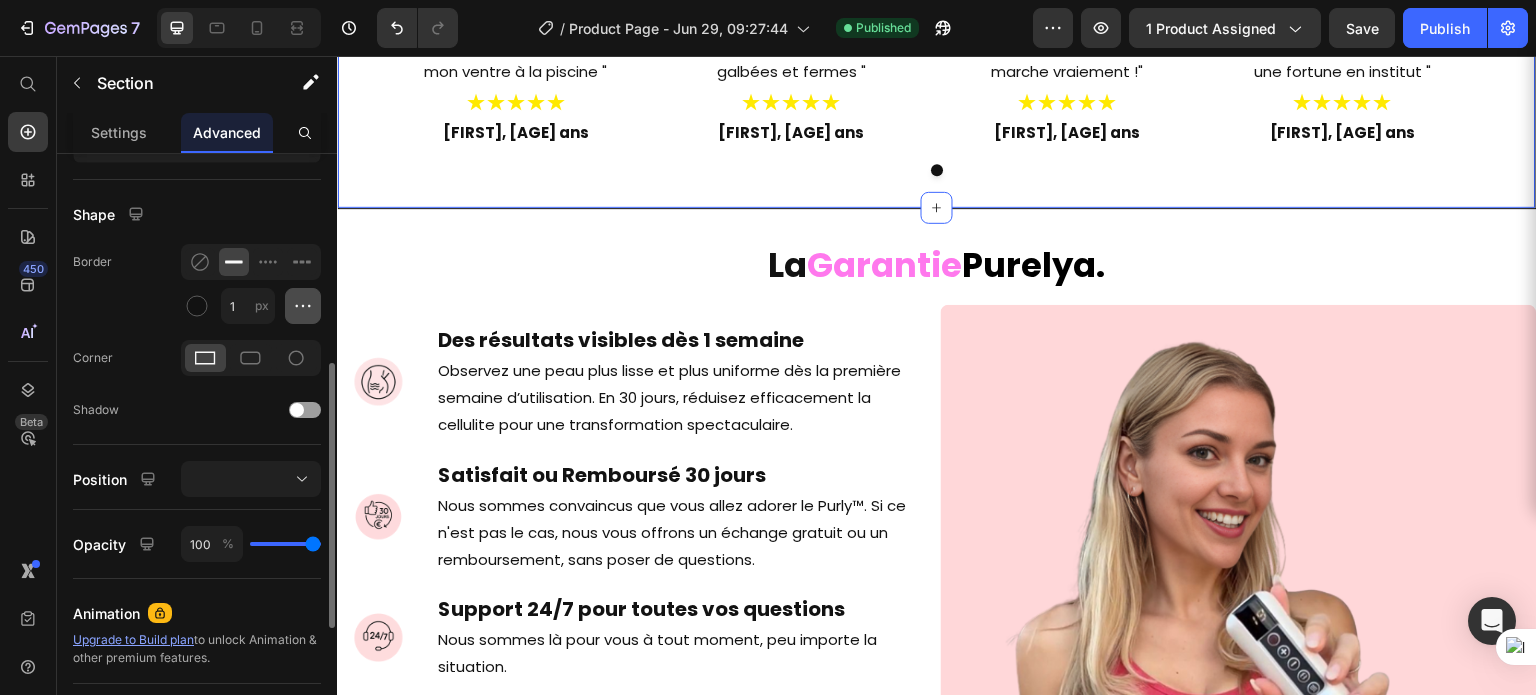 click 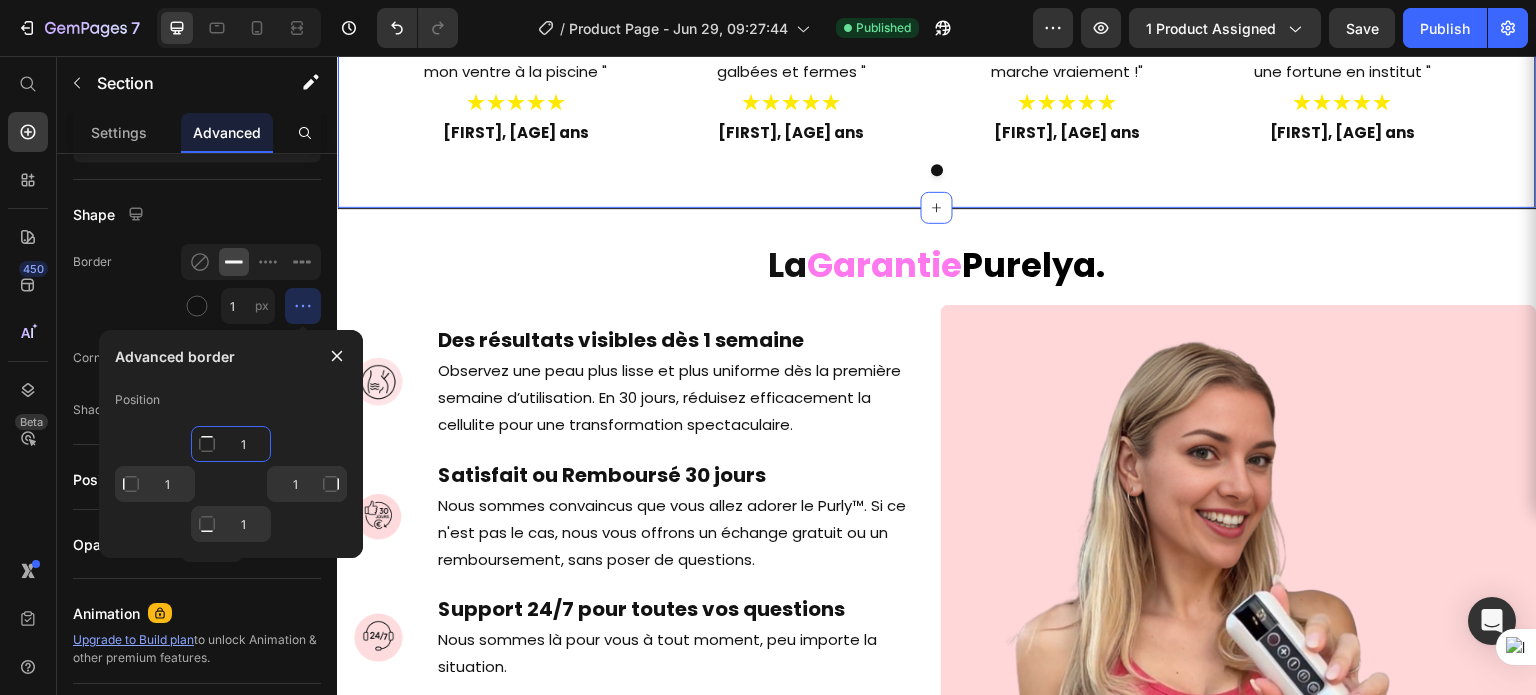 click on "1" 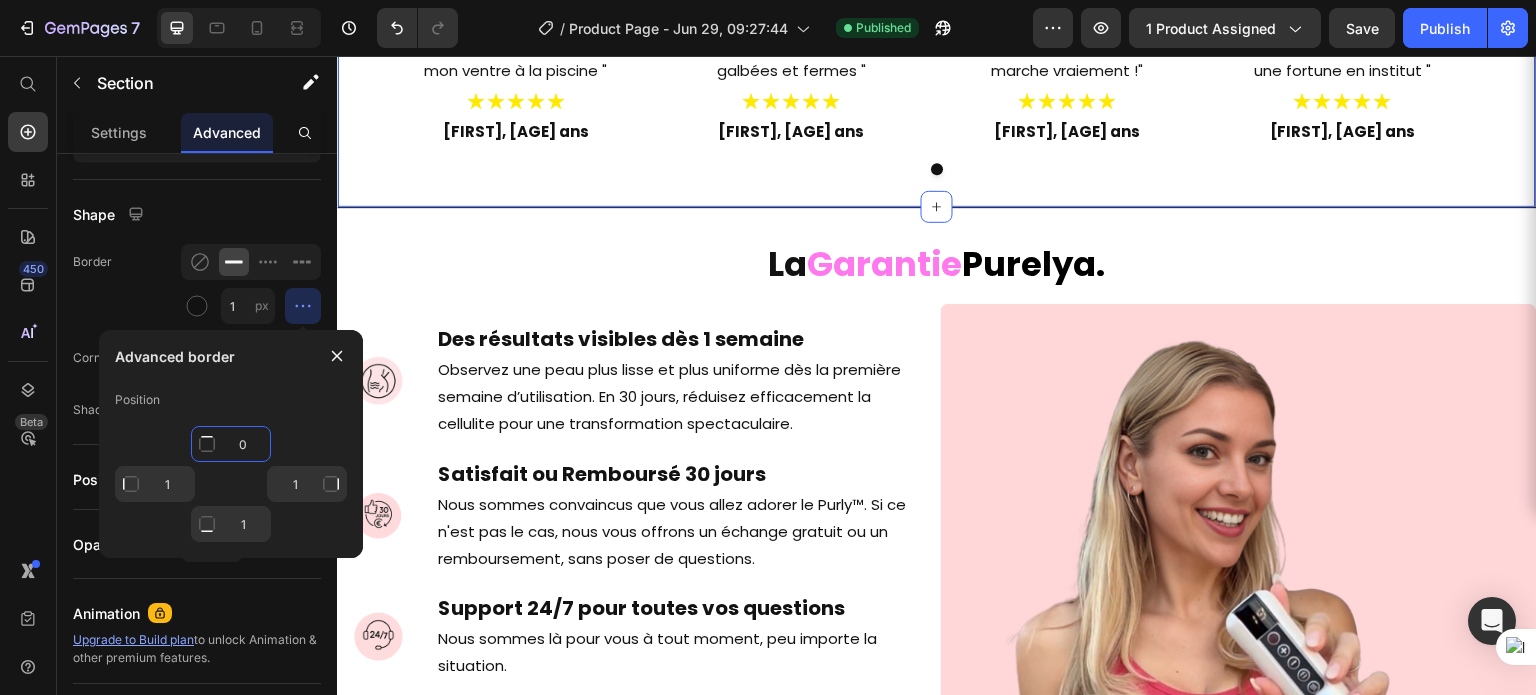 scroll, scrollTop: 14451, scrollLeft: 0, axis: vertical 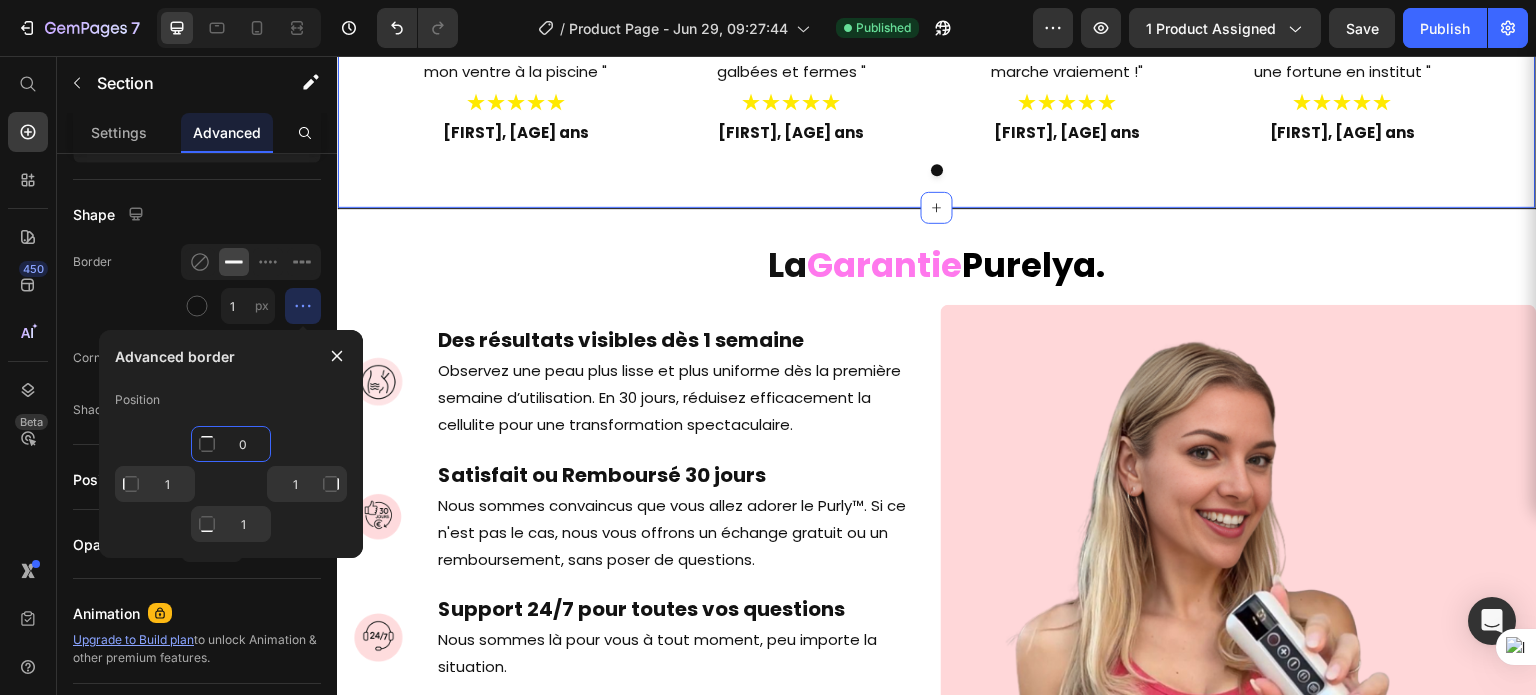 type on "0" 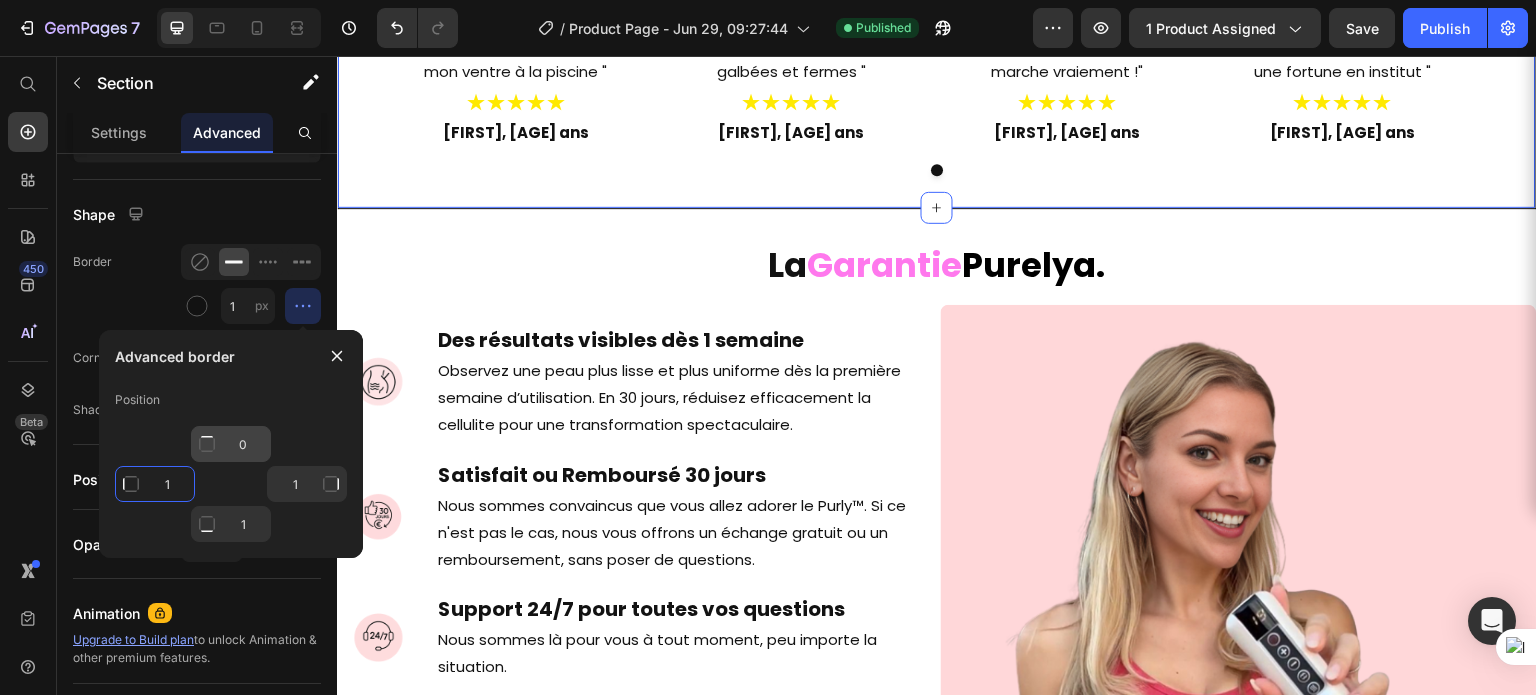 type on "Mixed" 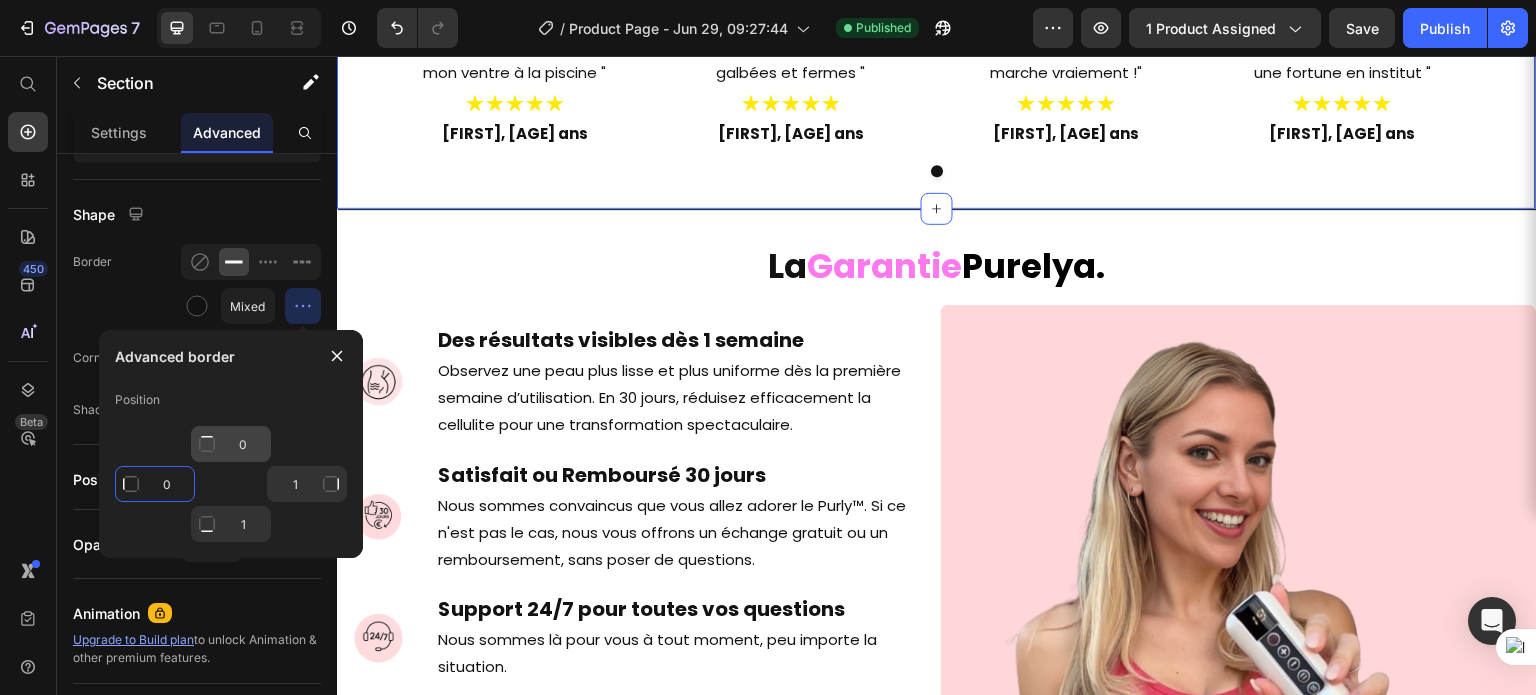 type on "0" 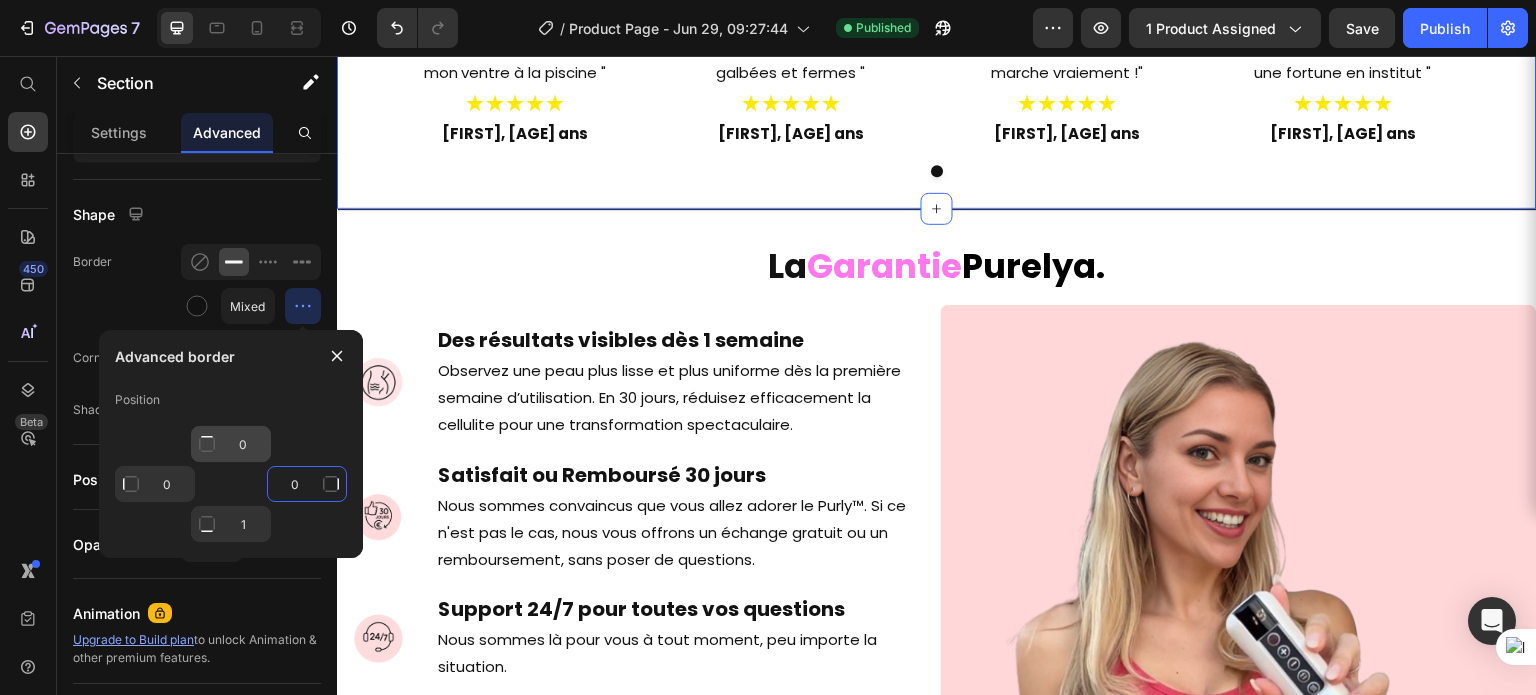 type on "0" 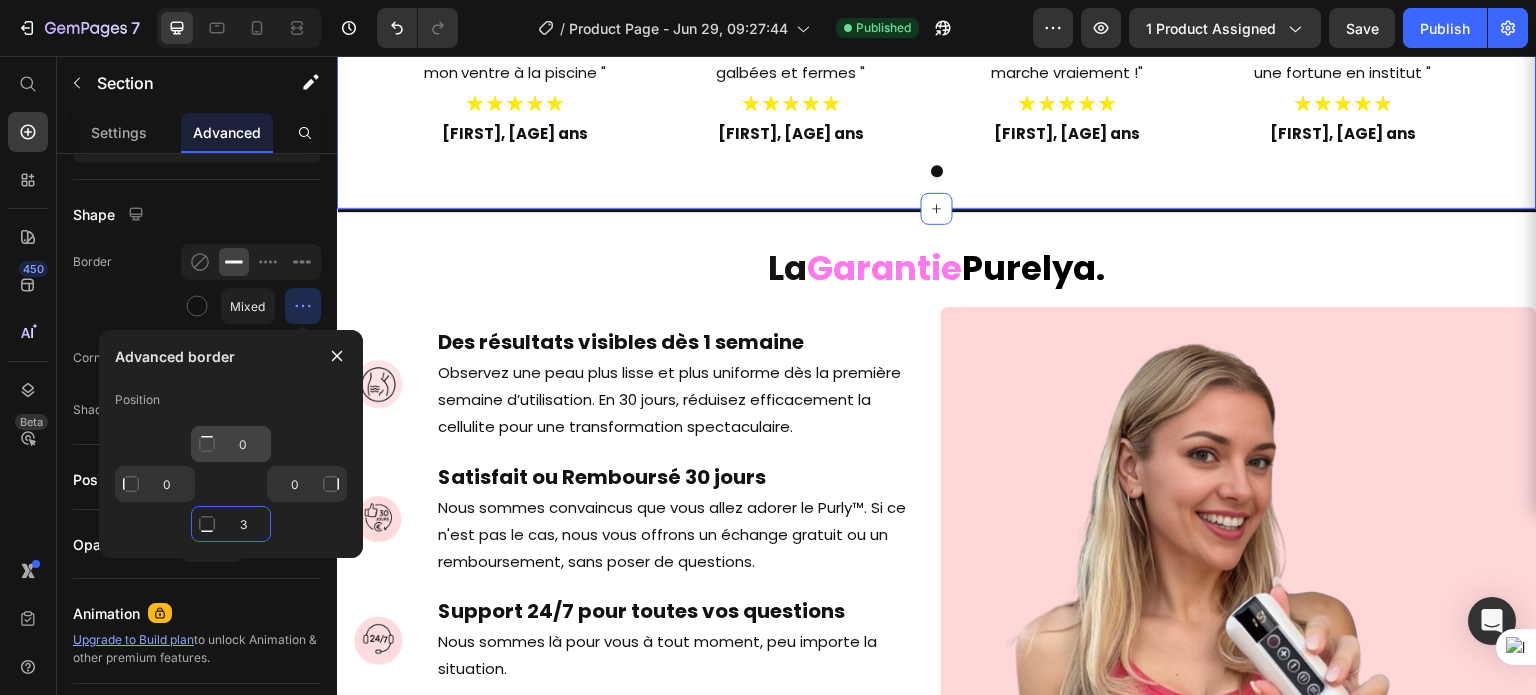 type on "3" 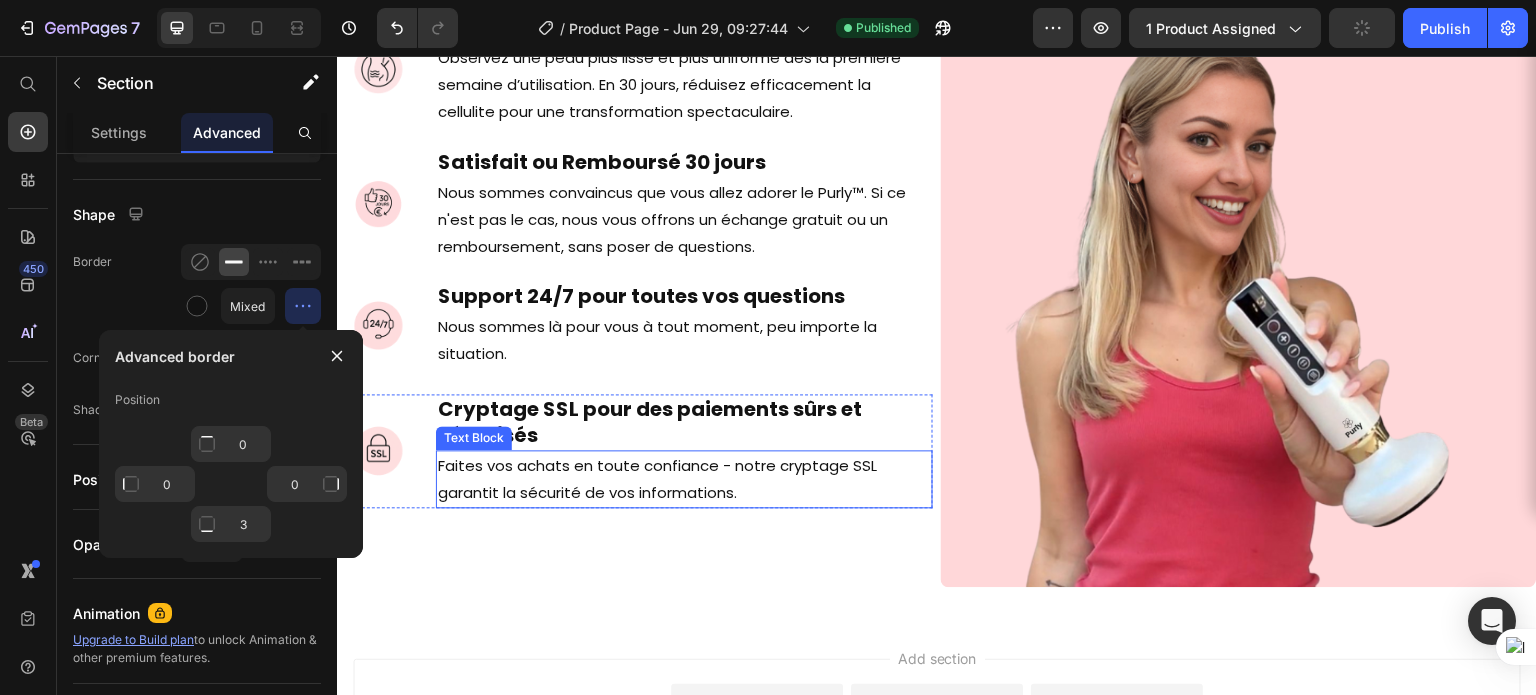 scroll, scrollTop: 14543, scrollLeft: 0, axis: vertical 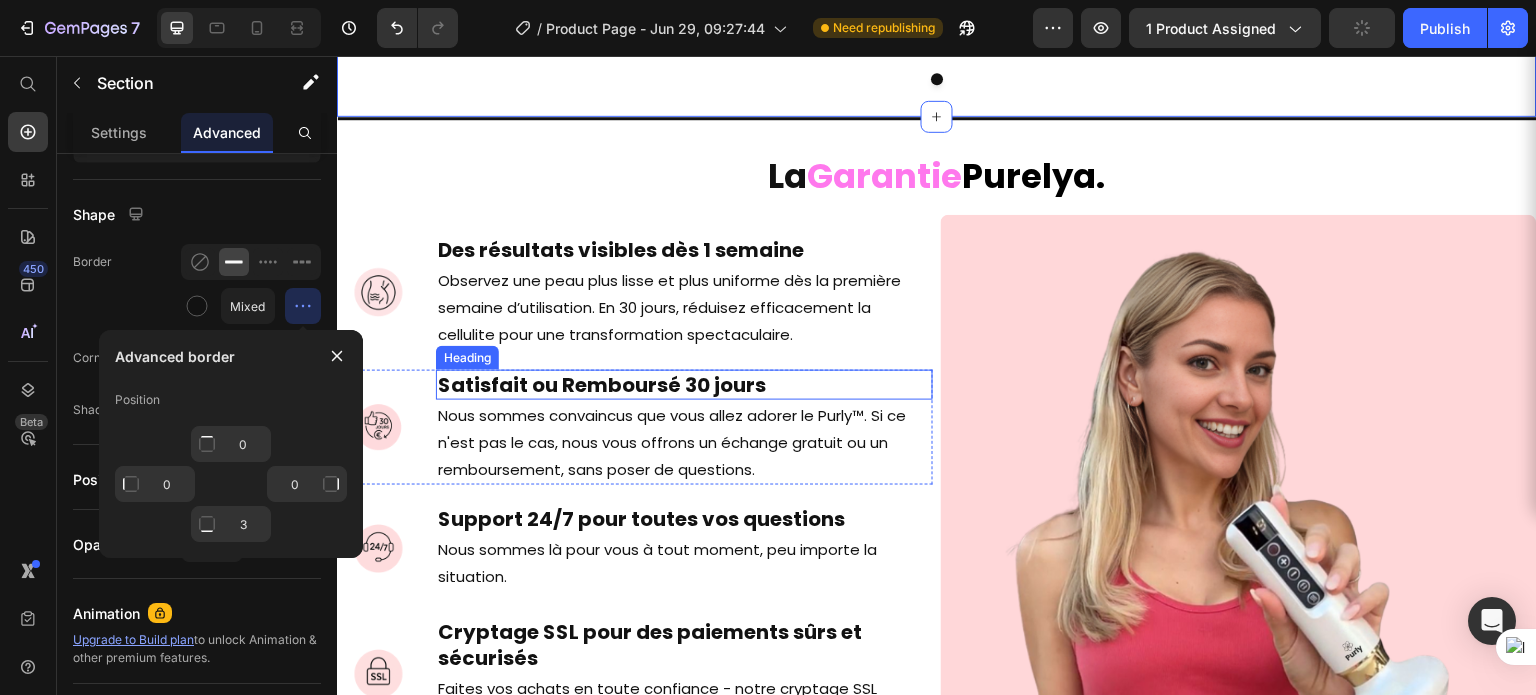 click on "La  Garantie  Purelya. Heading Image Des résultats visibles dès 1 semaine Heading Observez une peau plus lisse et plus uniforme dès la première semaine d’utilisation. En 30 jours, réduisez efficacement la cellulite pour une transformation spectaculaire. Text Block Advanced List Image Satisfait ou Remboursé 30 jours Heading Nous sommes convaincus que vous allez adorer le Purly™. Si ce n'est pas le cas, nous vous offrons un échange gratuit ou un remboursement, sans poser de questions. Text Block Advanced List Image Support 24/7 pour toutes vos questions Heading Nous sommes là pour vous à tout moment, peu importe la situation. Text Block Advanced List Image Cryptage SSL pour des paiements sûrs et sécurisés Heading Faites vos achats en toute confiance - notre cryptage SSL garantit la sécurité de vos informations. Text Block Advanced List Image Row Section 21/25" at bounding box center (937, 481) 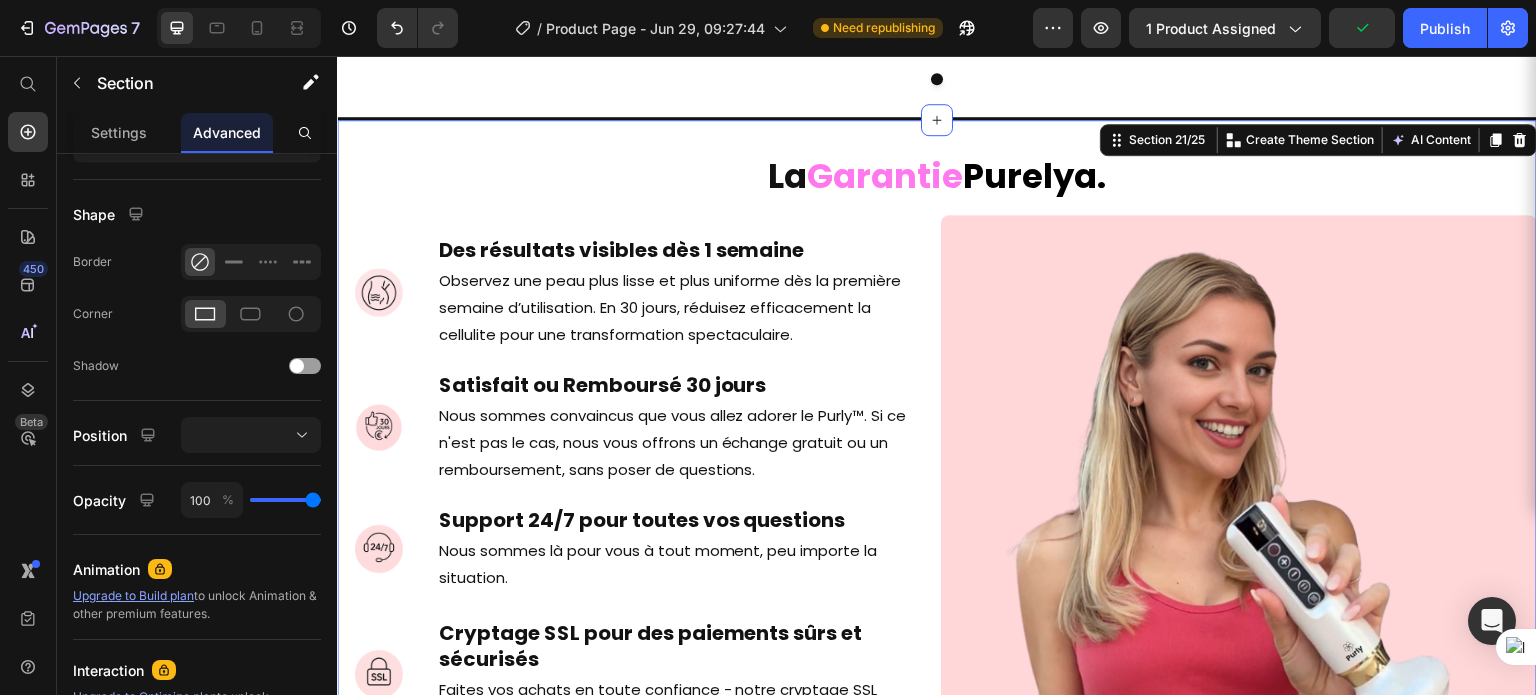 scroll, scrollTop: 472, scrollLeft: 0, axis: vertical 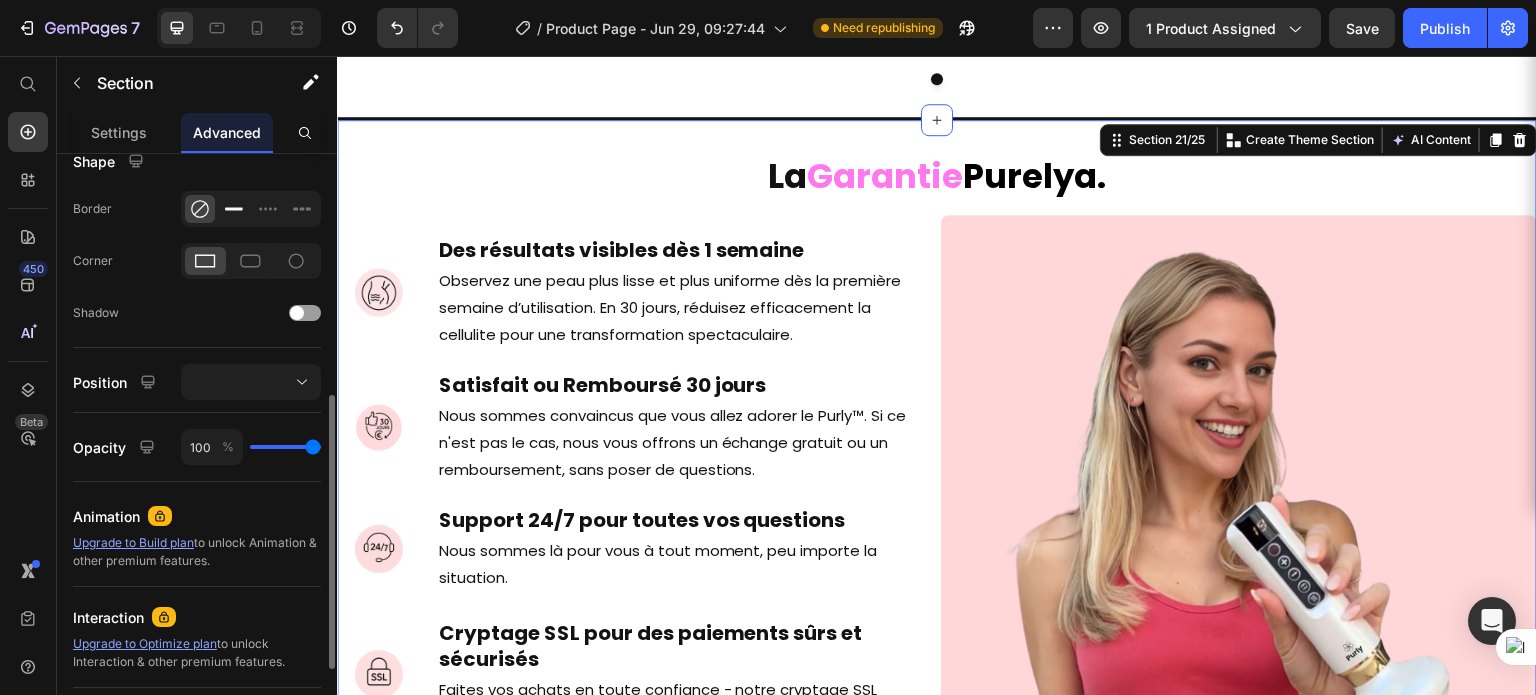 click 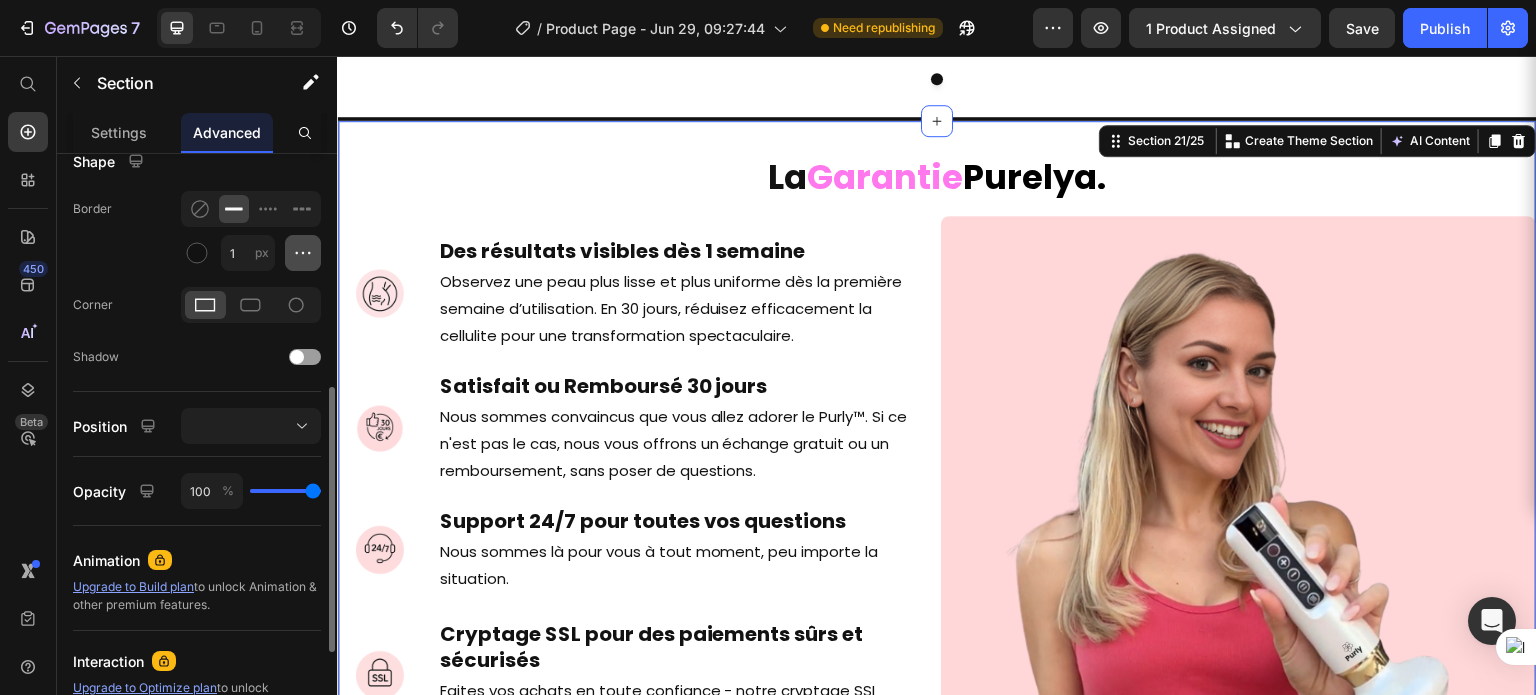click 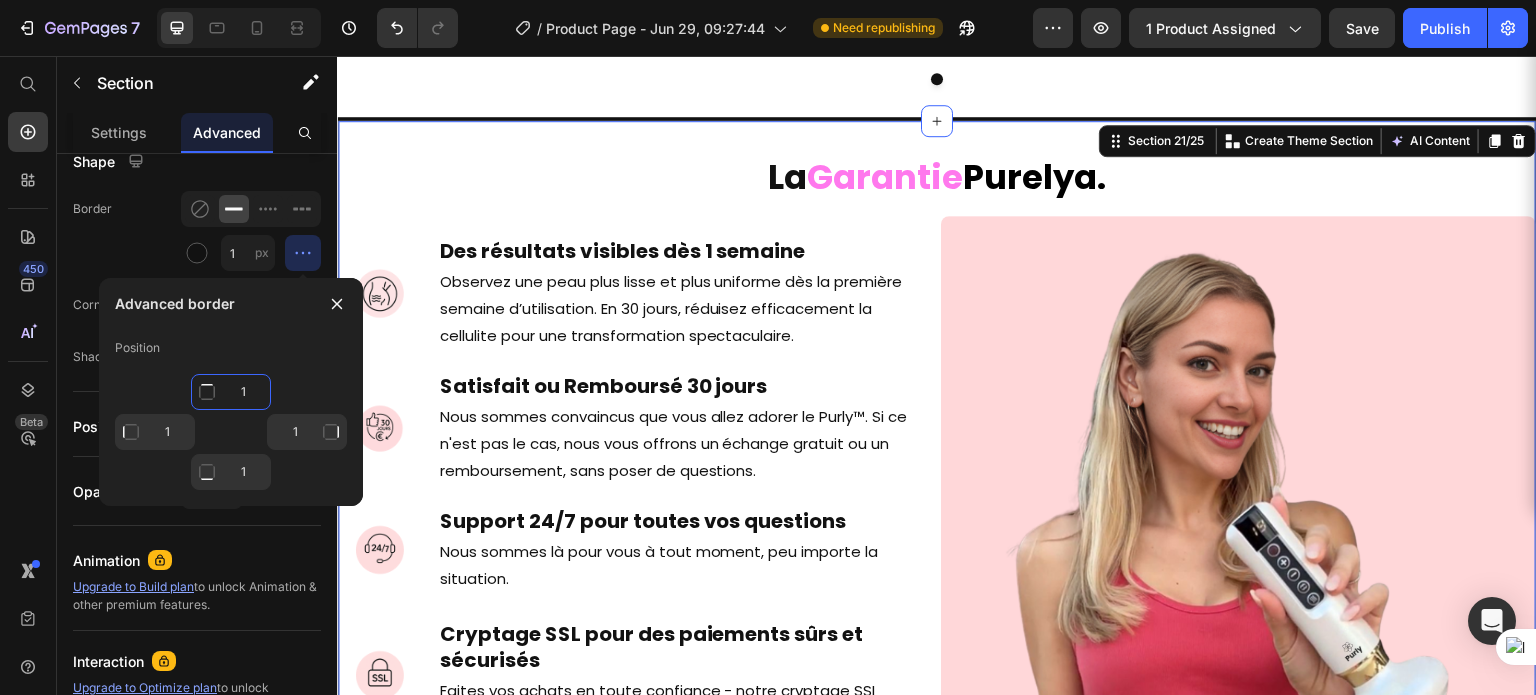 click on "1" 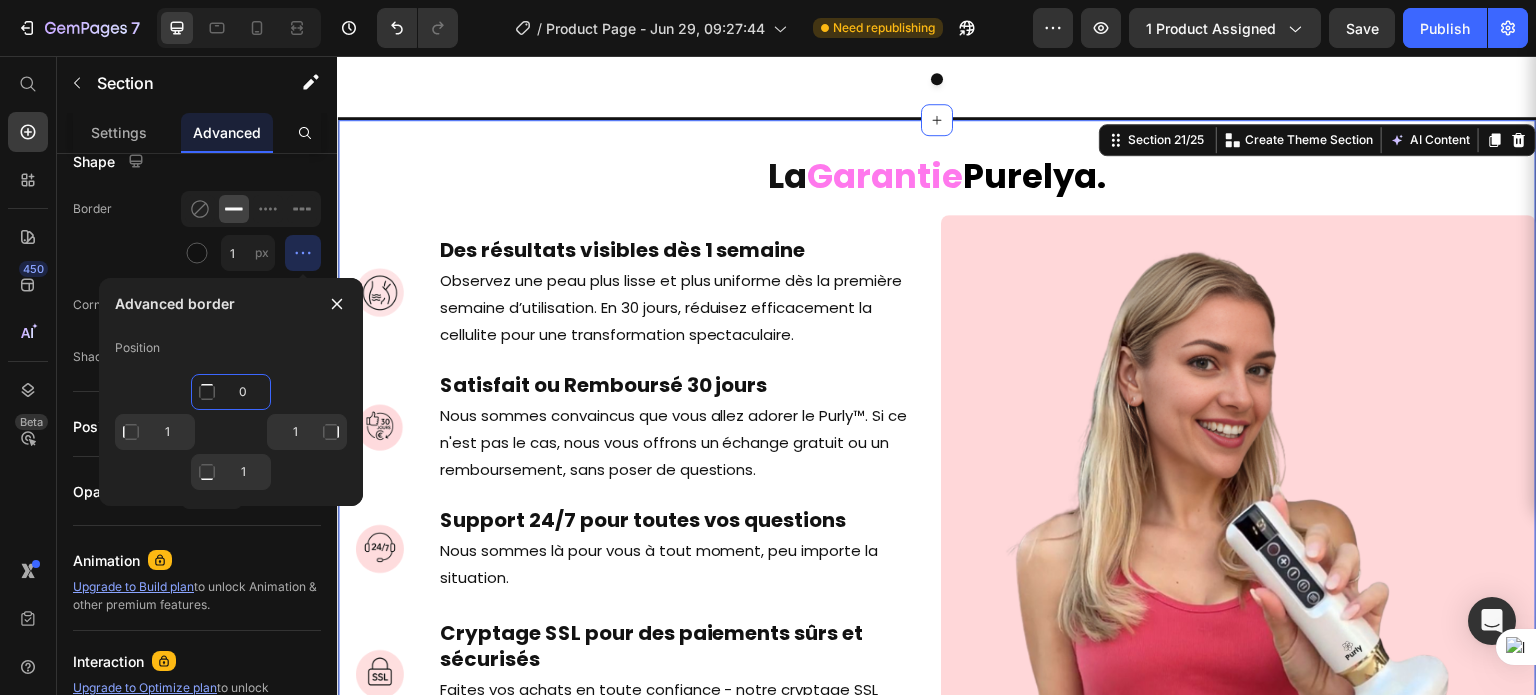 type on "0" 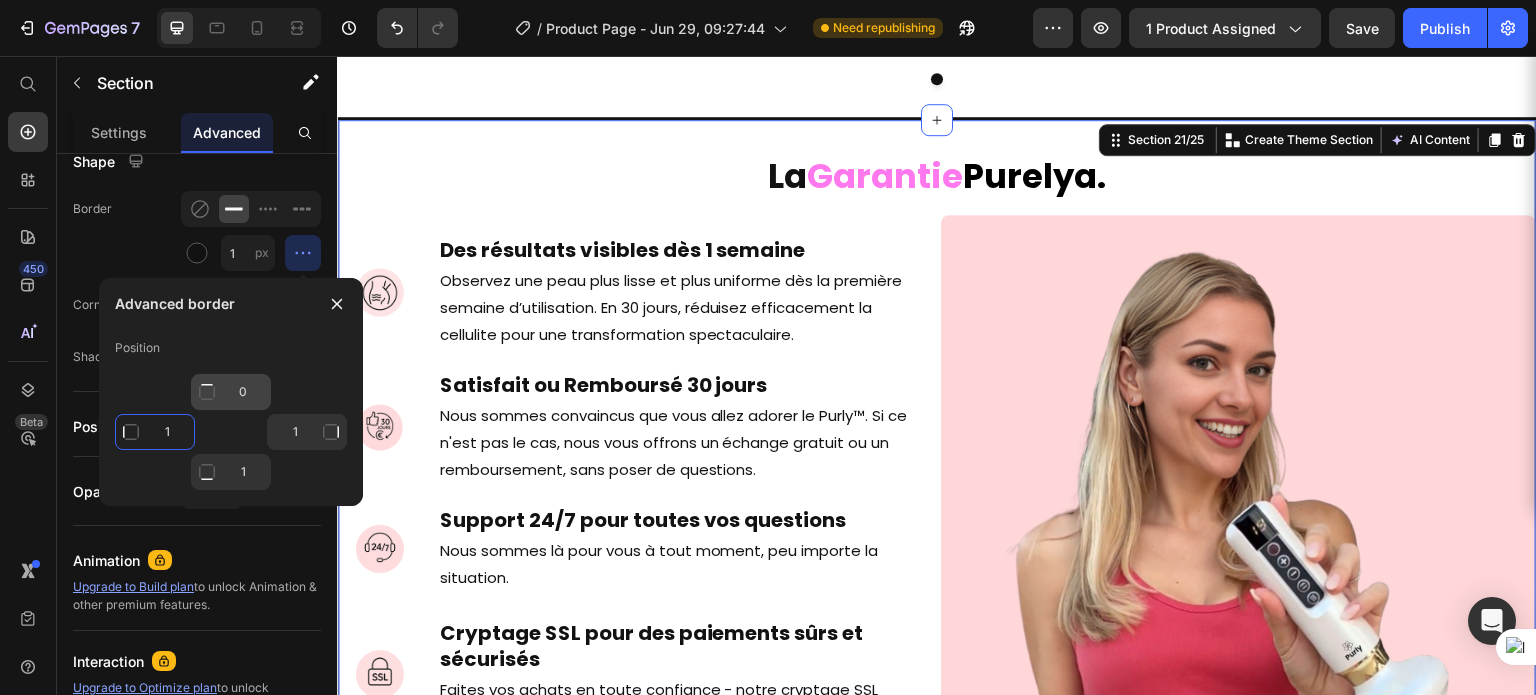 type on "Mixed" 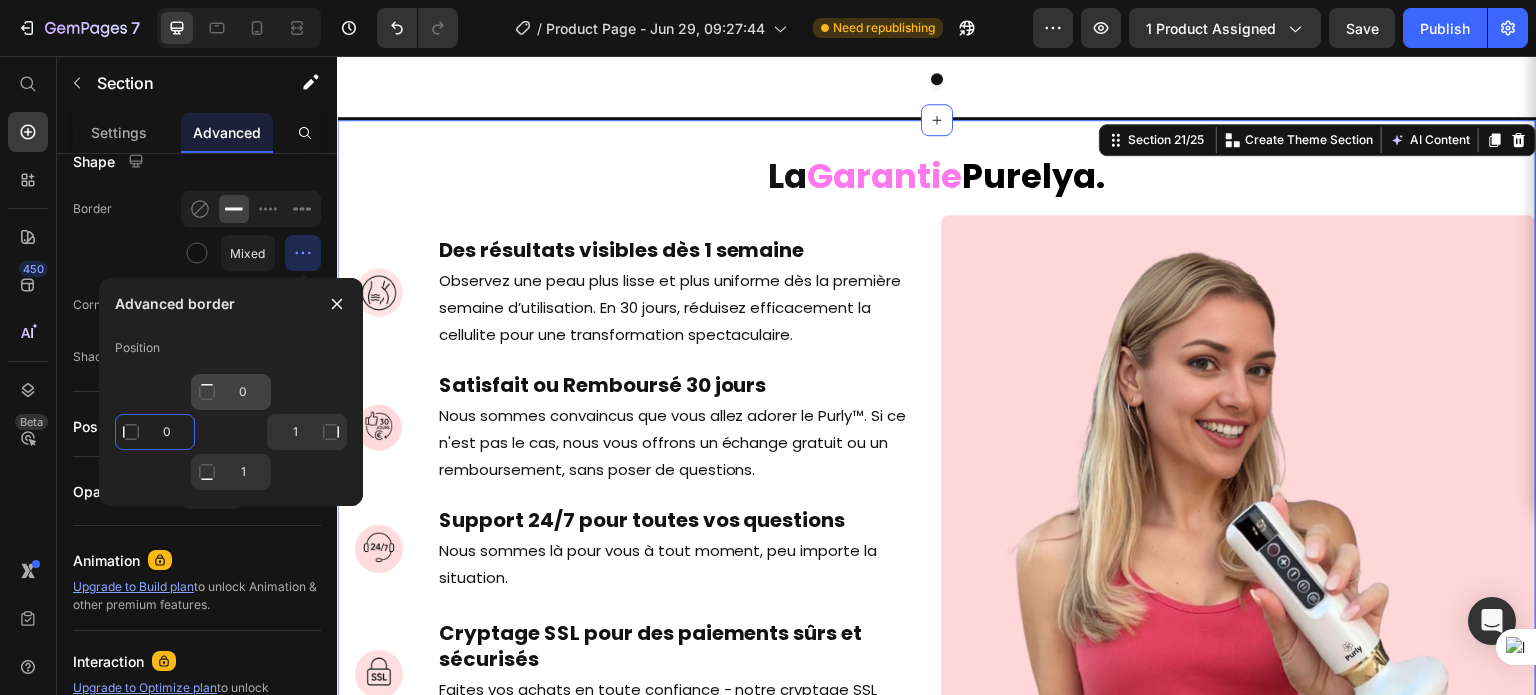 type on "0" 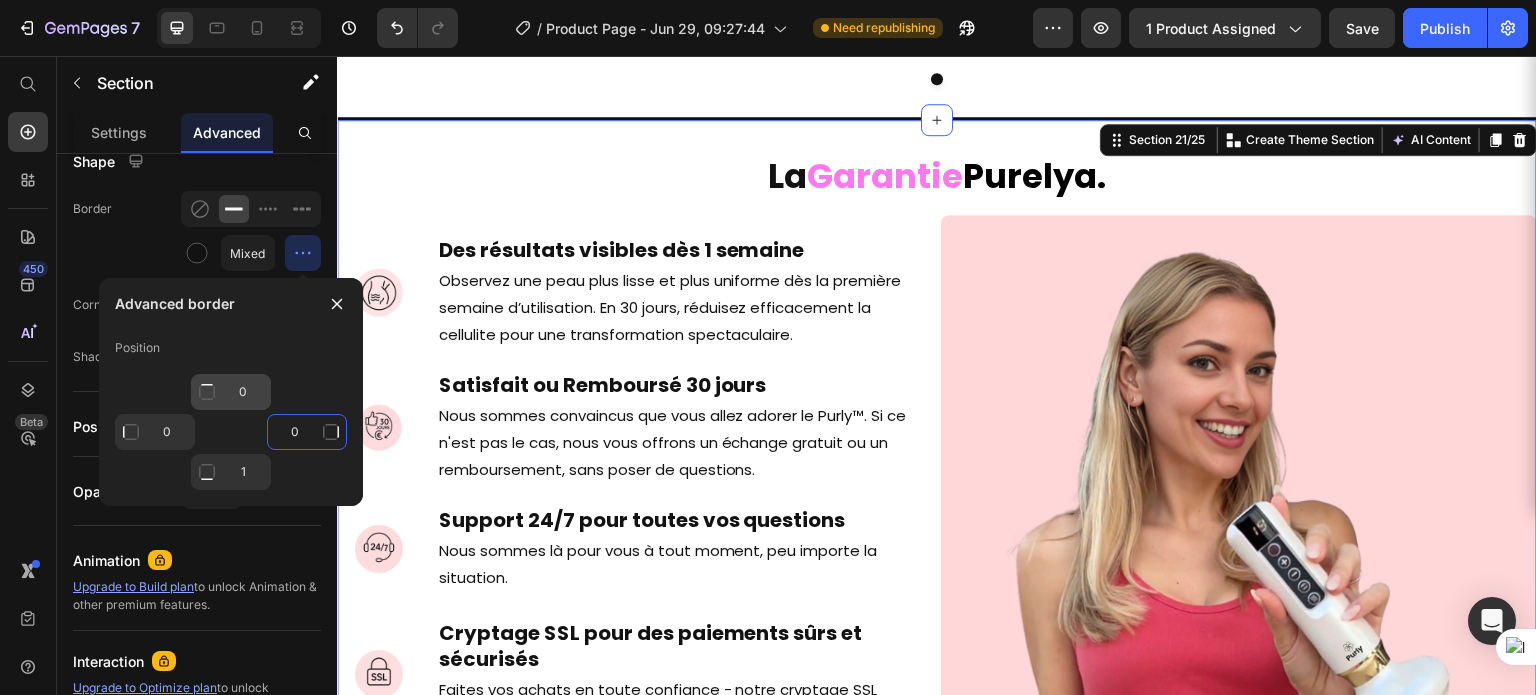 type on "0" 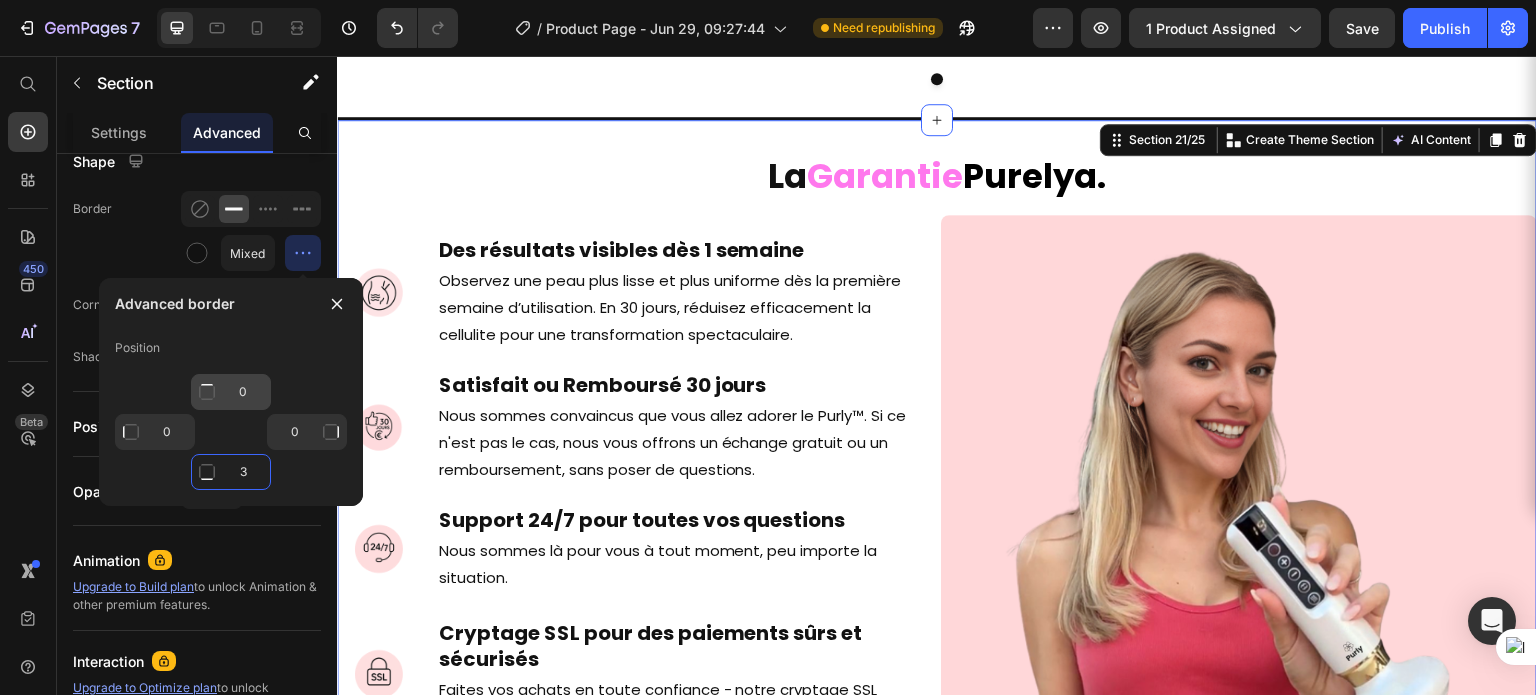 type on "3" 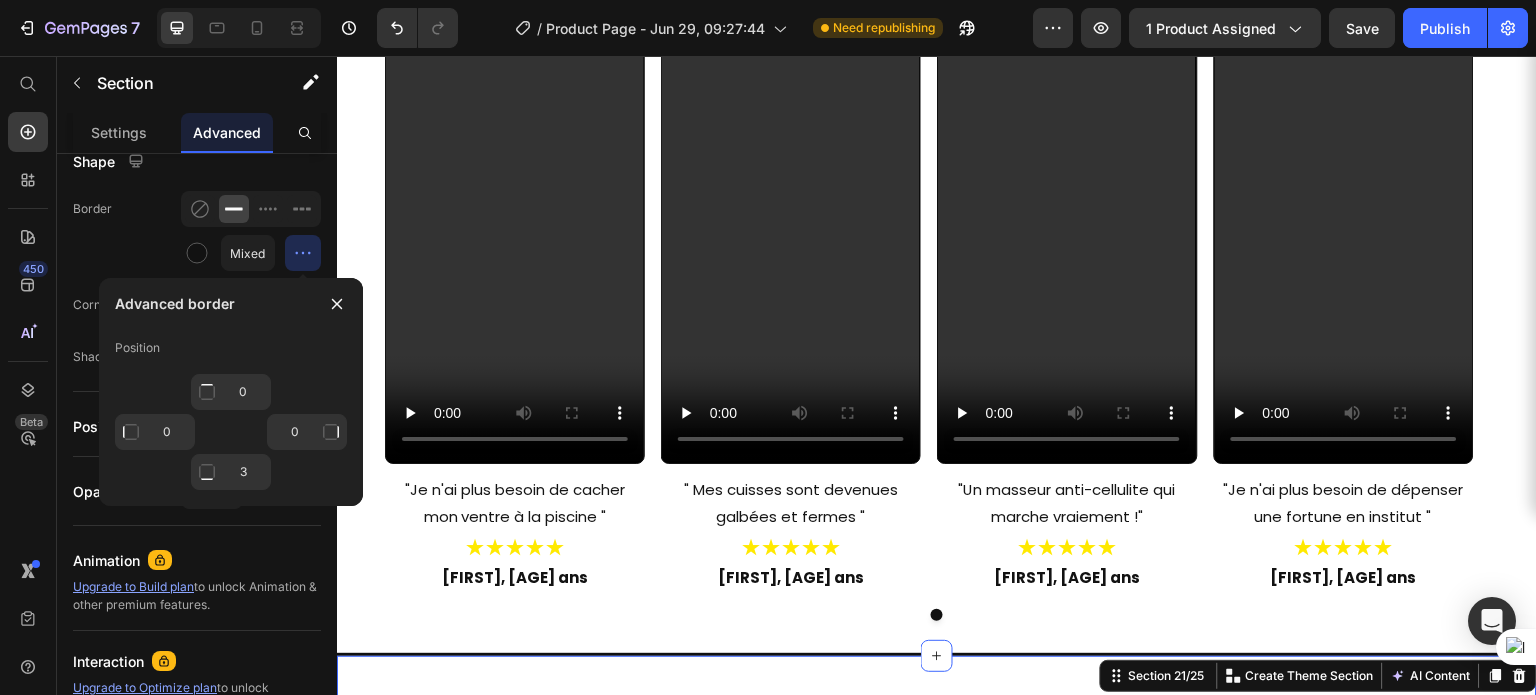 scroll, scrollTop: 13960, scrollLeft: 0, axis: vertical 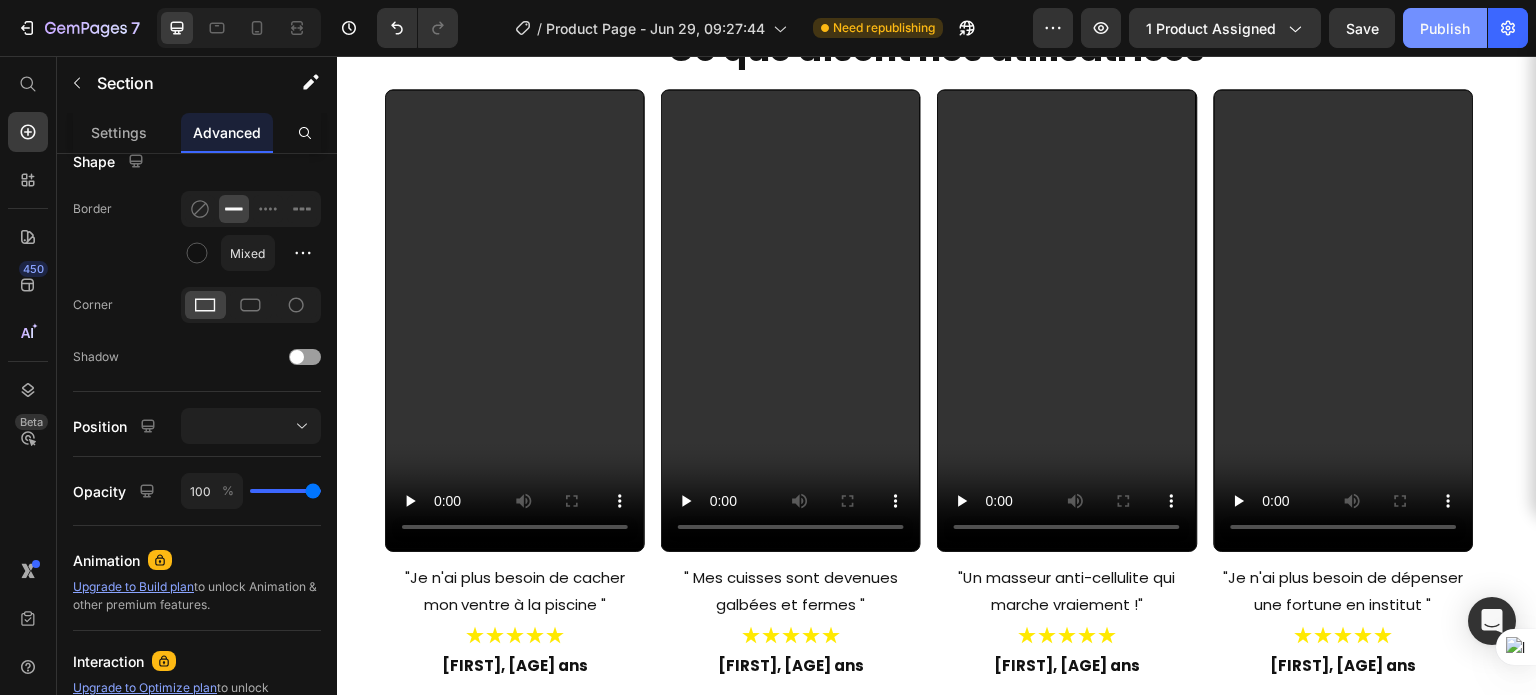 click on "Publish" at bounding box center [1445, 28] 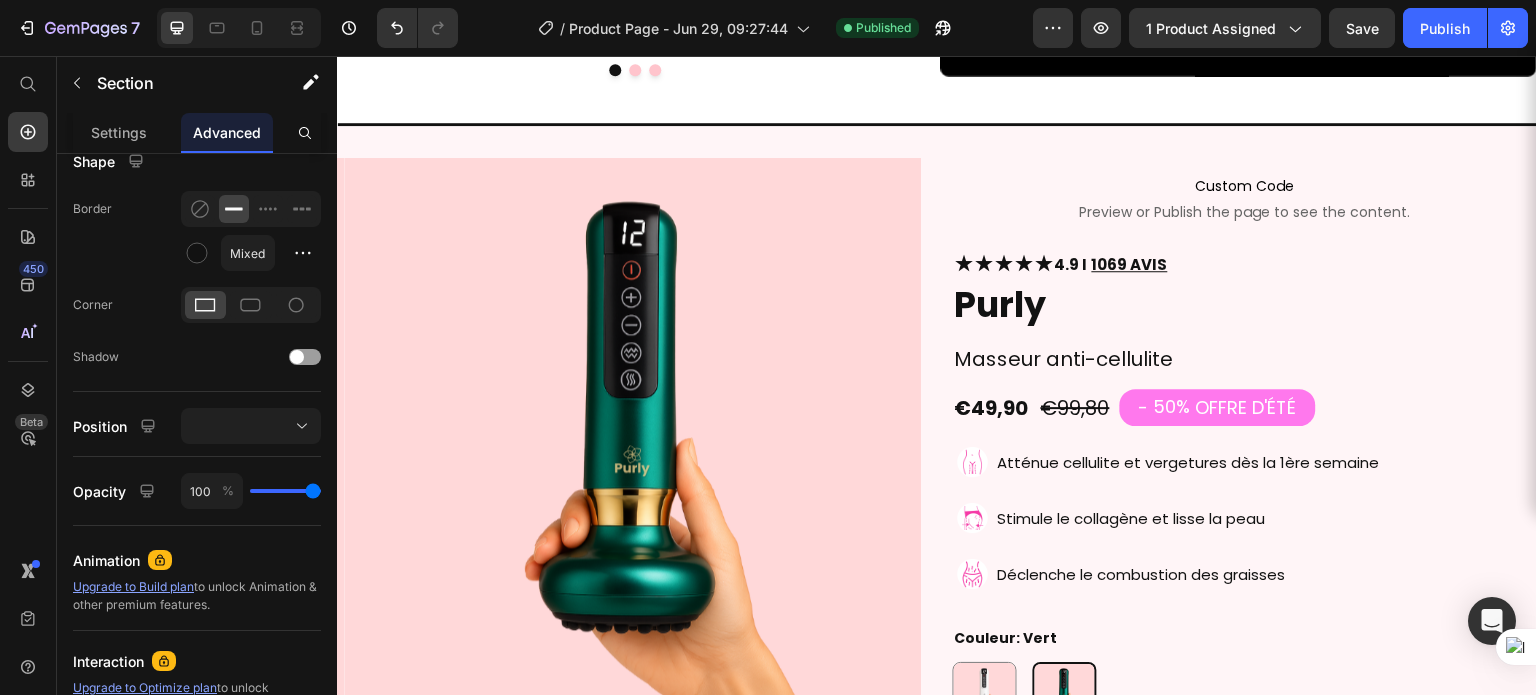 scroll, scrollTop: 4296, scrollLeft: 0, axis: vertical 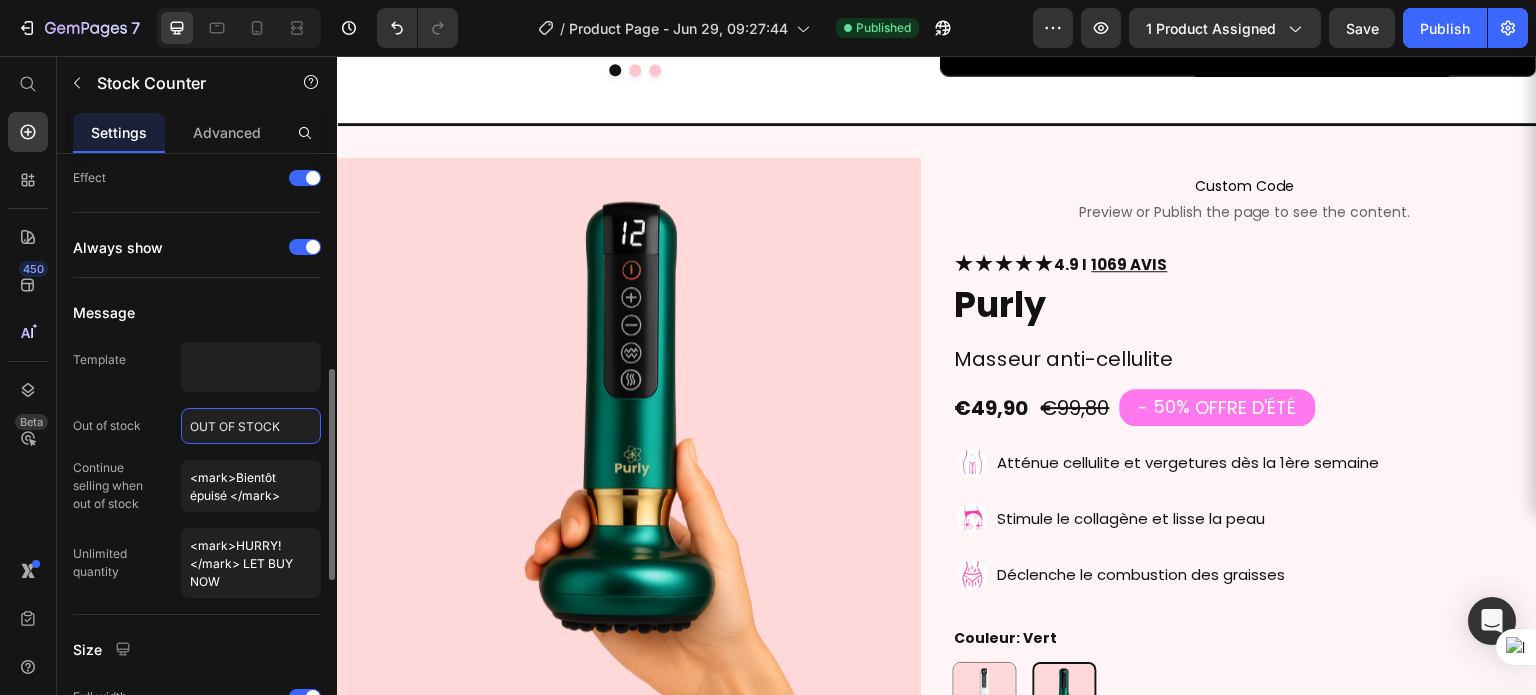 click on "OUT OF STOCK" 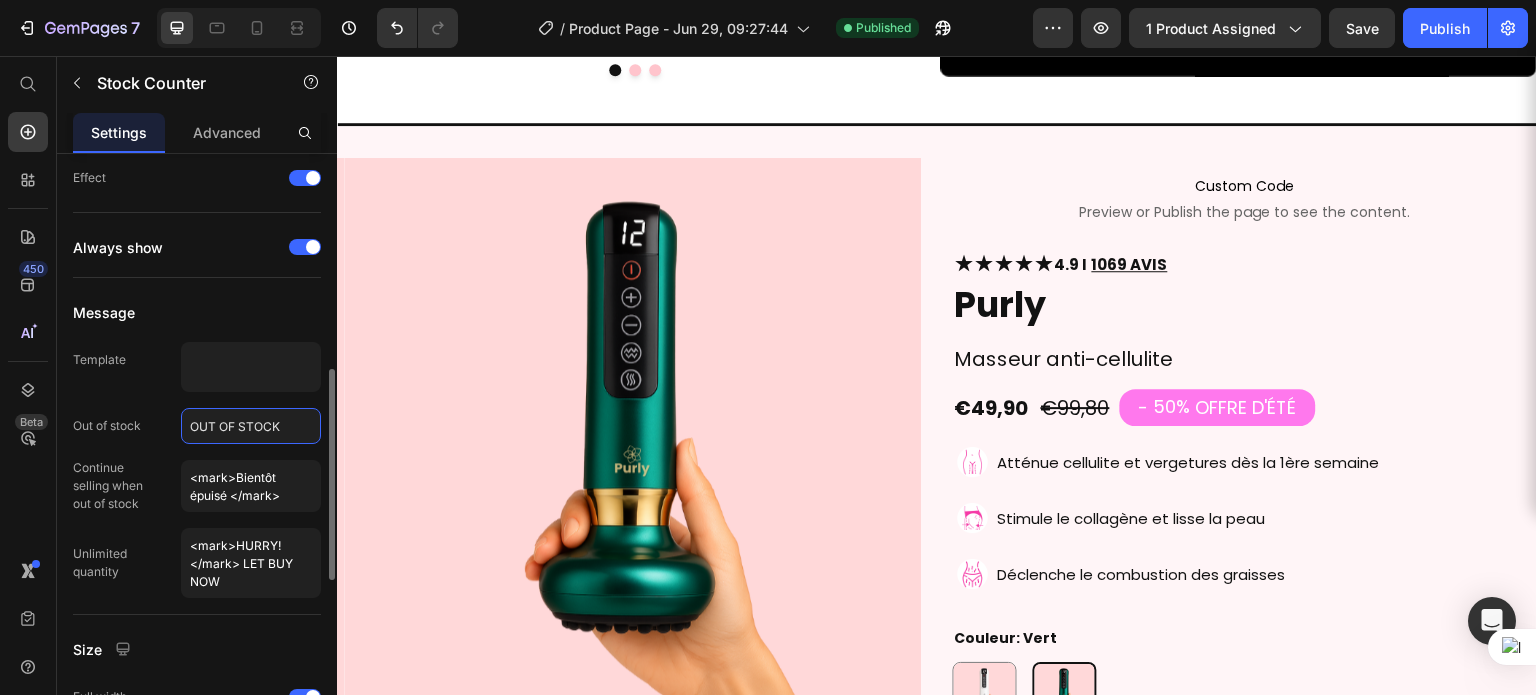 click on "OUT OF STOCK" 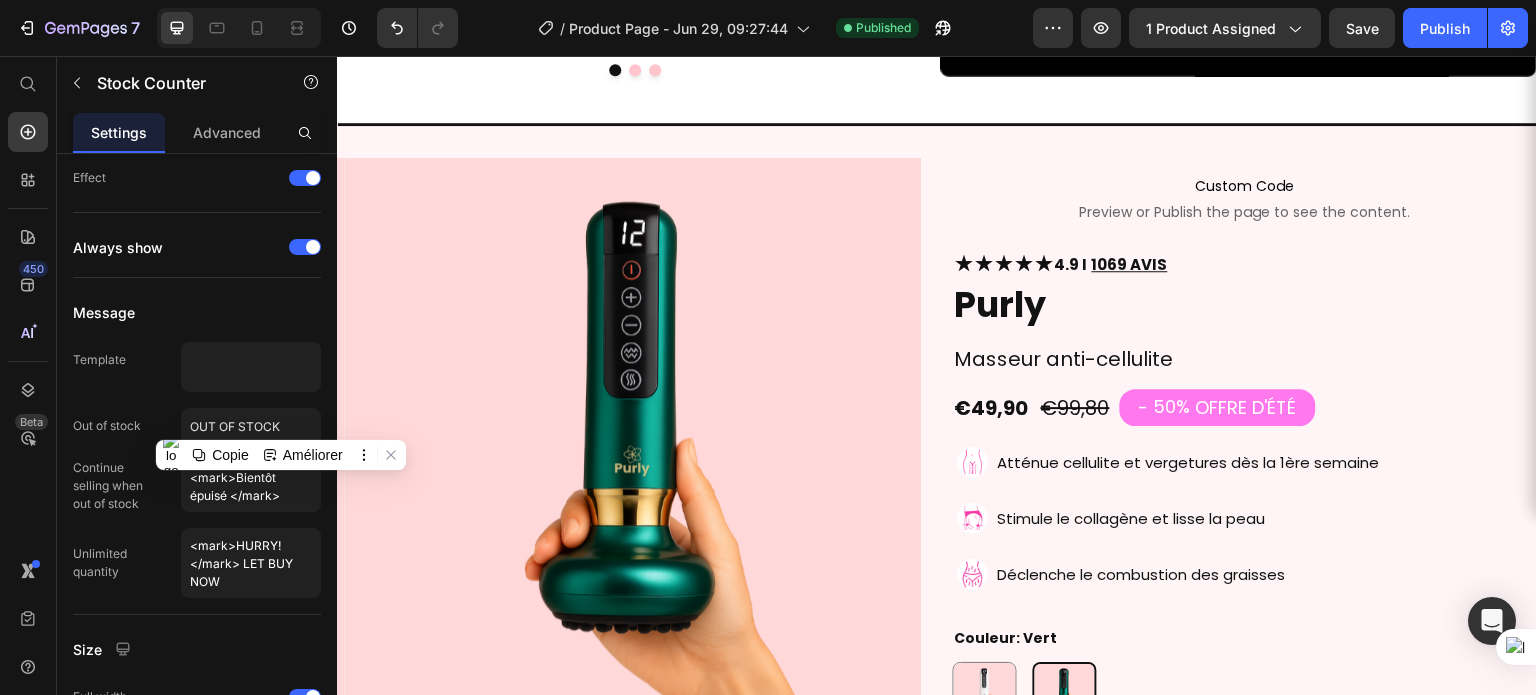 click on "Bientôt épuisé" at bounding box center (1017, 761) 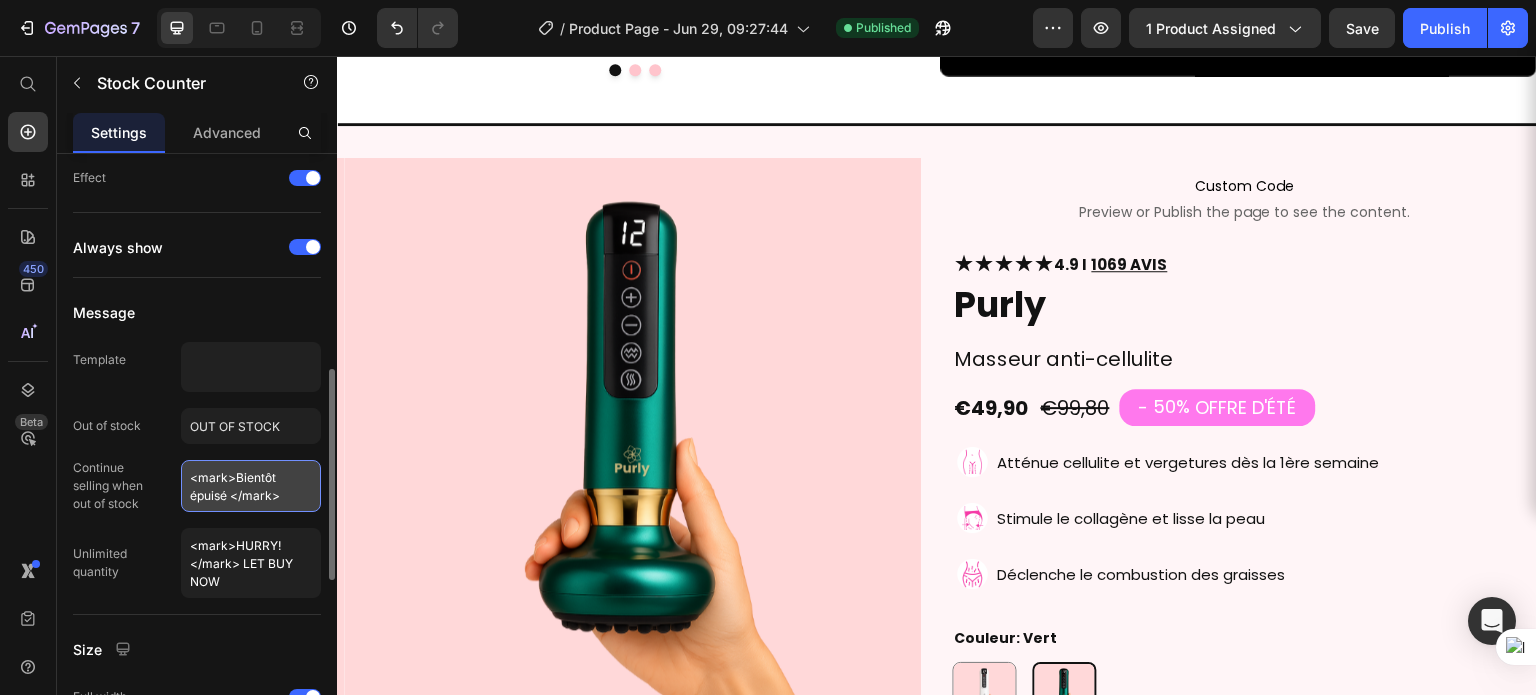 click on "<mark>Bientôt épuisé </mark>" at bounding box center [251, 486] 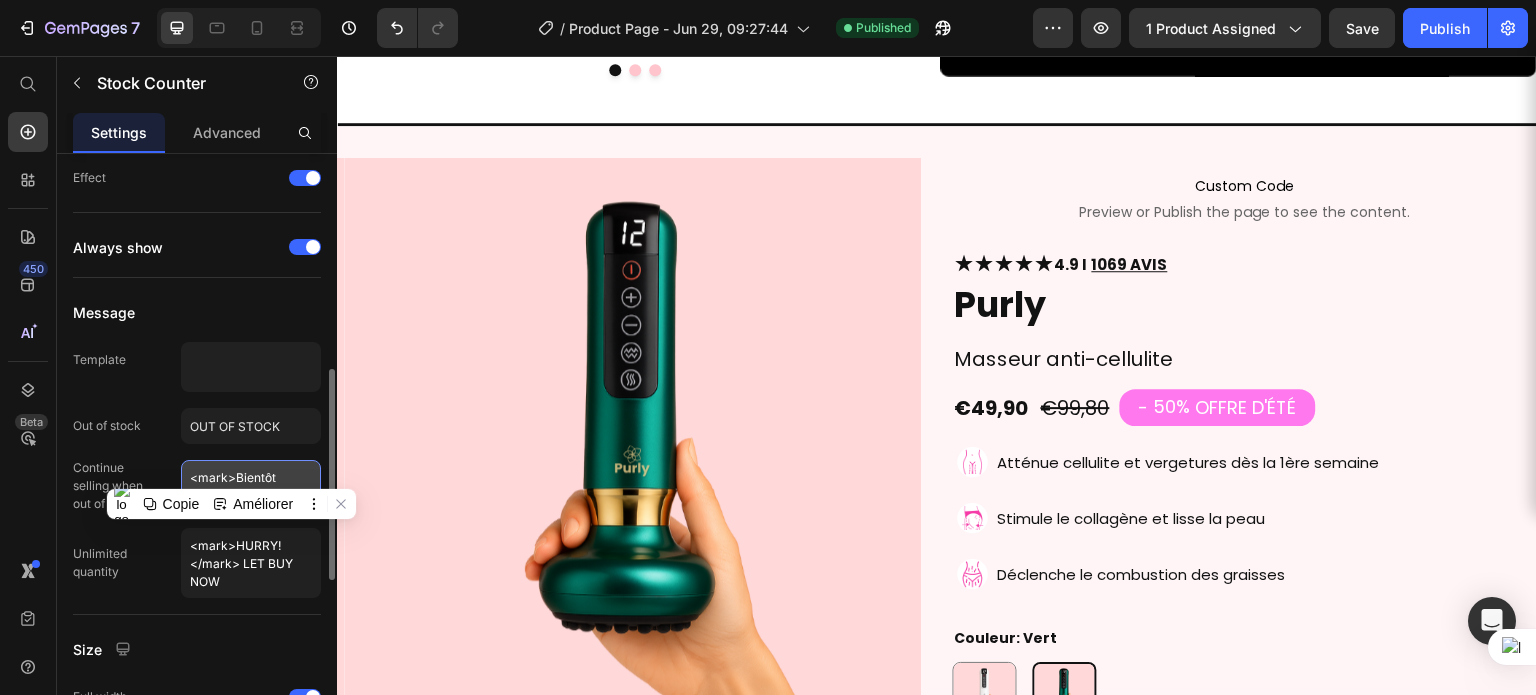 paste on "Stock très limité : plus que 4 pièces !" 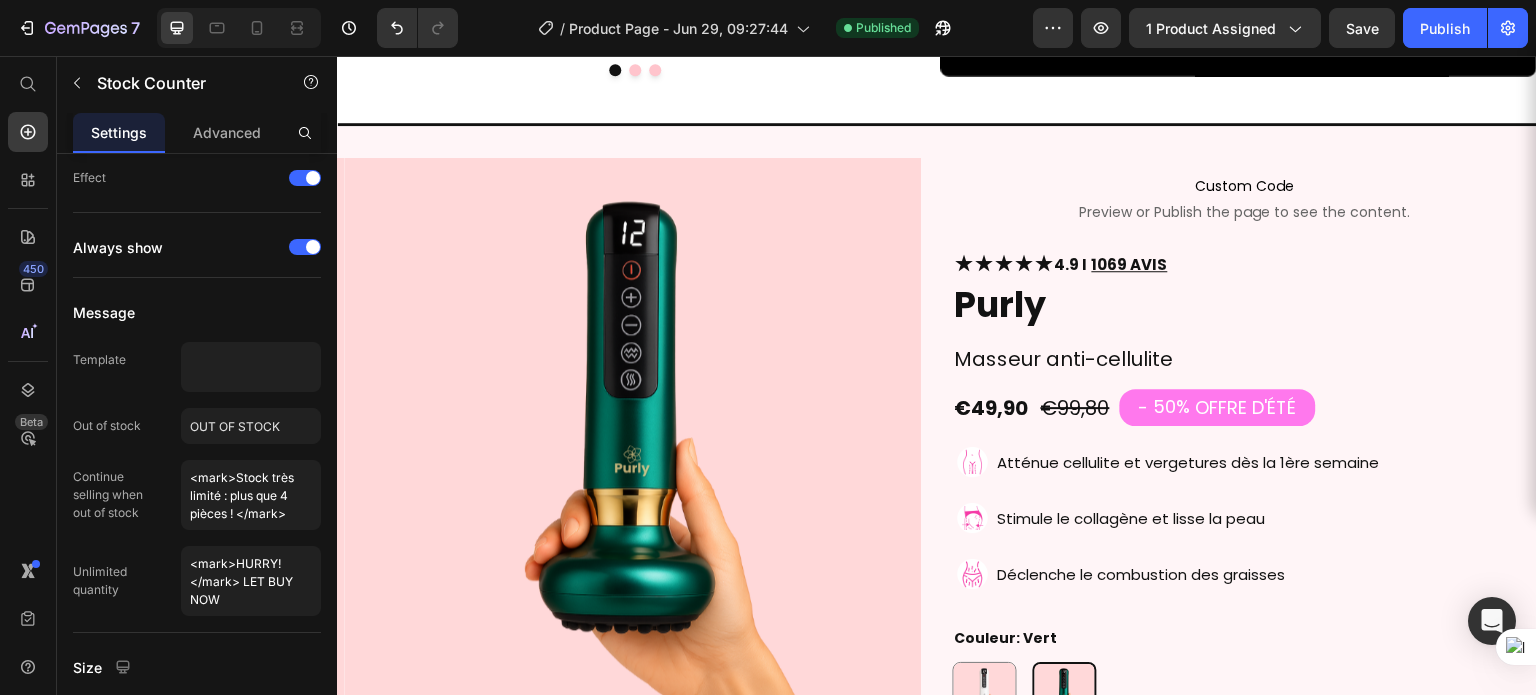 click on "Blanc Blanc Vert Vert" at bounding box center [1245, 694] 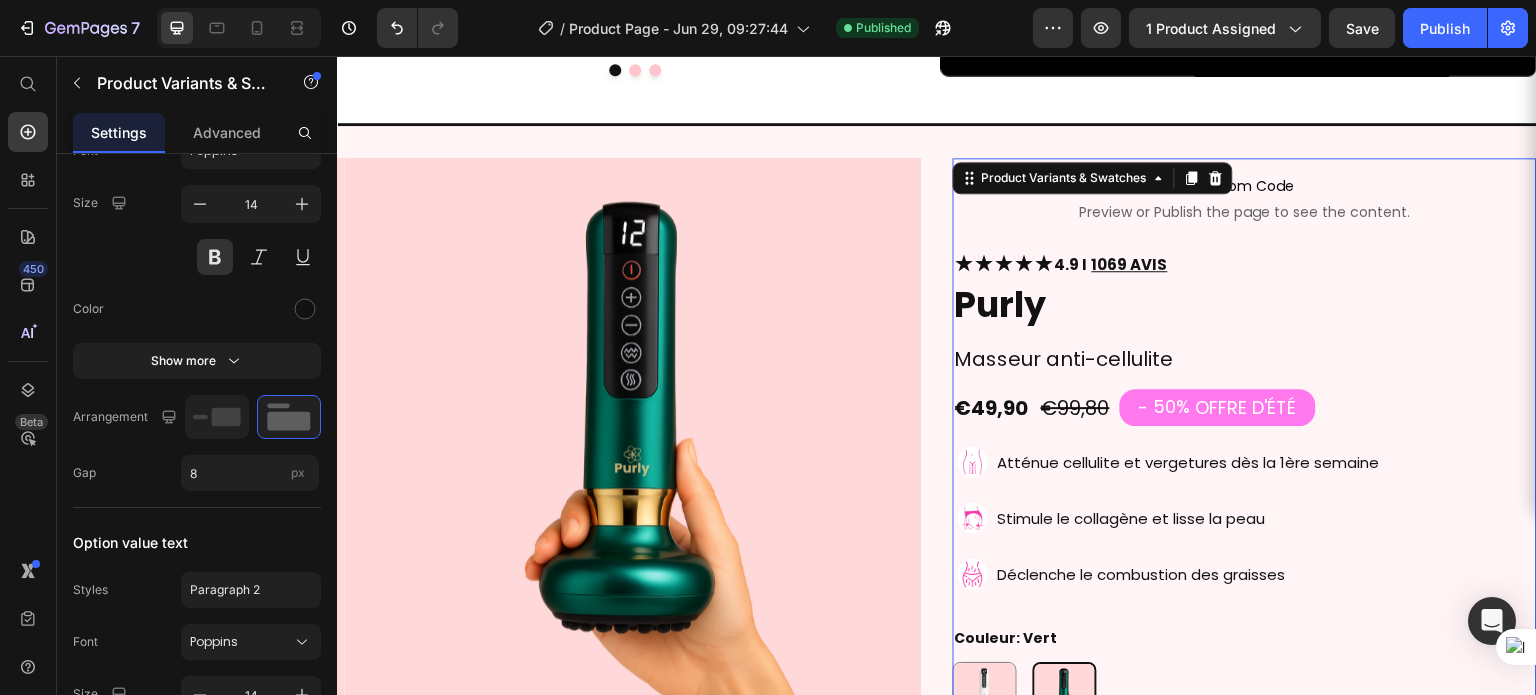 scroll, scrollTop: 0, scrollLeft: 0, axis: both 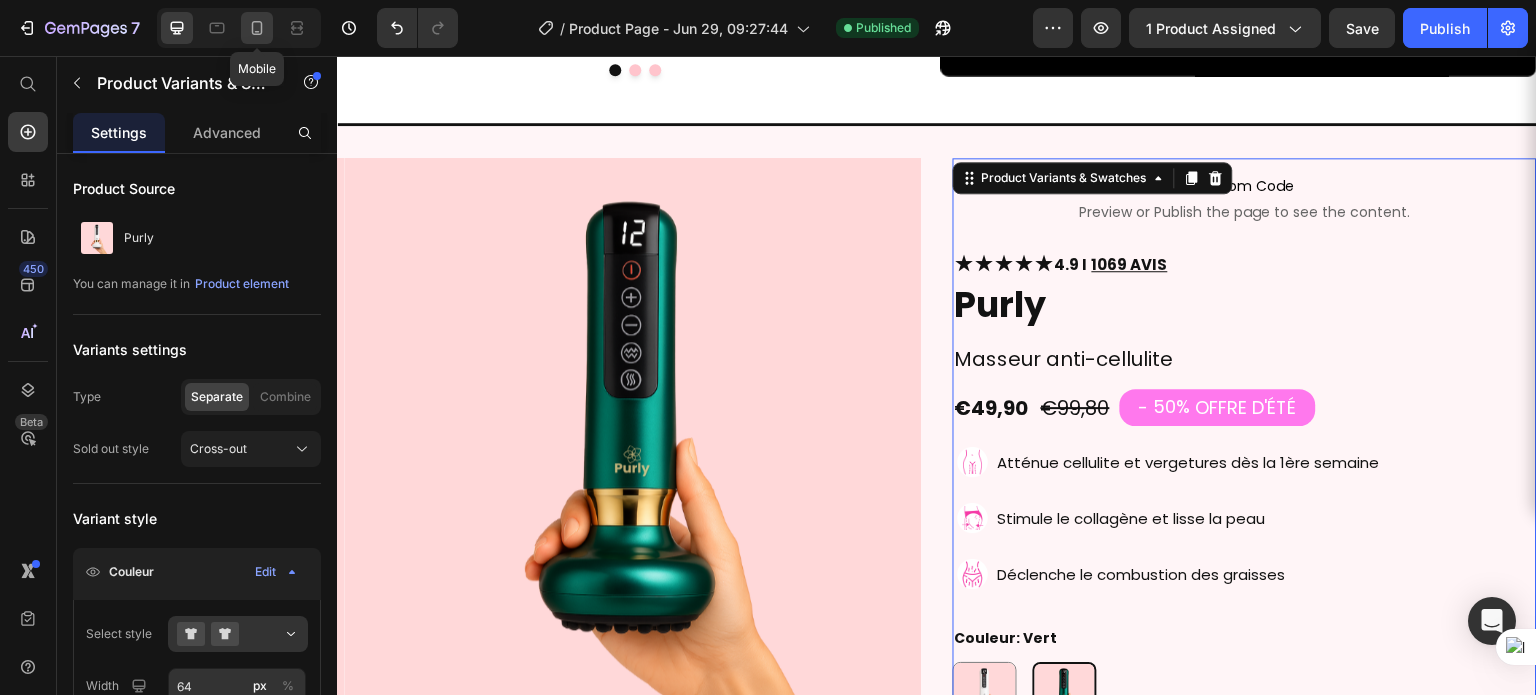 click 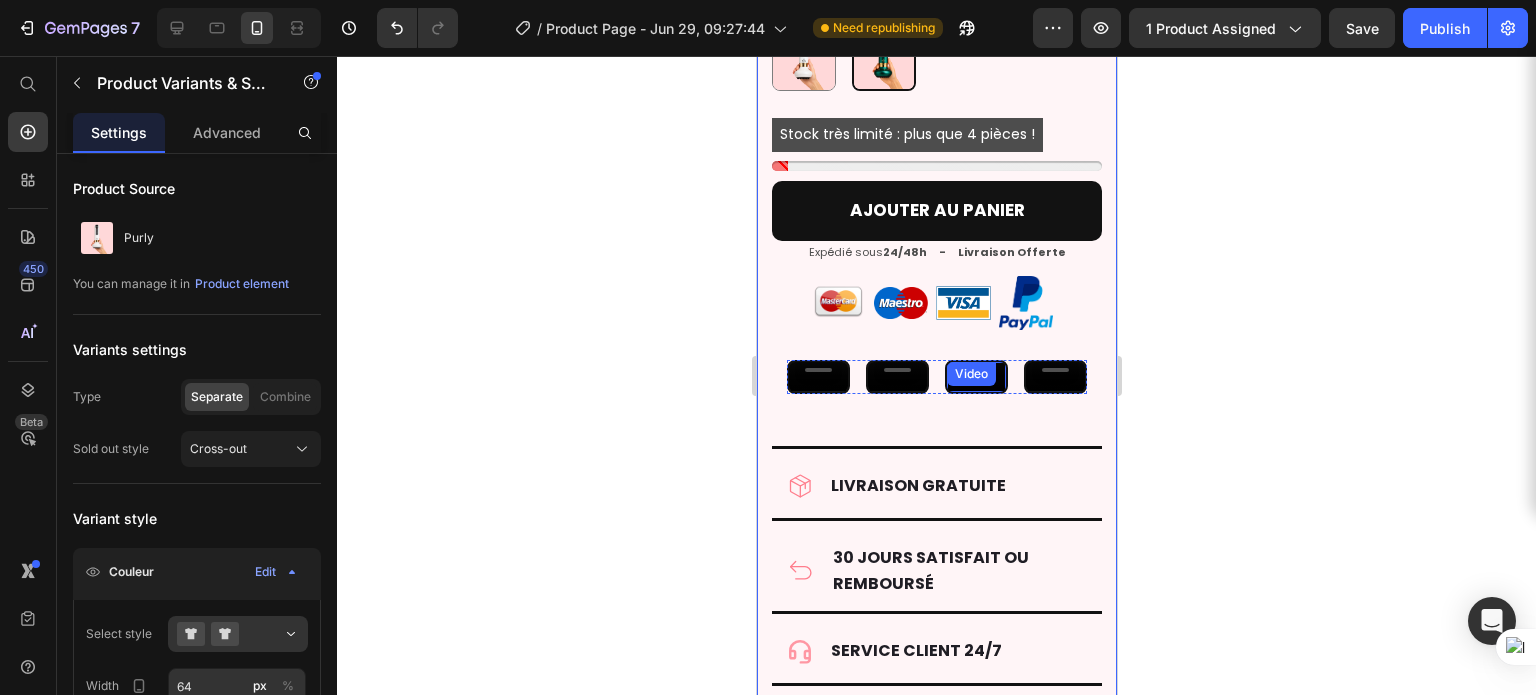 scroll, scrollTop: 5407, scrollLeft: 0, axis: vertical 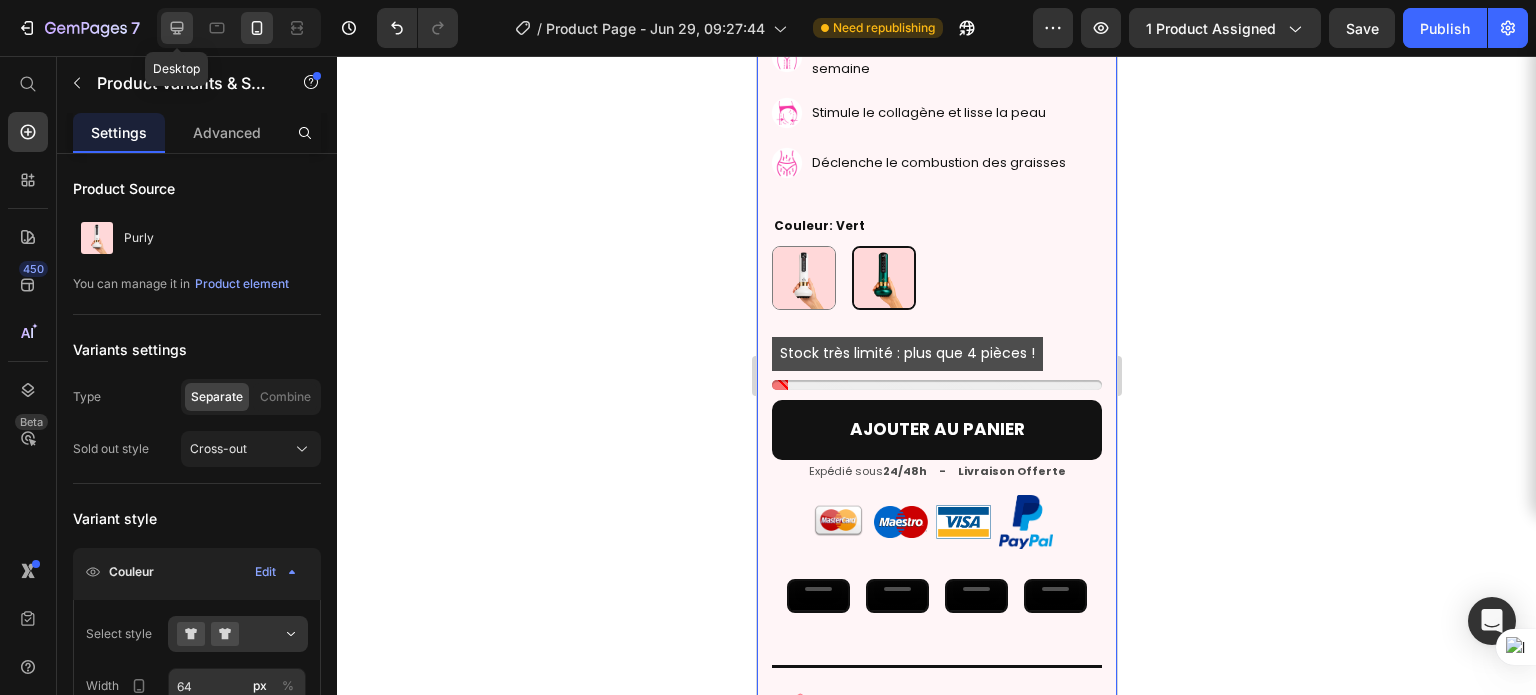 click 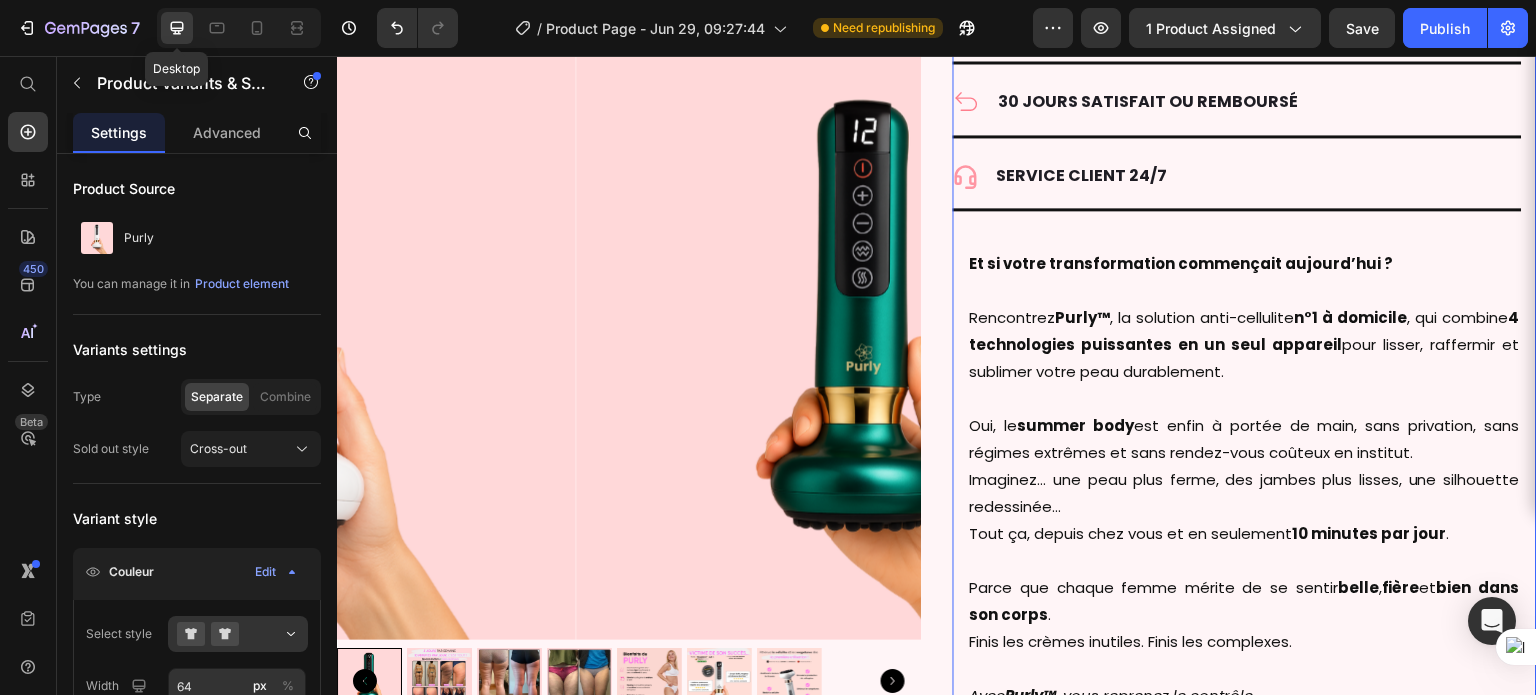 type on "14" 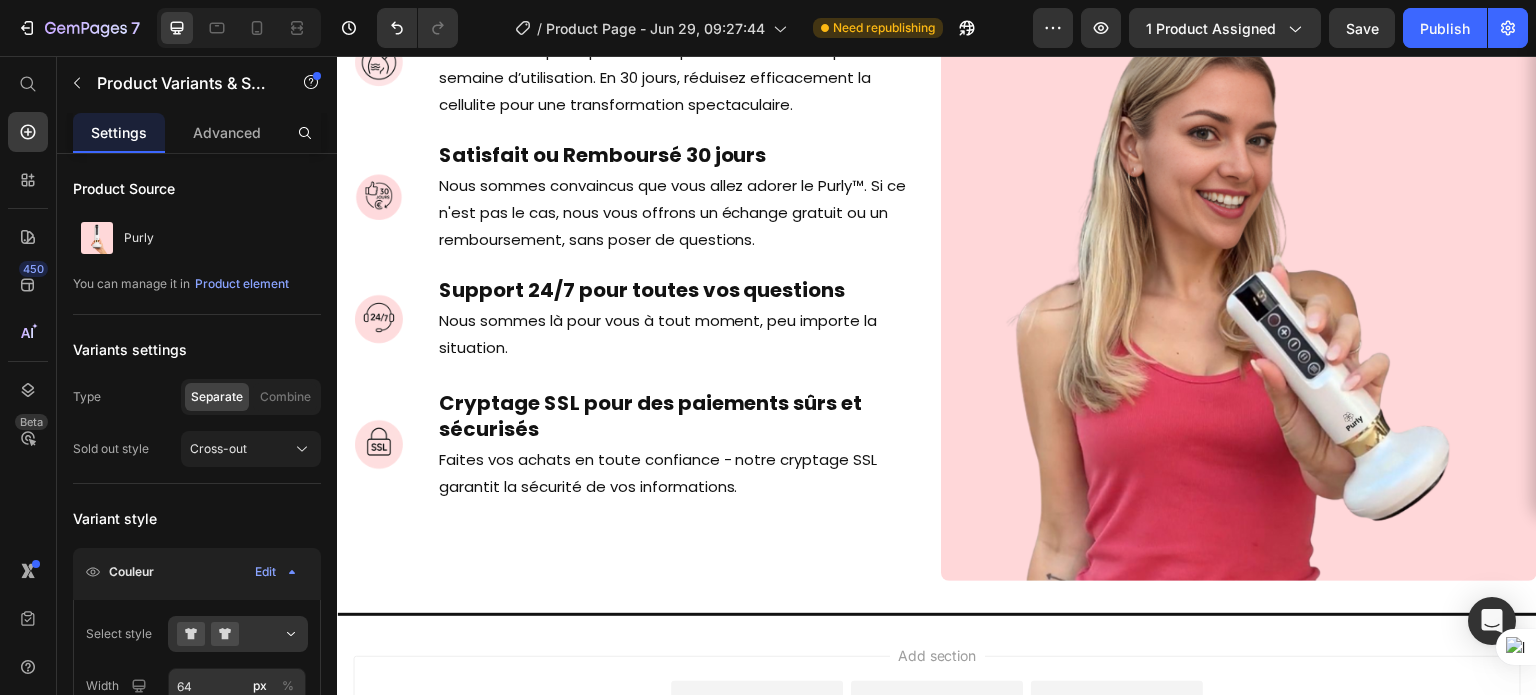 scroll, scrollTop: 14444, scrollLeft: 0, axis: vertical 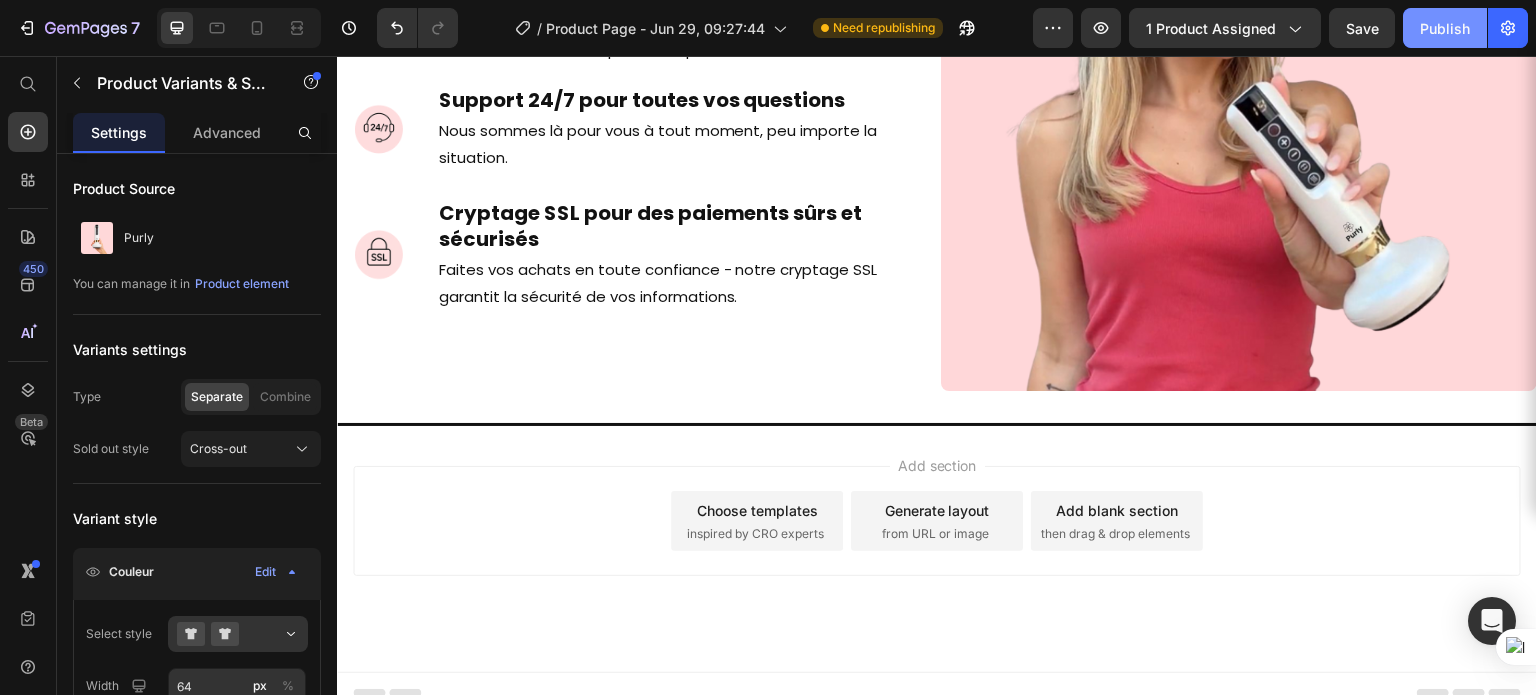 click on "Publish" at bounding box center [1445, 28] 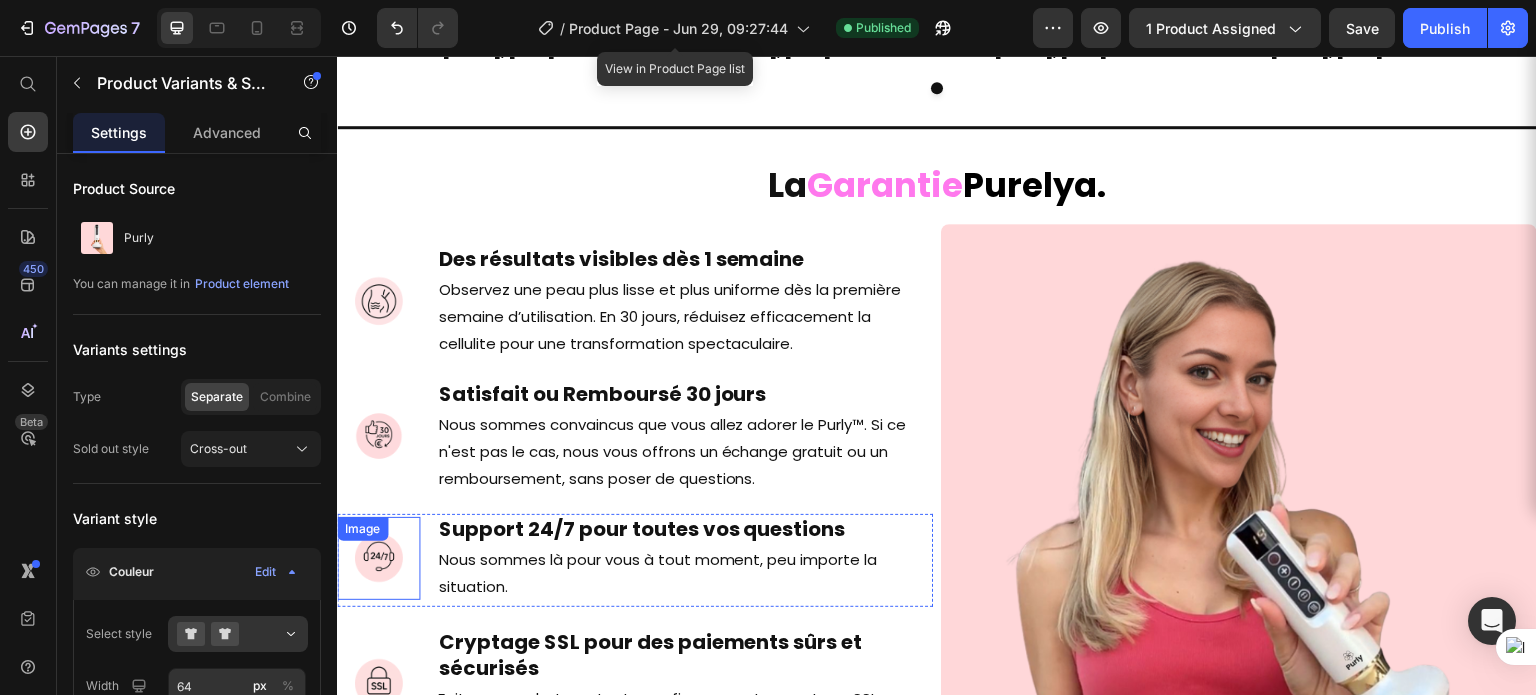 scroll, scrollTop: 13984, scrollLeft: 0, axis: vertical 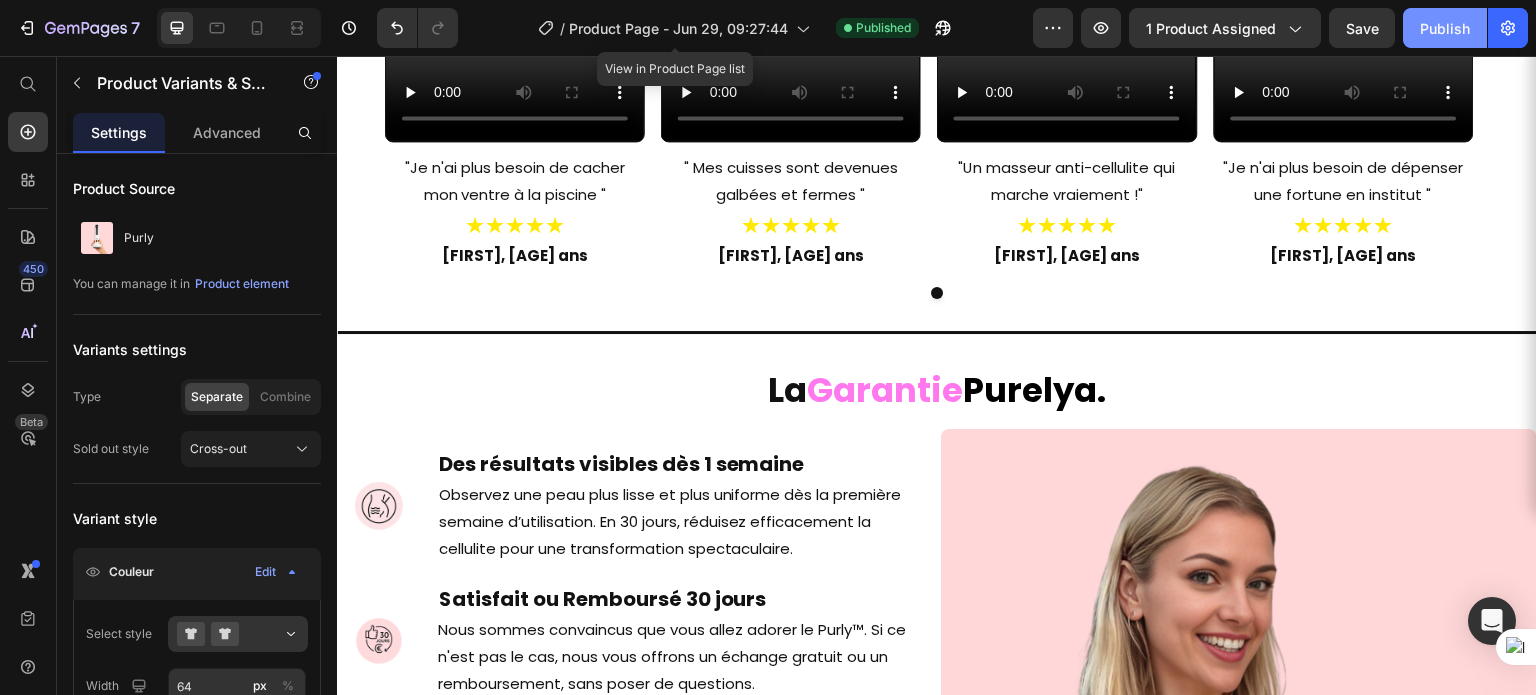 click on "Publish" 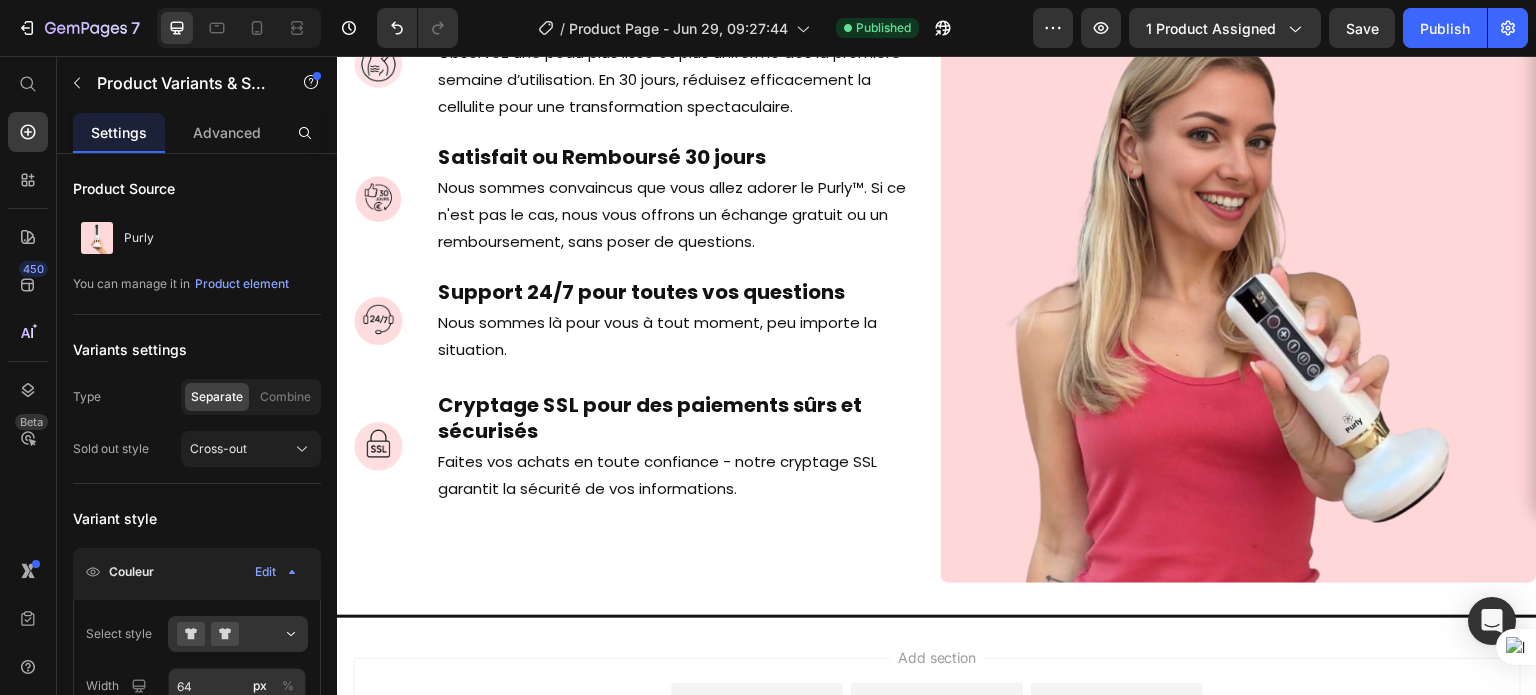 scroll, scrollTop: 14251, scrollLeft: 0, axis: vertical 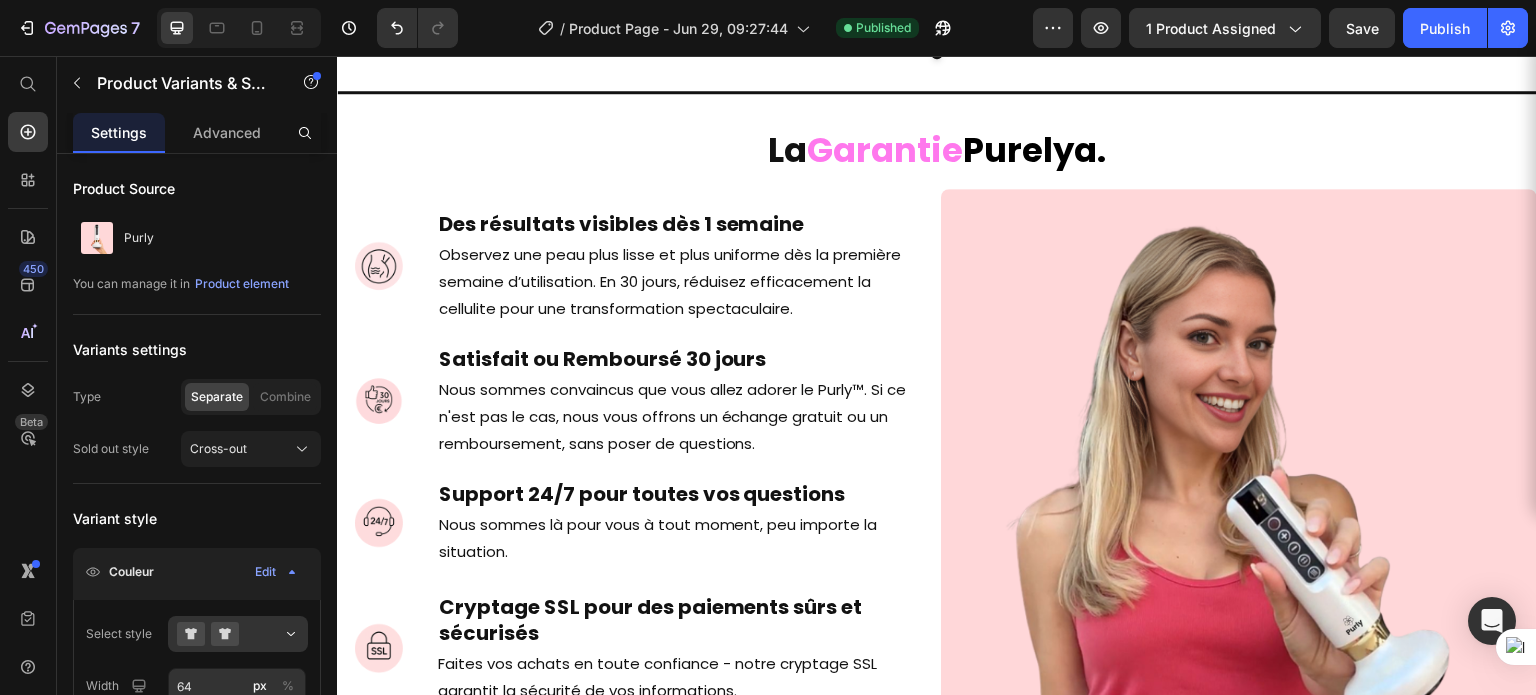 click at bounding box center (1239, 487) 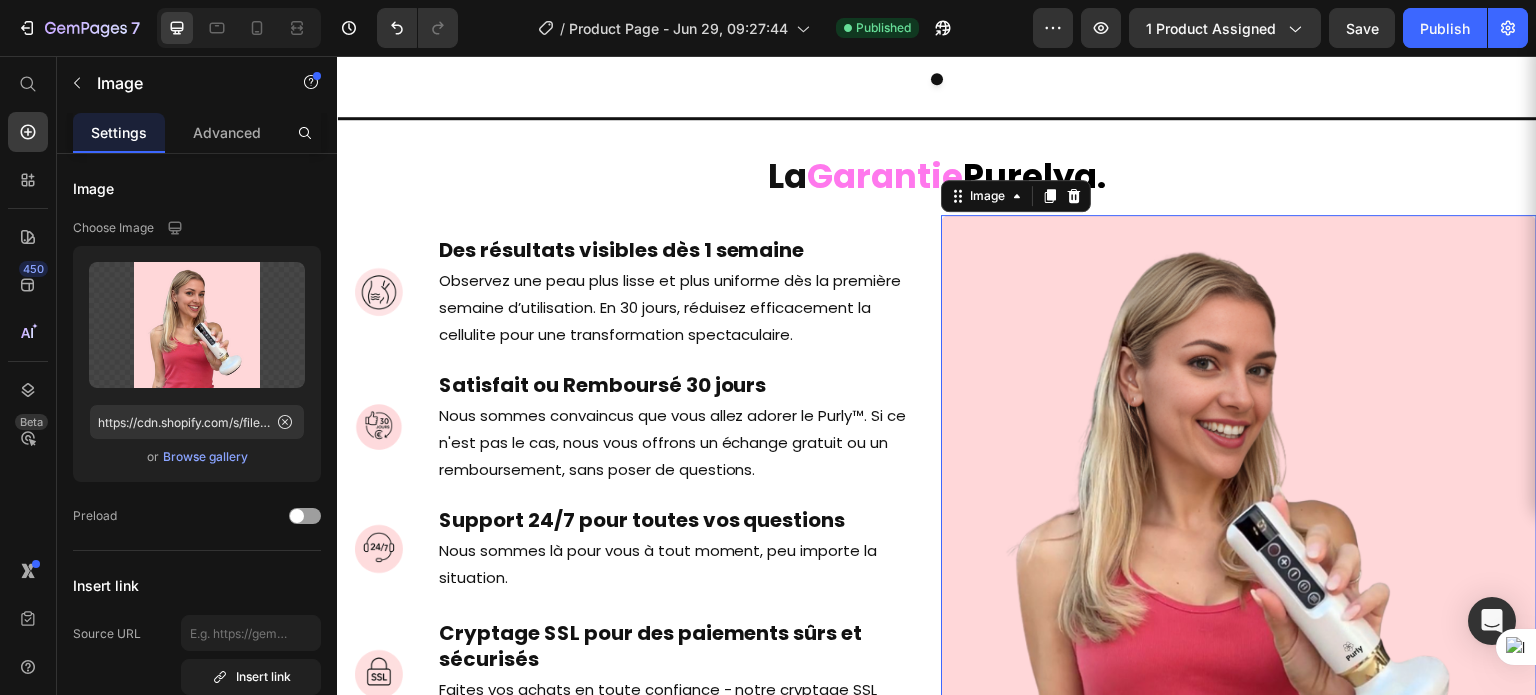 scroll, scrollTop: 14018, scrollLeft: 0, axis: vertical 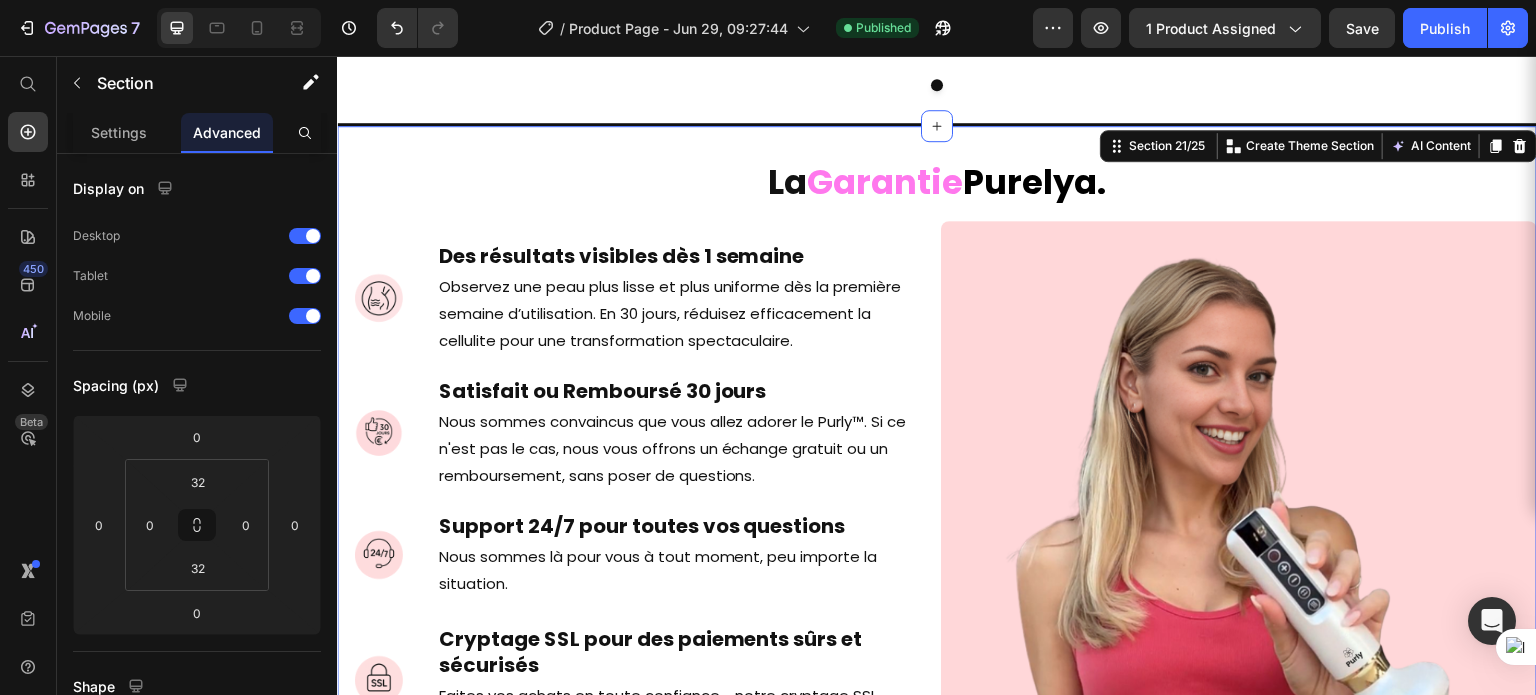 click on "La  Garantie  Purelya. Heading Image Des résultats visibles dès 1 semaine Heading Observez une peau plus lisse et plus uniforme dès la première semaine d’utilisation. En 30 jours, réduisez efficacement la cellulite pour une transformation spectaculaire. Text Block Advanced List Image Satisfait ou Remboursé 30 jours Heading Nous sommes convaincus que vous allez adorer le Purly™. Si ce n'est pas le cas, nous vous offrons un échange gratuit ou un remboursement, sans poser de questions. Text Block Advanced List Image Support 24/7 pour toutes vos questions Heading Nous sommes là pour vous à tout moment, peu importe la situation. Text Block Advanced List Image Cryptage SSL pour des paiements sûrs et sécurisés Heading Faites vos achats en toute confiance - notre cryptage SSL garantit la sécurité de vos informations. Text Block Advanced List Image Row Section 21/25   You can create reusable sections Create Theme Section AI Content Write with GemAI What would you like to describe here? Tone and Voice" at bounding box center (937, 489) 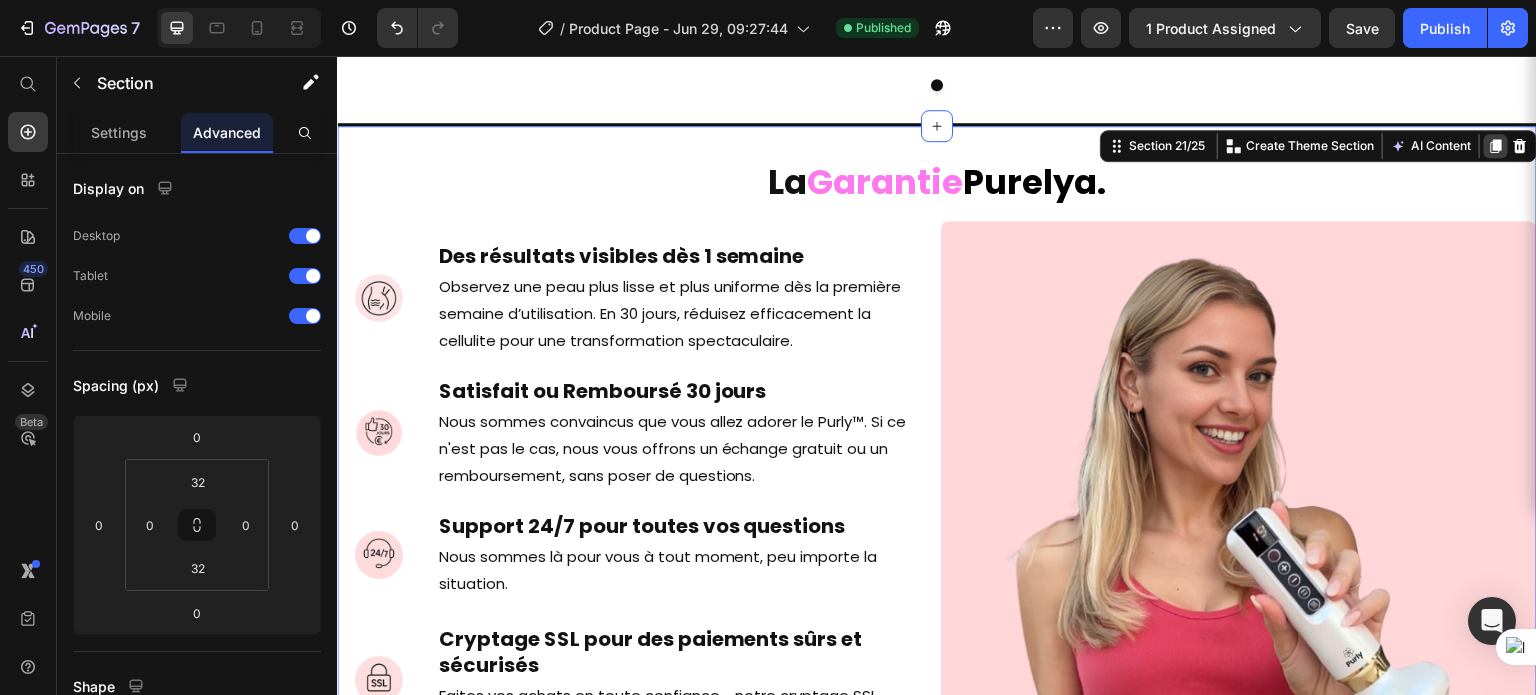 click 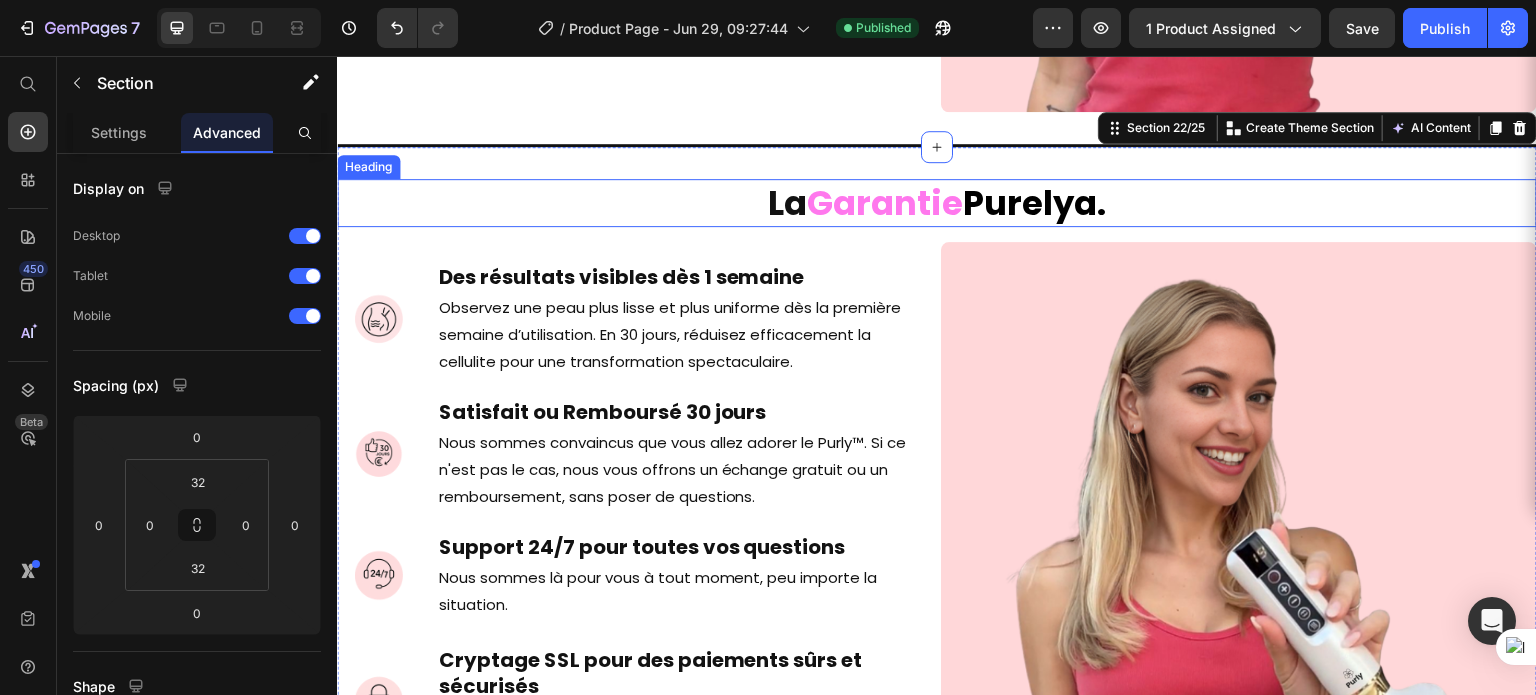 scroll, scrollTop: 15164, scrollLeft: 0, axis: vertical 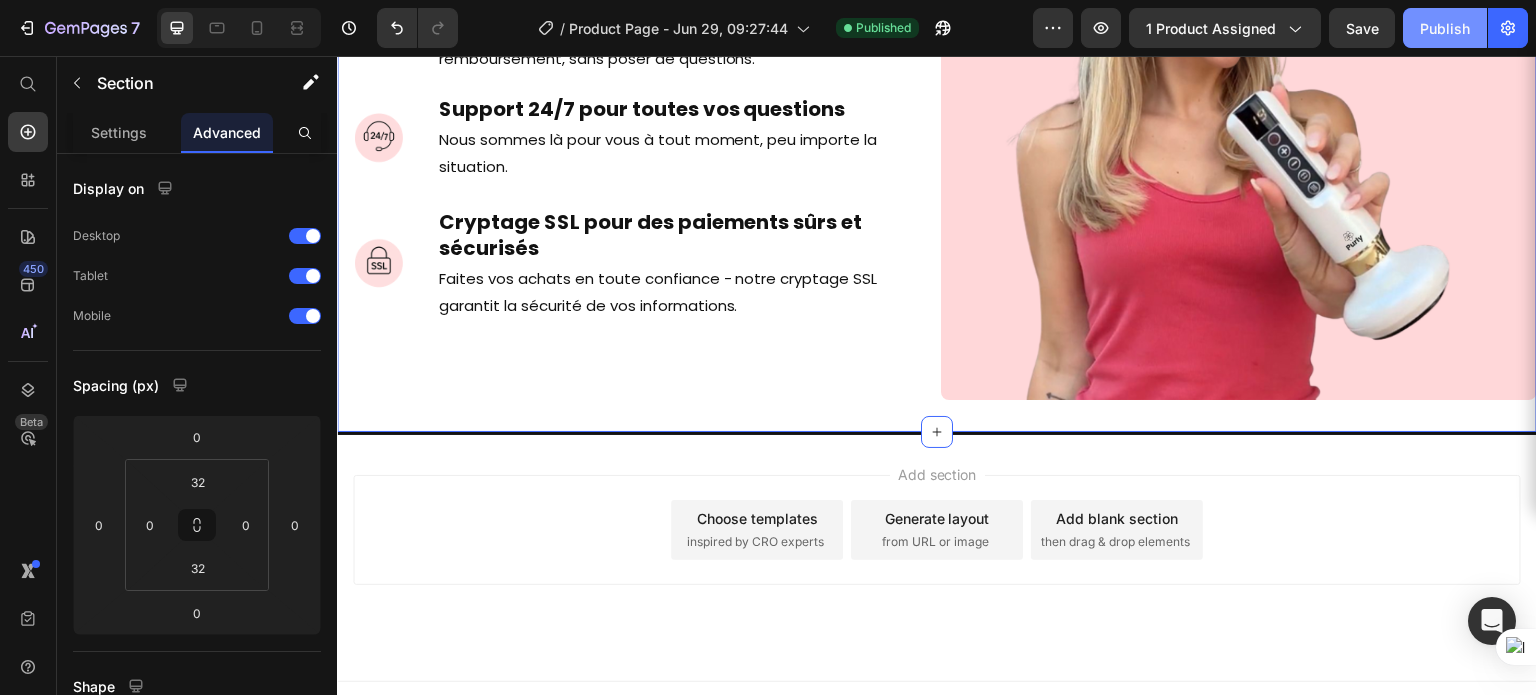 click on "Publish" at bounding box center (1445, 28) 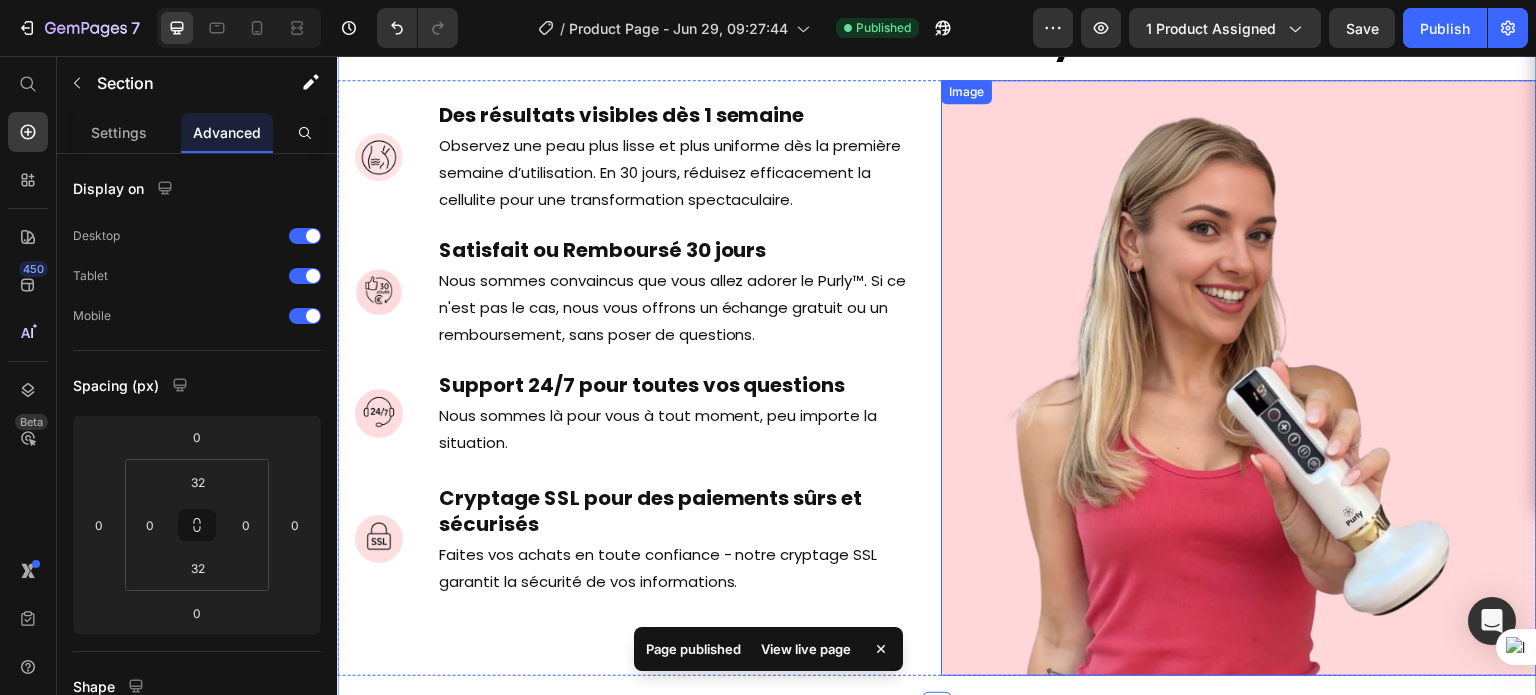 scroll, scrollTop: 14676, scrollLeft: 0, axis: vertical 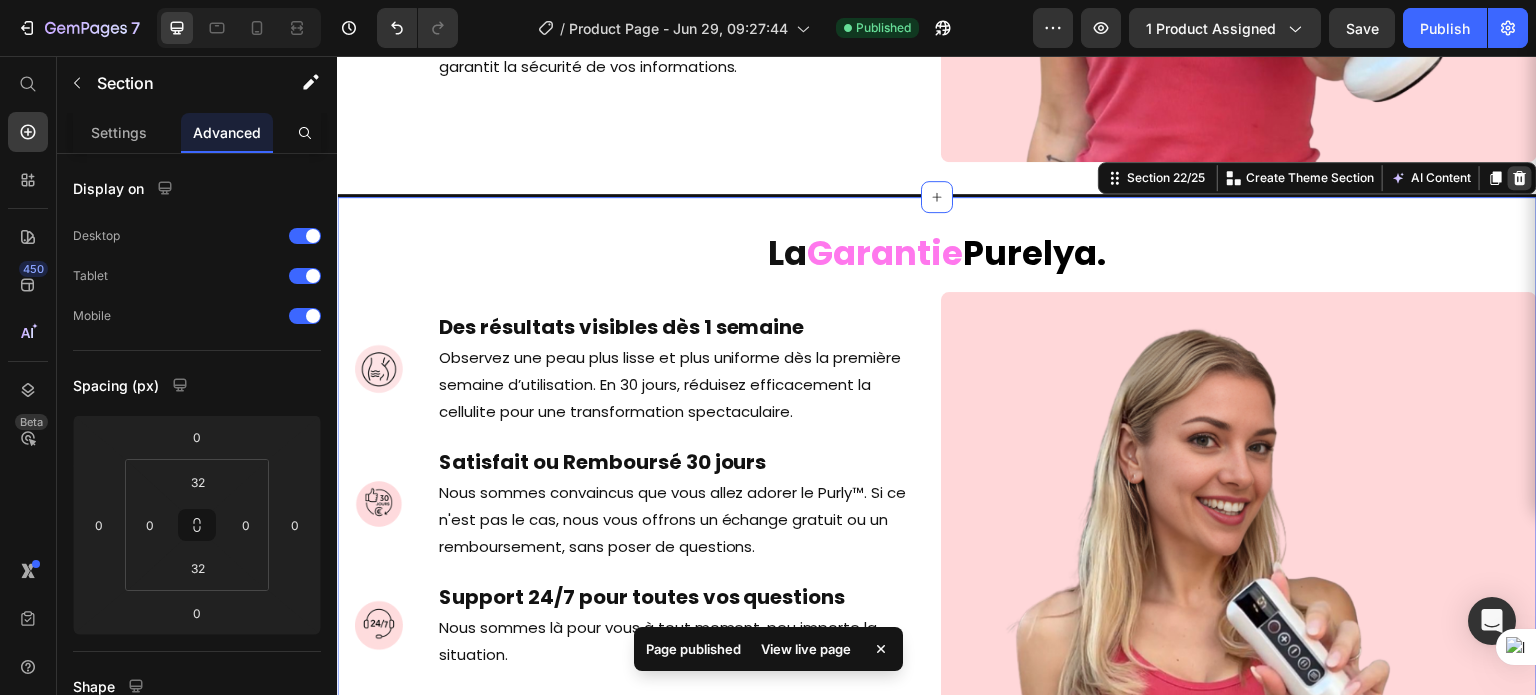 click 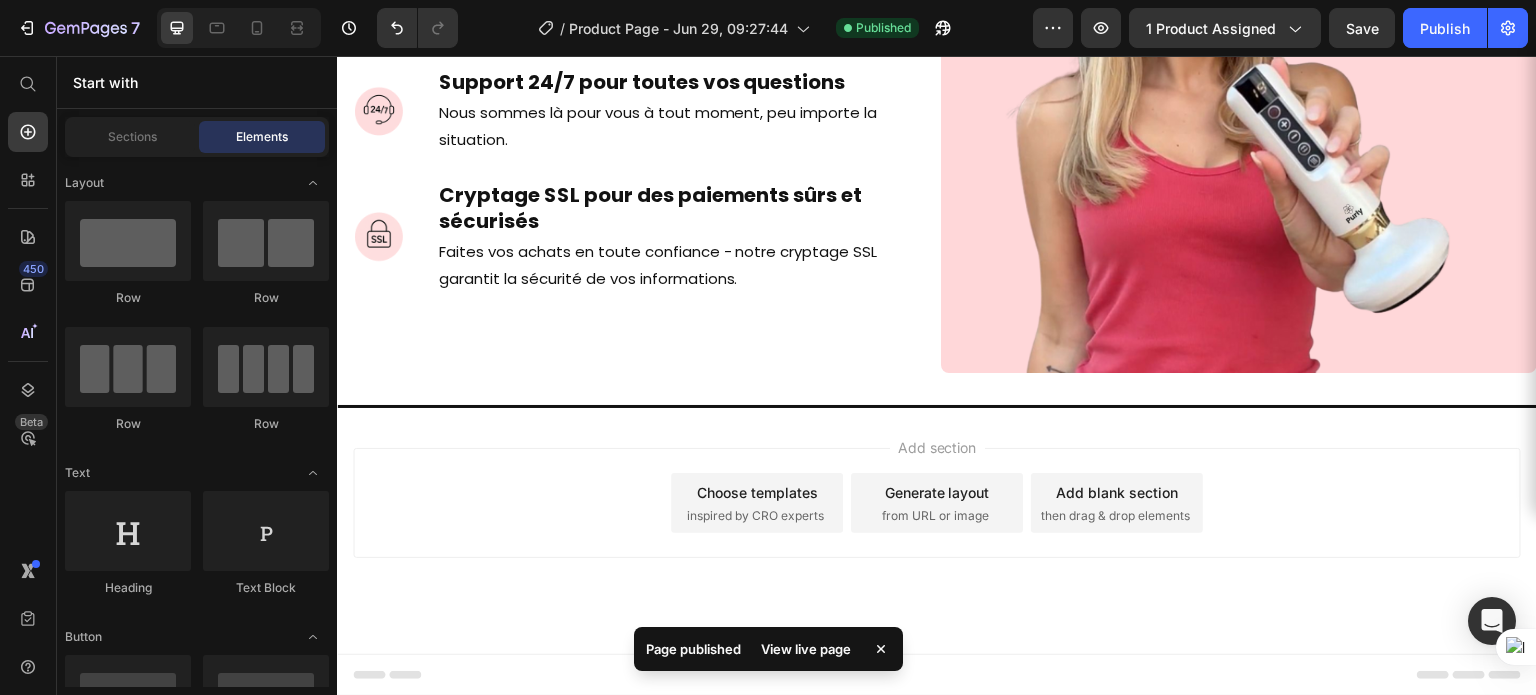 scroll, scrollTop: 14444, scrollLeft: 0, axis: vertical 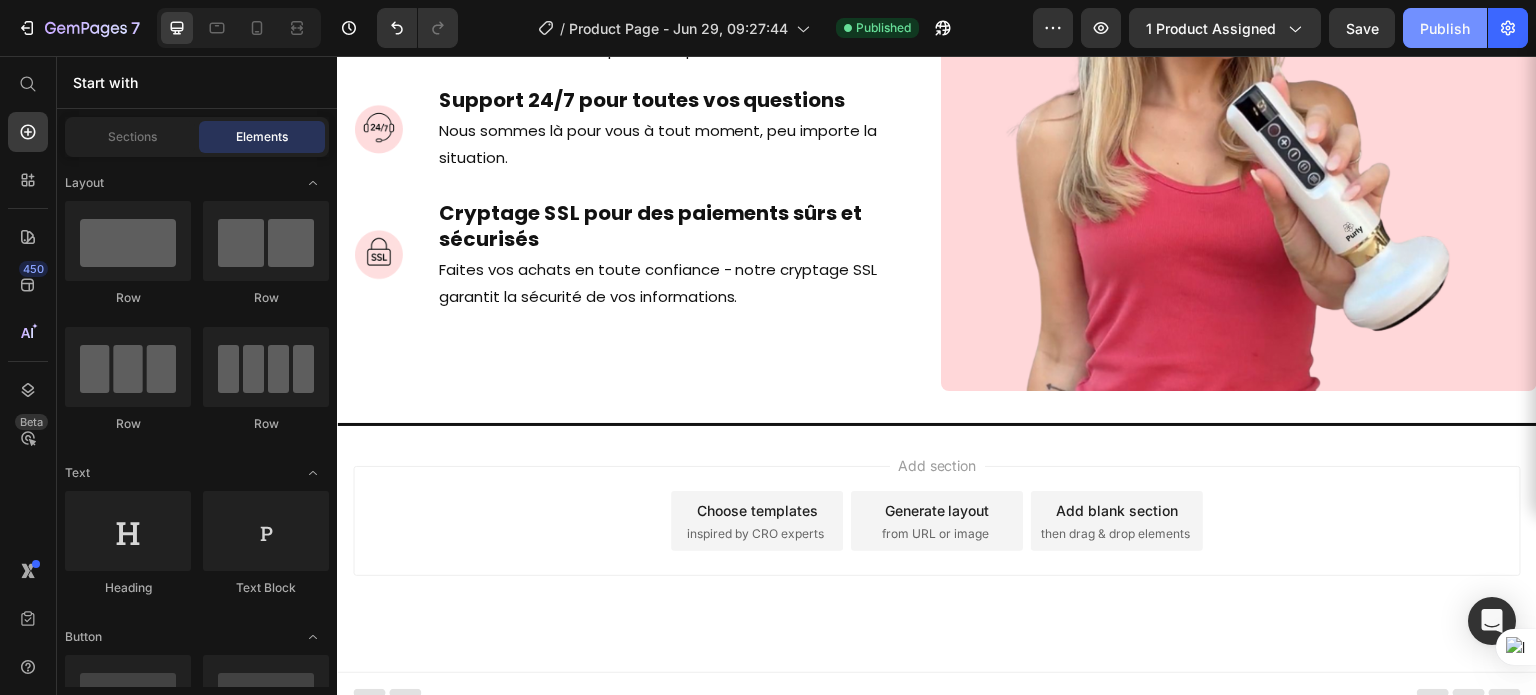 click on "Publish" at bounding box center [1445, 28] 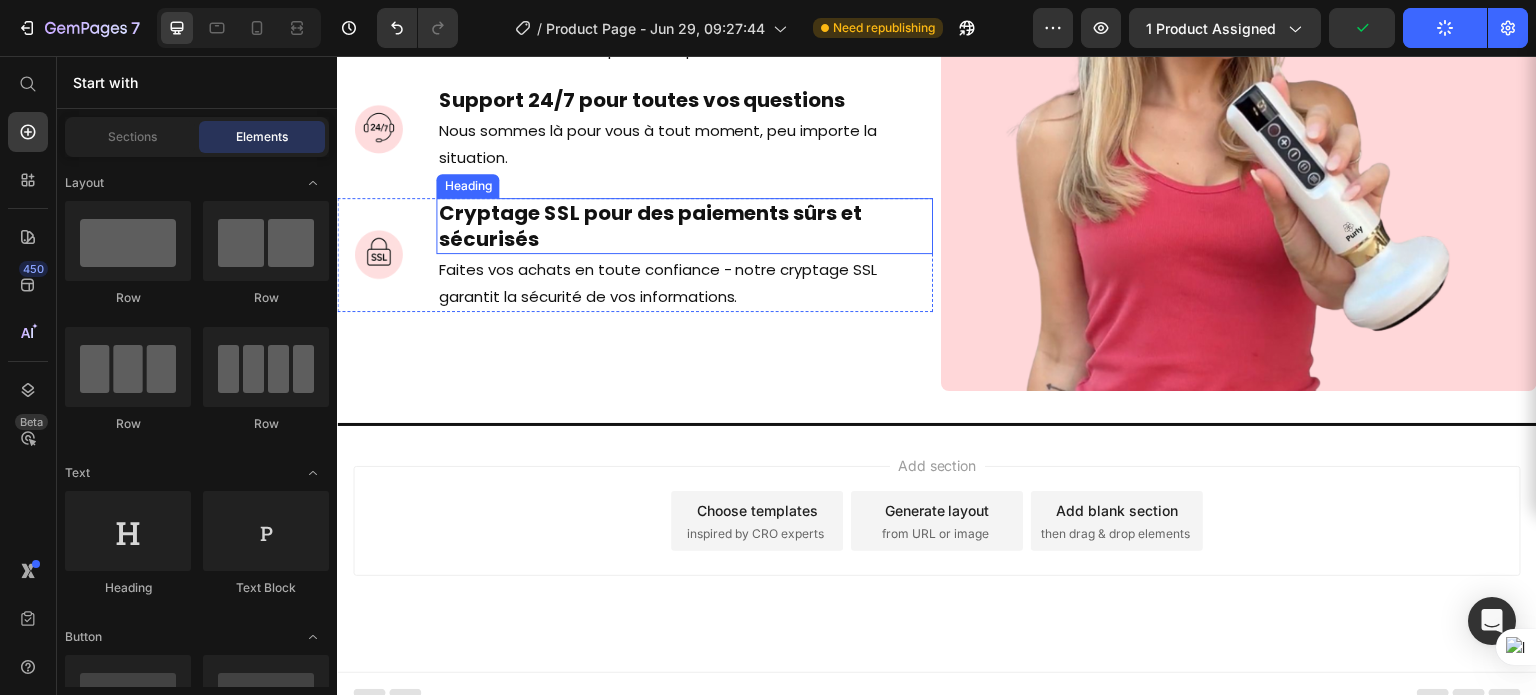 scroll, scrollTop: 14300, scrollLeft: 0, axis: vertical 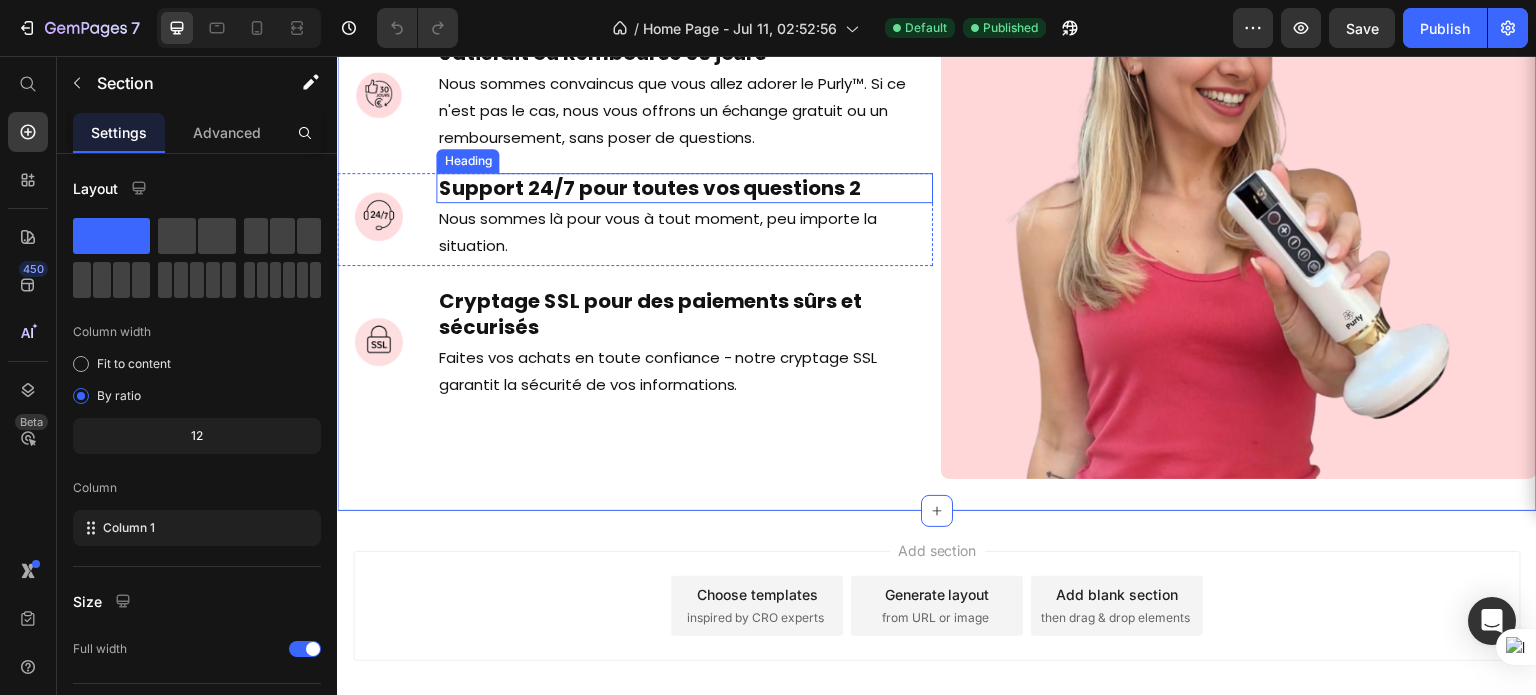 click on "Support 24/7 pour toutes vos questions 2" at bounding box center [684, 188] 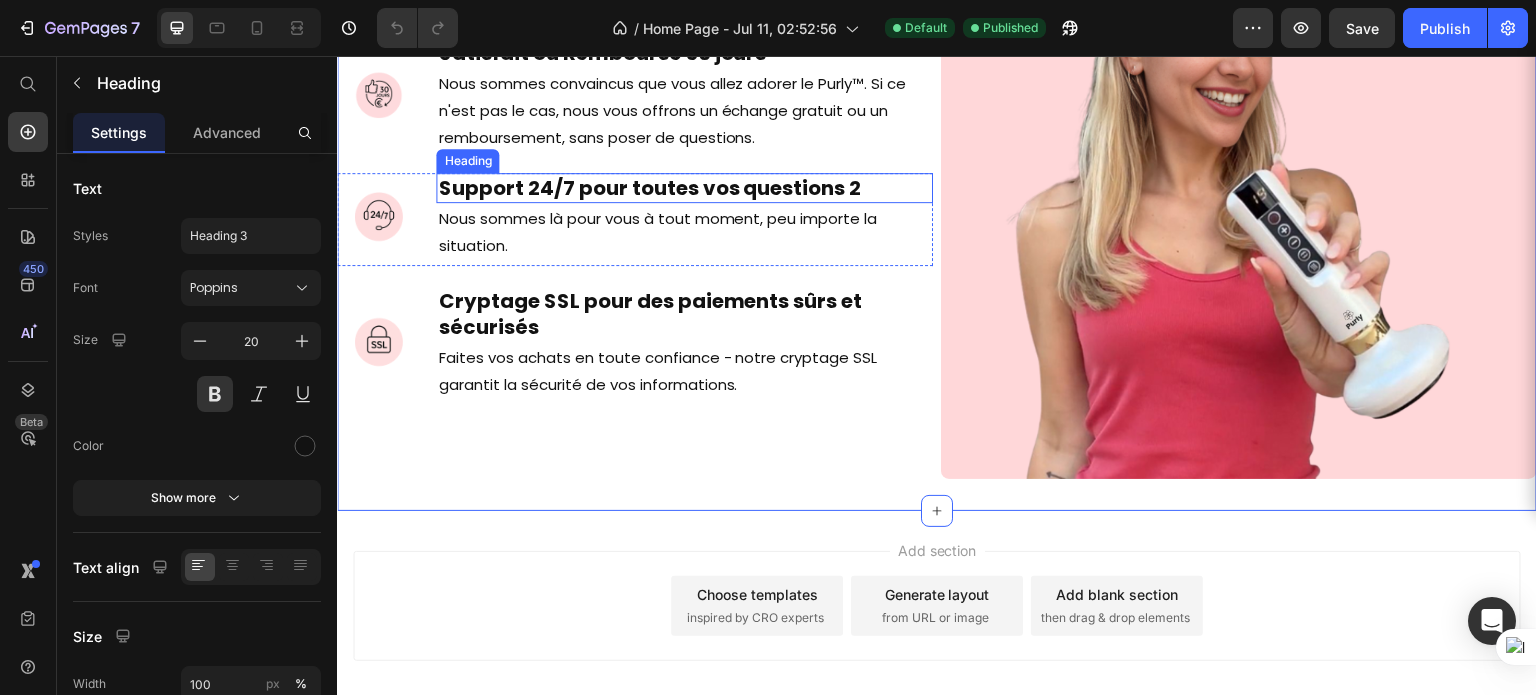 click on "Support 24/7 pour toutes vos questions 2" at bounding box center [684, 188] 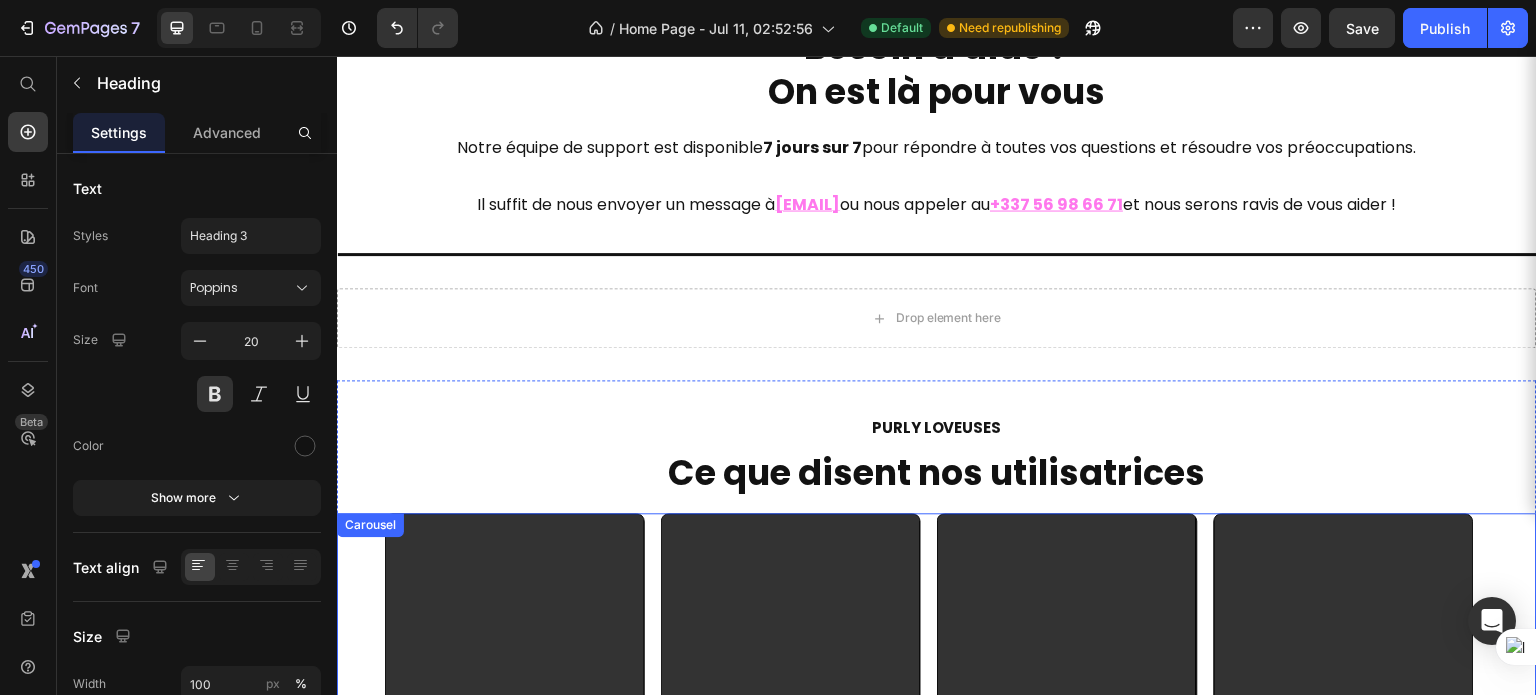 scroll, scrollTop: 13565, scrollLeft: 0, axis: vertical 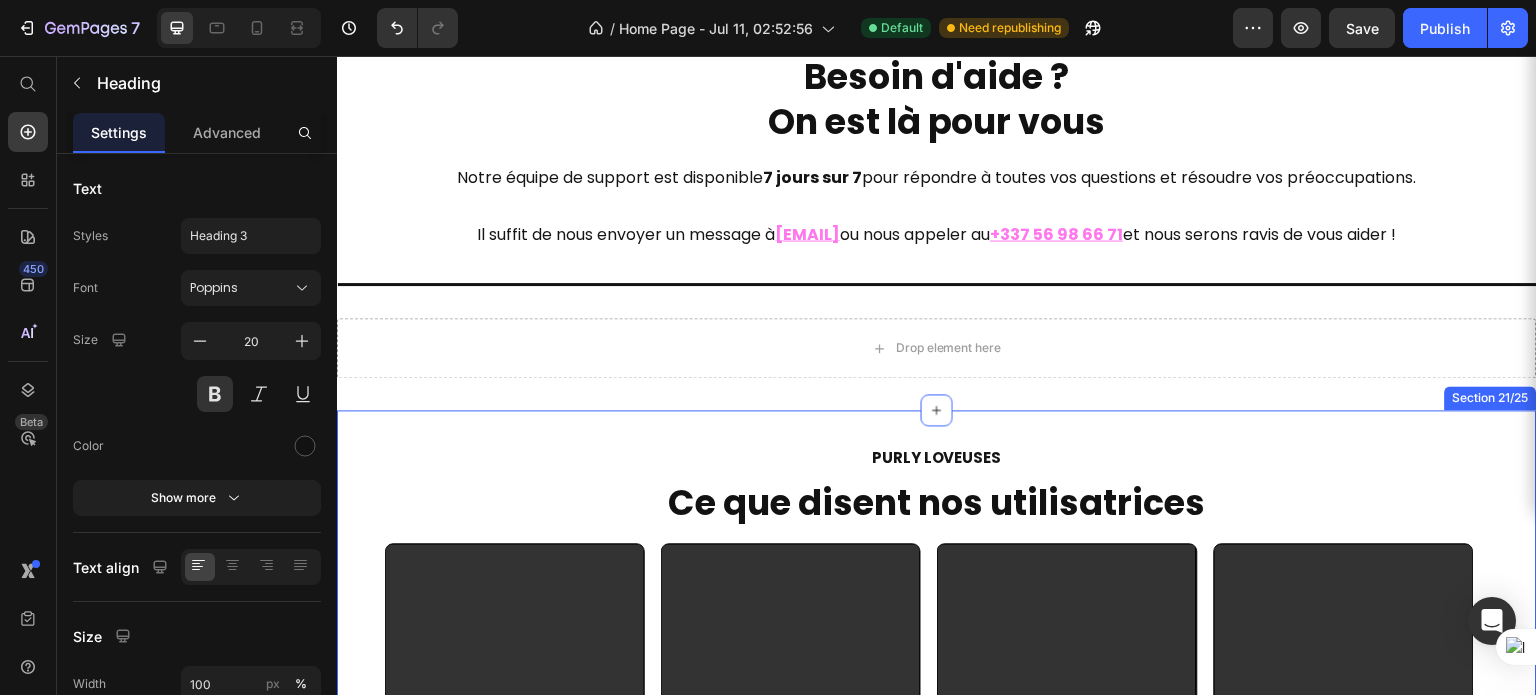click on "PURLY LOVEUSES Text Block Ce que disent nos utilisatrices Heading
Video "Je n'ai plus besoin de cacher mon ventre à la piscine " Text Block ★★★★★ Heading Louane, 25 ans Heading Row Video " Mes cuisses sont devenues galbées et fermes " Text Block ★★★★★ Heading Vanessa, 28 ans Heading Row Video "Un masseur anti-cellulite qui marche vraiement !" Text Block ★★★★★ Heading Nathalie, 34 ans Heading Row Video "Je n'ai plus besoin de dépenser une fortune en institut " Text Block ★★★★★ Heading Émeline, 29 ans Heading Row
Carousel Section 21/25" at bounding box center (937, 802) 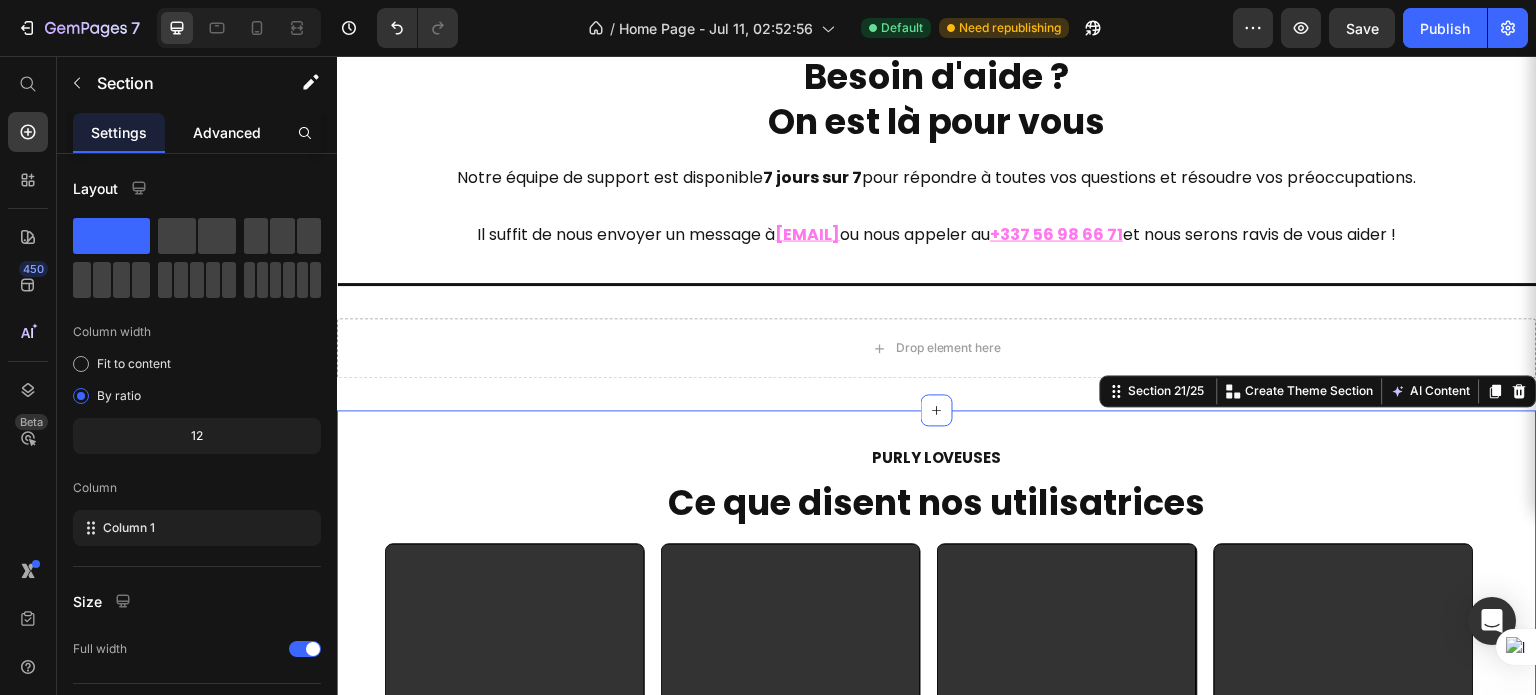 click on "Advanced" 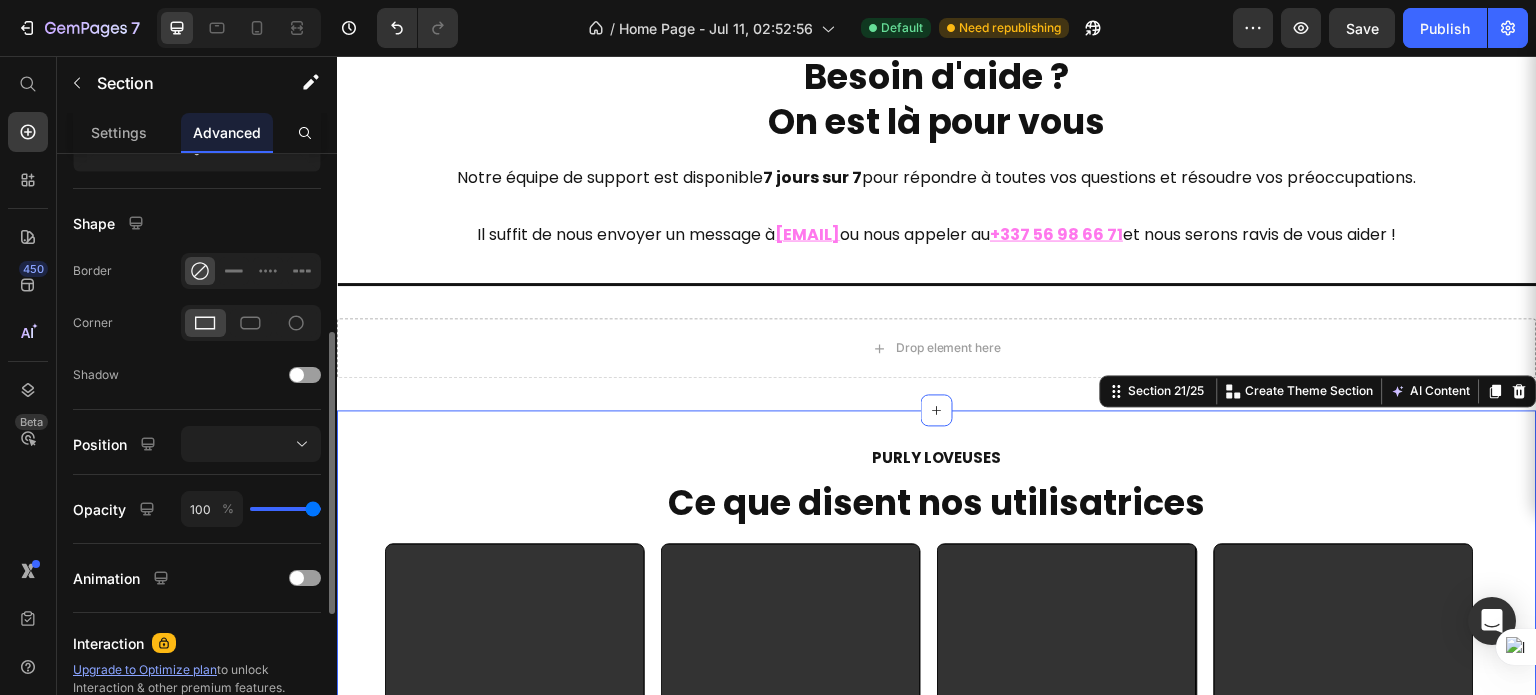 scroll, scrollTop: 529, scrollLeft: 0, axis: vertical 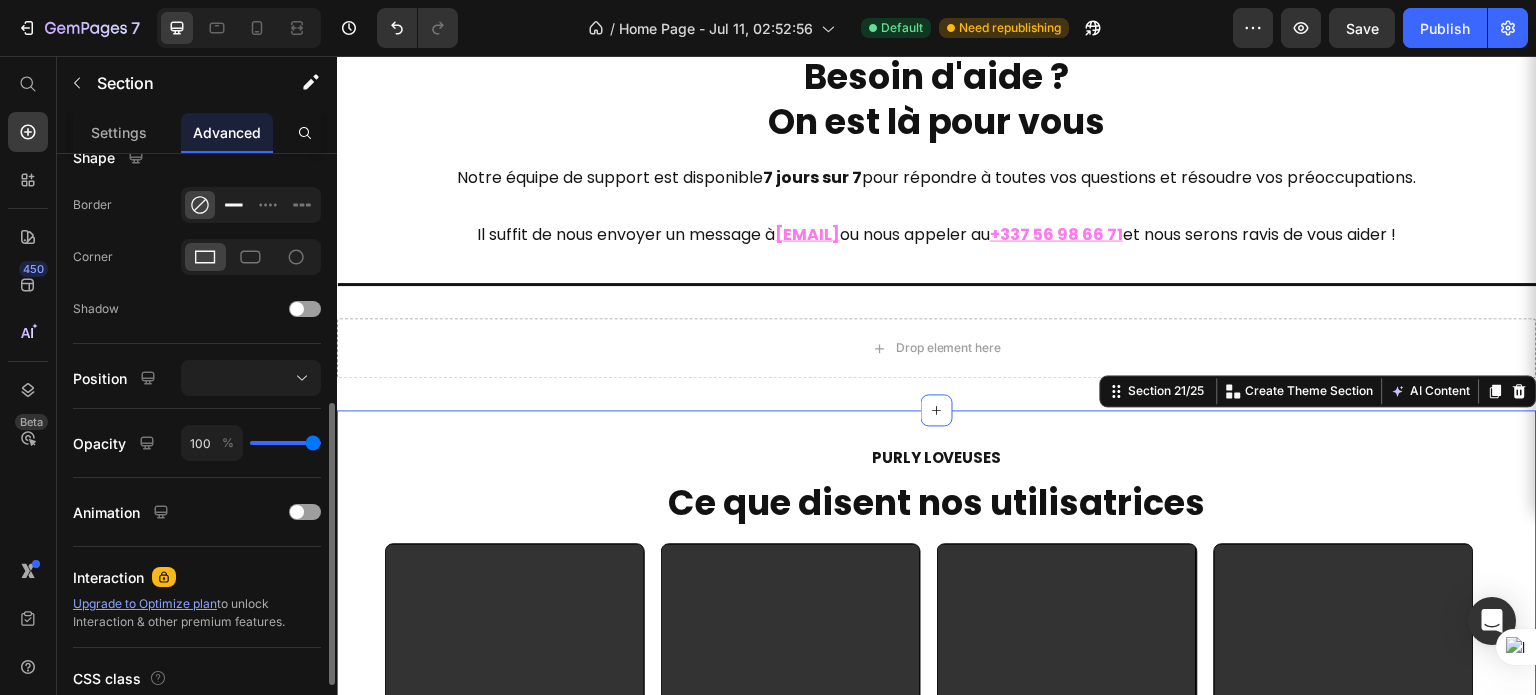 click 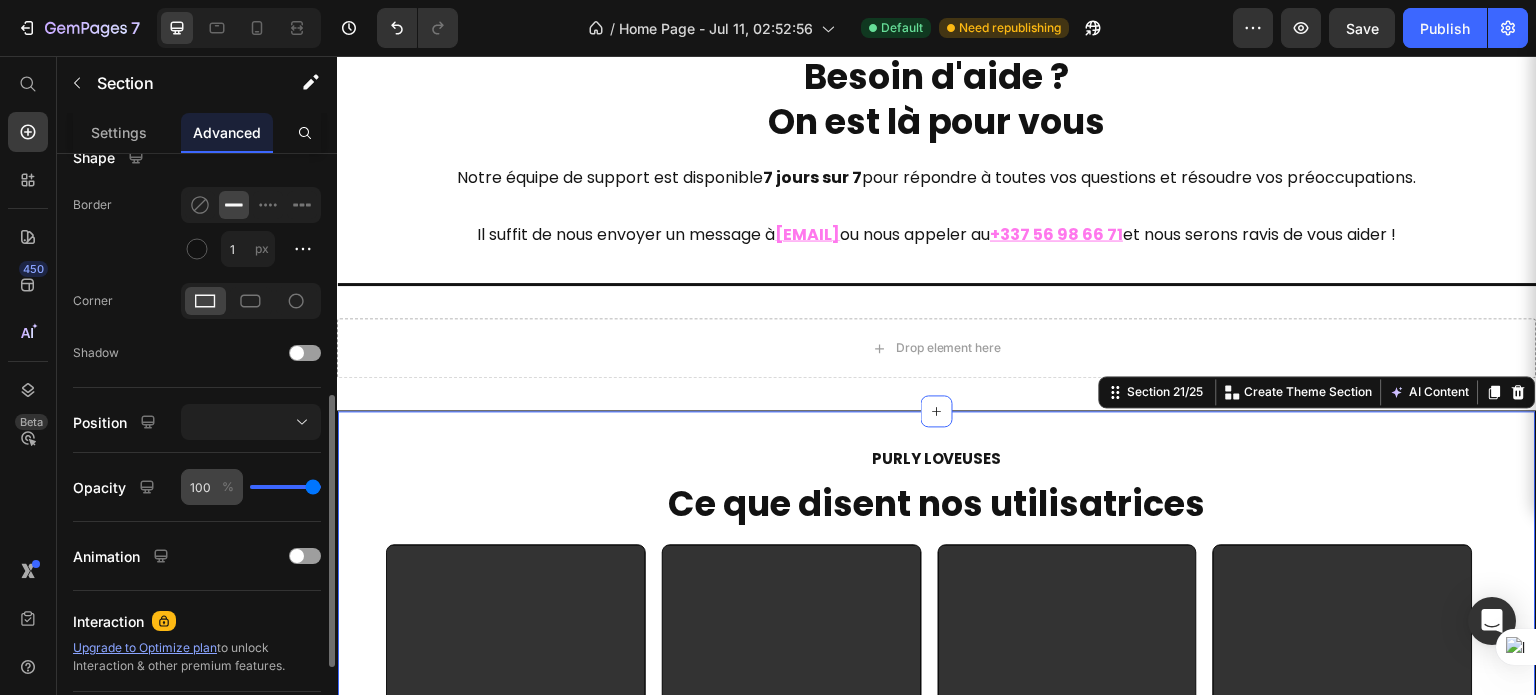 scroll, scrollTop: 571, scrollLeft: 0, axis: vertical 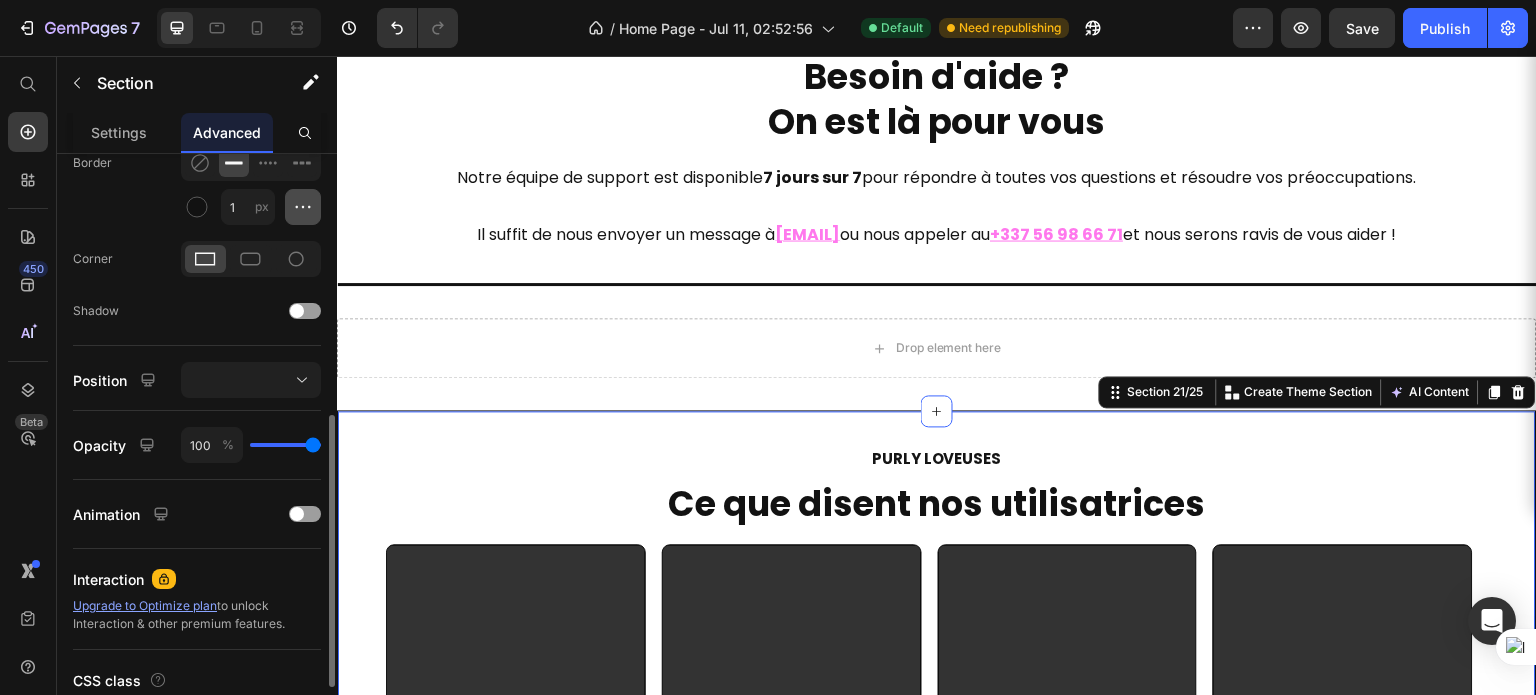 click 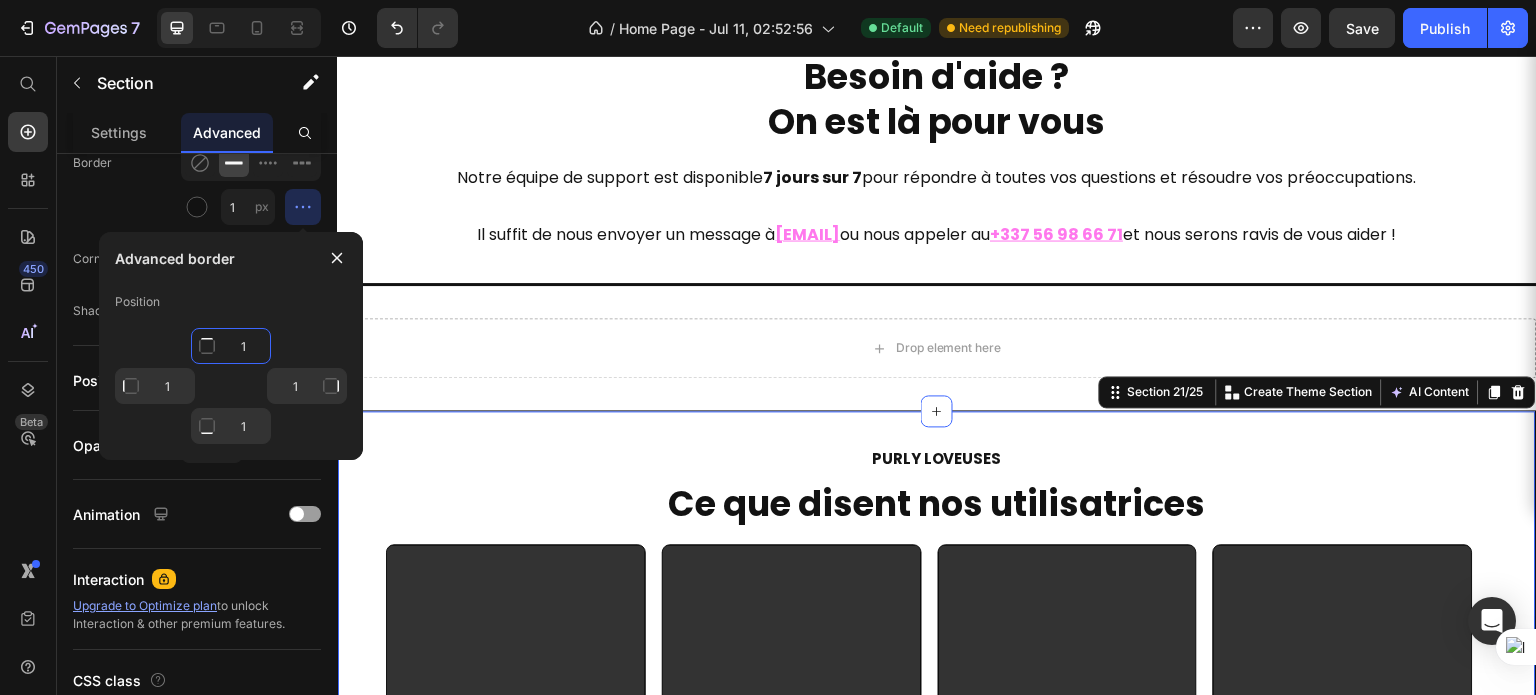 click on "1" 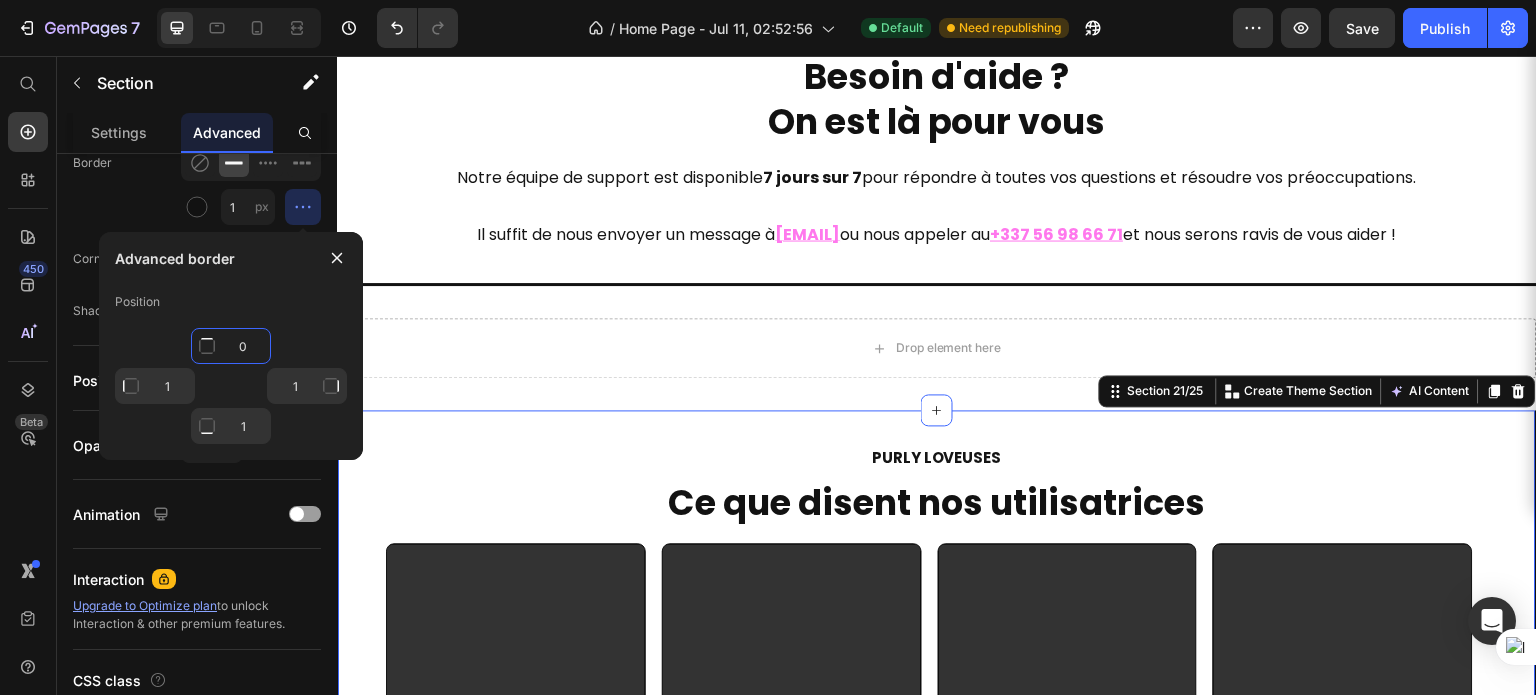 type on "0" 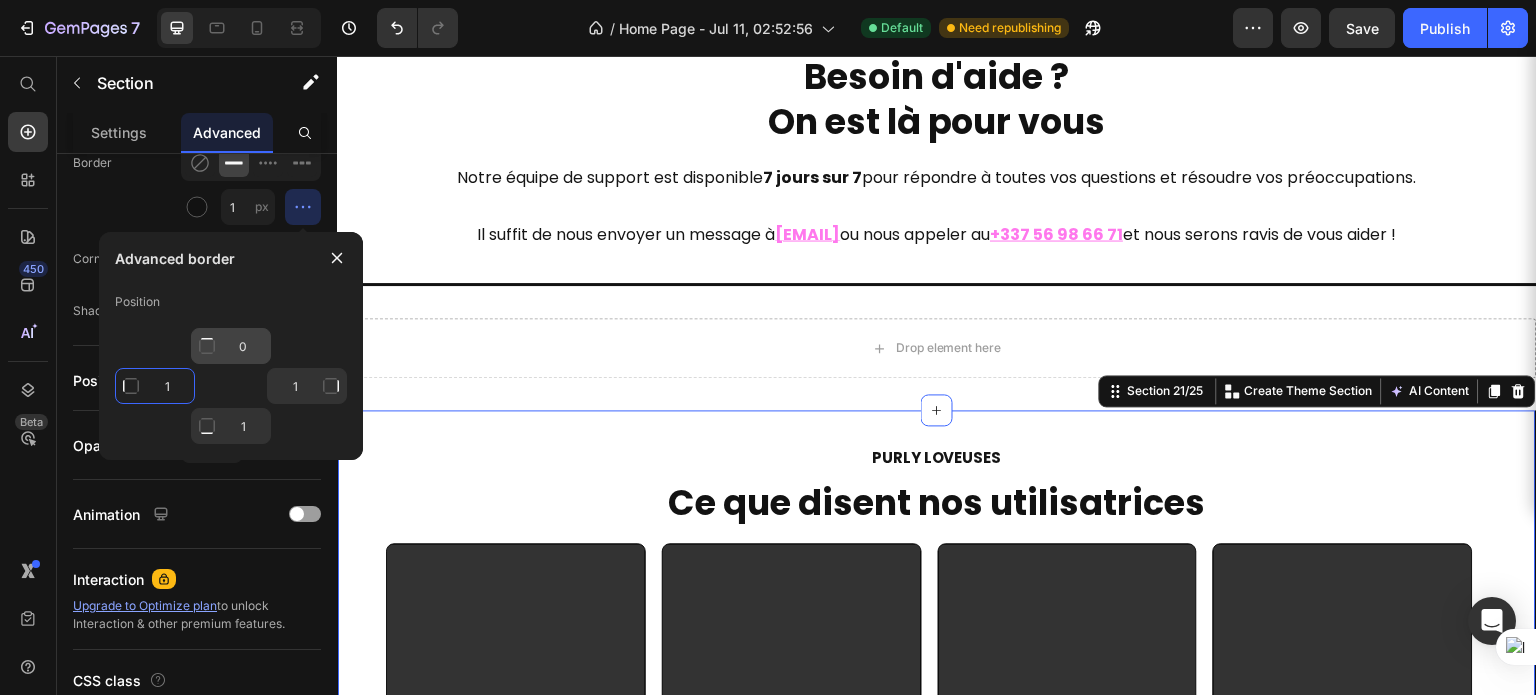 type on "Mixed" 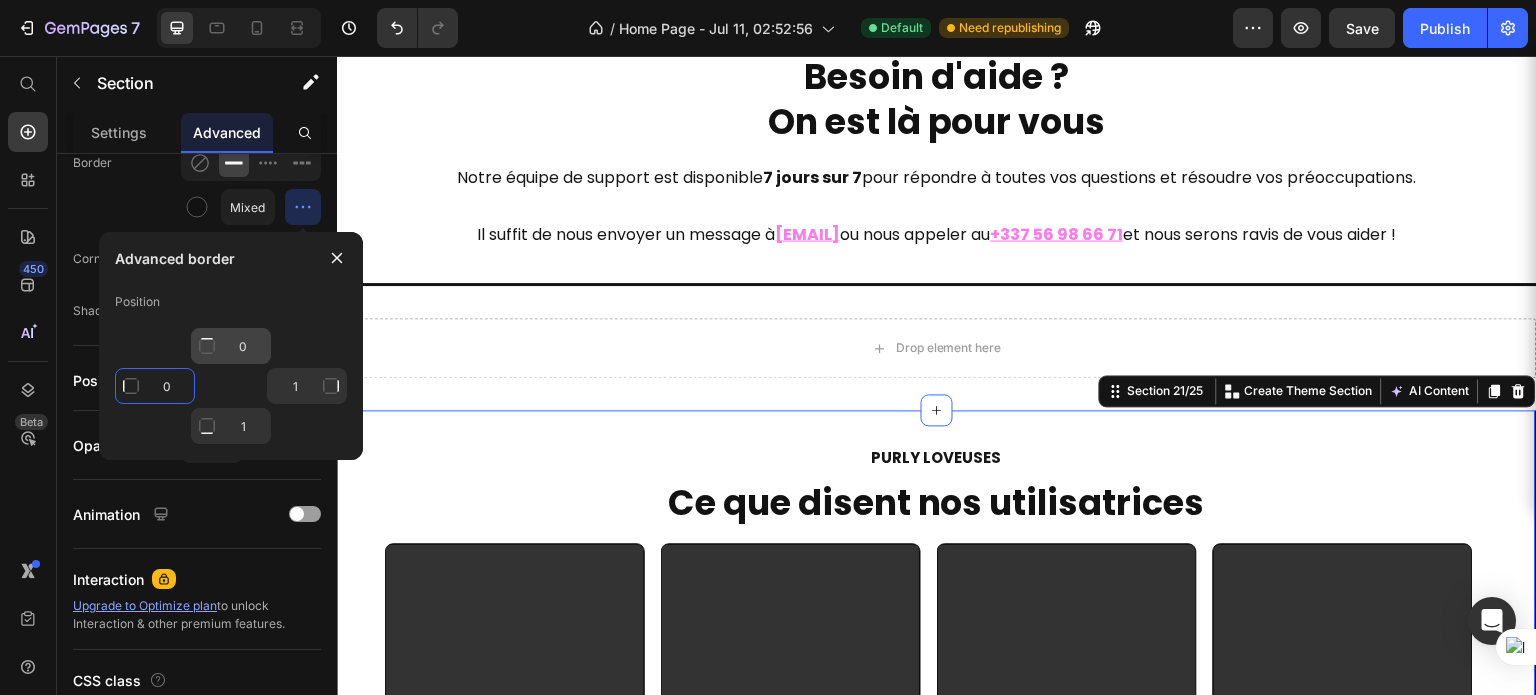 type on "0" 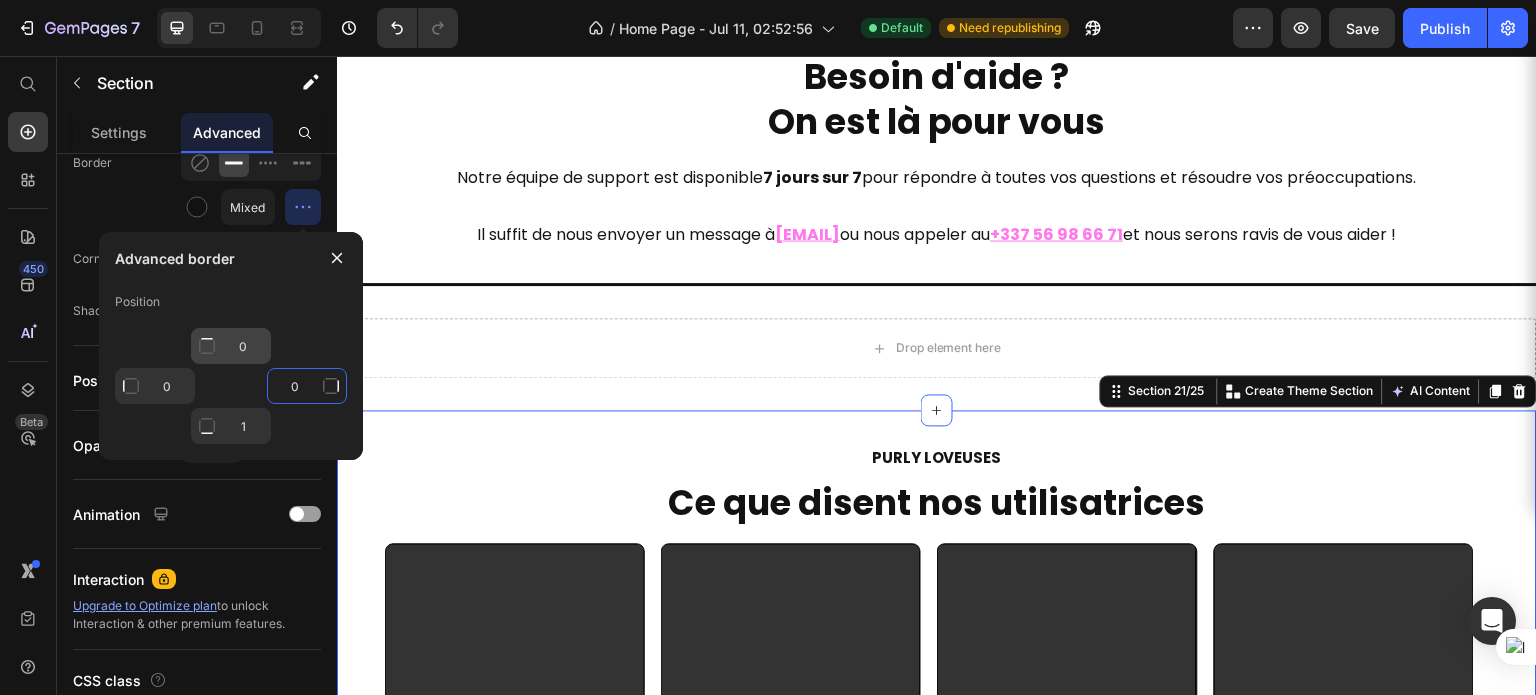 type on "0" 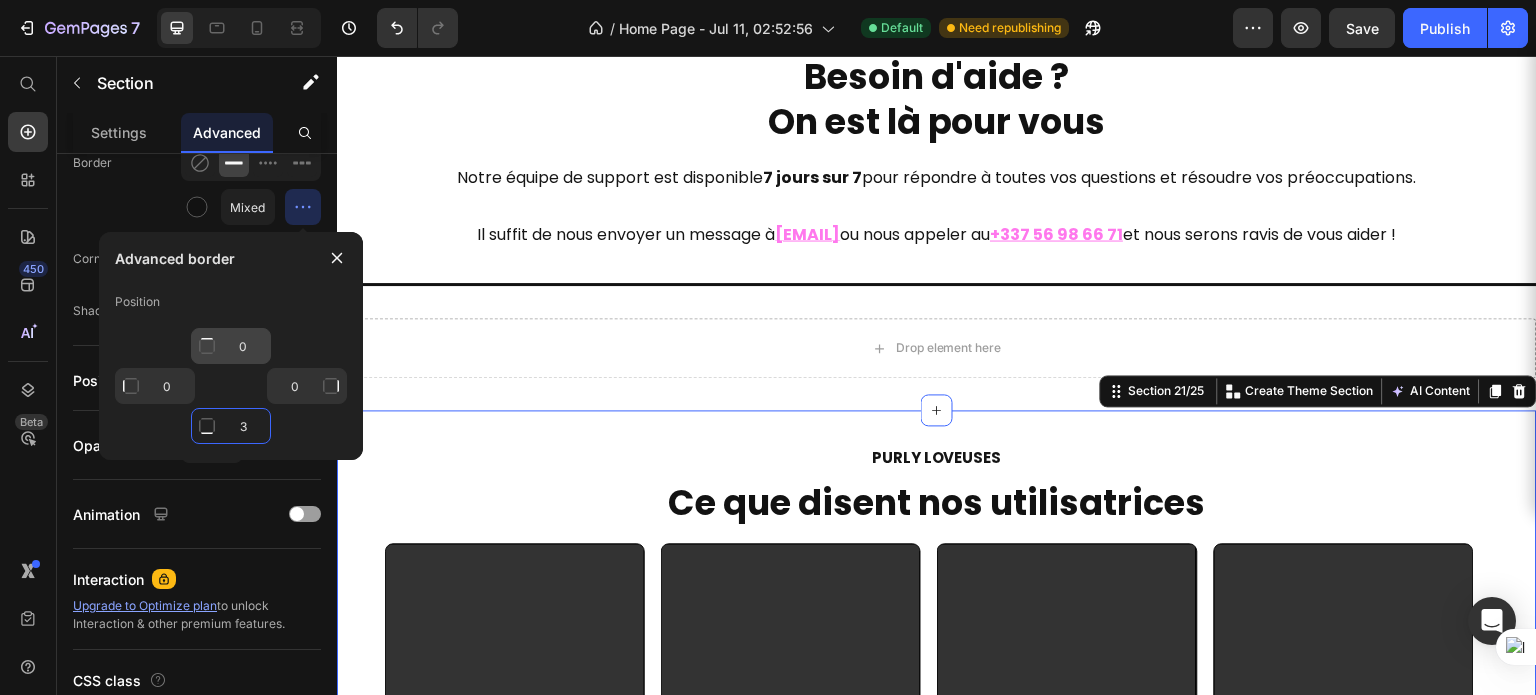 type on "3" 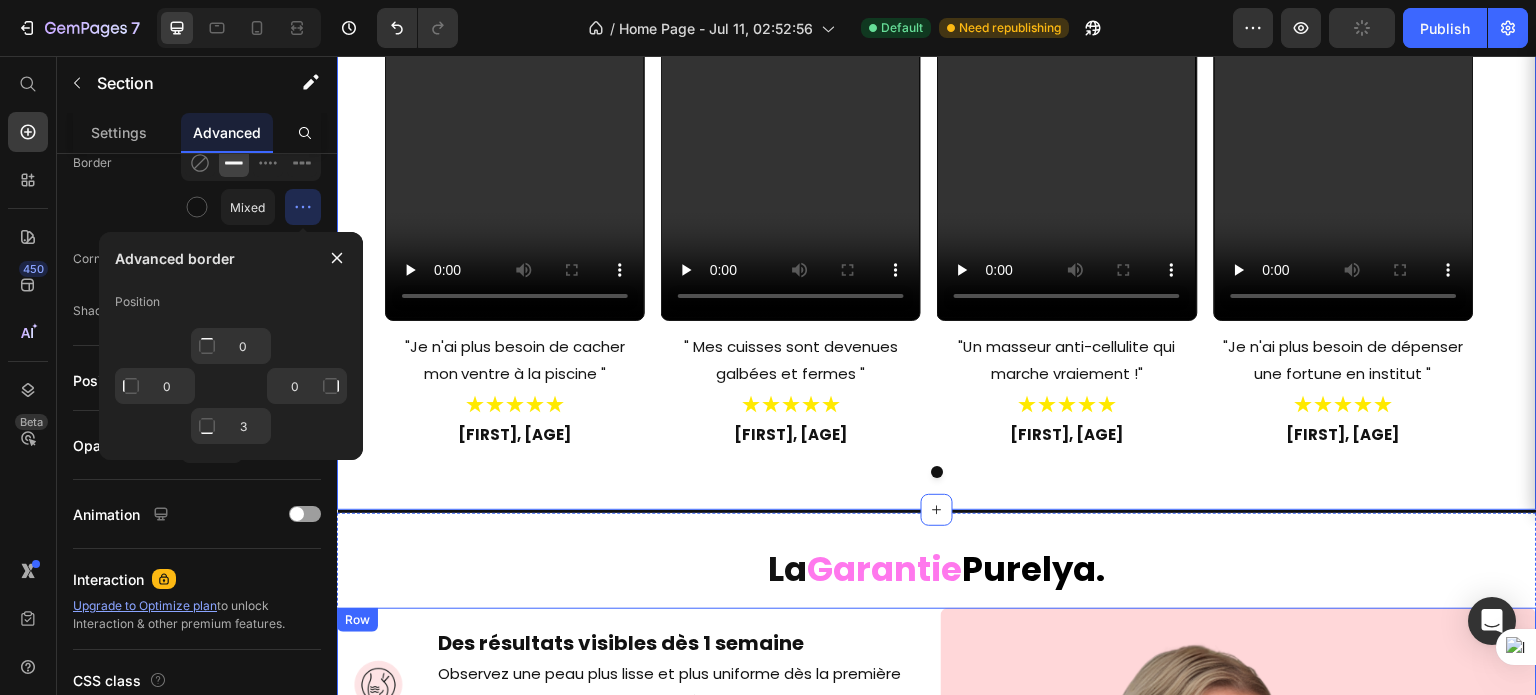 scroll, scrollTop: 14907, scrollLeft: 0, axis: vertical 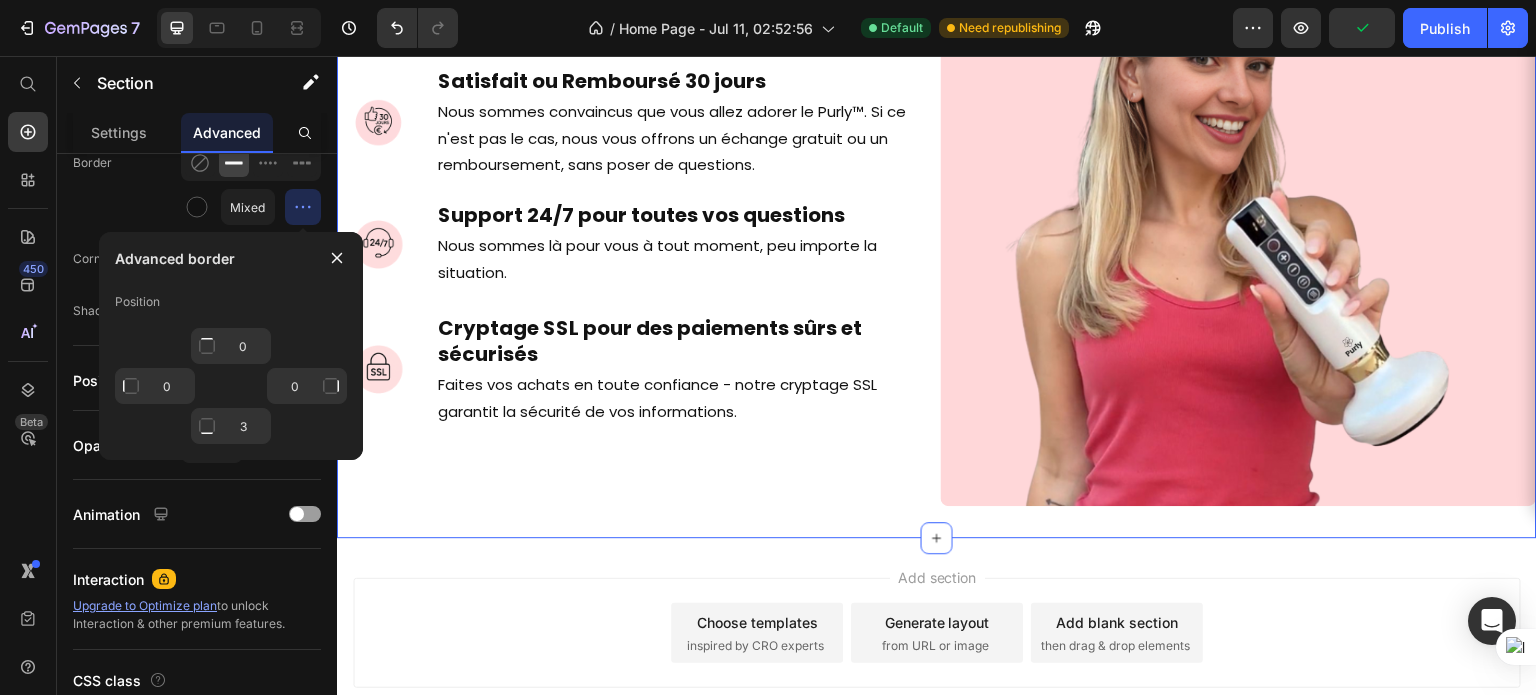click on "La  Garantie  Purelya. Heading Image Des résultats visibles dès 1 semaine Heading Observez une peau plus lisse et plus uniforme dès la première semaine d’utilisation. En 30 jours, réduisez efficacement la cellulite pour une transformation spectaculaire. Text Block Advanced List Image Satisfait ou Remboursé 30 jours Heading Nous sommes convaincus que vous allez adorer le Purly™. Si ce n'est pas le cas, nous vous offrons un échange gratuit ou un remboursement, sans poser de questions. Text Block Advanced List Image Support 24/7 pour toutes vos questions Heading Nous sommes là pour vous à tout moment, peu importe la situation. Text Block Advanced List Image Cryptage SSL pour des paiements sûrs et sécurisés Heading Faites vos achats en toute confiance - notre cryptage SSL garantit la sécurité de vos informations. Text Block Advanced List Image Row Section 22/25" at bounding box center [937, 176] 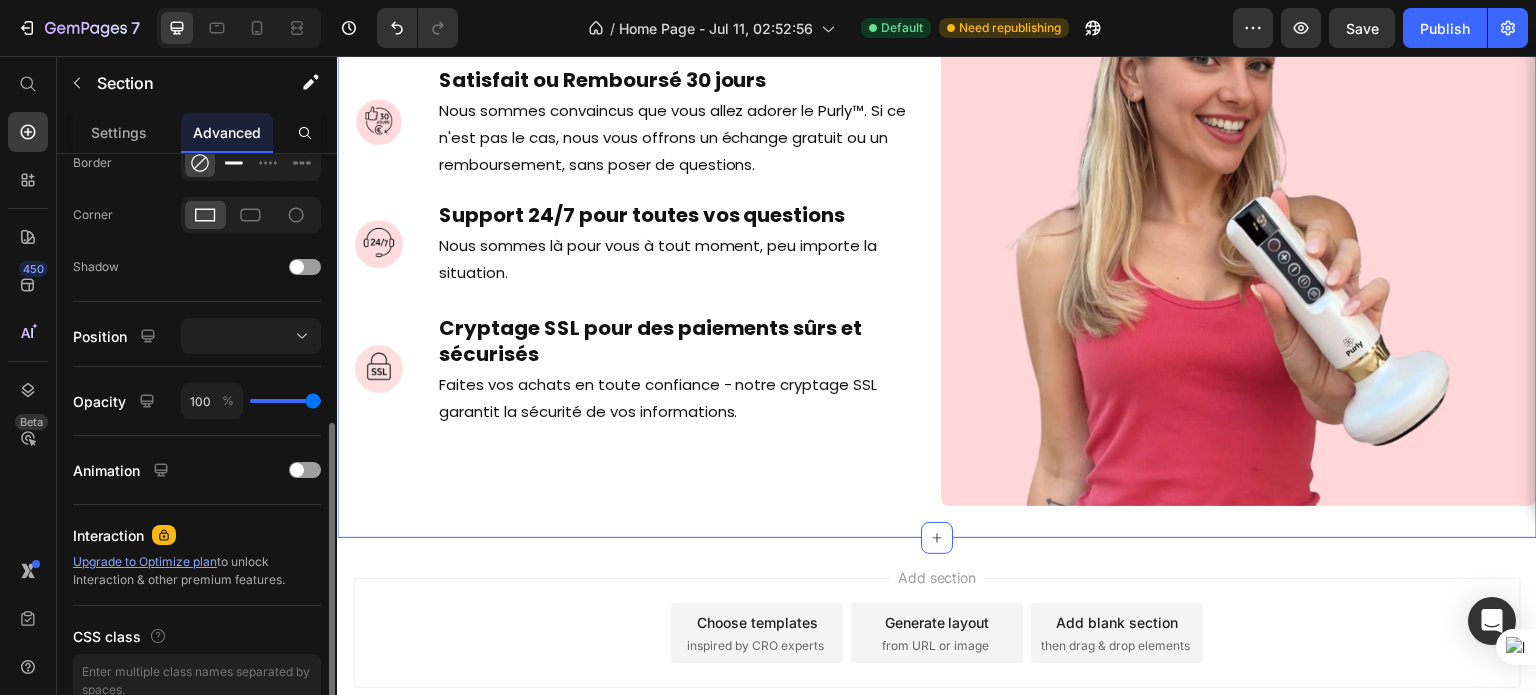 click 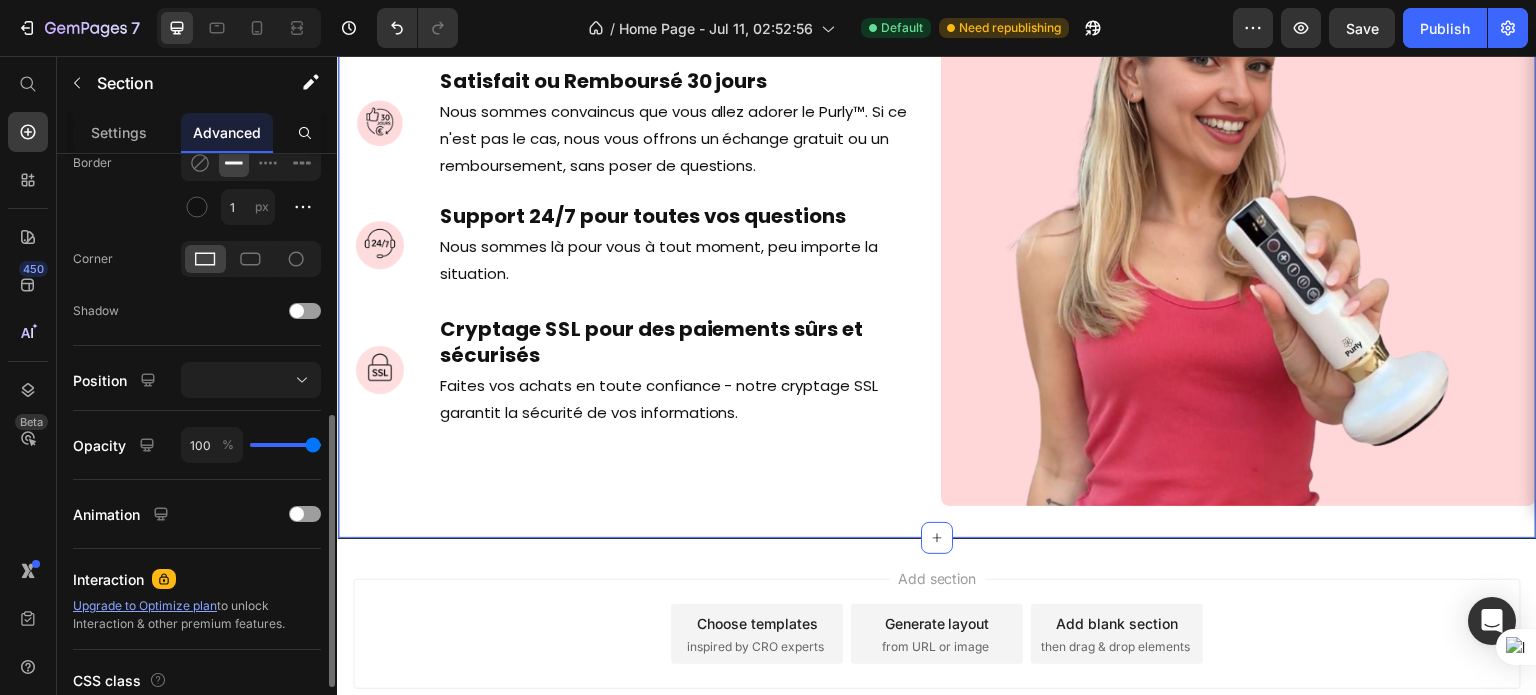 scroll, scrollTop: 14908, scrollLeft: 0, axis: vertical 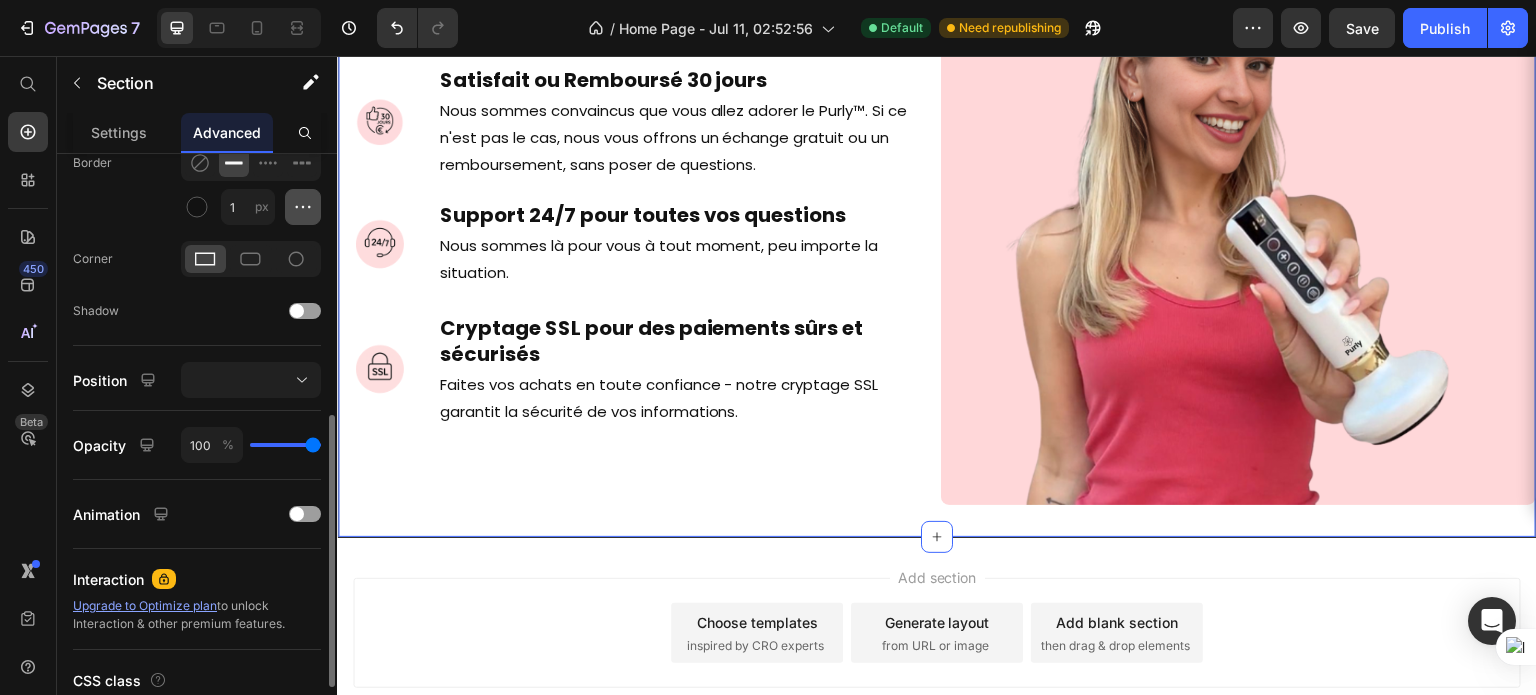 click 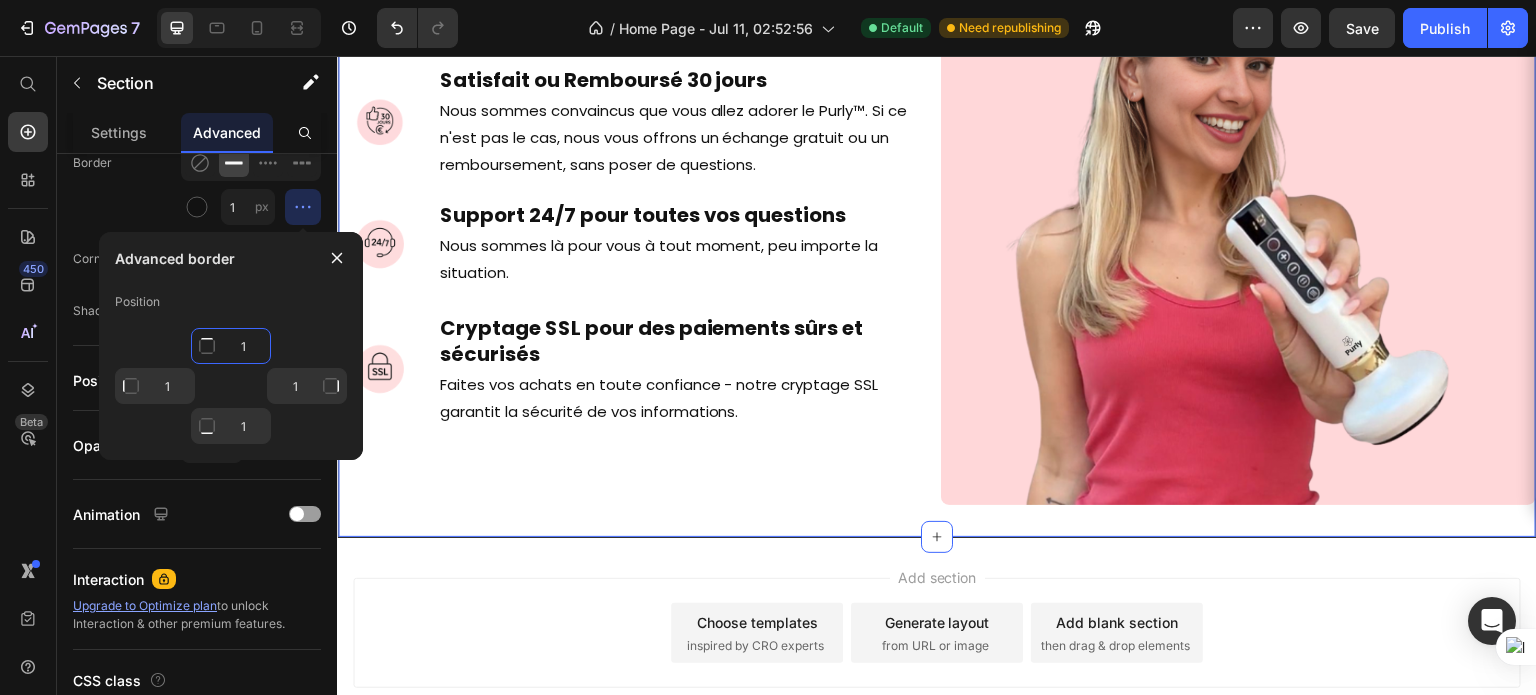 click on "1" 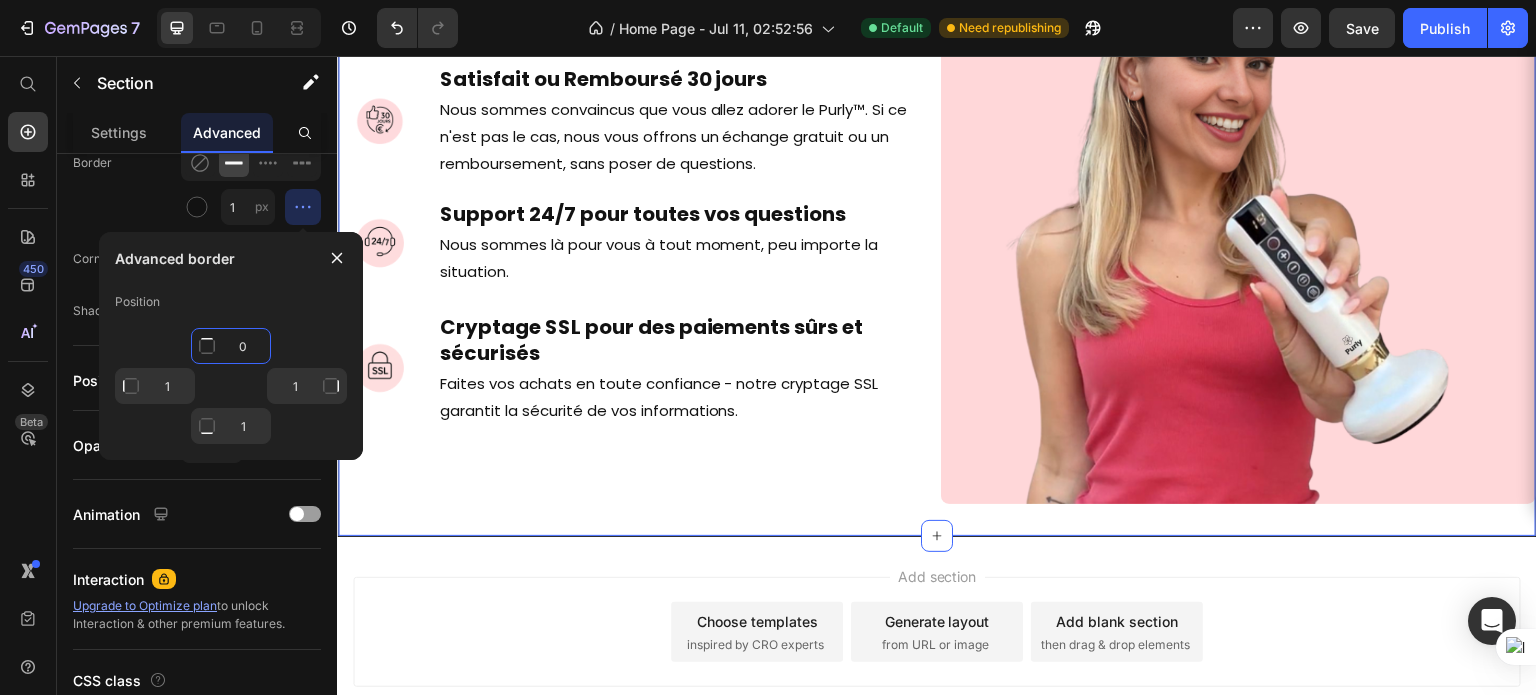 scroll, scrollTop: 14907, scrollLeft: 0, axis: vertical 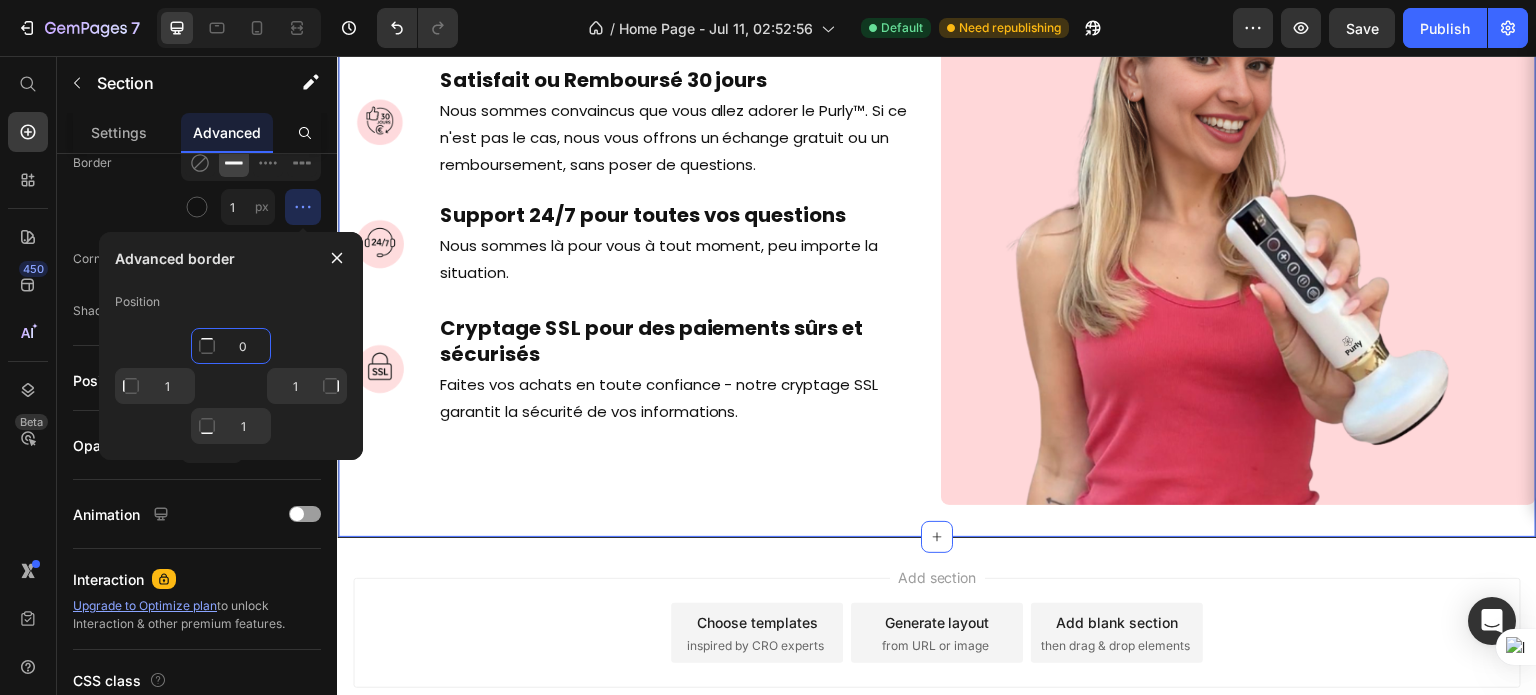 type on "0" 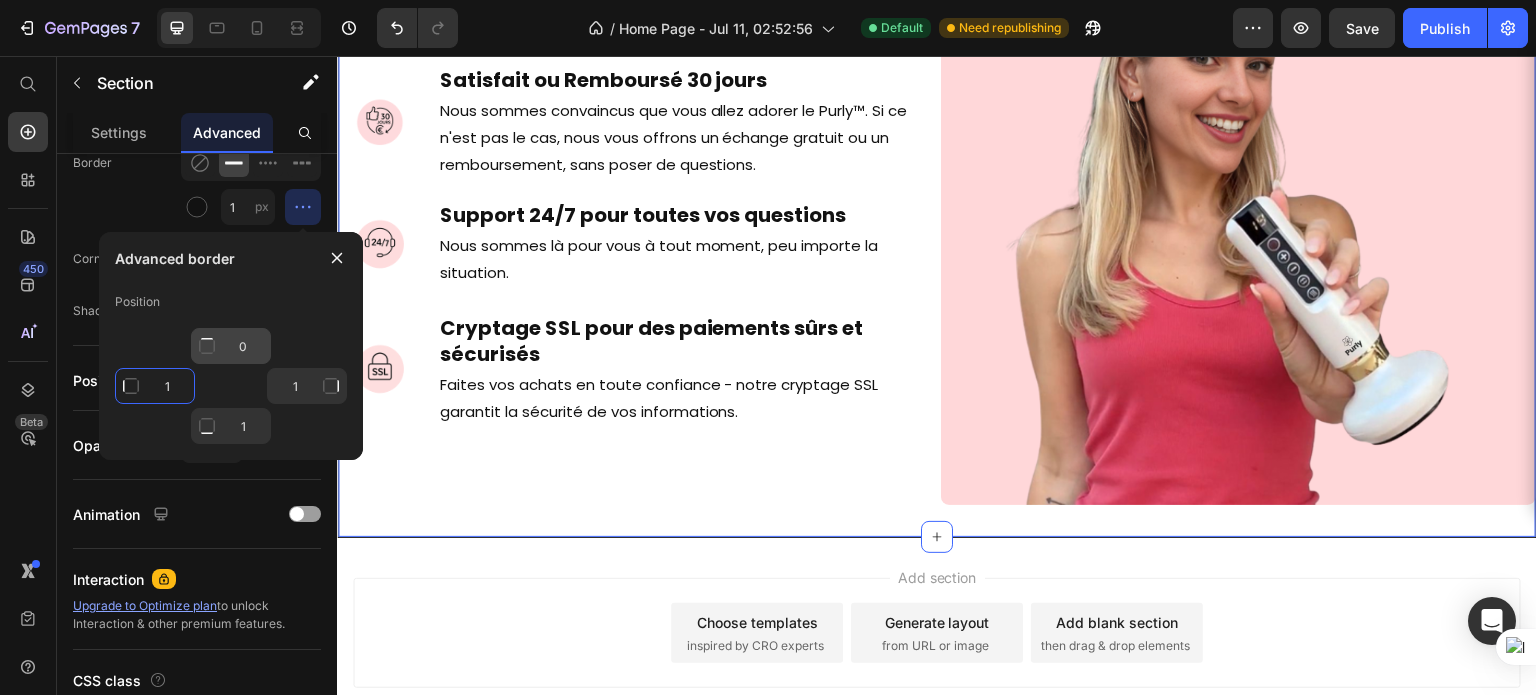 type on "Mixed" 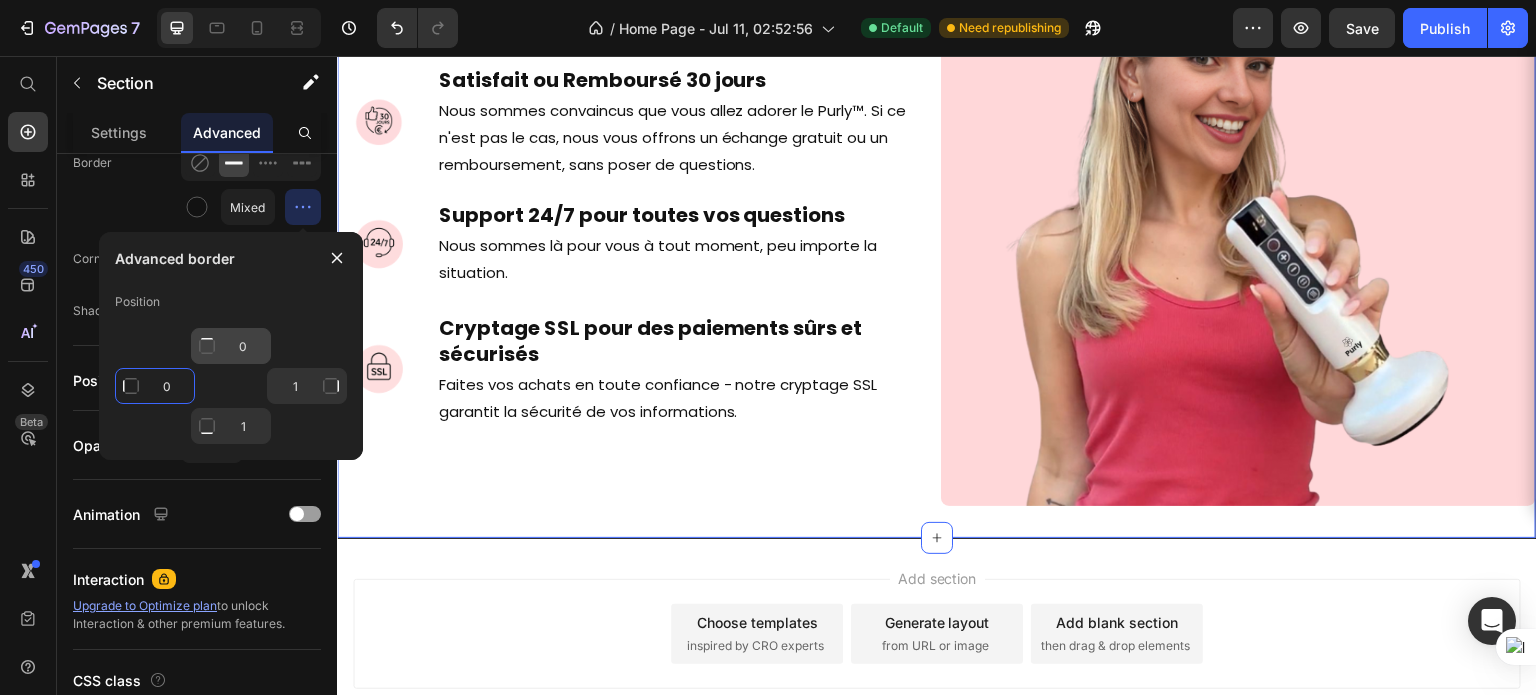 type on "0" 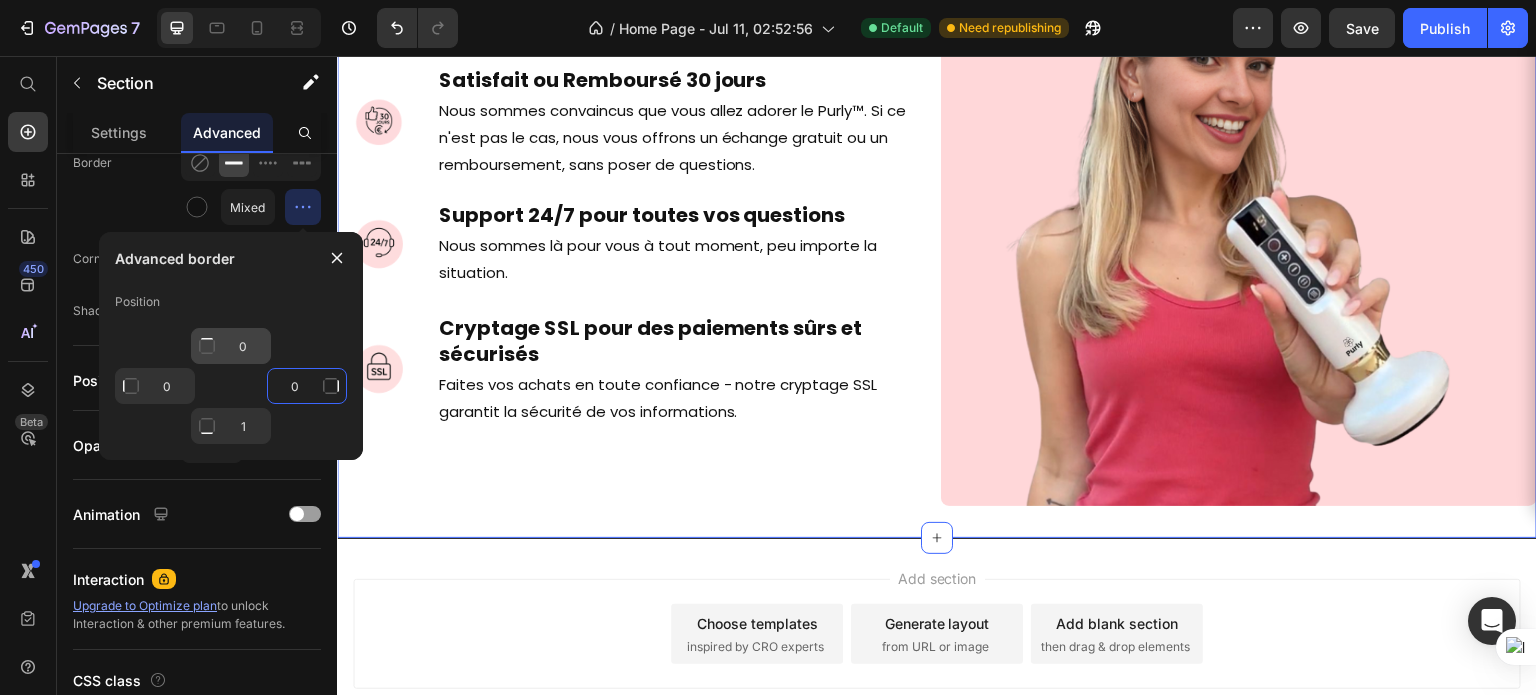 type on "0" 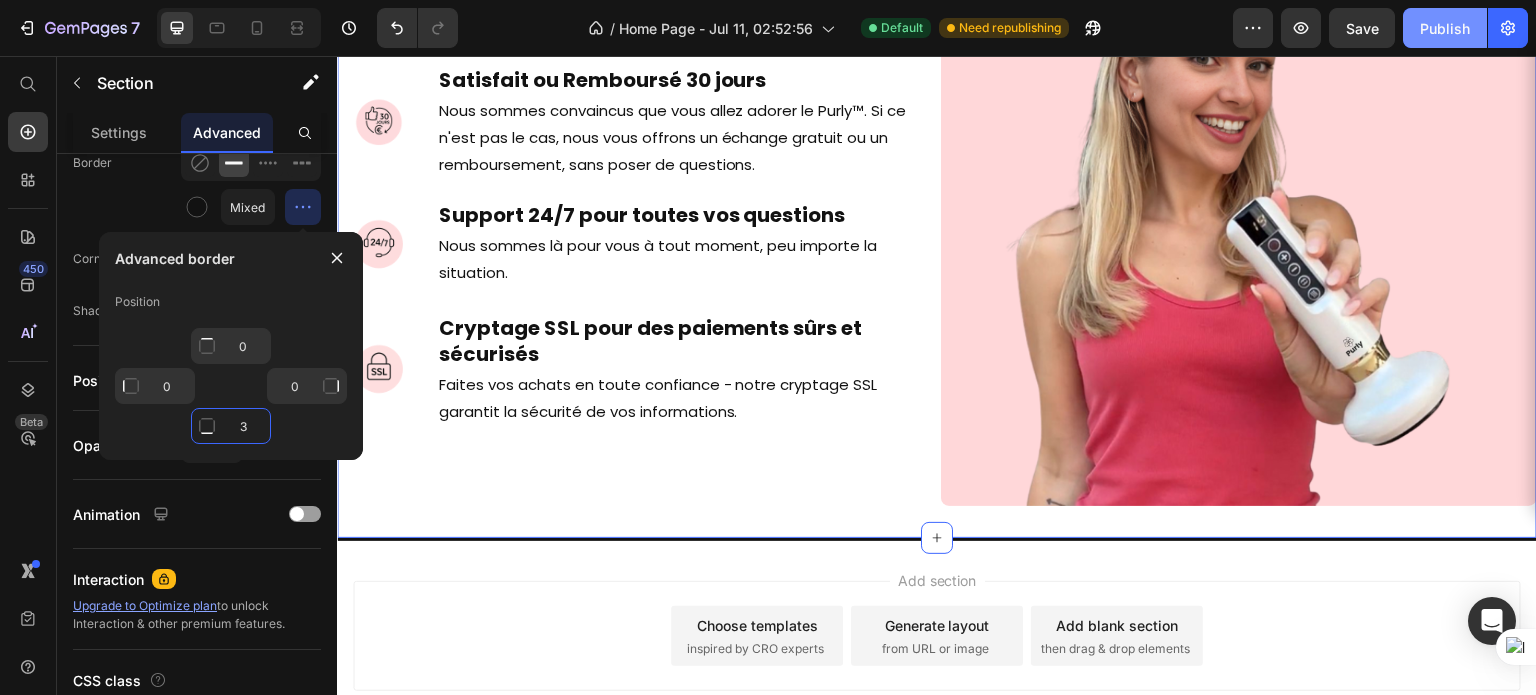 type on "3" 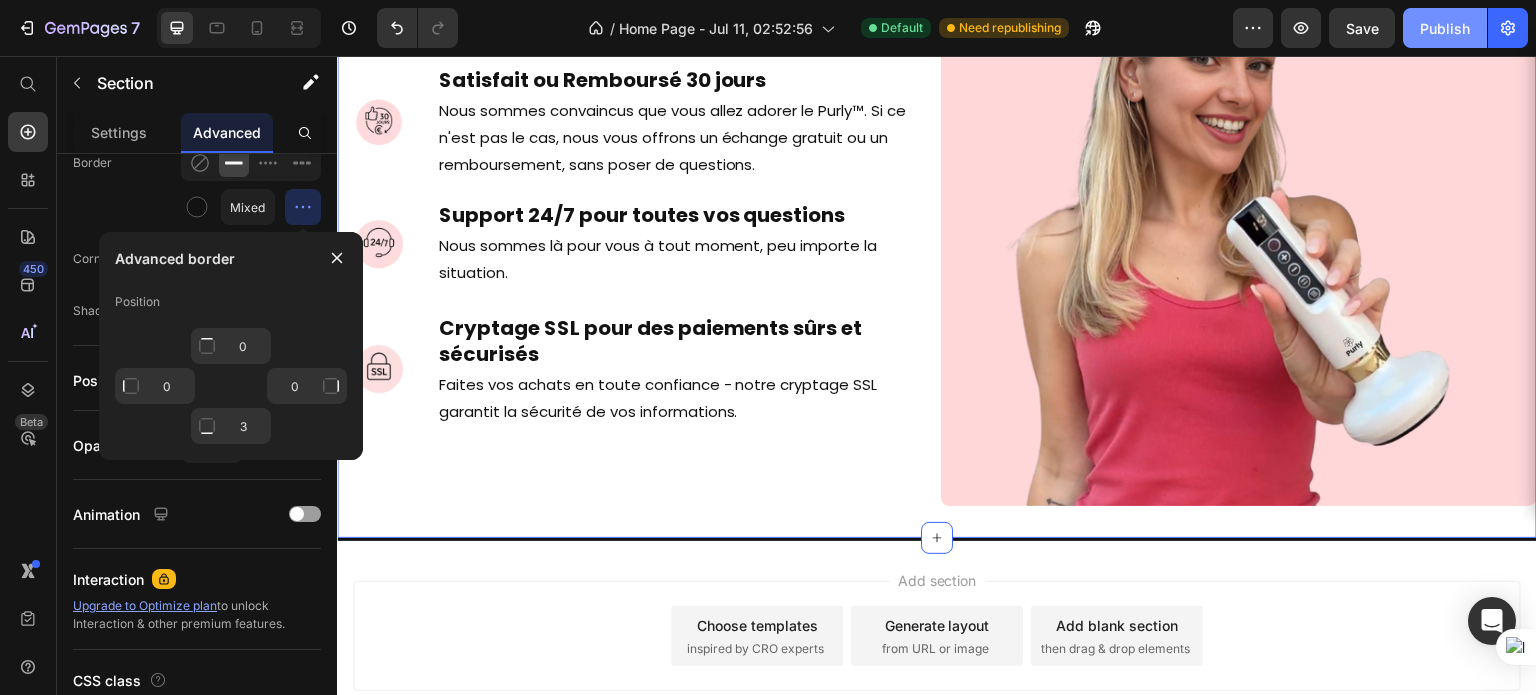 click on "Publish" at bounding box center (1445, 28) 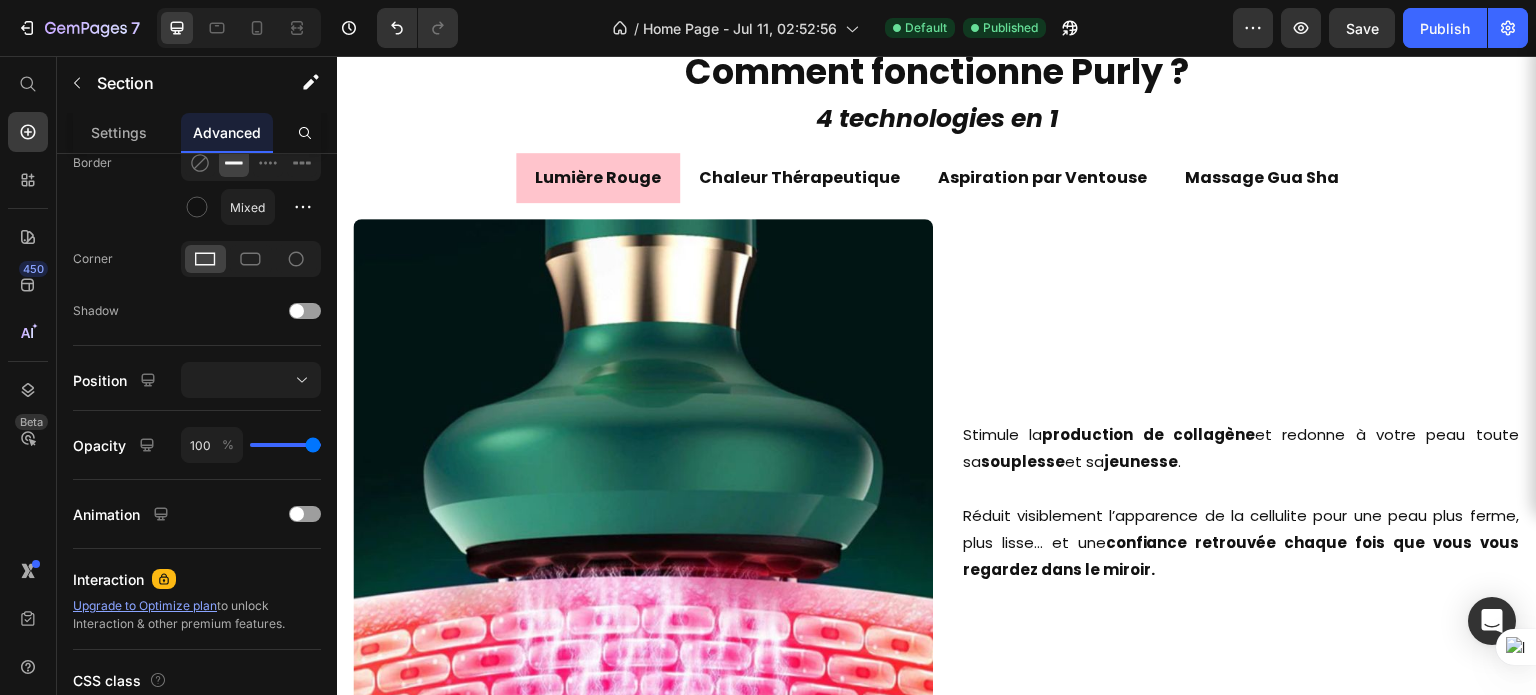 scroll, scrollTop: 2671, scrollLeft: 0, axis: vertical 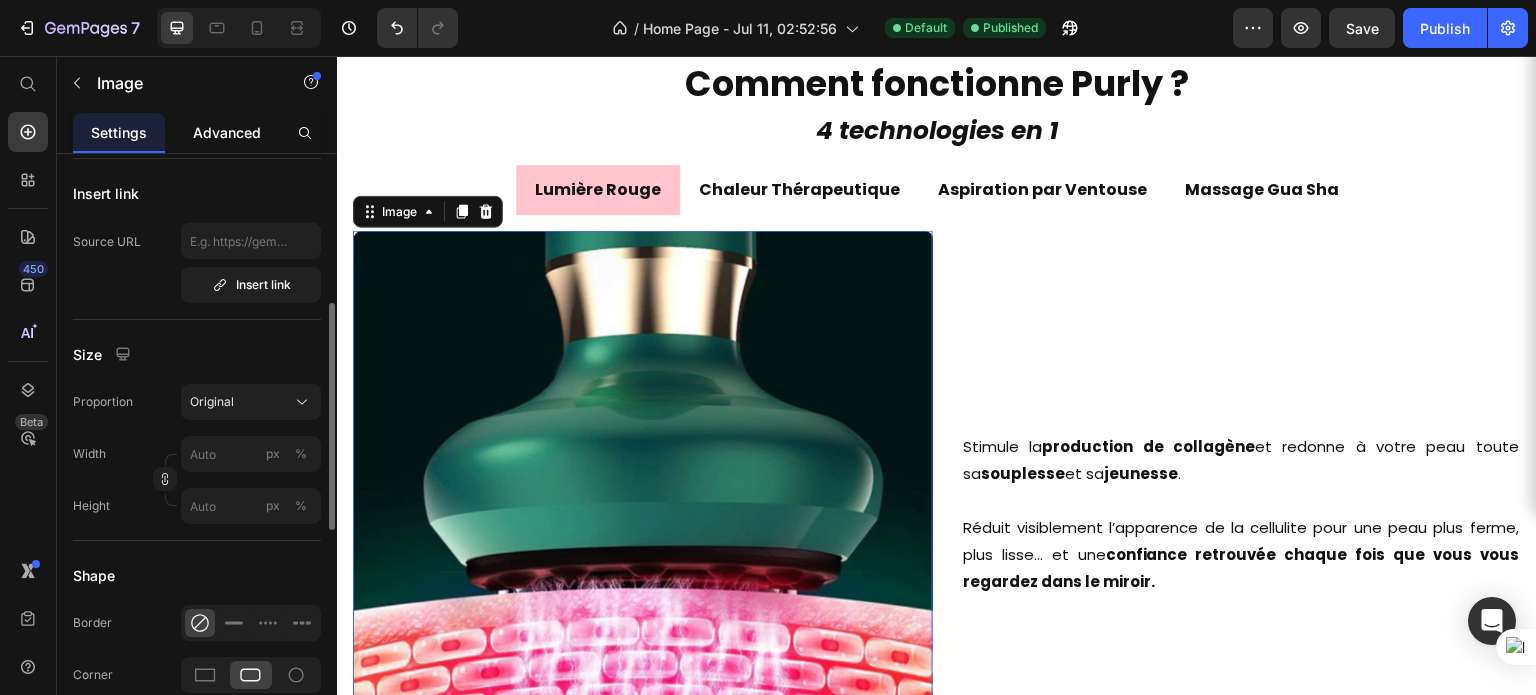 click on "Advanced" at bounding box center (227, 132) 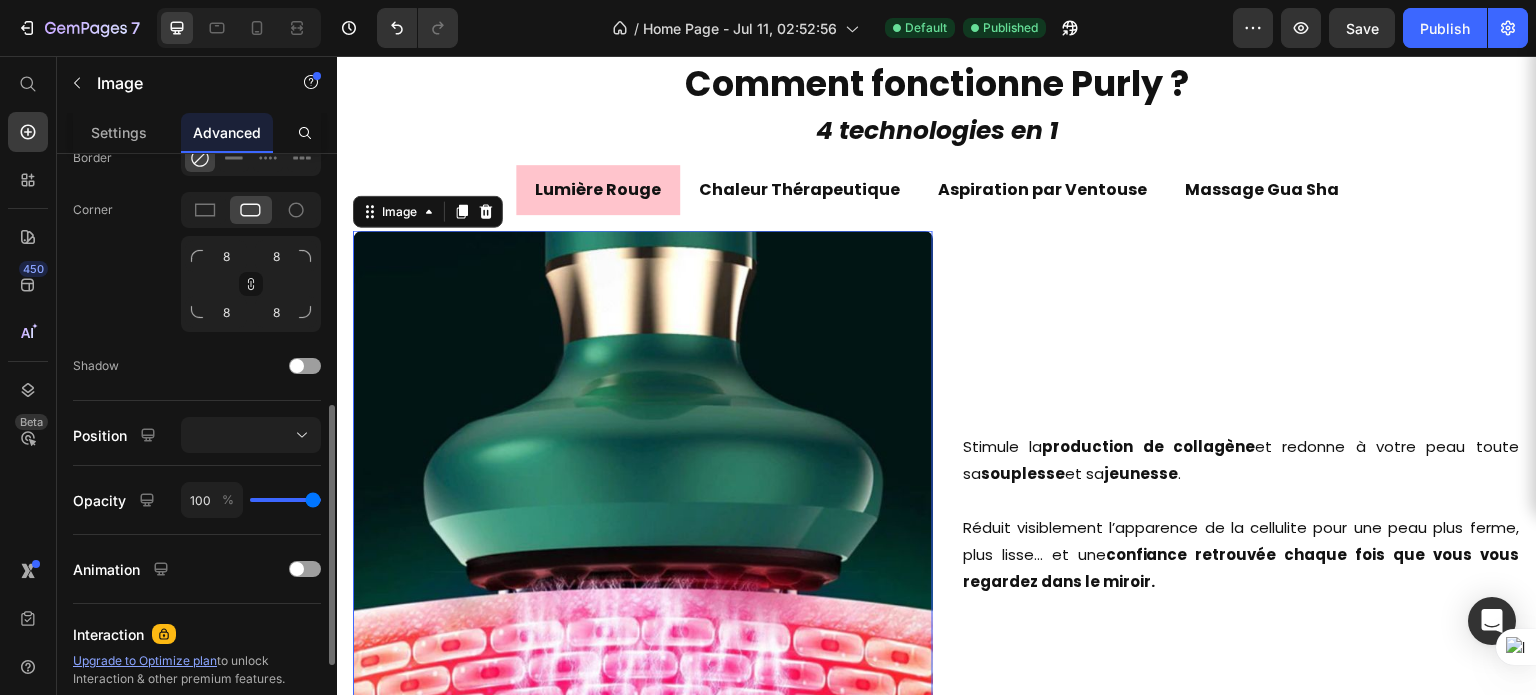 scroll, scrollTop: 576, scrollLeft: 0, axis: vertical 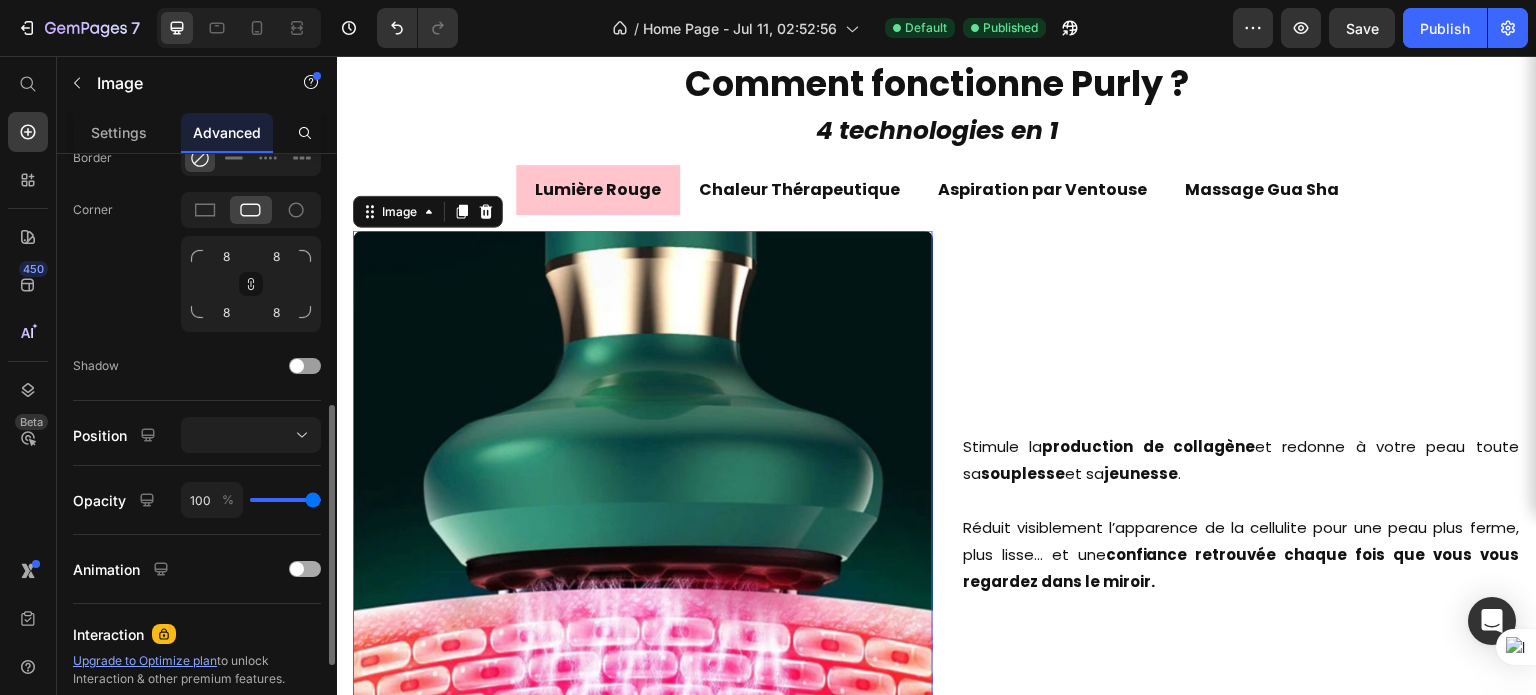click at bounding box center [297, 569] 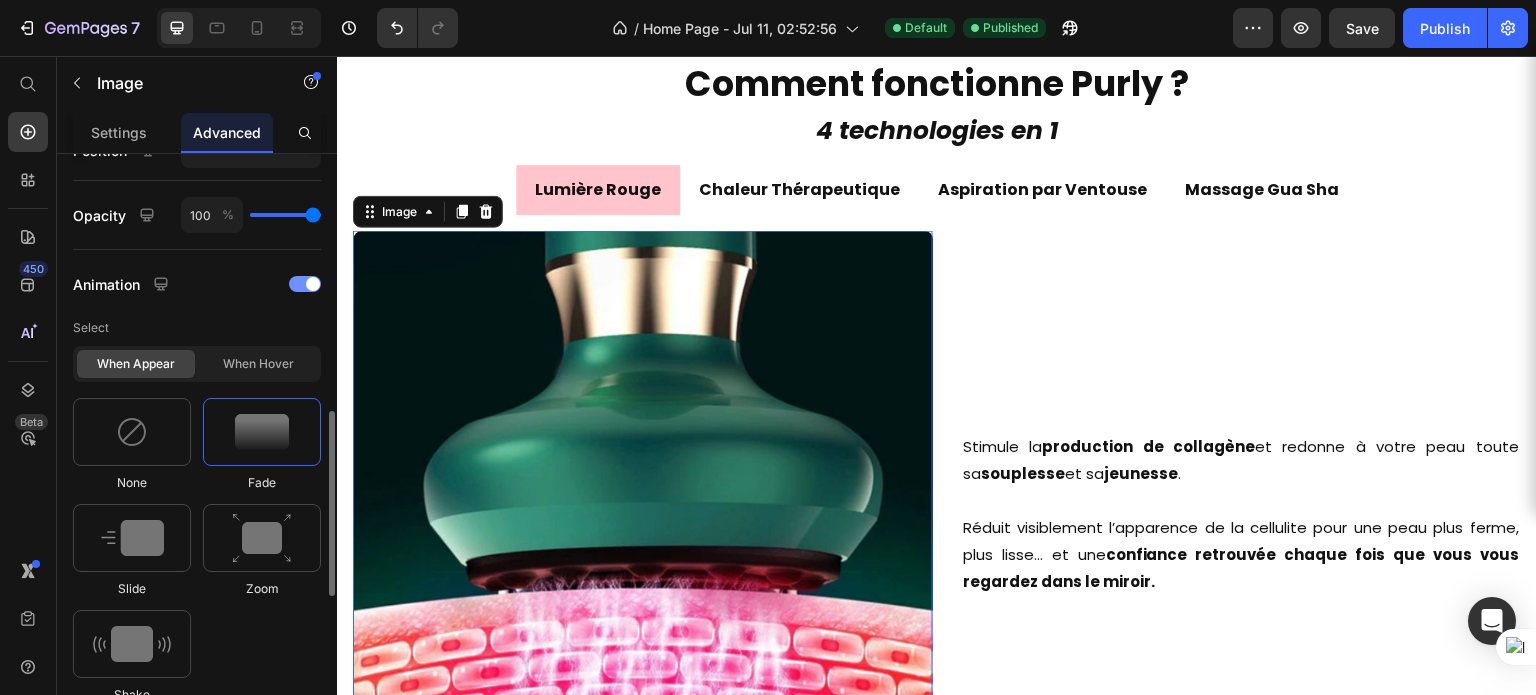 scroll, scrollTop: 862, scrollLeft: 0, axis: vertical 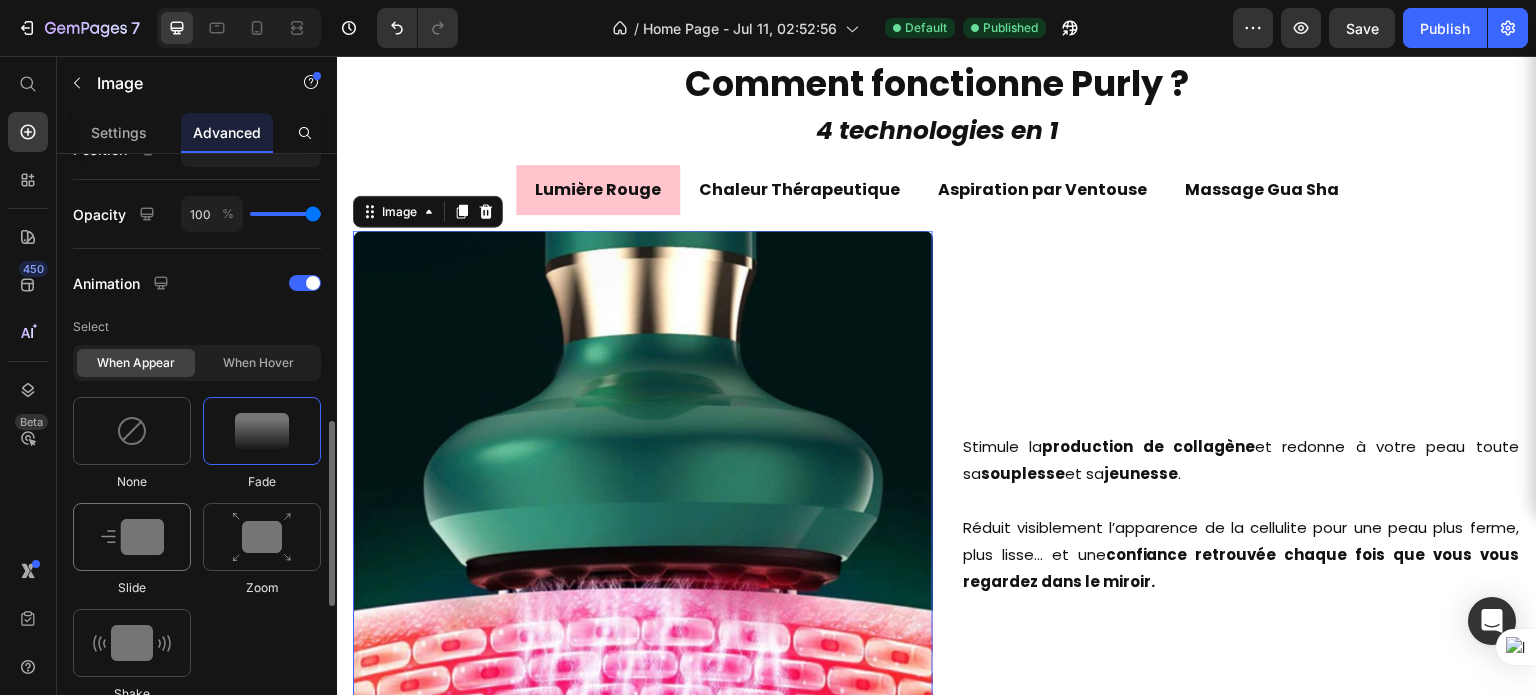 click at bounding box center [132, 537] 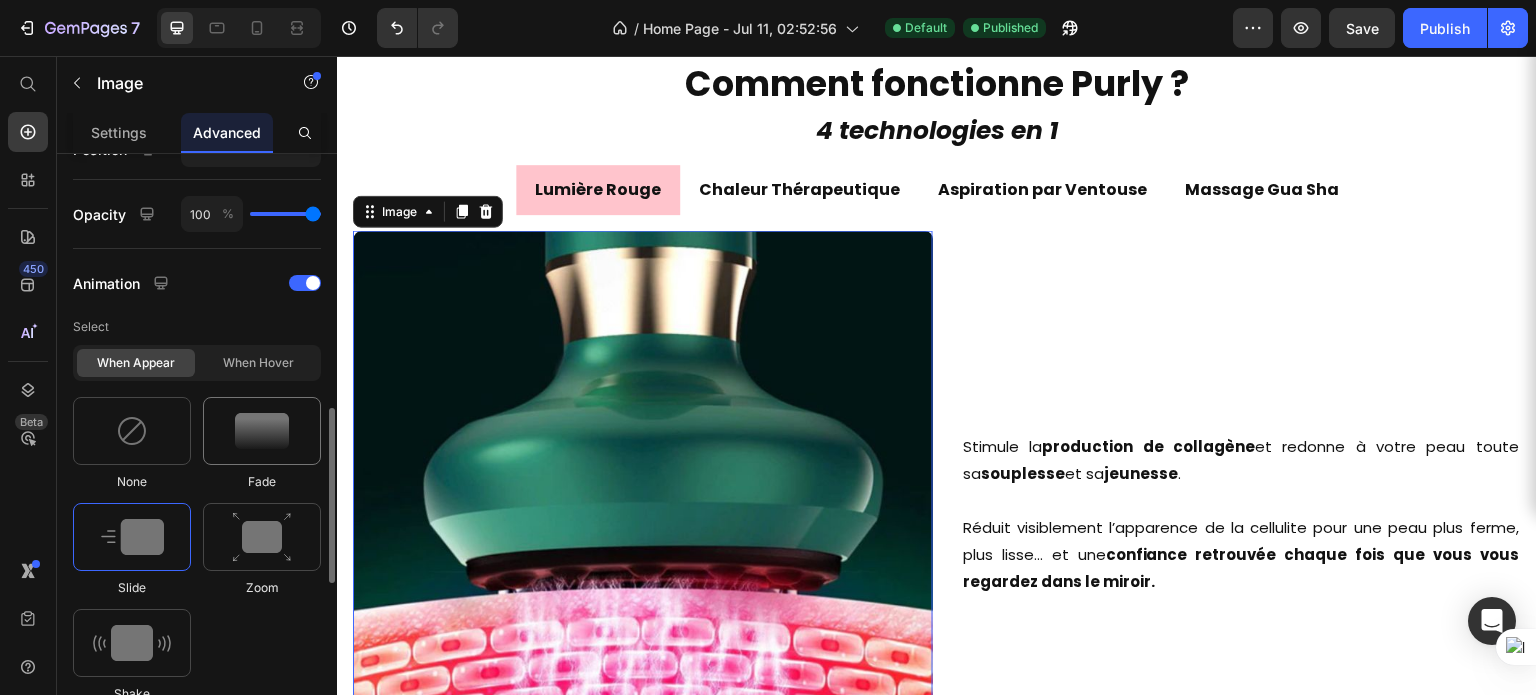 click at bounding box center [262, 431] 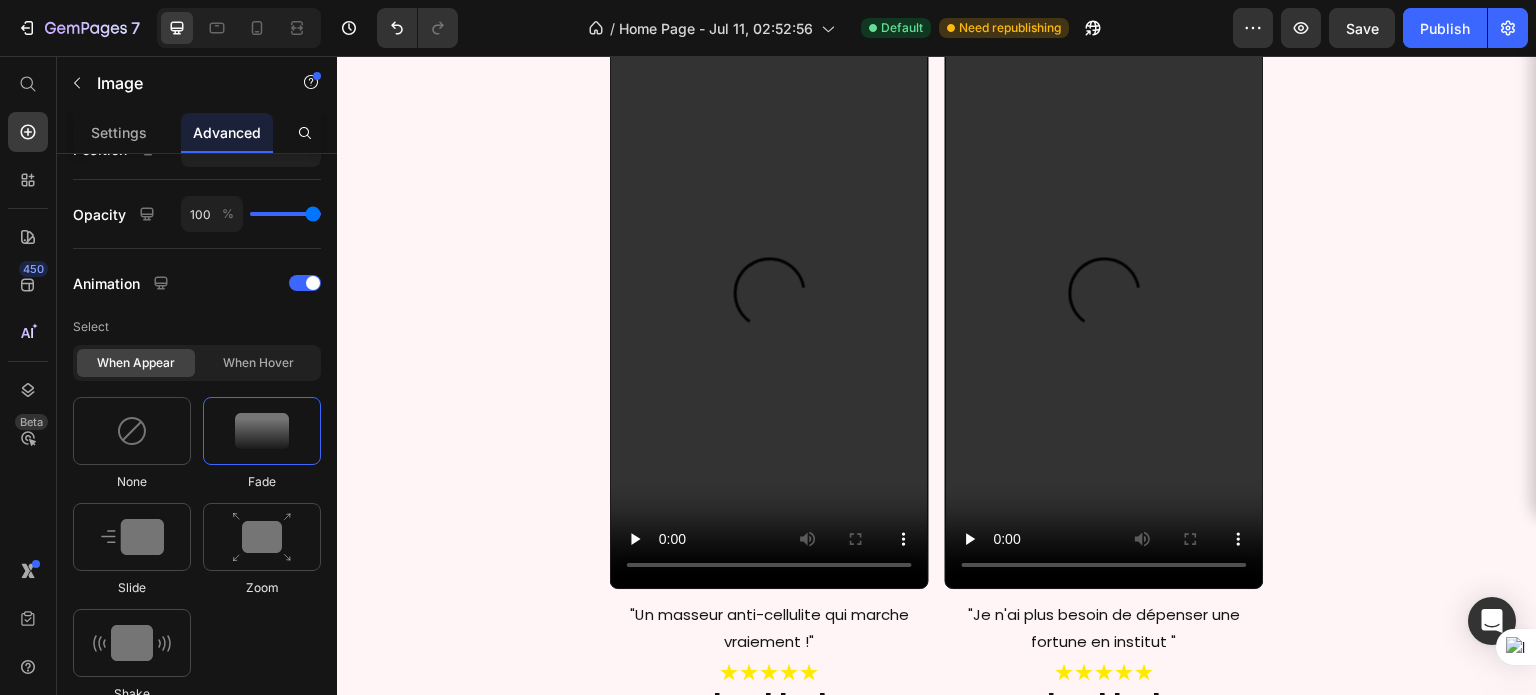 scroll, scrollTop: 360, scrollLeft: 0, axis: vertical 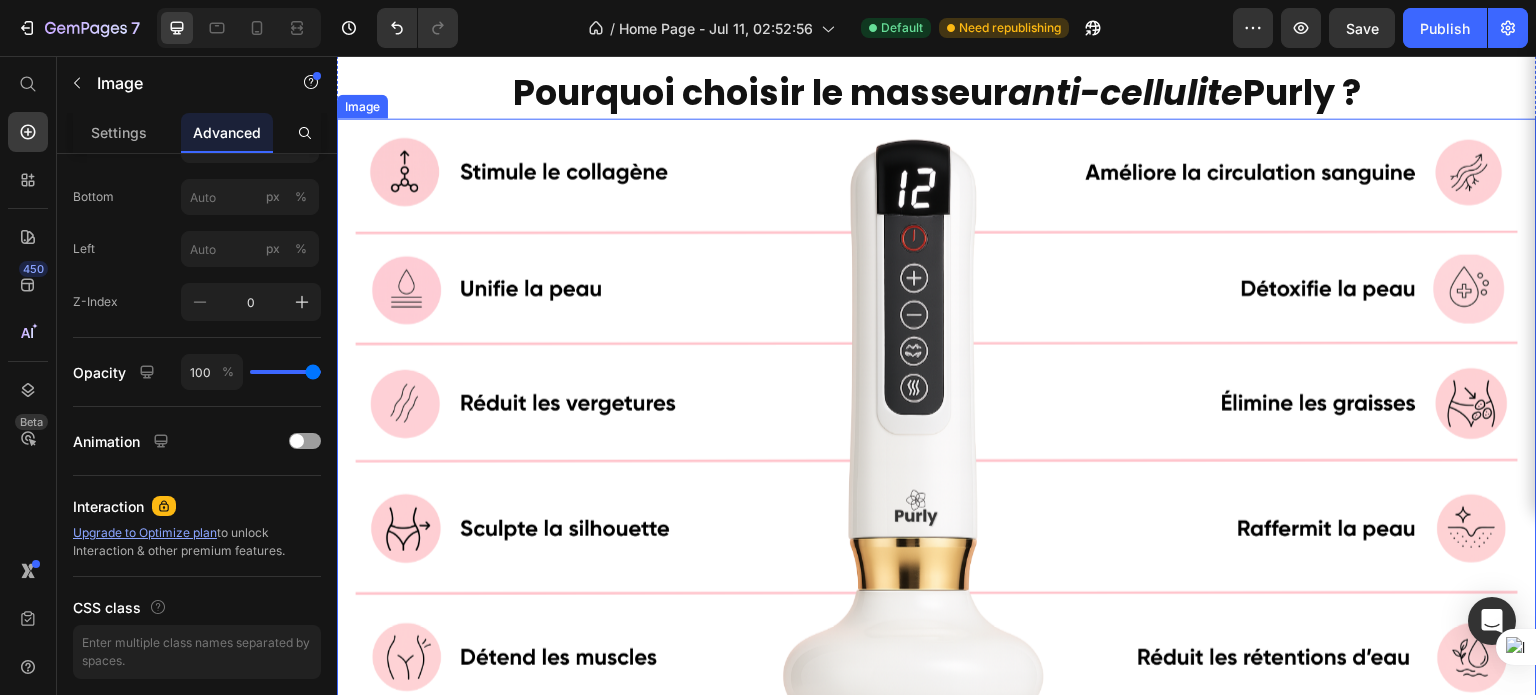 click at bounding box center (937, 455) 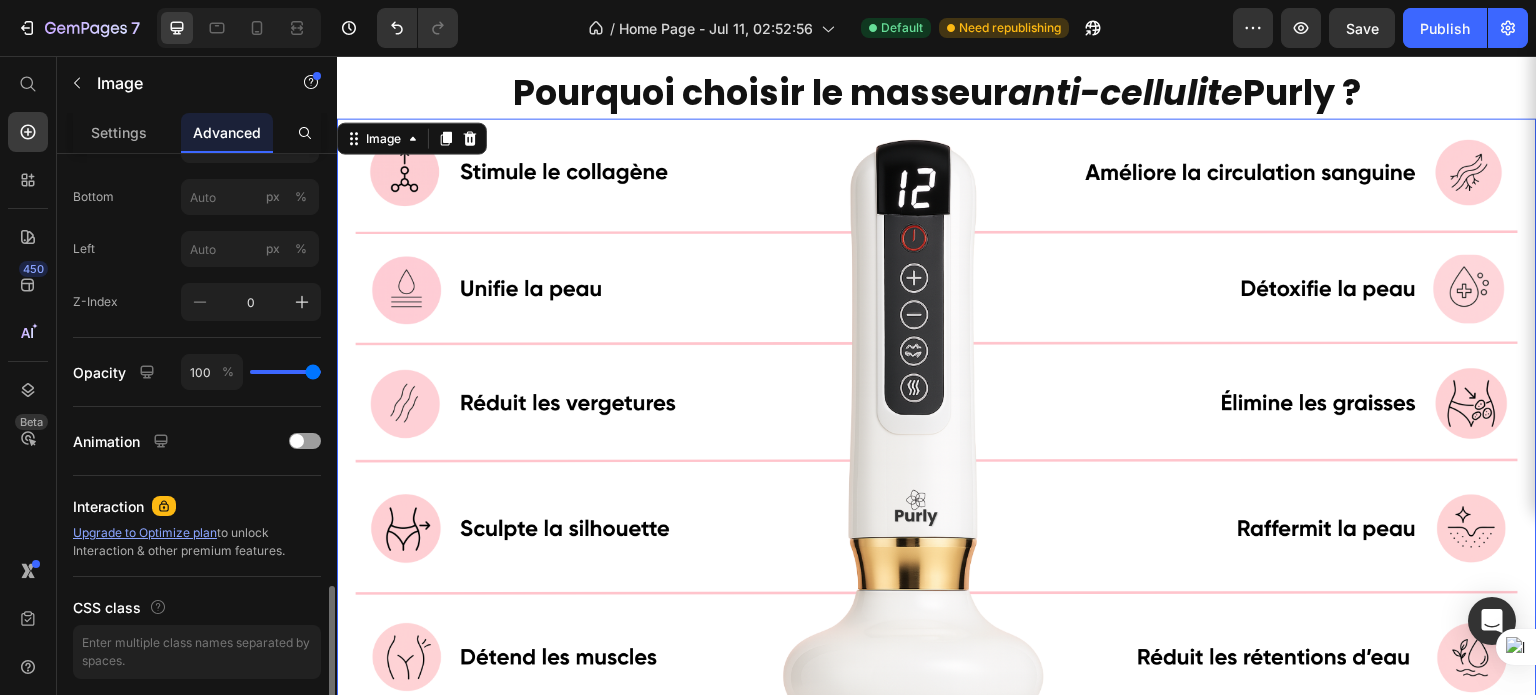 scroll, scrollTop: 930, scrollLeft: 0, axis: vertical 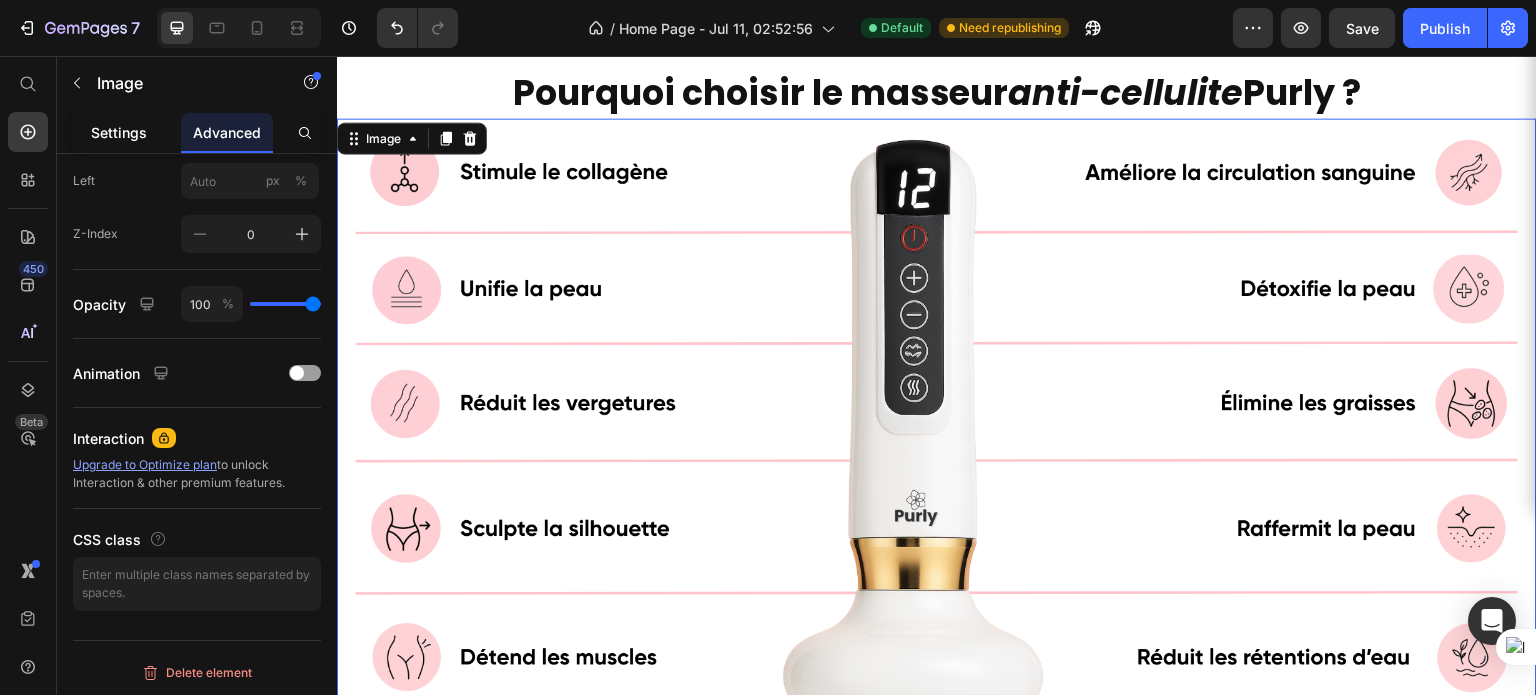 click on "Settings" at bounding box center (119, 132) 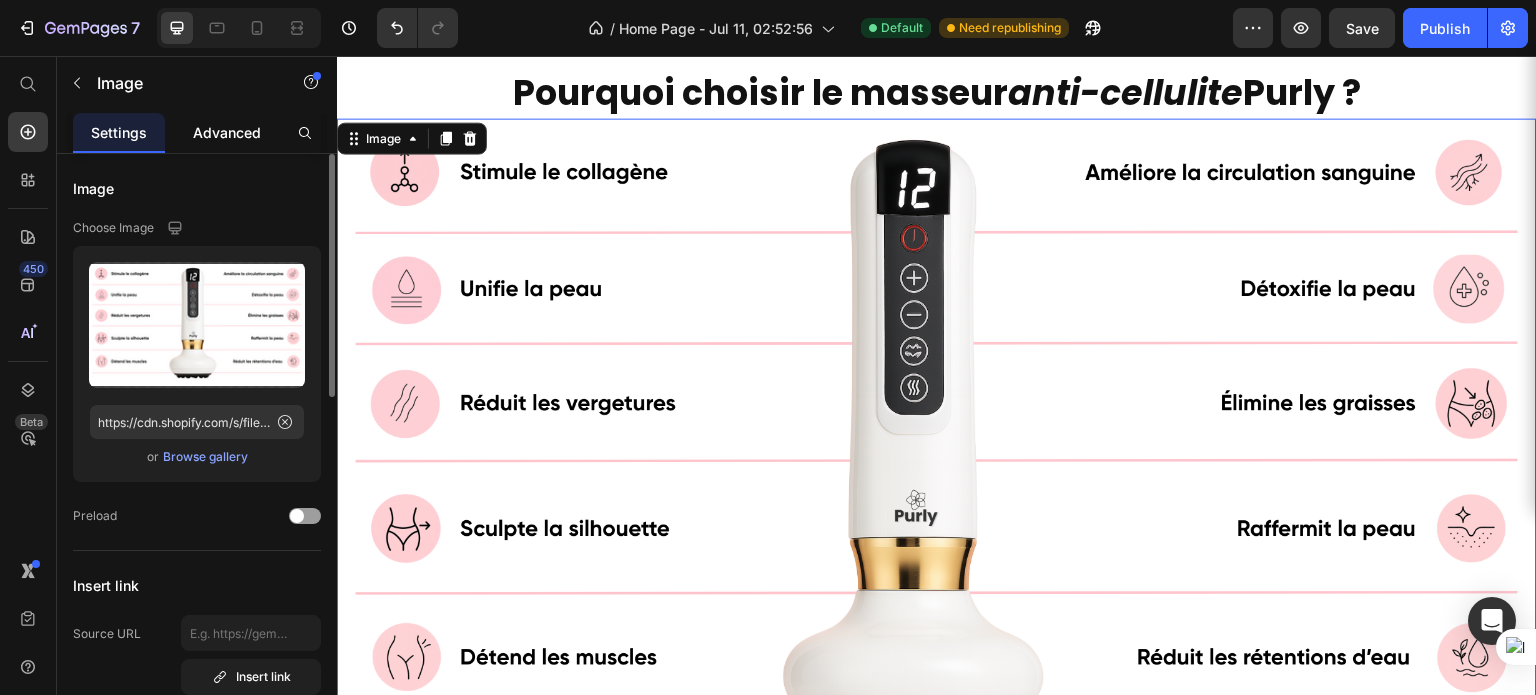 click on "Advanced" 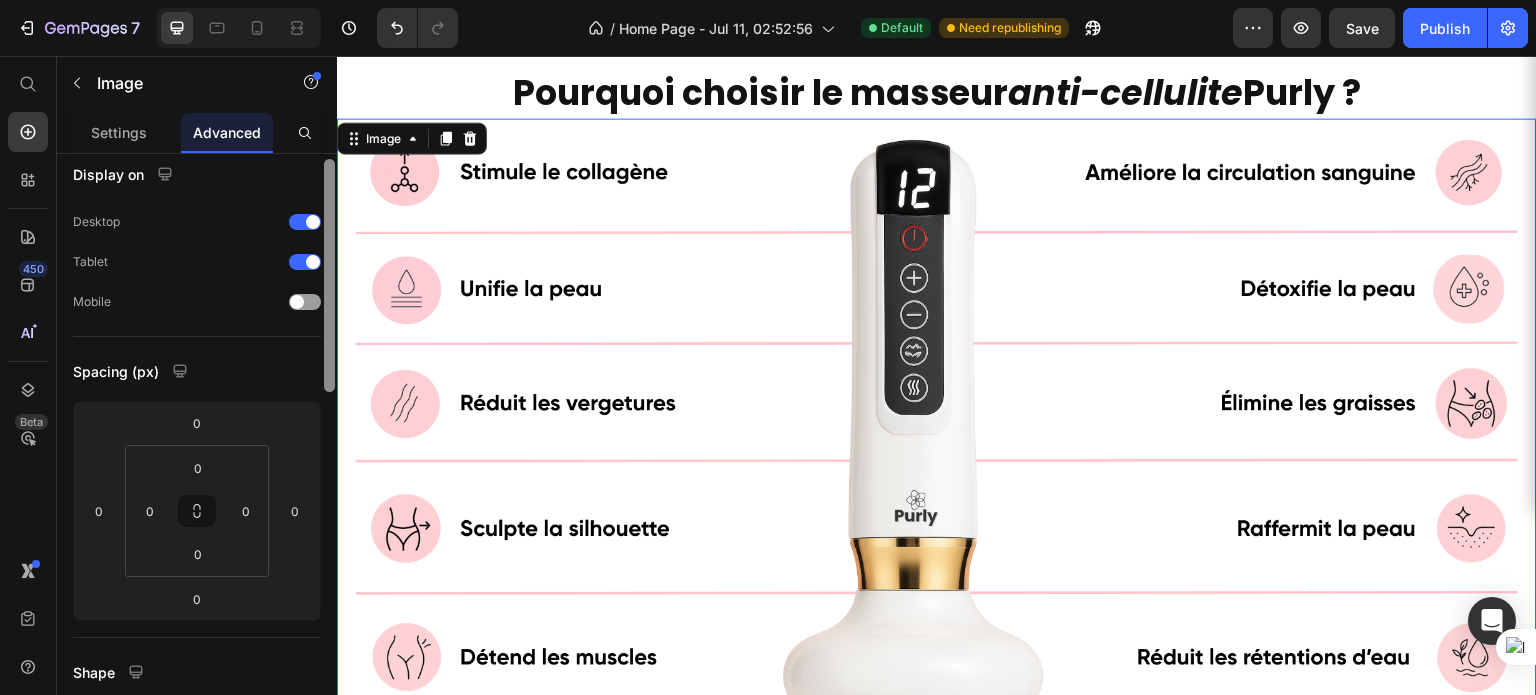 scroll, scrollTop: 192, scrollLeft: 0, axis: vertical 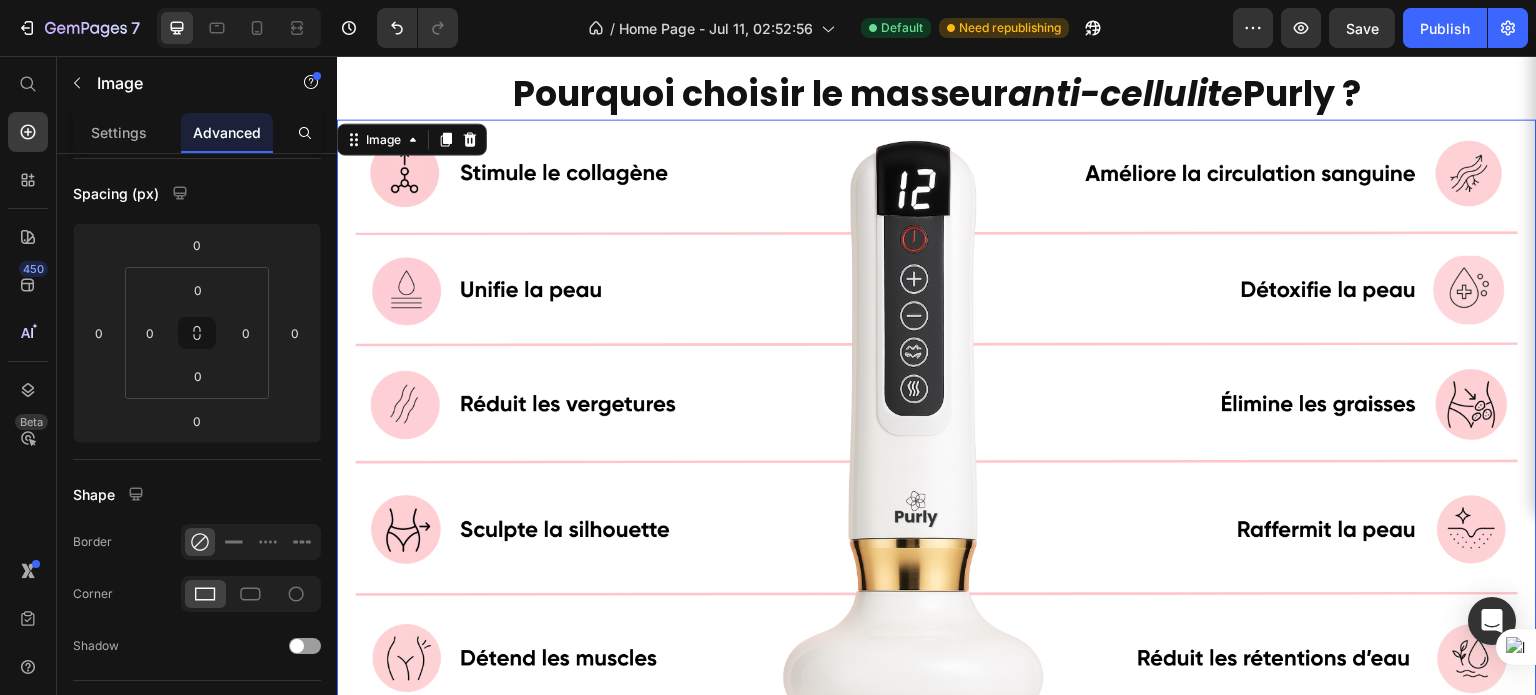 click at bounding box center [937, 456] 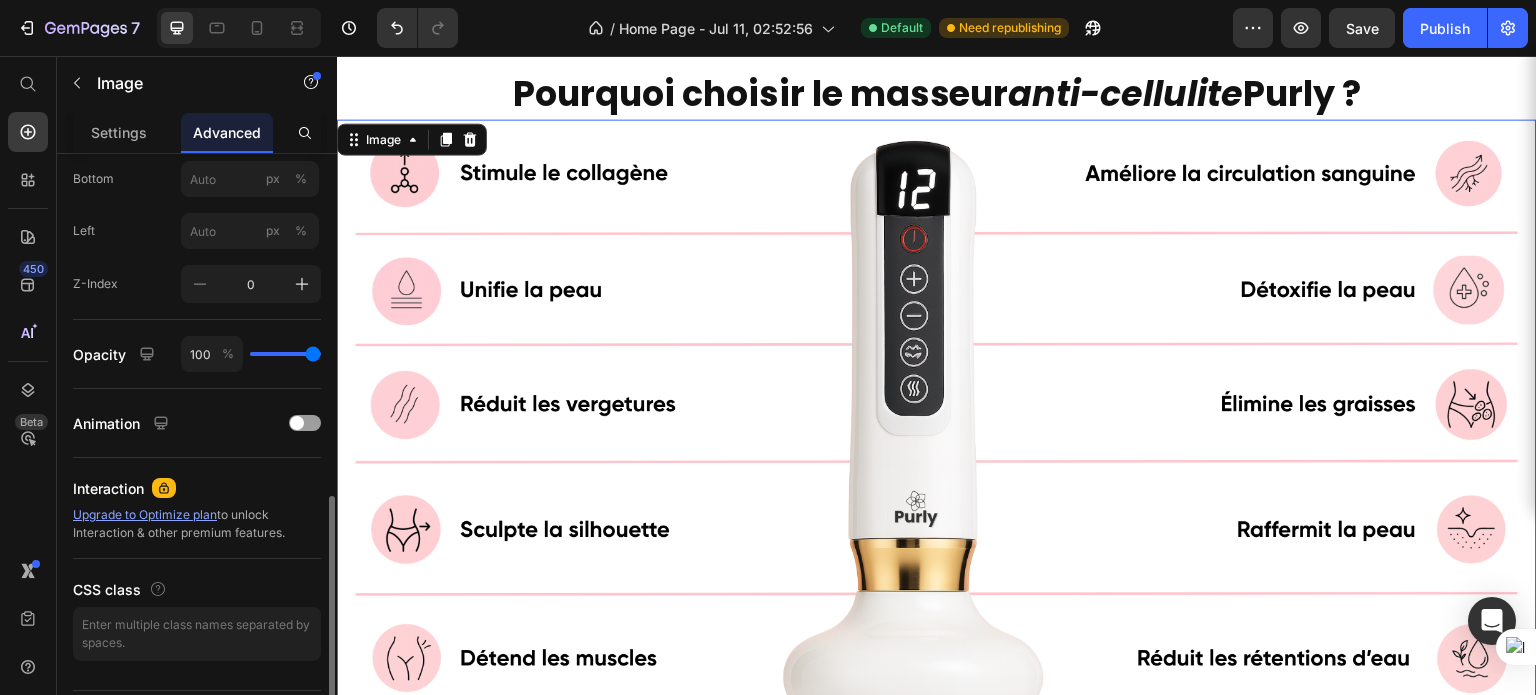scroll, scrollTop: 930, scrollLeft: 0, axis: vertical 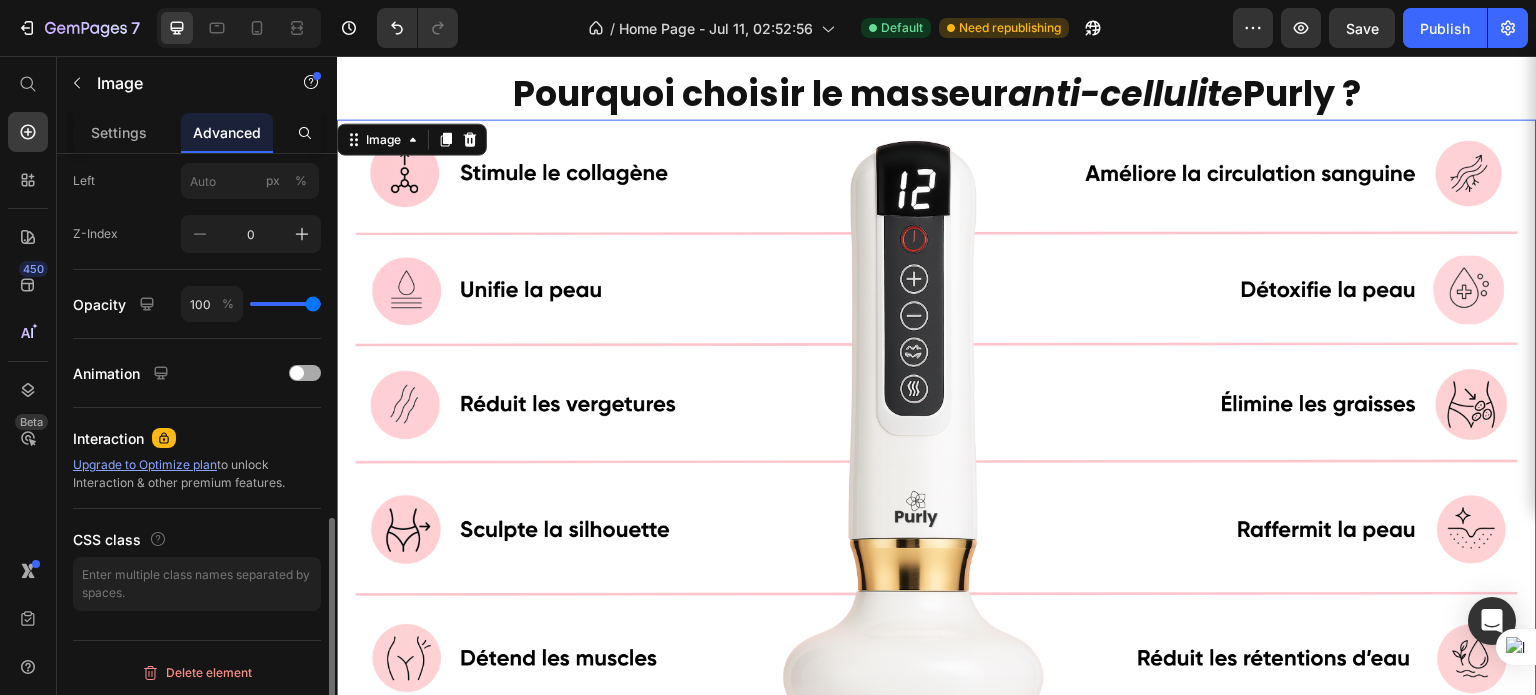 click on "Animation" at bounding box center (197, 373) 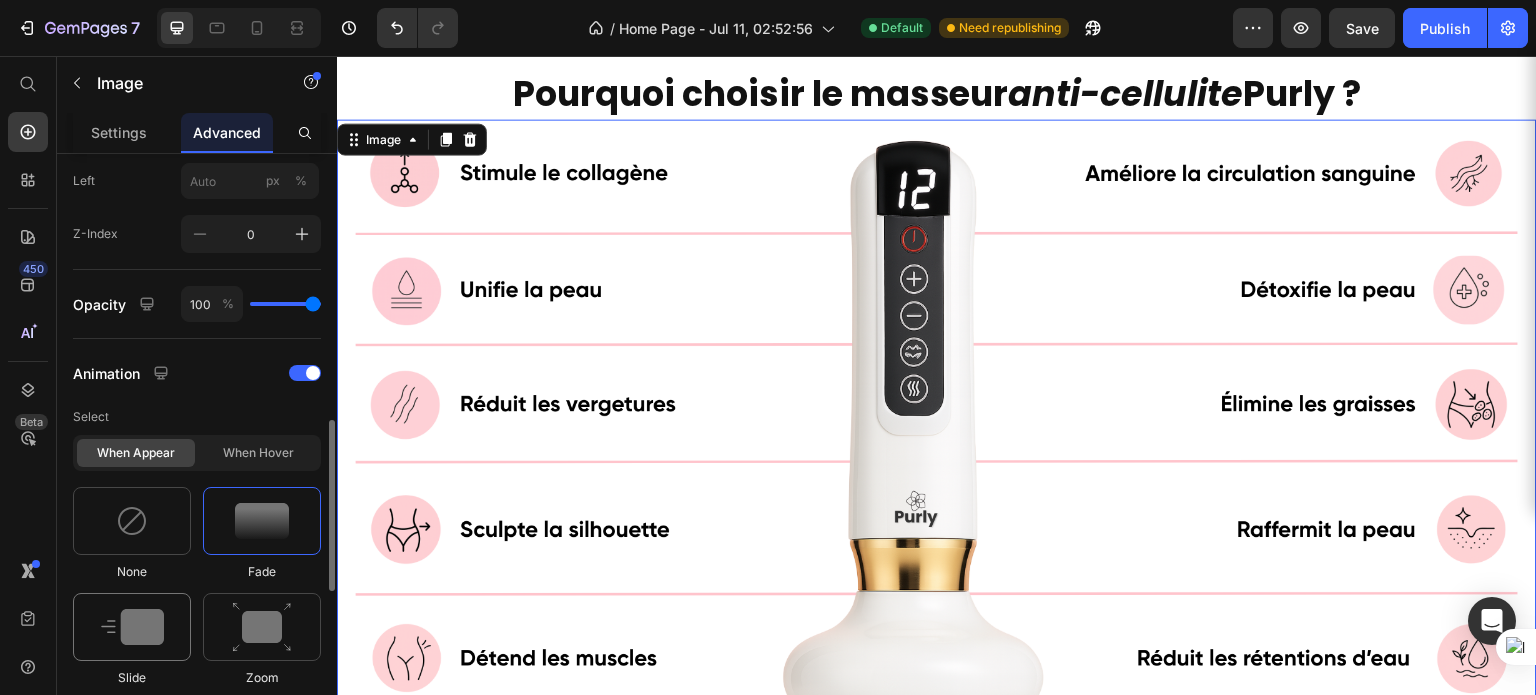 click at bounding box center (132, 627) 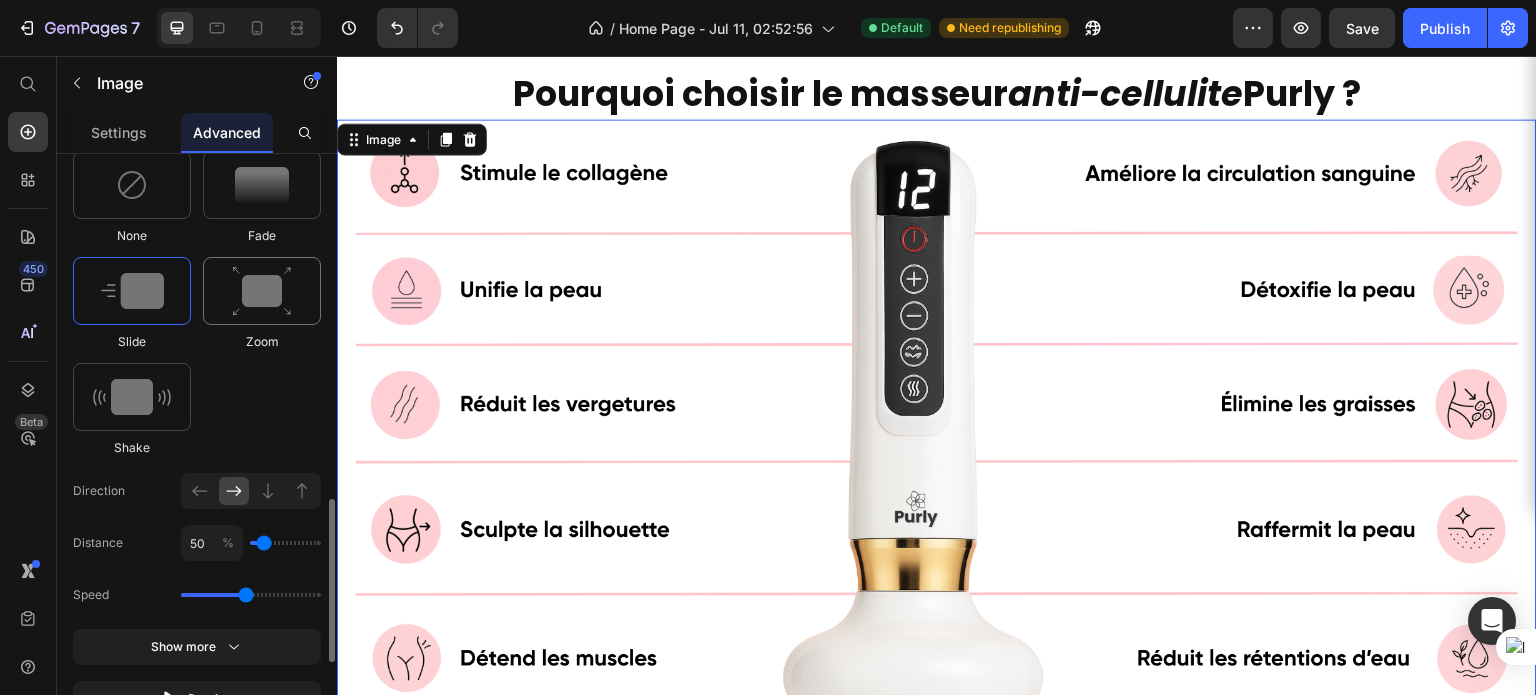 scroll, scrollTop: 1265, scrollLeft: 0, axis: vertical 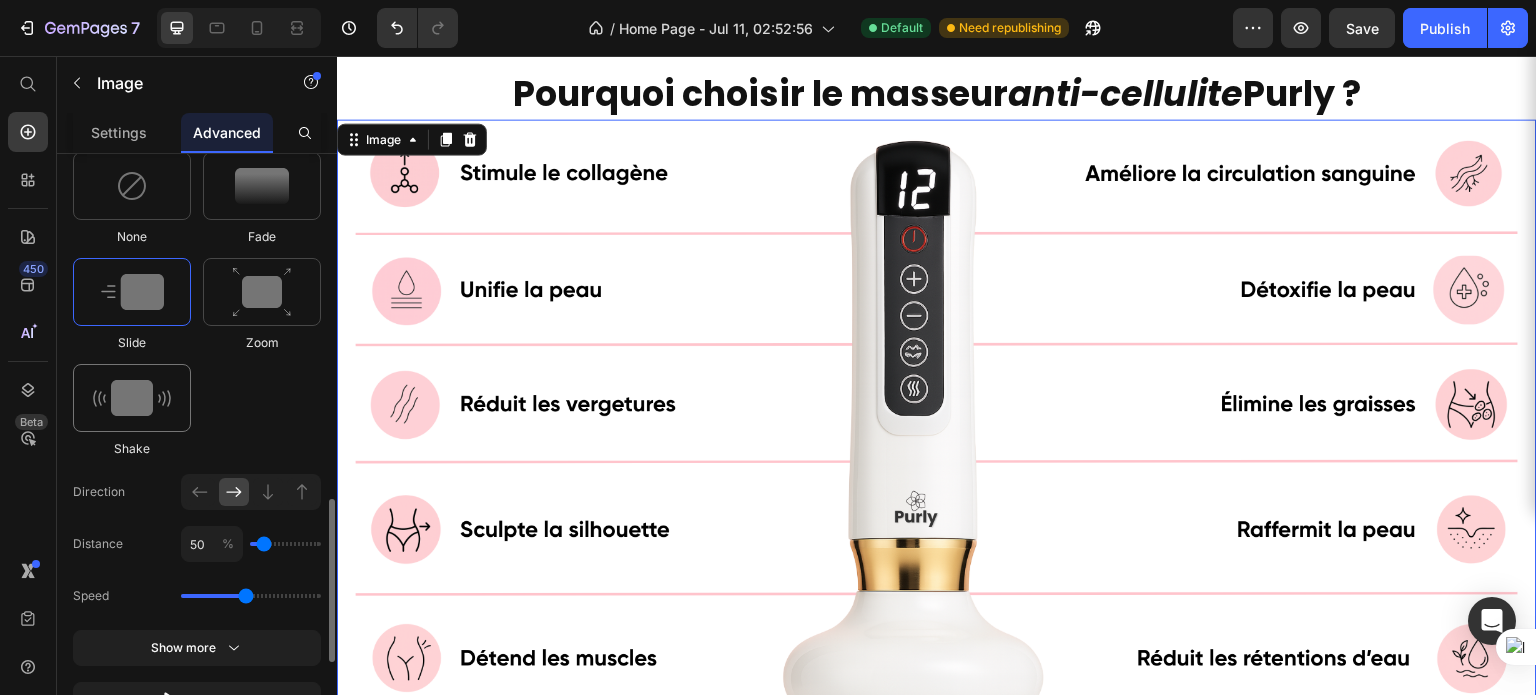 click at bounding box center (132, 398) 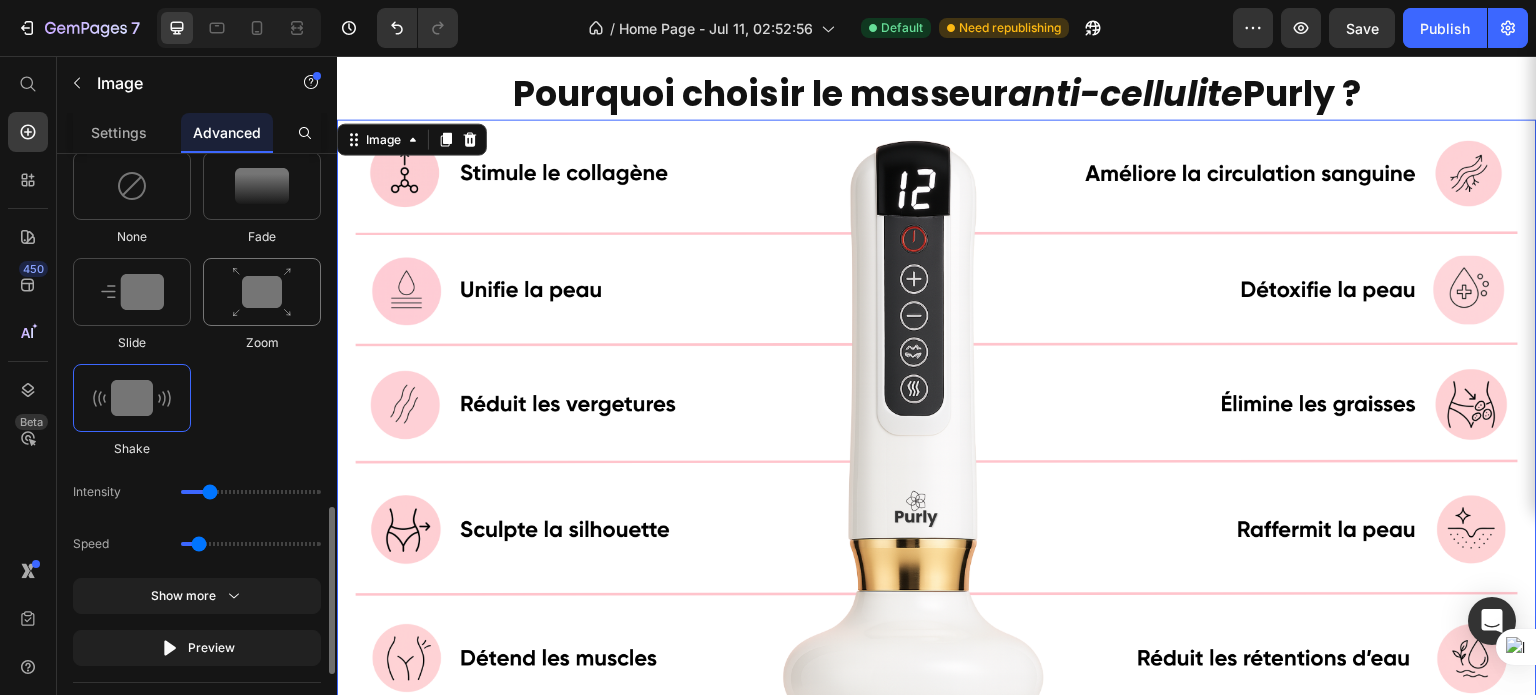 click at bounding box center [262, 292] 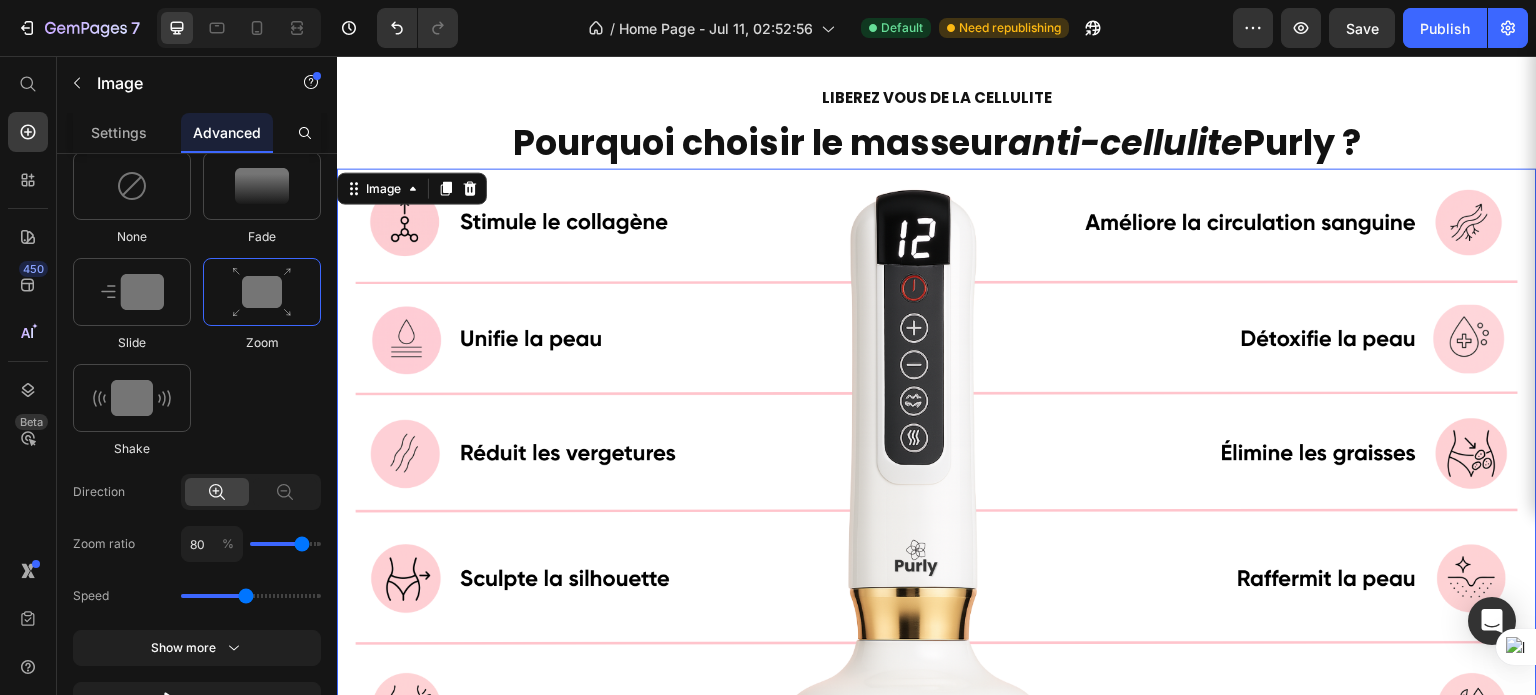 scroll, scrollTop: 0, scrollLeft: 0, axis: both 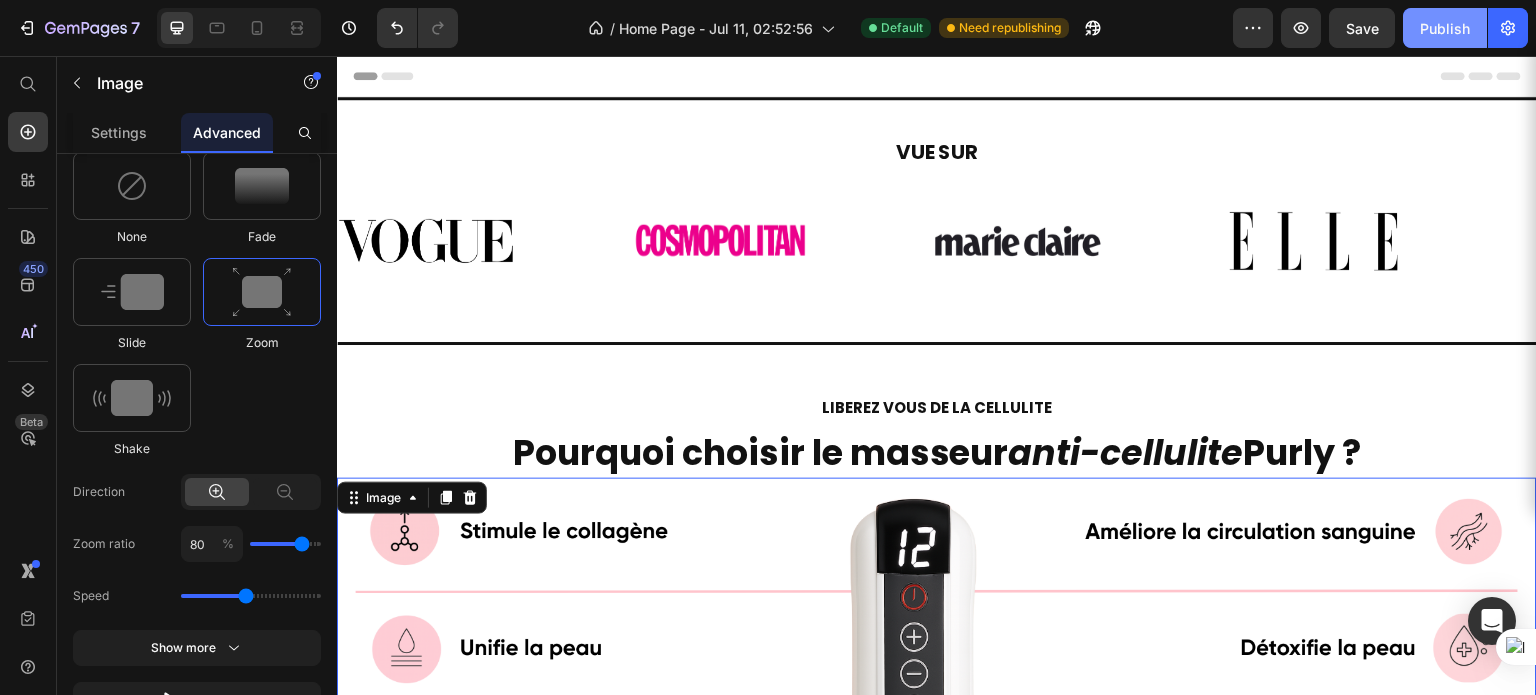 click on "Publish" at bounding box center [1445, 28] 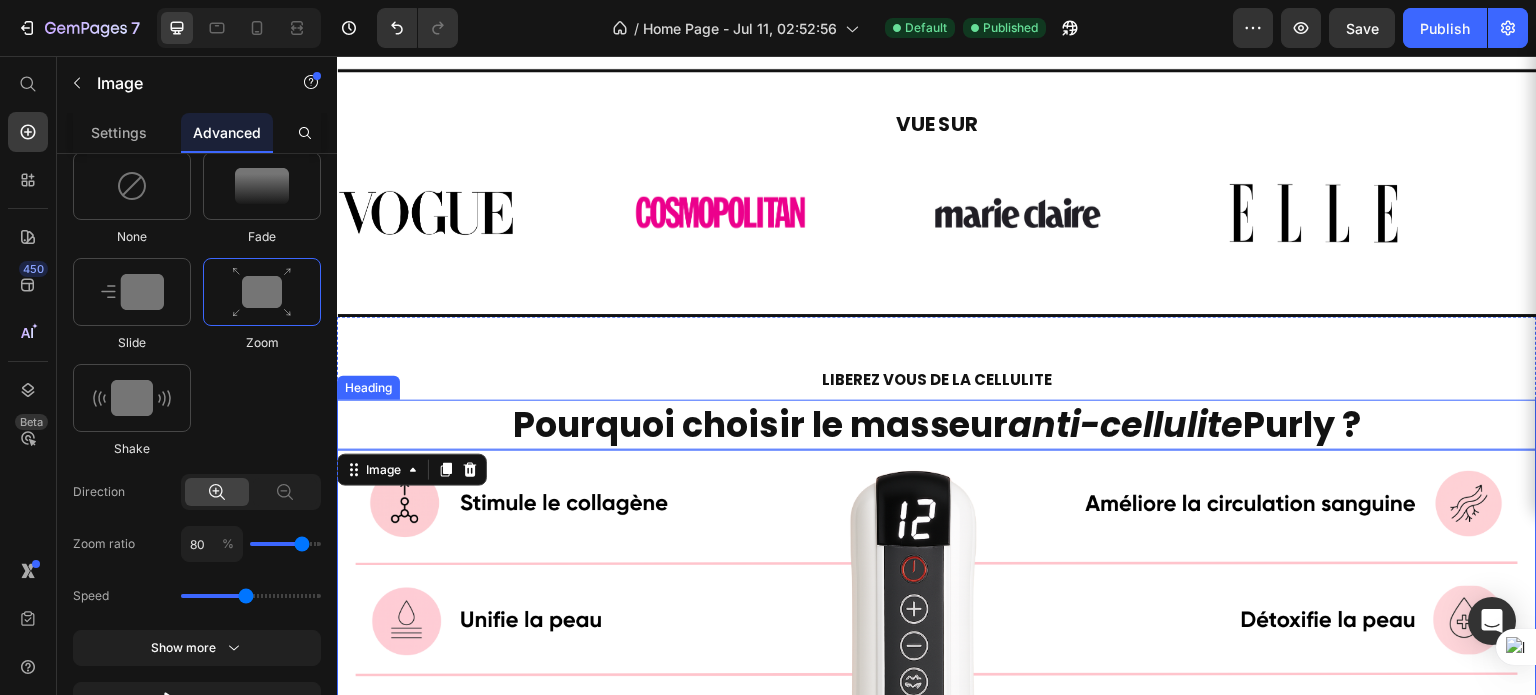 scroll, scrollTop: 24, scrollLeft: 0, axis: vertical 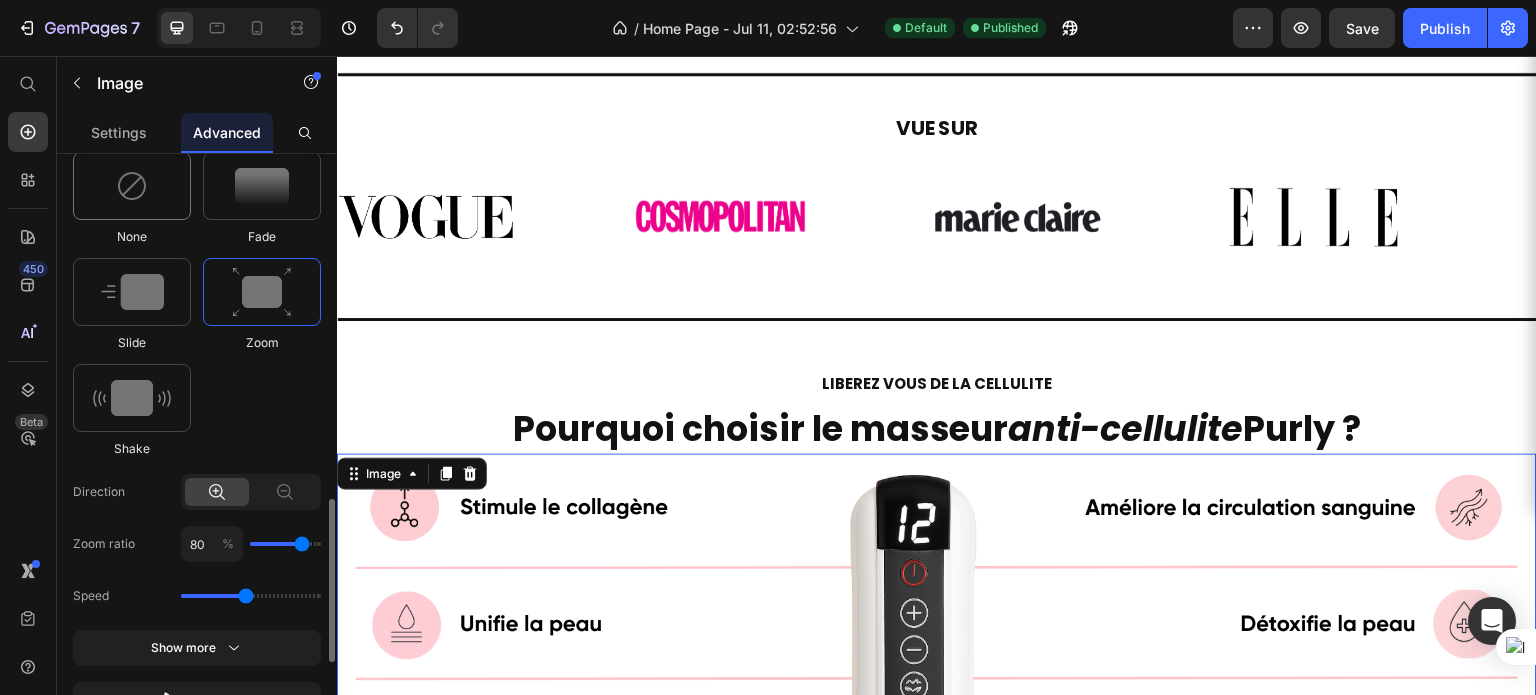 click at bounding box center [132, 186] 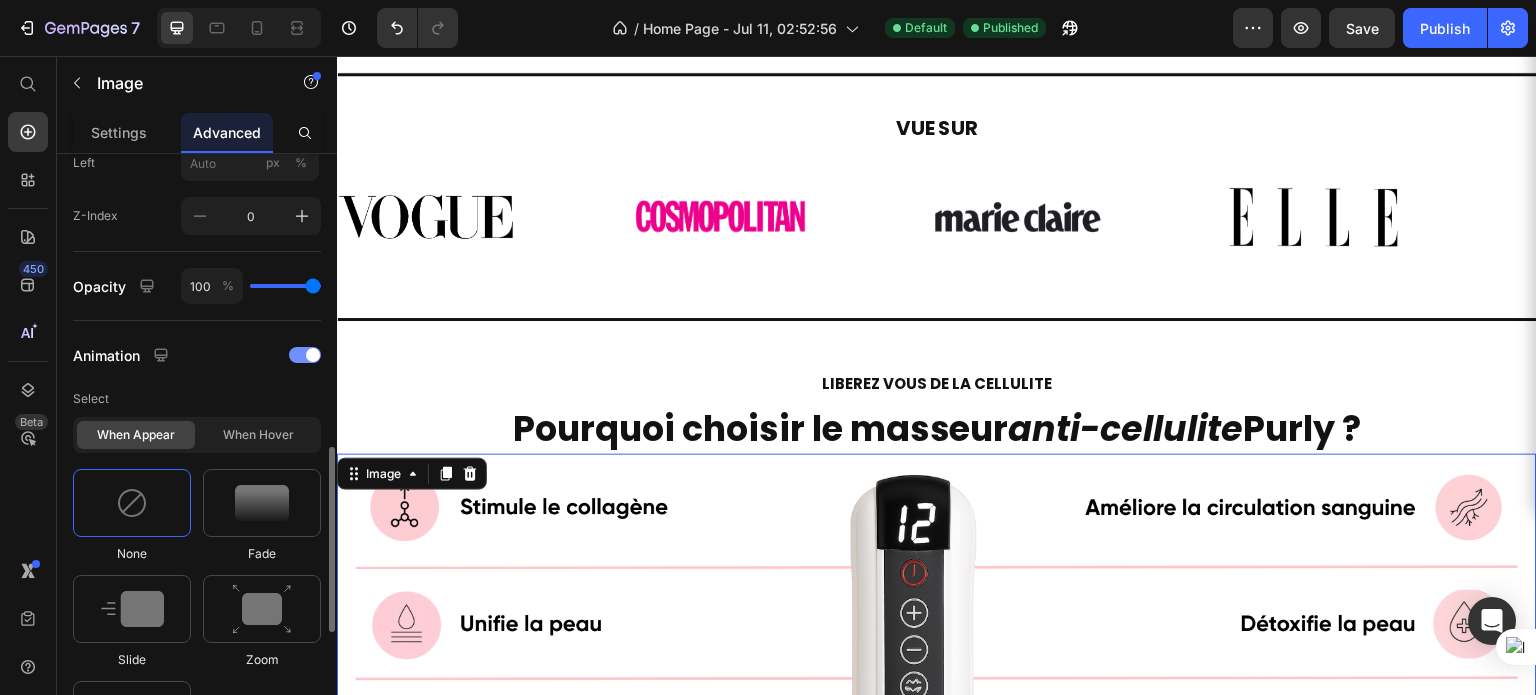 click at bounding box center (305, 355) 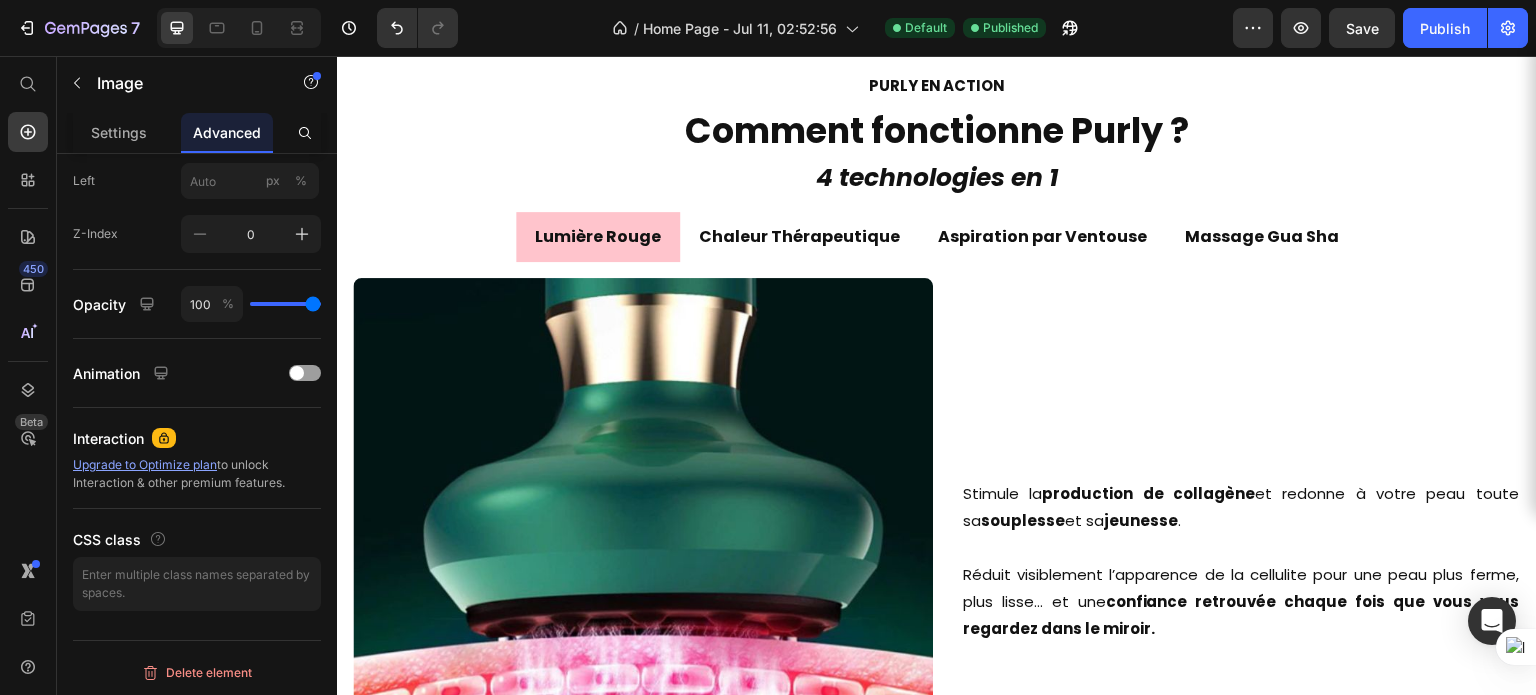 scroll, scrollTop: 2816, scrollLeft: 0, axis: vertical 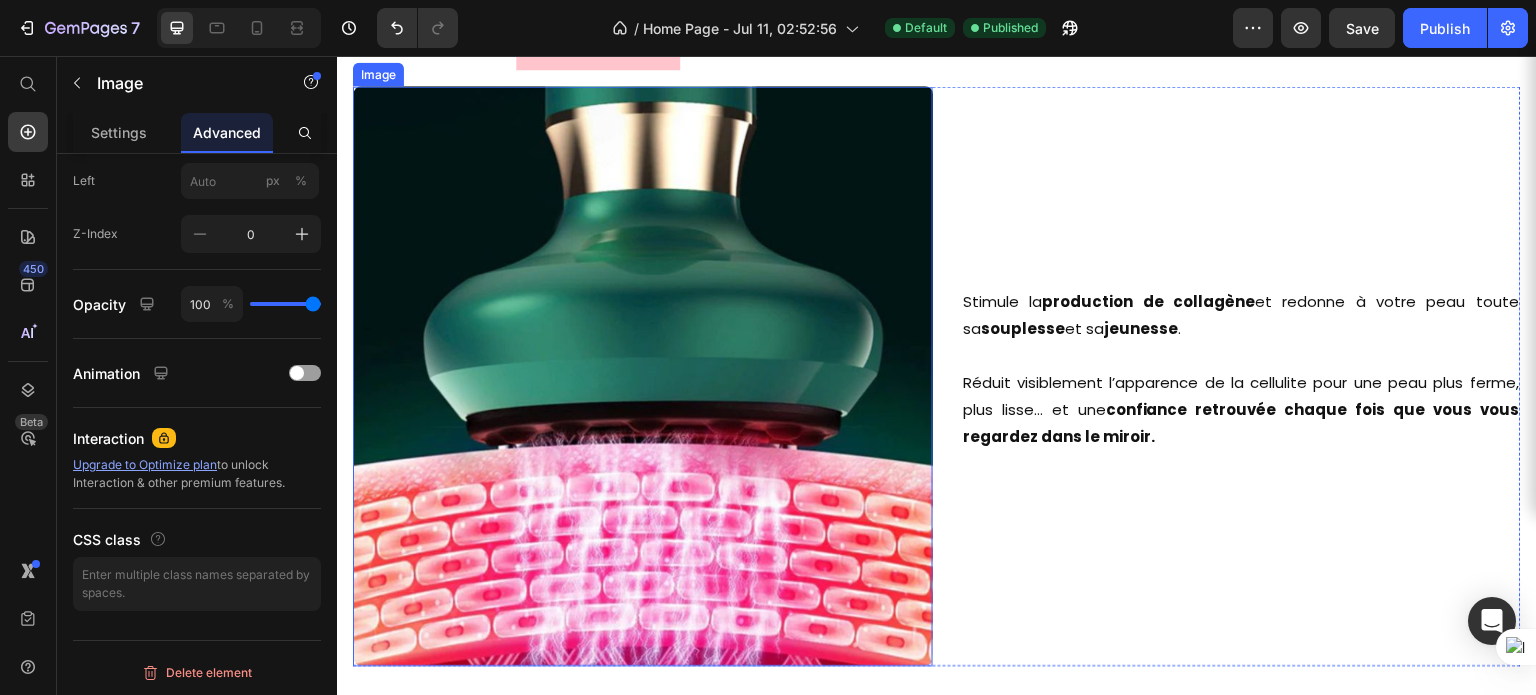 click at bounding box center [643, 376] 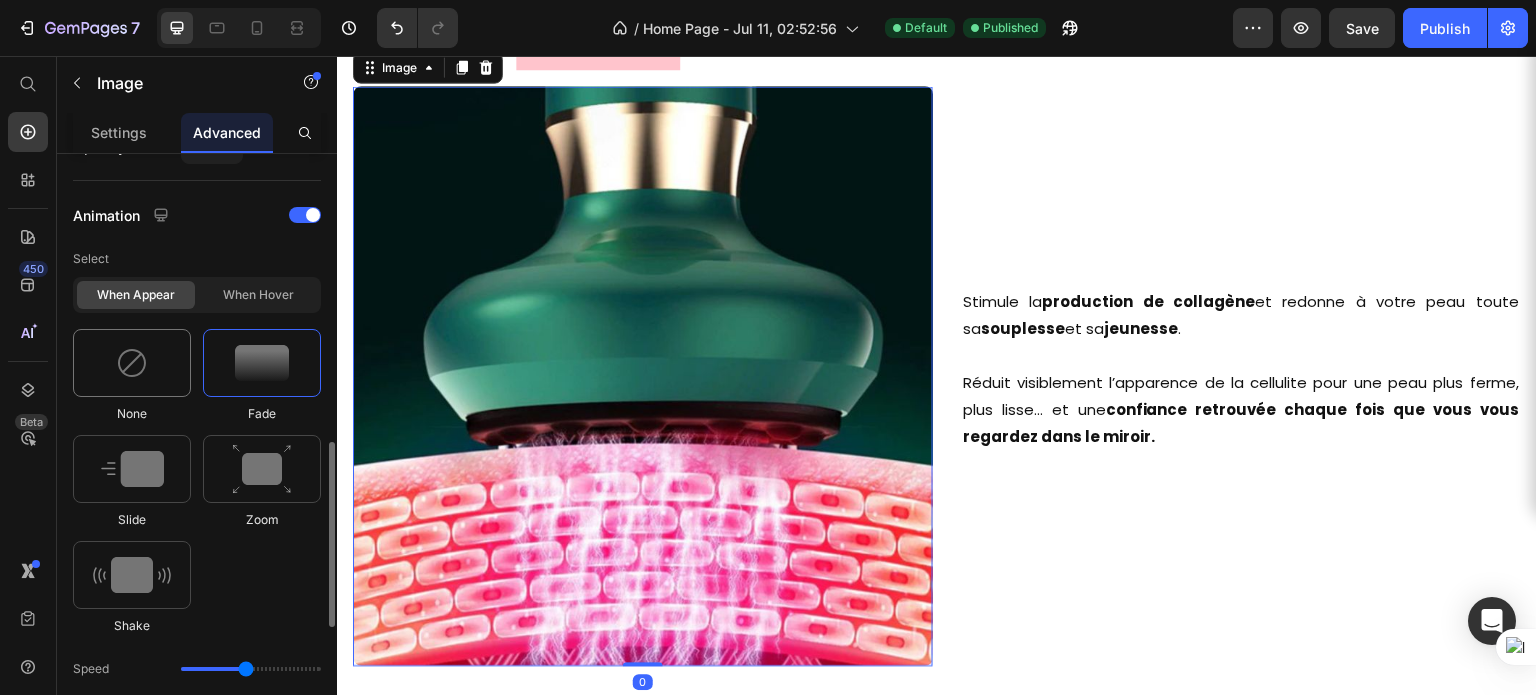 click at bounding box center (132, 363) 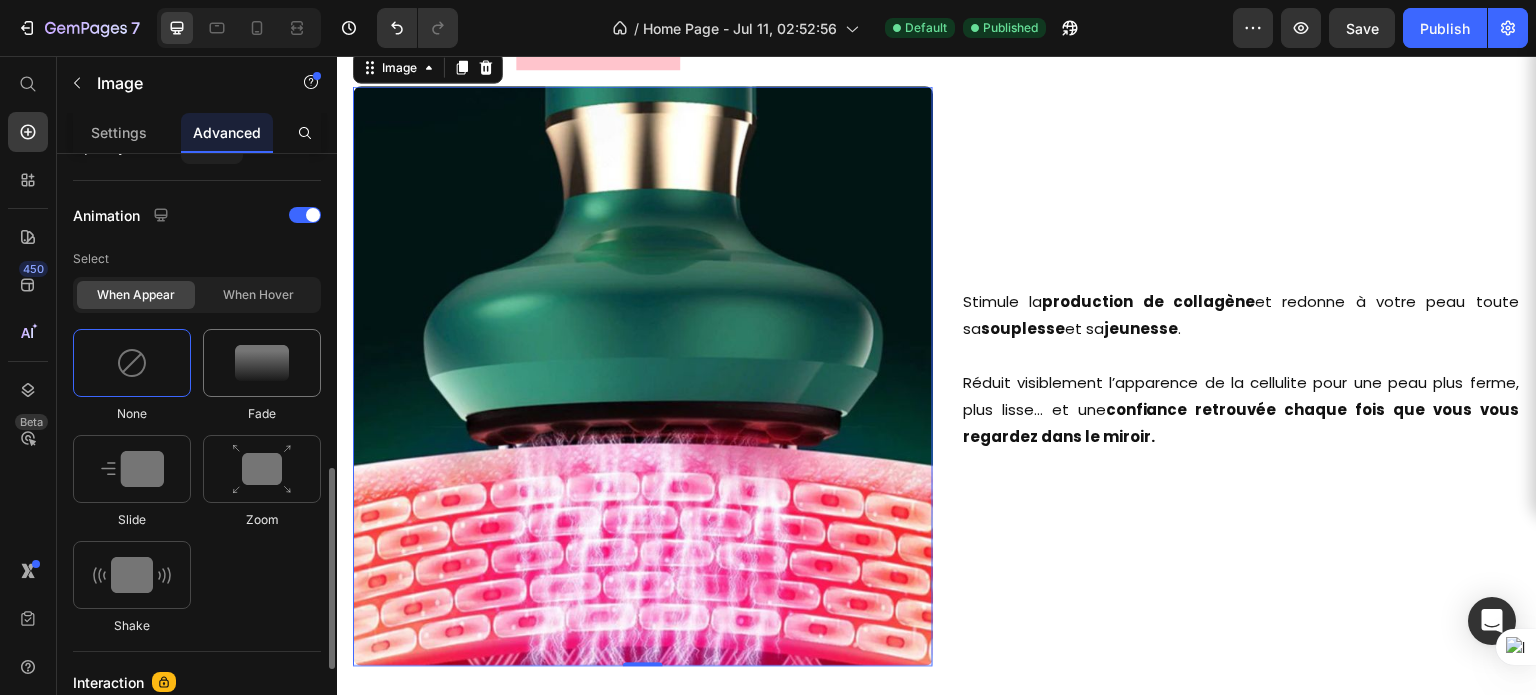 click at bounding box center [262, 363] 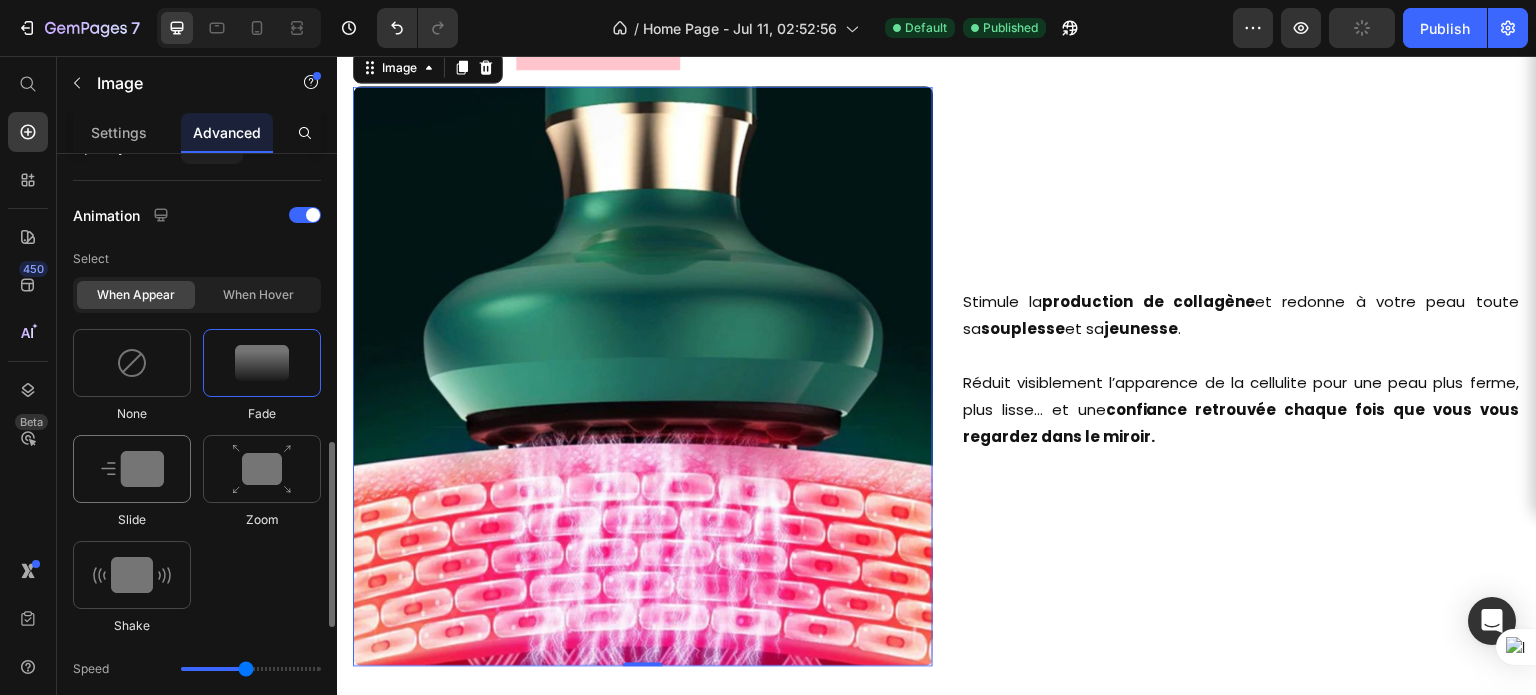 click at bounding box center (132, 469) 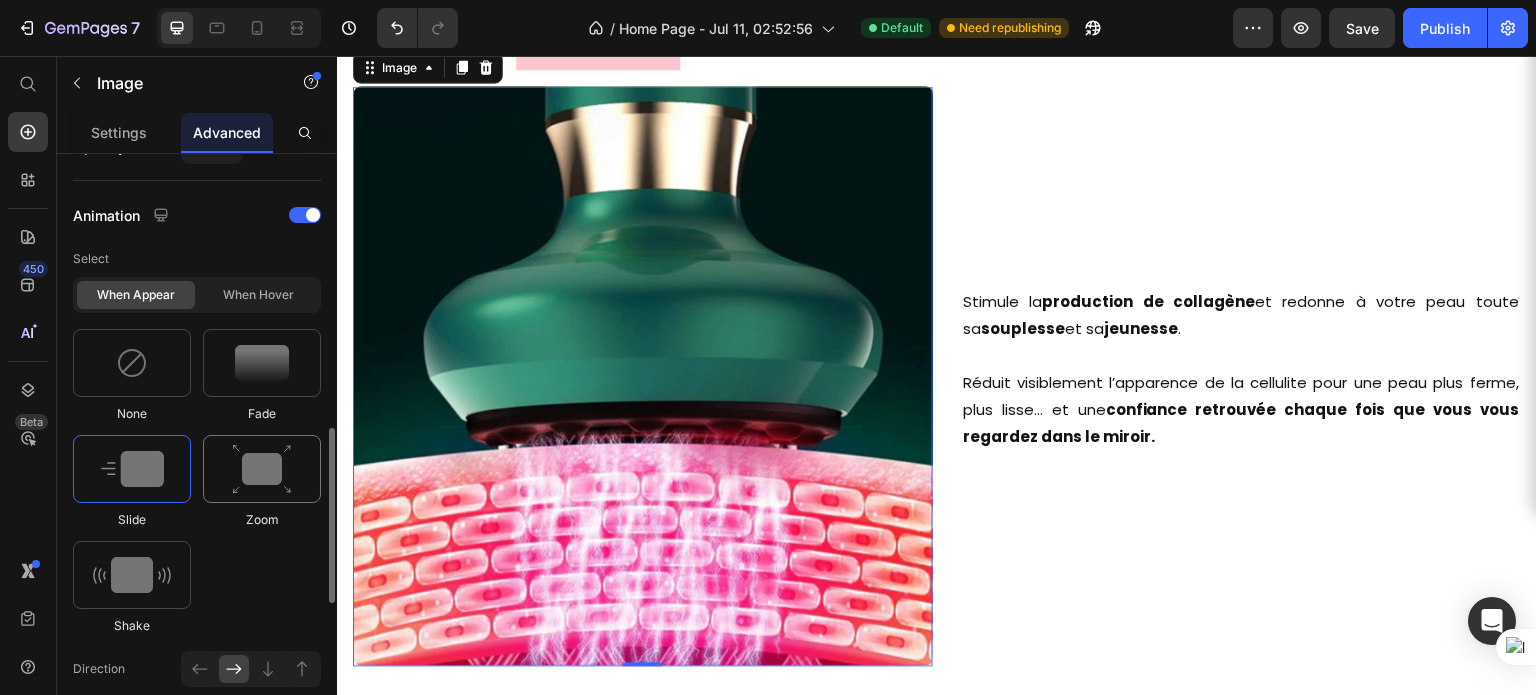 click at bounding box center [262, 469] 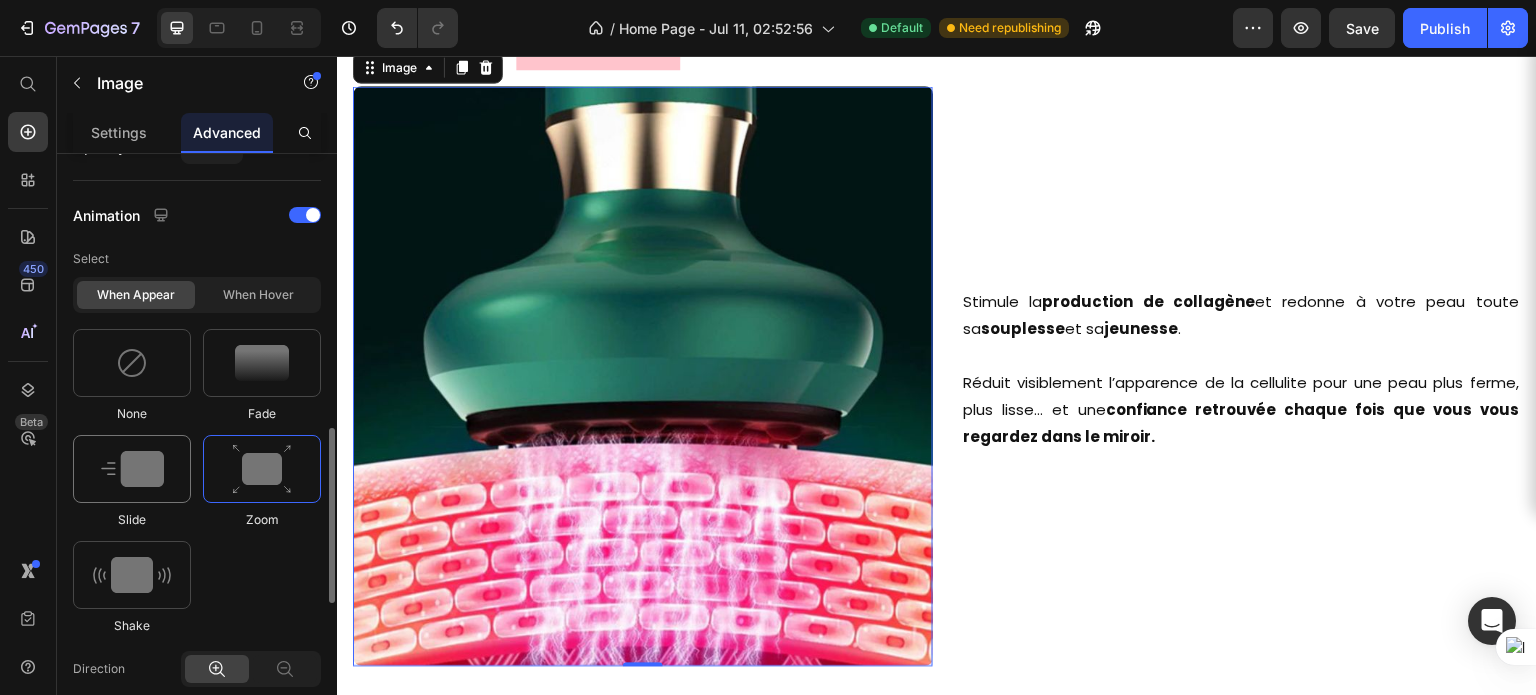 click at bounding box center [132, 469] 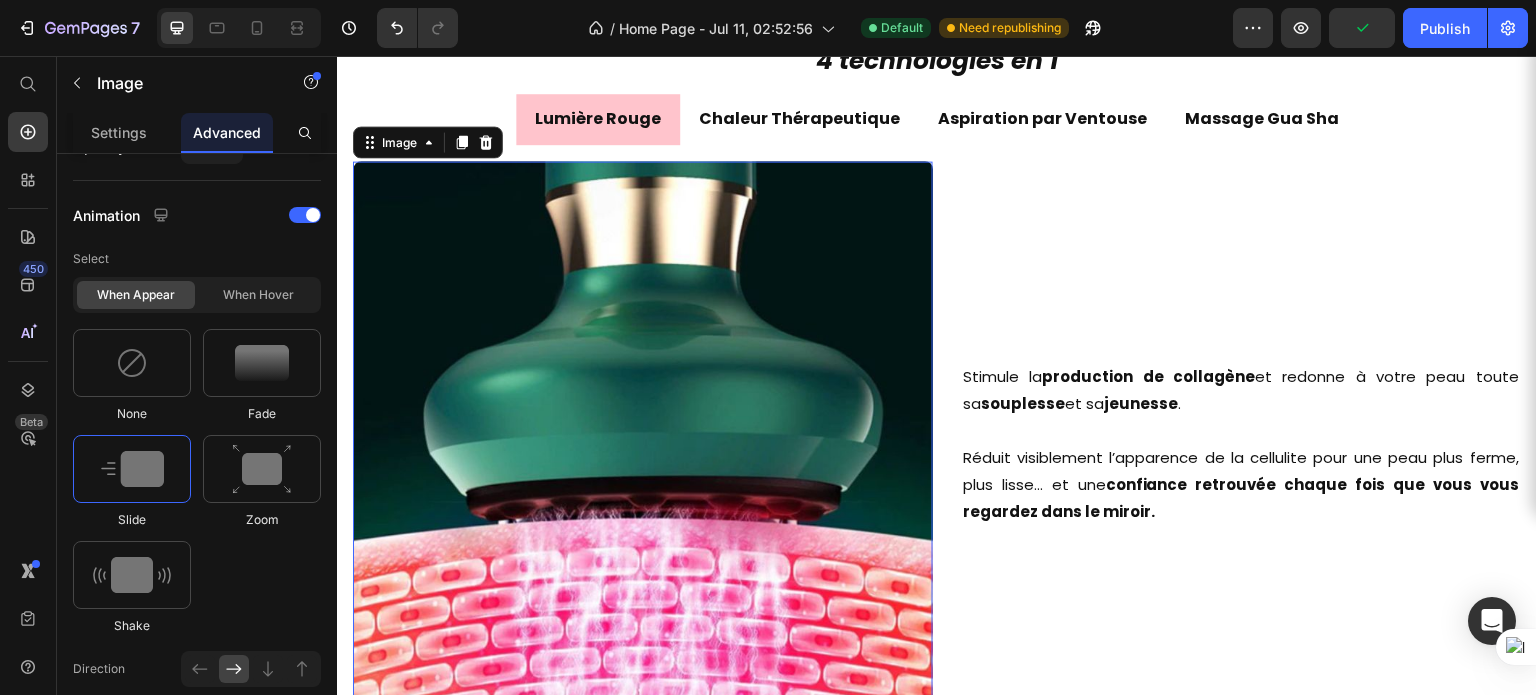 scroll, scrollTop: 3332, scrollLeft: 0, axis: vertical 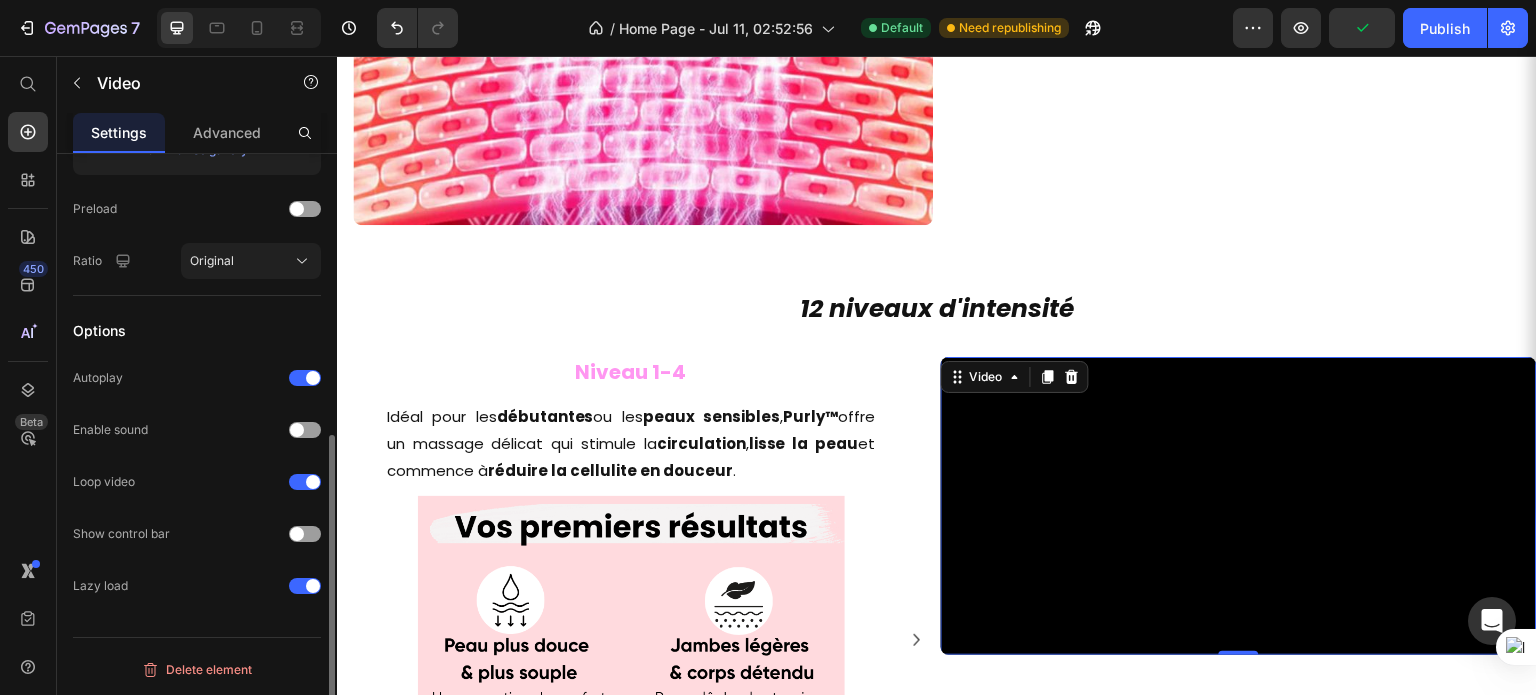 click at bounding box center (1239, 506) 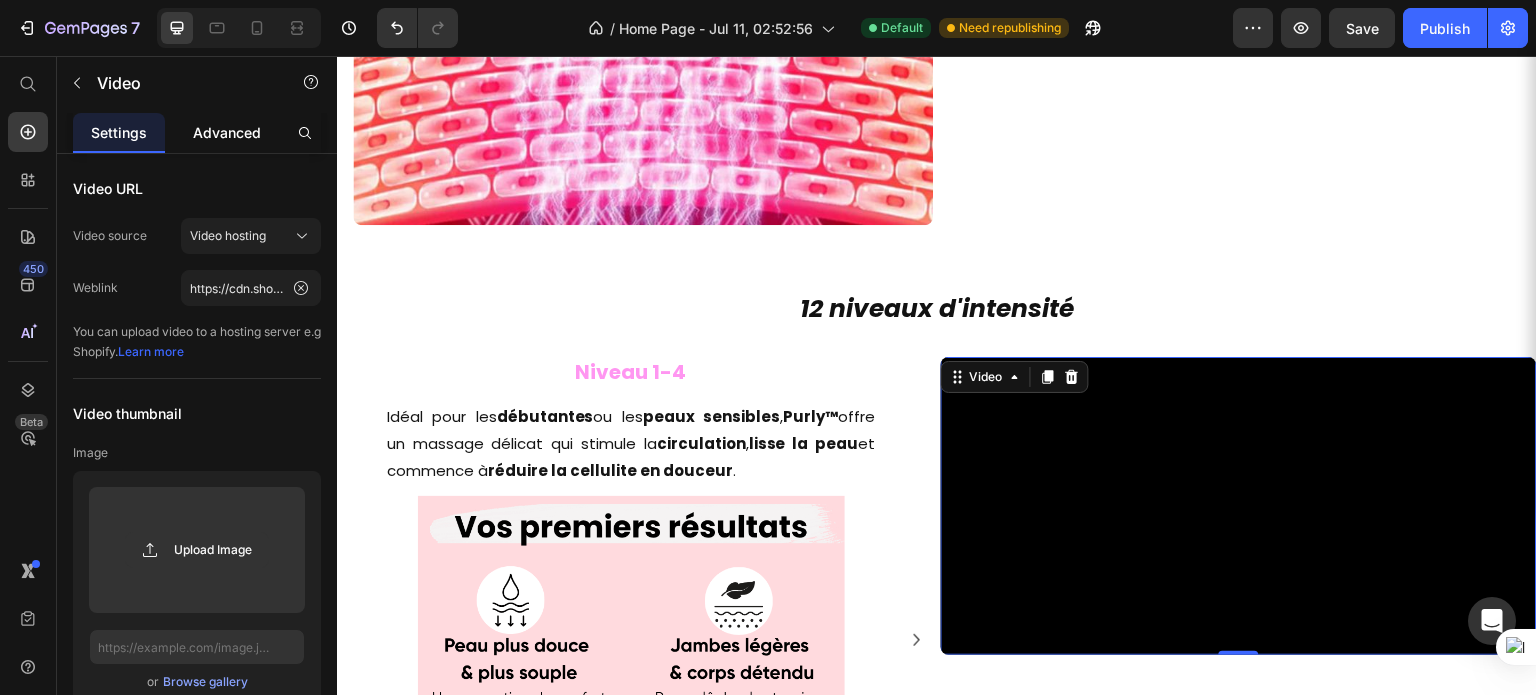 click on "Advanced" at bounding box center [227, 132] 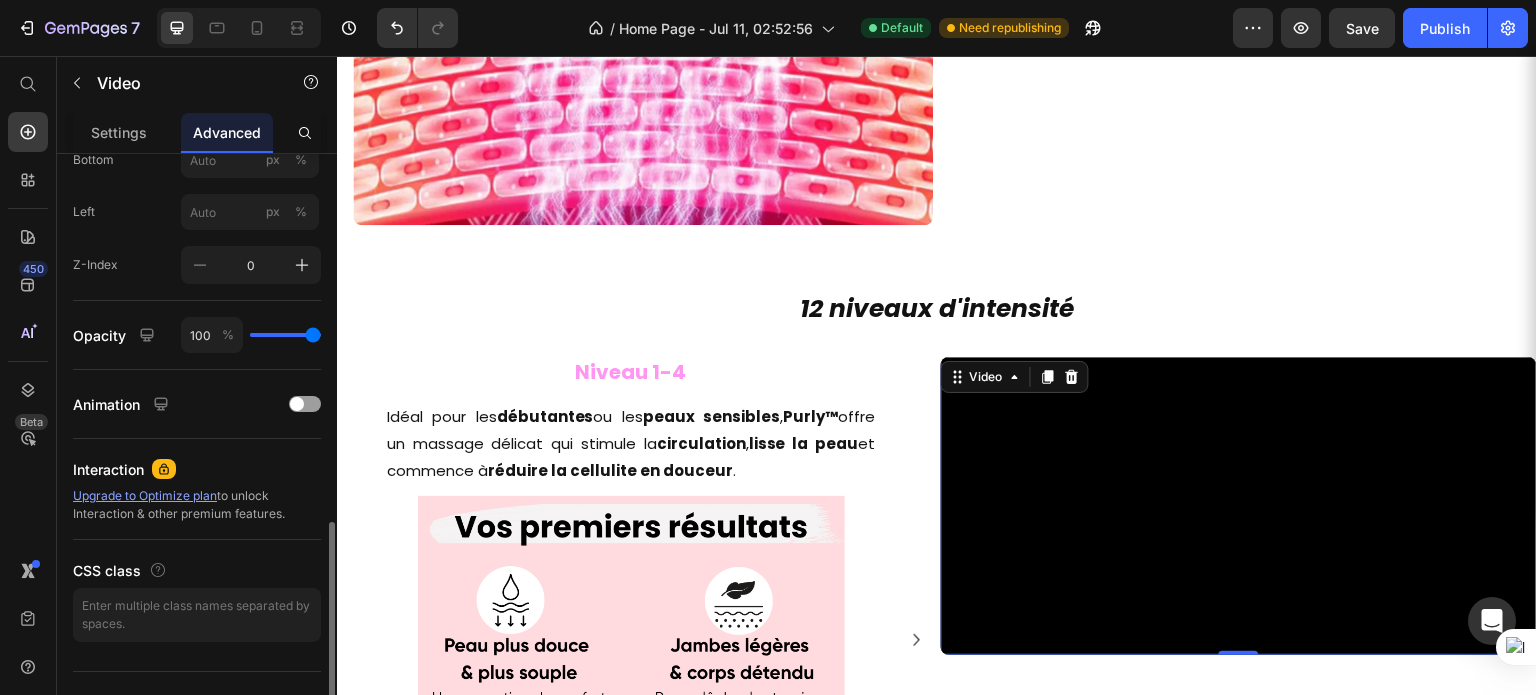 scroll, scrollTop: 1034, scrollLeft: 0, axis: vertical 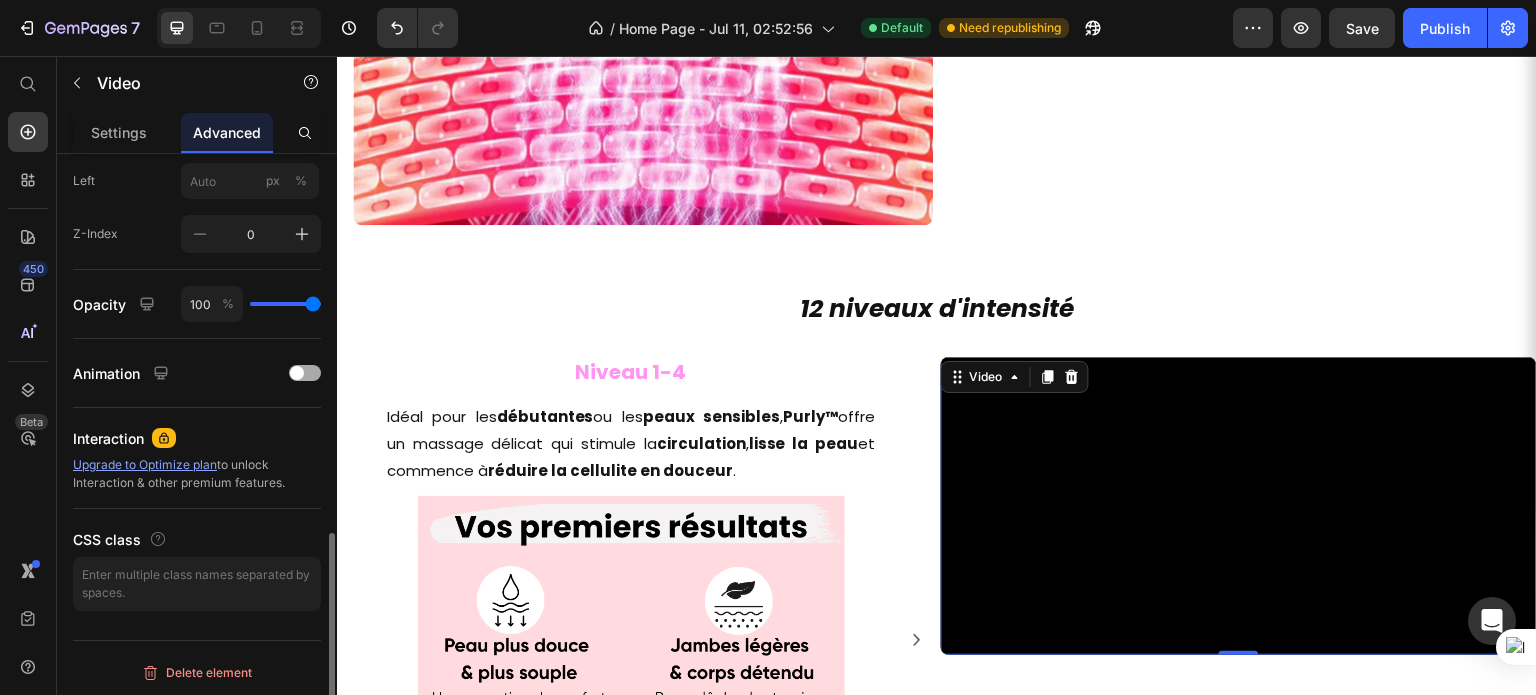 click on "Animation" at bounding box center (197, 373) 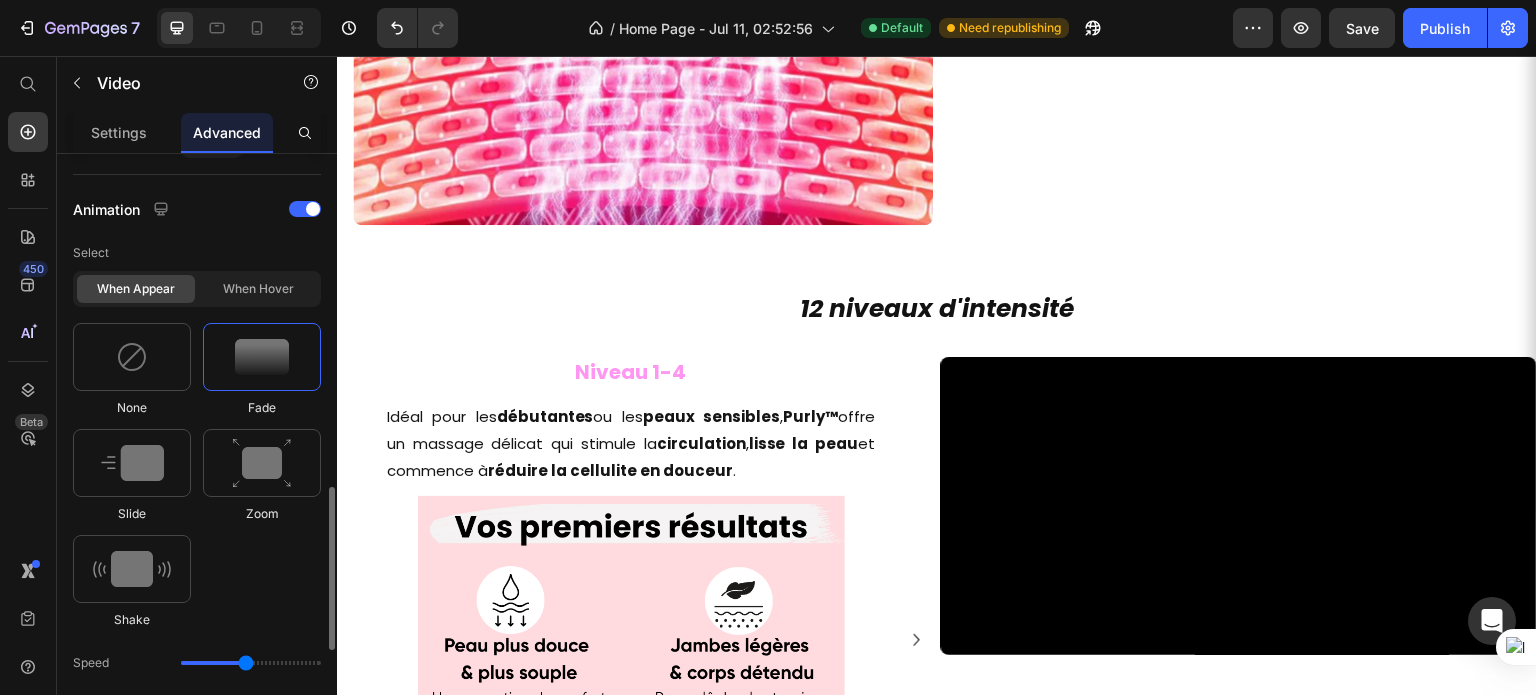 scroll, scrollTop: 1204, scrollLeft: 0, axis: vertical 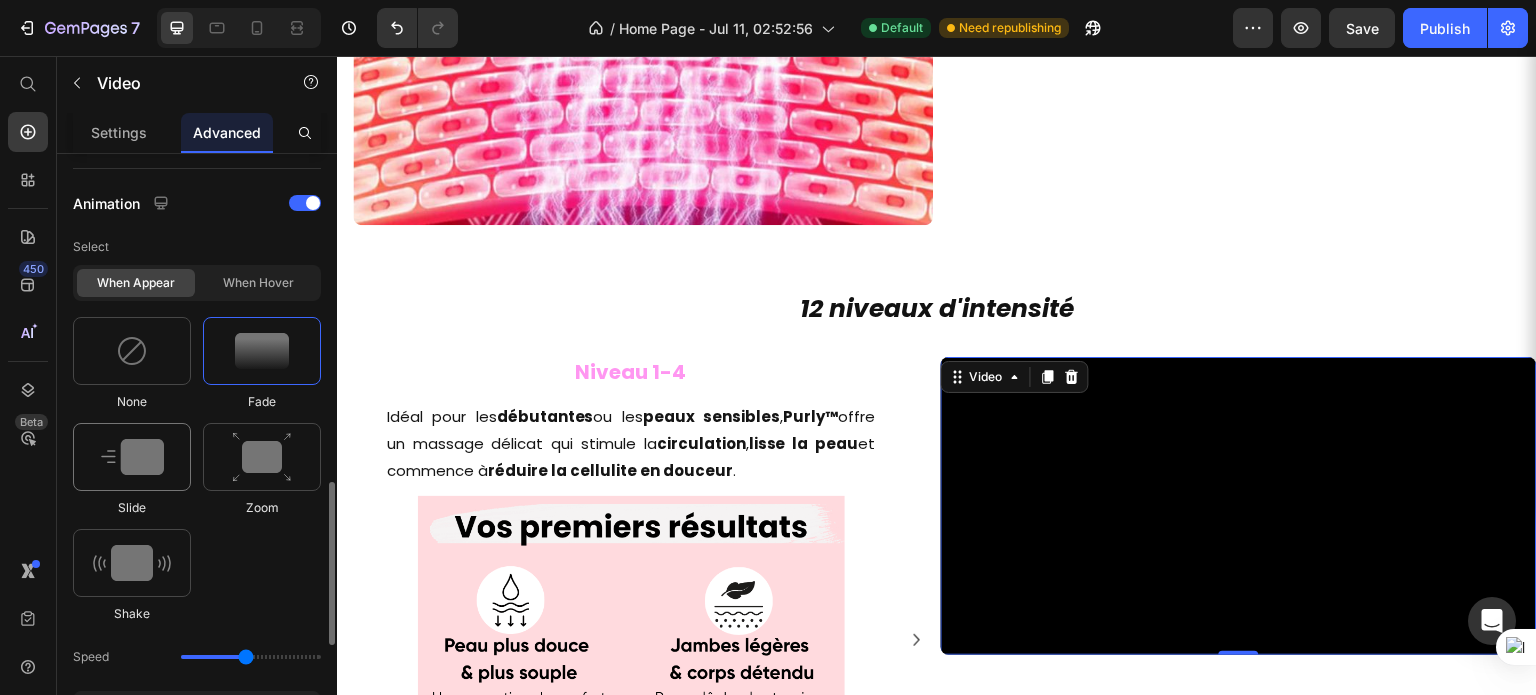 click at bounding box center [132, 457] 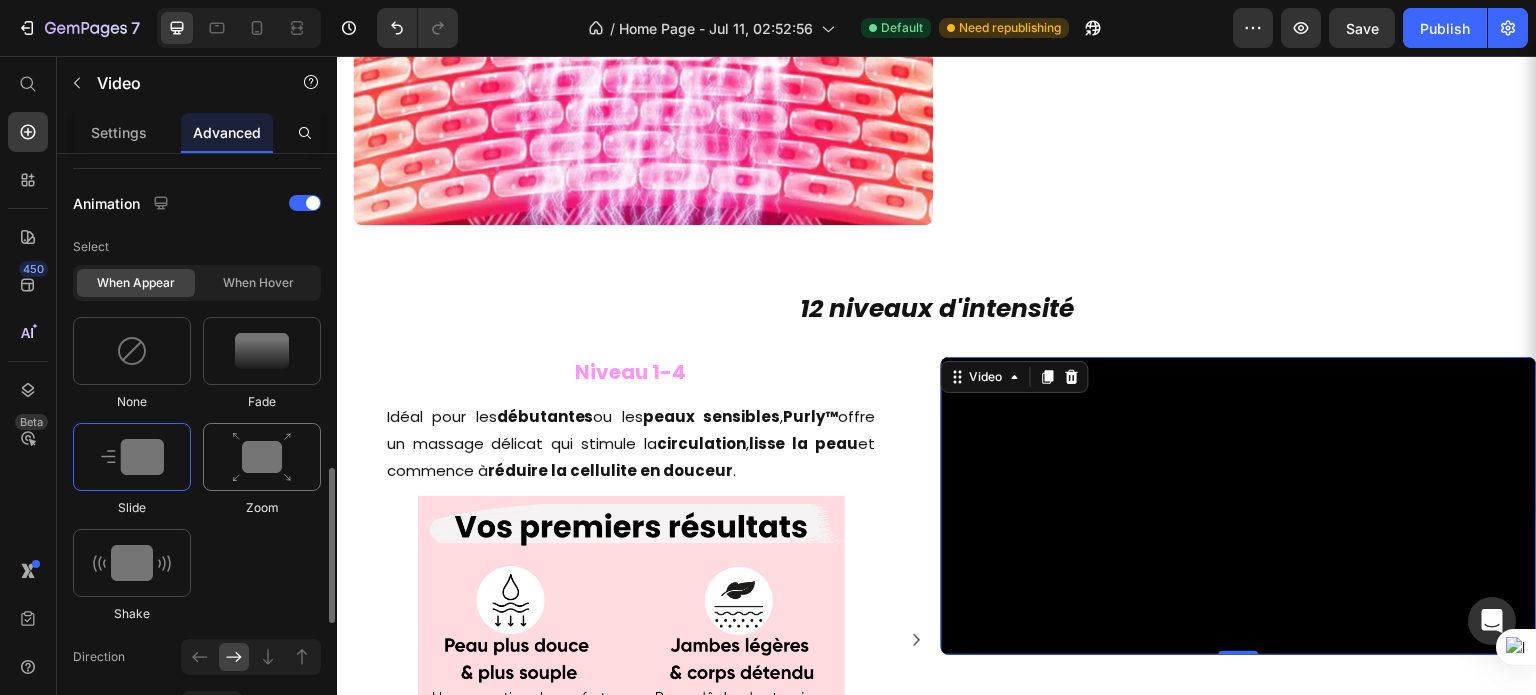 click at bounding box center (262, 457) 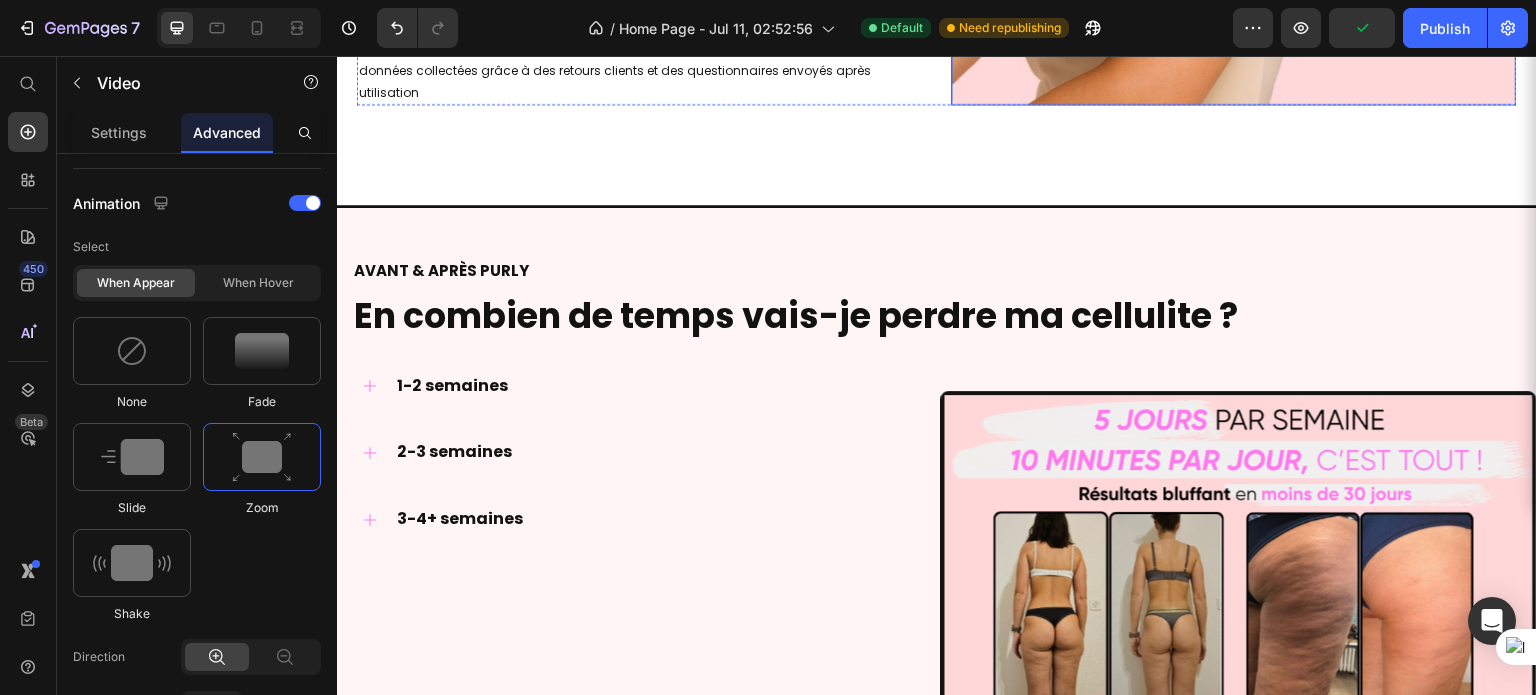 scroll, scrollTop: 7491, scrollLeft: 0, axis: vertical 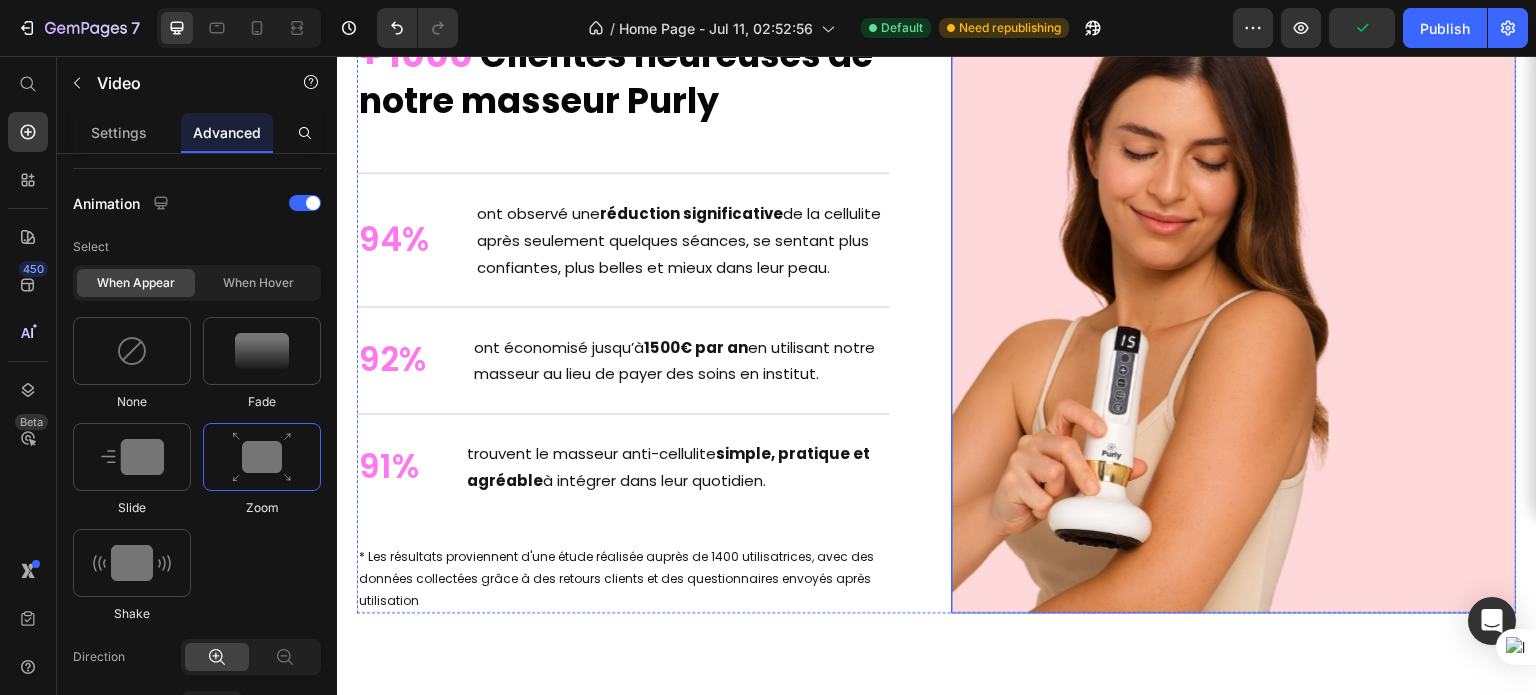 click at bounding box center (1234, 330) 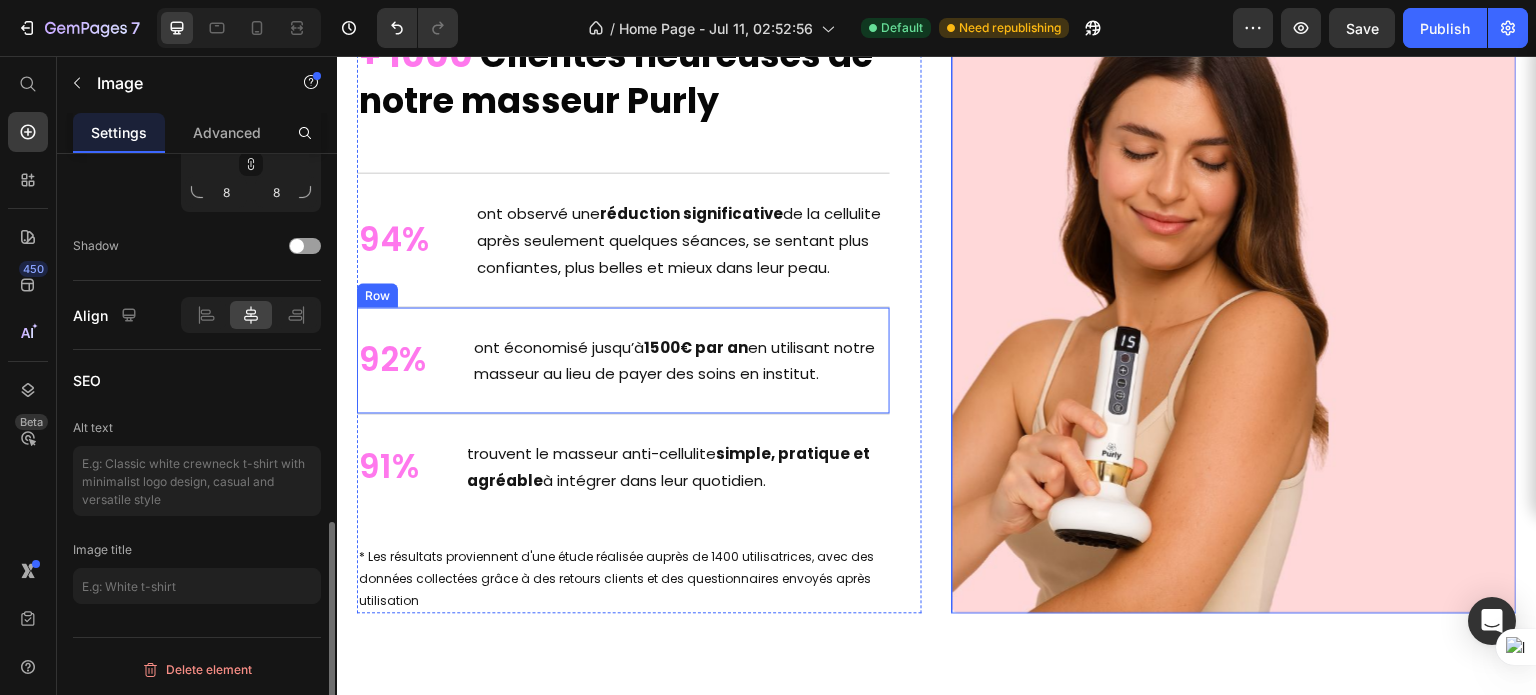 scroll, scrollTop: 7646, scrollLeft: 0, axis: vertical 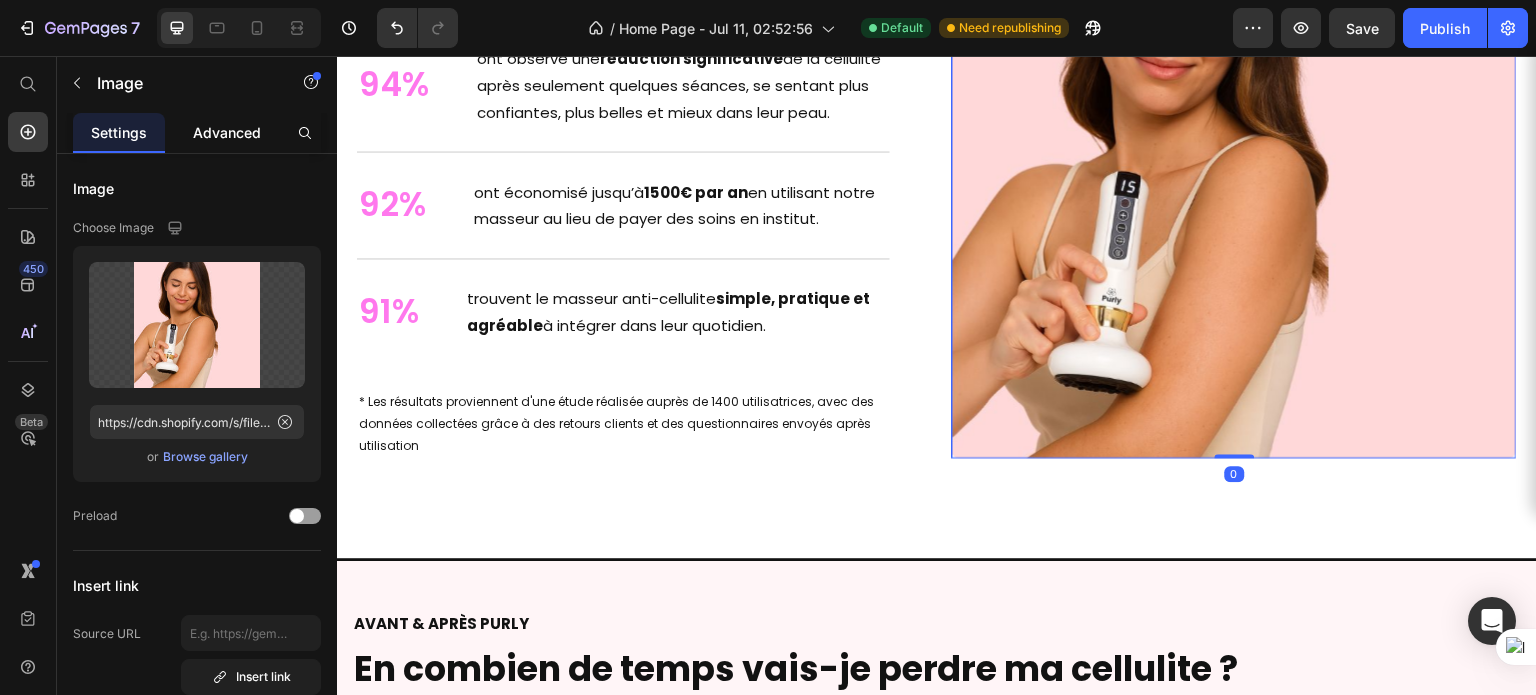 click on "Advanced" at bounding box center [227, 132] 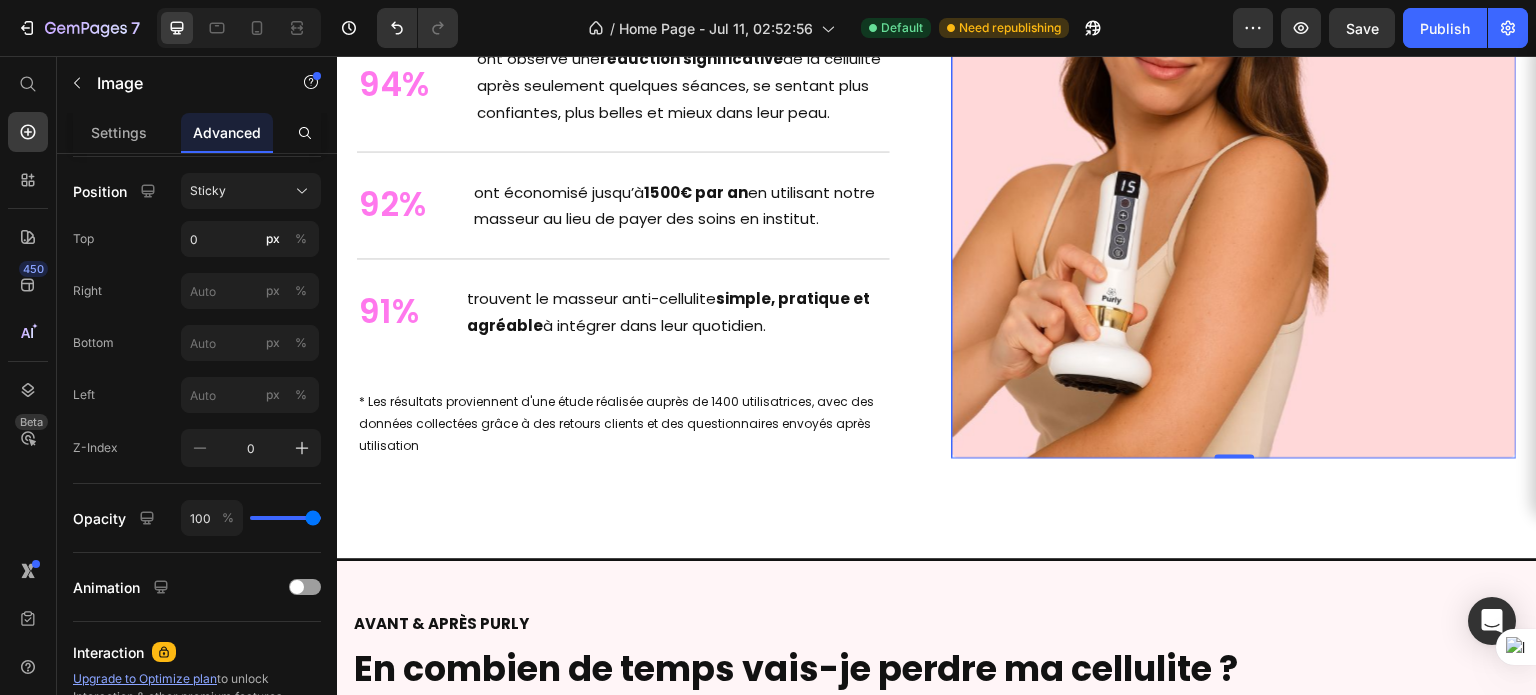 scroll, scrollTop: 930, scrollLeft: 0, axis: vertical 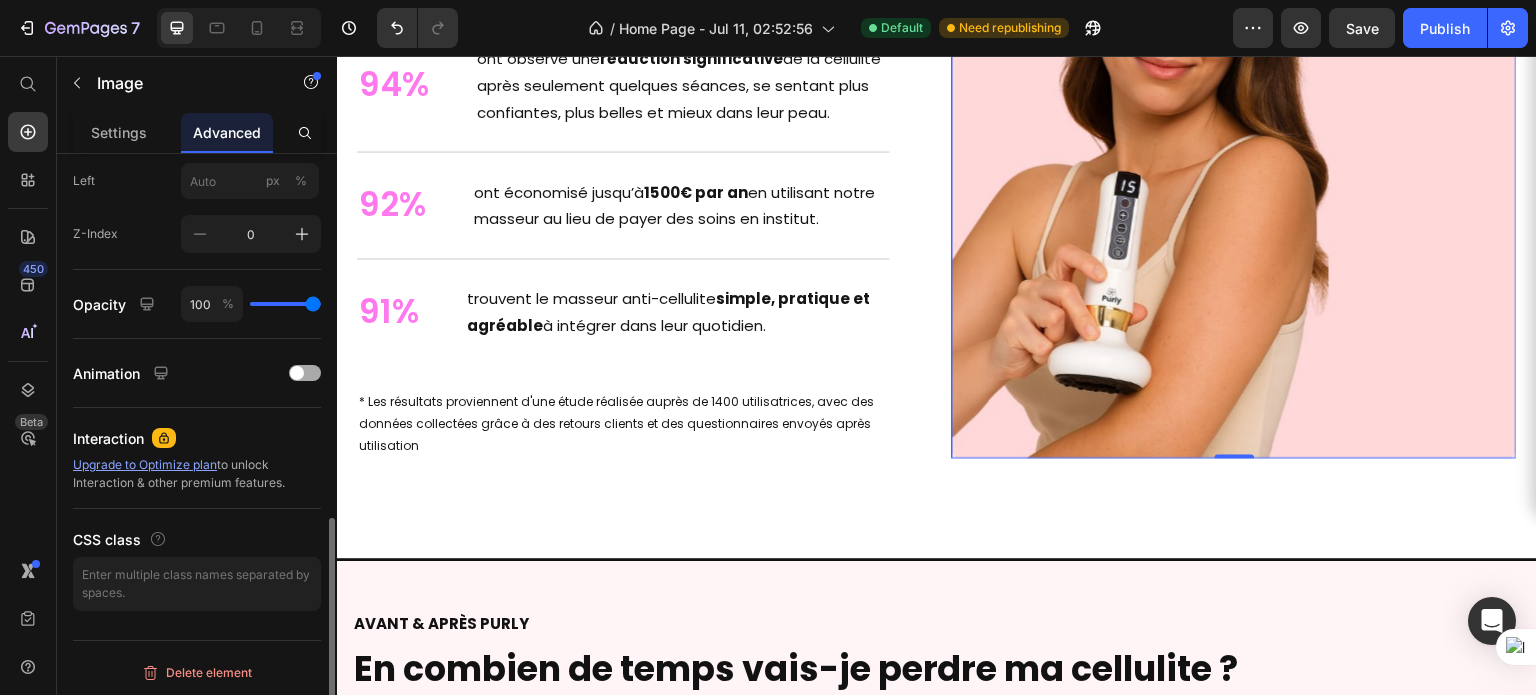 click at bounding box center [305, 373] 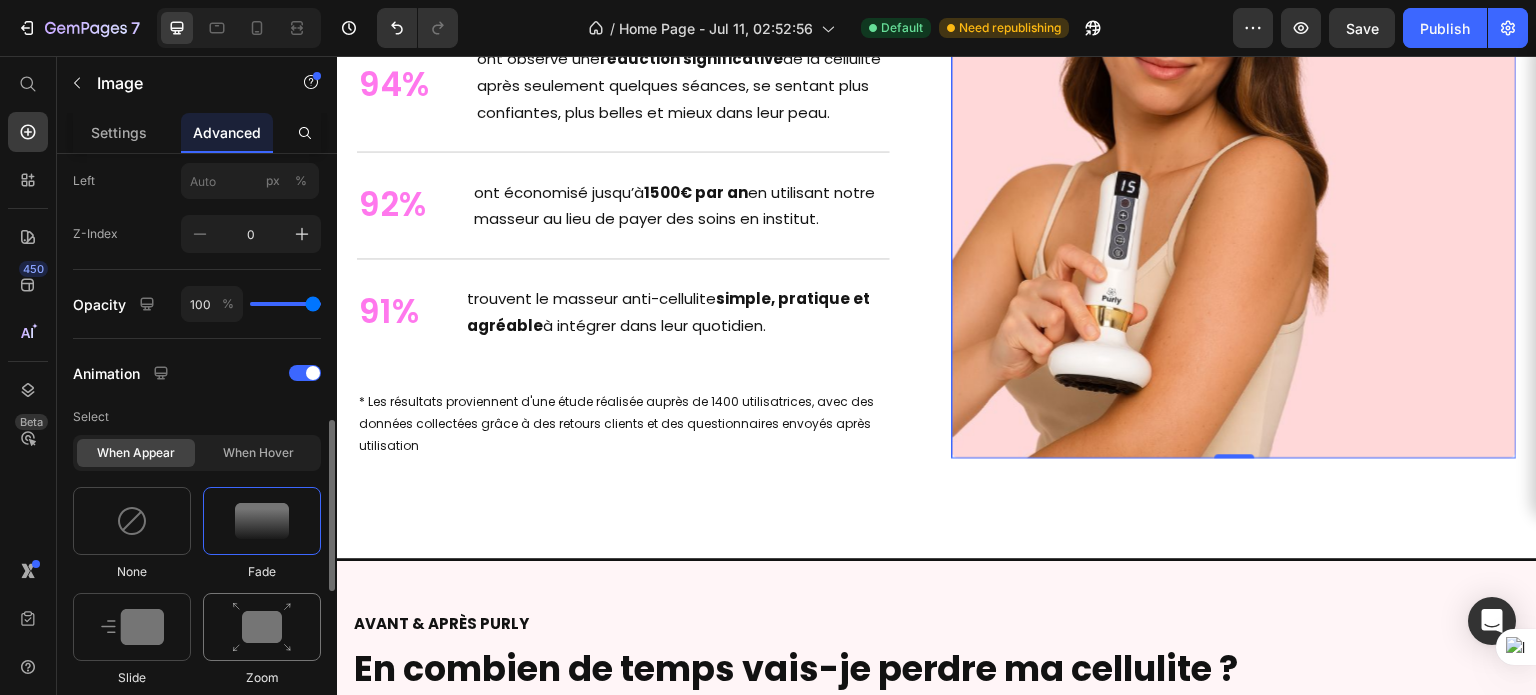 click at bounding box center [262, 627] 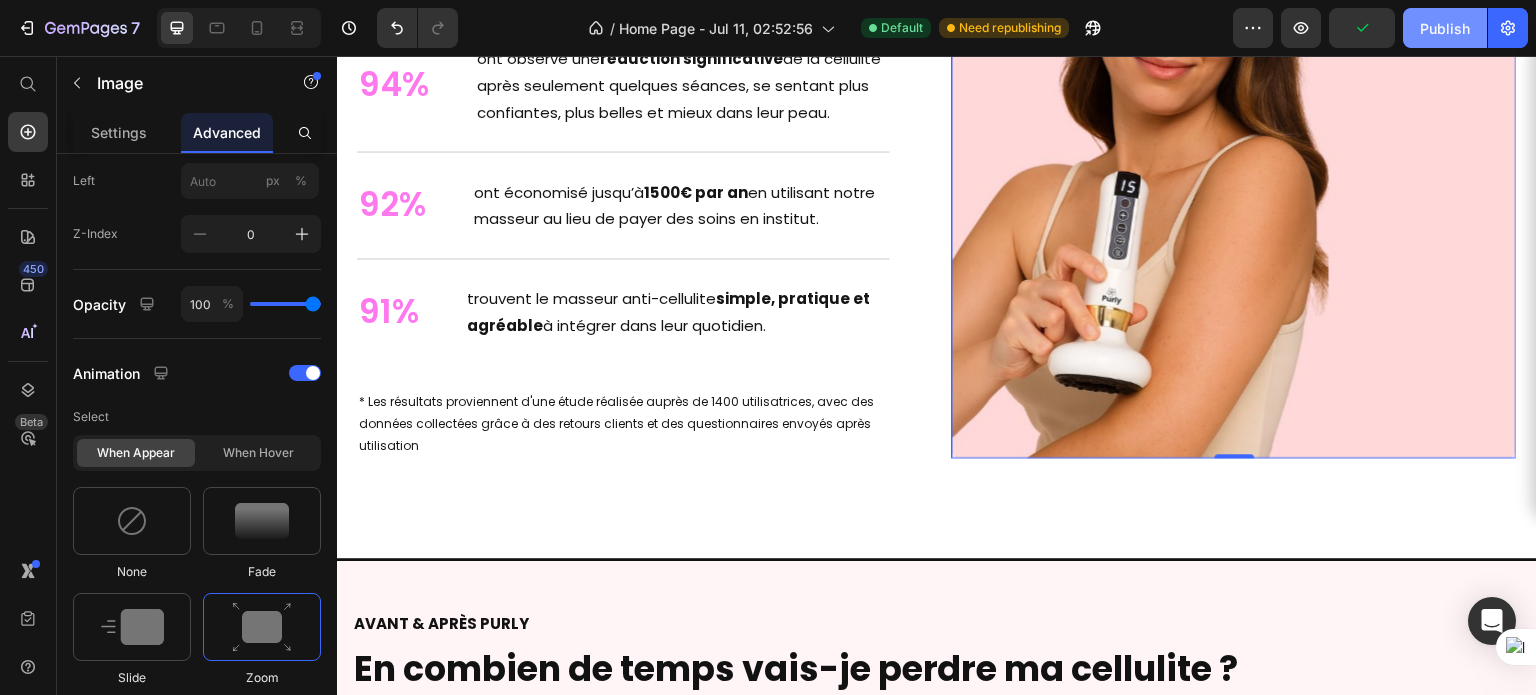 click on "Publish" at bounding box center (1445, 28) 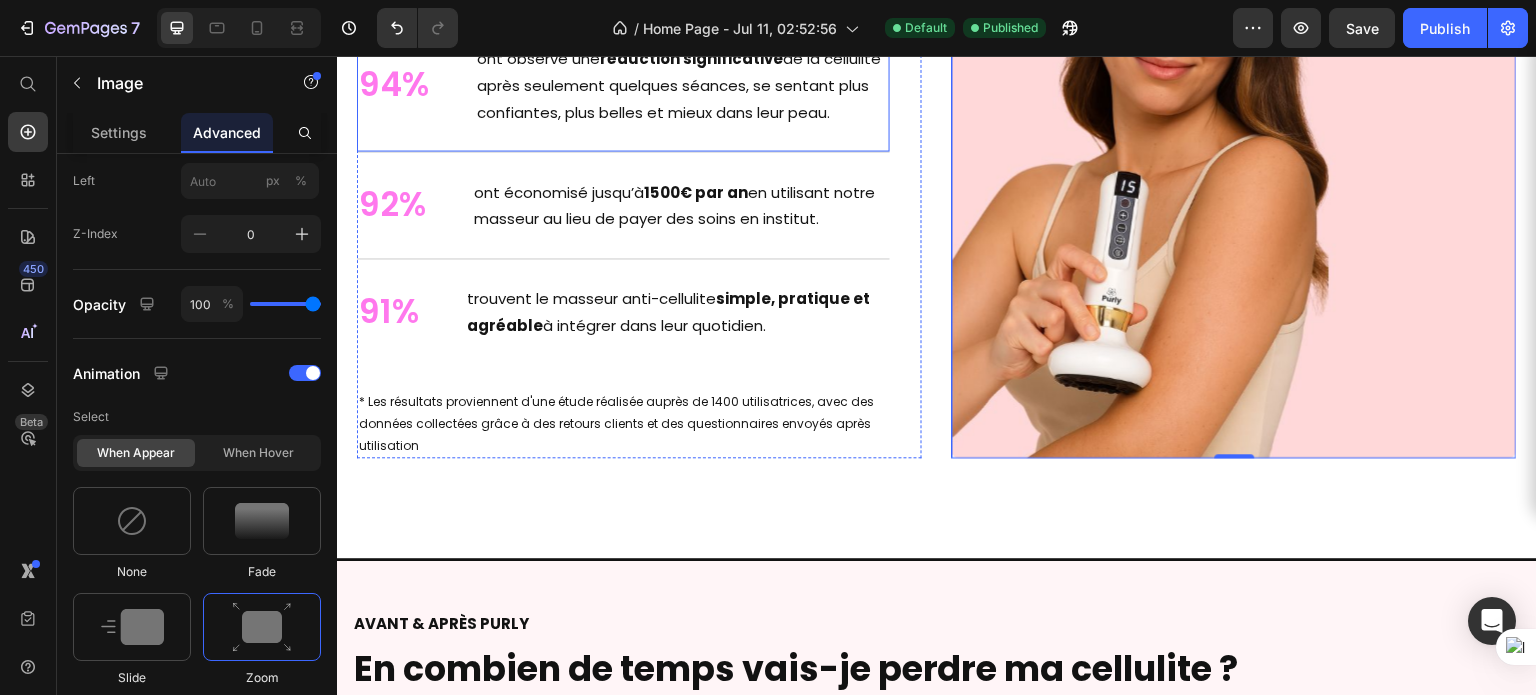 scroll, scrollTop: 7395, scrollLeft: 0, axis: vertical 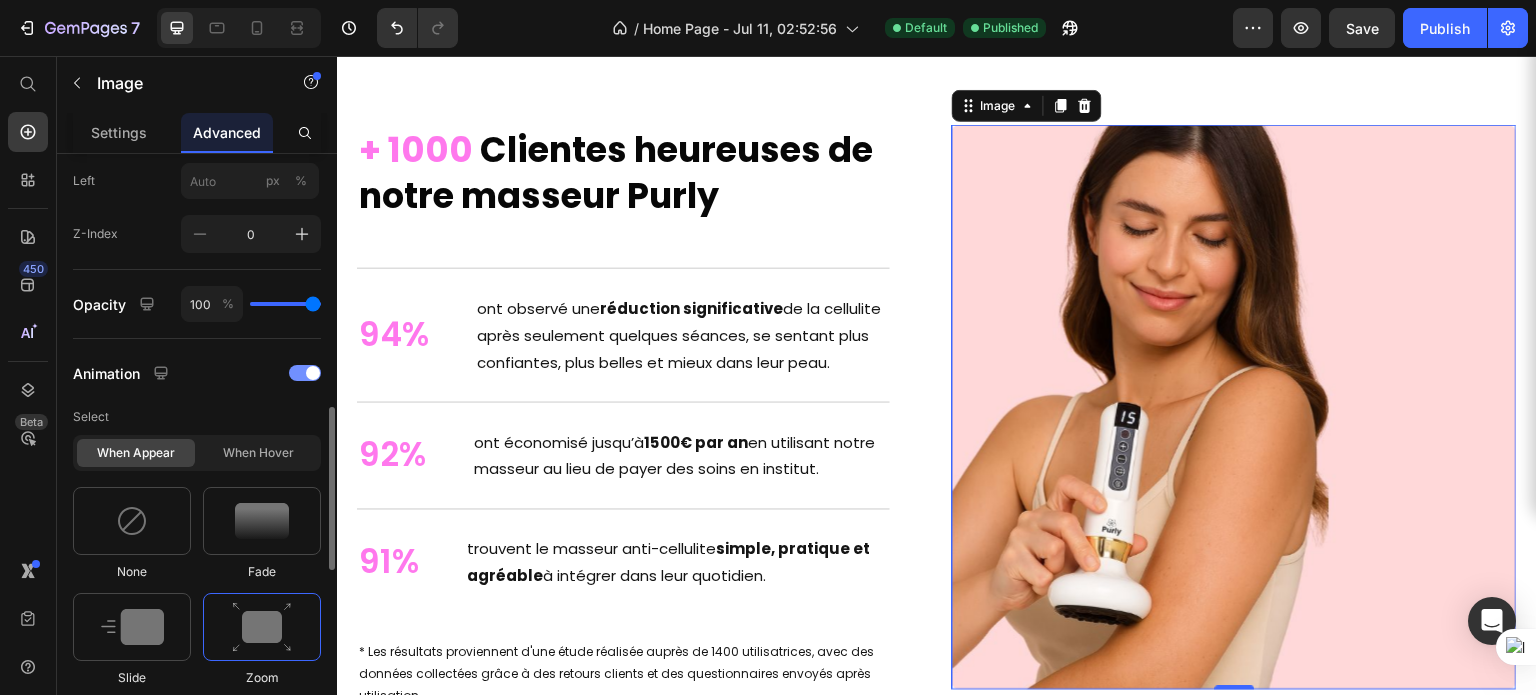 click at bounding box center [305, 373] 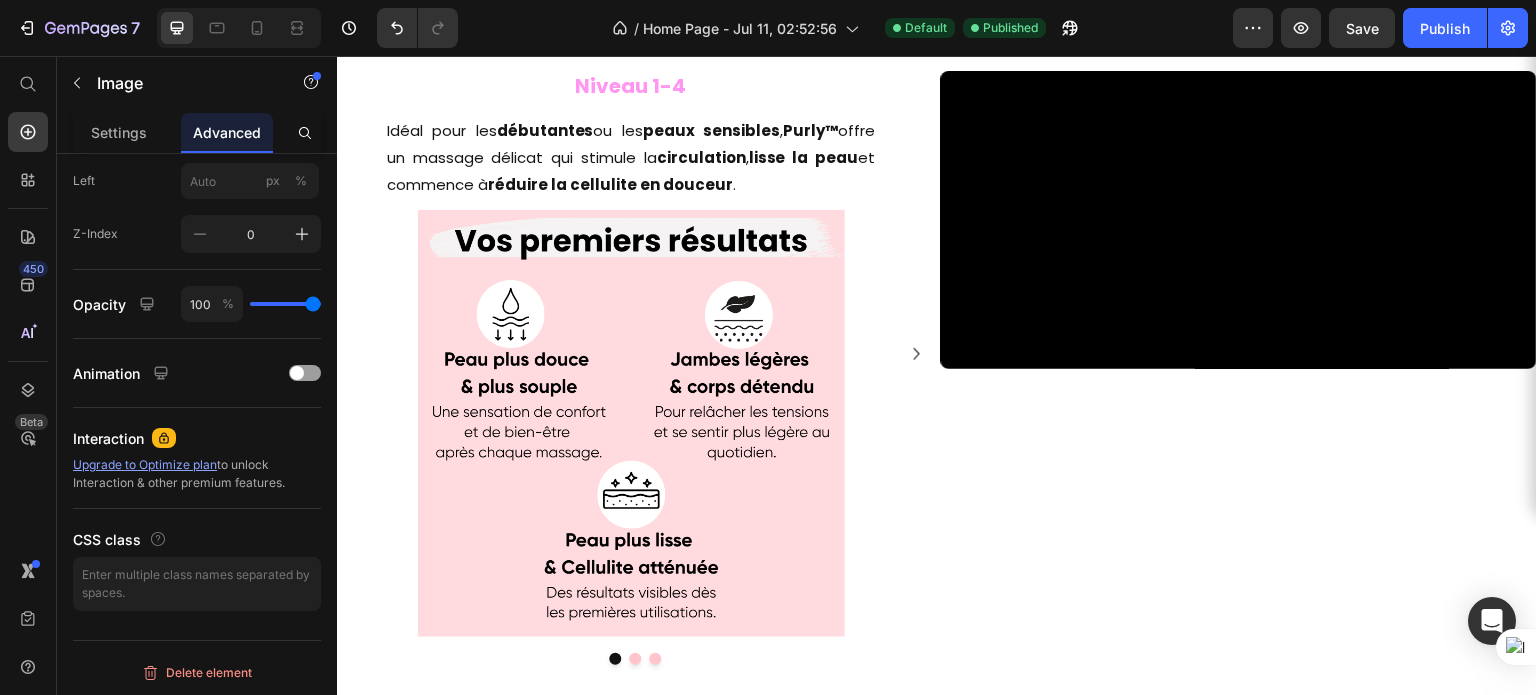 scroll, scrollTop: 3370, scrollLeft: 0, axis: vertical 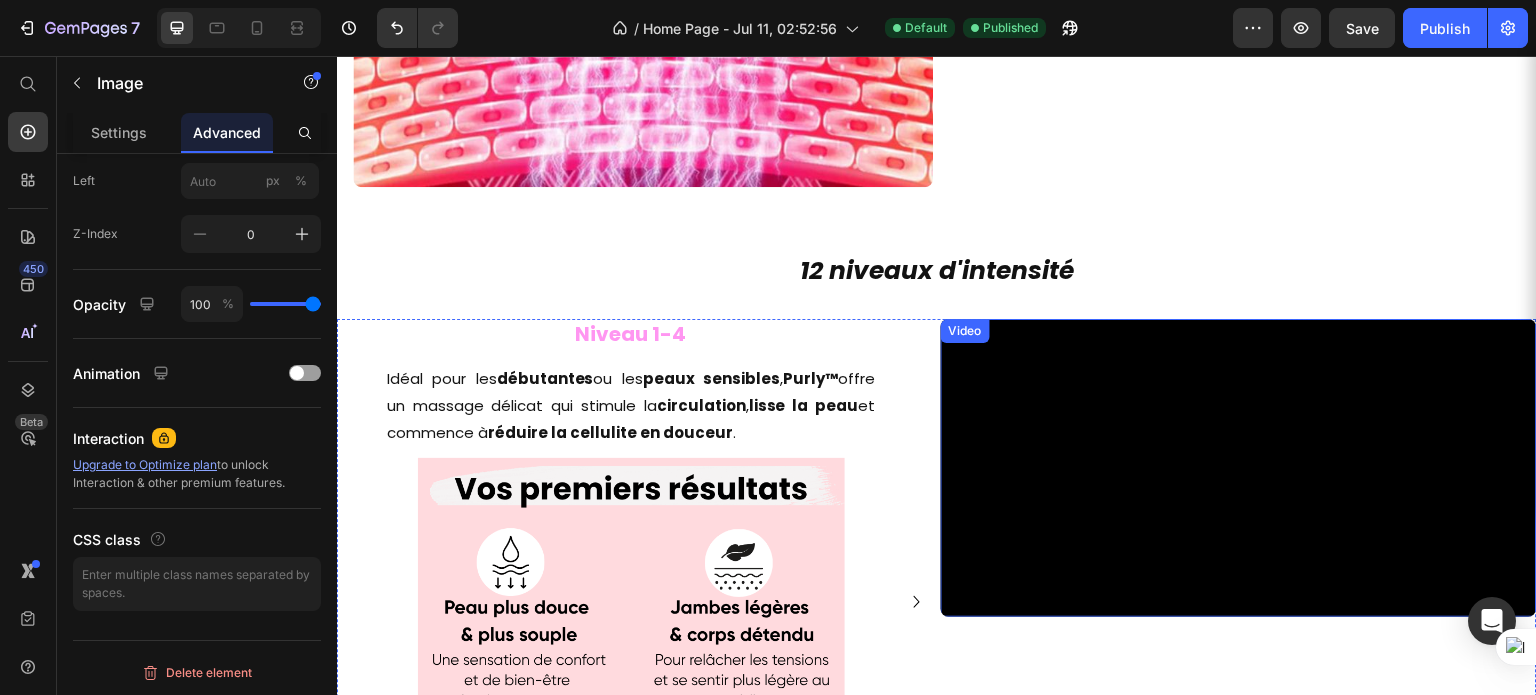 click at bounding box center [1239, 468] 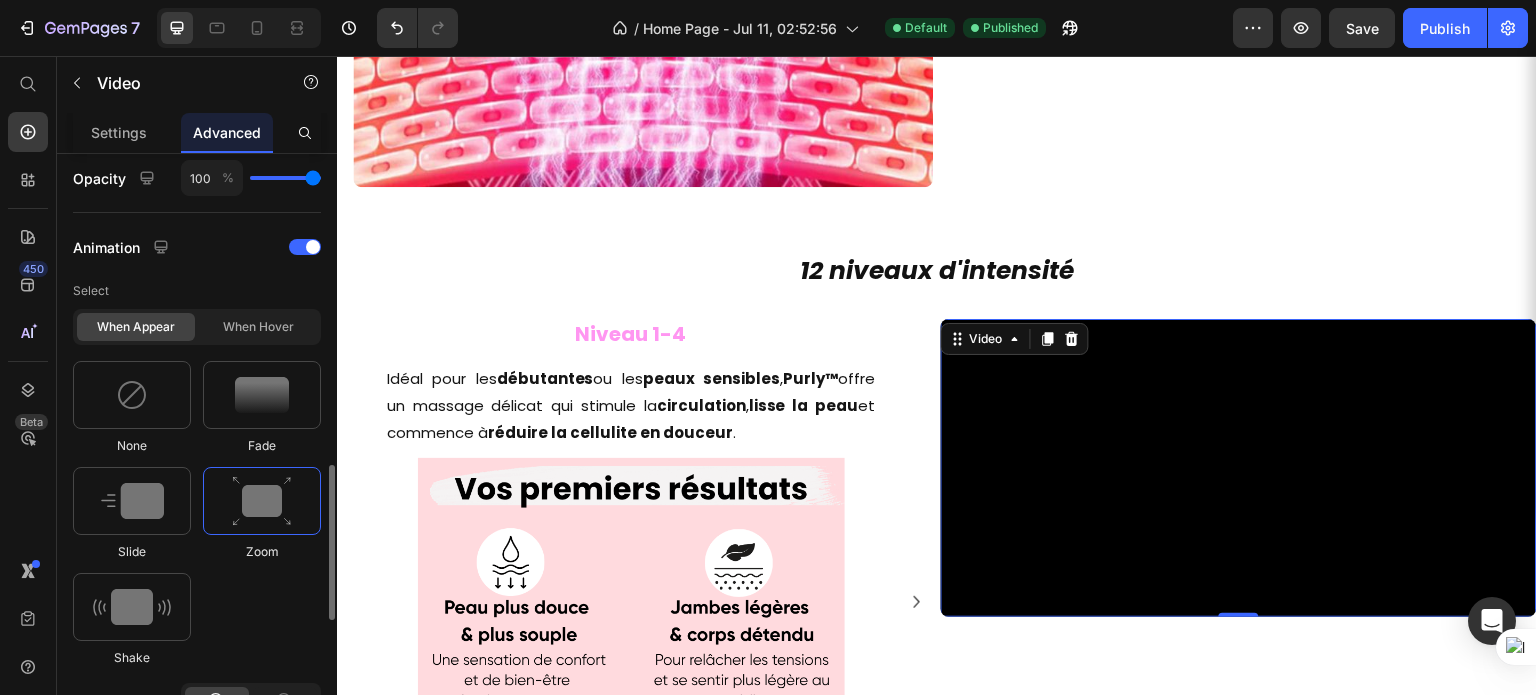 scroll, scrollTop: 1178, scrollLeft: 0, axis: vertical 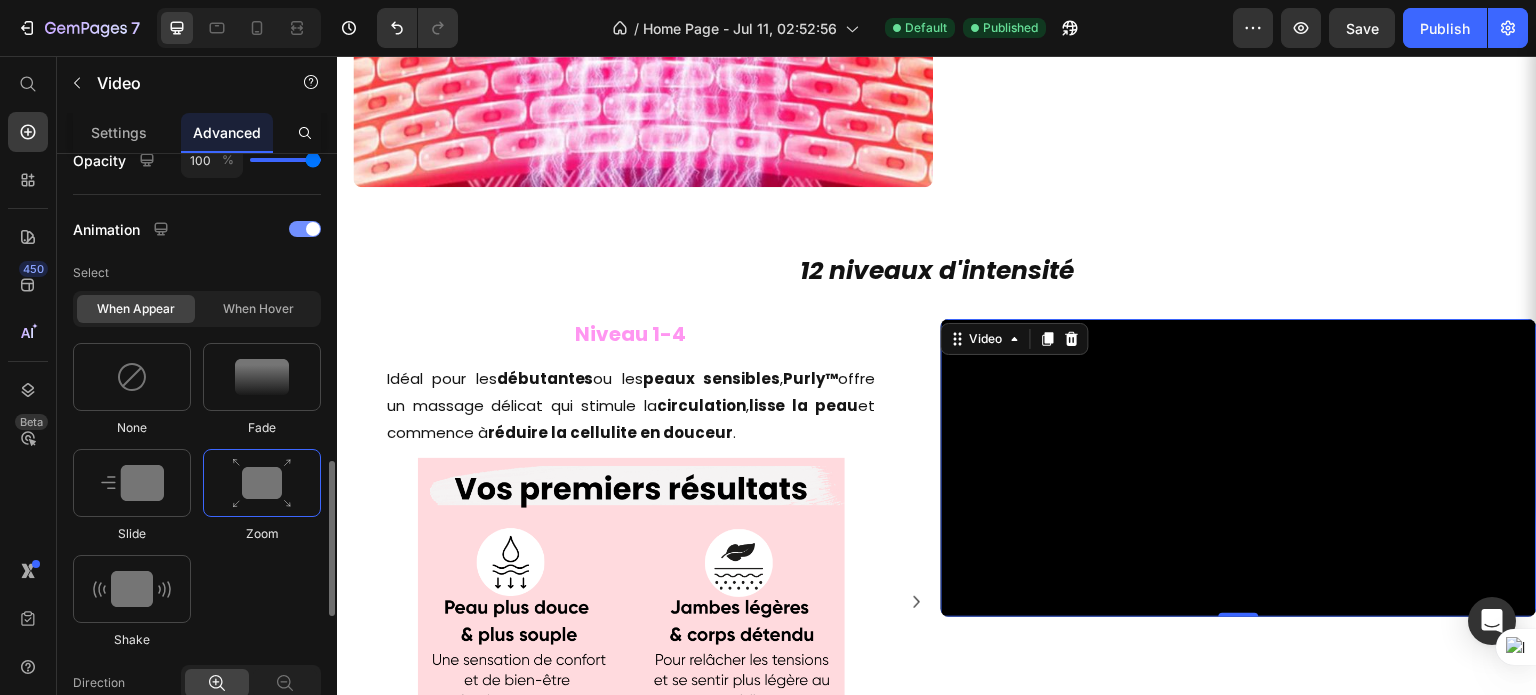click on "Animation" at bounding box center (197, 229) 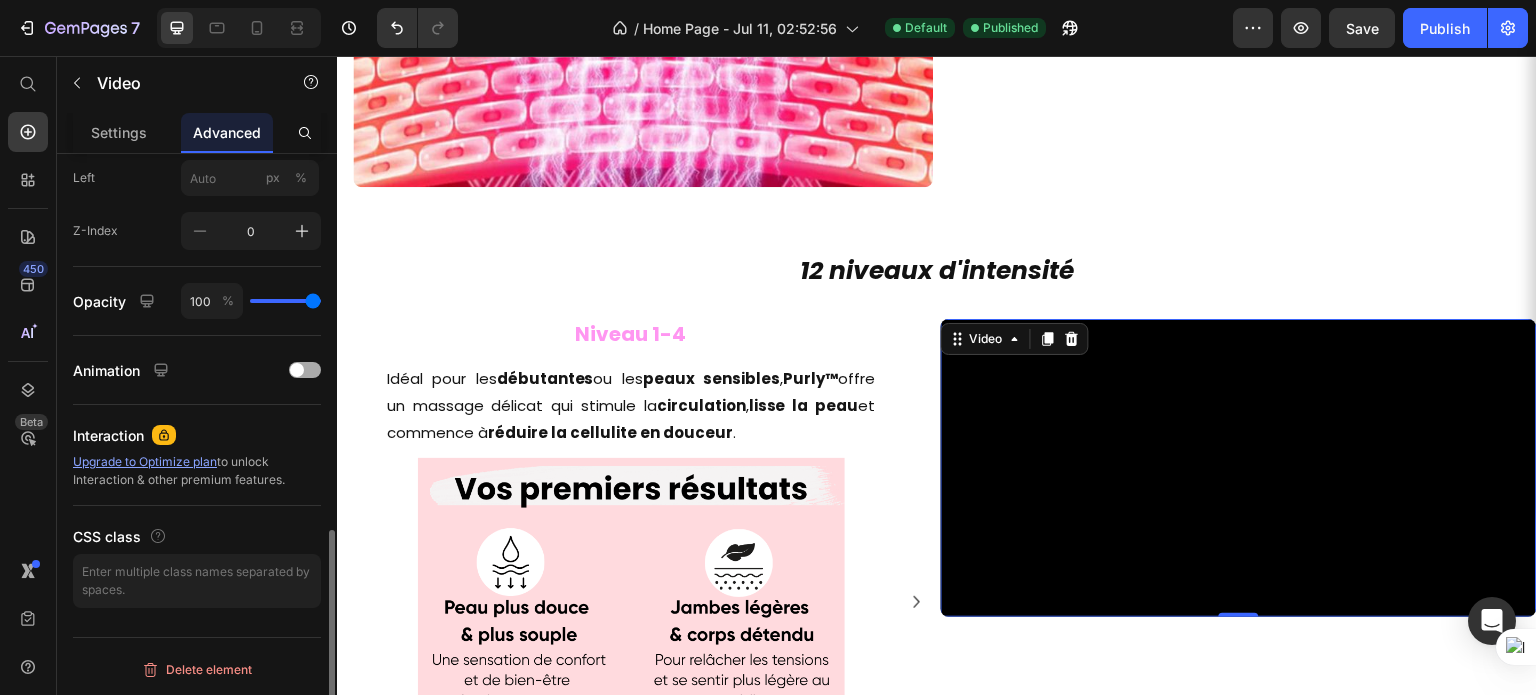 scroll, scrollTop: 1034, scrollLeft: 0, axis: vertical 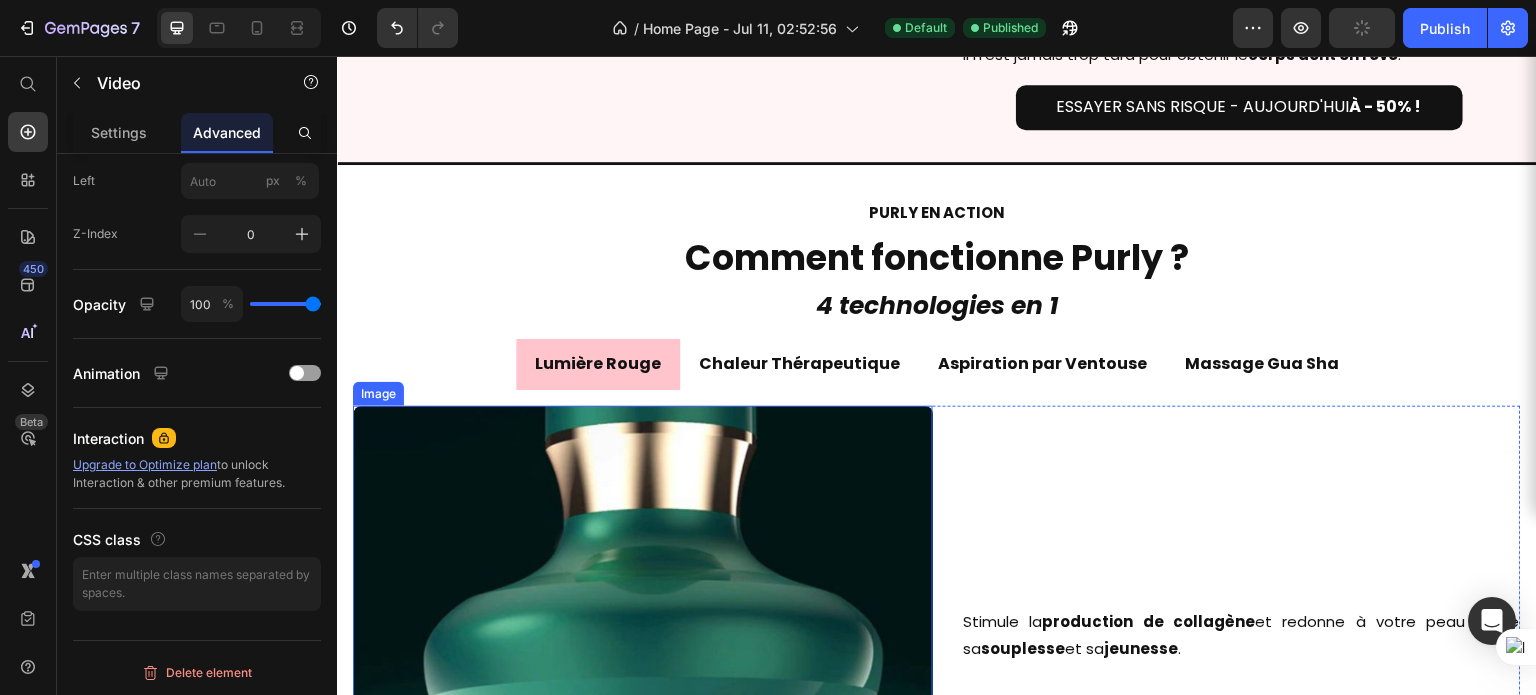 click at bounding box center [643, 696] 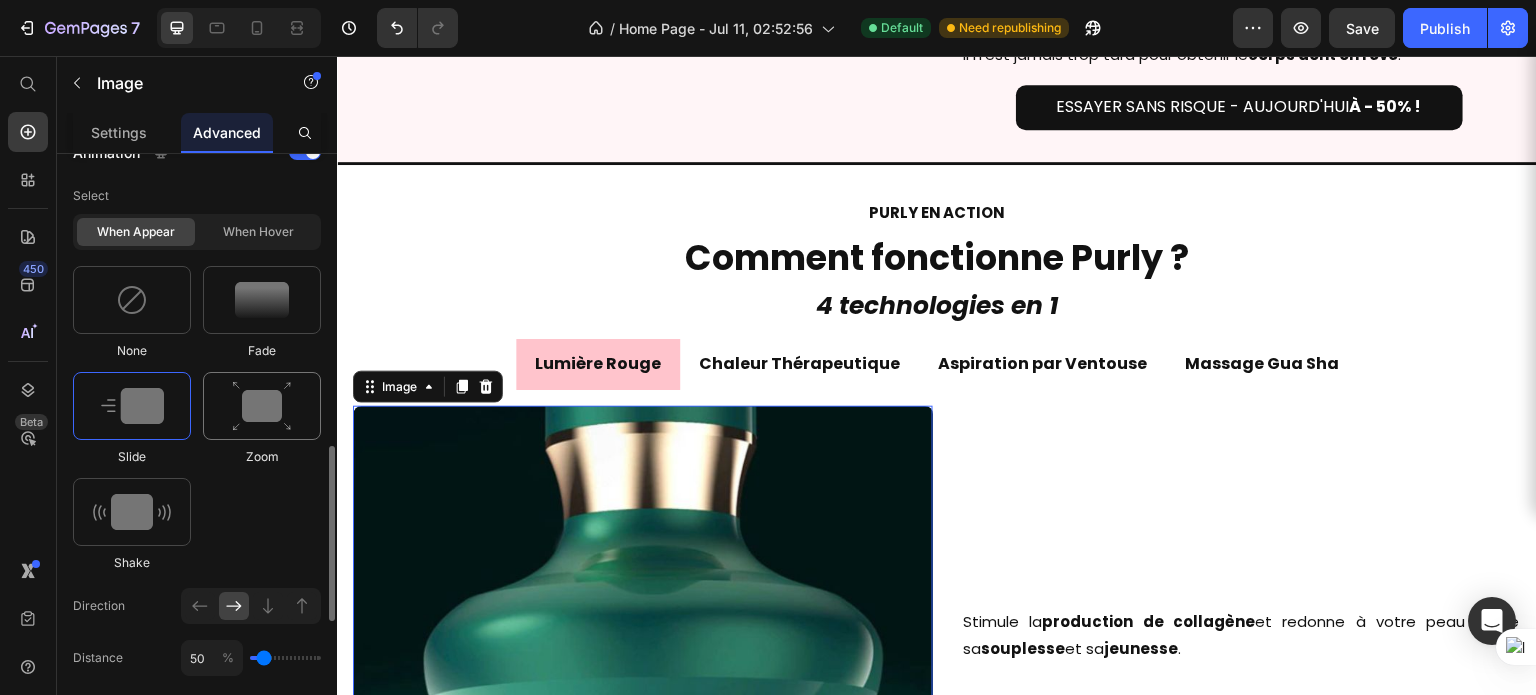 scroll, scrollTop: 899, scrollLeft: 0, axis: vertical 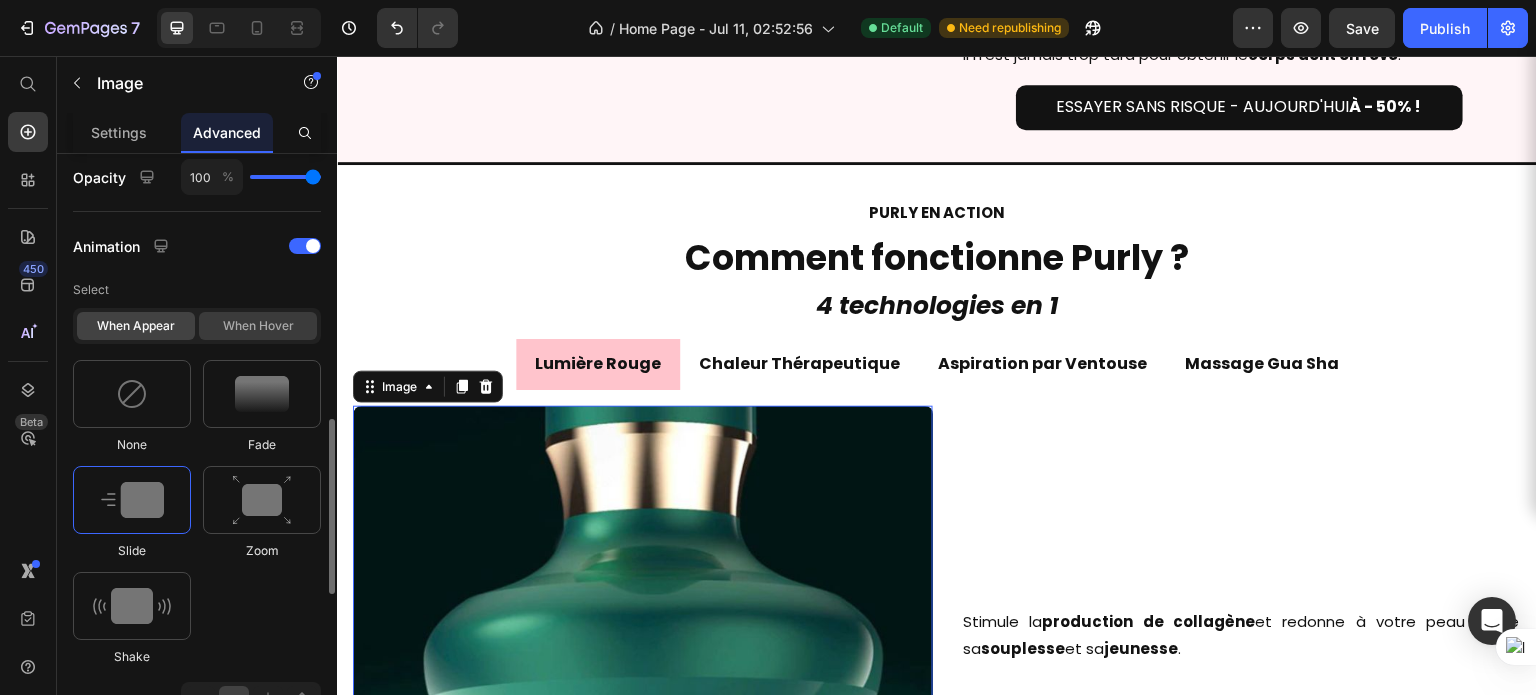 click on "When hover" 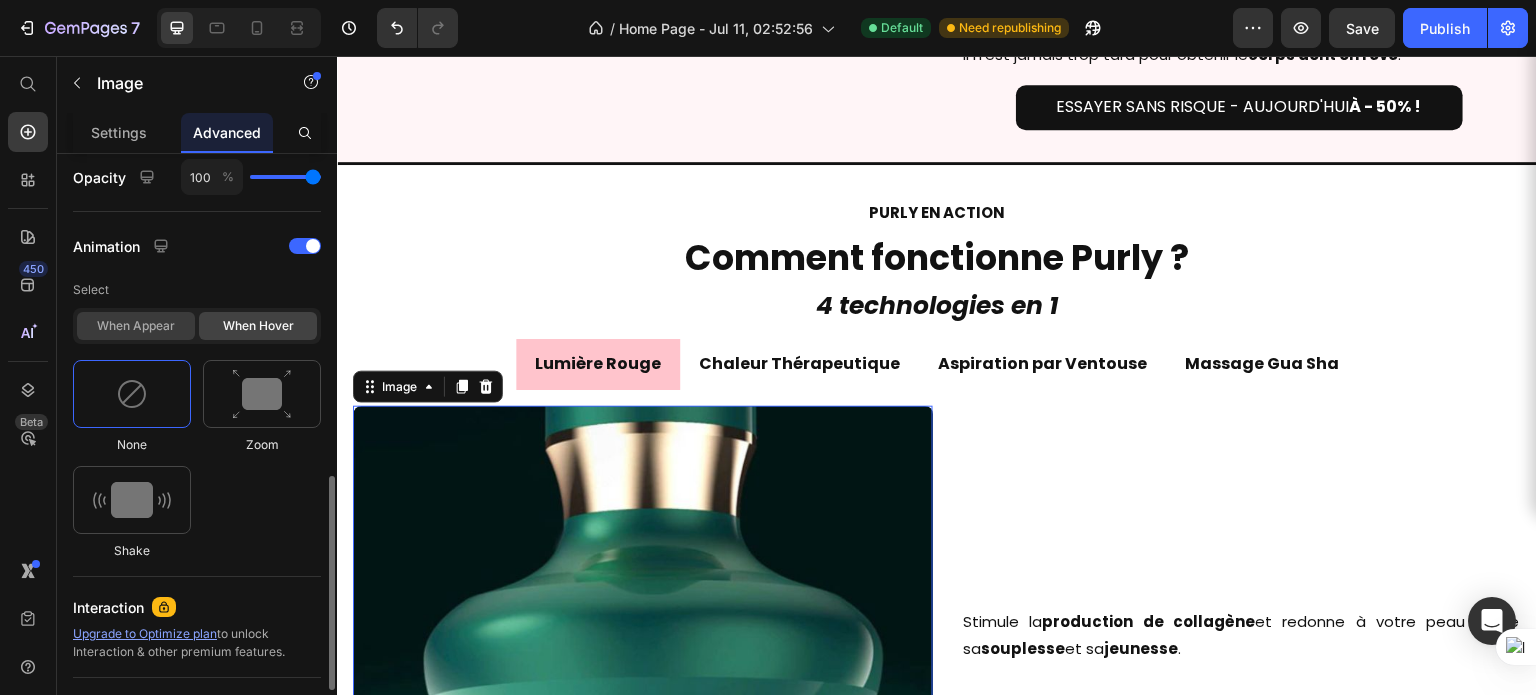 click on "When appear" 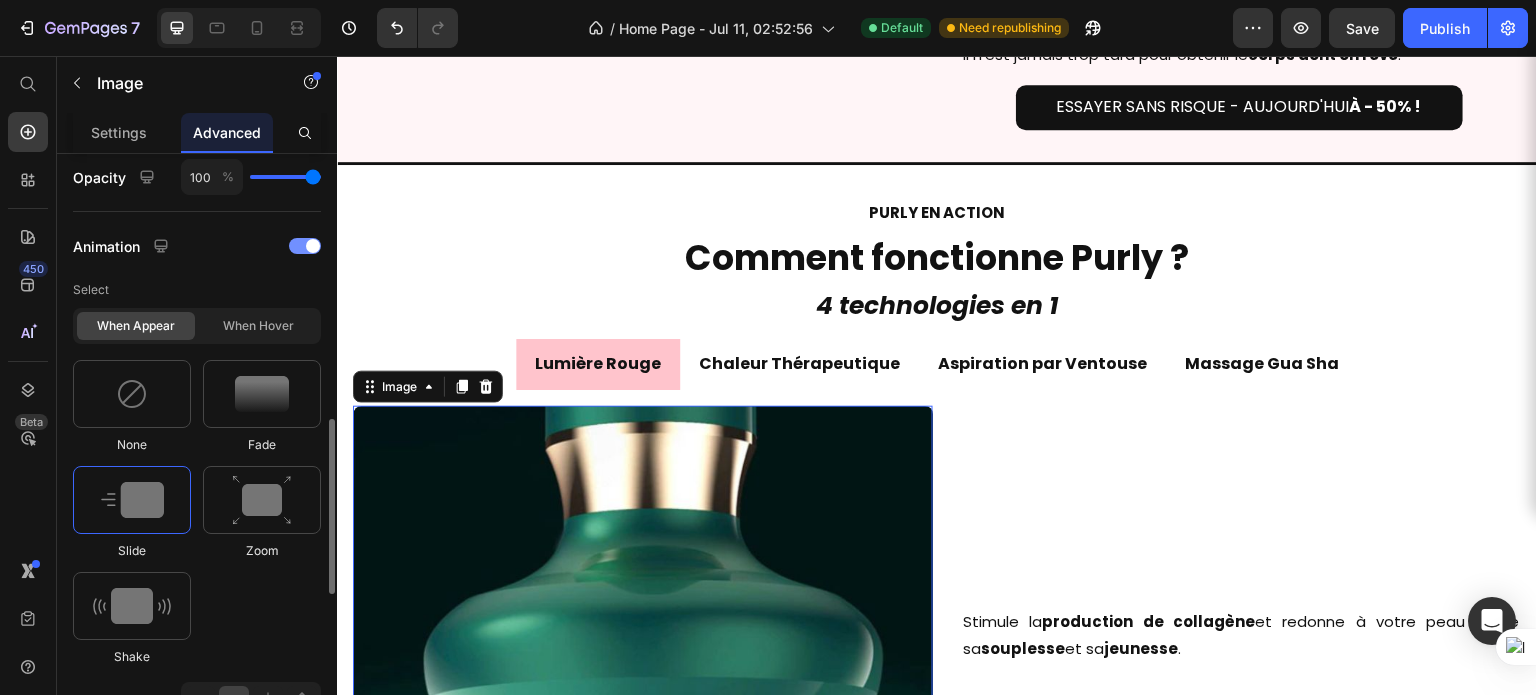 click on "Animation" at bounding box center [197, 246] 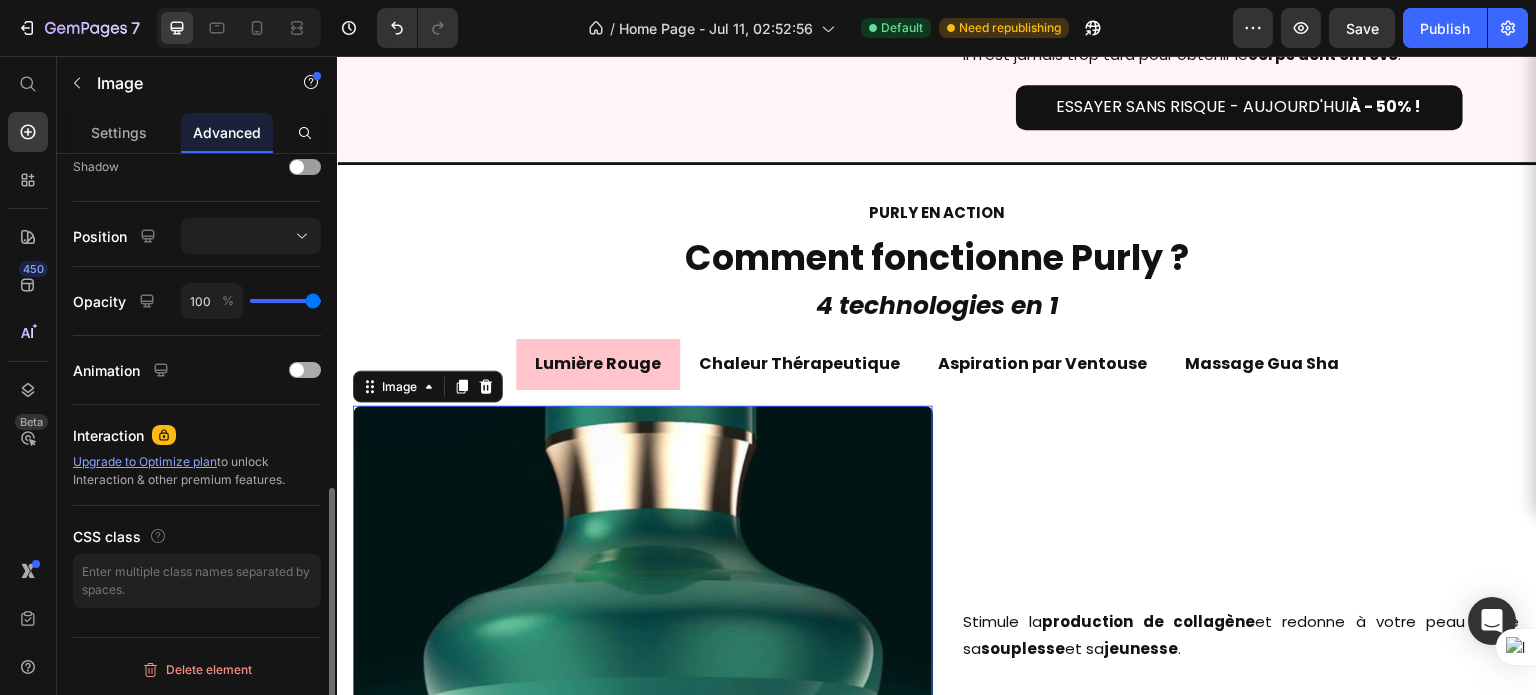 scroll, scrollTop: 772, scrollLeft: 0, axis: vertical 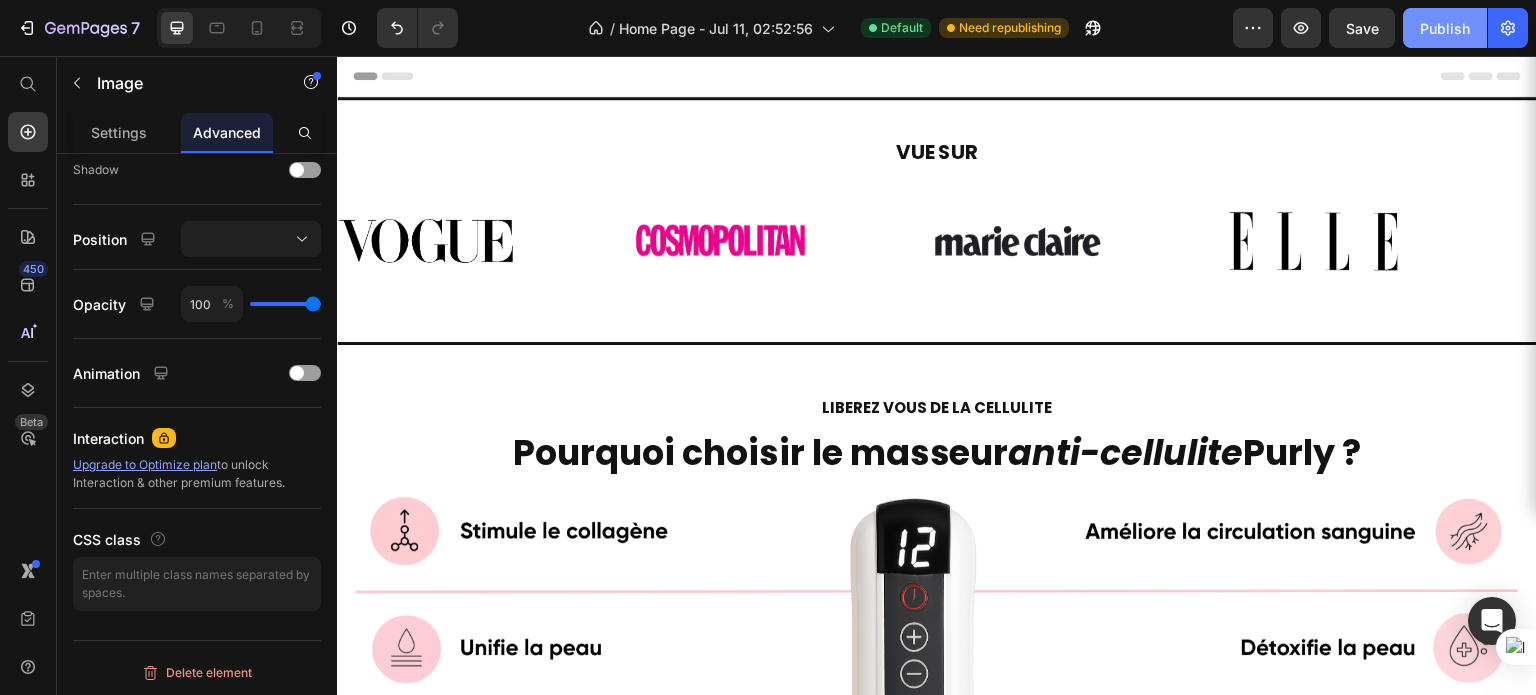 click on "Publish" at bounding box center (1445, 28) 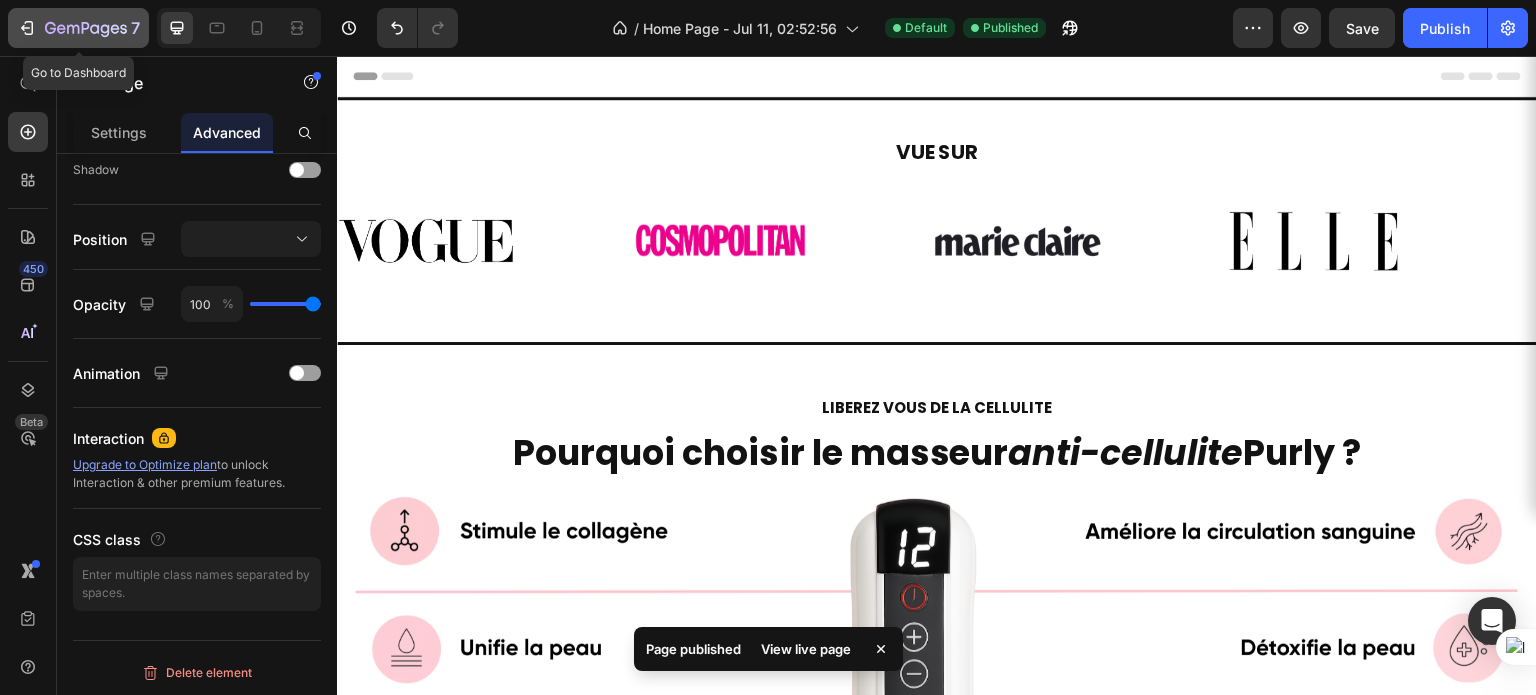 click 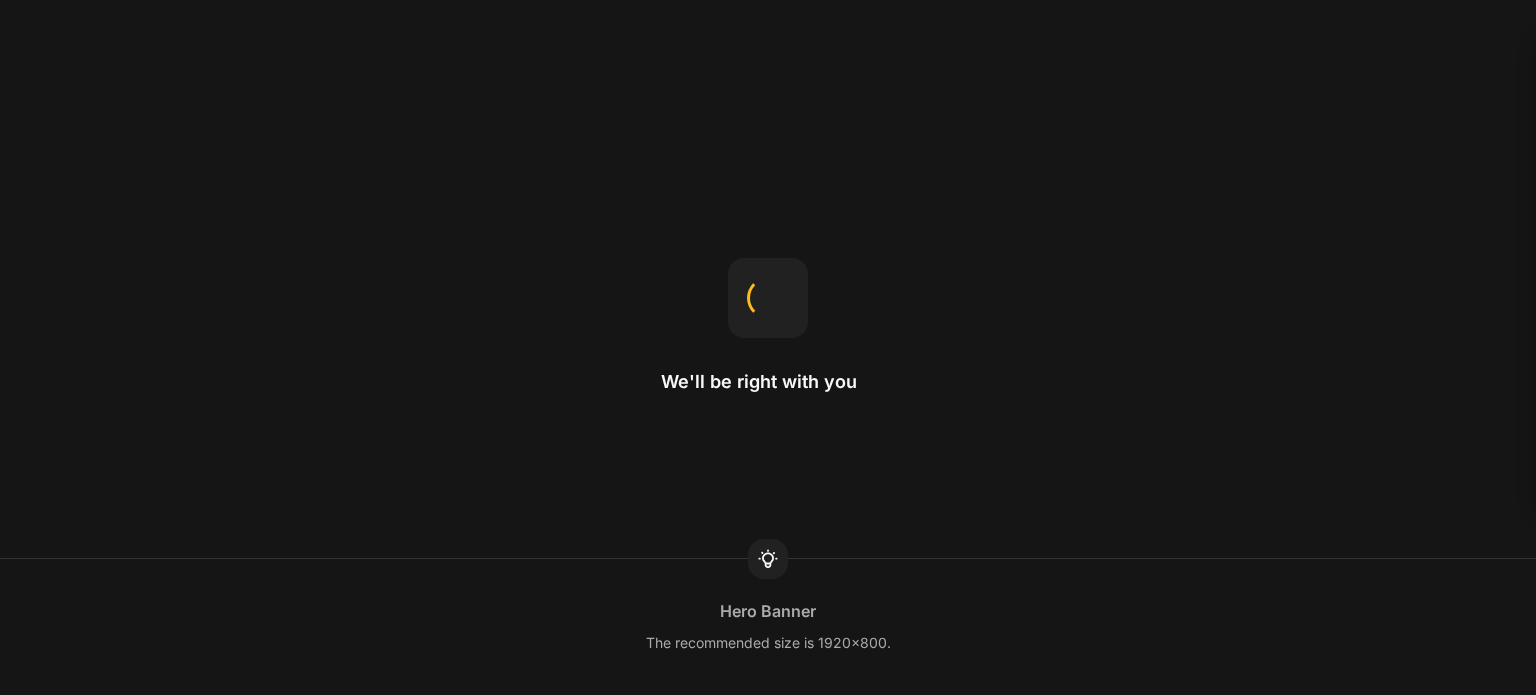 scroll, scrollTop: 0, scrollLeft: 0, axis: both 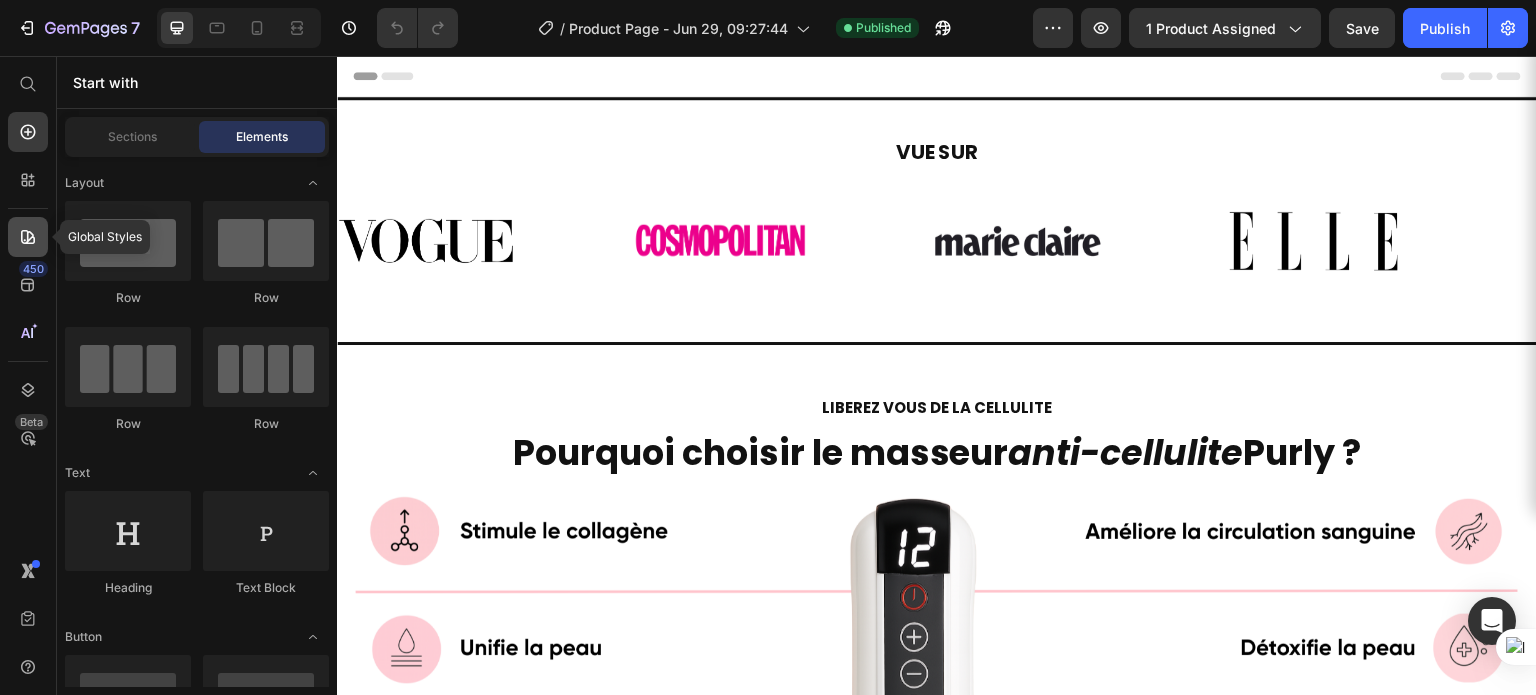 click 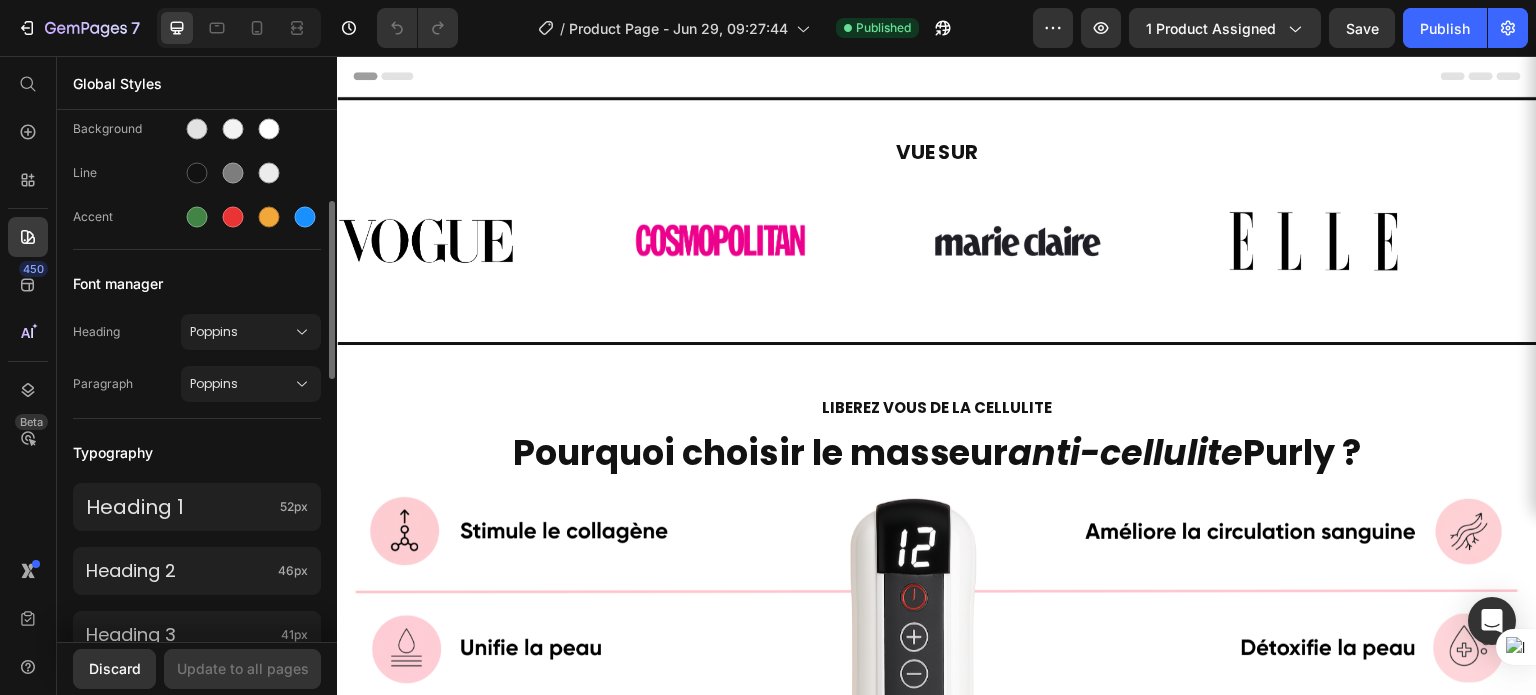 scroll, scrollTop: 262, scrollLeft: 0, axis: vertical 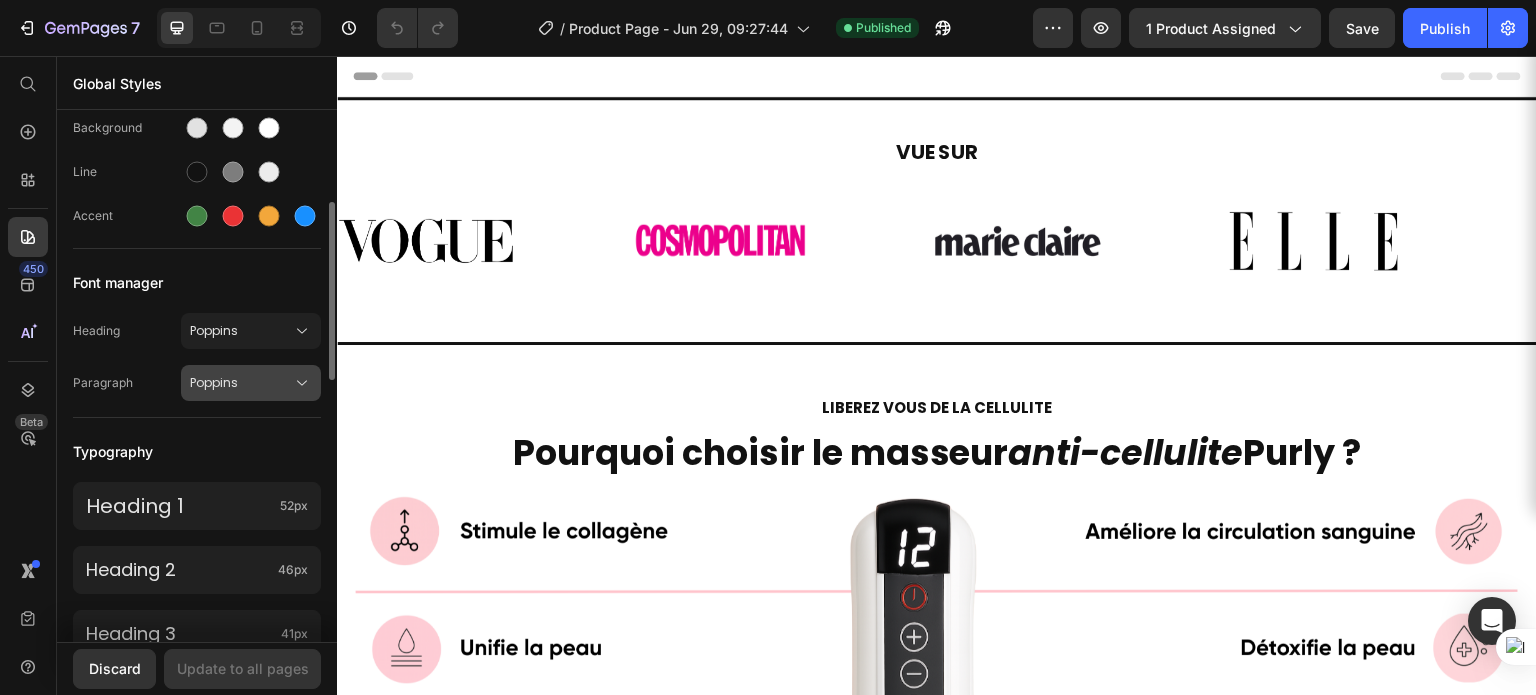 click on "Poppins" at bounding box center [241, 383] 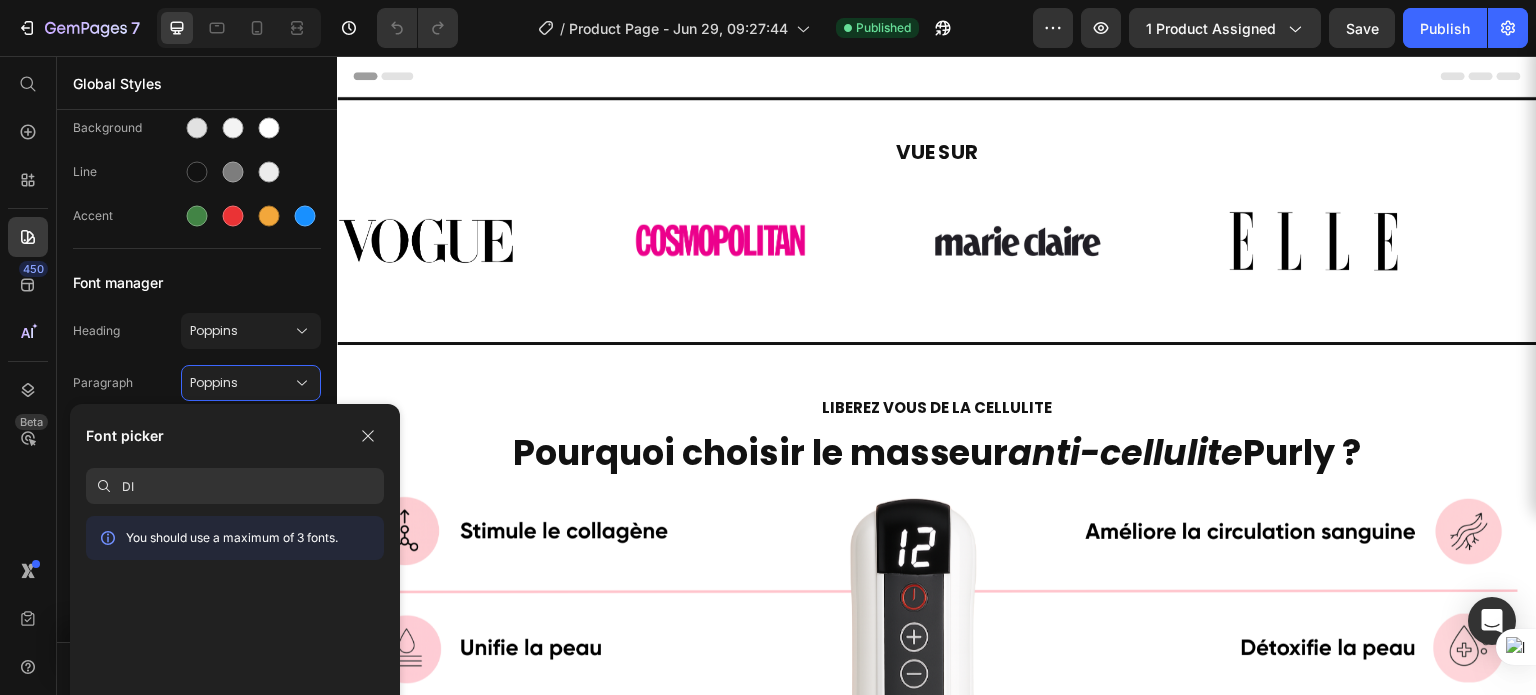 type on "D" 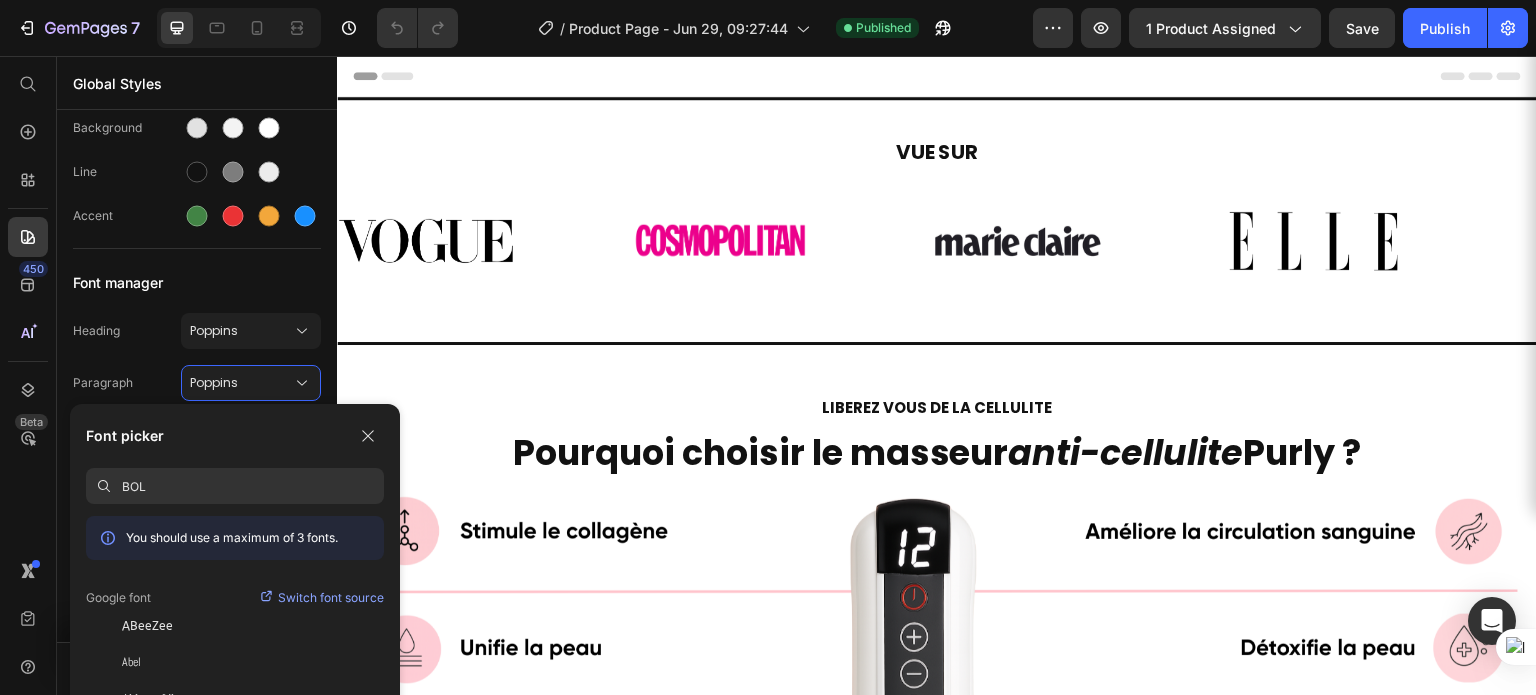 type on "BOLD" 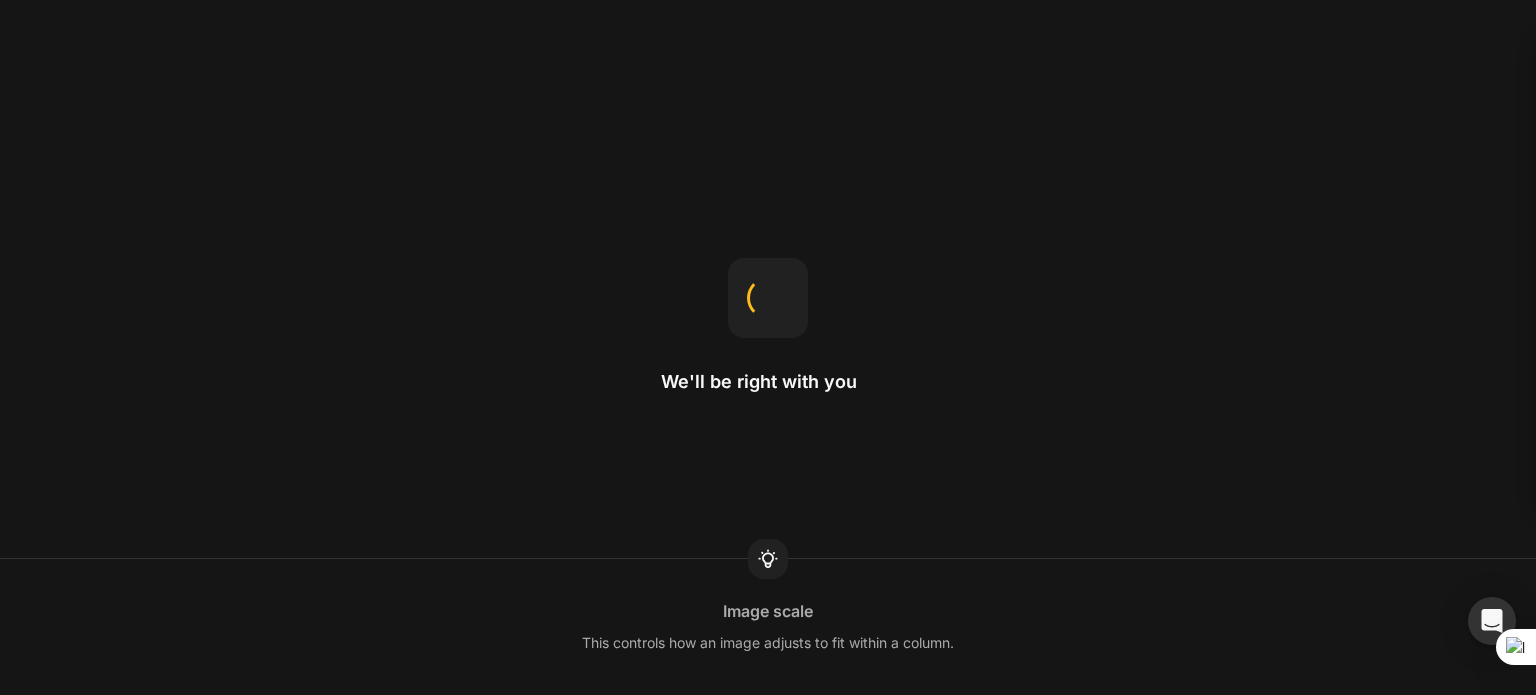 scroll, scrollTop: 0, scrollLeft: 0, axis: both 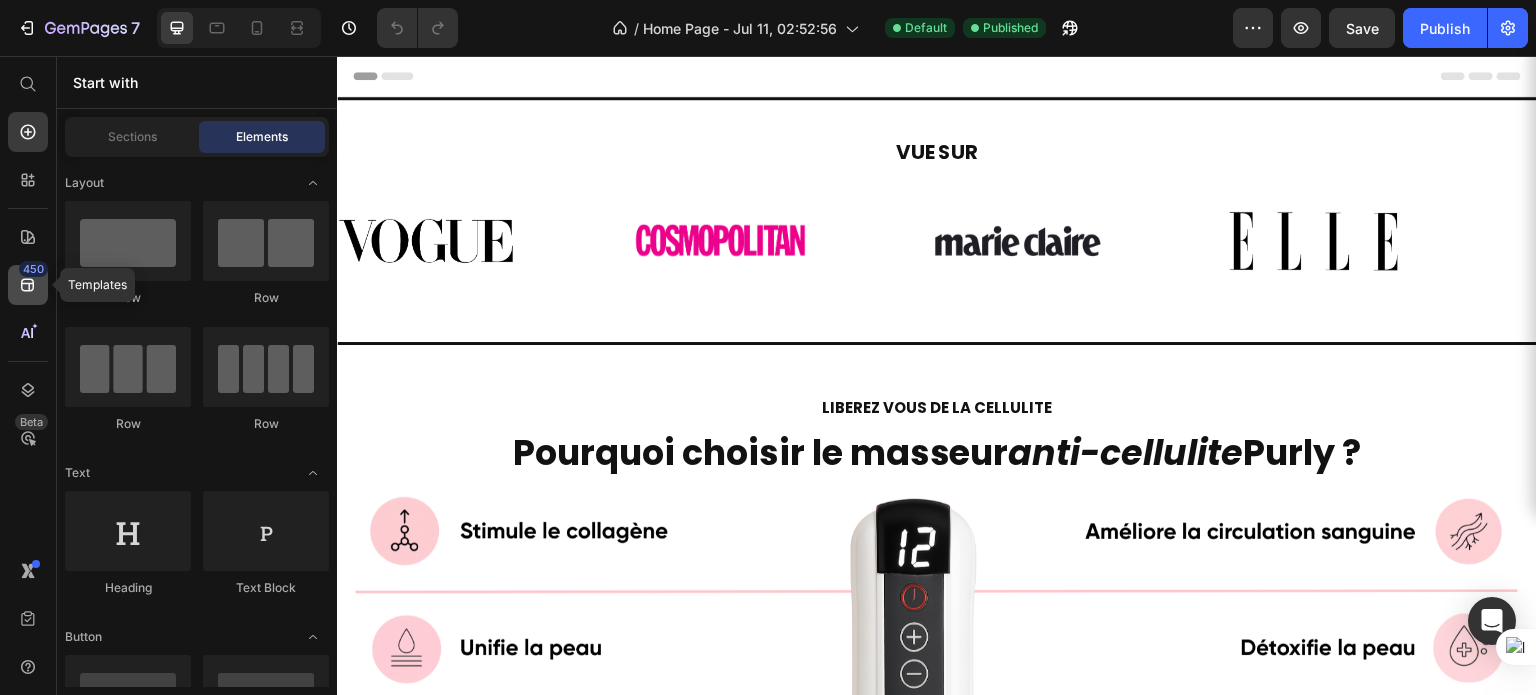 click 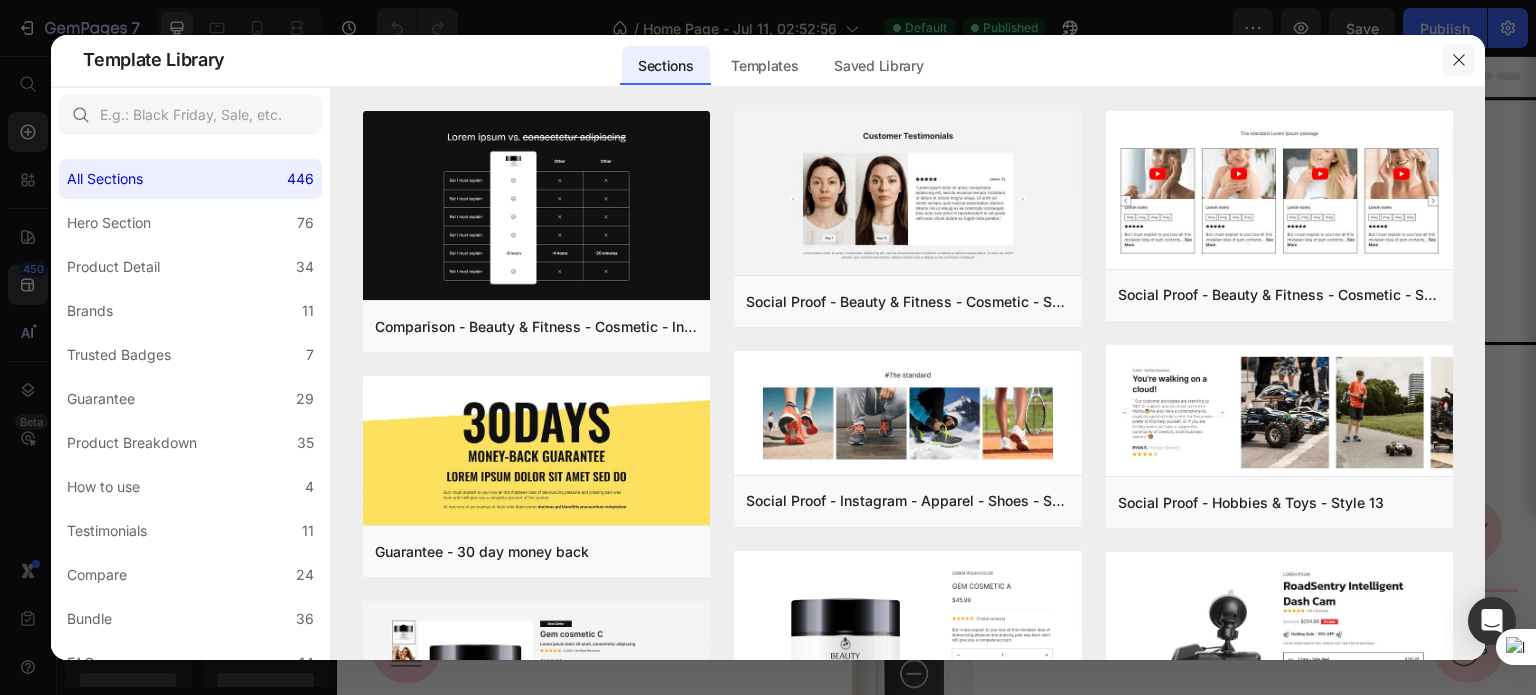 click 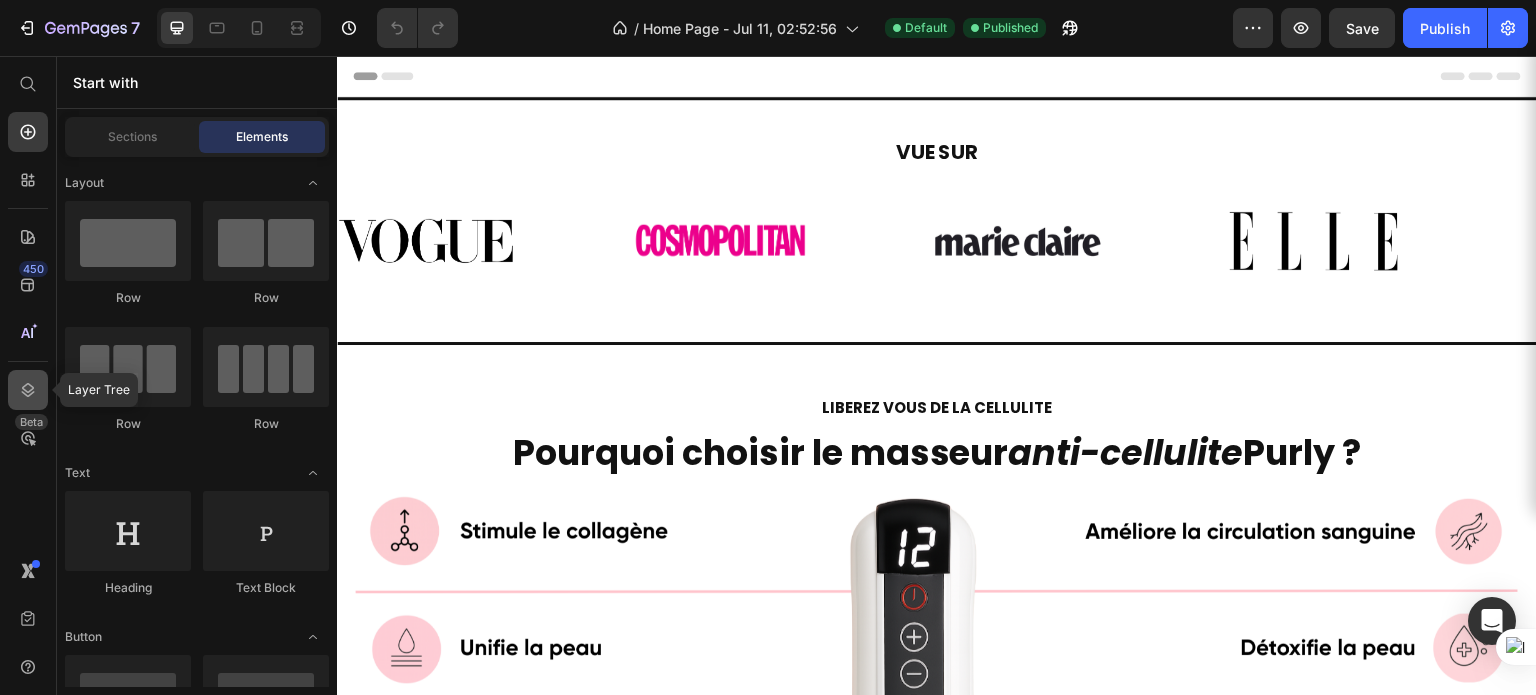 click 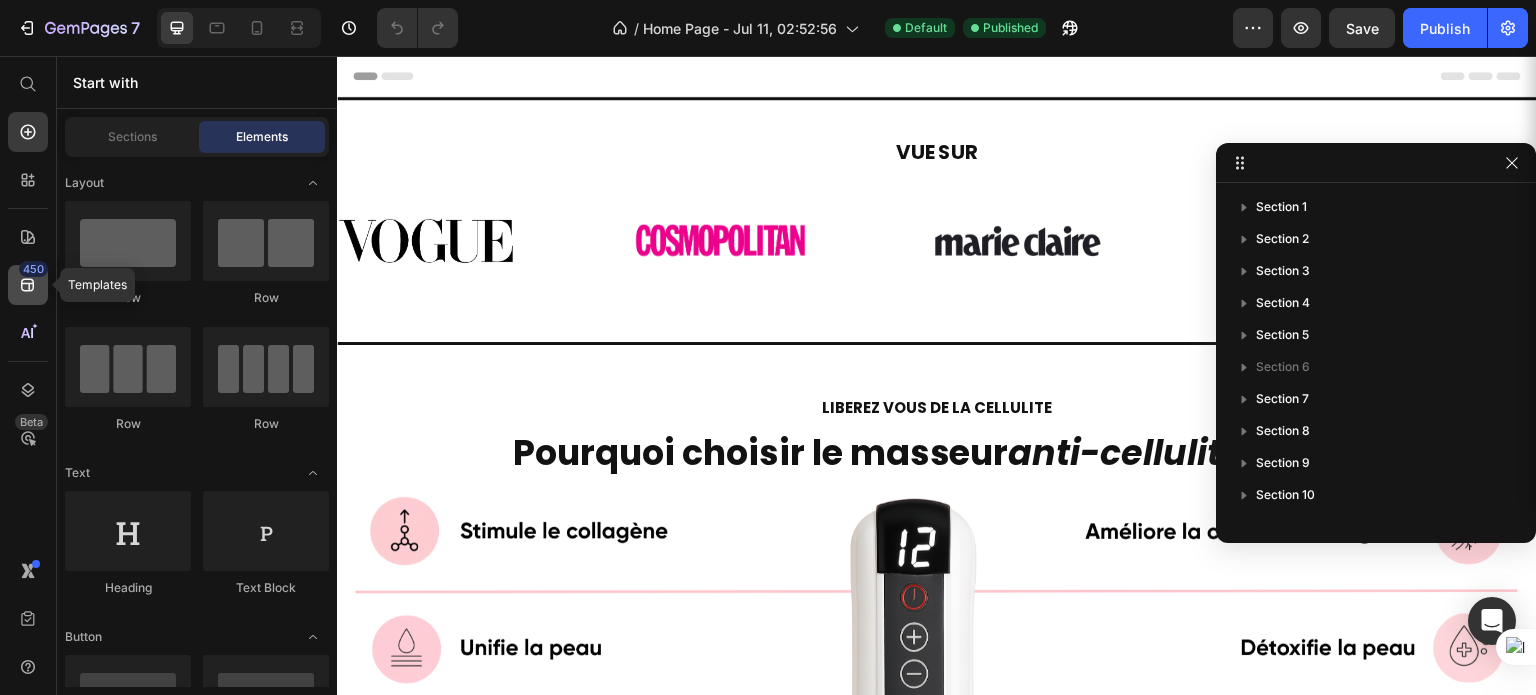 click on "450" 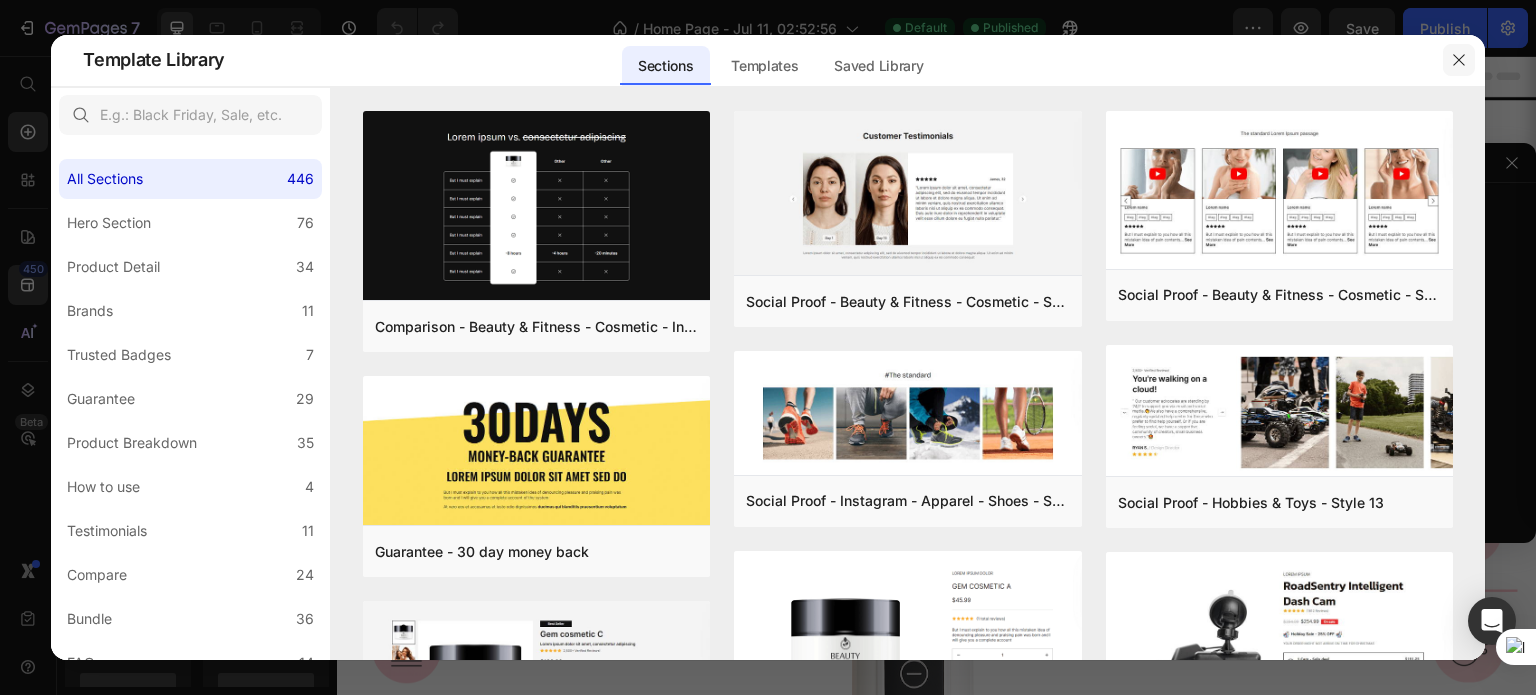 click 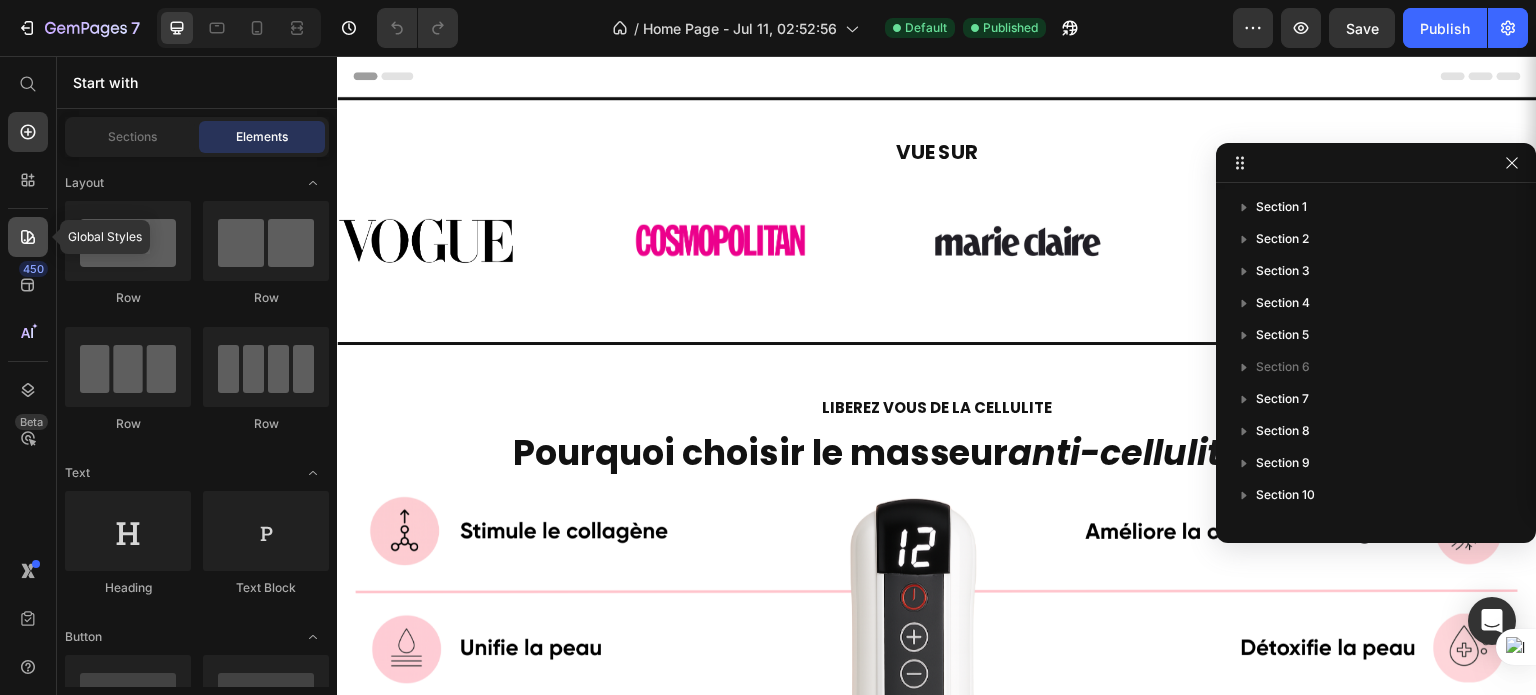 click 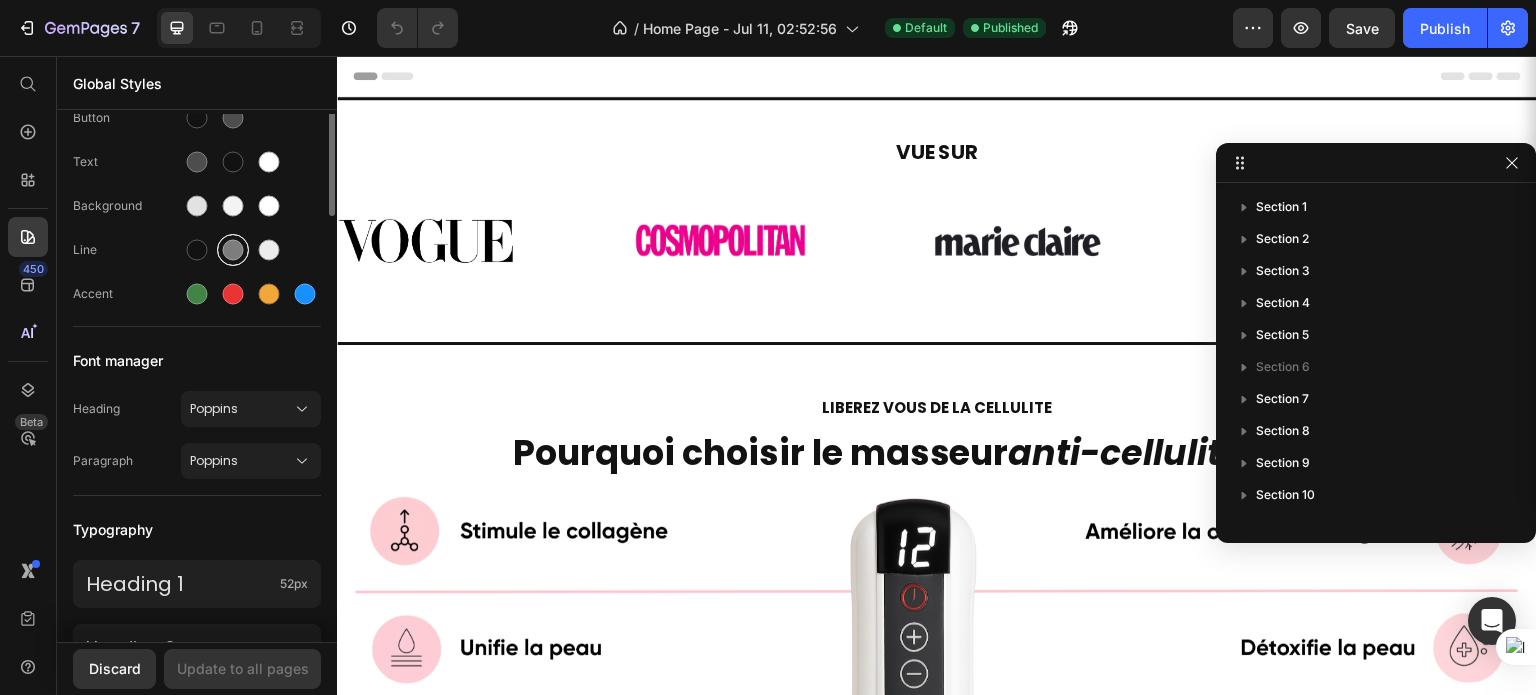 scroll, scrollTop: 185, scrollLeft: 0, axis: vertical 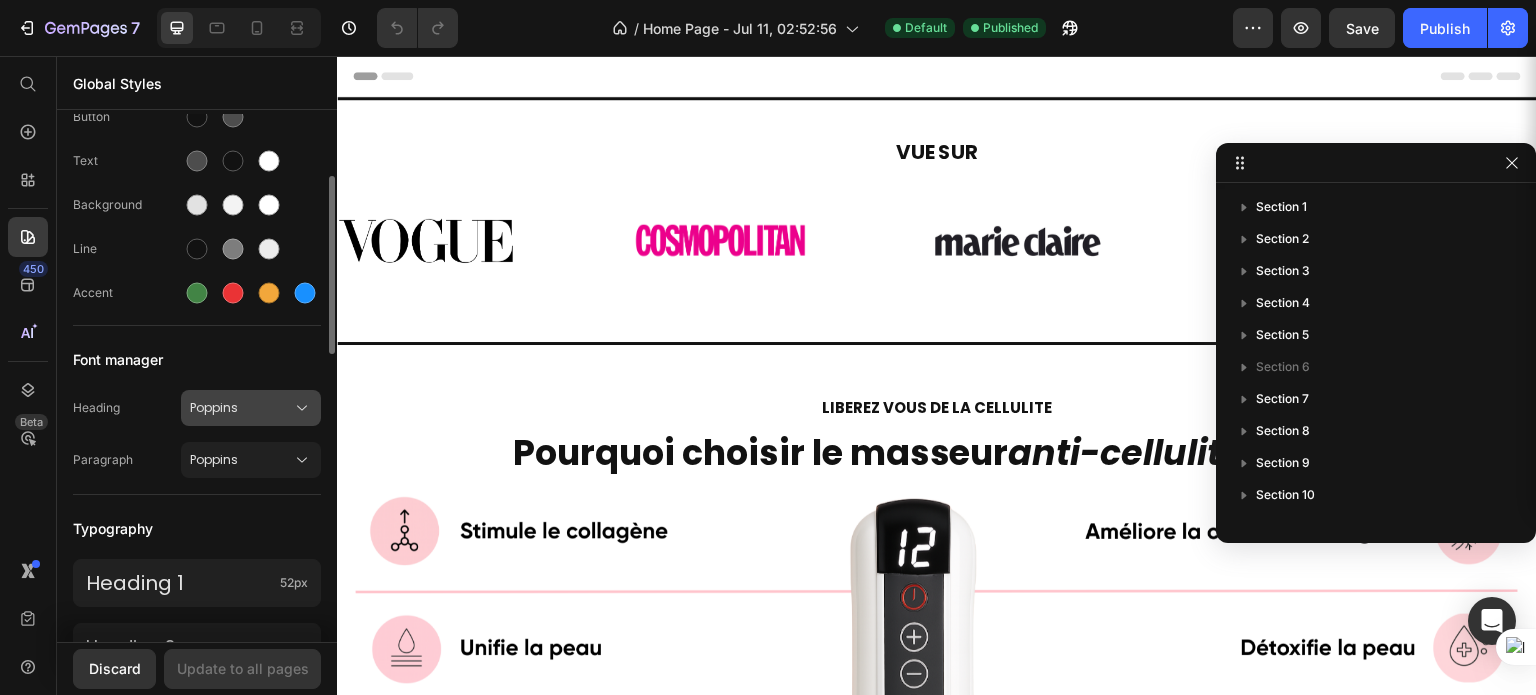 click on "Poppins" at bounding box center [251, 408] 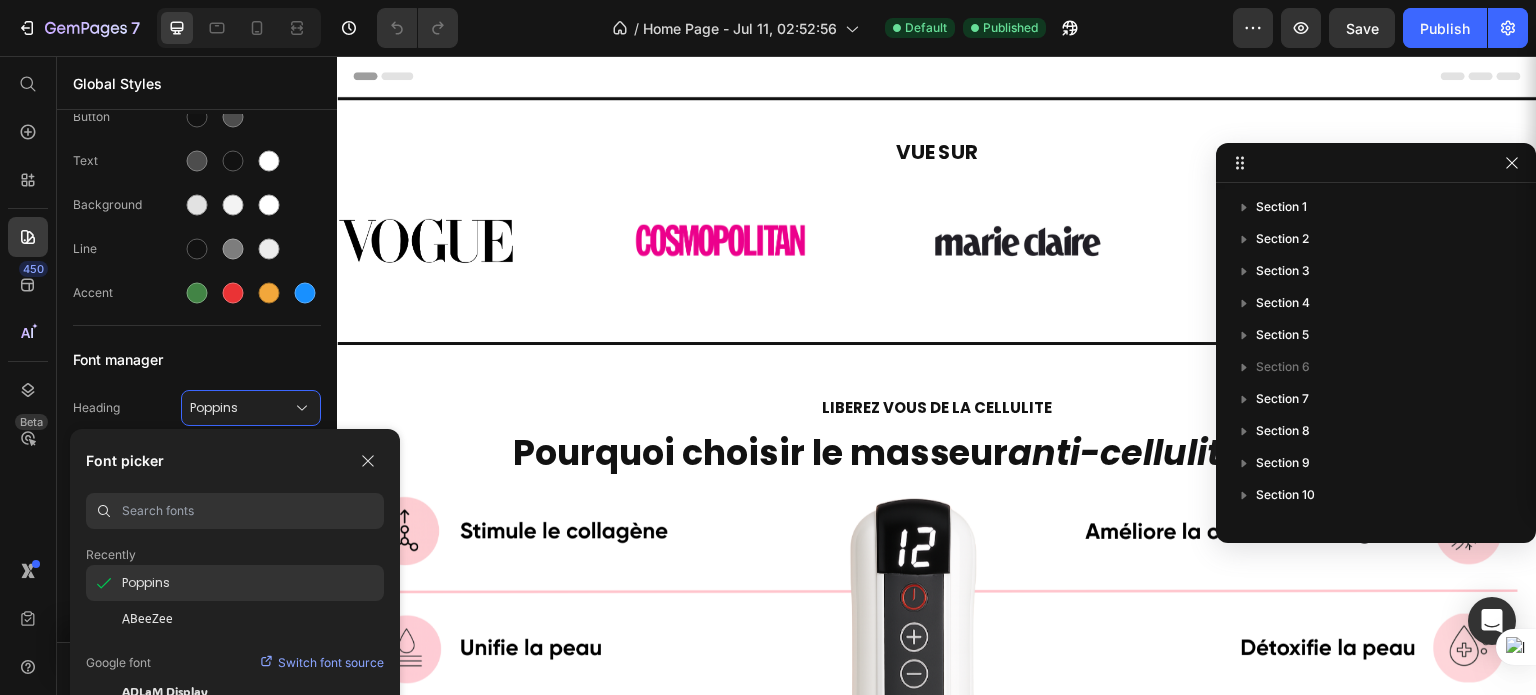 scroll, scrollTop: 68, scrollLeft: 0, axis: vertical 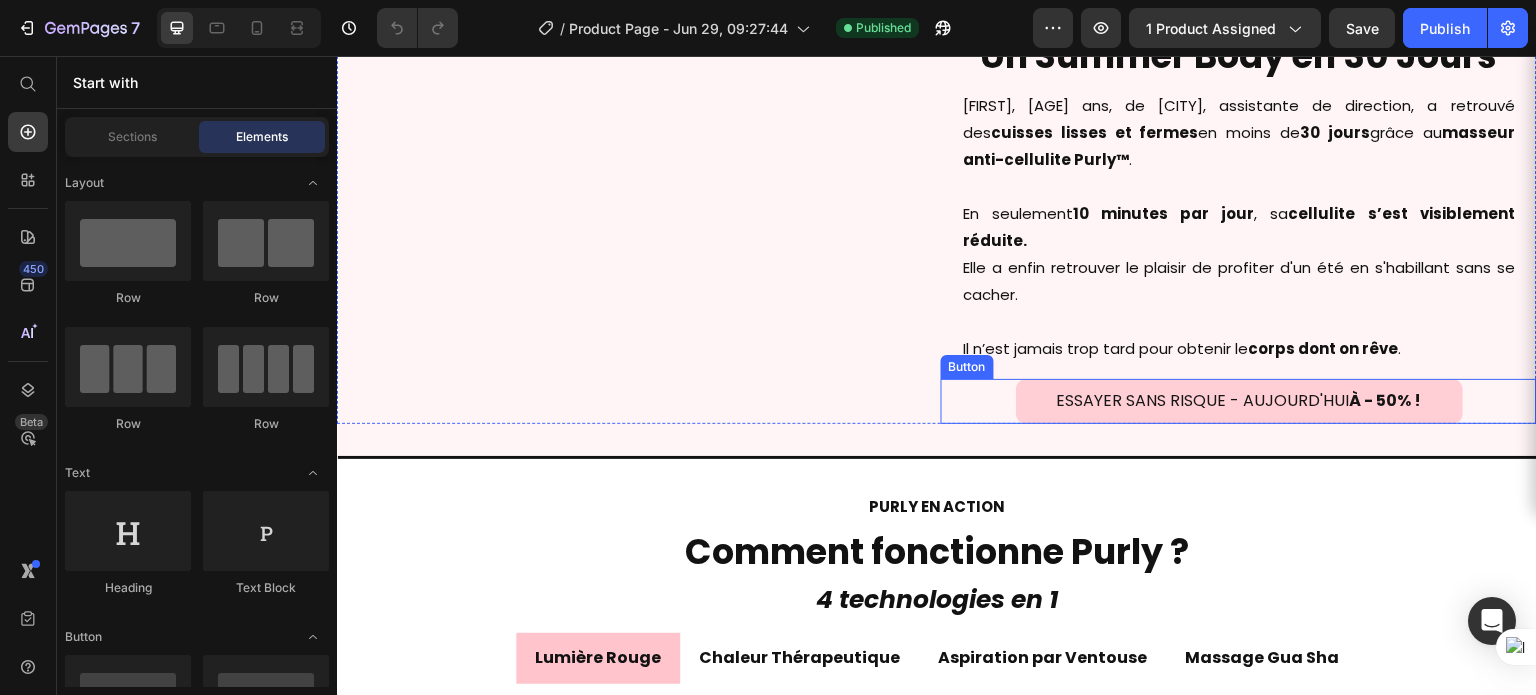 click on "ESSAYER SANS RISQUE - AUJOURD'HUI  À - 50% !" at bounding box center (1239, 401) 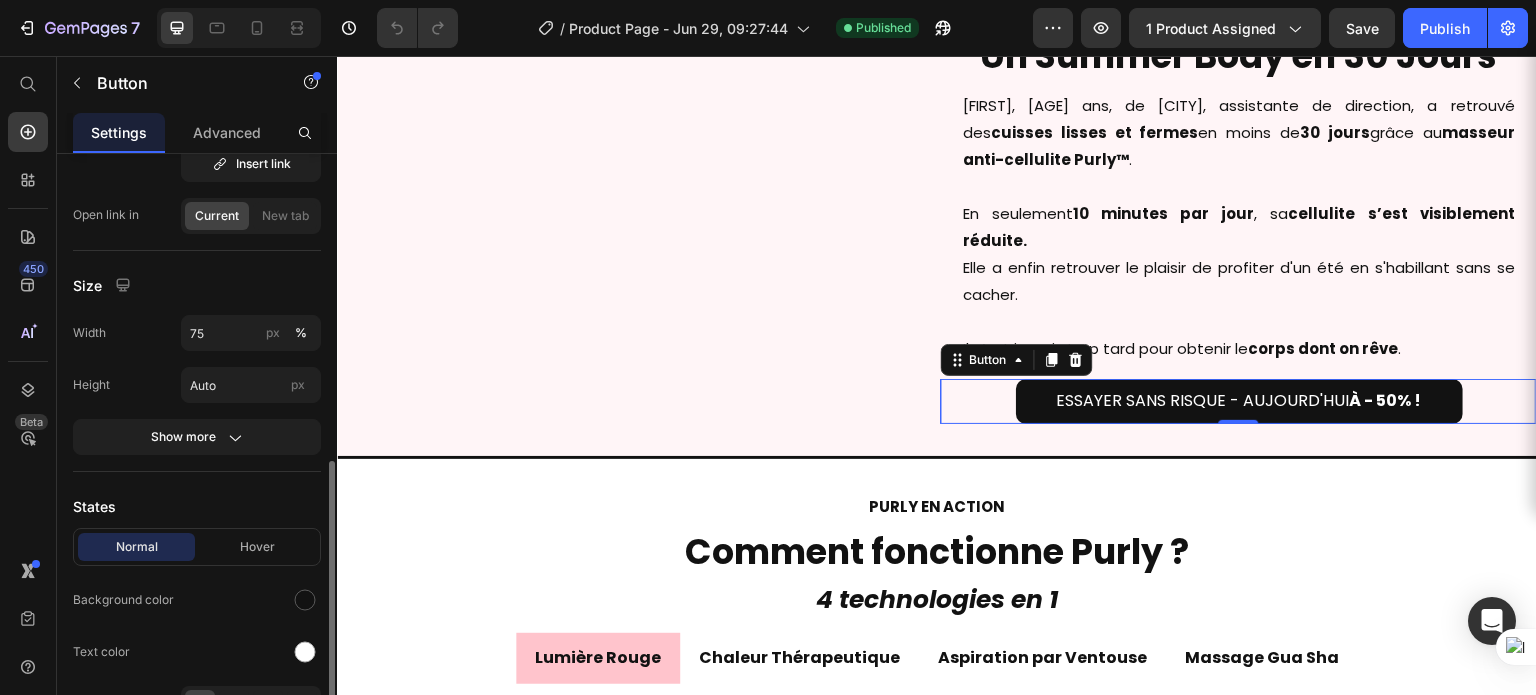 scroll, scrollTop: 349, scrollLeft: 0, axis: vertical 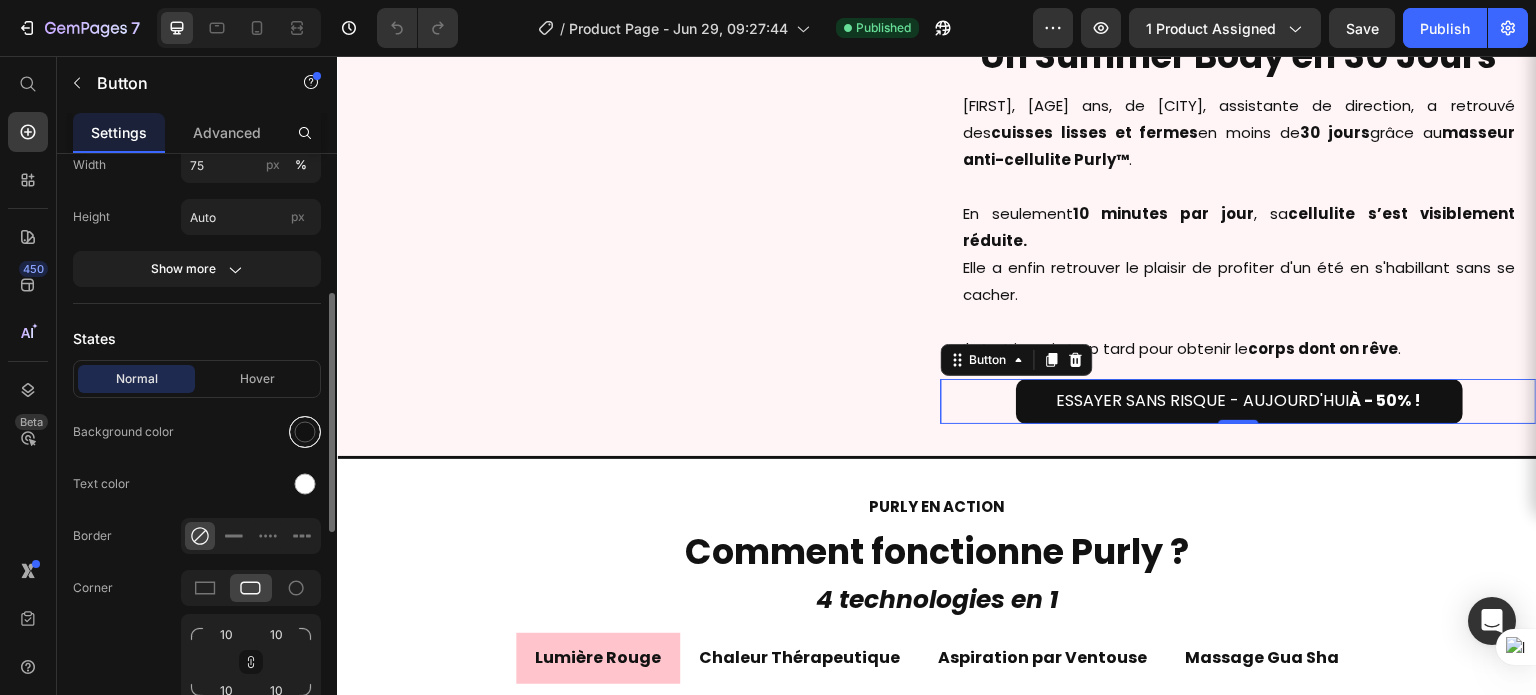 click at bounding box center [305, 432] 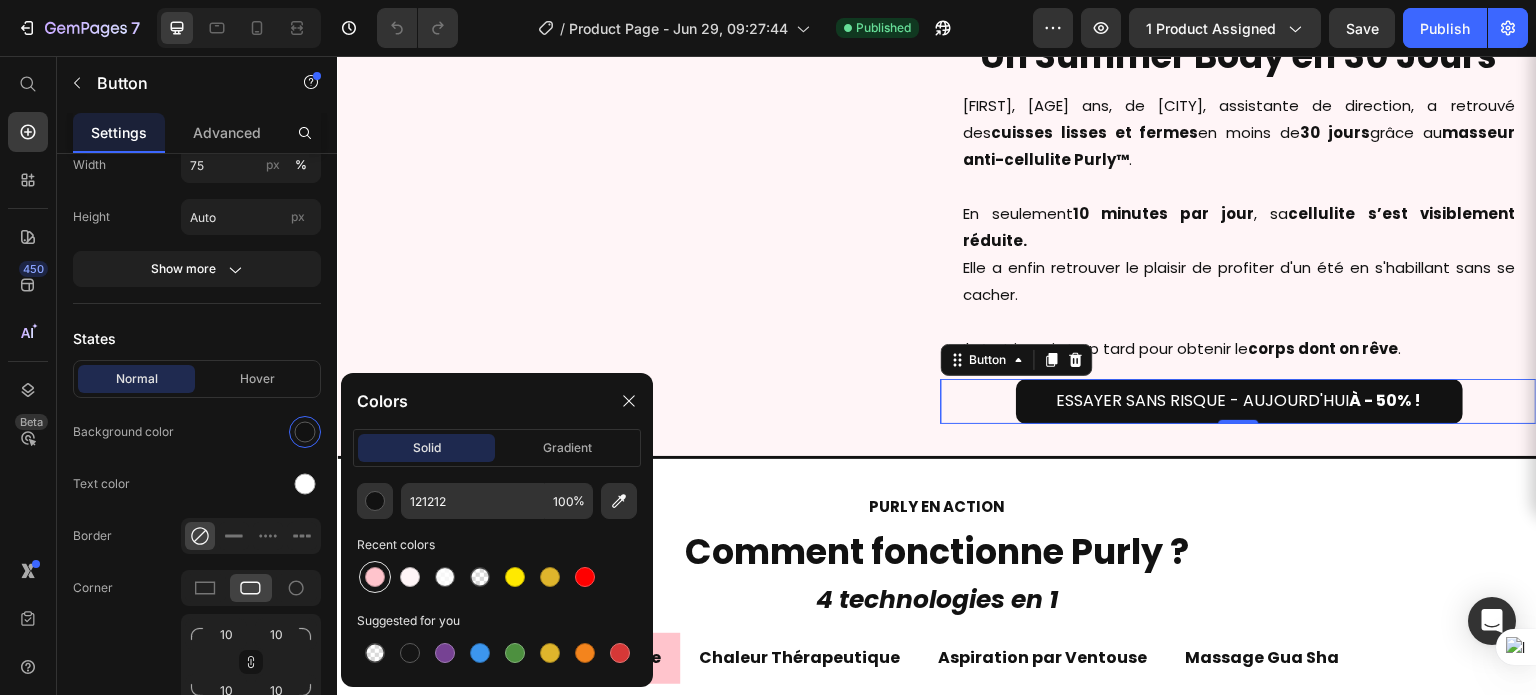 click at bounding box center (375, 577) 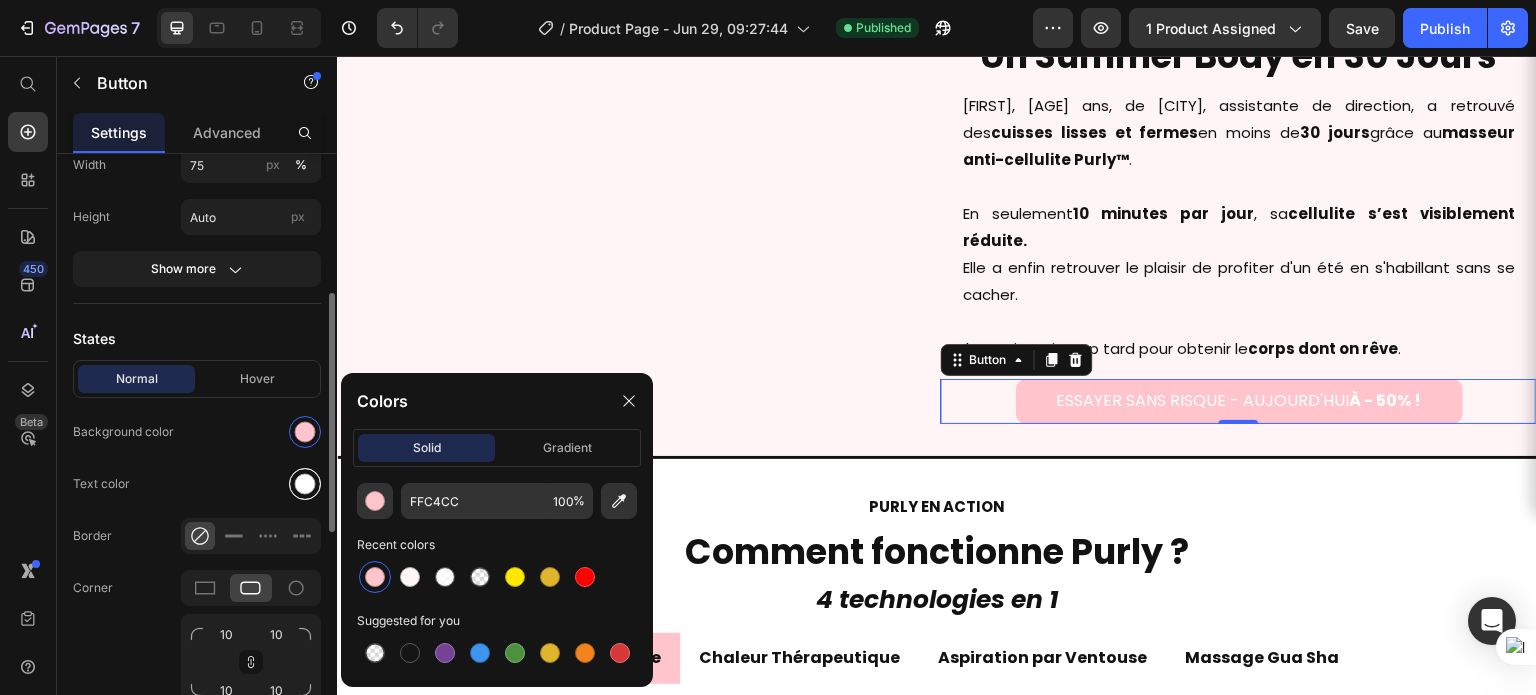 click at bounding box center [305, 484] 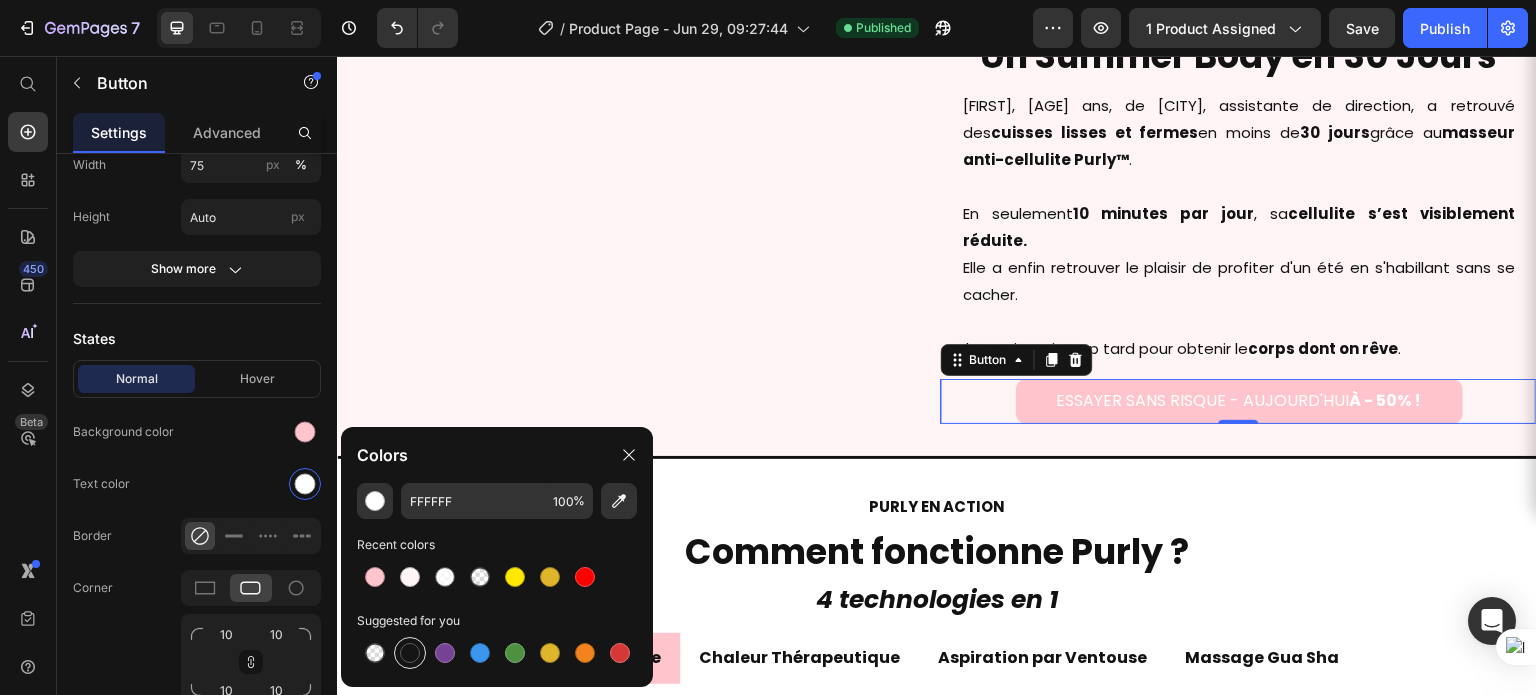 click at bounding box center (410, 653) 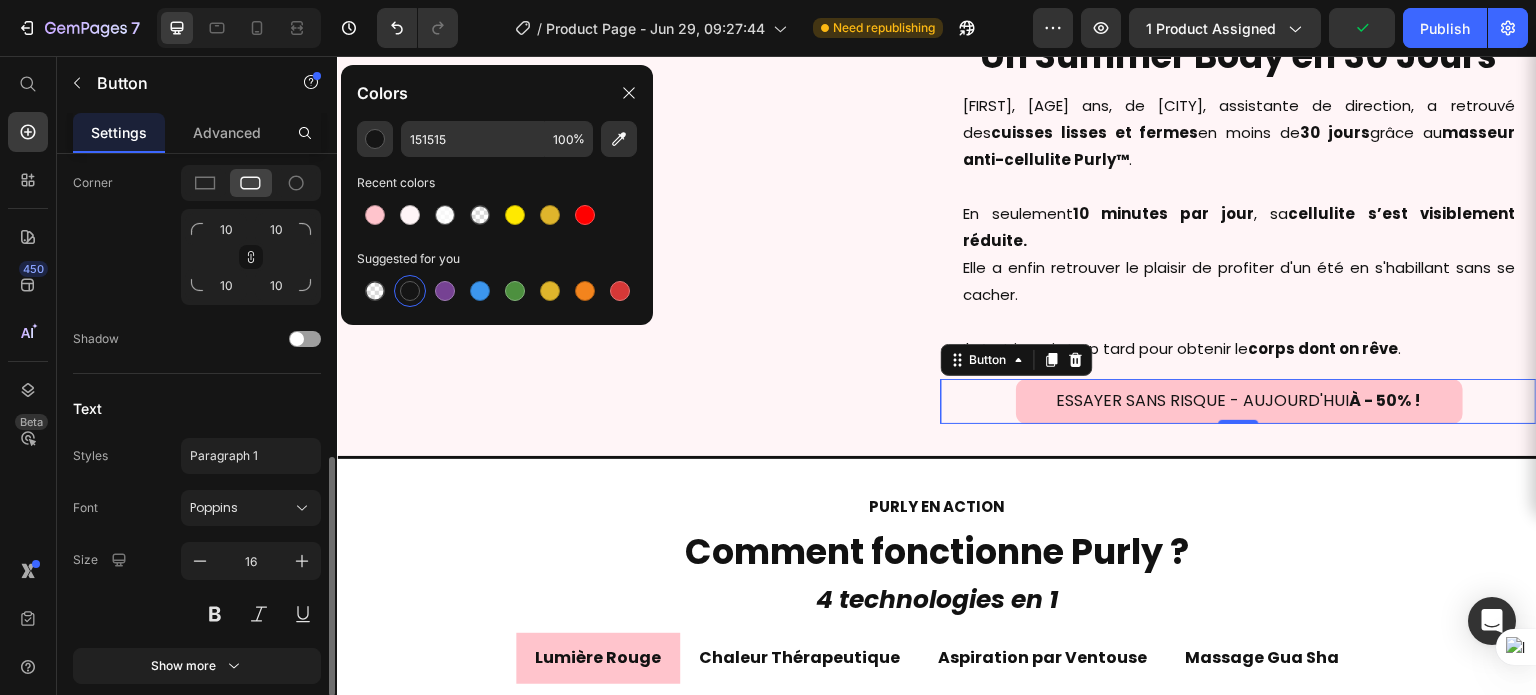 scroll, scrollTop: 755, scrollLeft: 0, axis: vertical 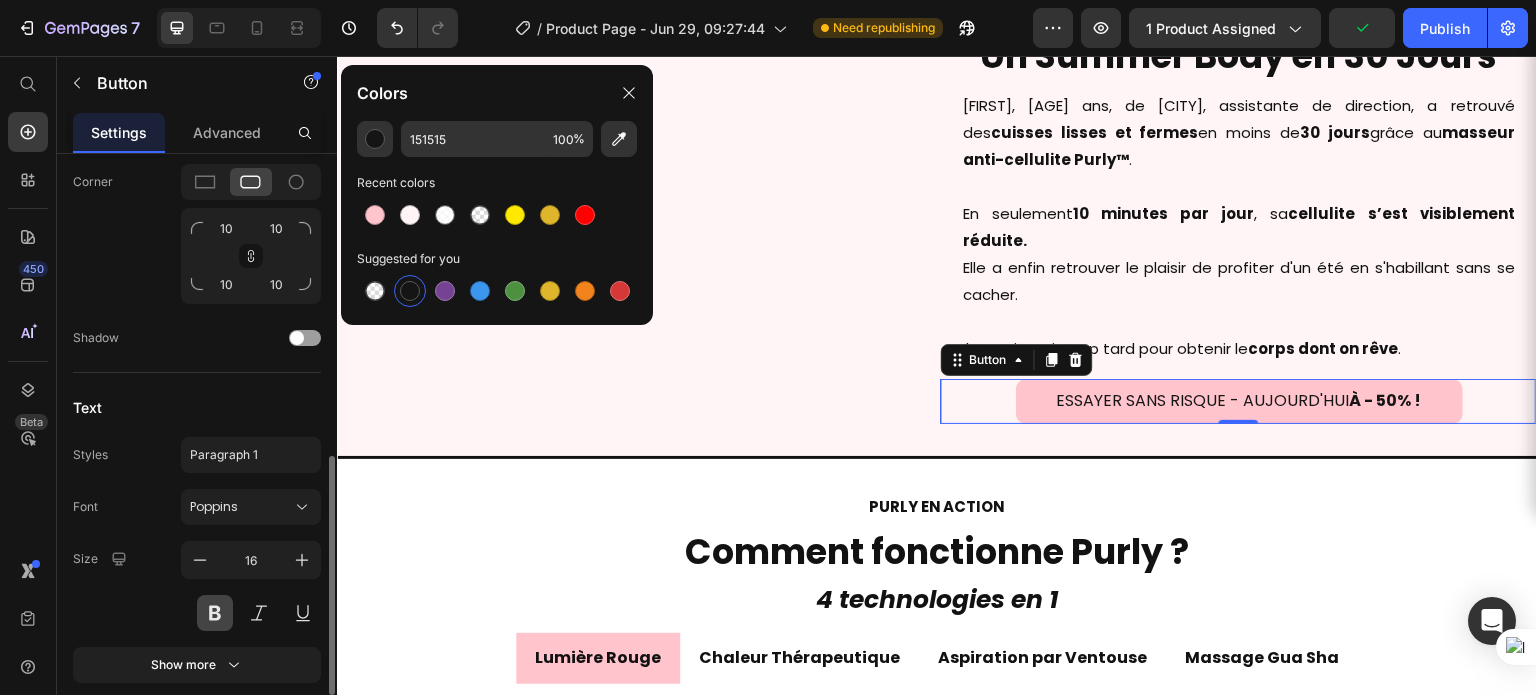 click at bounding box center [215, 613] 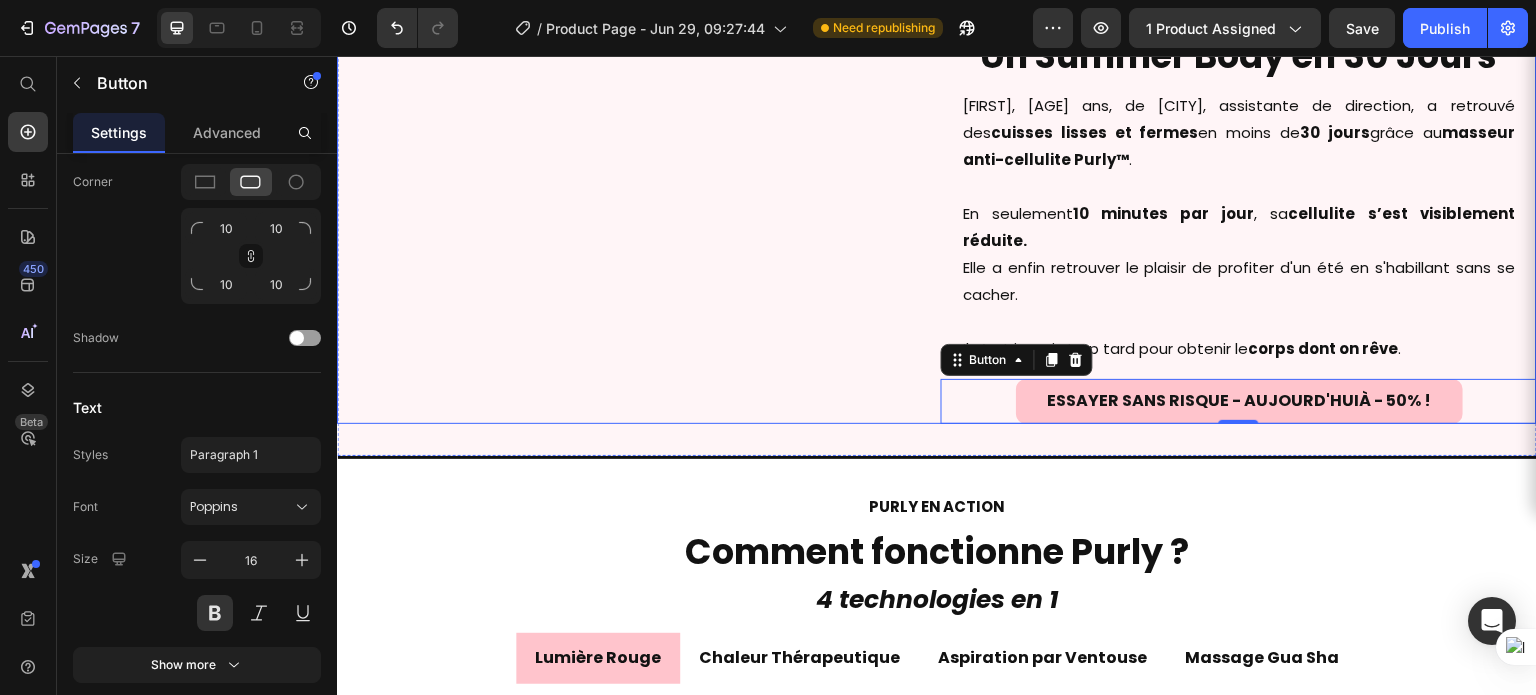 scroll, scrollTop: 2127, scrollLeft: 0, axis: vertical 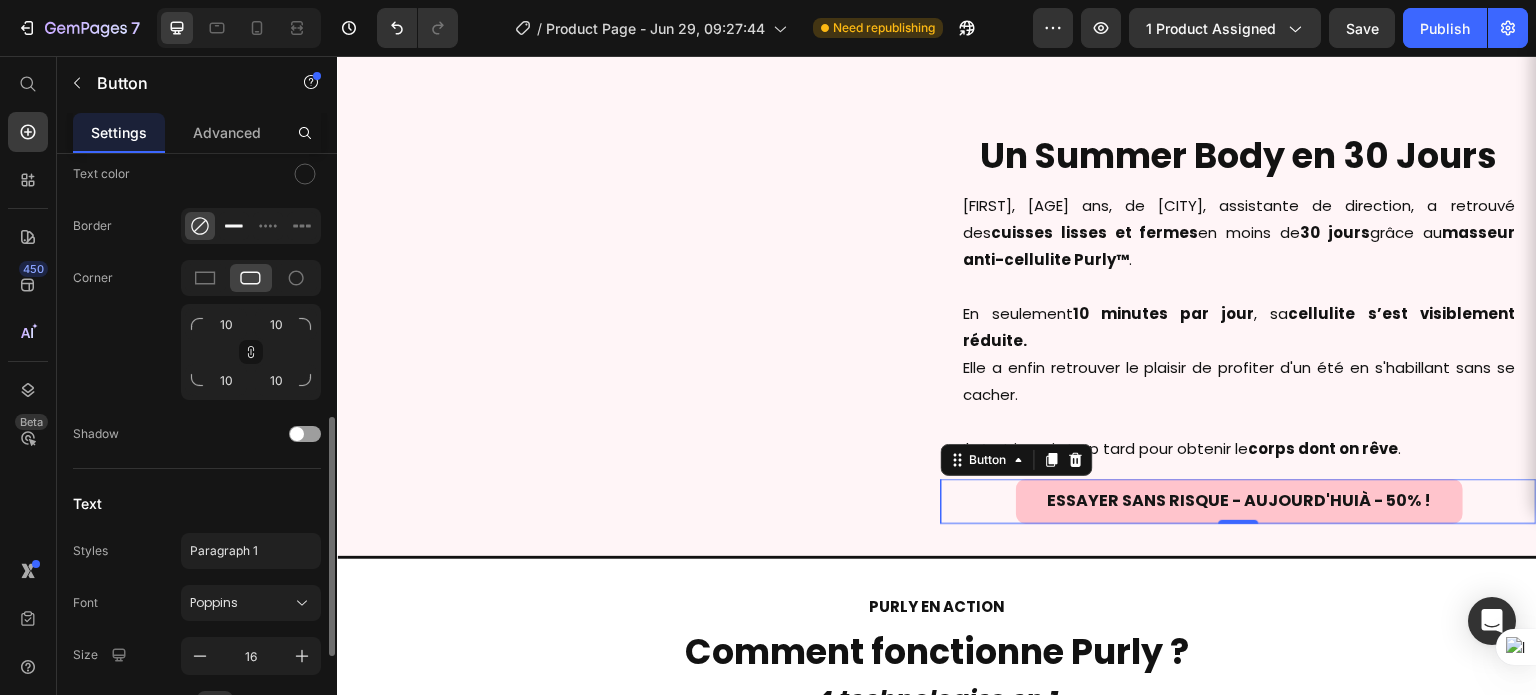 click 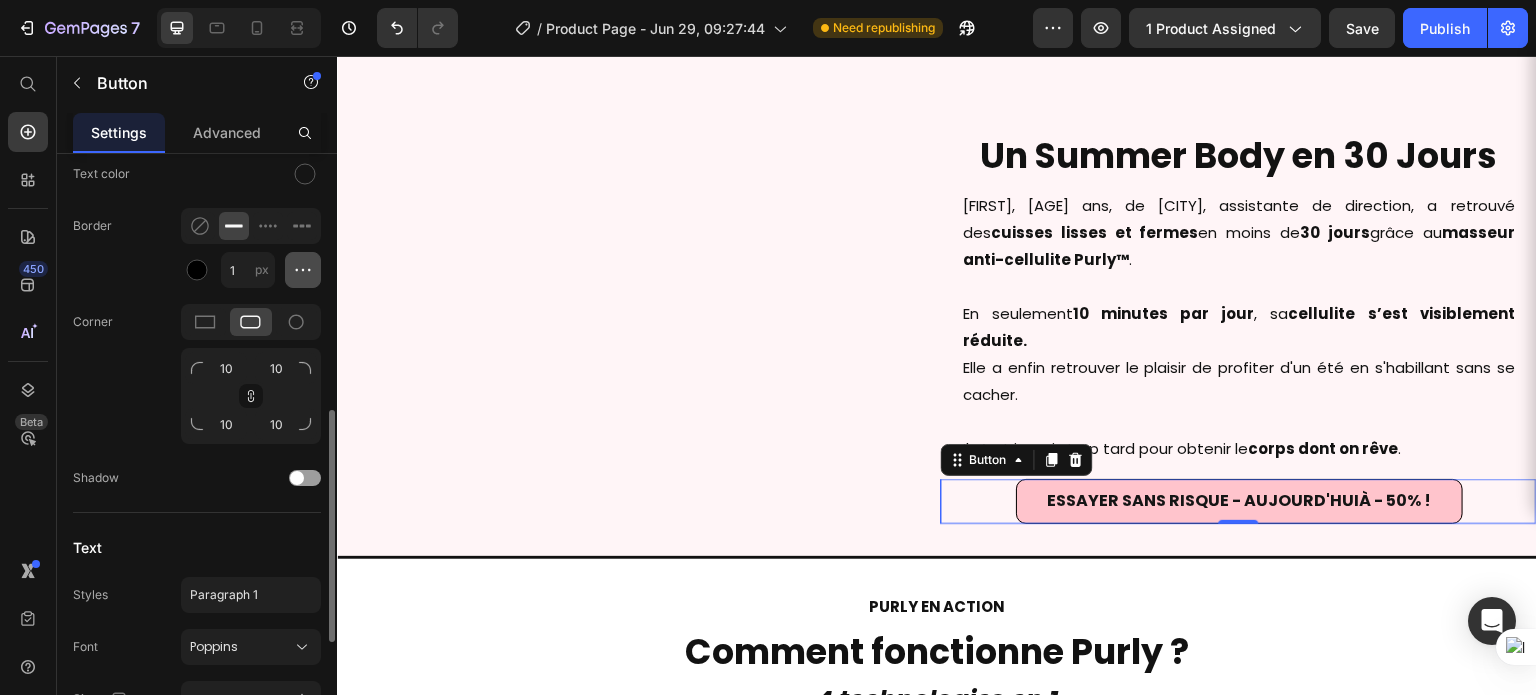 click 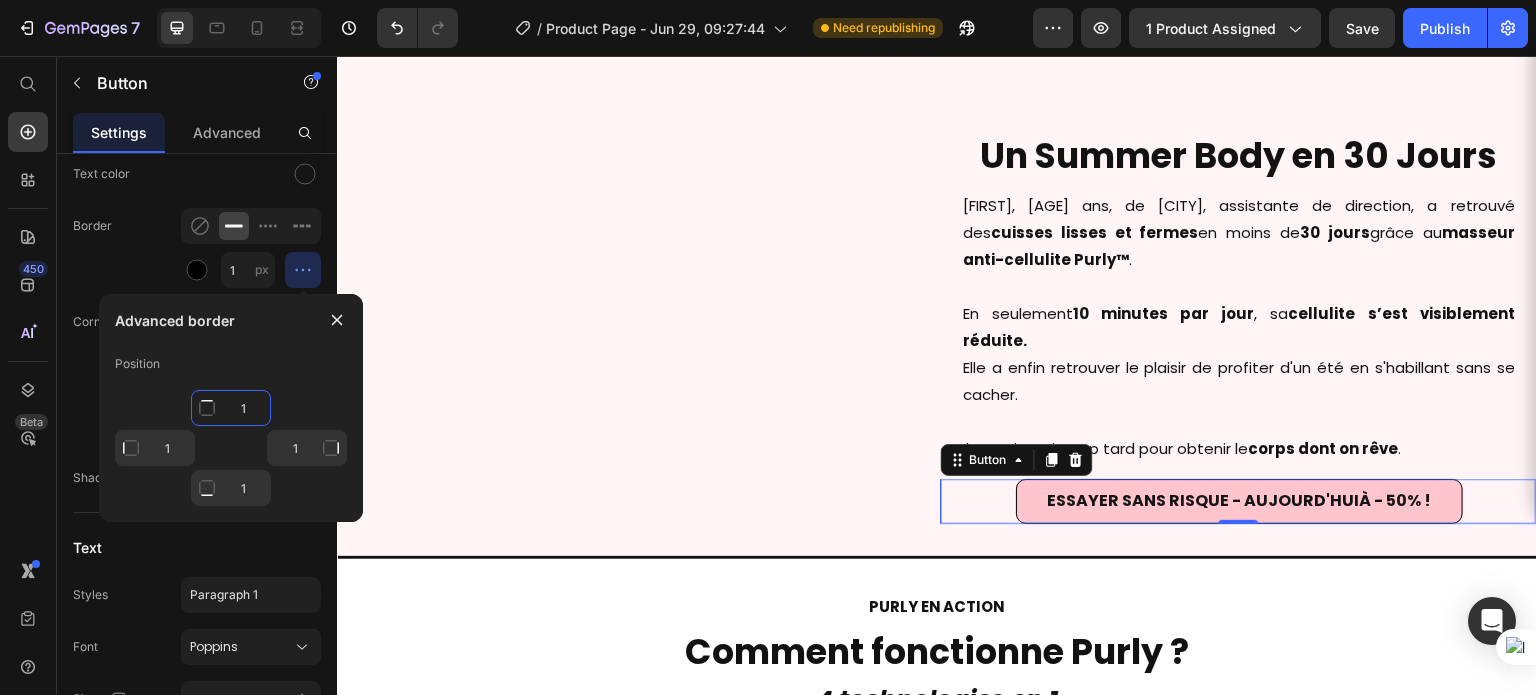 click on "1" 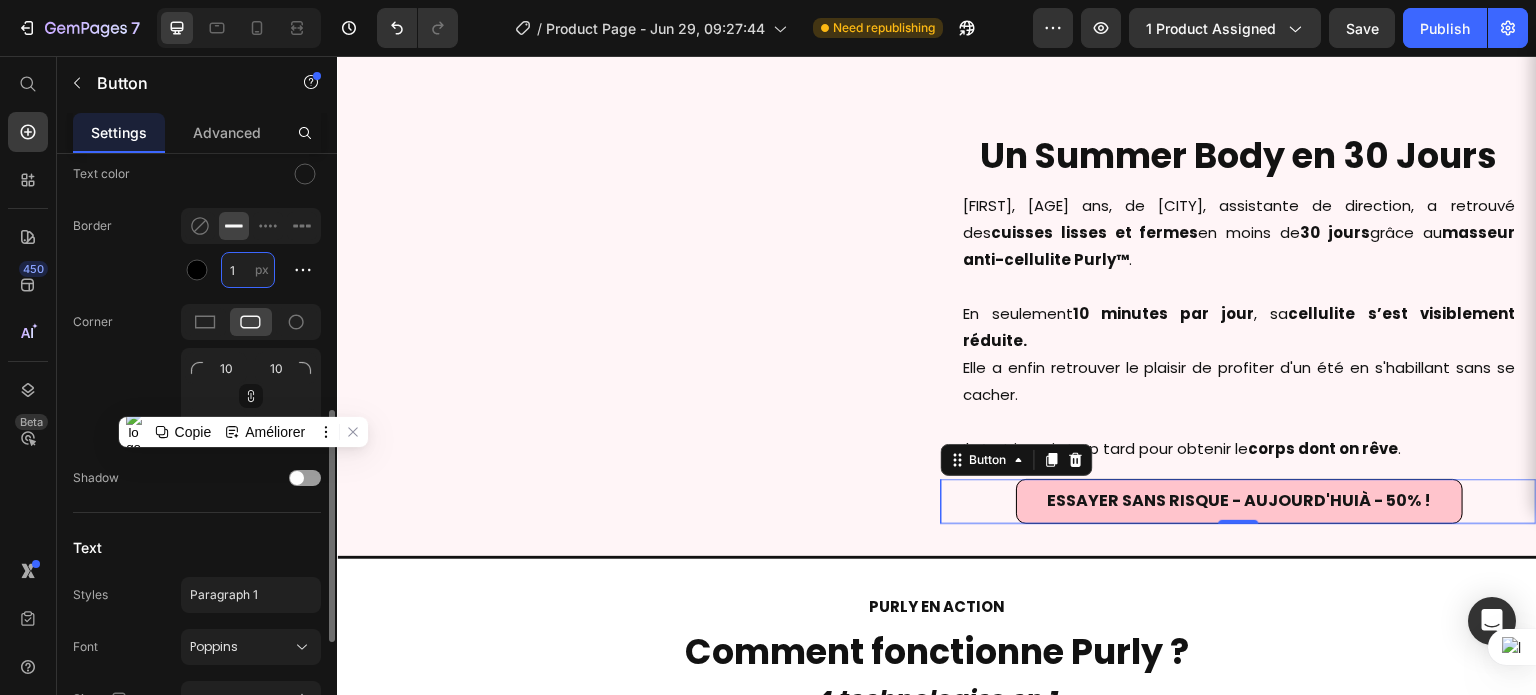 click on "1" at bounding box center [248, 270] 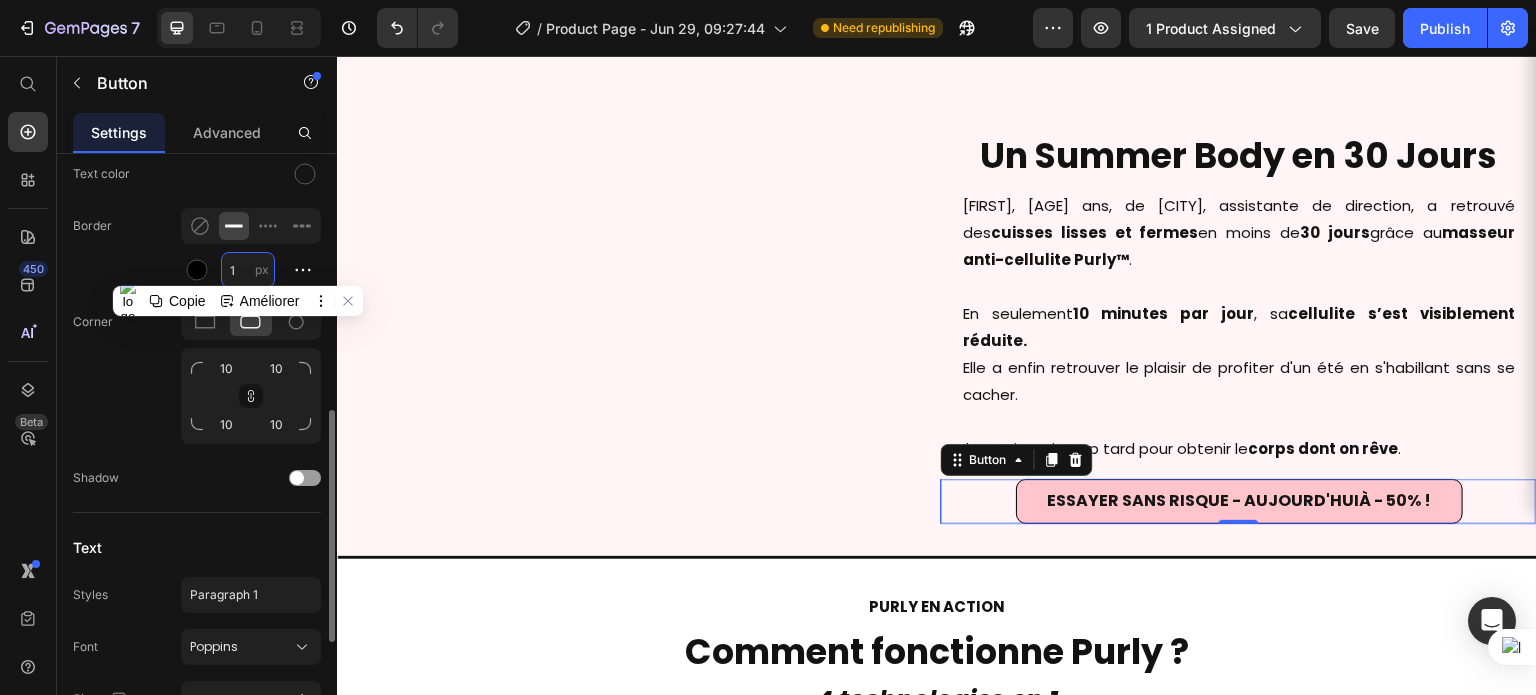type on "2" 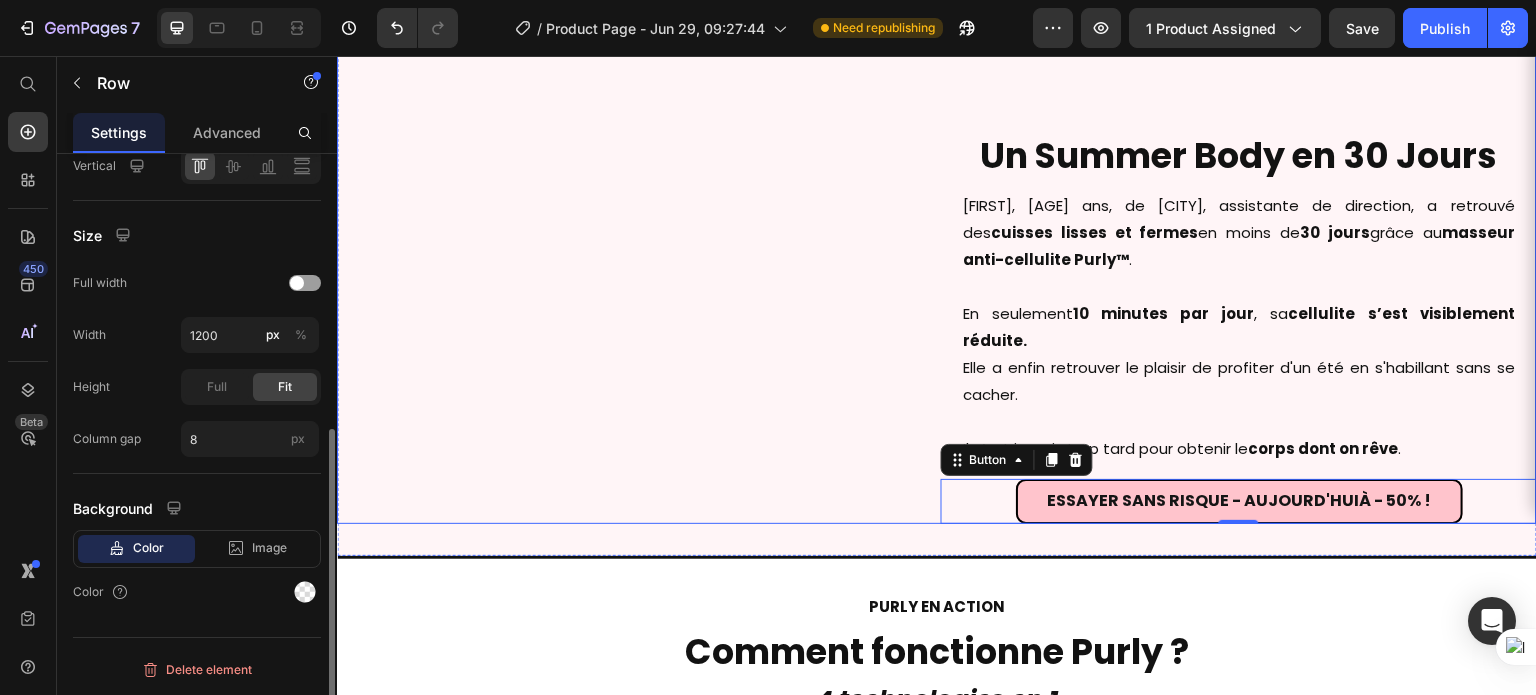 click on "Un Summer Body en 30 Jours Heading [FIRST], [AGE] ans, de [CITY], assistante de direction, a retrouvé des  cuisses lisses et fermes  en moins de  30 jours  grâce au  masseur anti-cellulite Purly™.   En seulement  10 minutes par jour , sa  cellulite s’est visiblement réduite.  Elle a enfin retrouver le plaisir de profiter d'un été en s'habillant sans se cacher.   Il n’est jamais trop tard pour obtenir le  corps dont on rêve . Text Block Row ESSAYER SANS RISQUE - AUJOURD'HUI  À - 50% ! Button   0" at bounding box center (1239, 252) 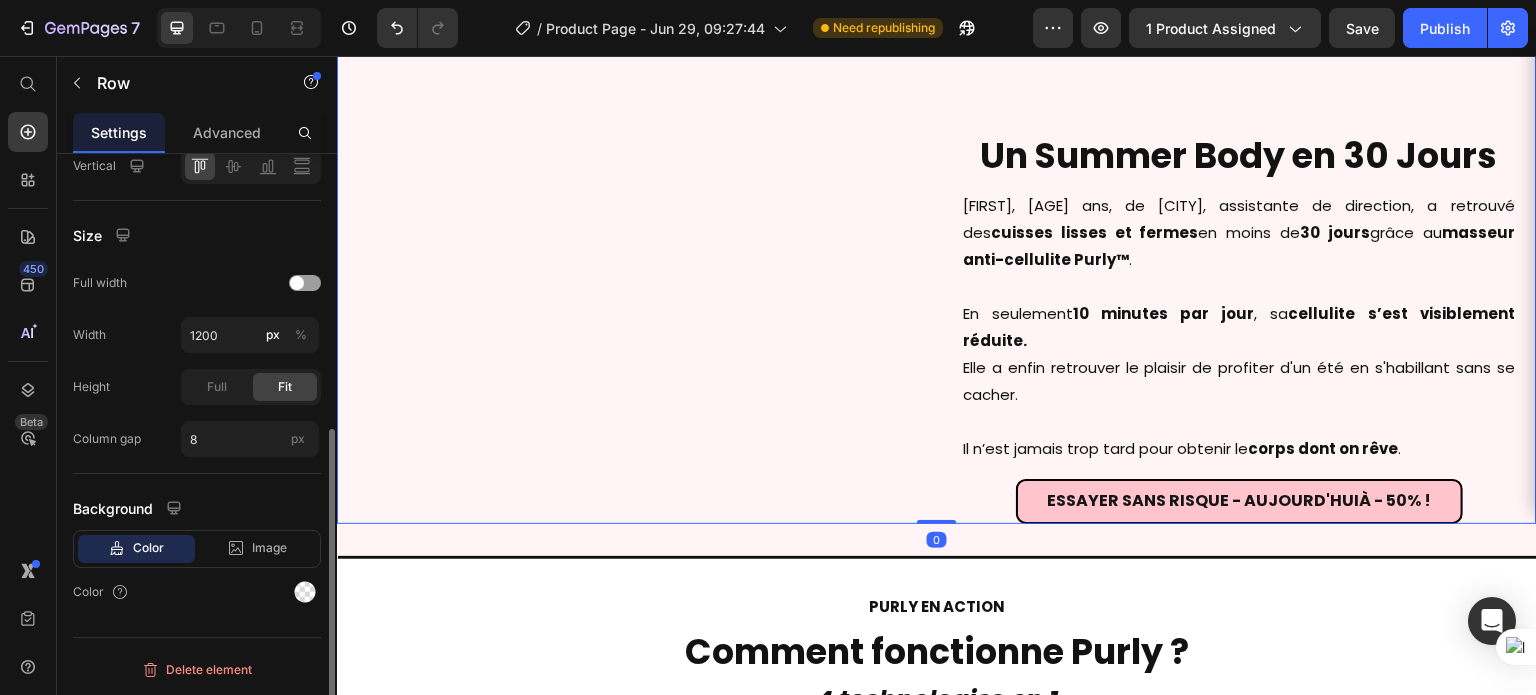 scroll, scrollTop: 0, scrollLeft: 0, axis: both 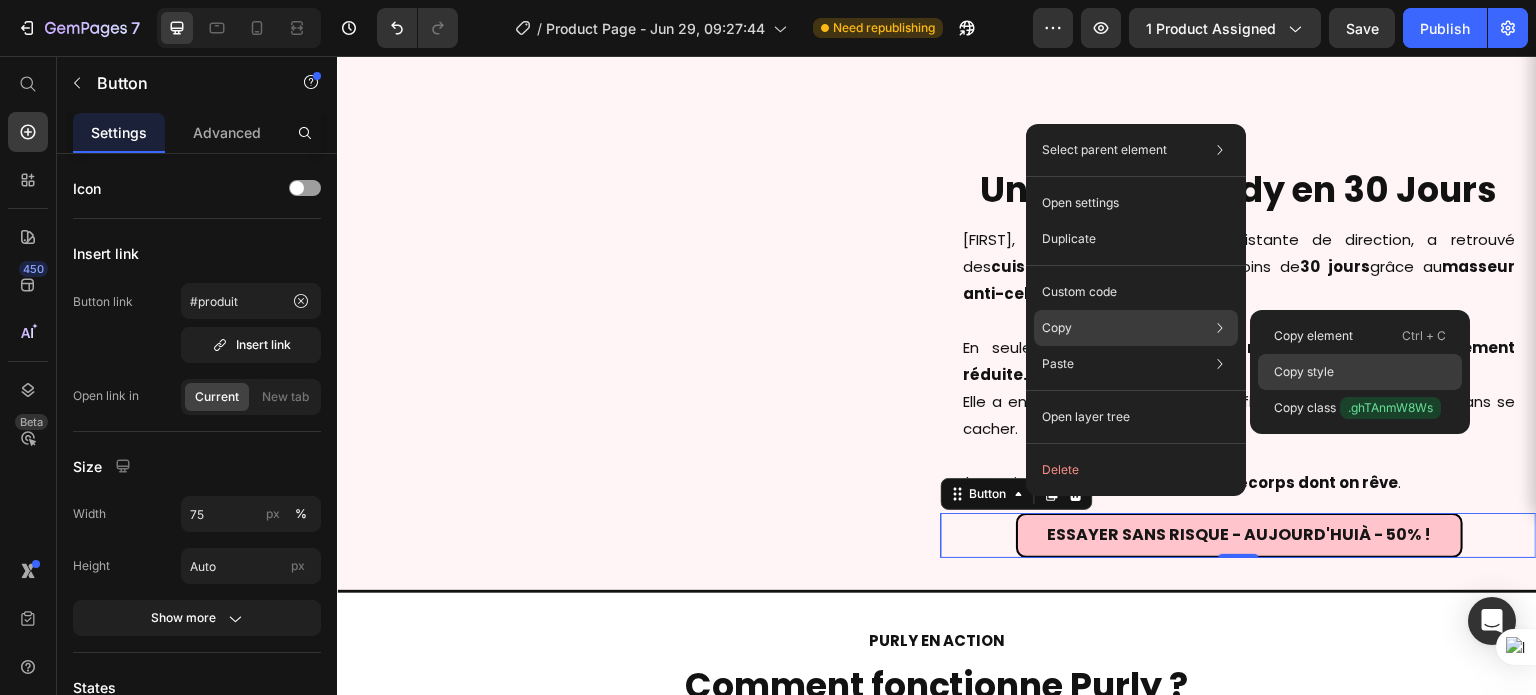 click on "Copy style" at bounding box center (1304, 372) 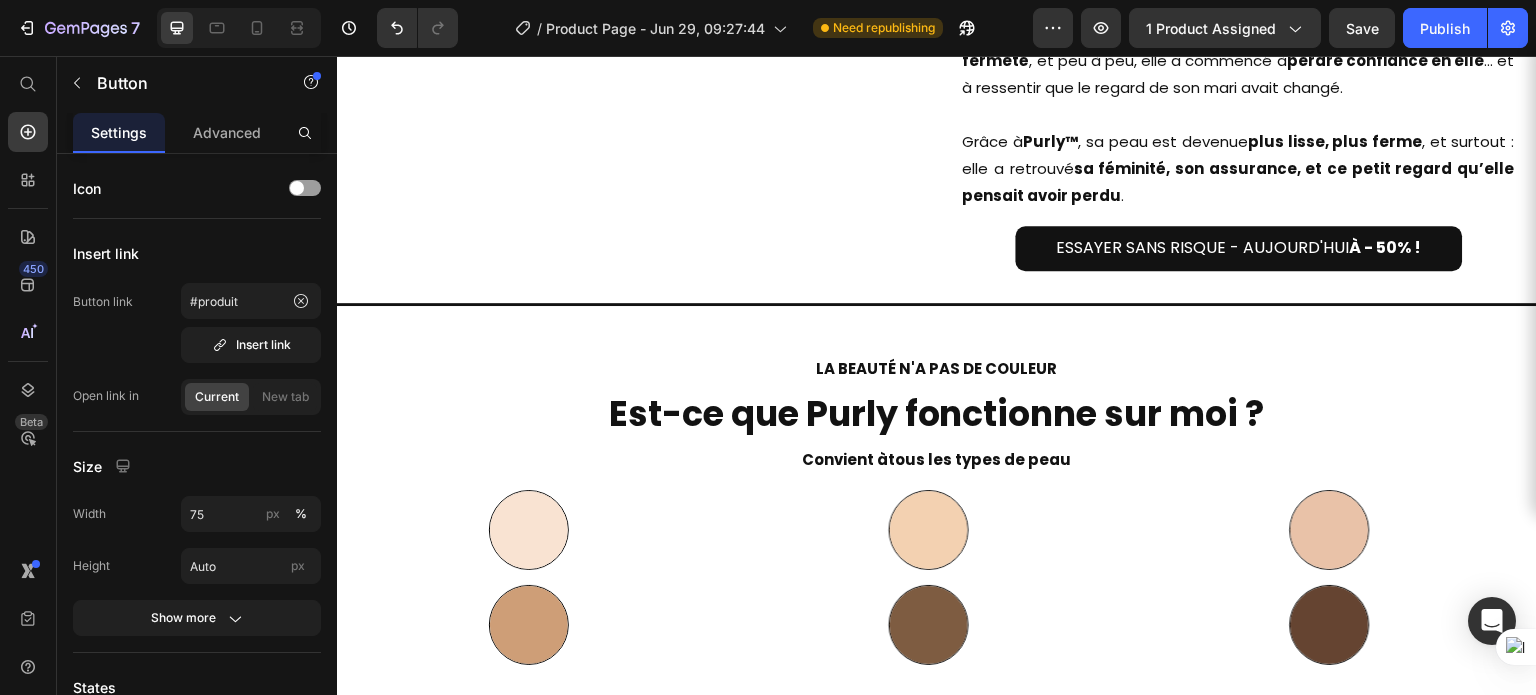 scroll, scrollTop: 9316, scrollLeft: 0, axis: vertical 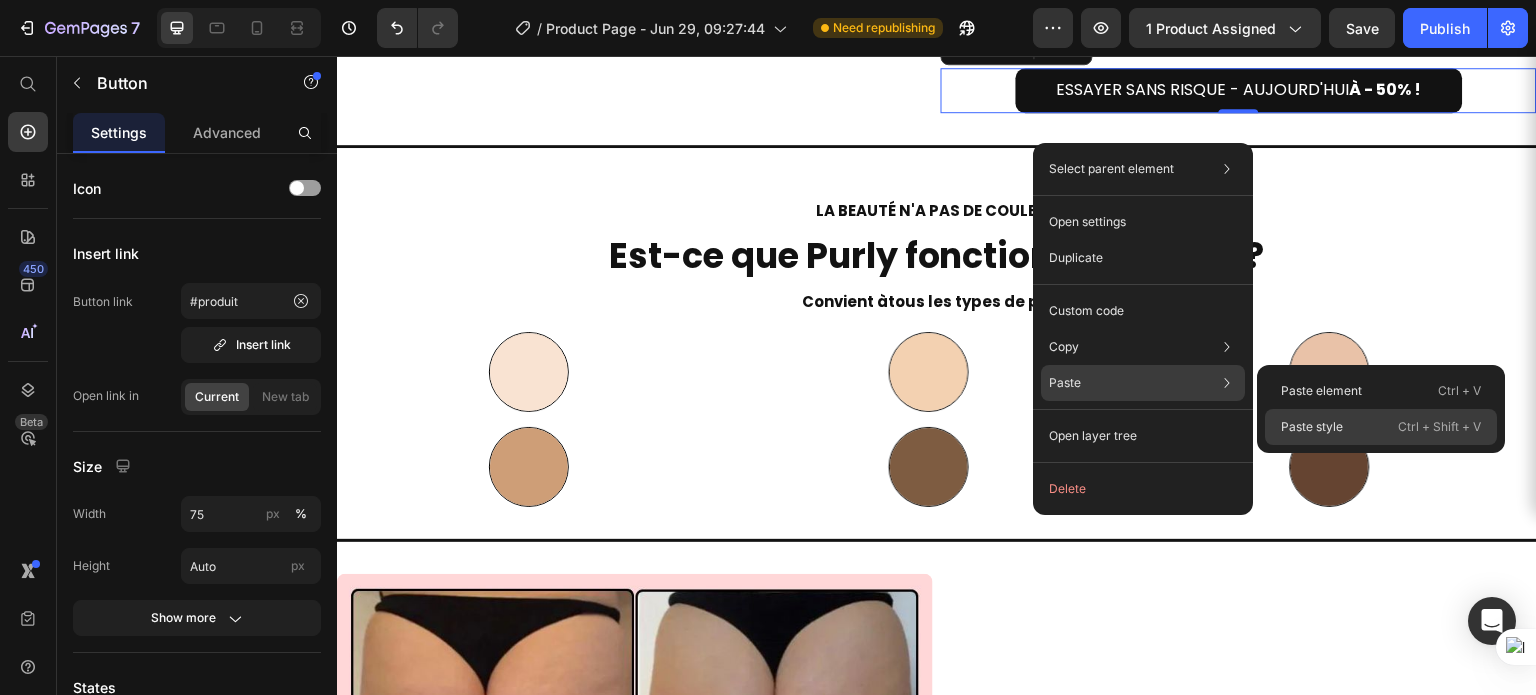 click on "Paste style  Ctrl + Shift + V" 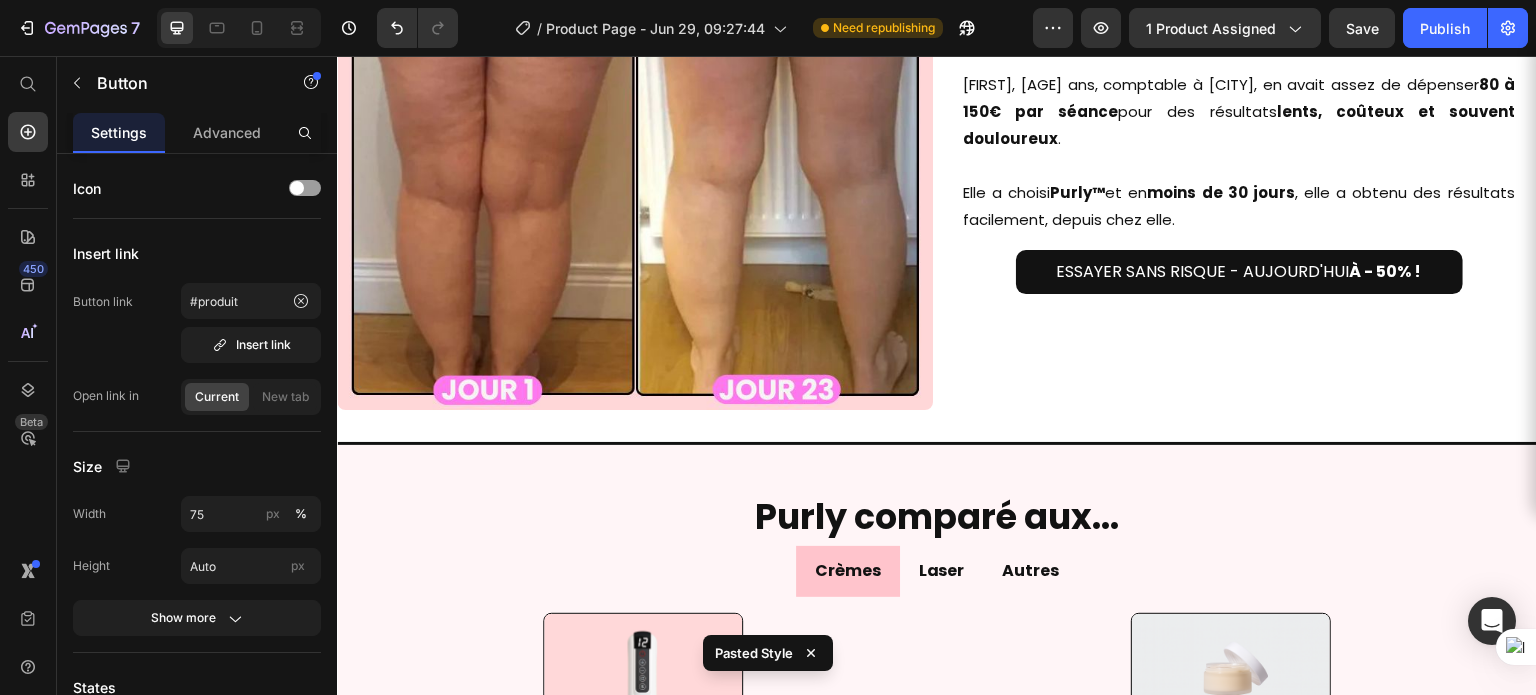 scroll, scrollTop: 10526, scrollLeft: 0, axis: vertical 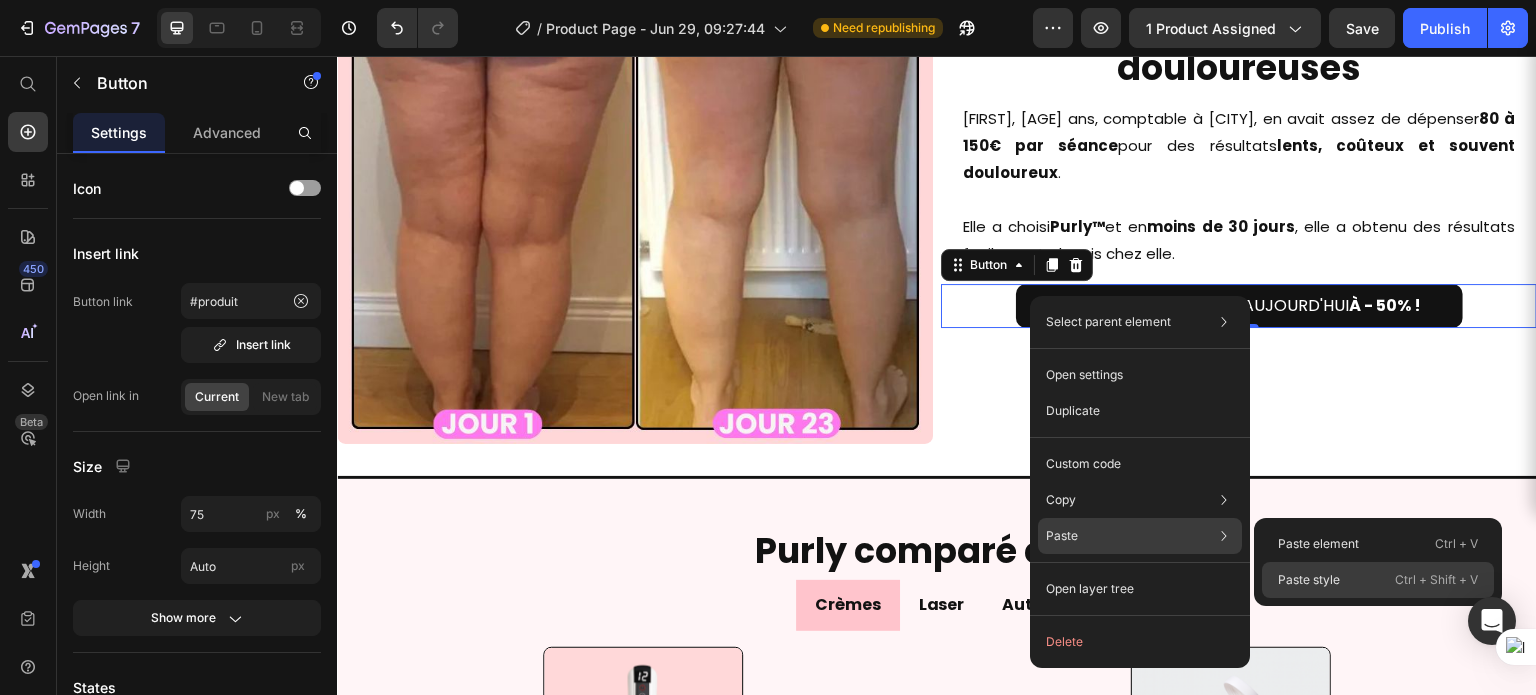 click on "Paste style  Ctrl + Shift + V" 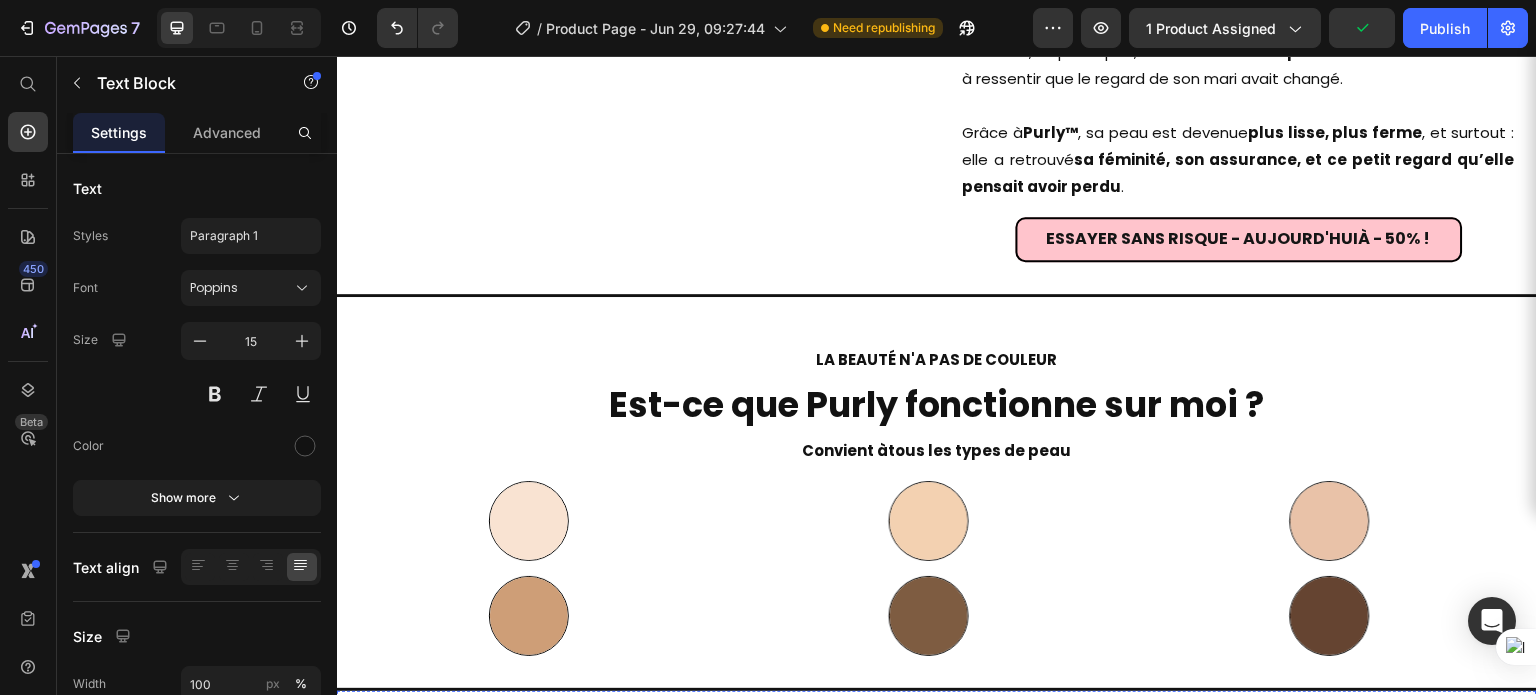 scroll, scrollTop: 9128, scrollLeft: 0, axis: vertical 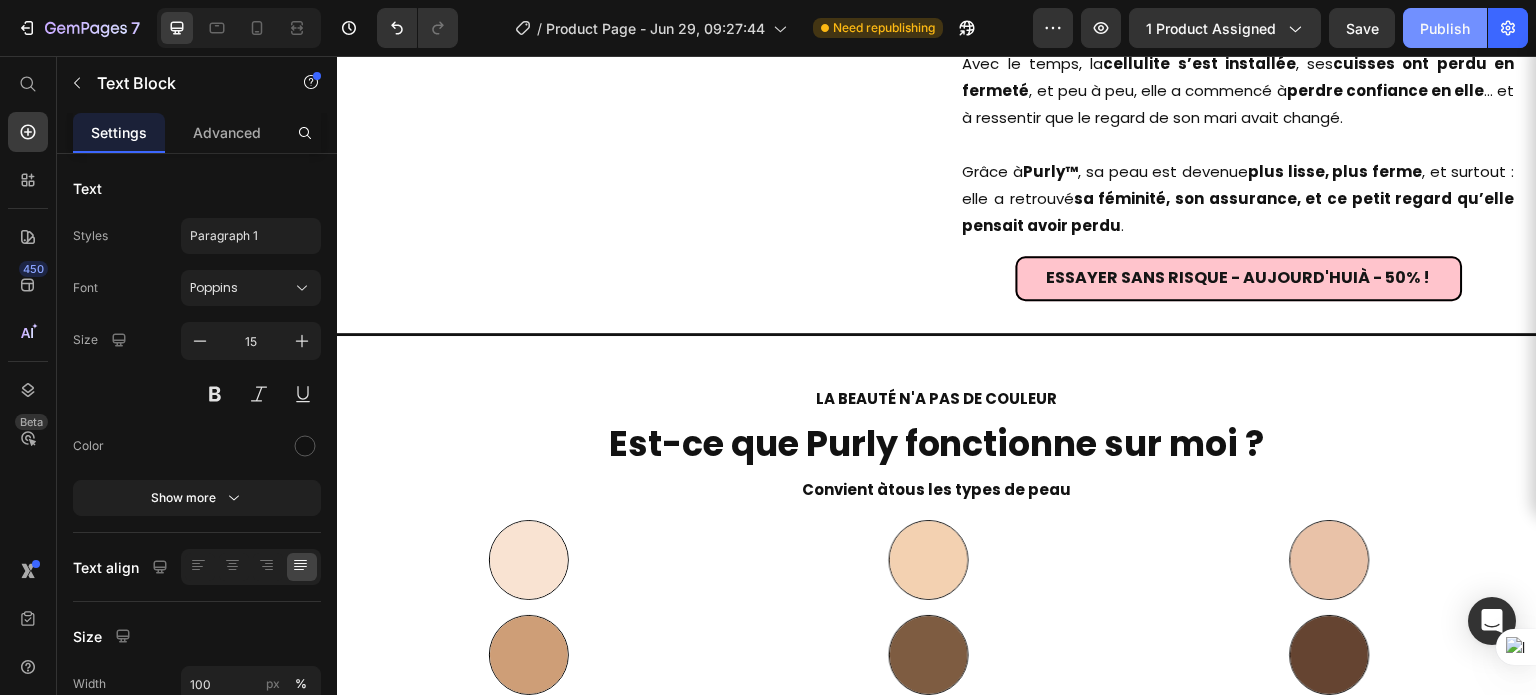 click on "Publish" at bounding box center [1445, 28] 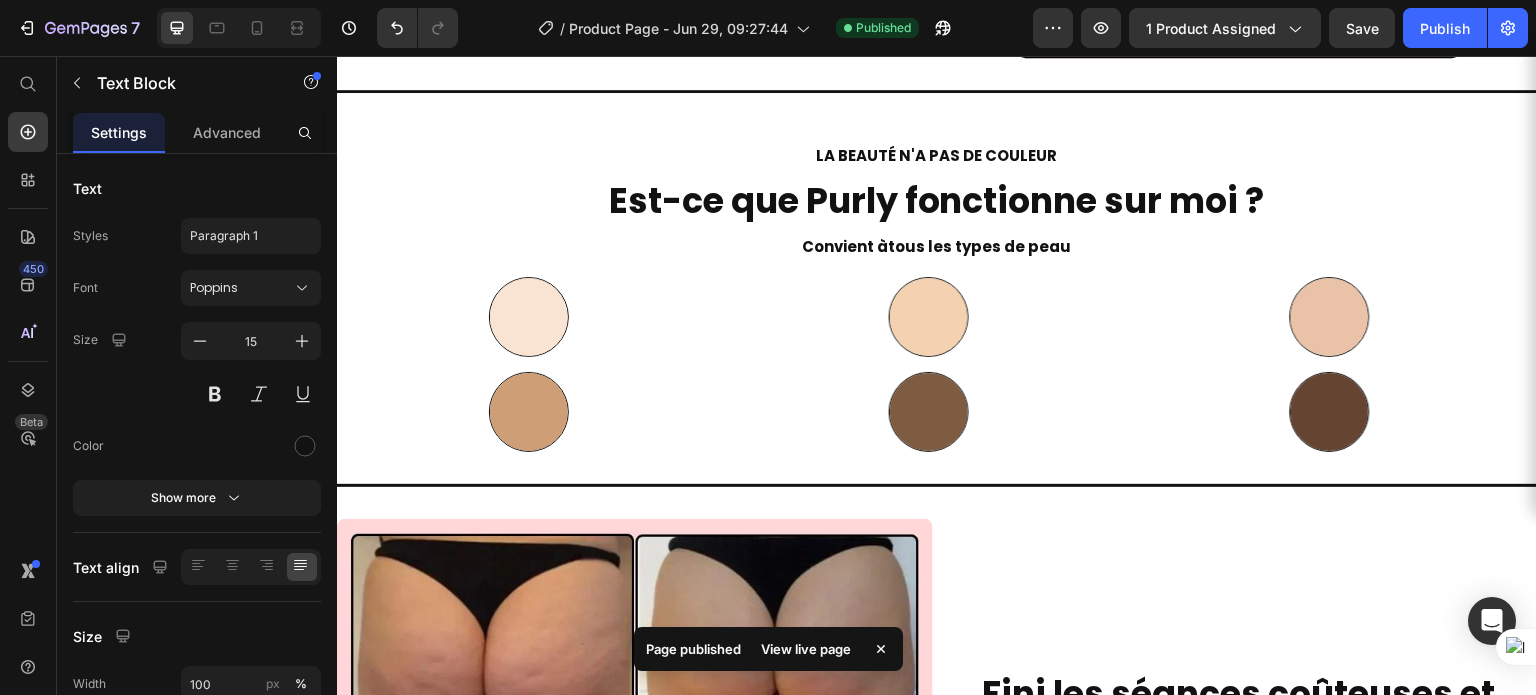 scroll, scrollTop: 9372, scrollLeft: 0, axis: vertical 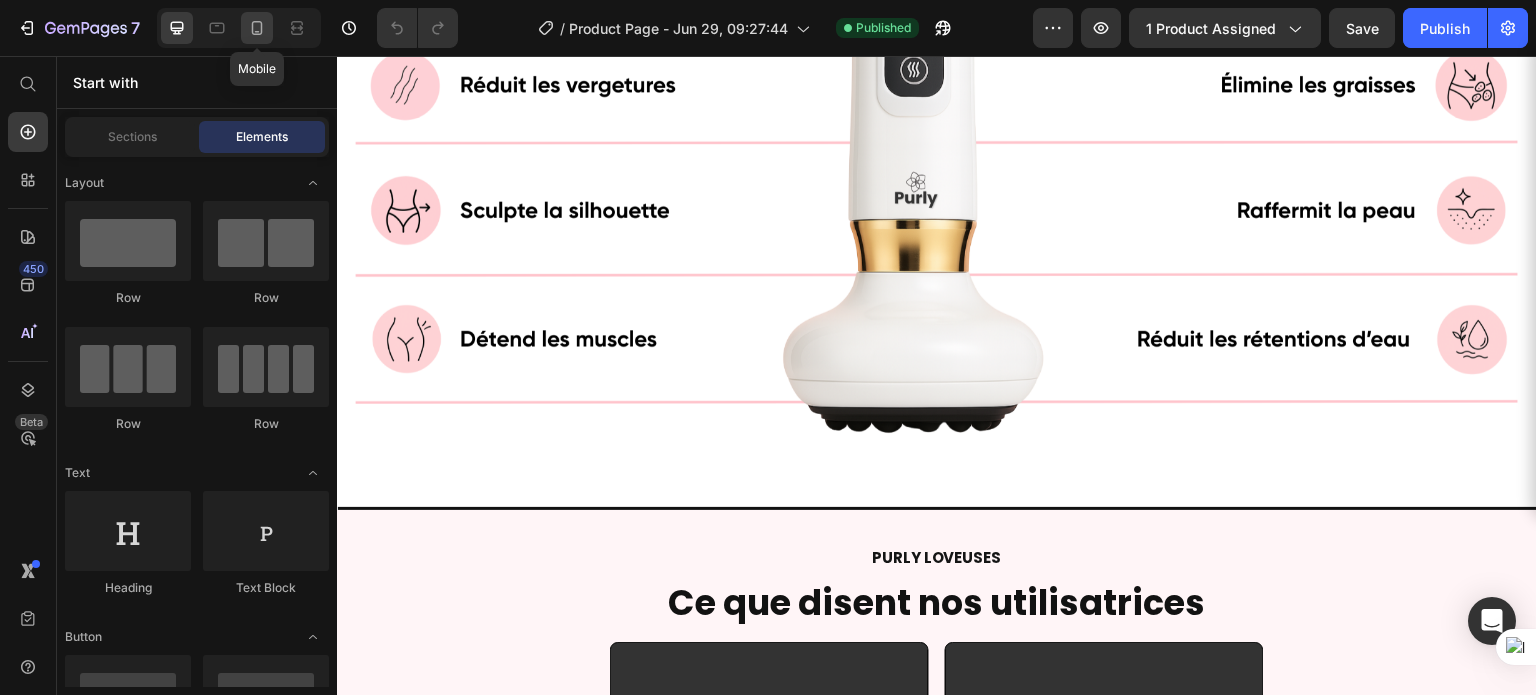 click 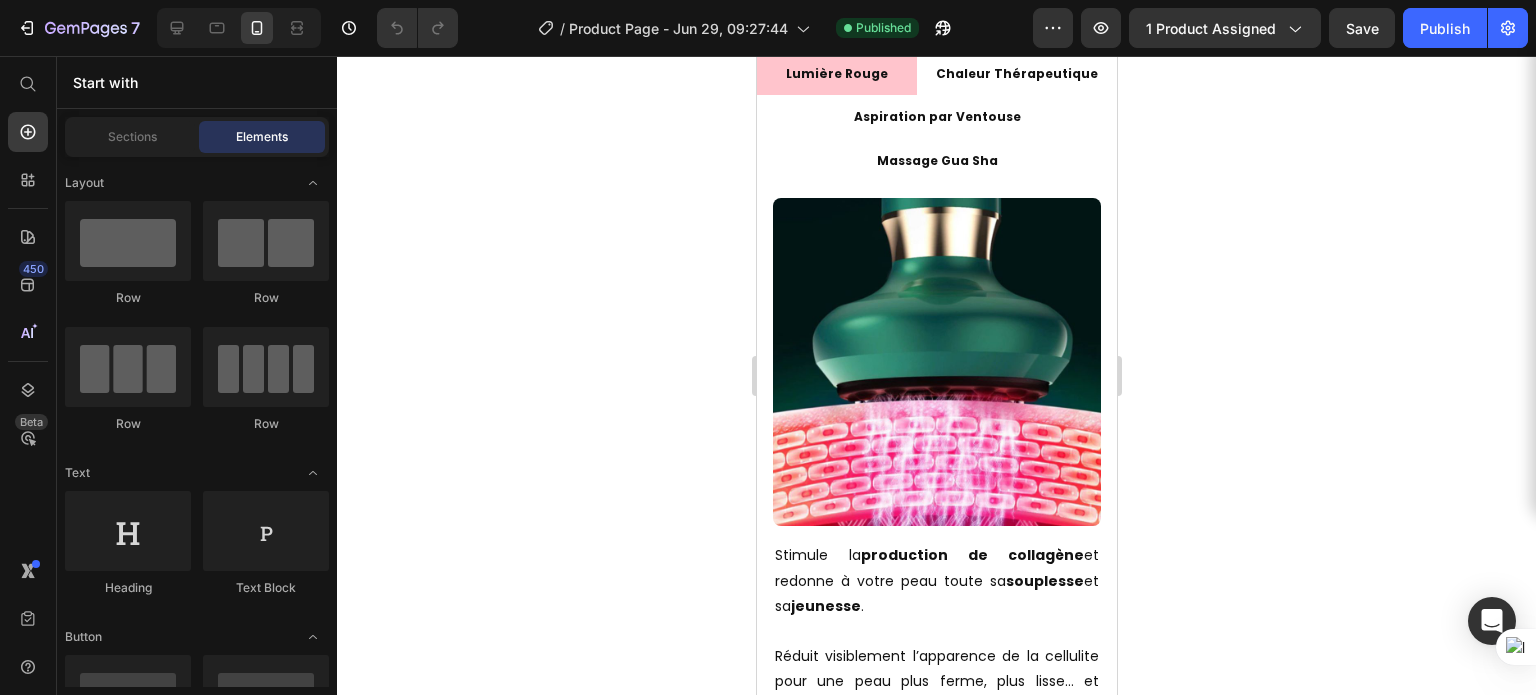 scroll, scrollTop: 2289, scrollLeft: 0, axis: vertical 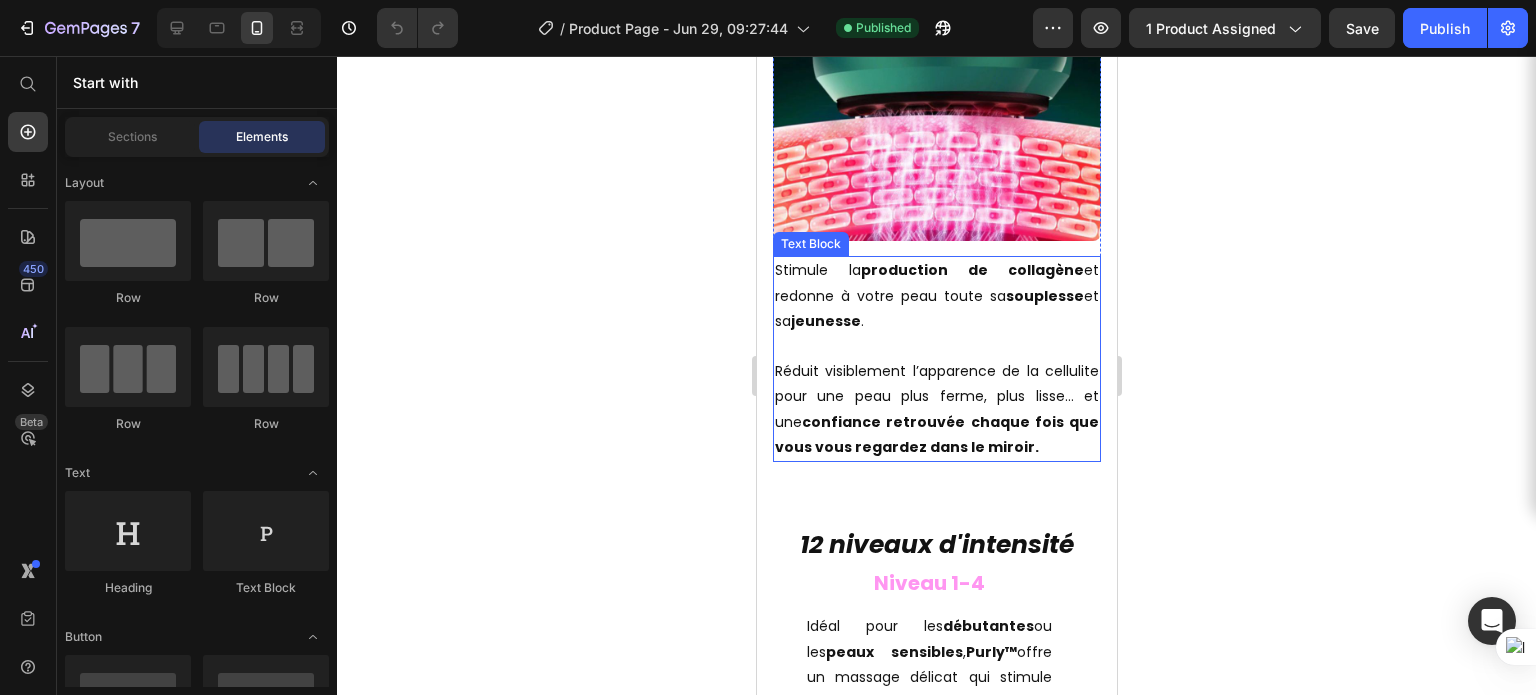 click on "Réduit visiblement l’apparence de la cellulite pour une peau plus ferme, plus lisse… et une  confiance retrouvée chaque fois que vous vous regardez dans le miroir." at bounding box center [936, 397] 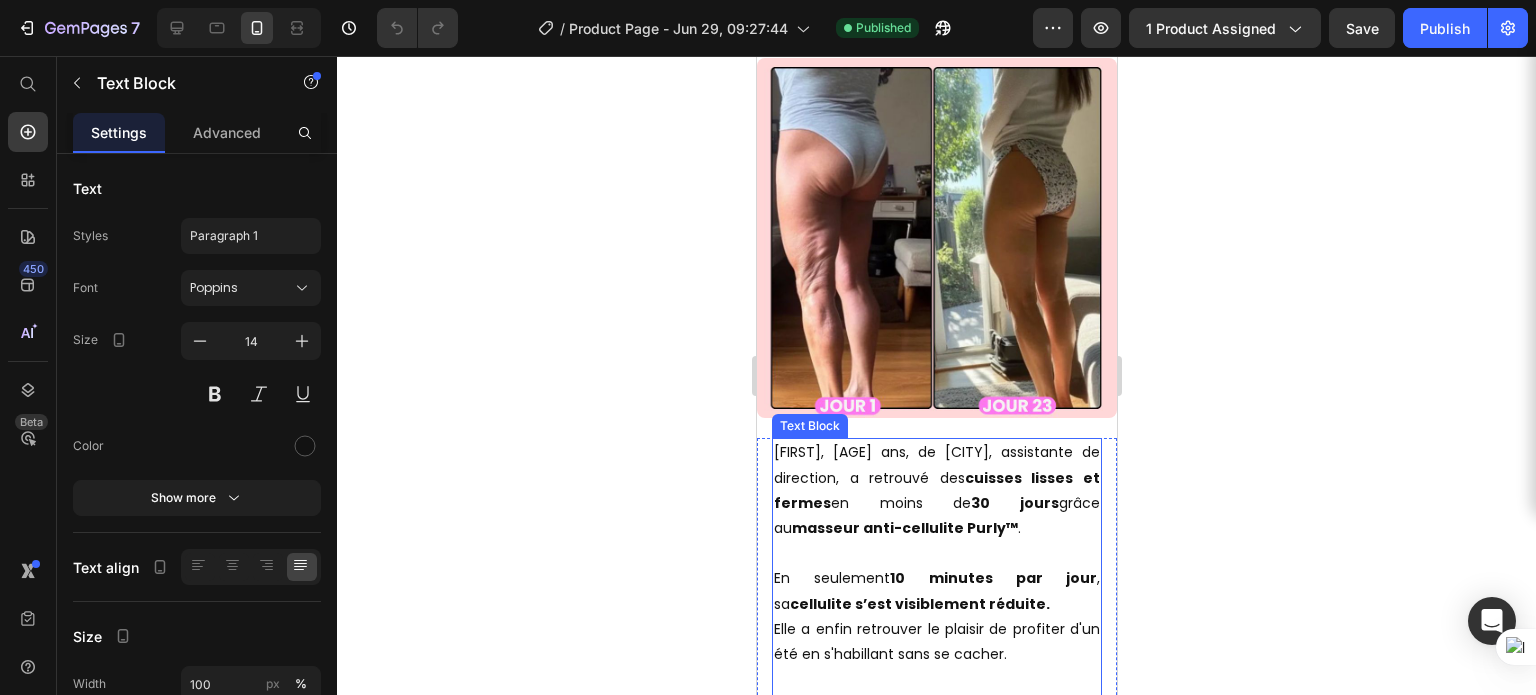scroll, scrollTop: 4046, scrollLeft: 0, axis: vertical 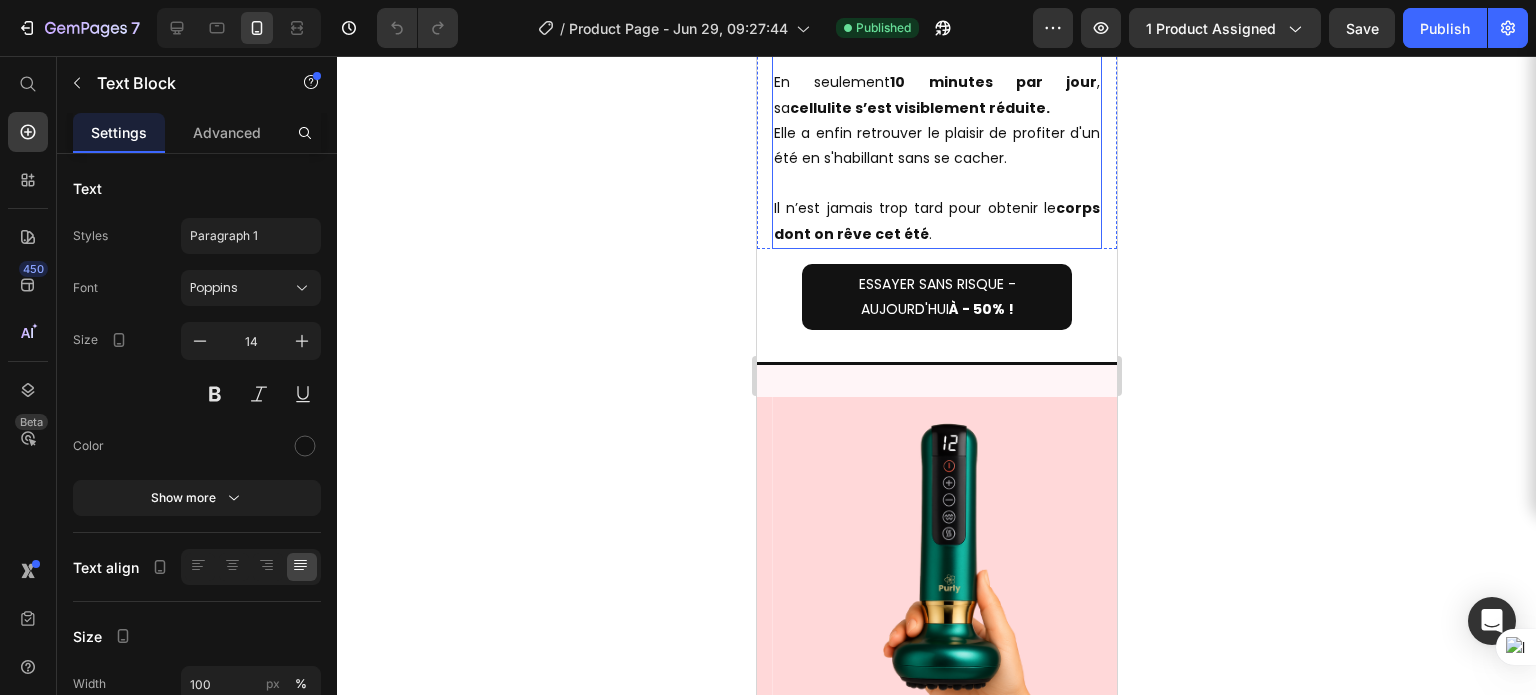 click on "[FIRST], [AGE] ans, de [CITY], assistante de direction, a retrouvé des cuisses lisses et fermes en moins de [TIME] grâce au masseur anti-cellulite Purly™ ." at bounding box center [936, -6] 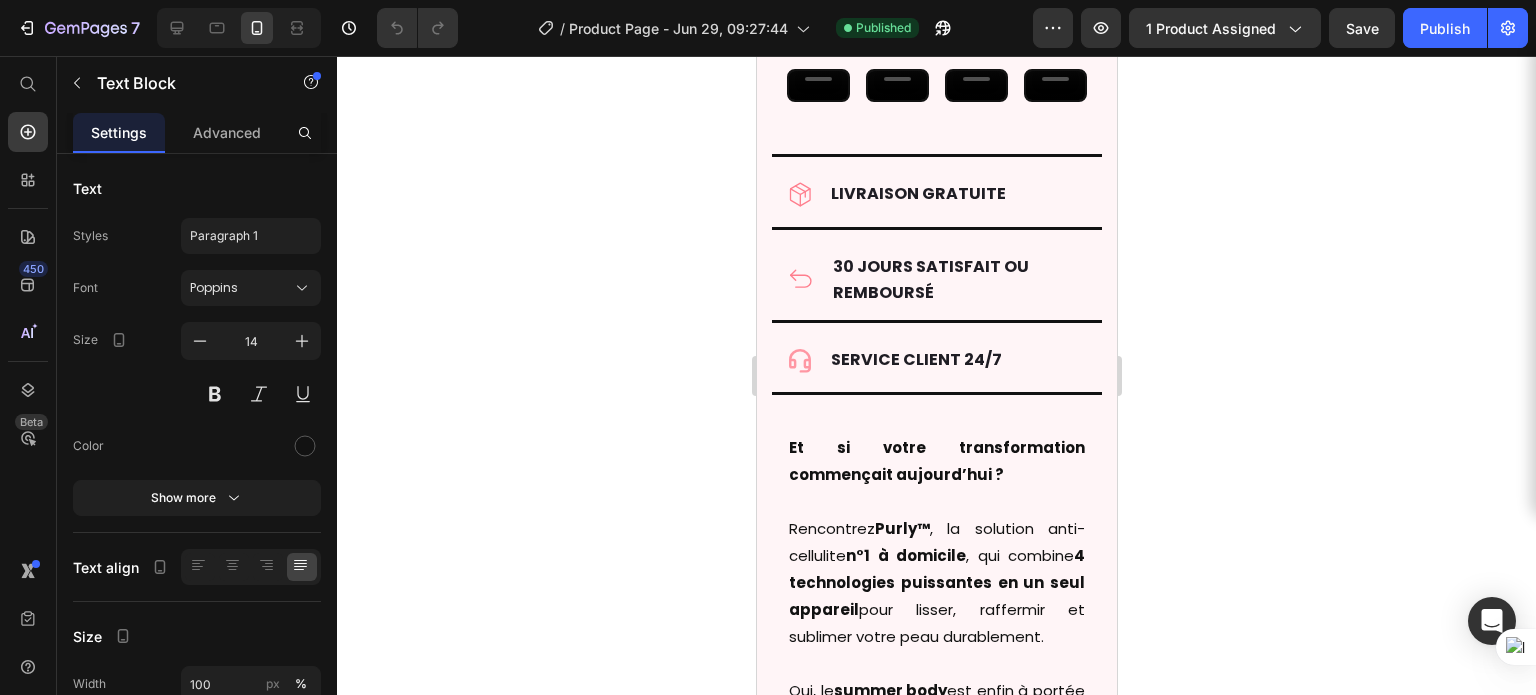 scroll, scrollTop: 6386, scrollLeft: 0, axis: vertical 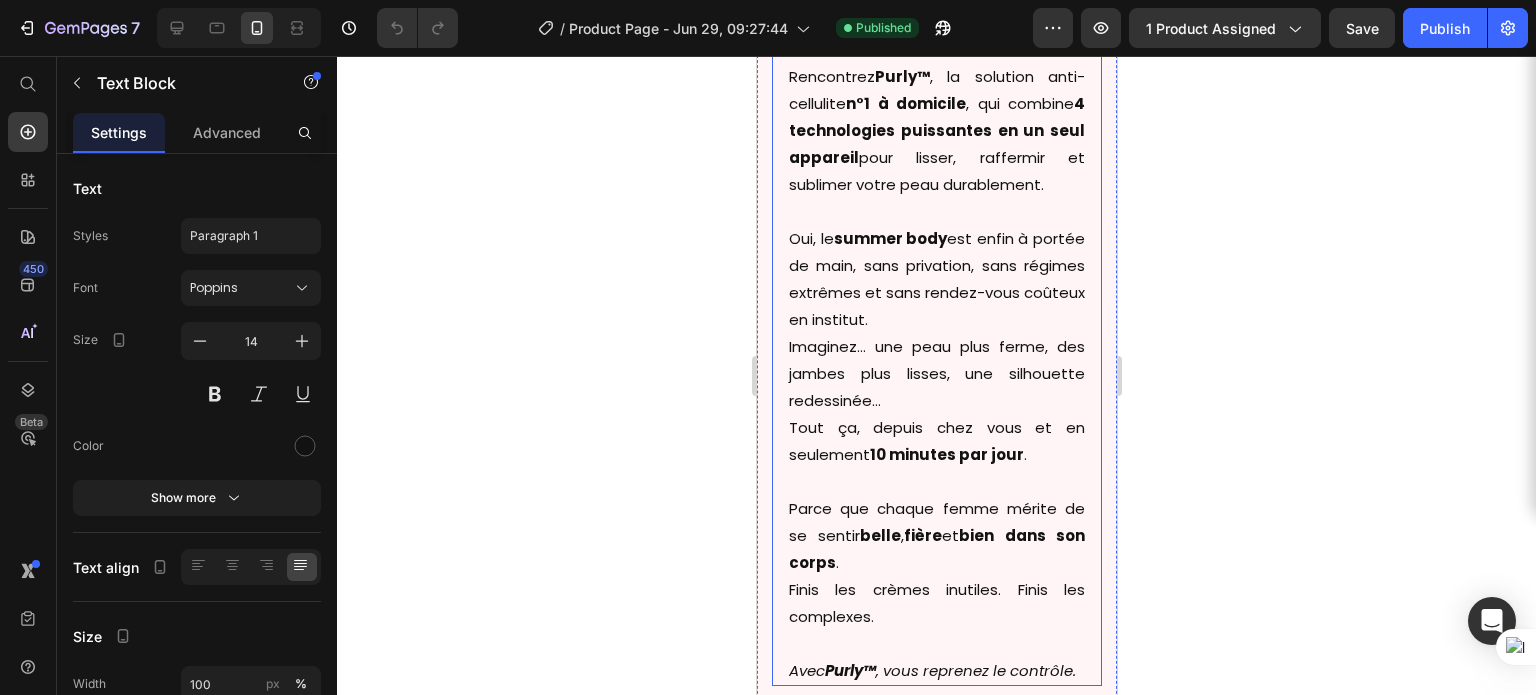 click on "Oui, le  summer body  est enfin à portée de main, sans privation, sans régimes extrêmes et sans rendez-vous coûteux en institut." at bounding box center [936, 265] 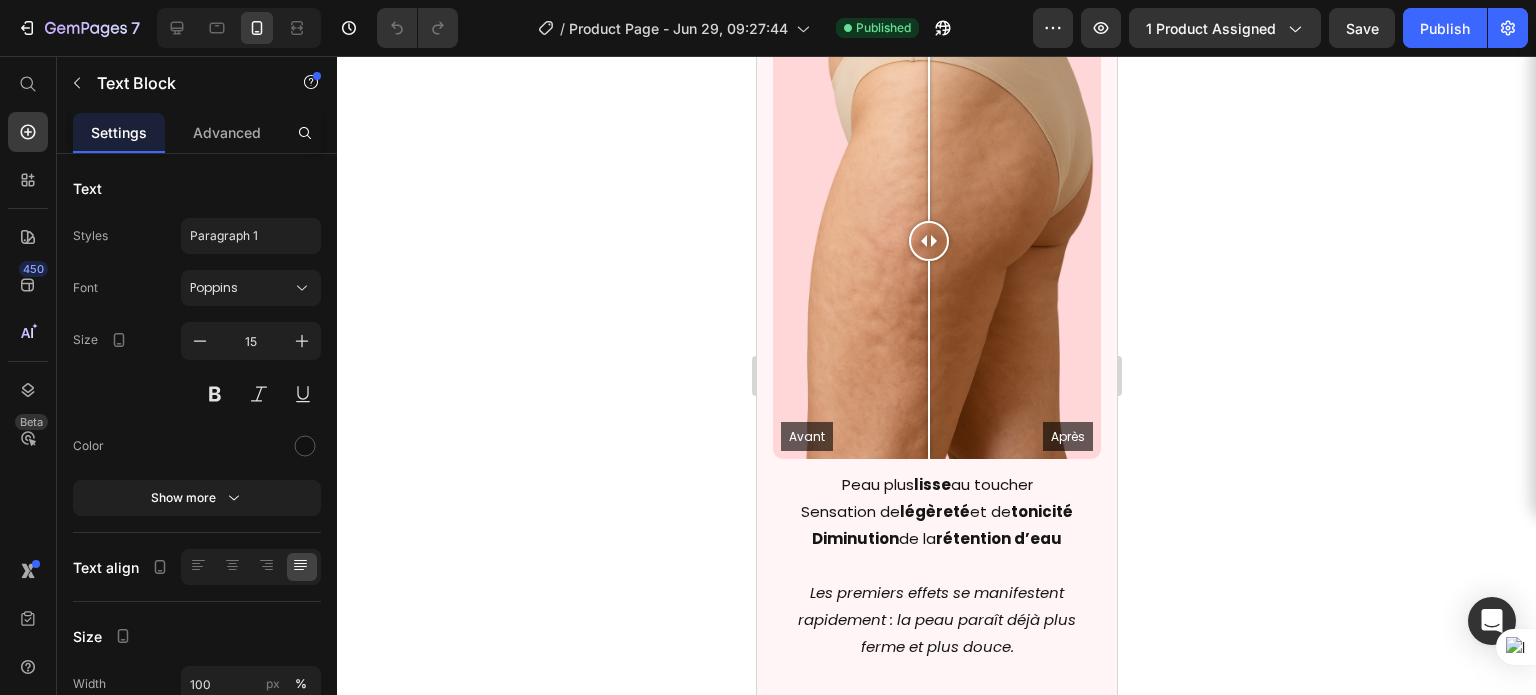 scroll, scrollTop: 10704, scrollLeft: 0, axis: vertical 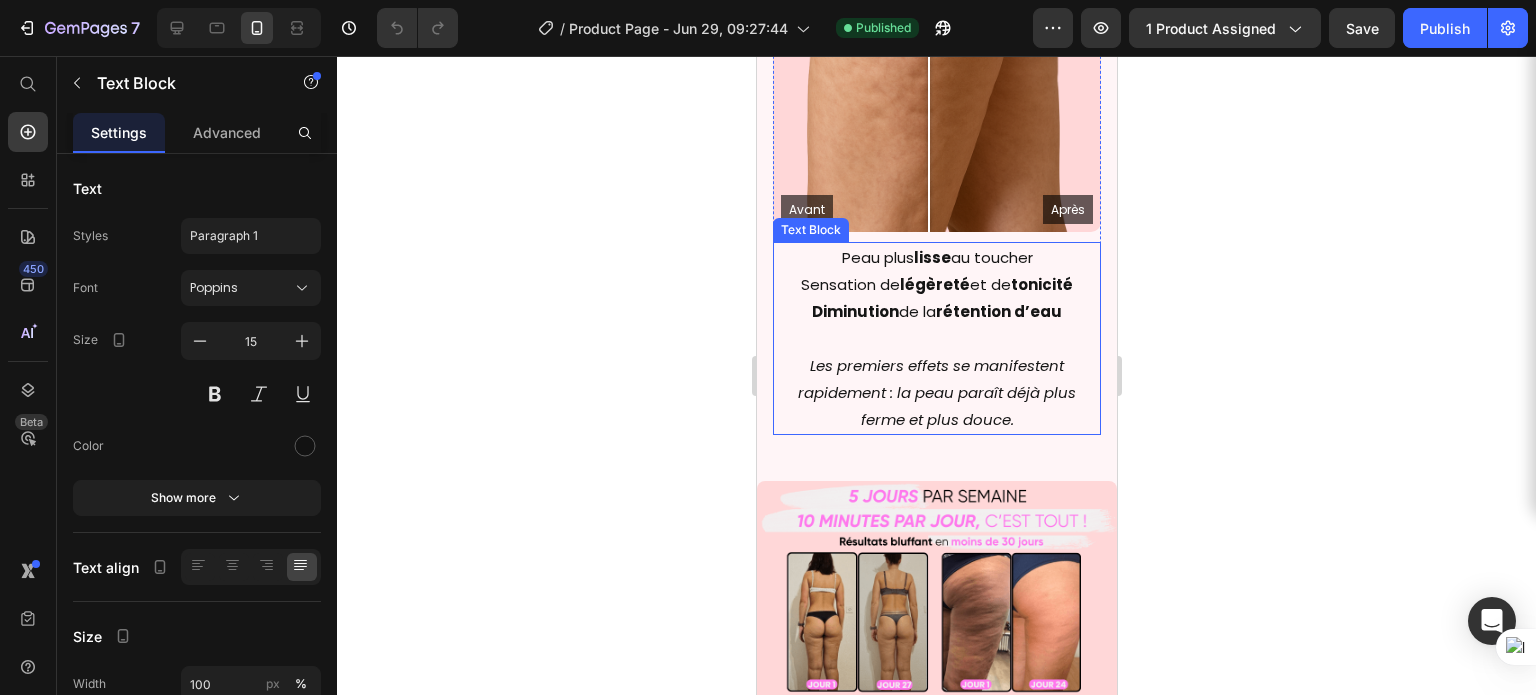 click on "Peau plus  lisse  au toucher Sensation de  légèreté  et de  tonicité Diminution  de la  rétention d’eau" at bounding box center [936, 284] 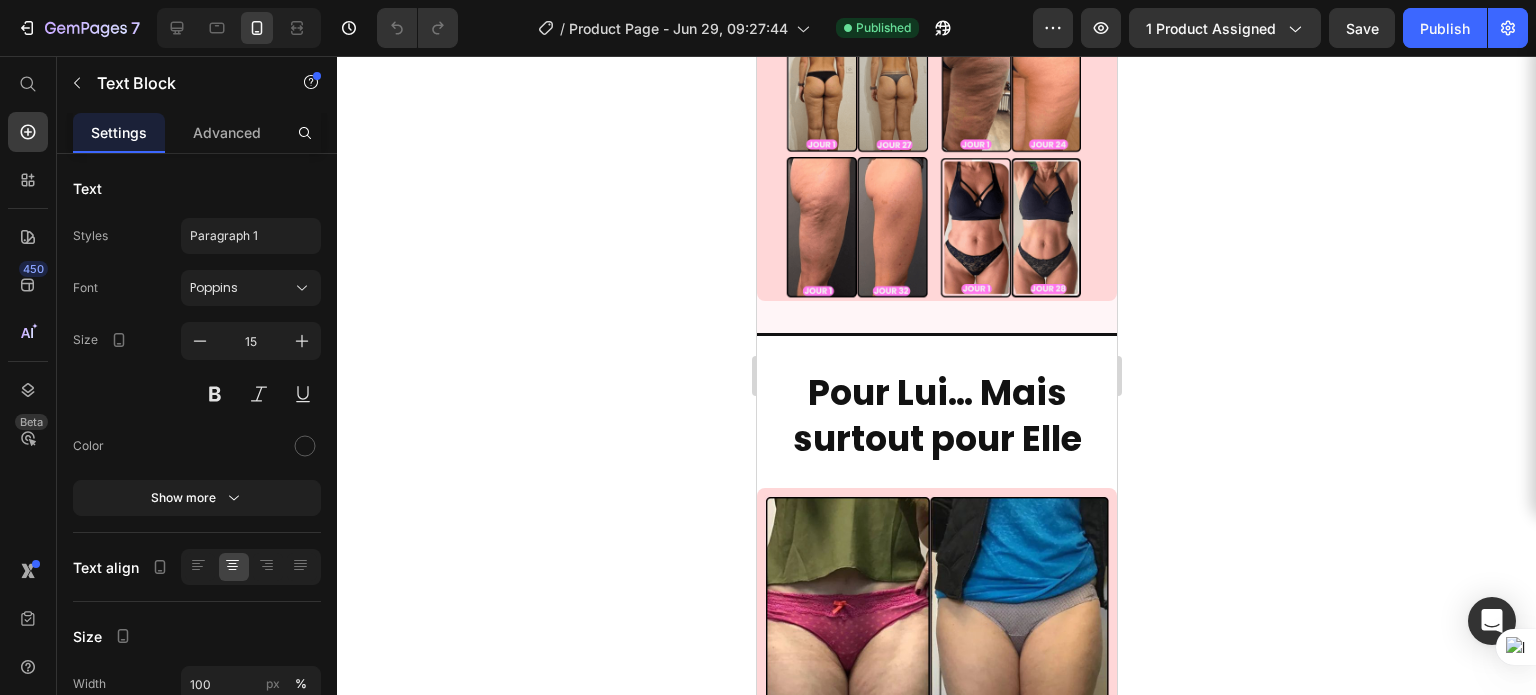 scroll, scrollTop: 12032, scrollLeft: 0, axis: vertical 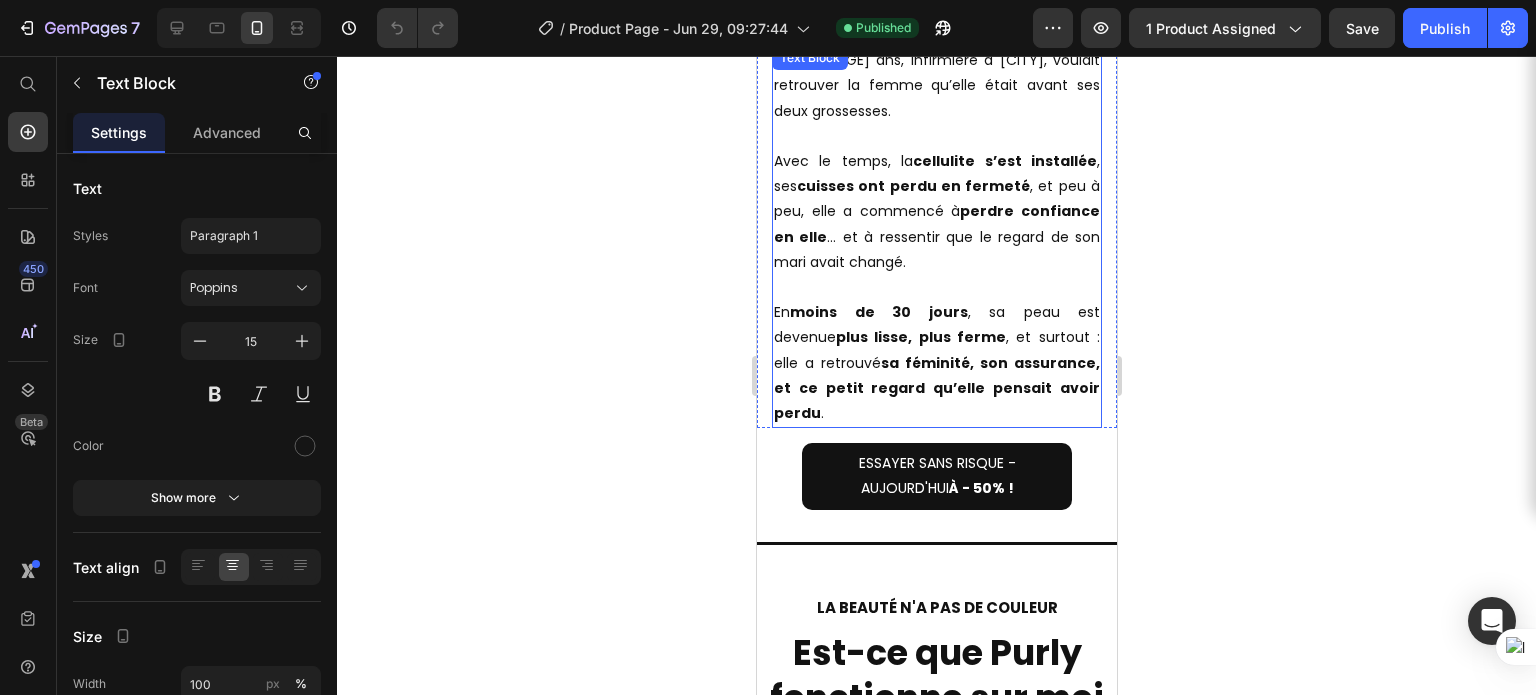 click on "Avec le temps, la  cellulite s’est installée , ses  cuisses ont perdu en fermeté , et peu à peu, elle a commencé à  perdre confiance en elle … et à ressentir que le regard de son mari avait changé." at bounding box center (936, 212) 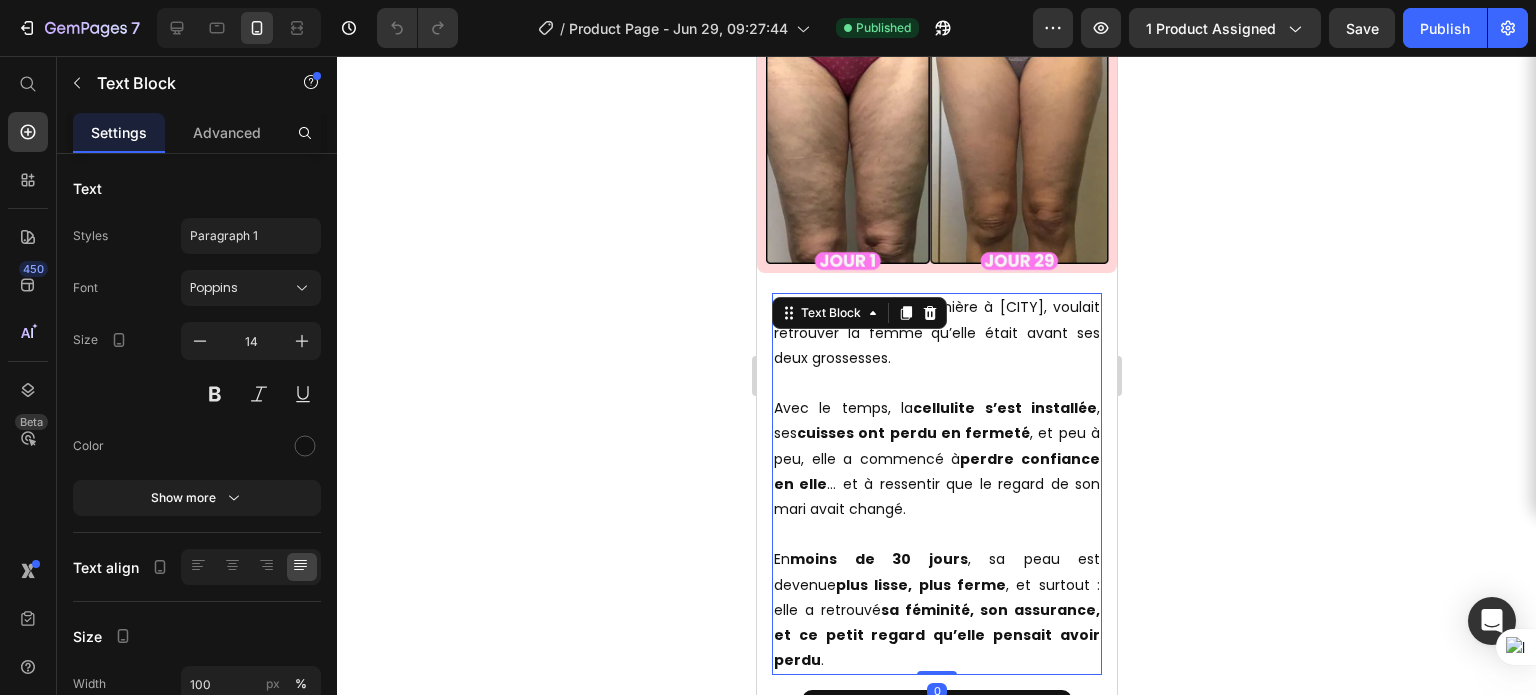 scroll, scrollTop: 11800, scrollLeft: 0, axis: vertical 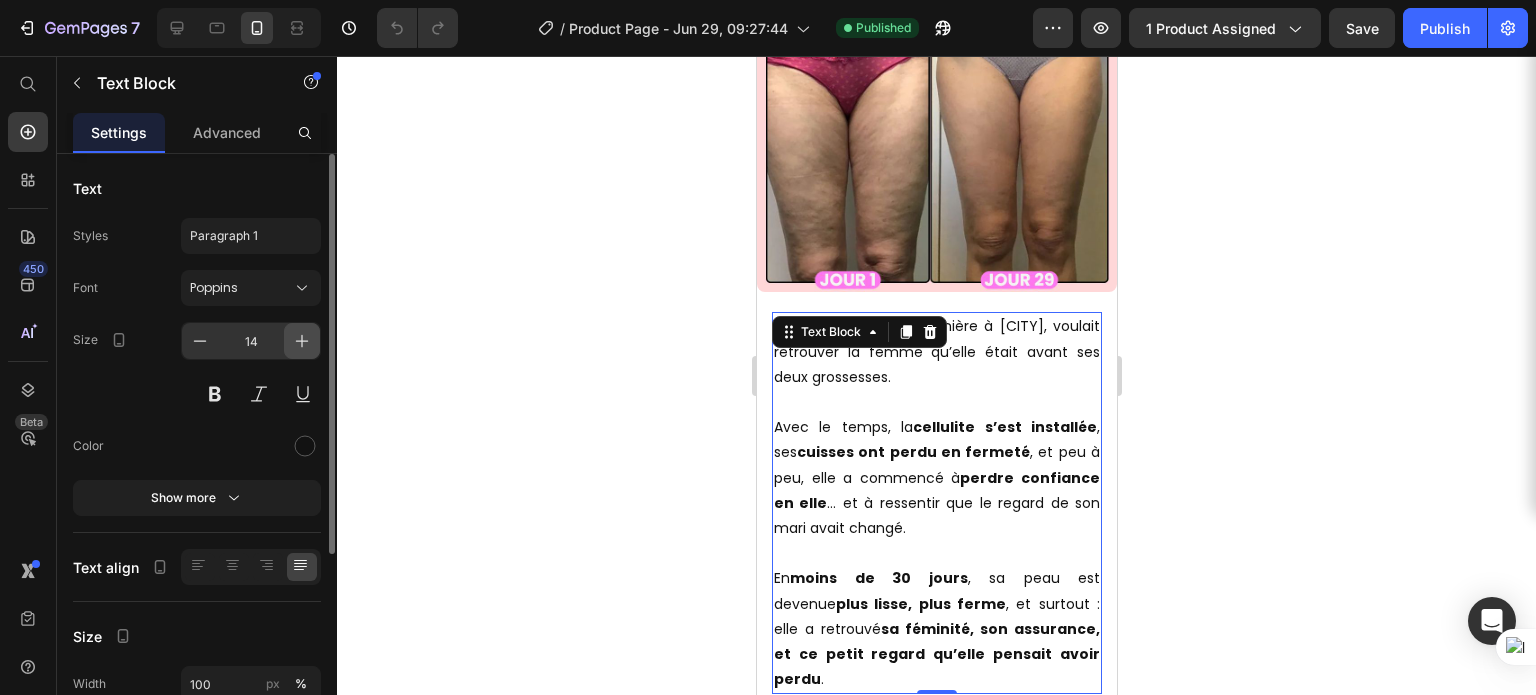 click at bounding box center [302, 341] 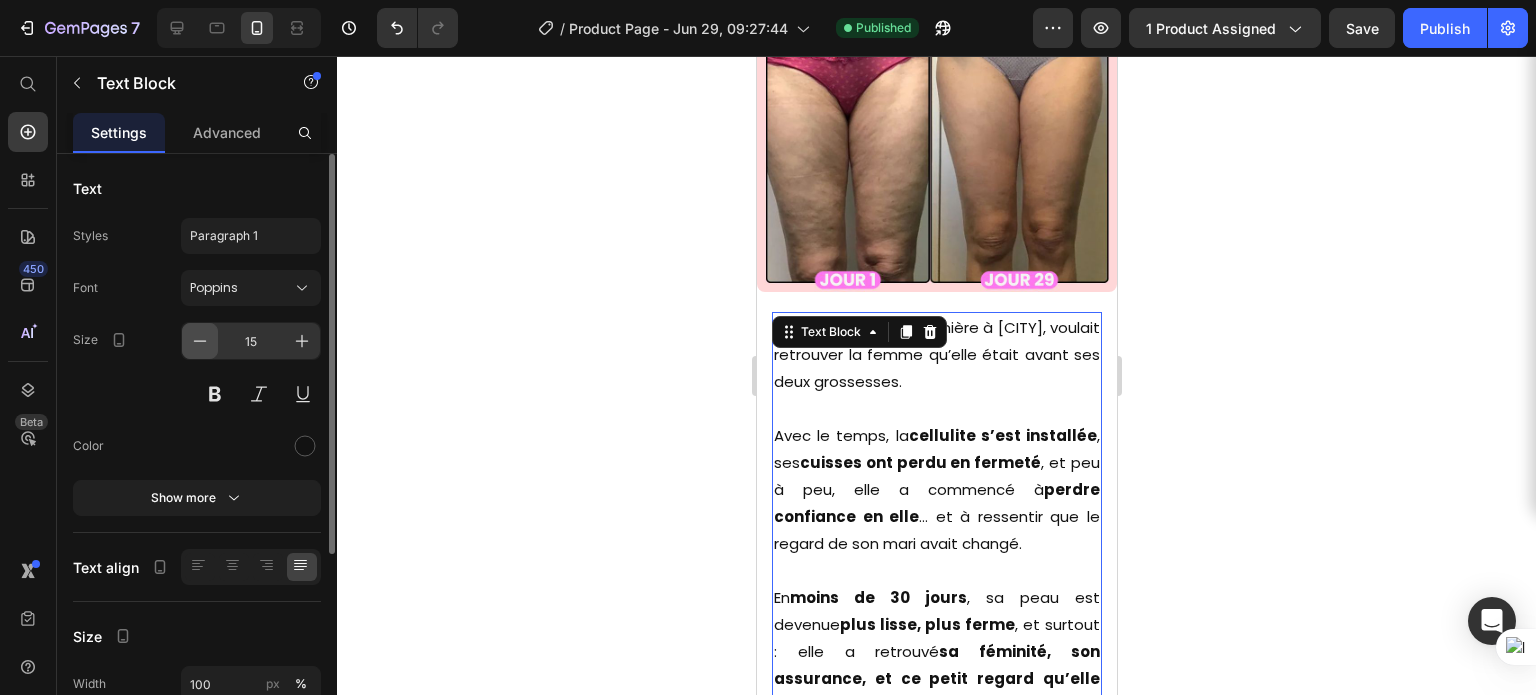 click at bounding box center [200, 341] 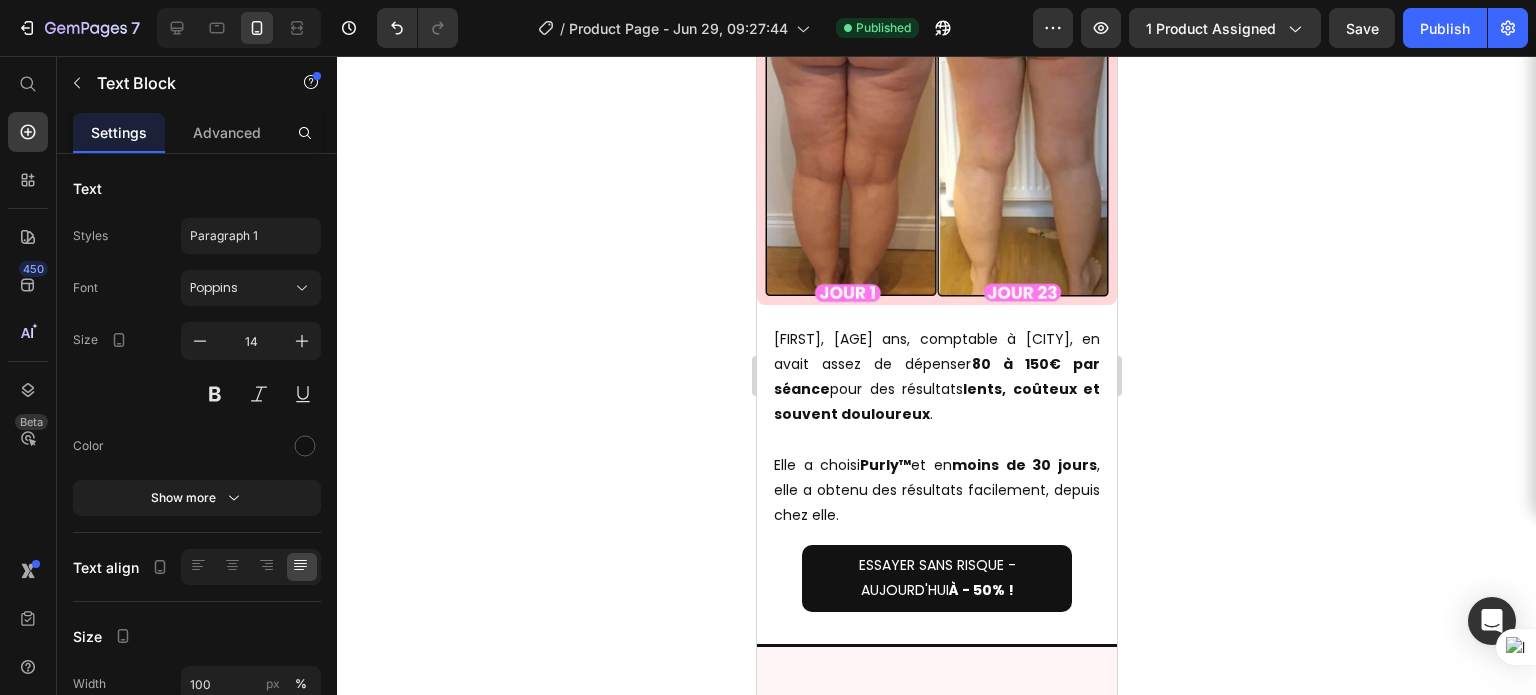 scroll, scrollTop: 13280, scrollLeft: 0, axis: vertical 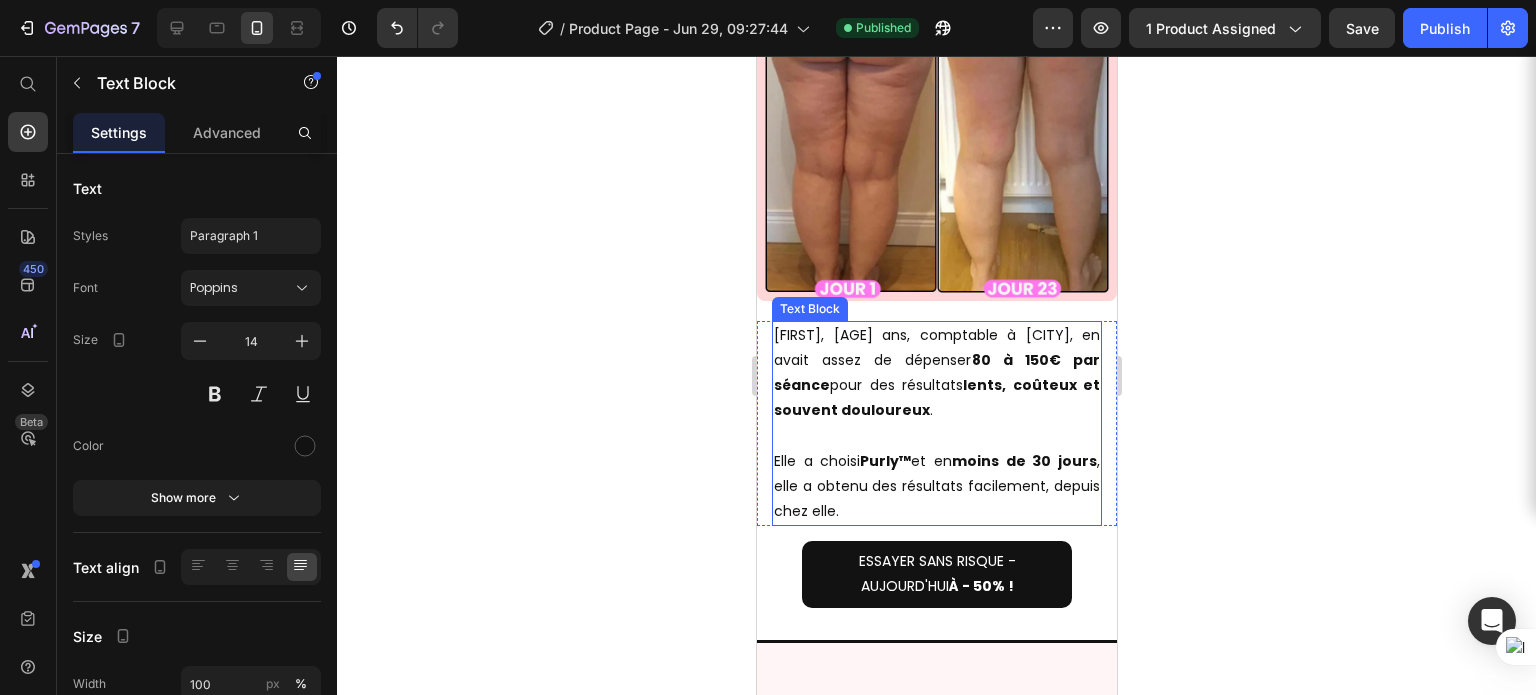 click on "[FIRST], [AGE] ans, comptable à [CITY], en avait assez de dépenser [PRICE] par séance pour des résultats lents, coûteux et souvent douloureux ." at bounding box center (936, 373) 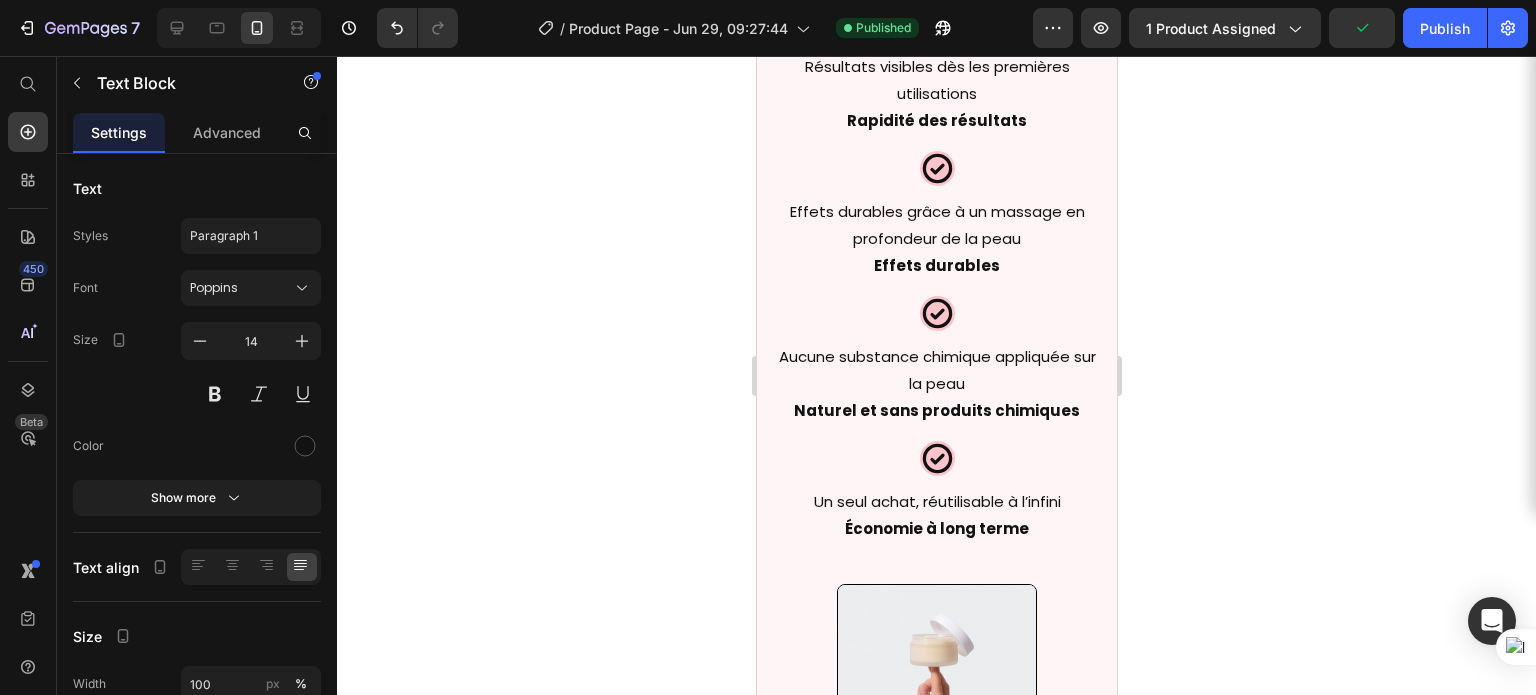 scroll, scrollTop: 14143, scrollLeft: 0, axis: vertical 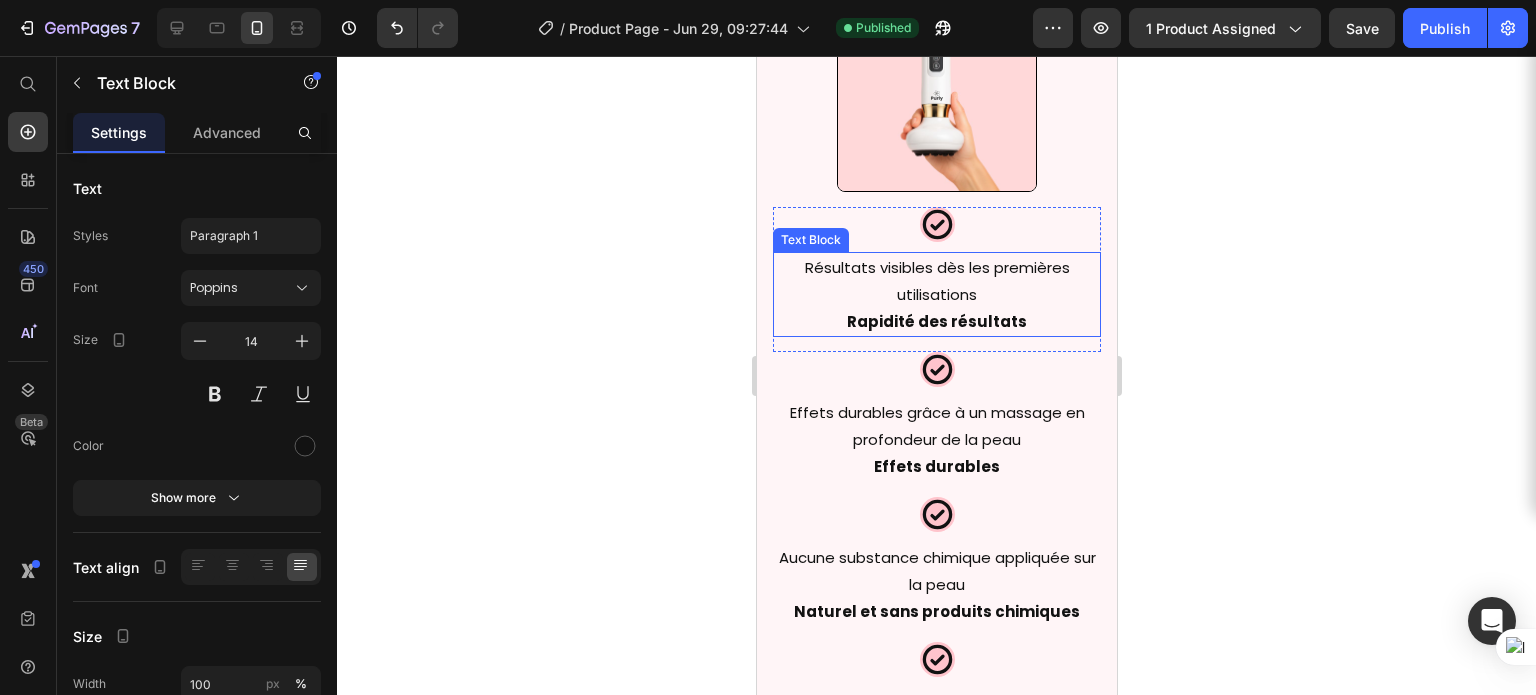 click on "Résultats visibles dès les premières utilisations" at bounding box center [936, 281] 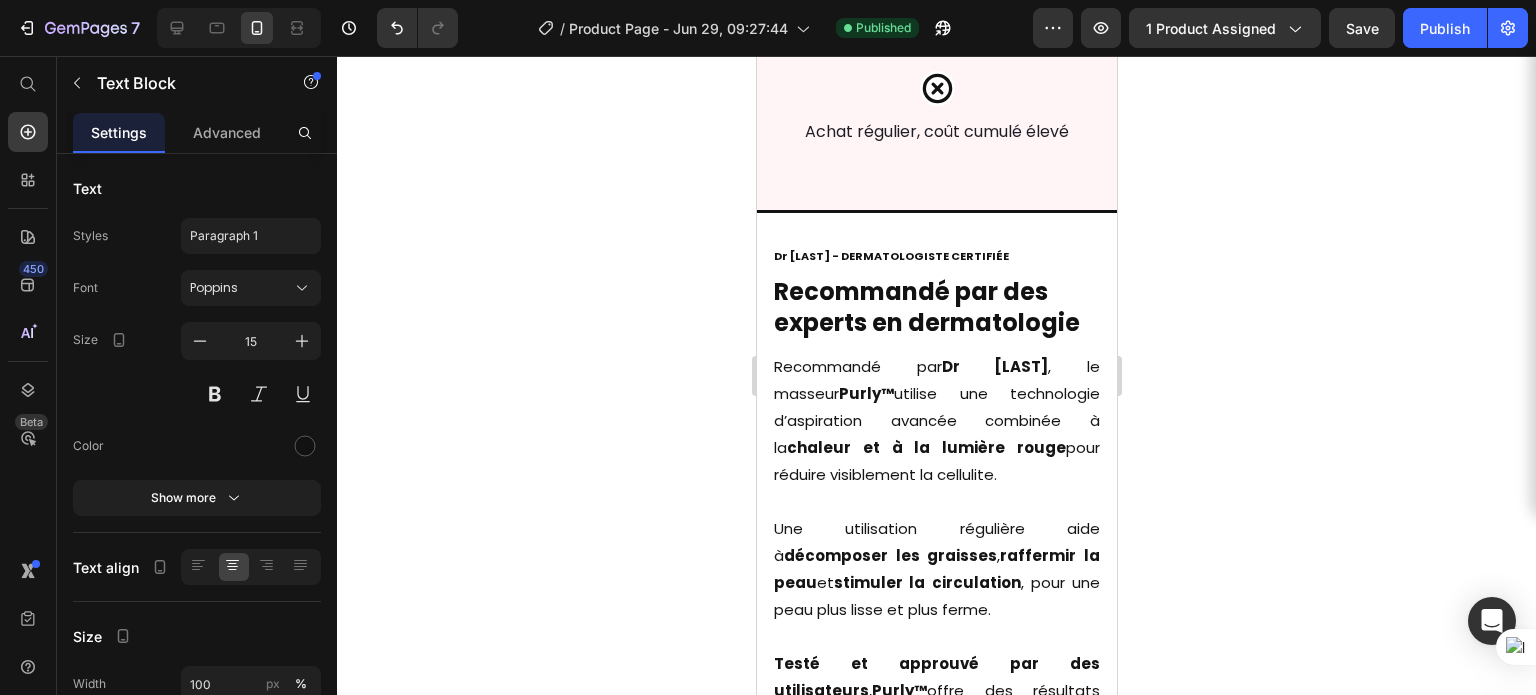 scroll, scrollTop: 15560, scrollLeft: 0, axis: vertical 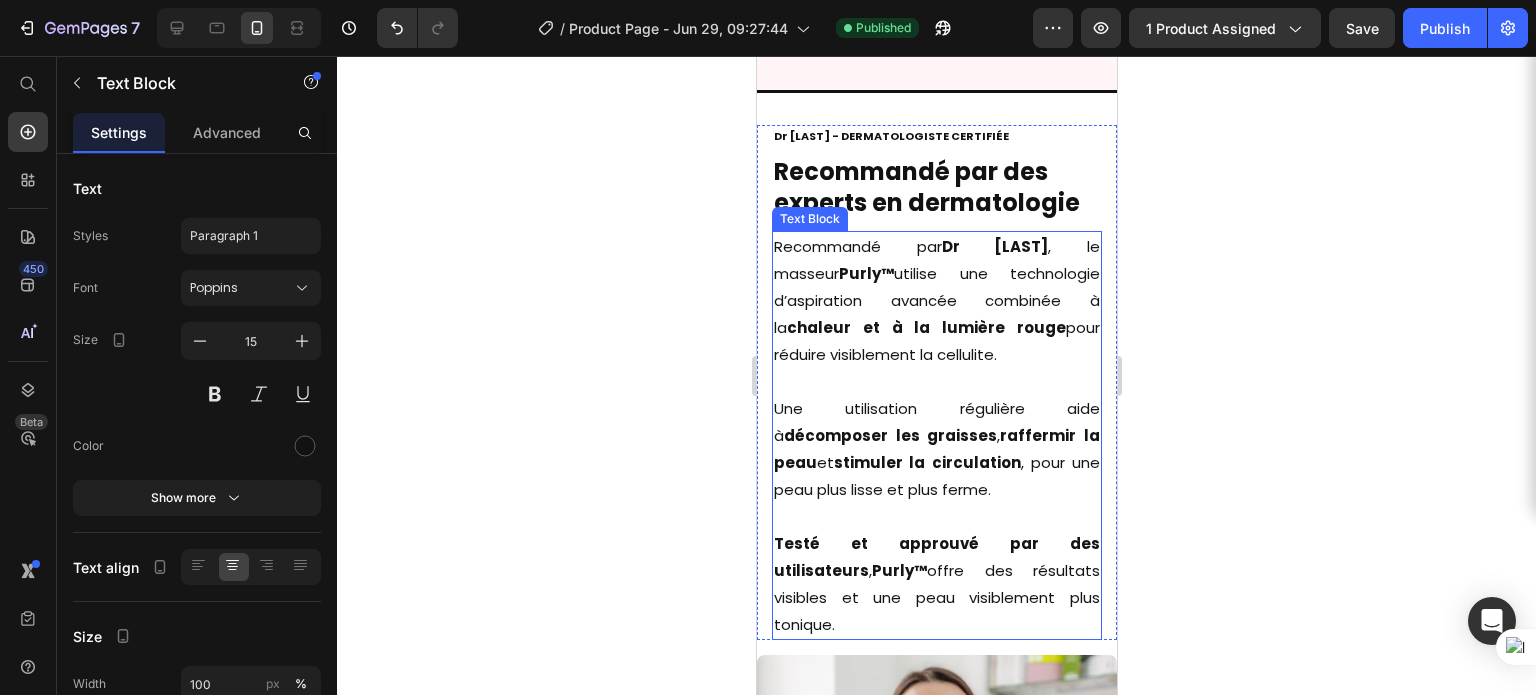 click on "Recommandé par Dr [LAST], le masseur Purly™ utilise une technologie d’aspiration avancée combinée à la chaleur et à la lumière rouge pour réduire visiblement la cellulite." at bounding box center [936, 300] 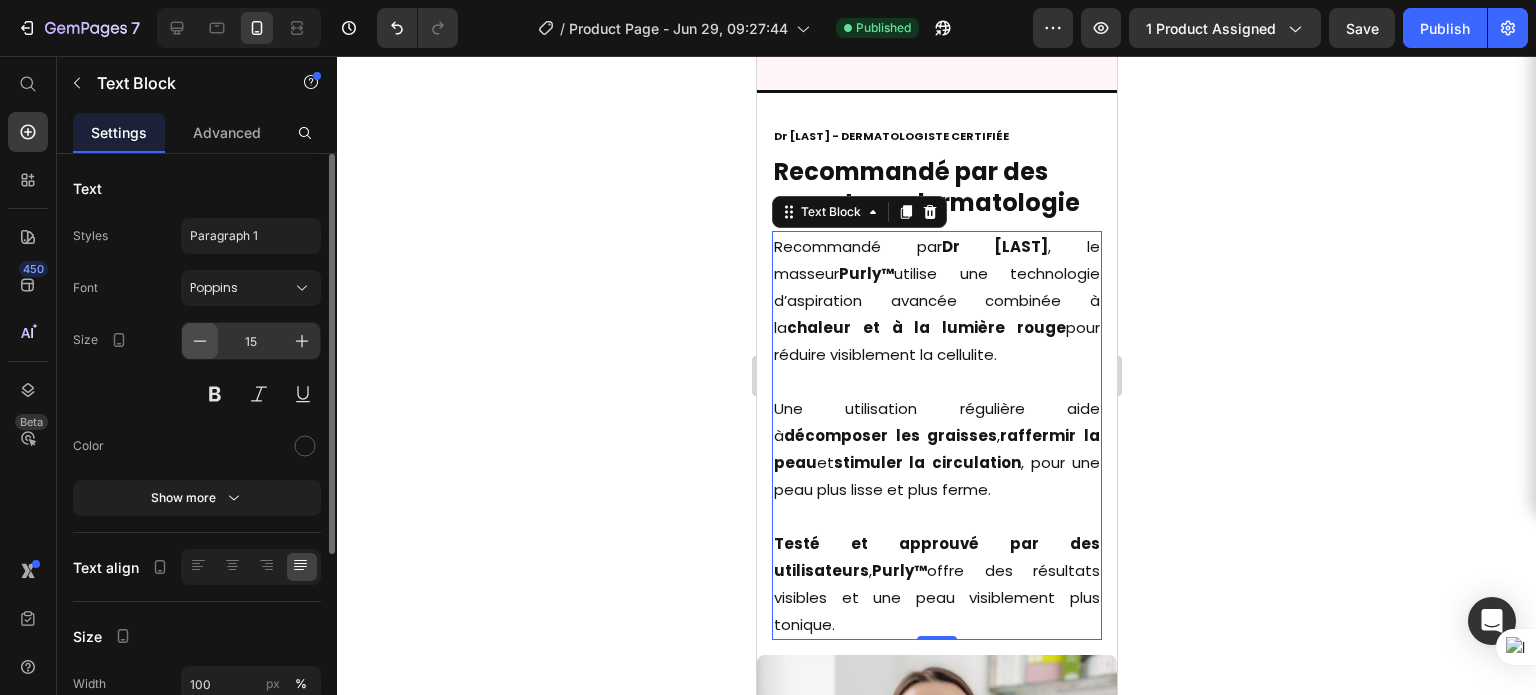 click at bounding box center (200, 341) 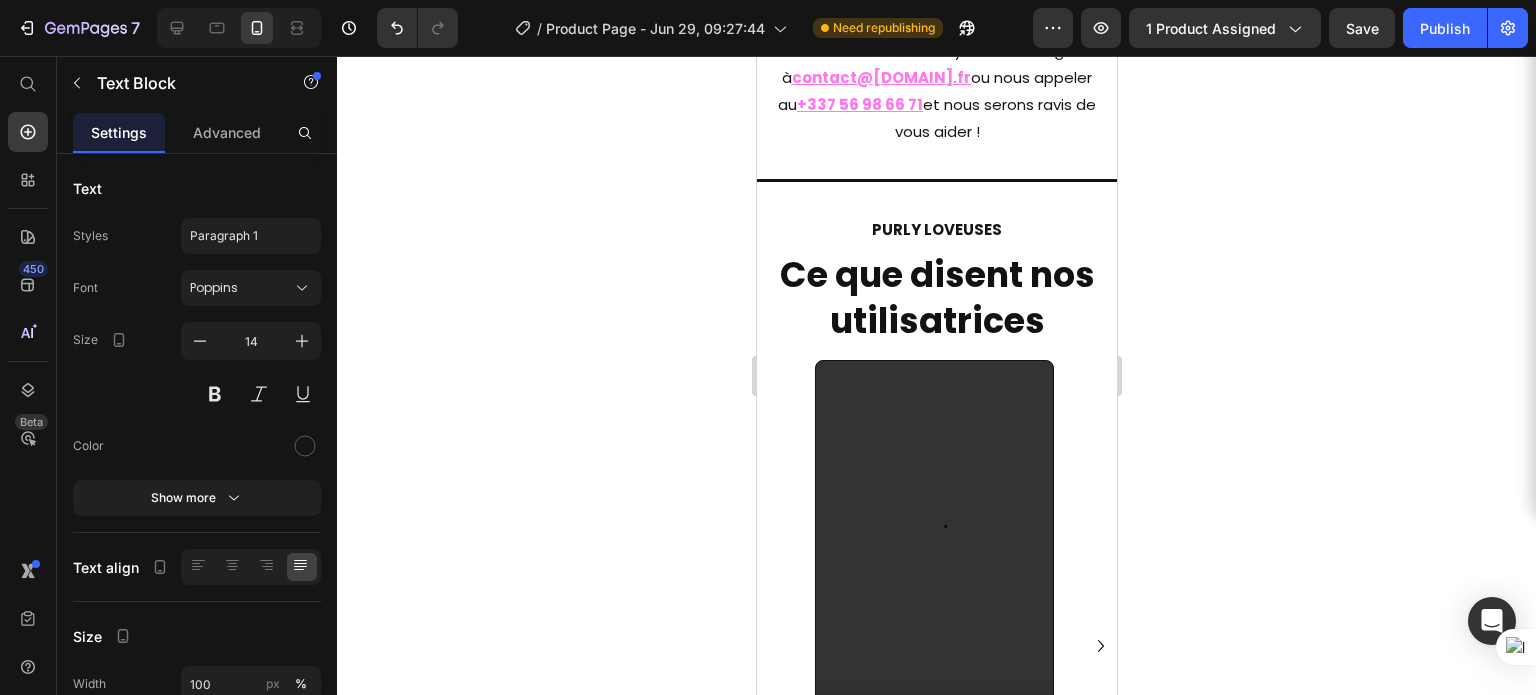 scroll, scrollTop: 18274, scrollLeft: 0, axis: vertical 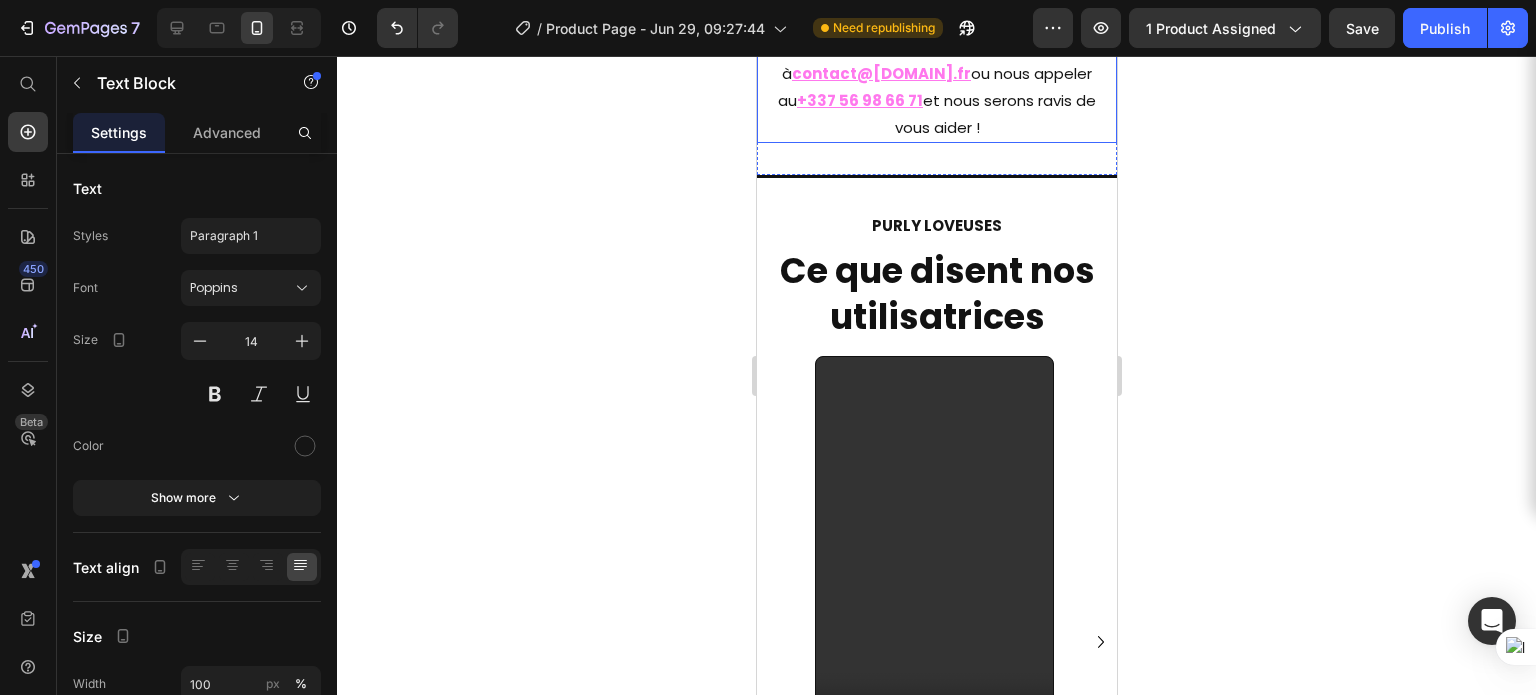 click on "Notre équipe de support est disponible  7 jours sur 7  pour répondre à toutes vos questions et résoudre vos préoccupations." at bounding box center (936, -35) 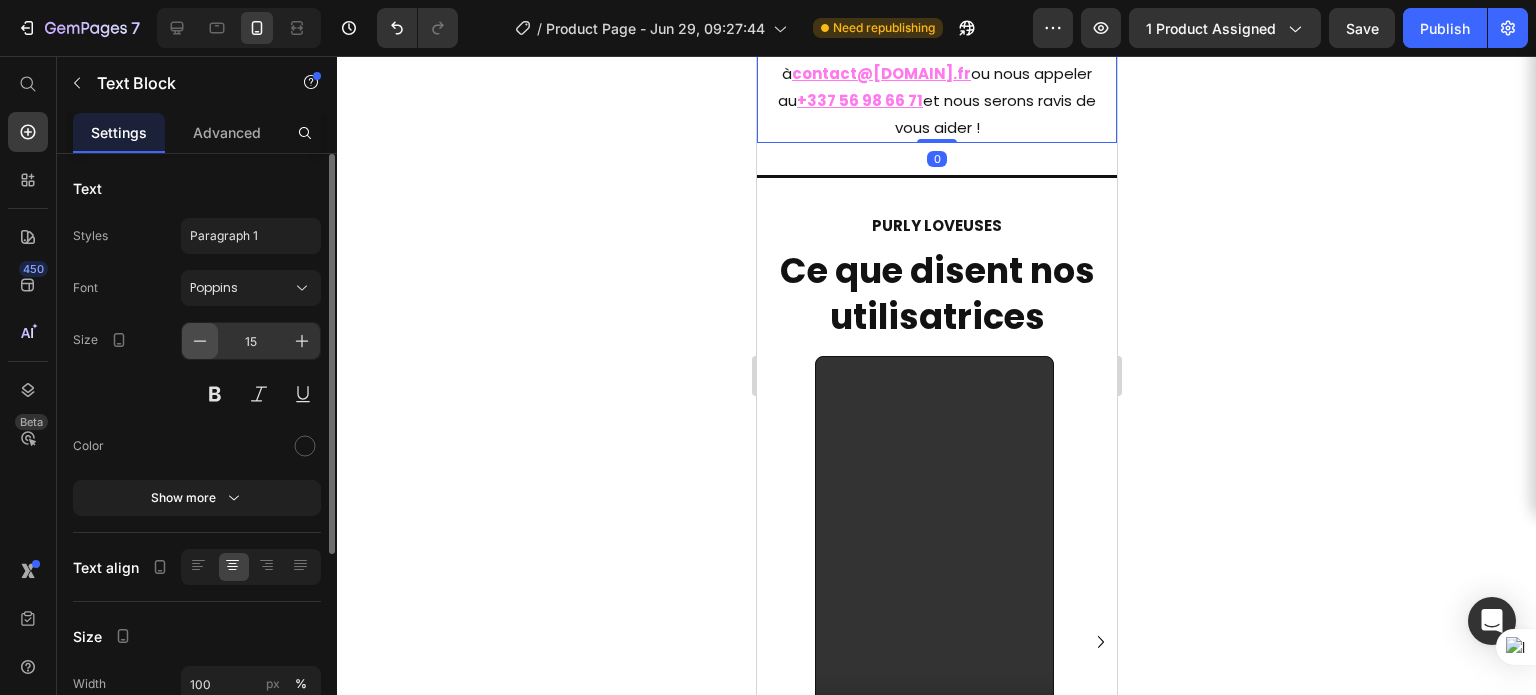 click at bounding box center (200, 341) 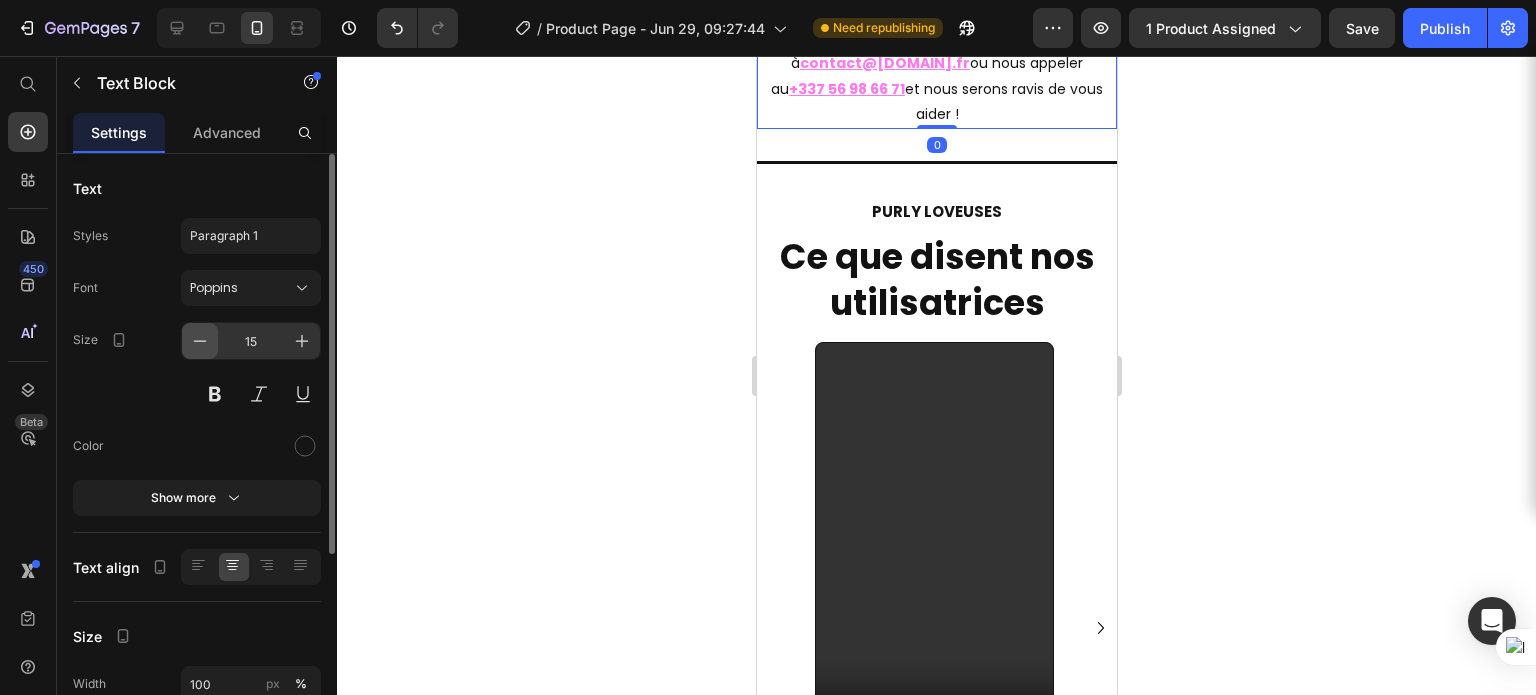 type on "14" 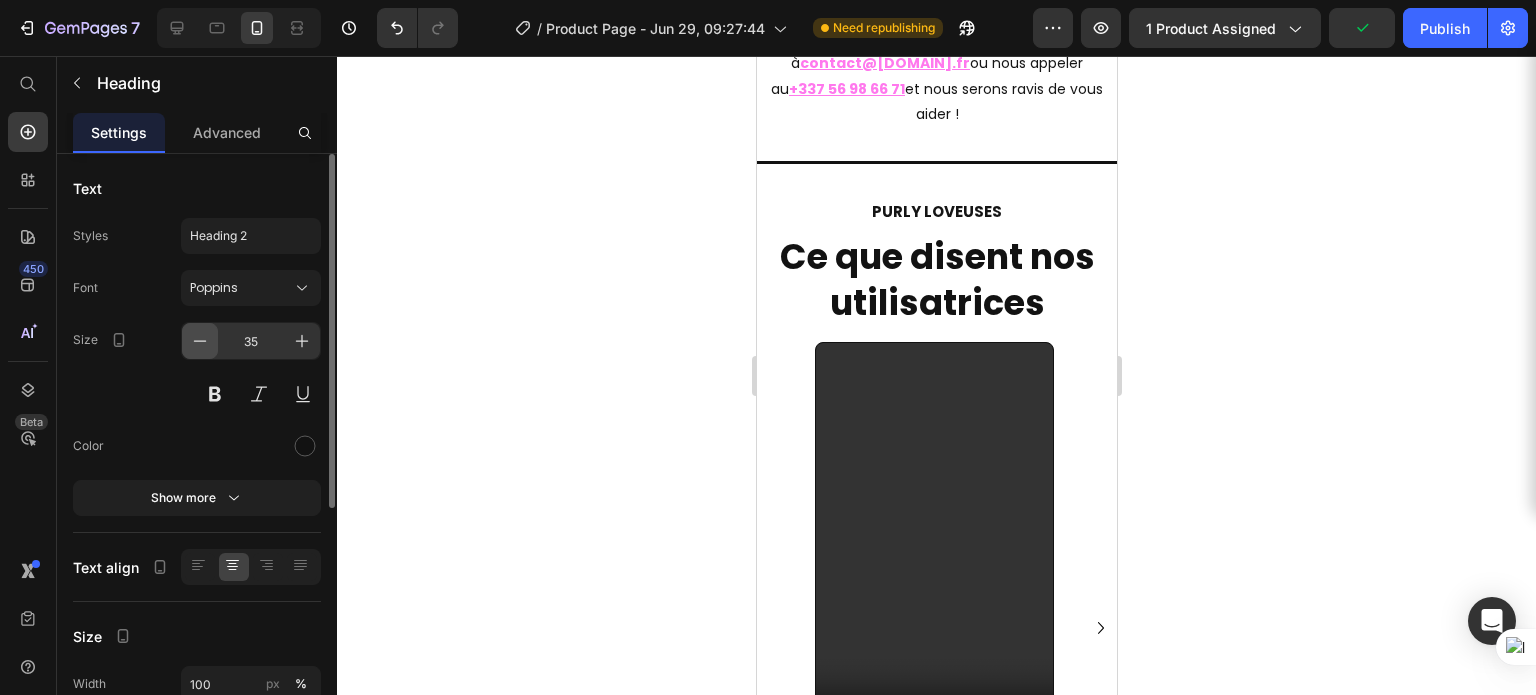 click 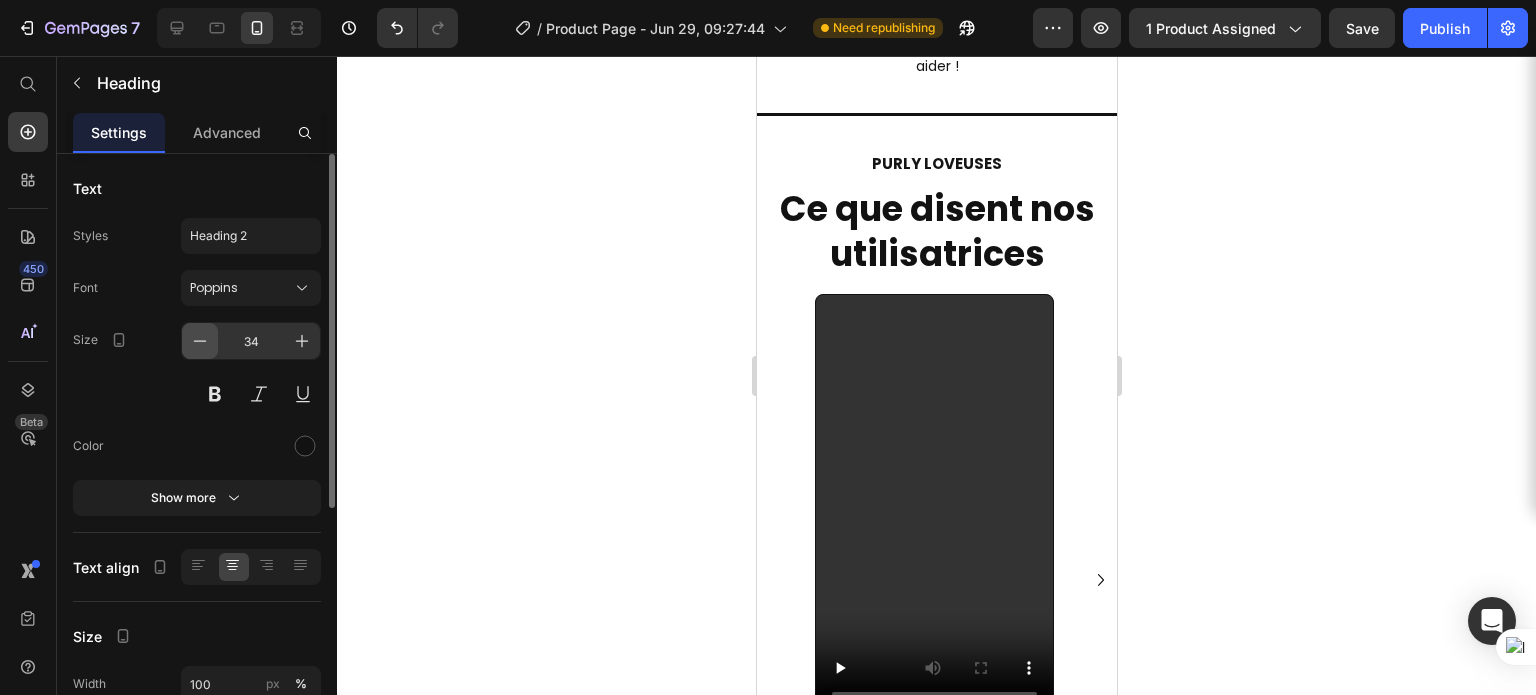 click 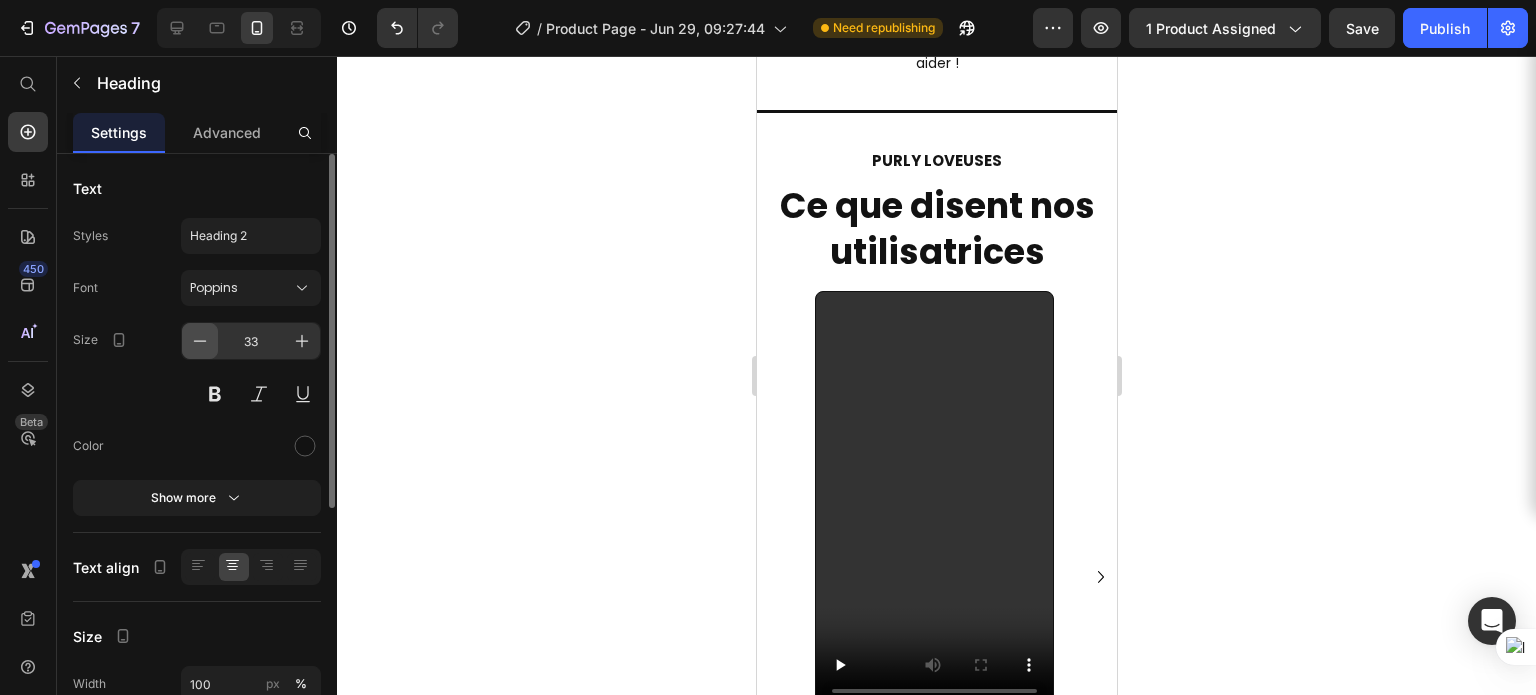 click 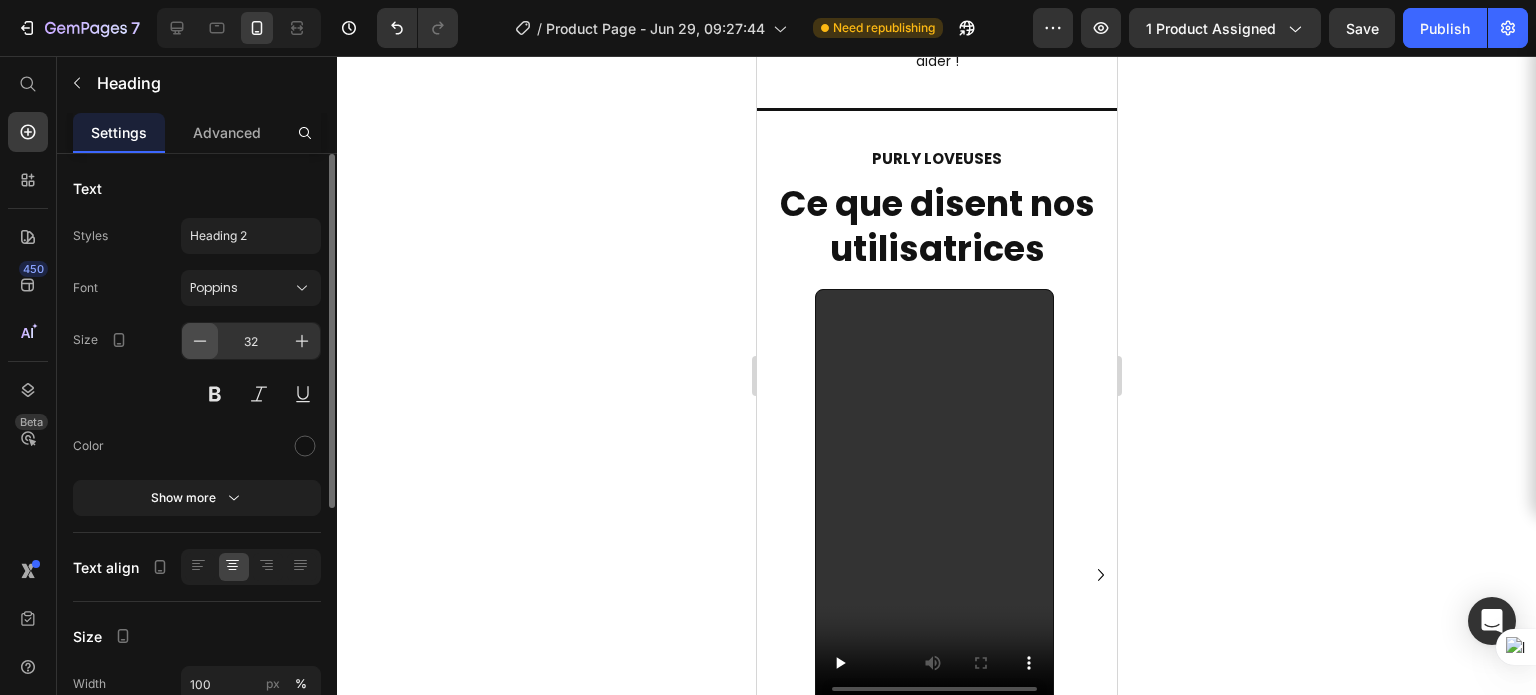 click 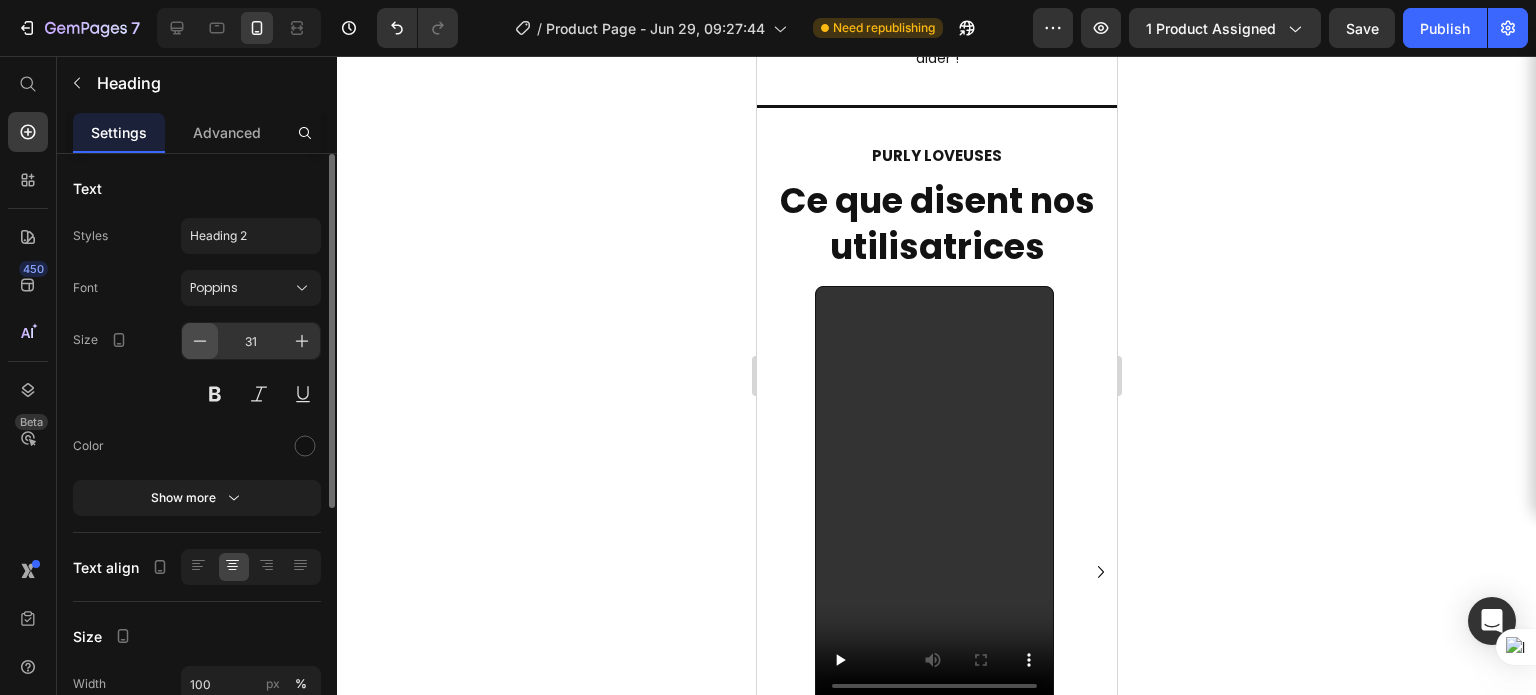 click 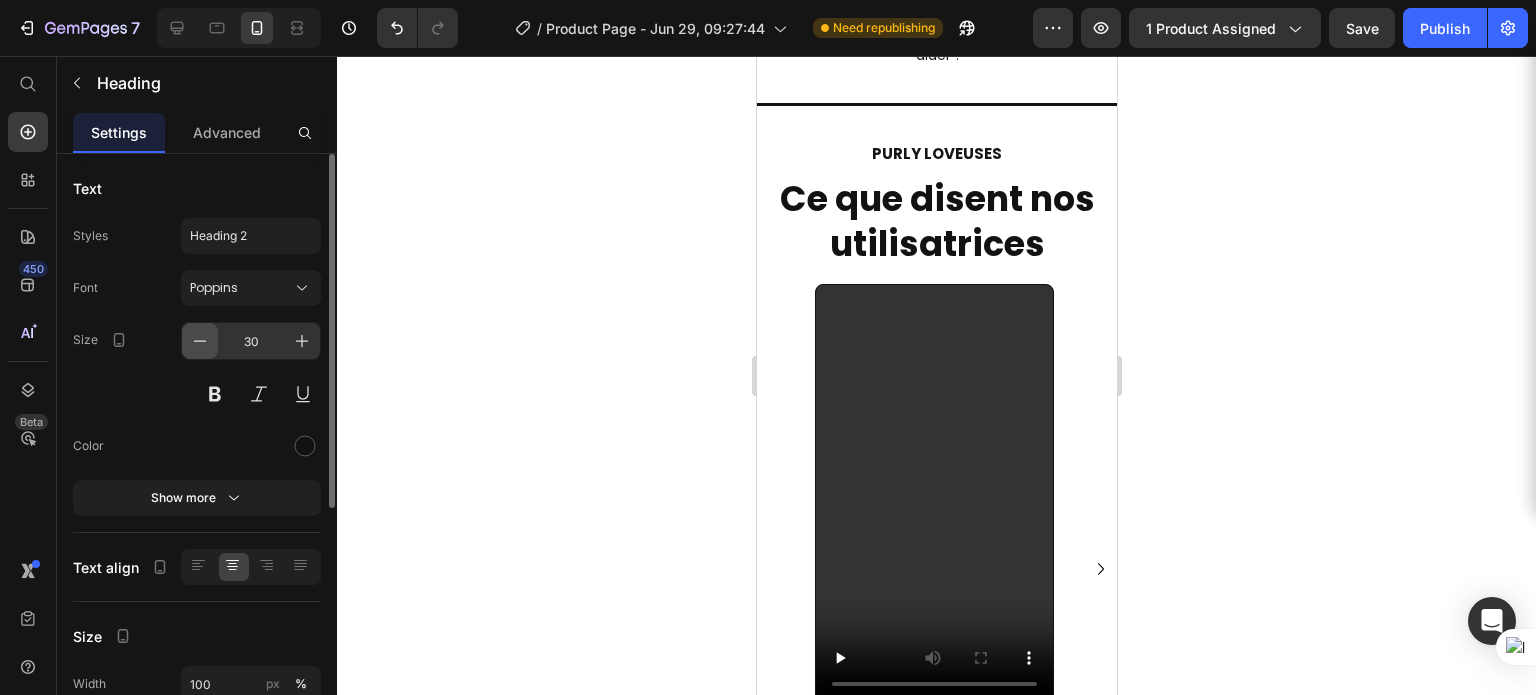 click 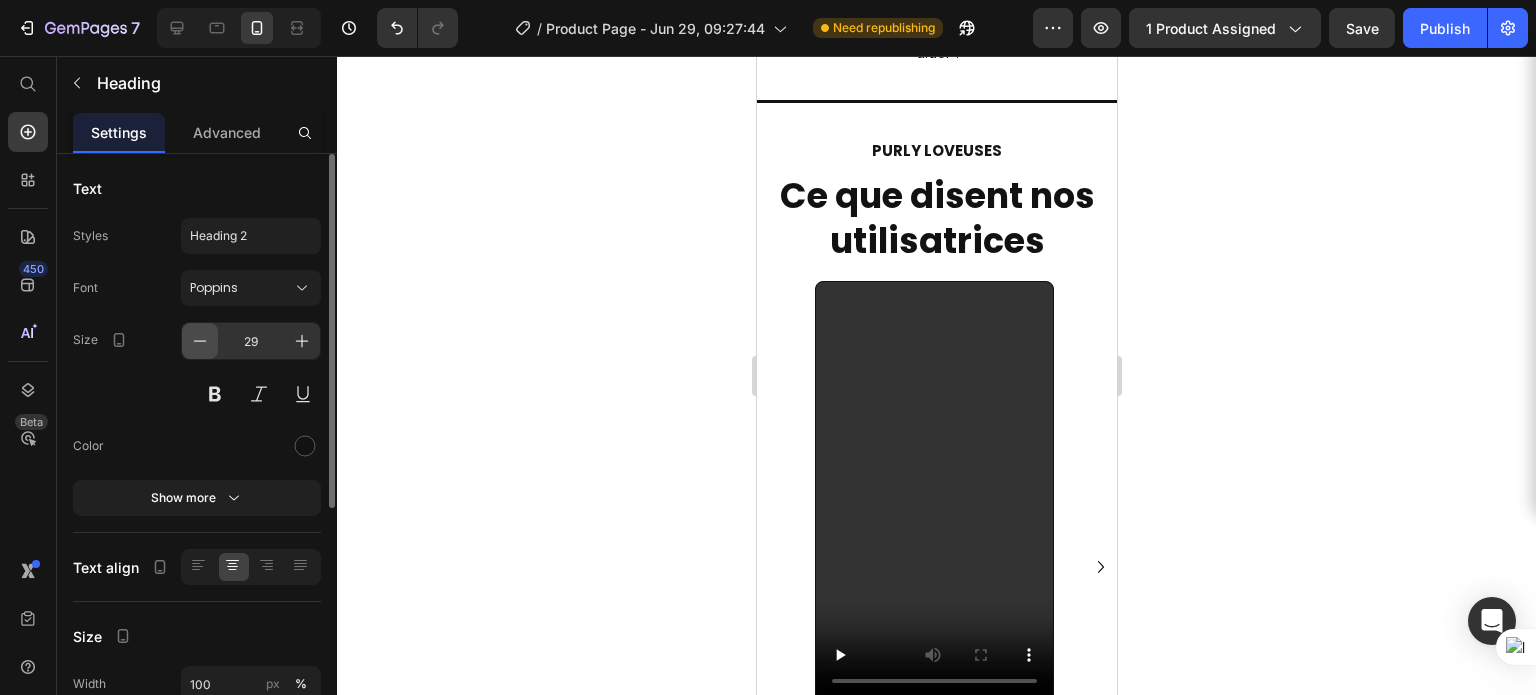 click 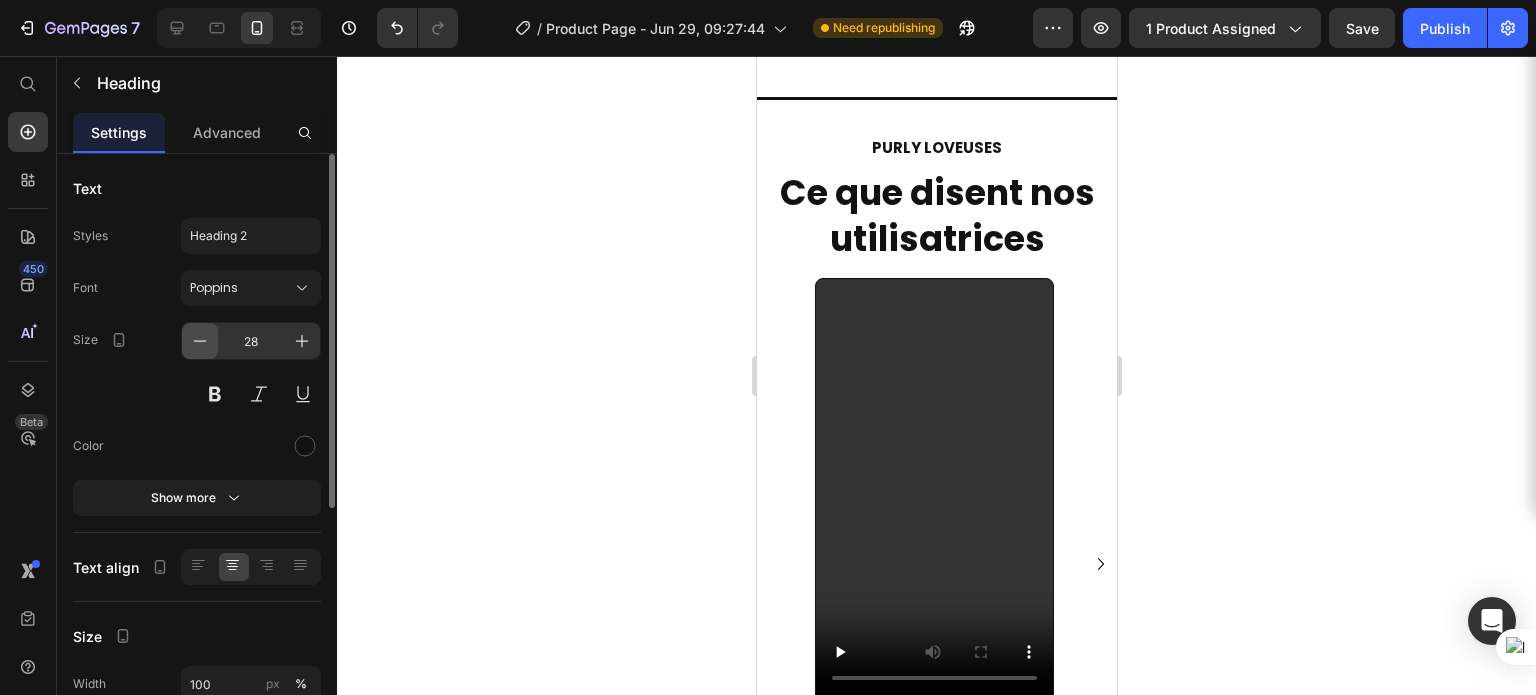 click 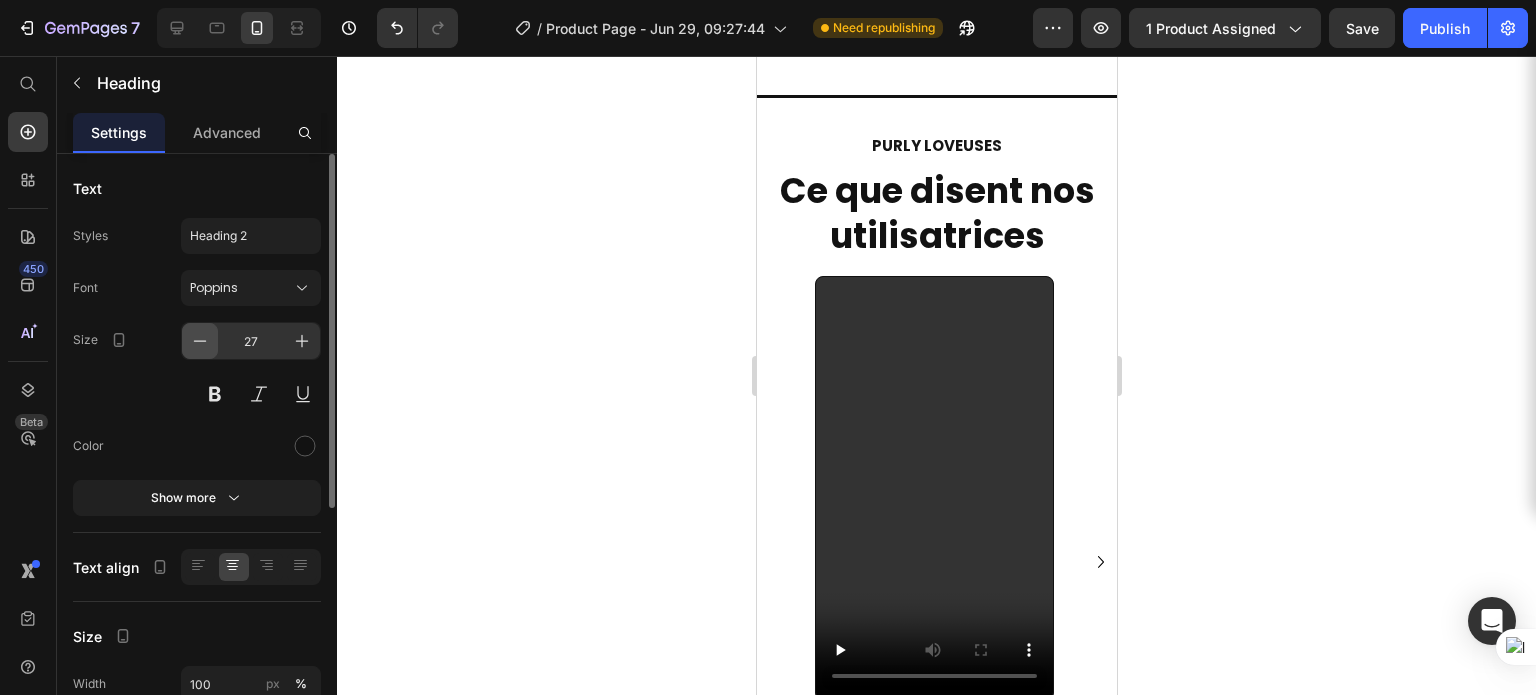 click 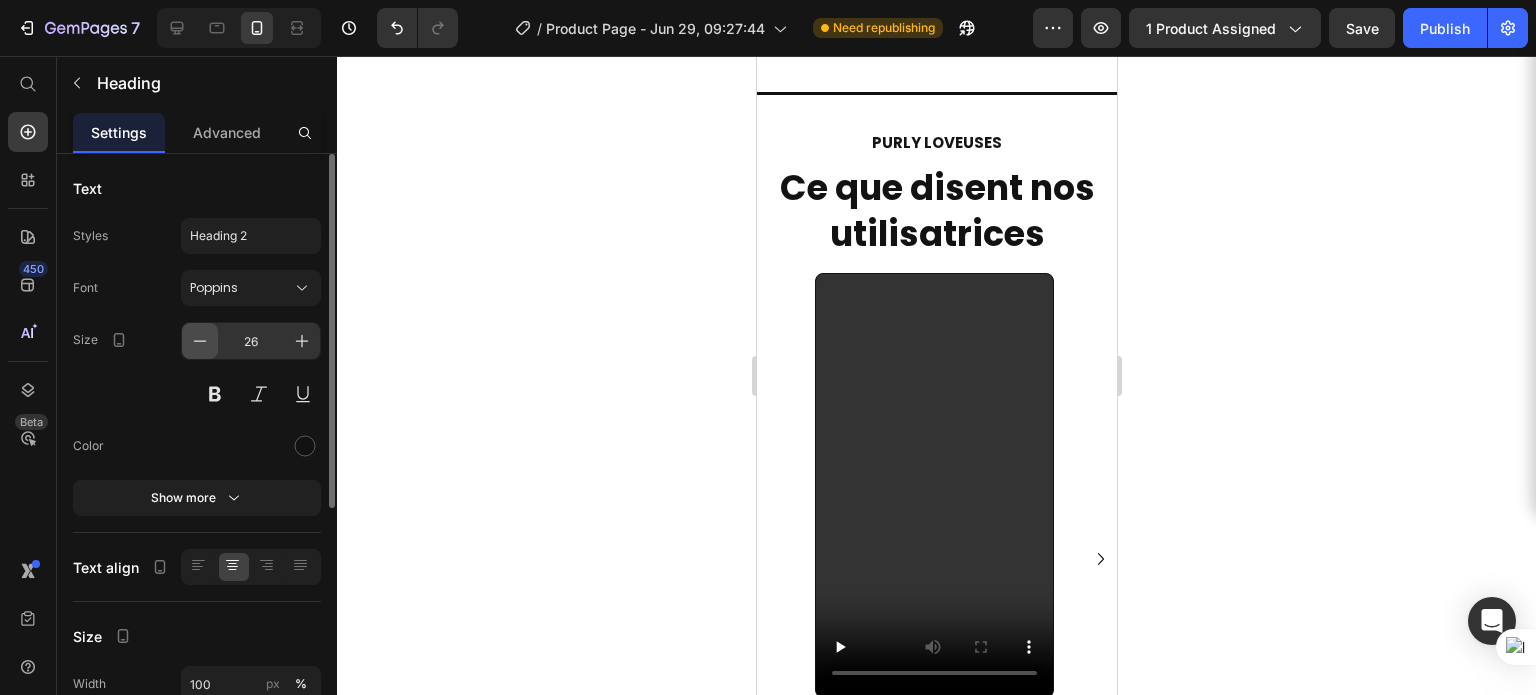 click 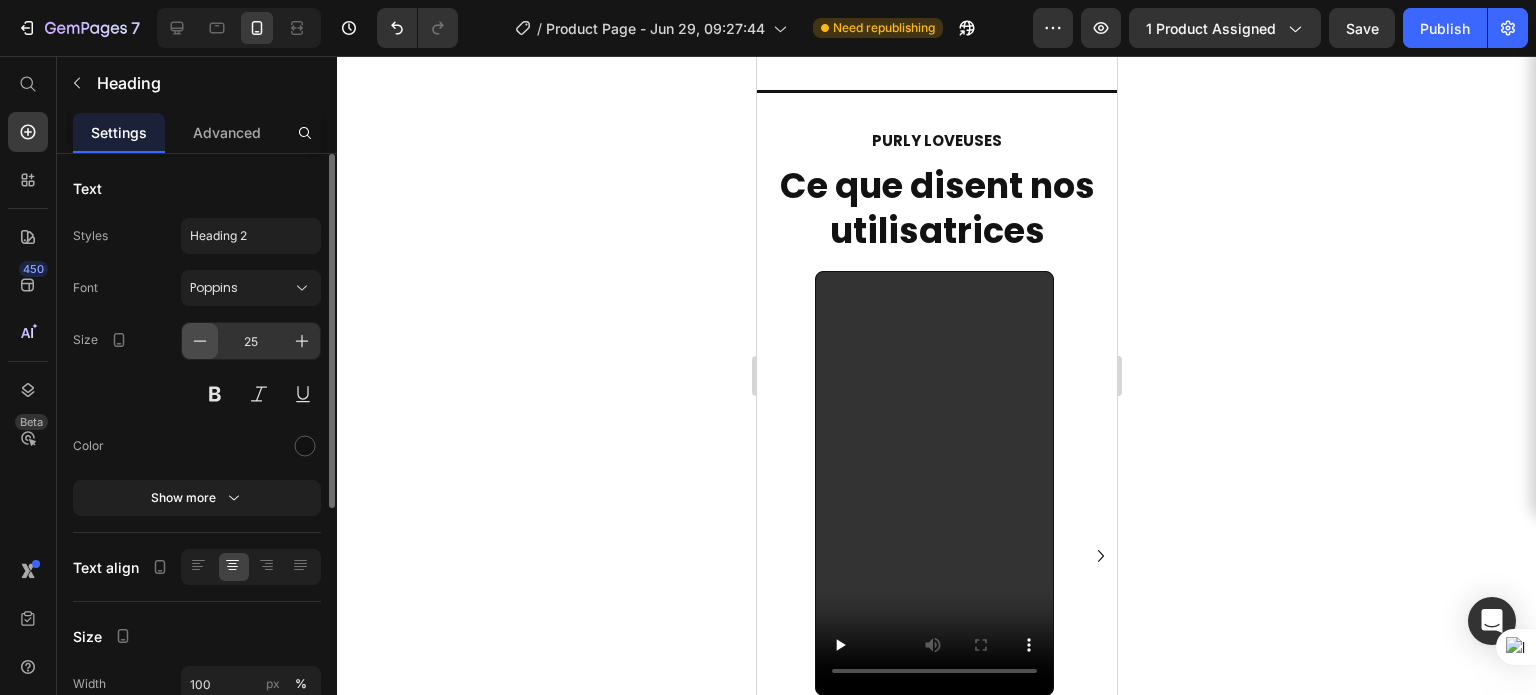 click 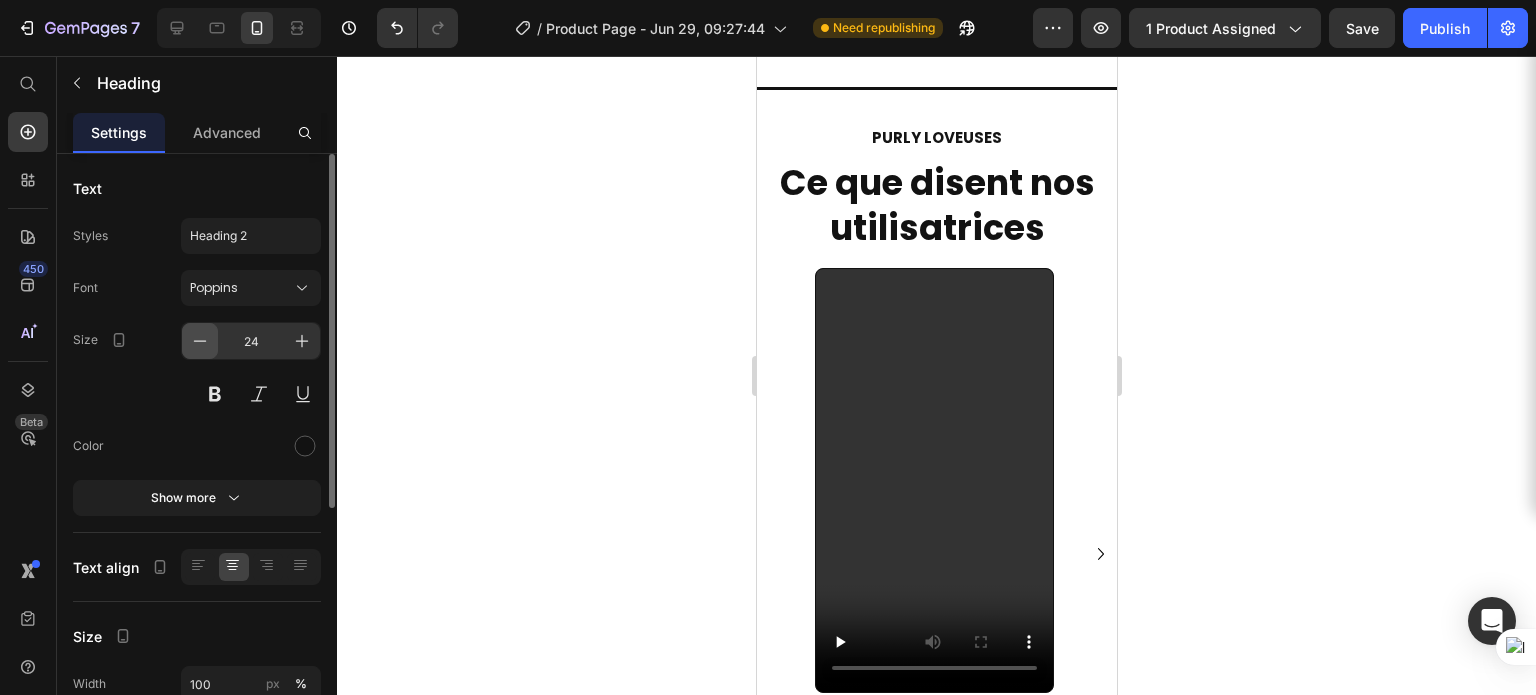 click 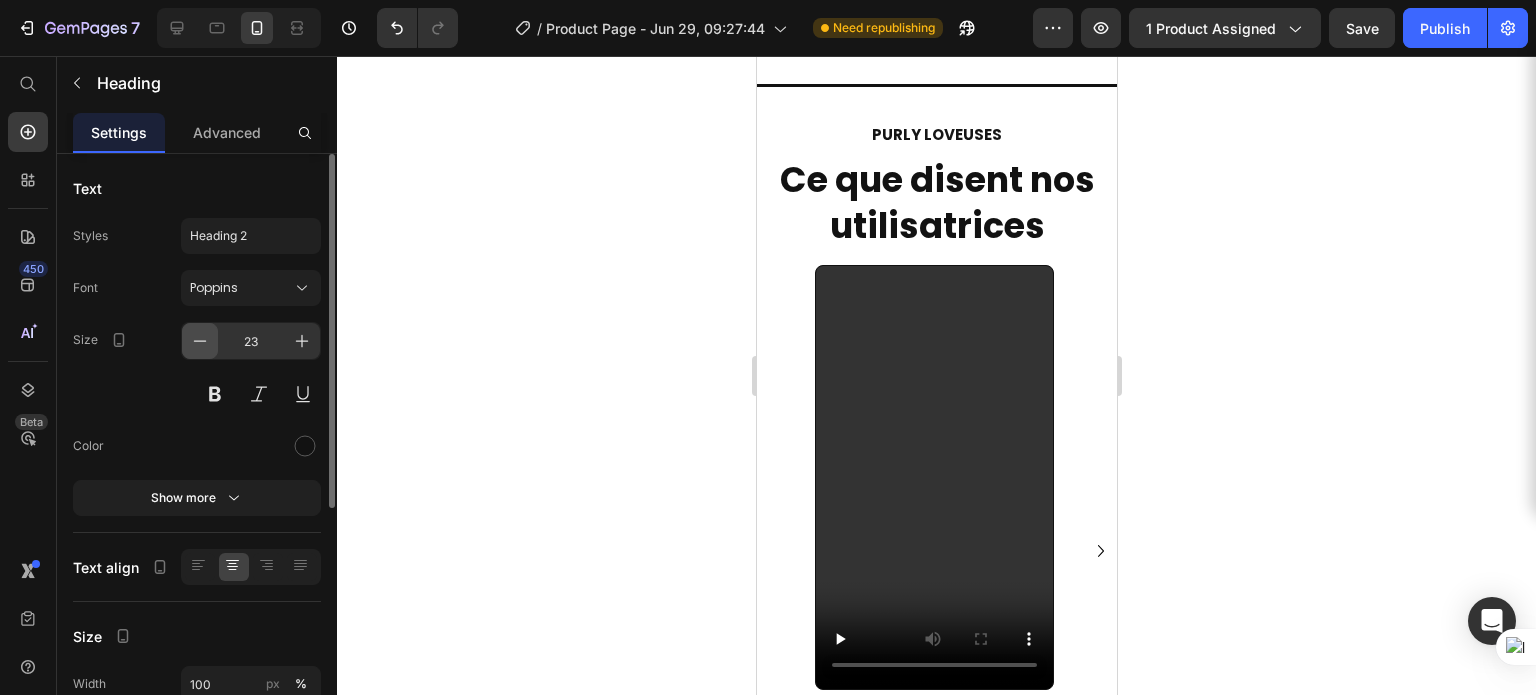 click 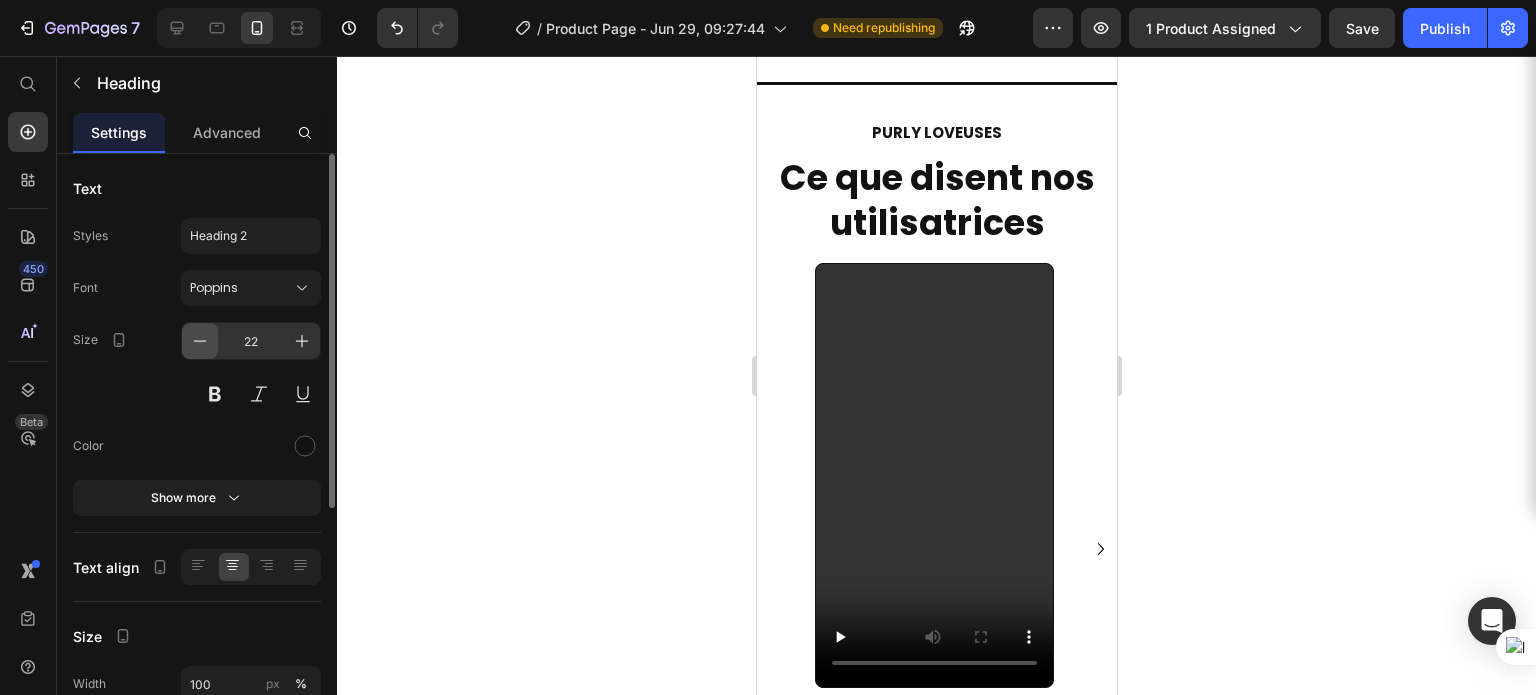 click 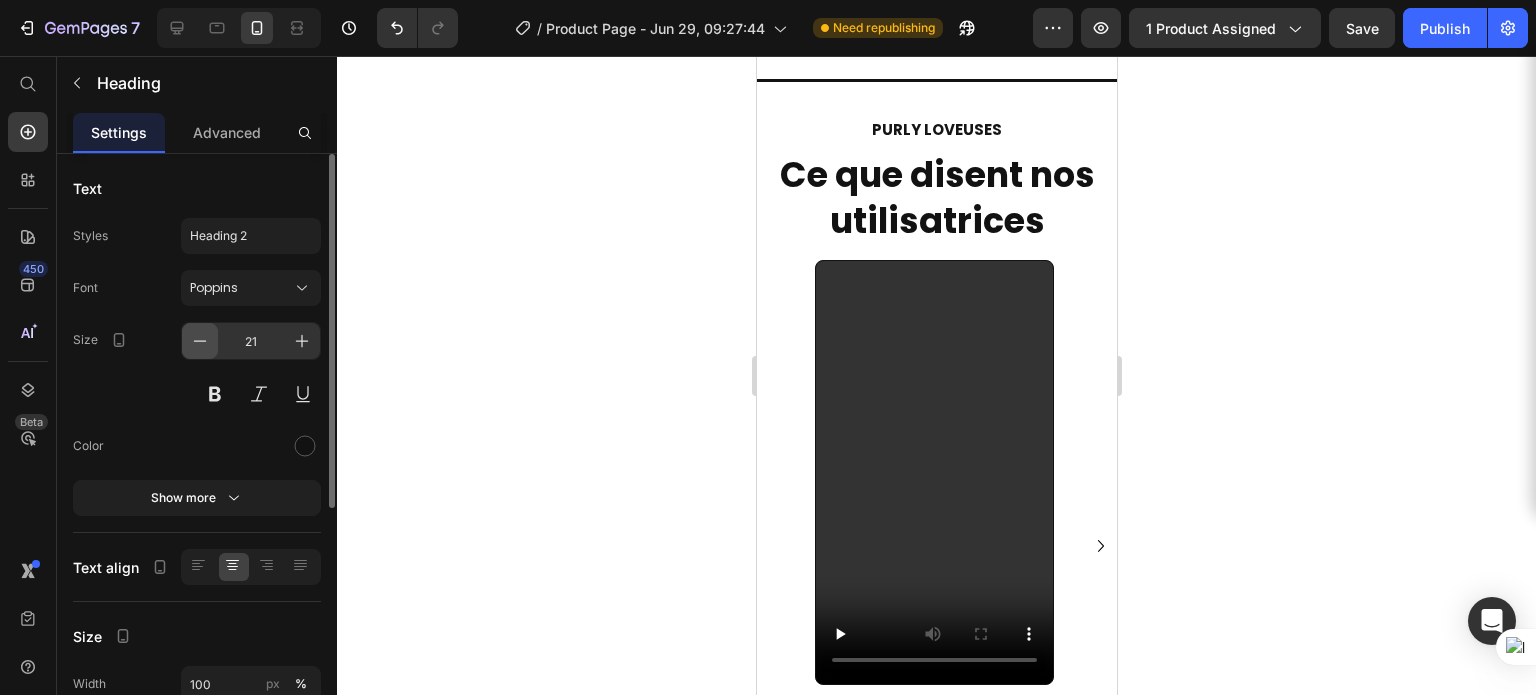 click 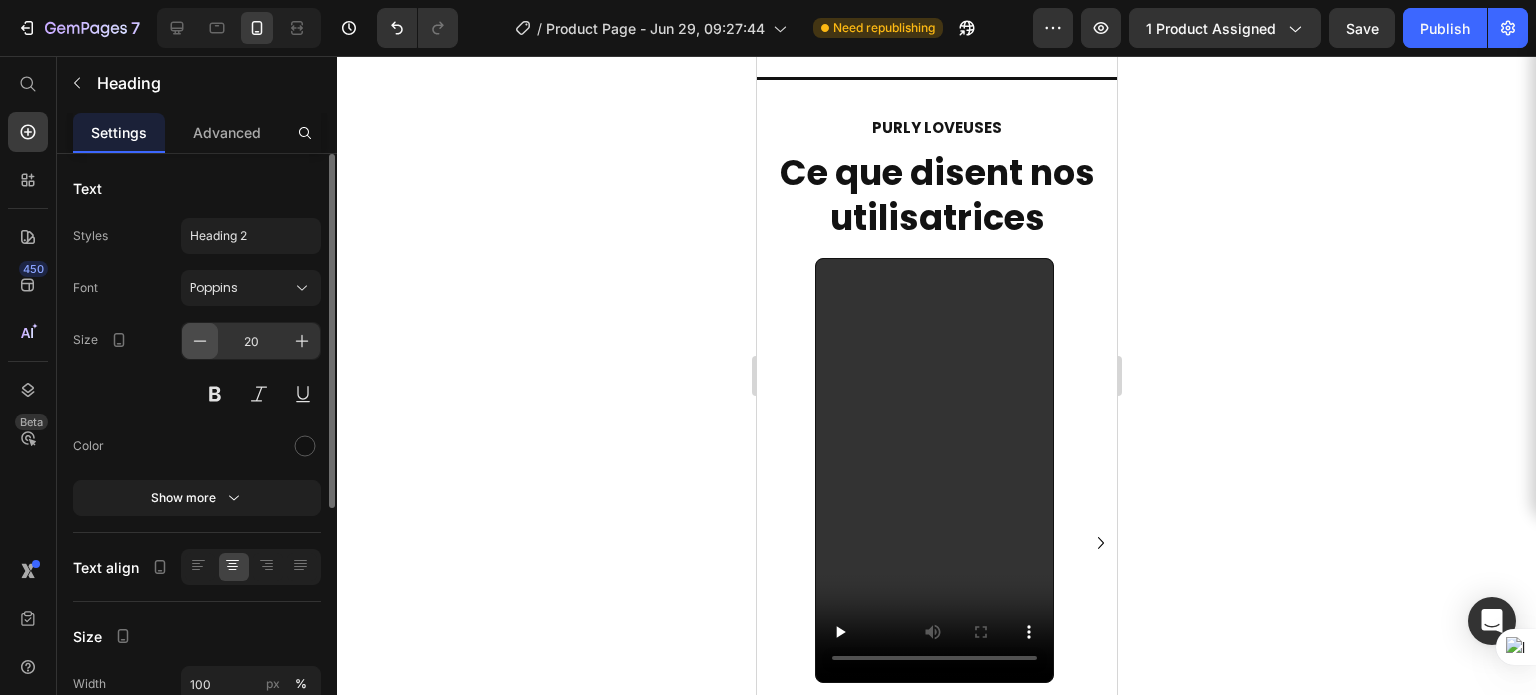 click 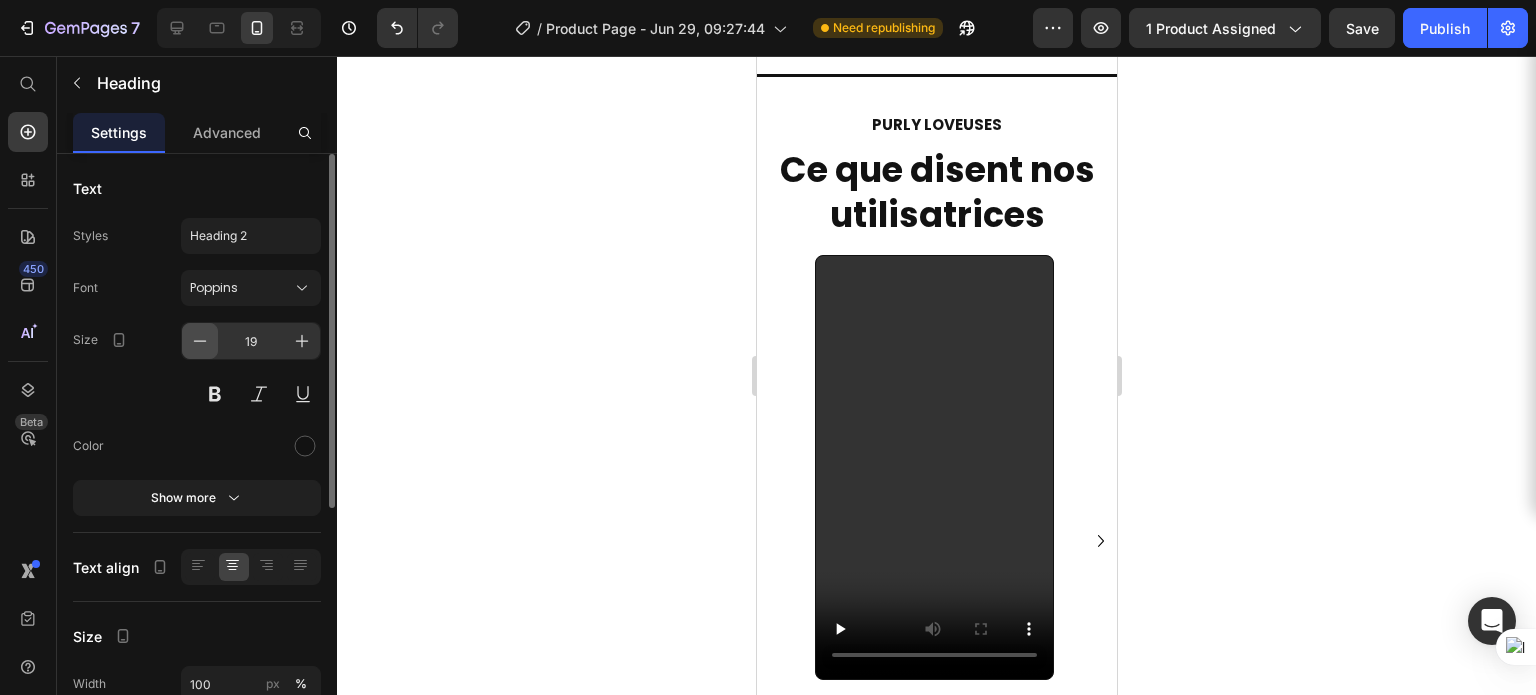 click 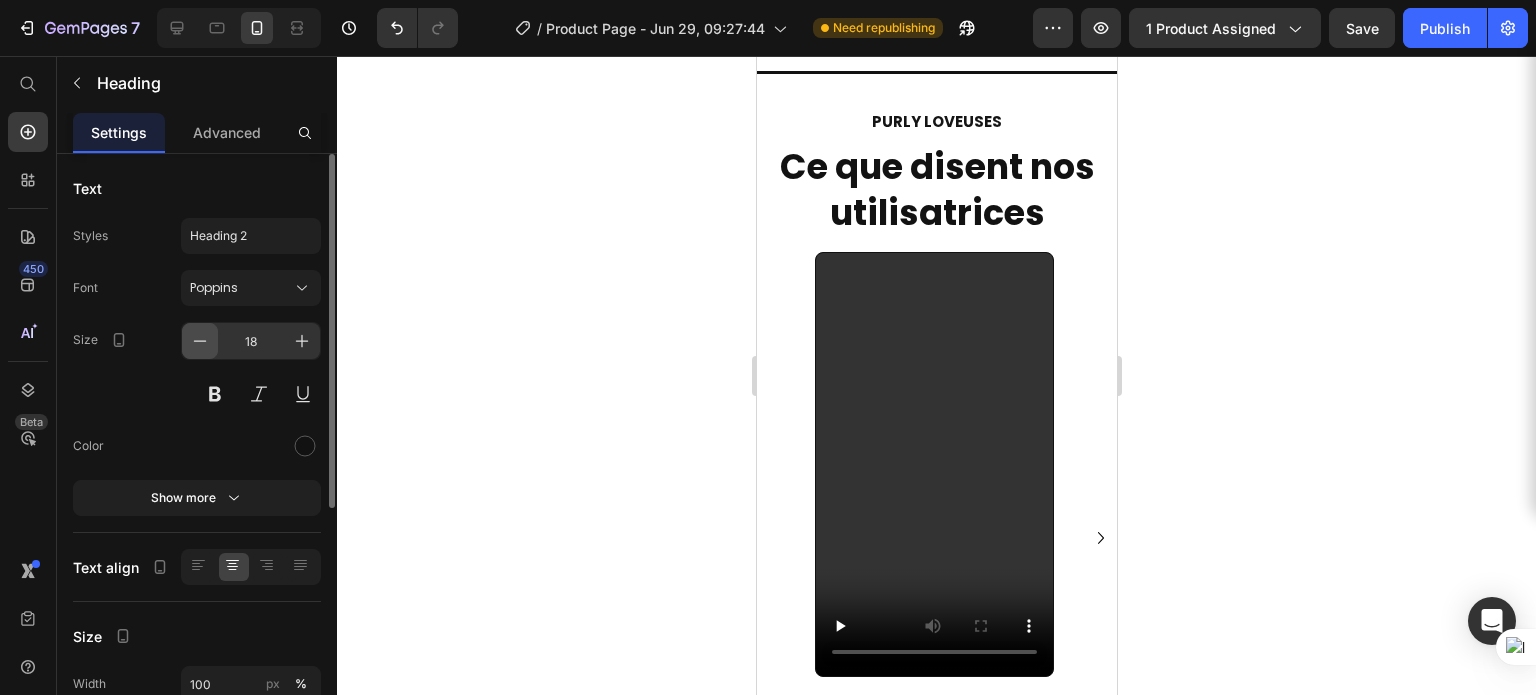 click 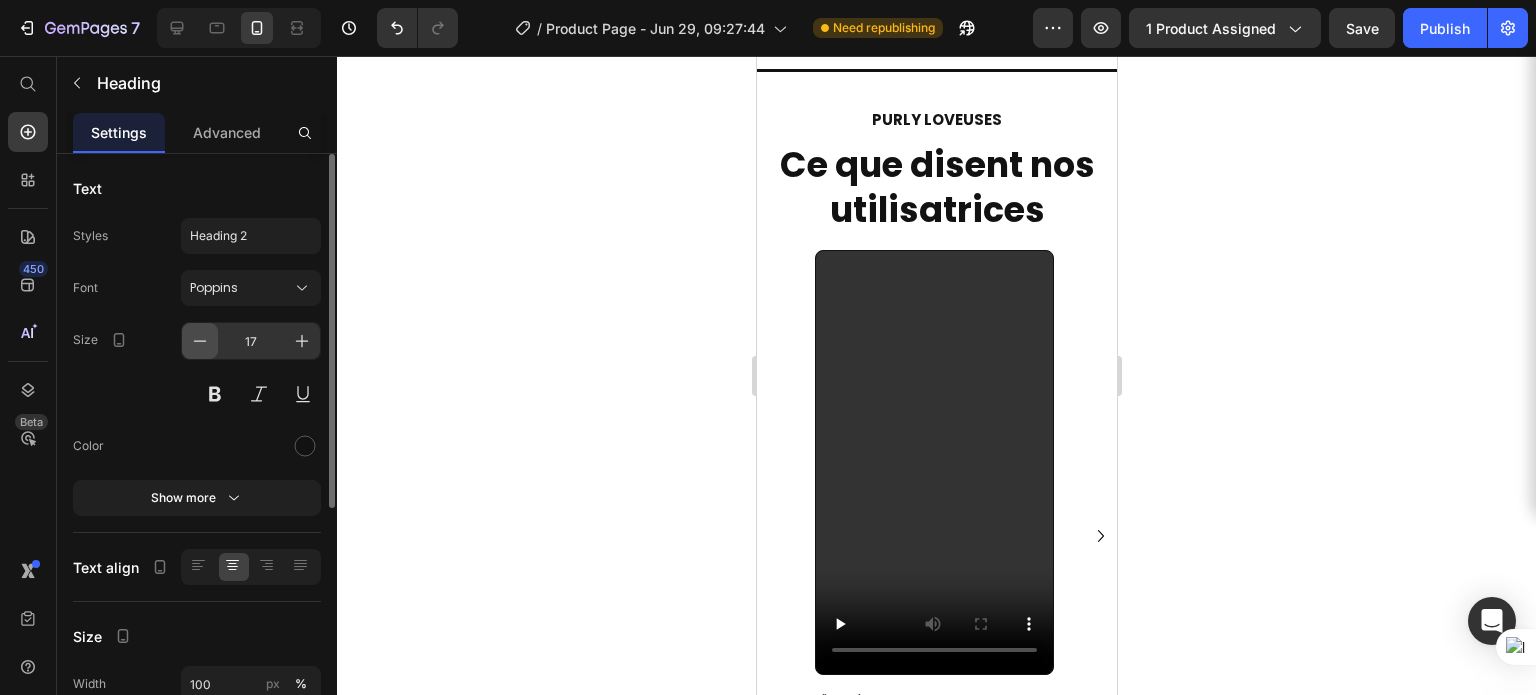 click 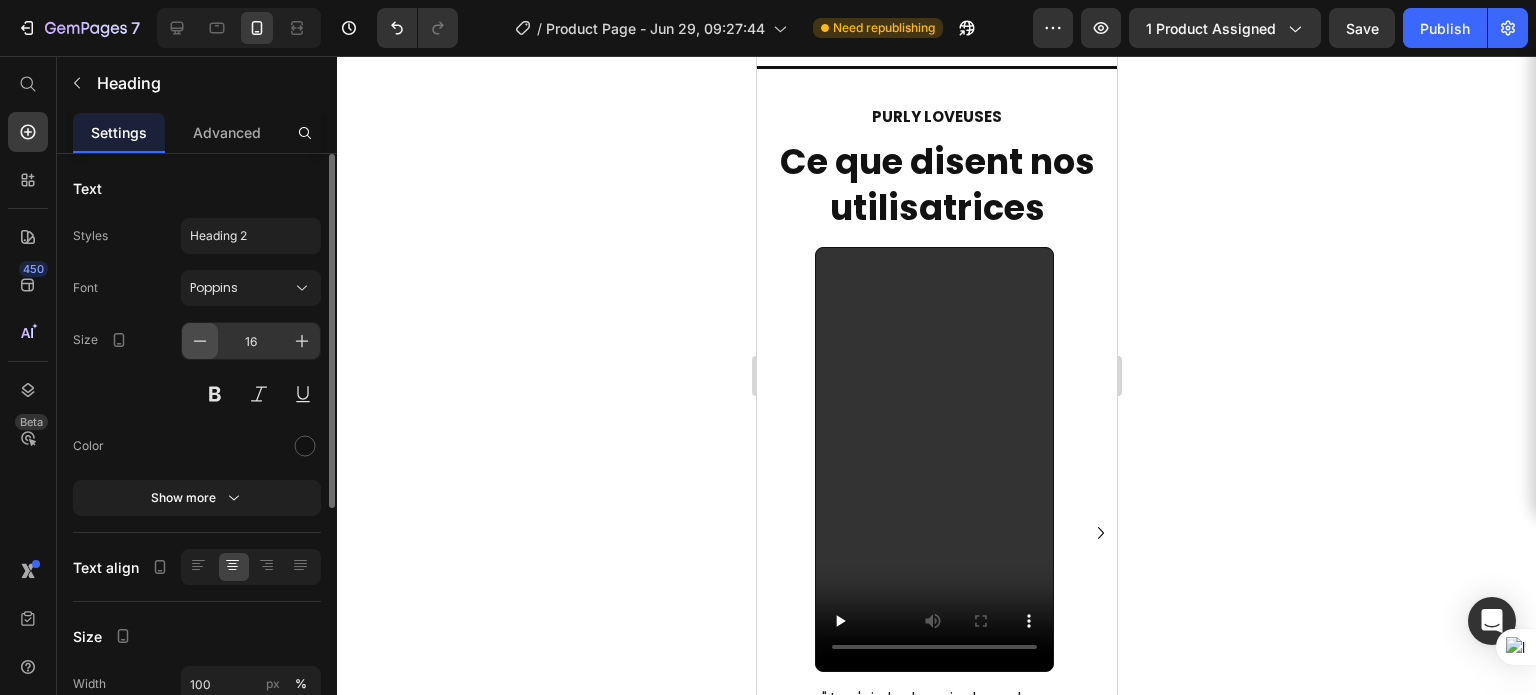 click 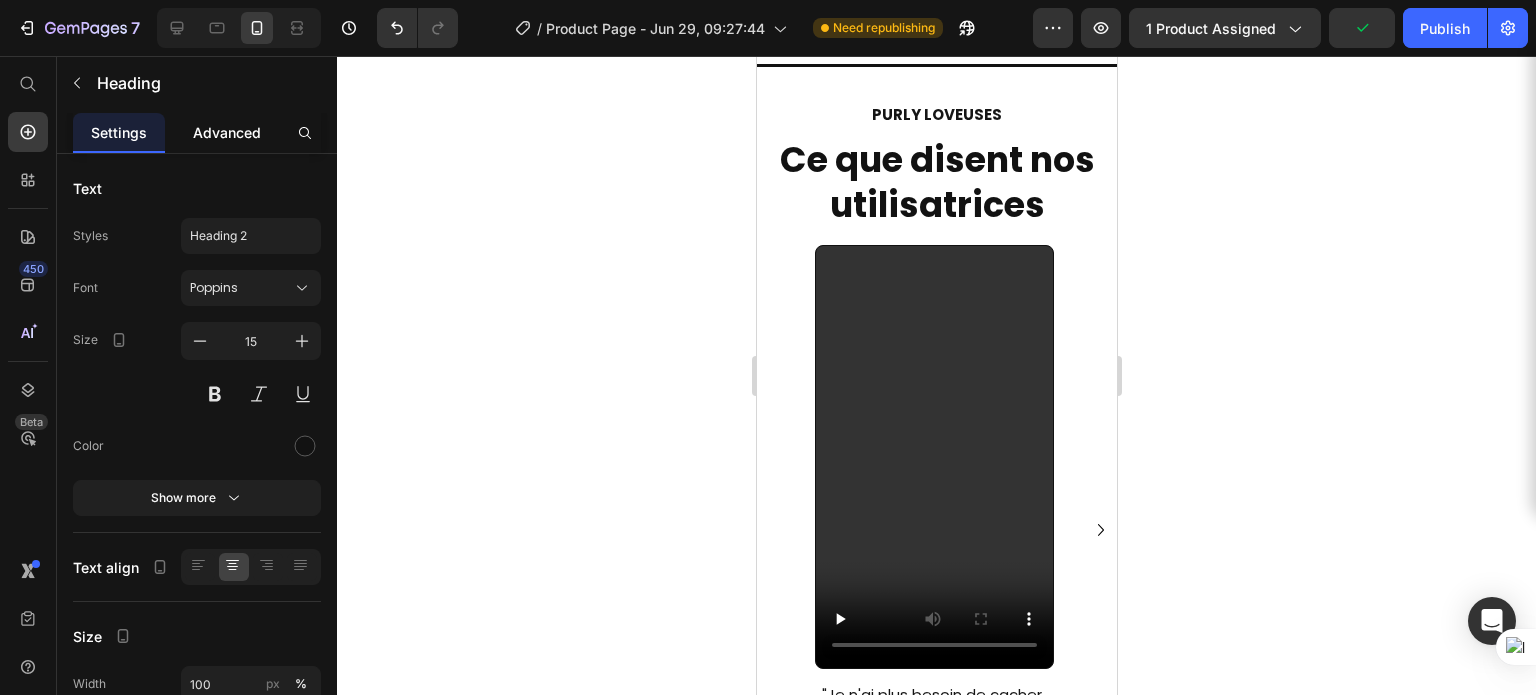 click on "Advanced" 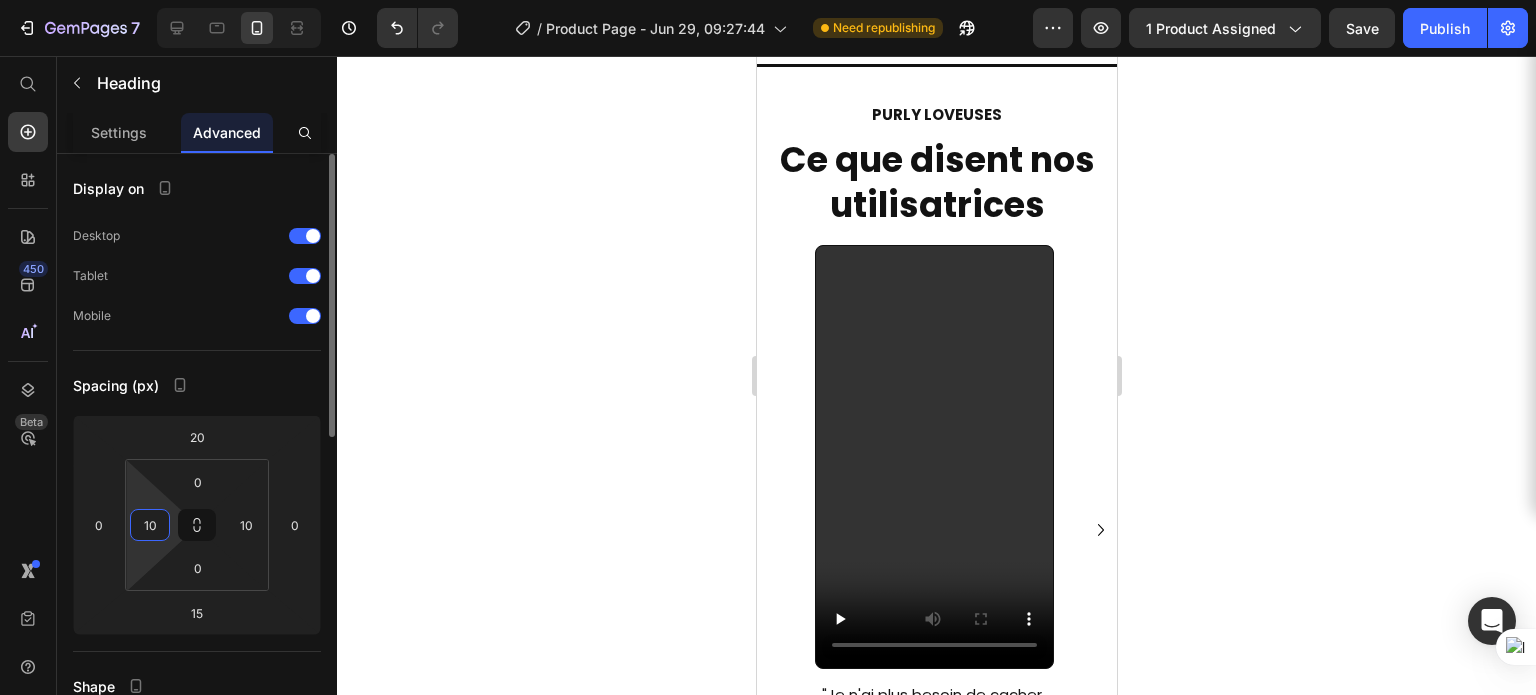 click on "10" at bounding box center (150, 525) 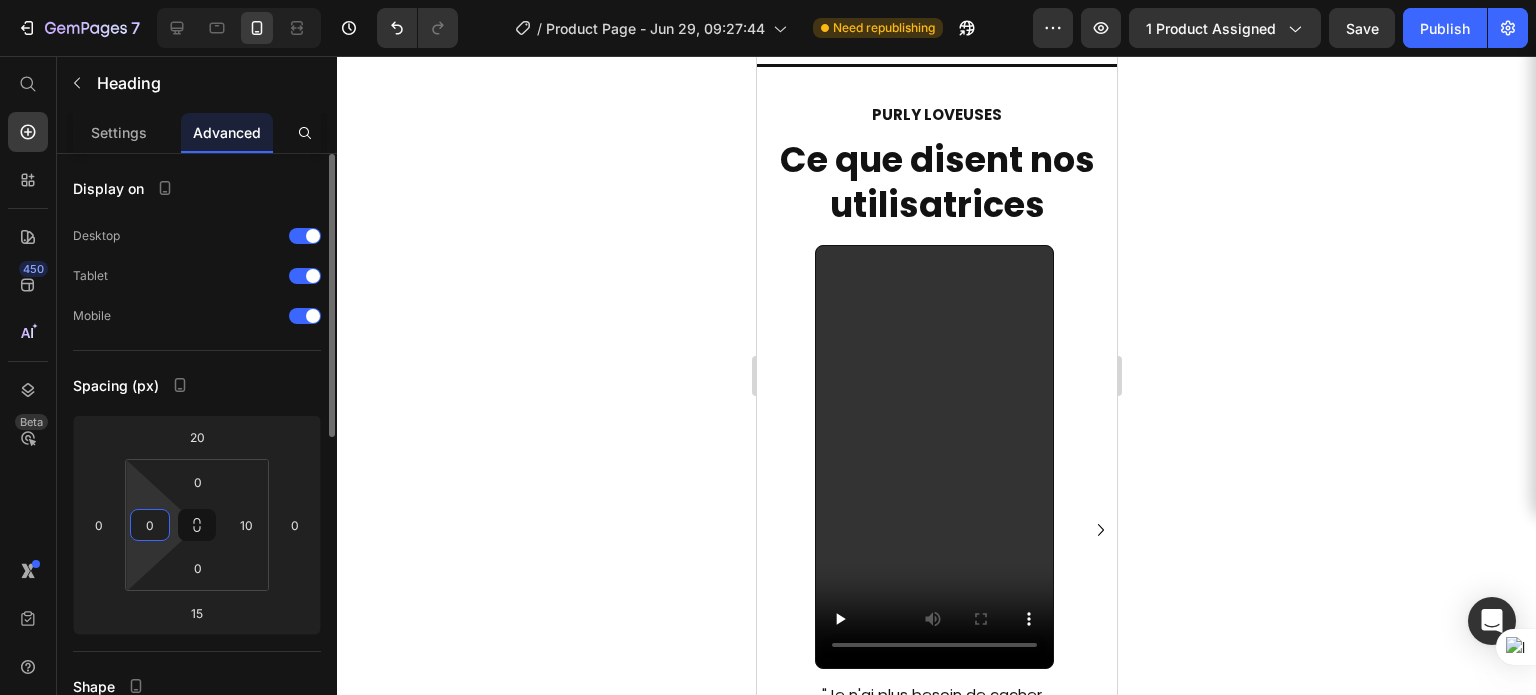 type on "0" 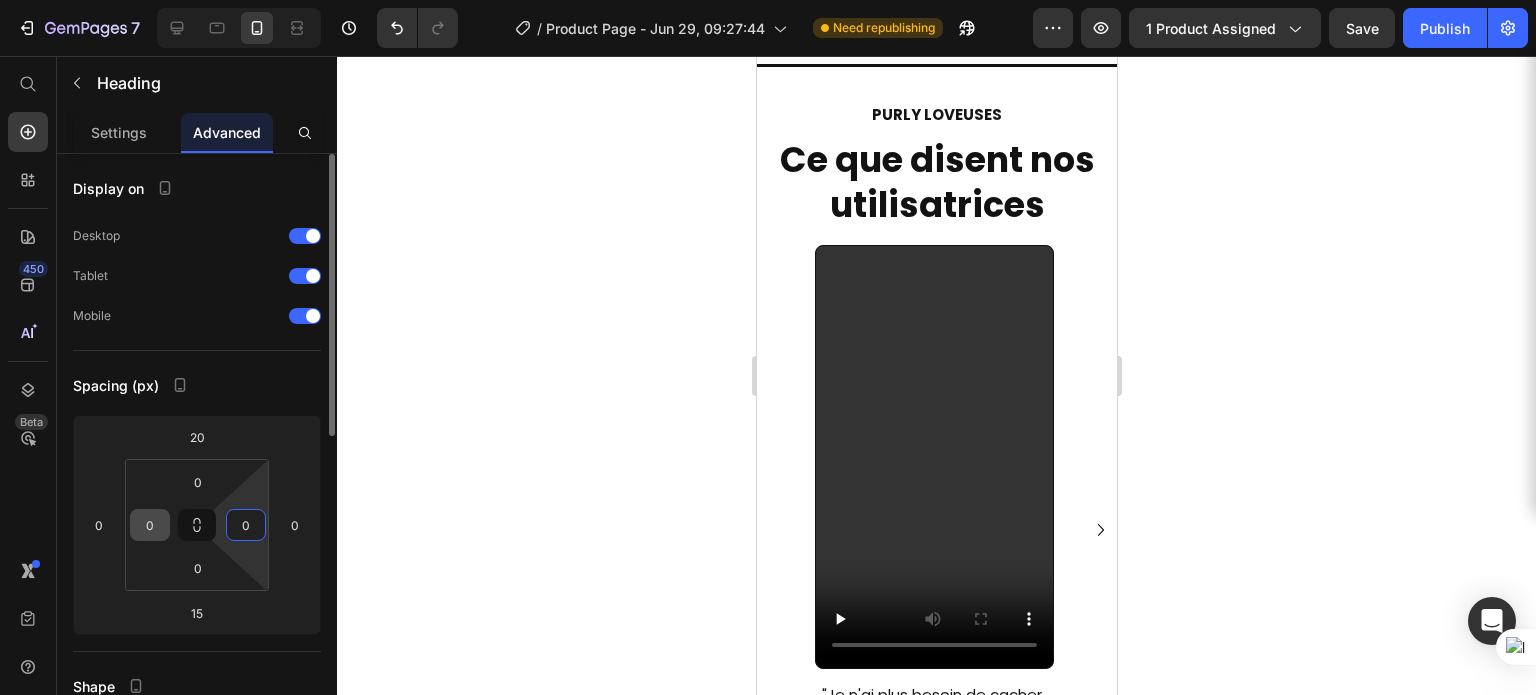 type on "0" 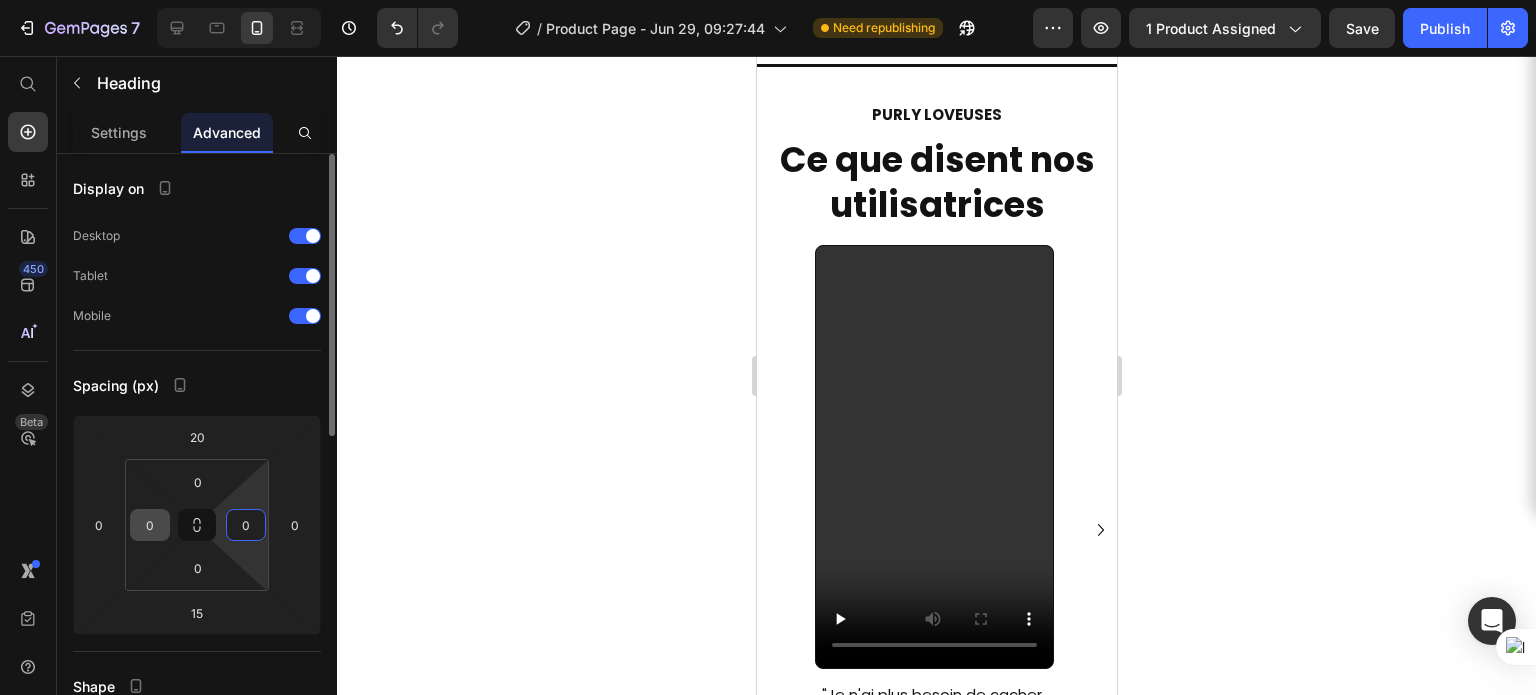 type 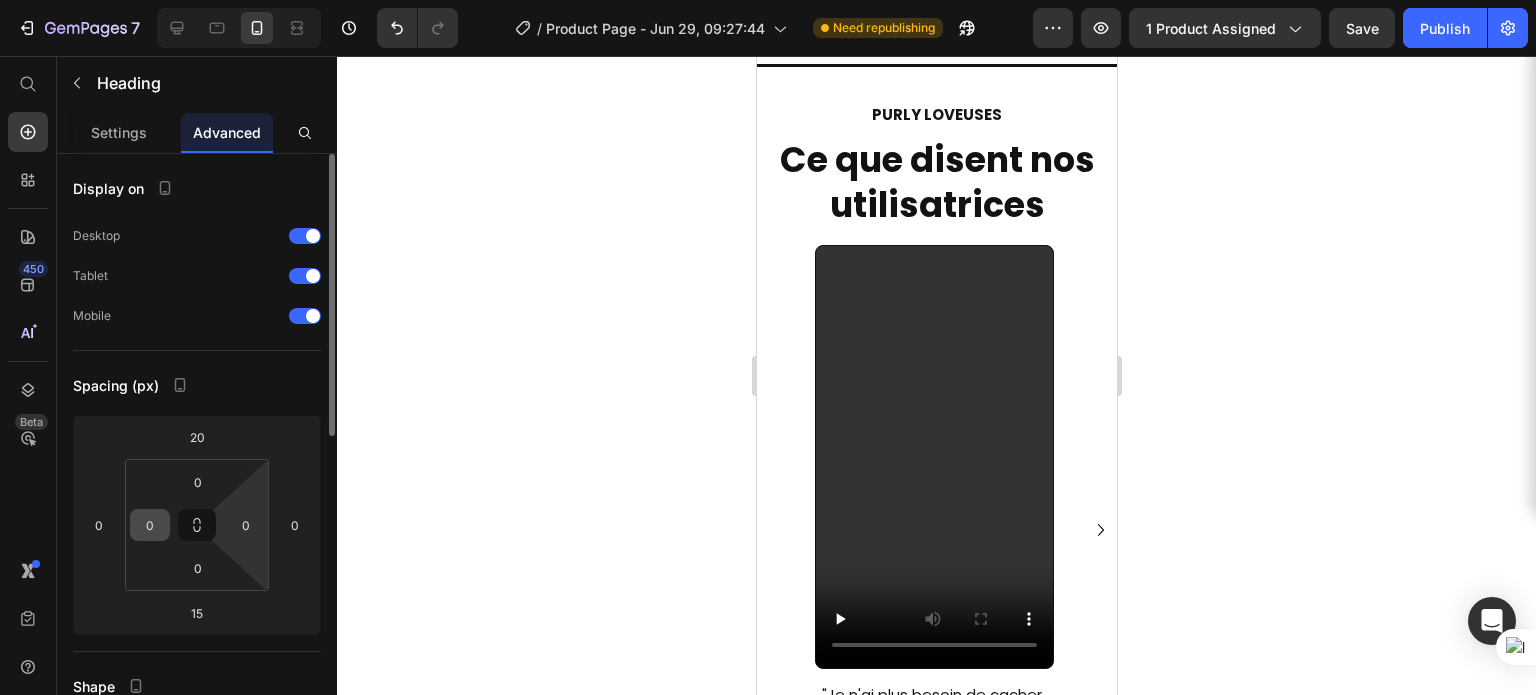 scroll, scrollTop: 2, scrollLeft: 0, axis: vertical 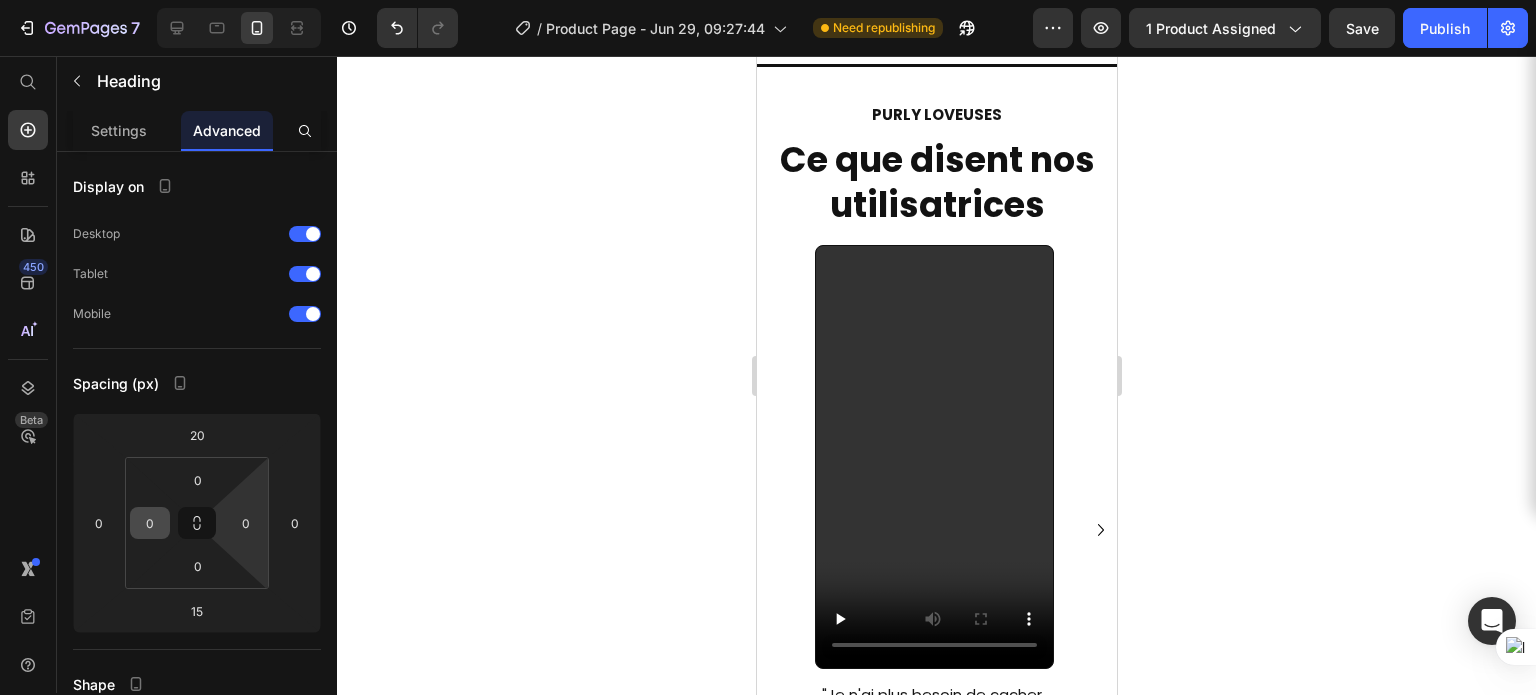 type 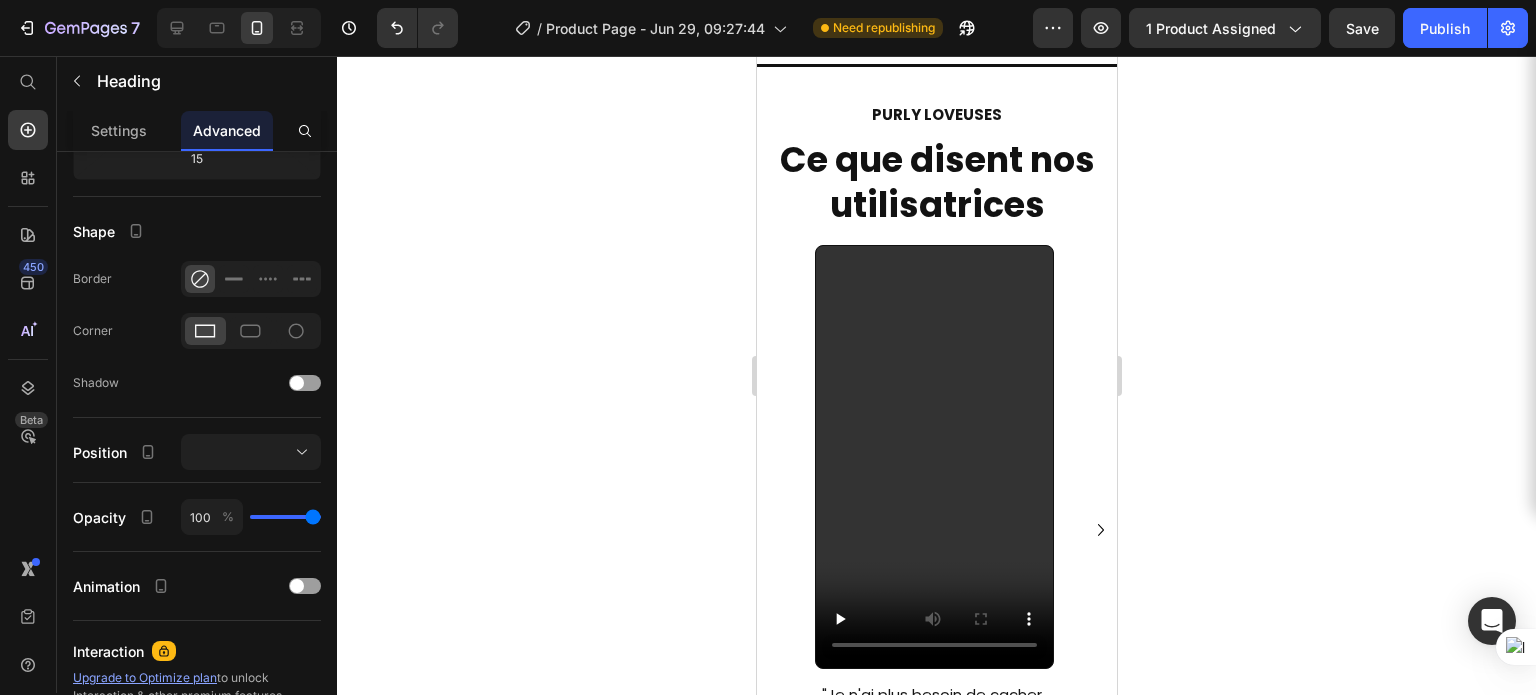 click on "Besoin d'aide ?  On est là pour vous" at bounding box center [936, -211] 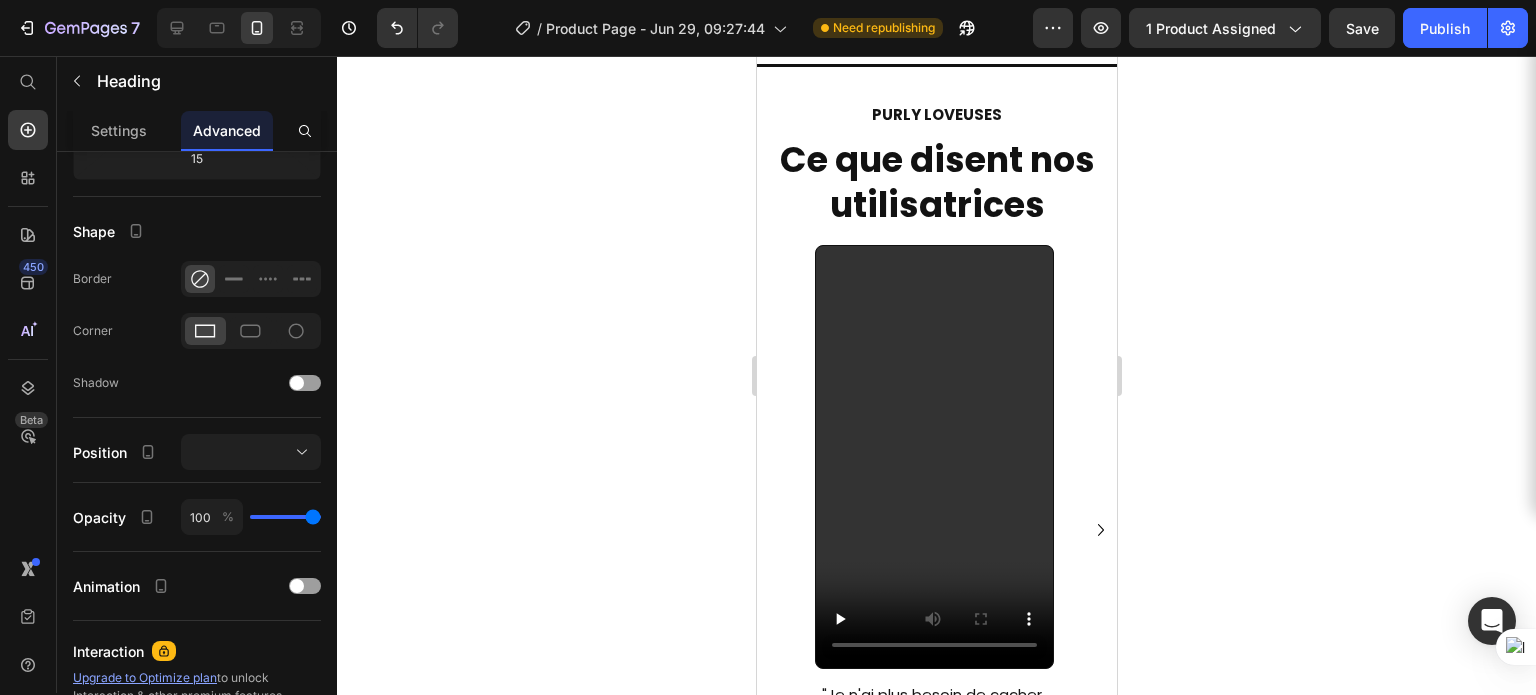 click 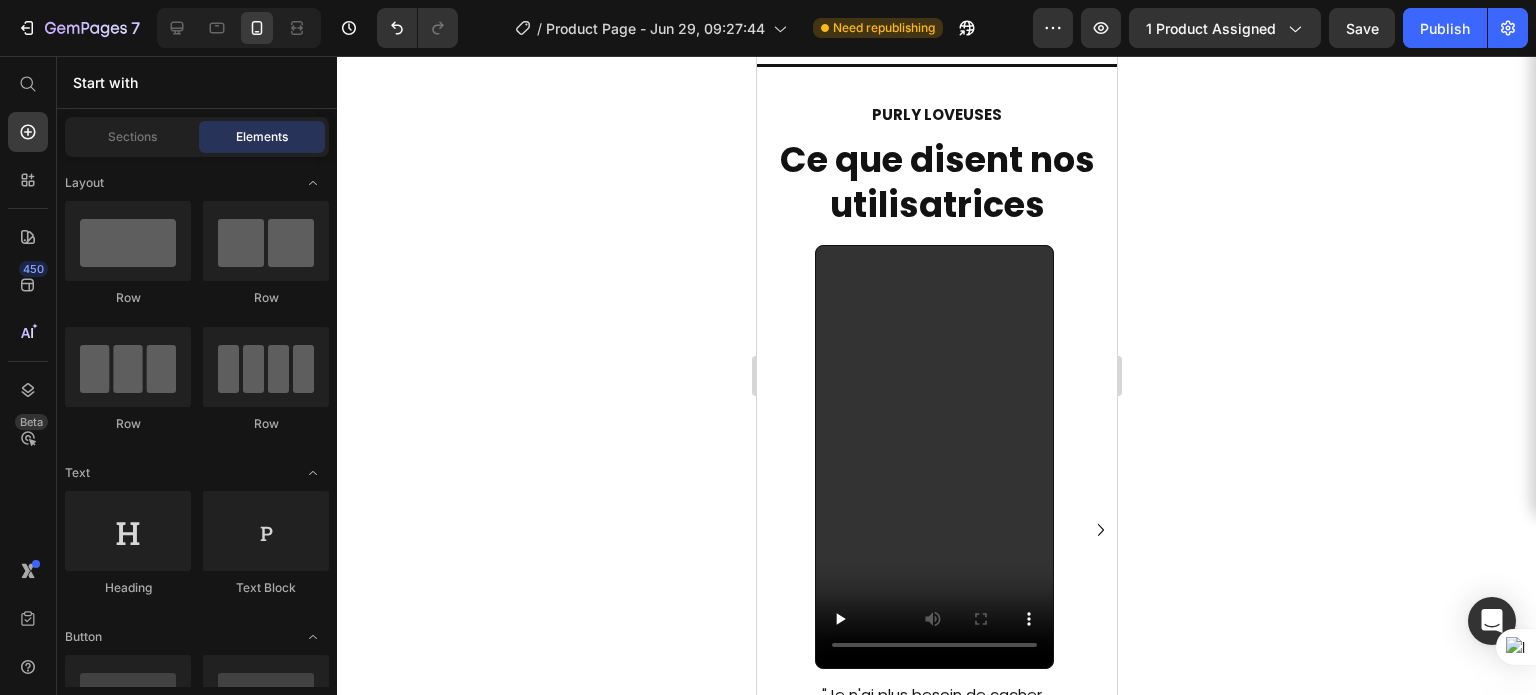 scroll, scrollTop: 0, scrollLeft: 0, axis: both 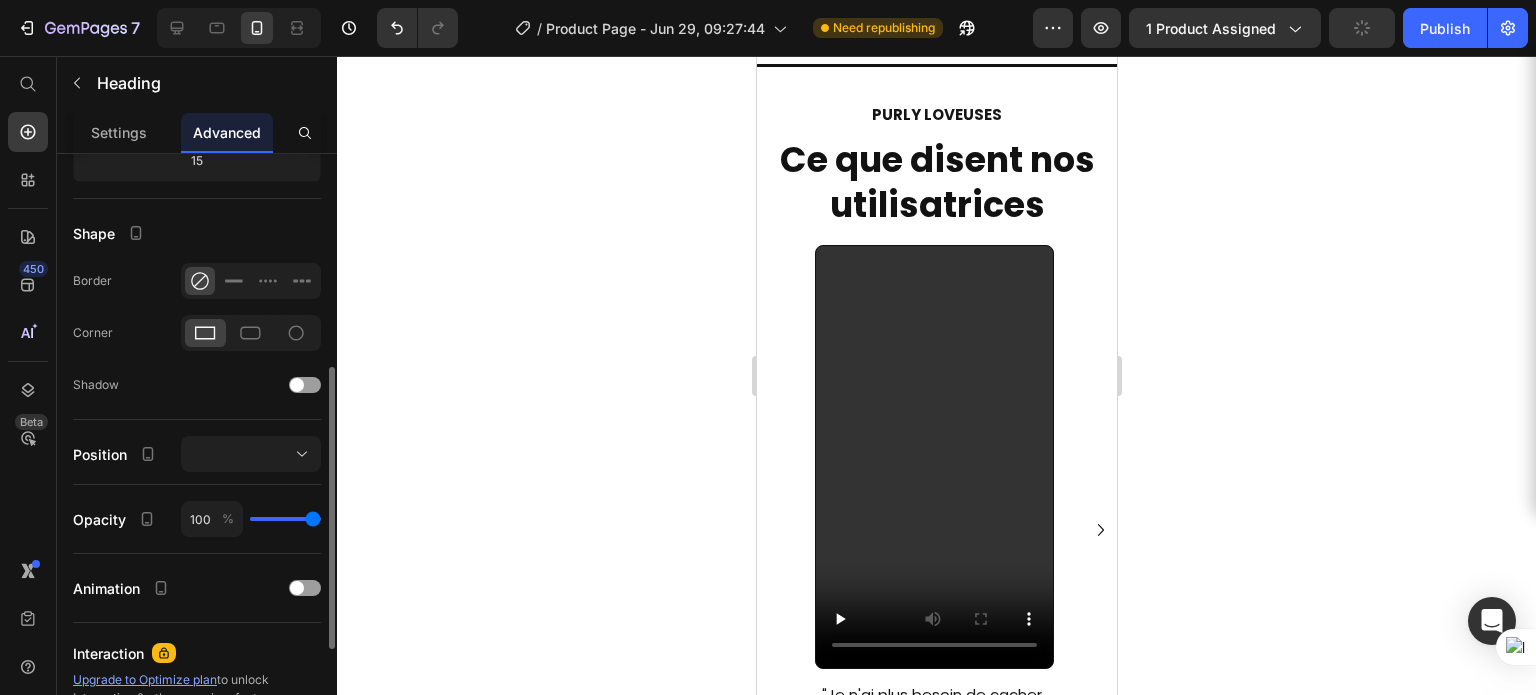 click 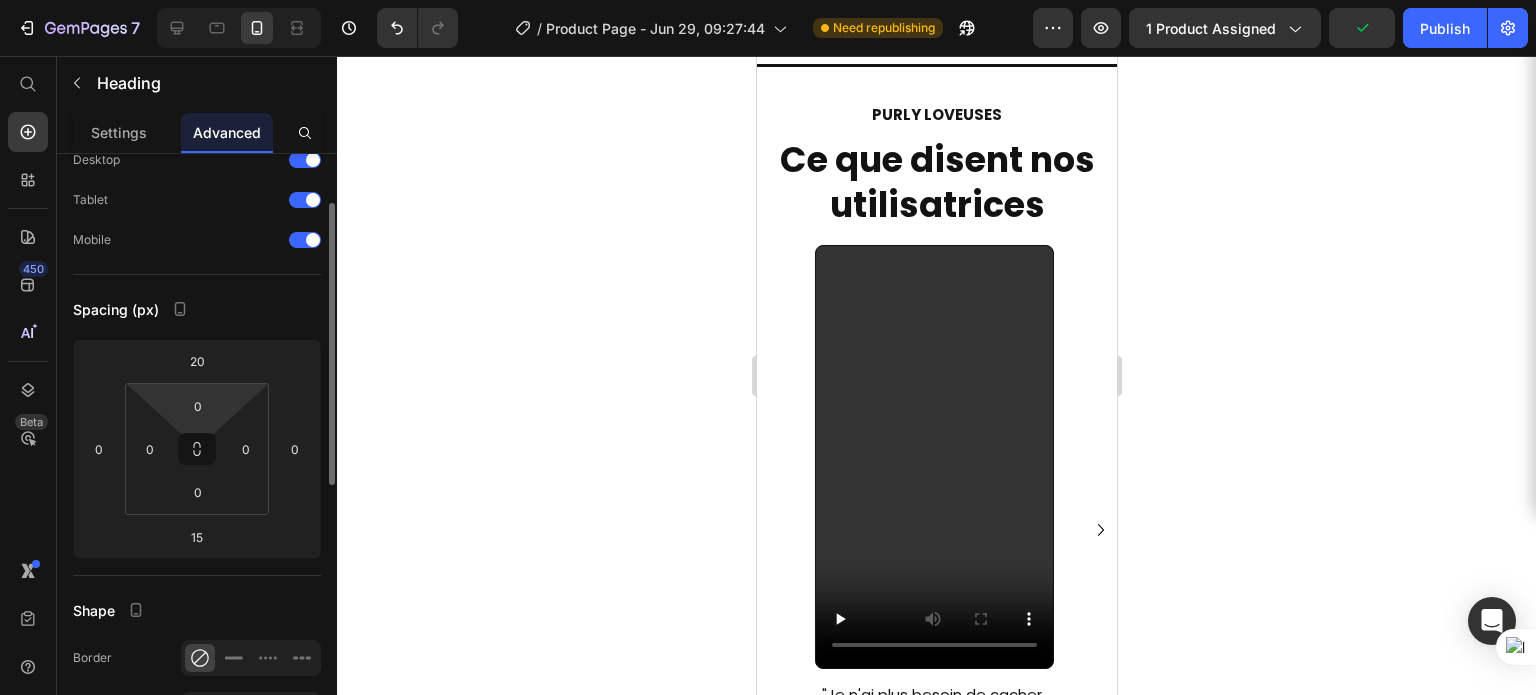 scroll, scrollTop: 72, scrollLeft: 0, axis: vertical 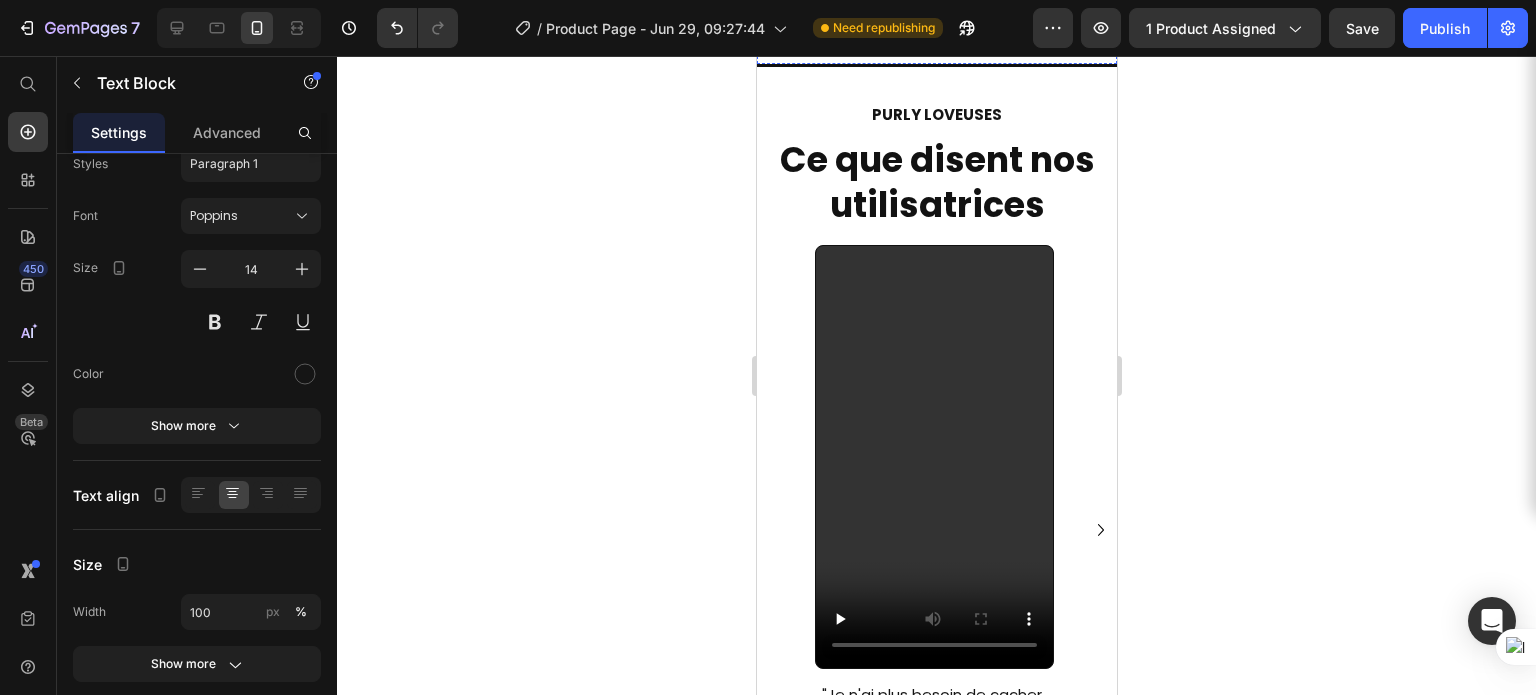 click on "Notre équipe de support est disponible  7 jours sur 7  pour répondre à toutes vos questions et résoudre vos préoccupations." at bounding box center (936, -134) 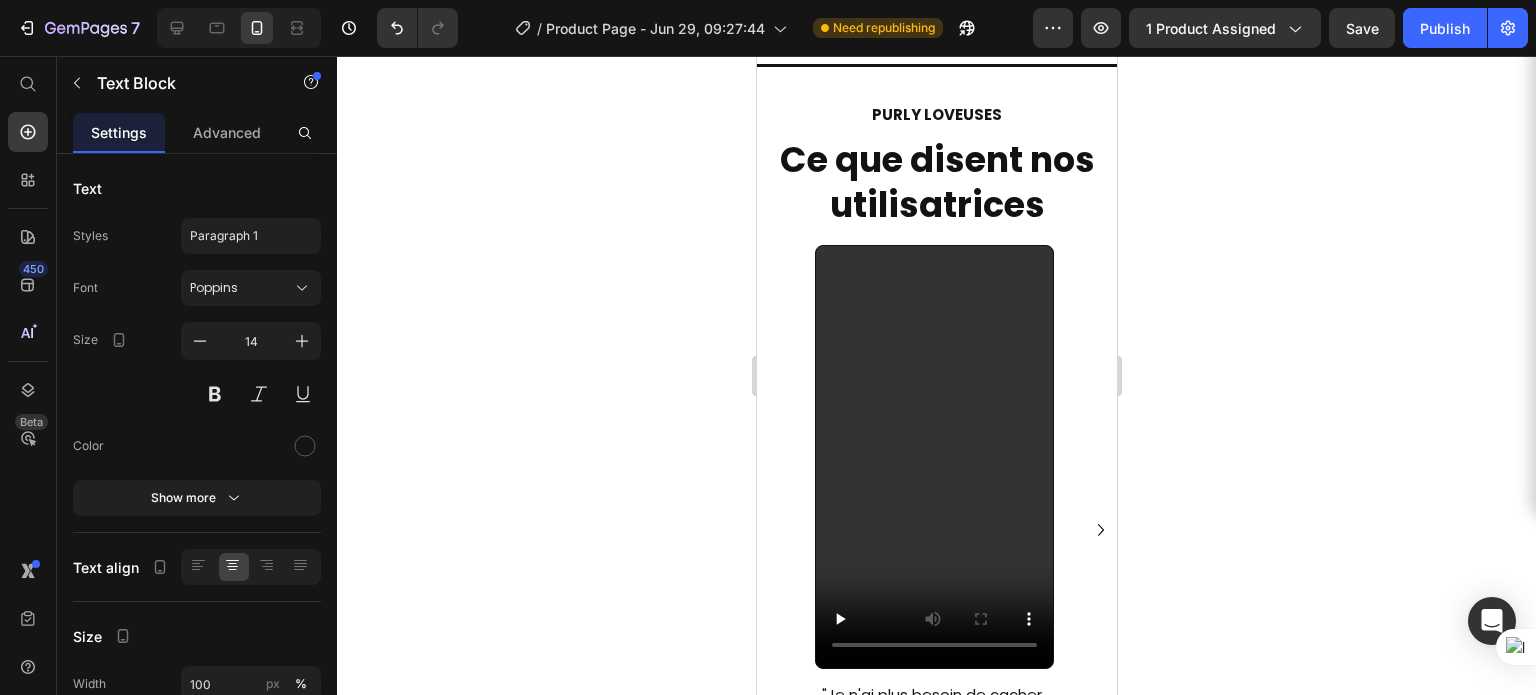 click on "Besoin d'aide ?" at bounding box center (936, -221) 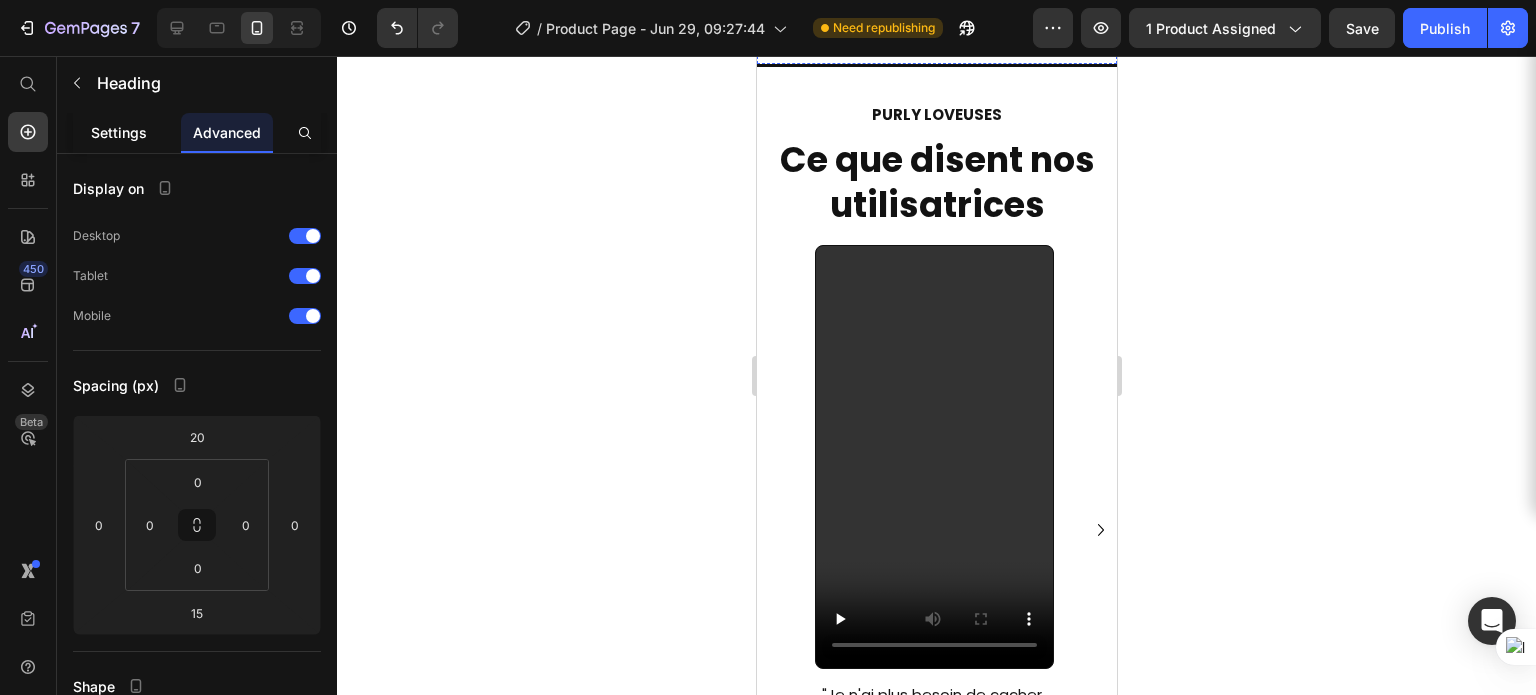click on "Settings" at bounding box center [119, 132] 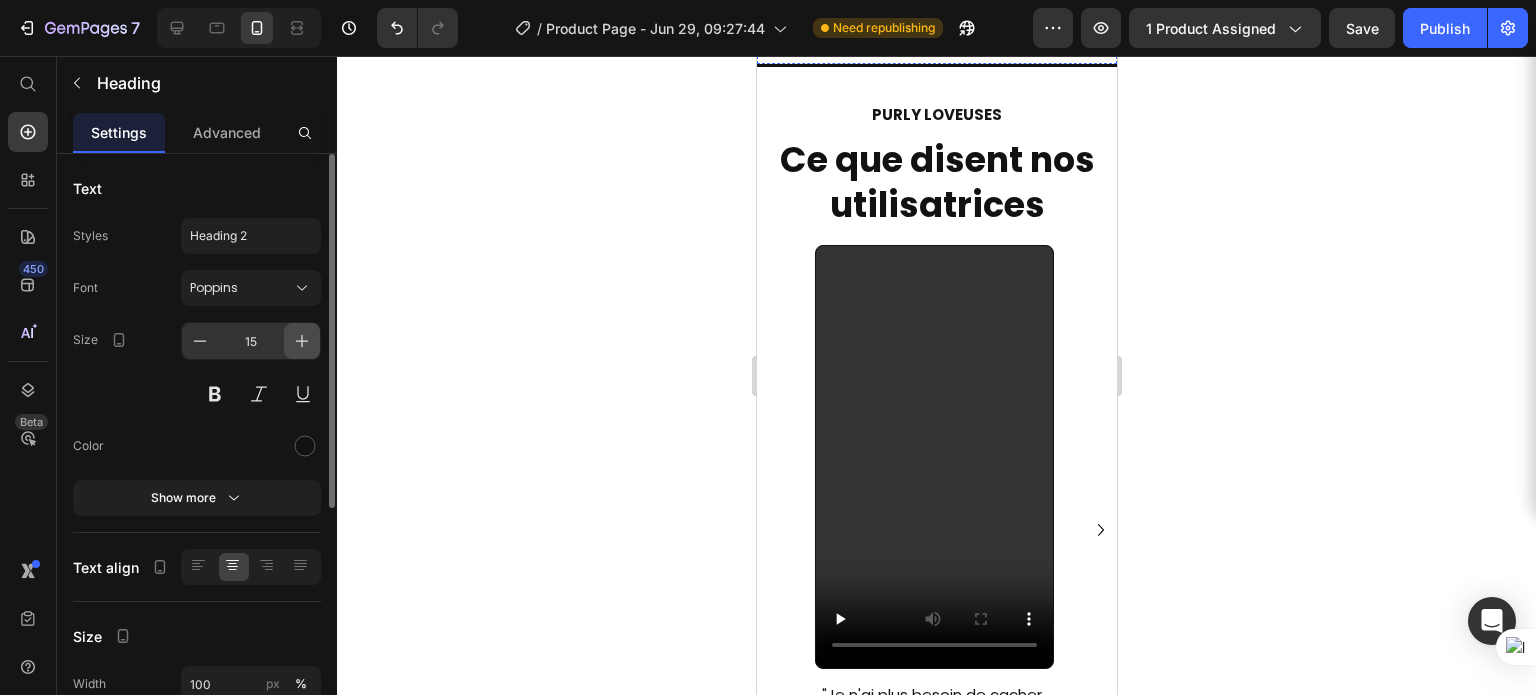 click at bounding box center (302, 341) 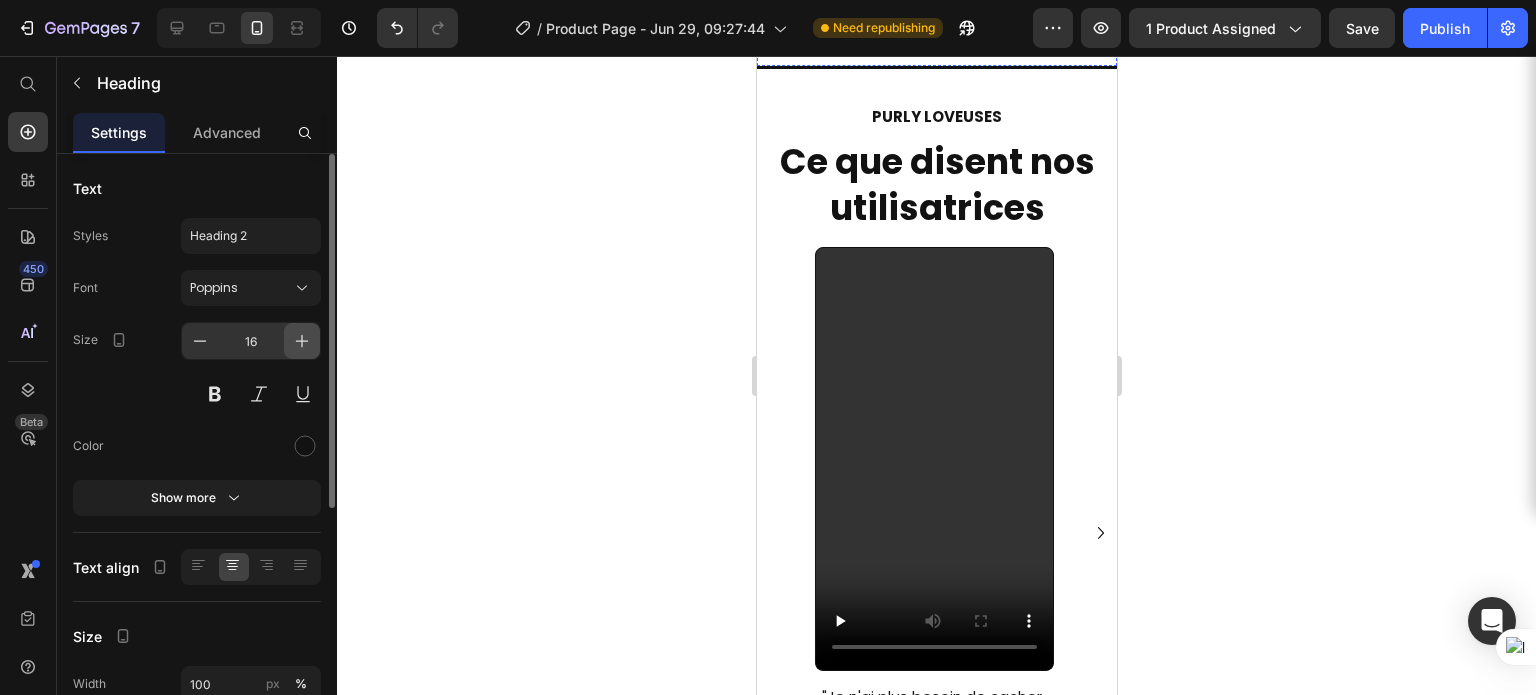click at bounding box center (302, 341) 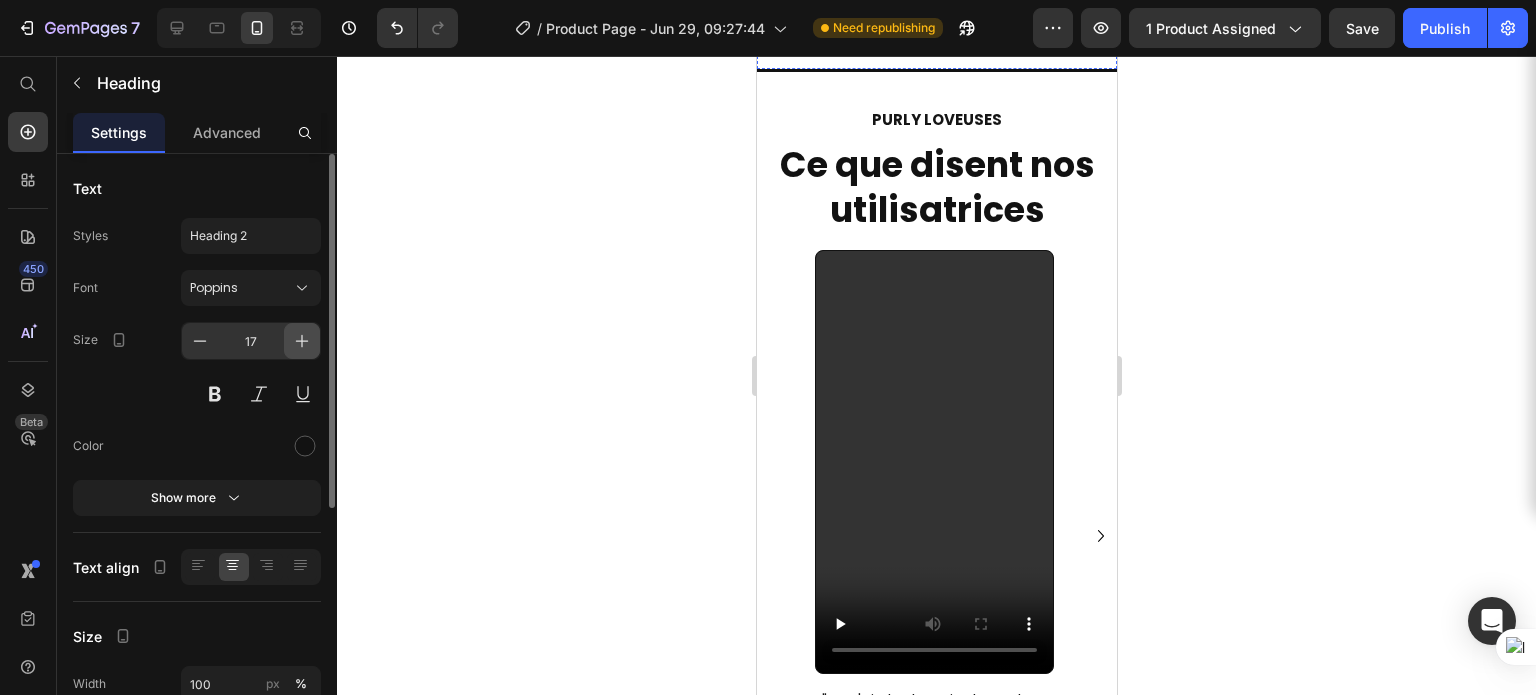 click at bounding box center [302, 341] 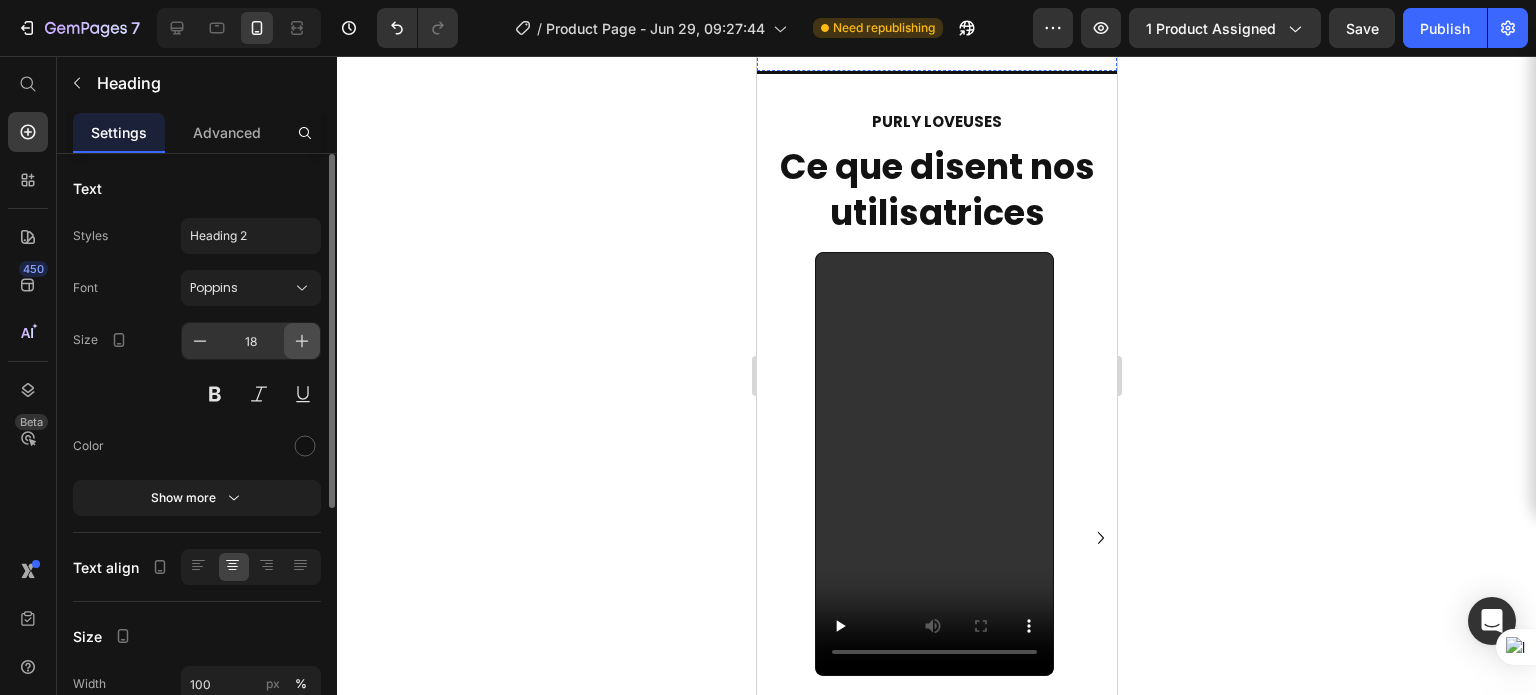 click at bounding box center [302, 341] 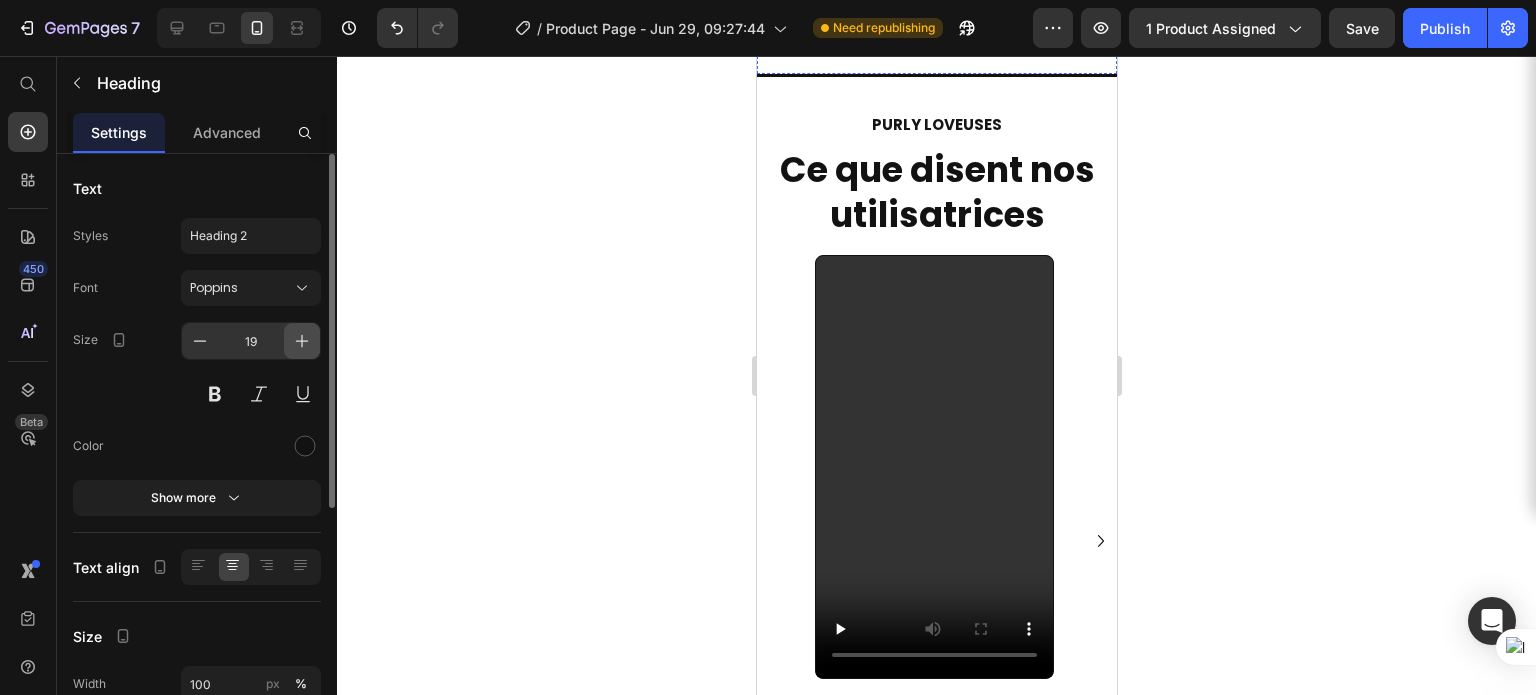 click at bounding box center (302, 341) 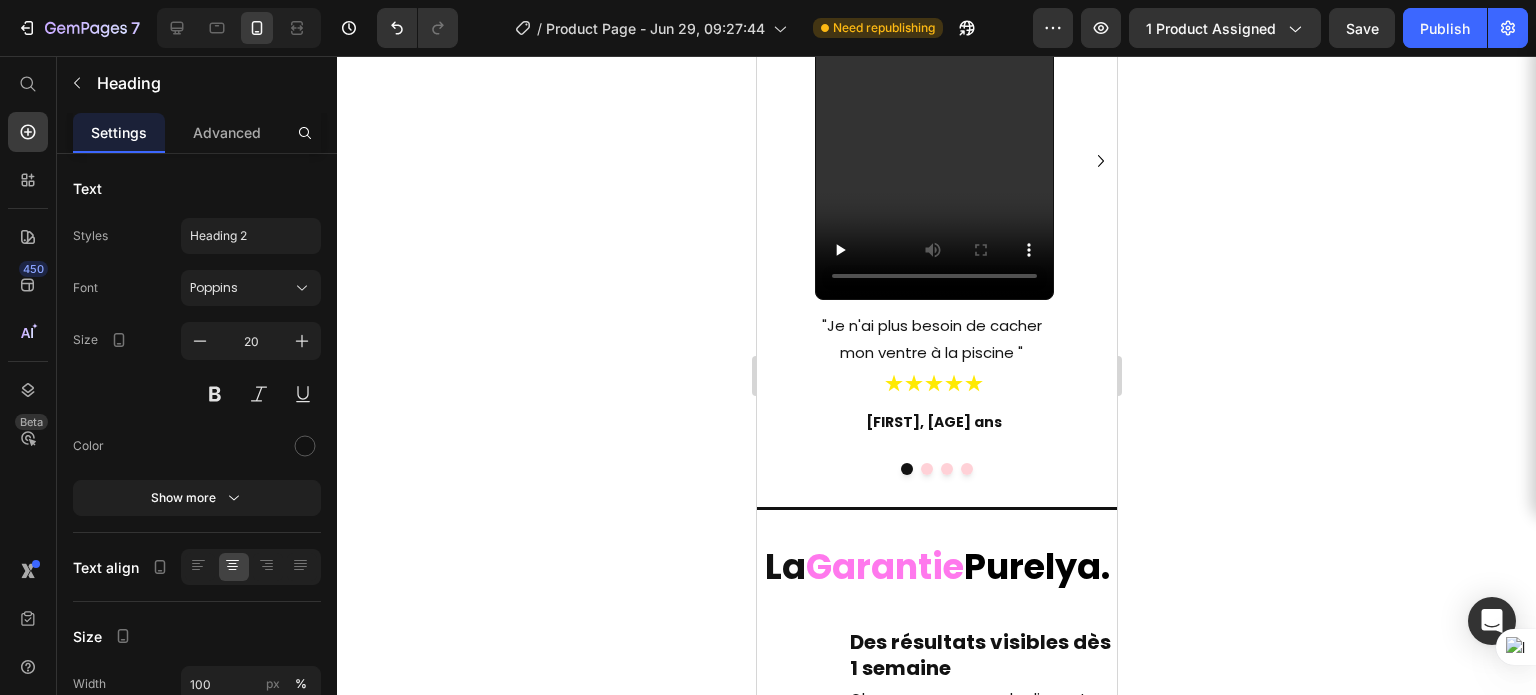 scroll, scrollTop: 18492, scrollLeft: 0, axis: vertical 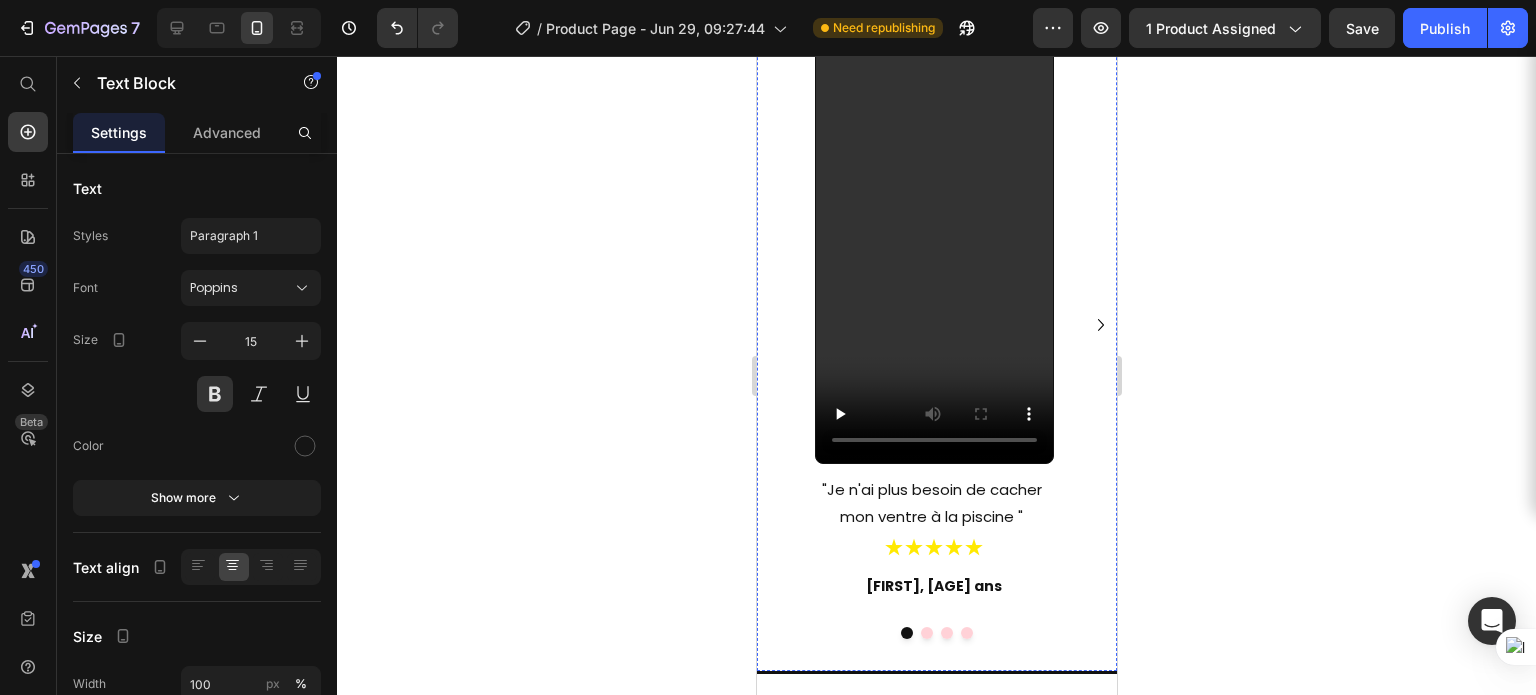 click on "PURLY LOVEUSES" at bounding box center (936, -91) 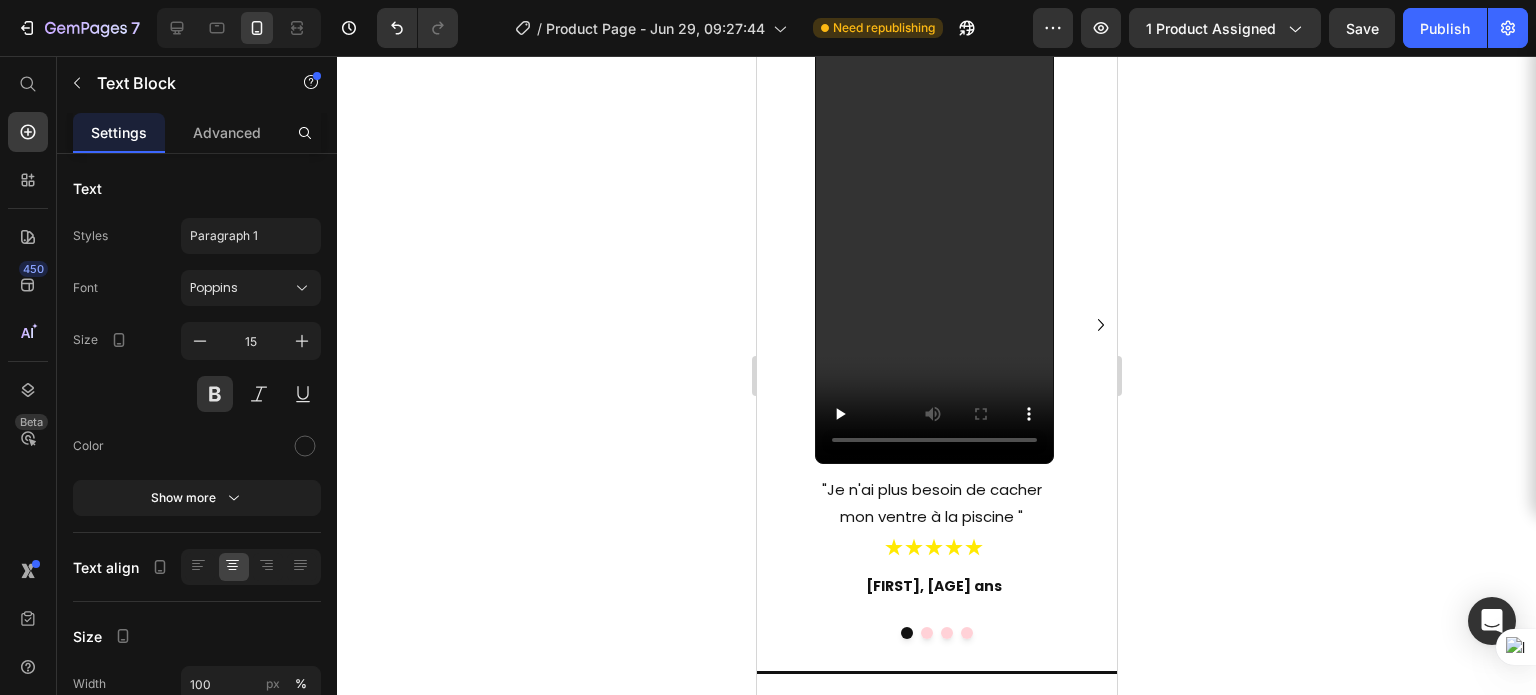 click on "Ce que disent nos utilisatrices" at bounding box center (936, -23) 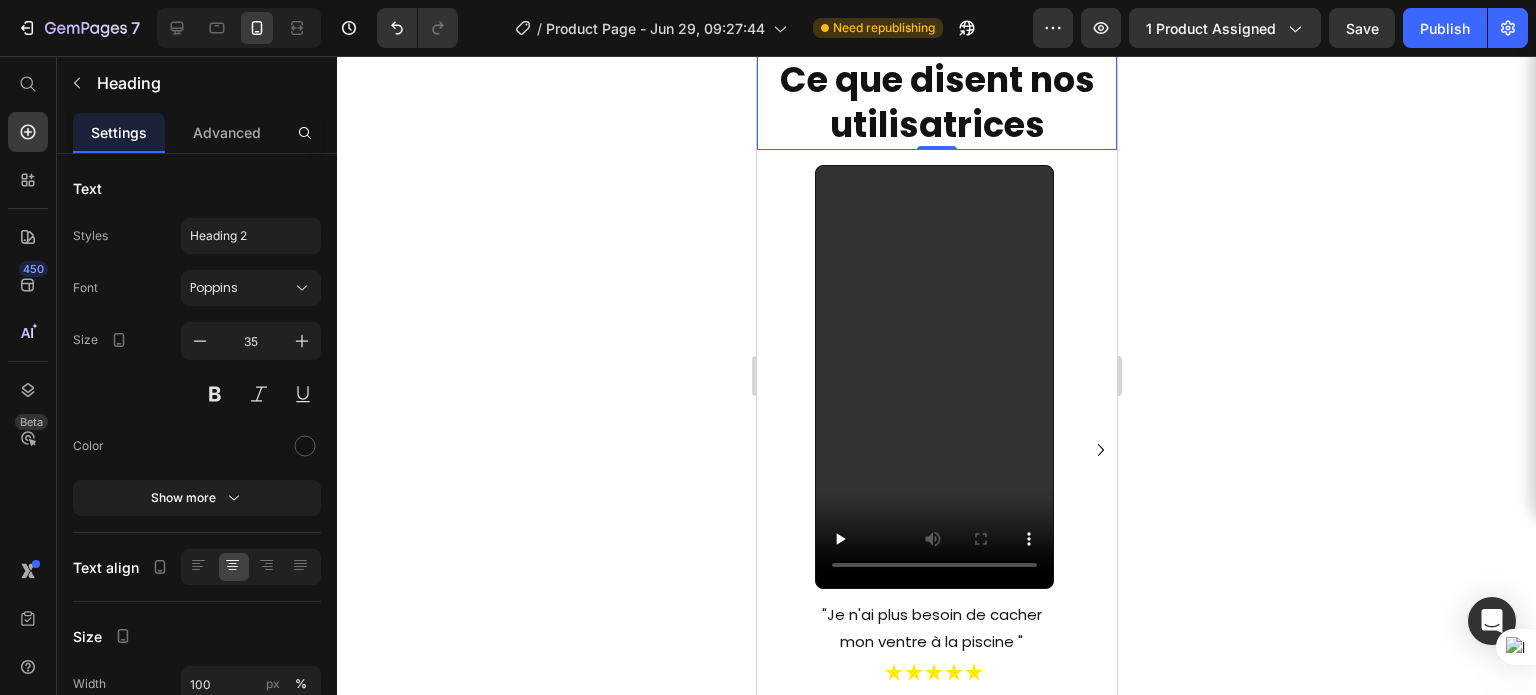 scroll, scrollTop: 18368, scrollLeft: 0, axis: vertical 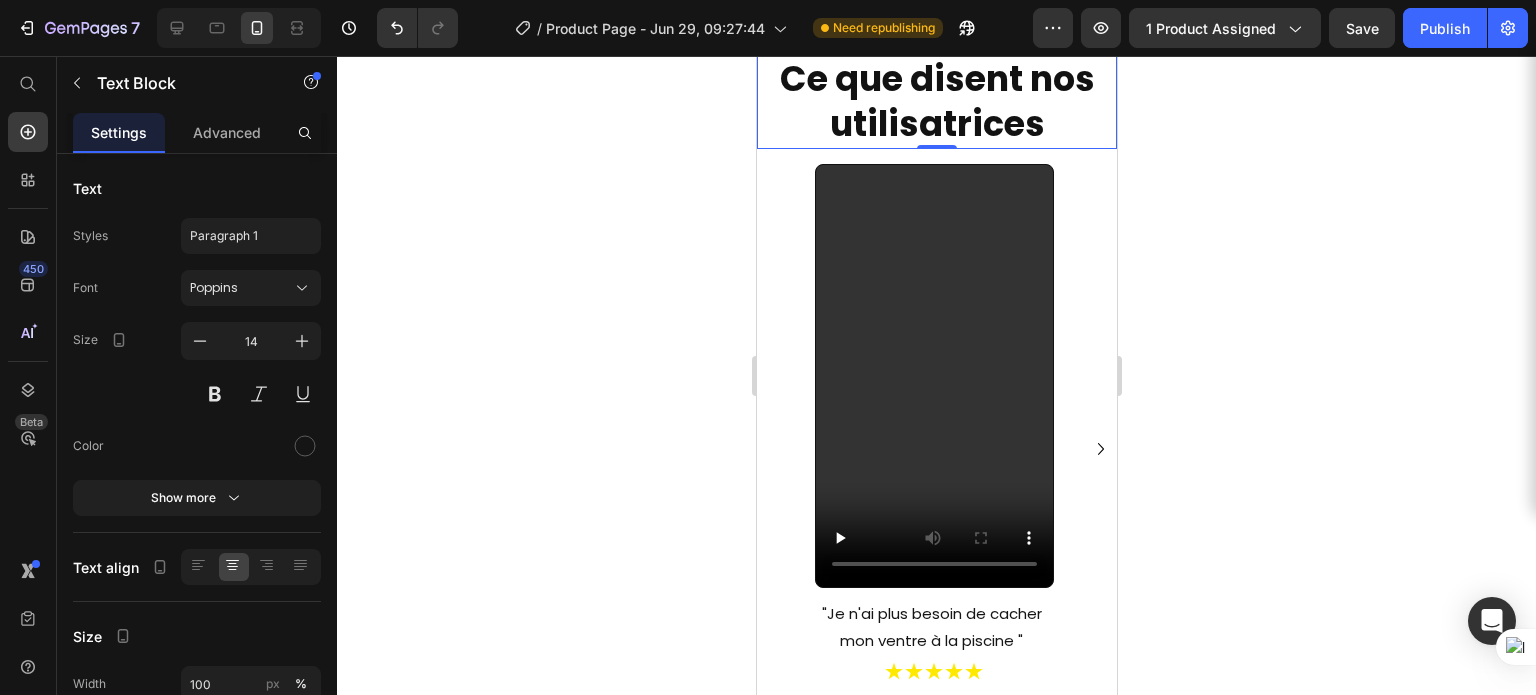click on "Il suffit de nous envoyer un message à  contact@purelya.fr  ou nous appeler au  +337 56 98 66 71  et nous serons ravis de vous aider !" at bounding box center [936, -102] 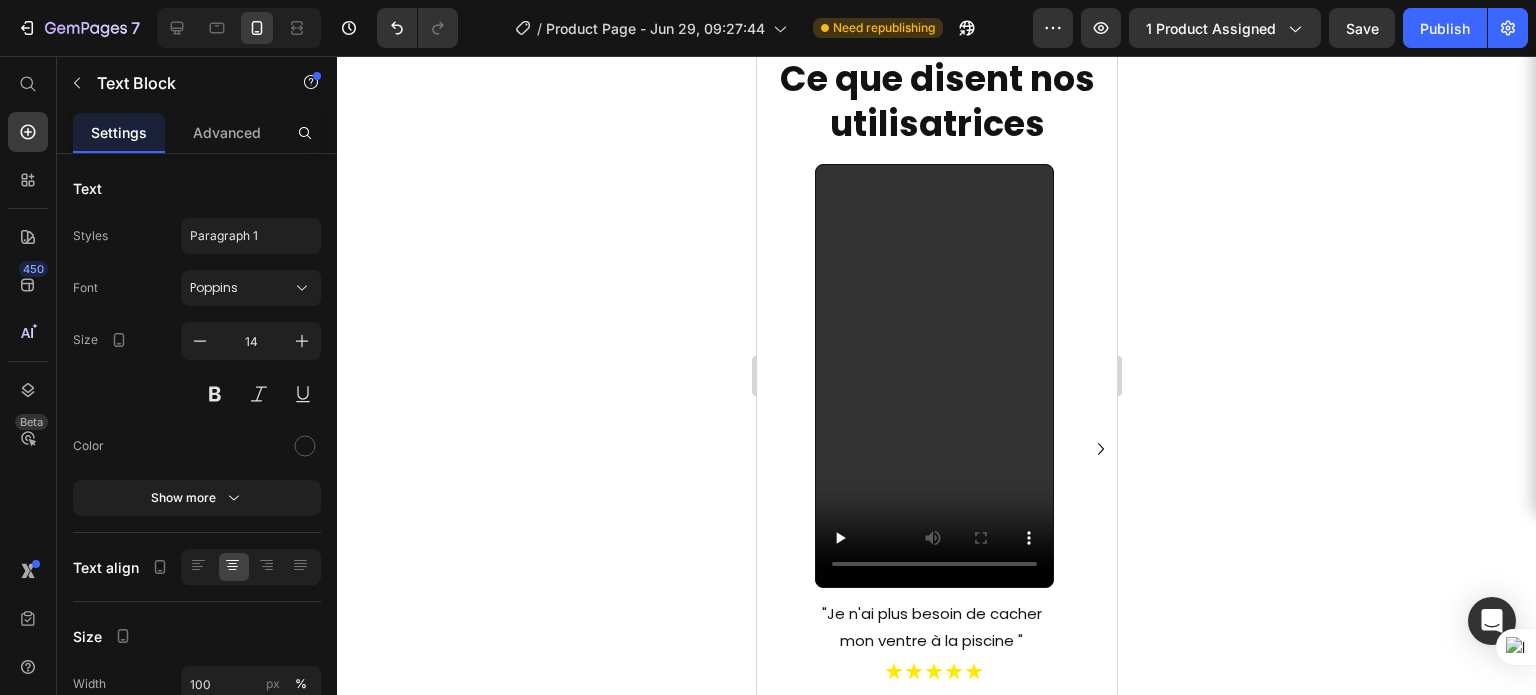 scroll, scrollTop: 18141, scrollLeft: 0, axis: vertical 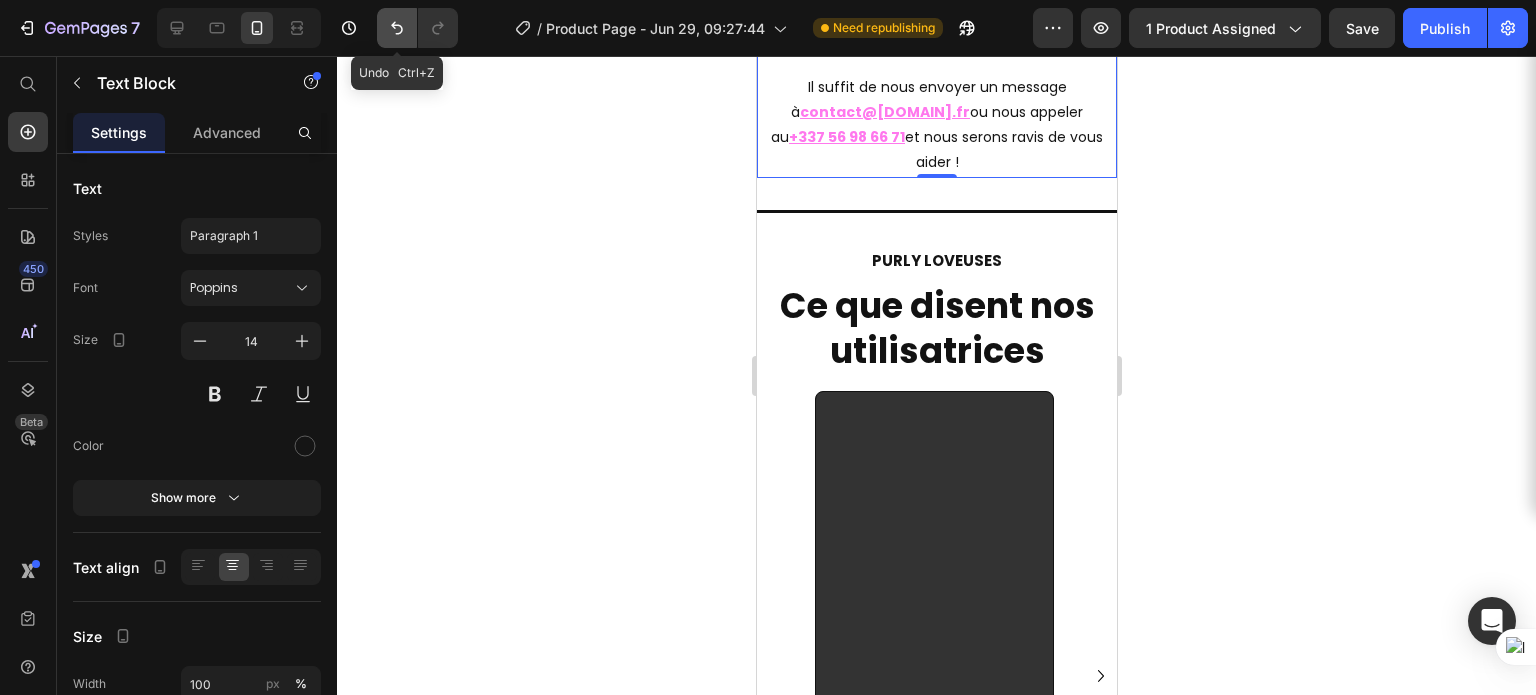 click 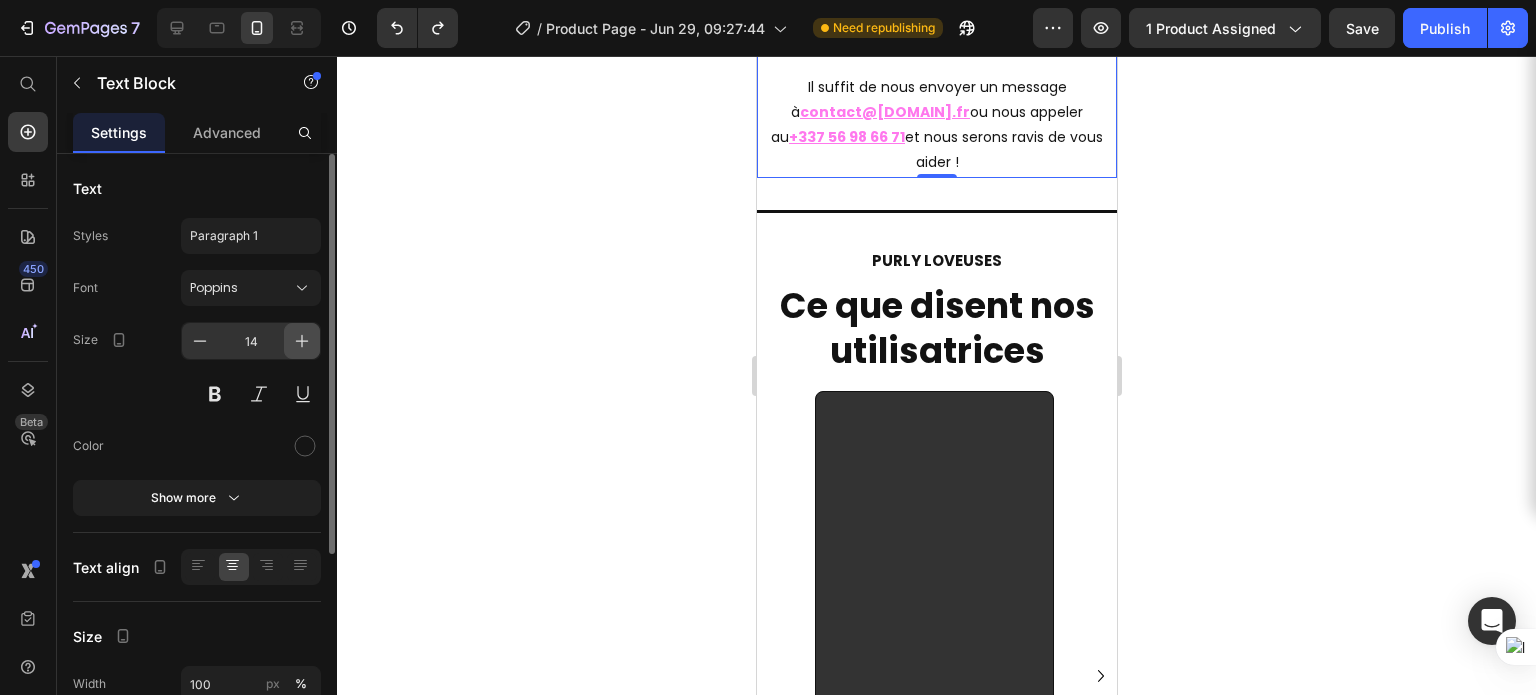 click 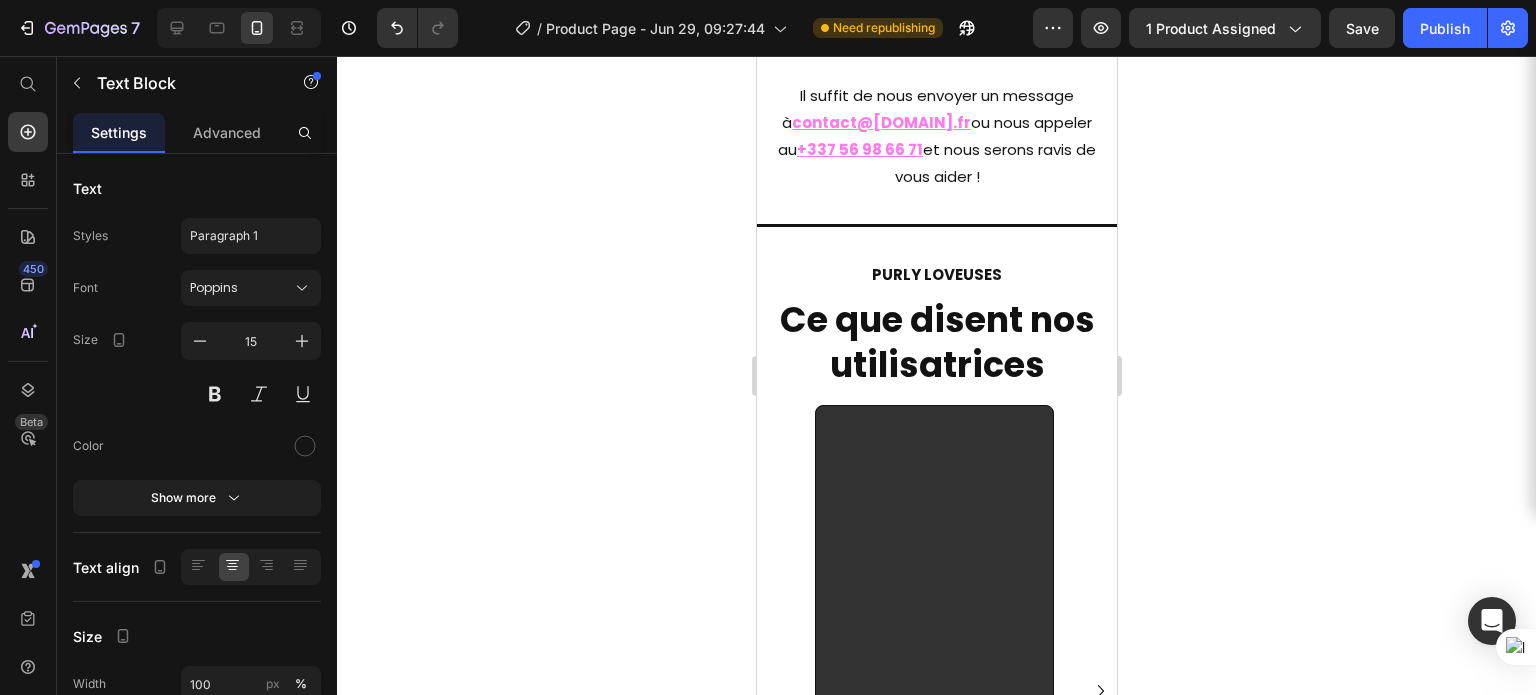 click on "Besoin d'aide ?" at bounding box center (936, -84) 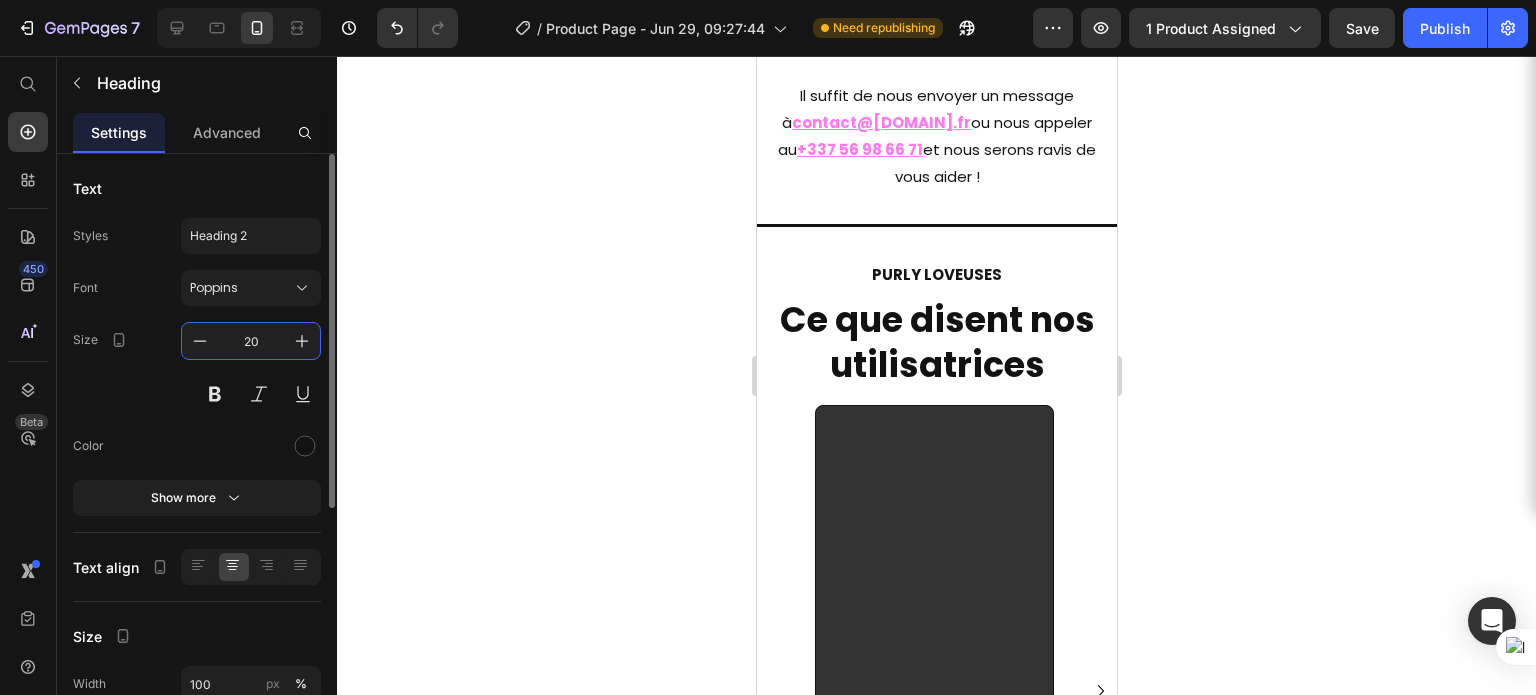click on "20" at bounding box center (251, 341) 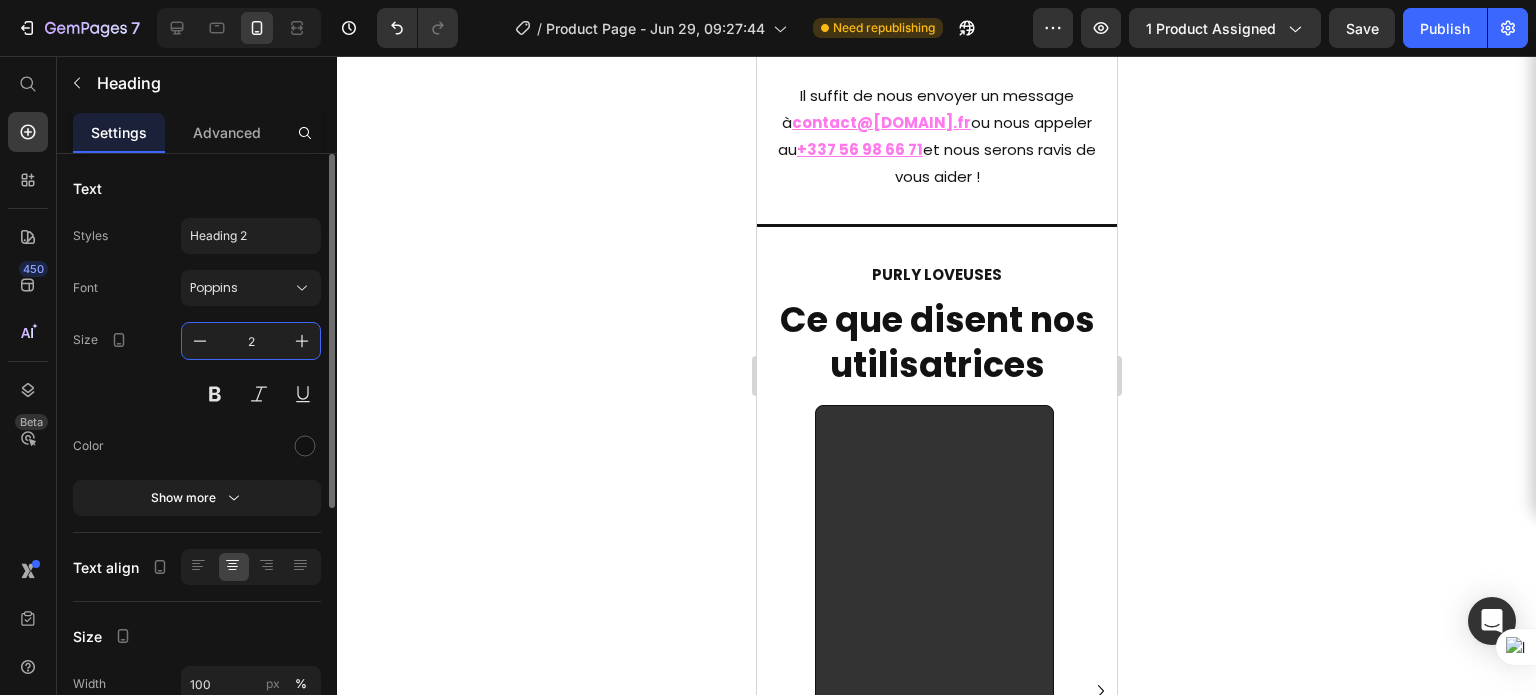 type on "25" 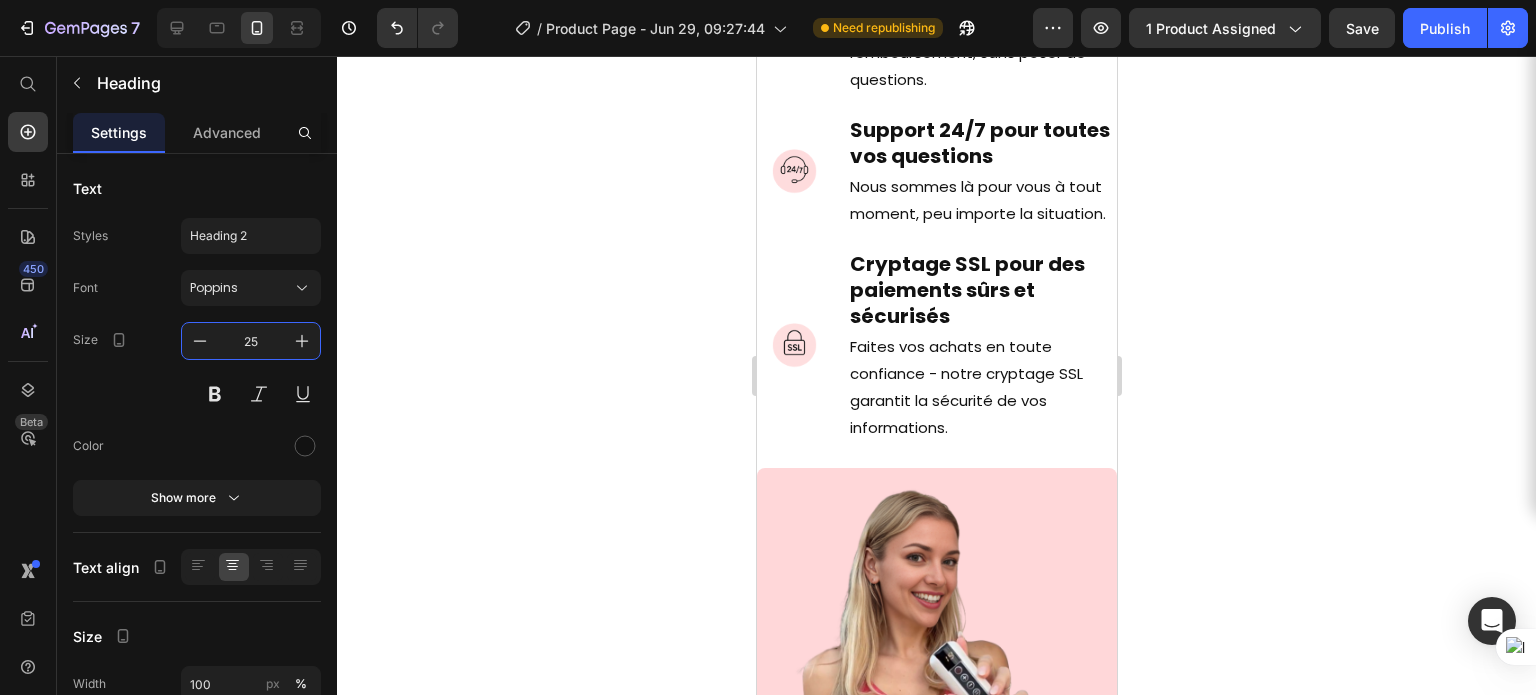 scroll, scrollTop: 20100, scrollLeft: 0, axis: vertical 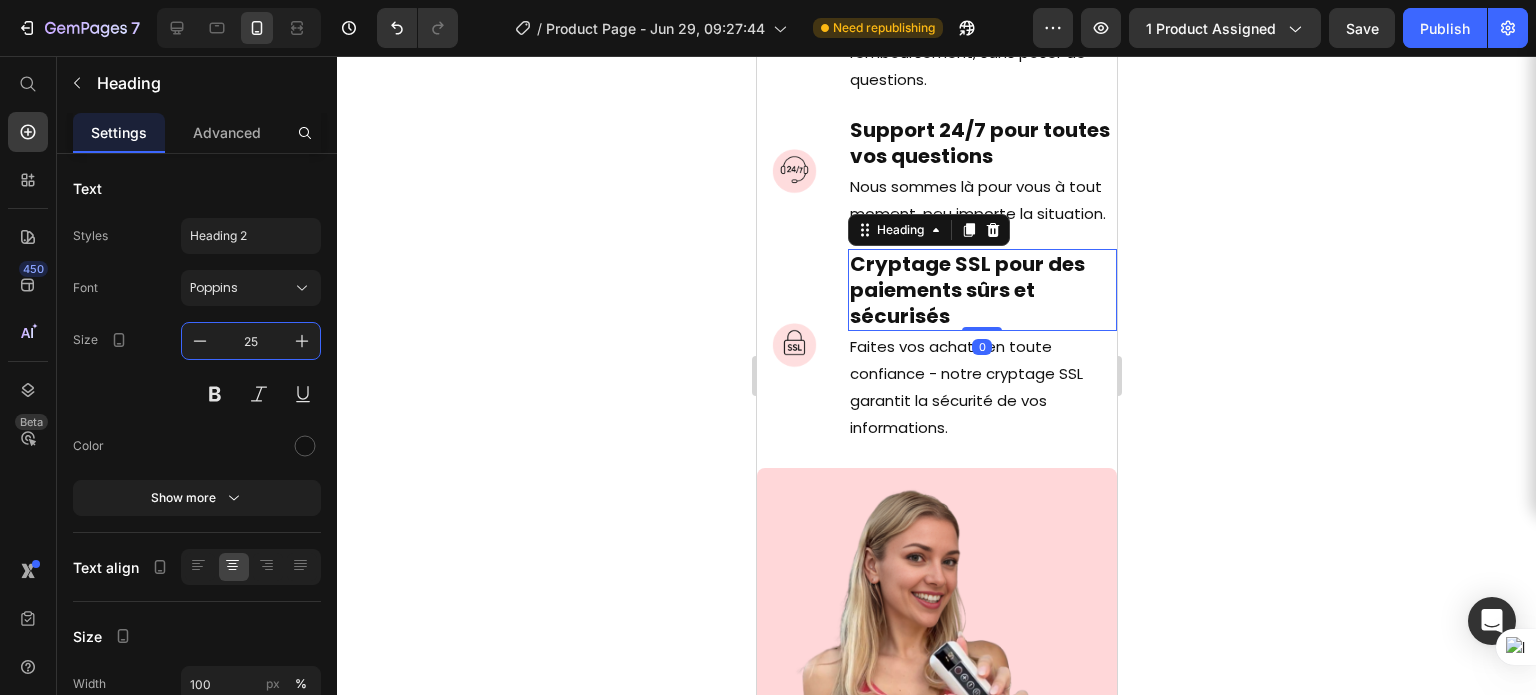 click on "Cryptage SSL pour des paiements sûrs et sécurisés" at bounding box center (966, 290) 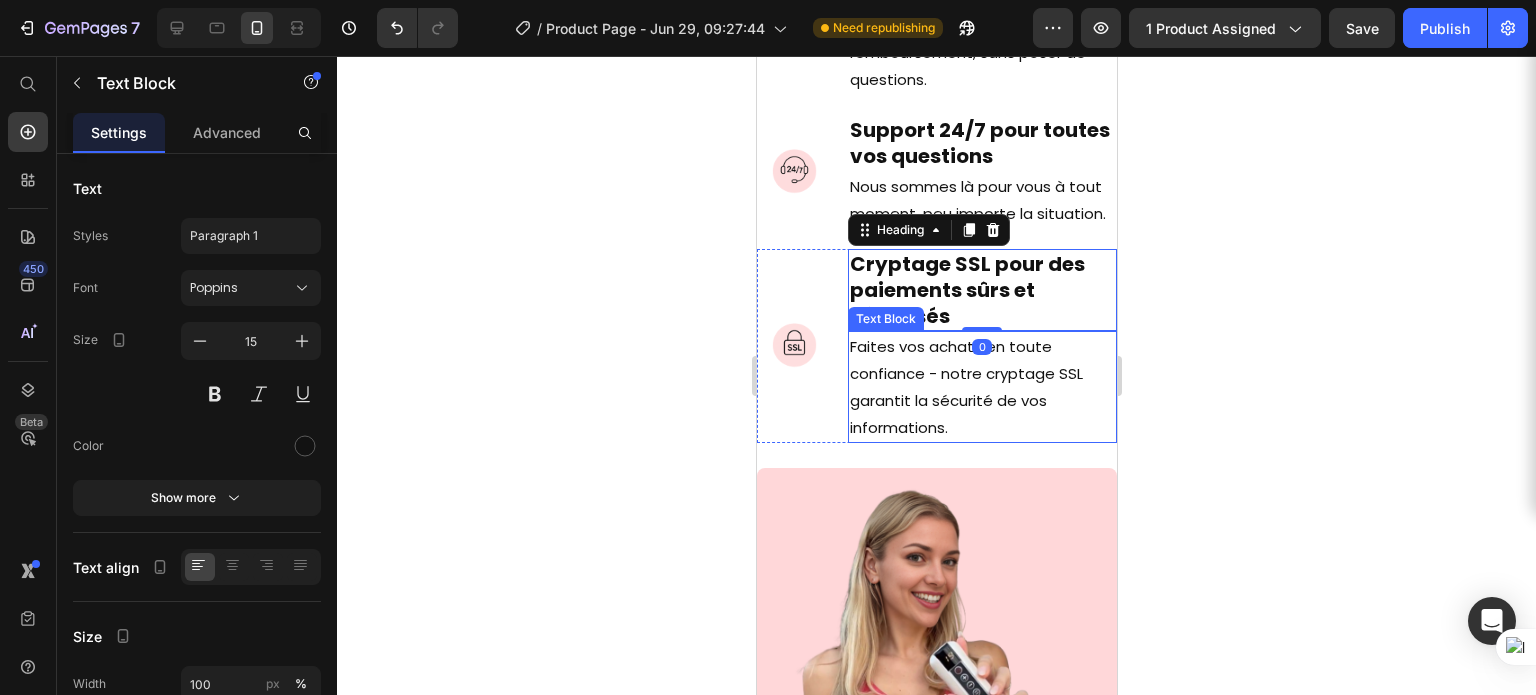 click on "Faites vos achats en toute confiance - notre cryptage SSL garantit la sécurité de vos informations." at bounding box center (981, 387) 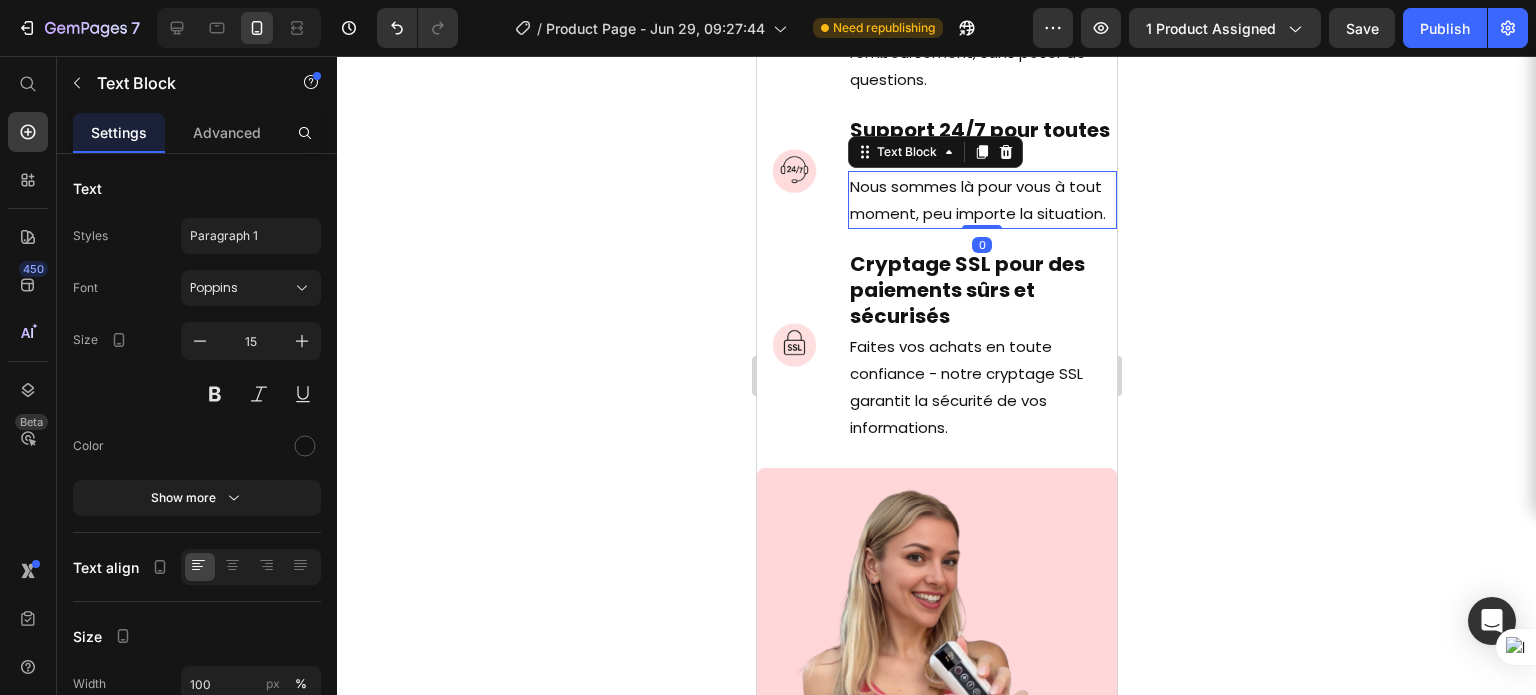 click on "Nous sommes là pour vous à tout moment, peu importe la situation." at bounding box center (981, 200) 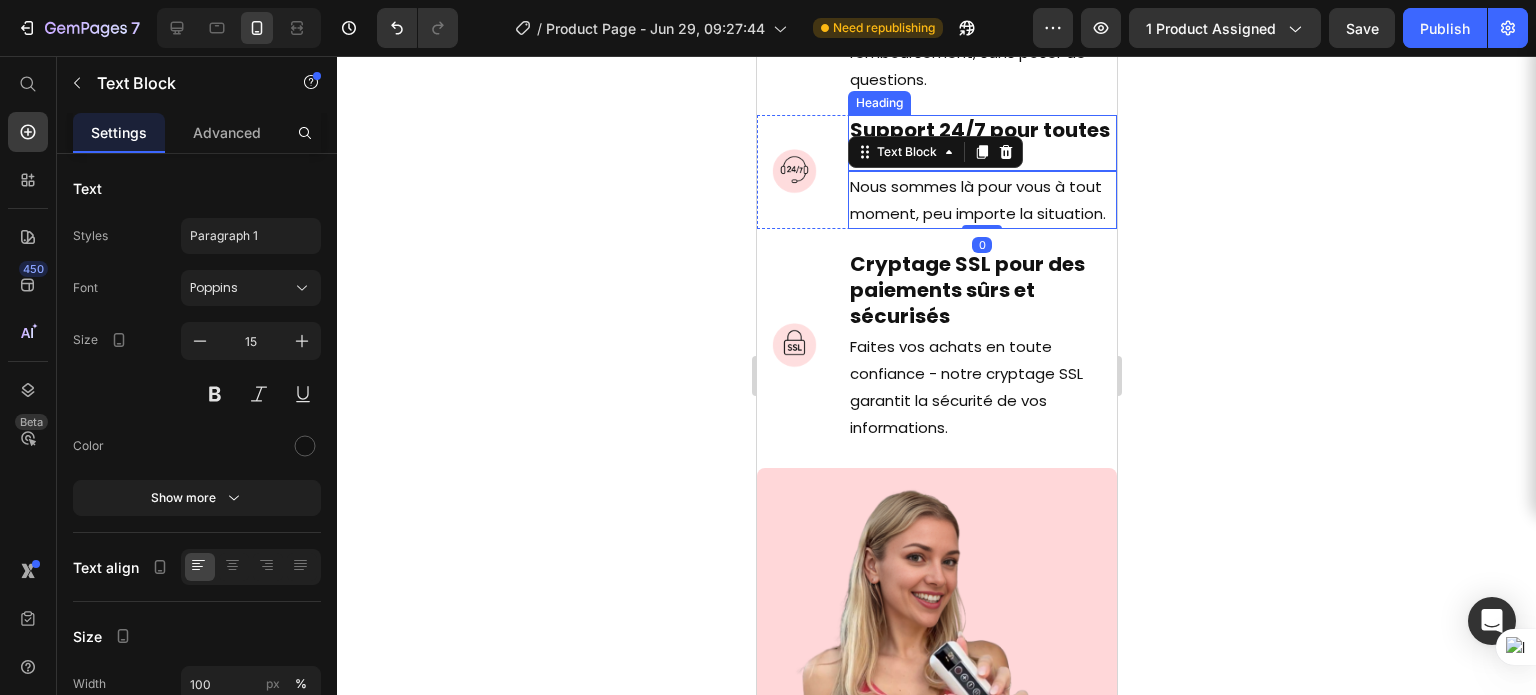 click on "Support 24/7 pour toutes vos questions" at bounding box center (979, 143) 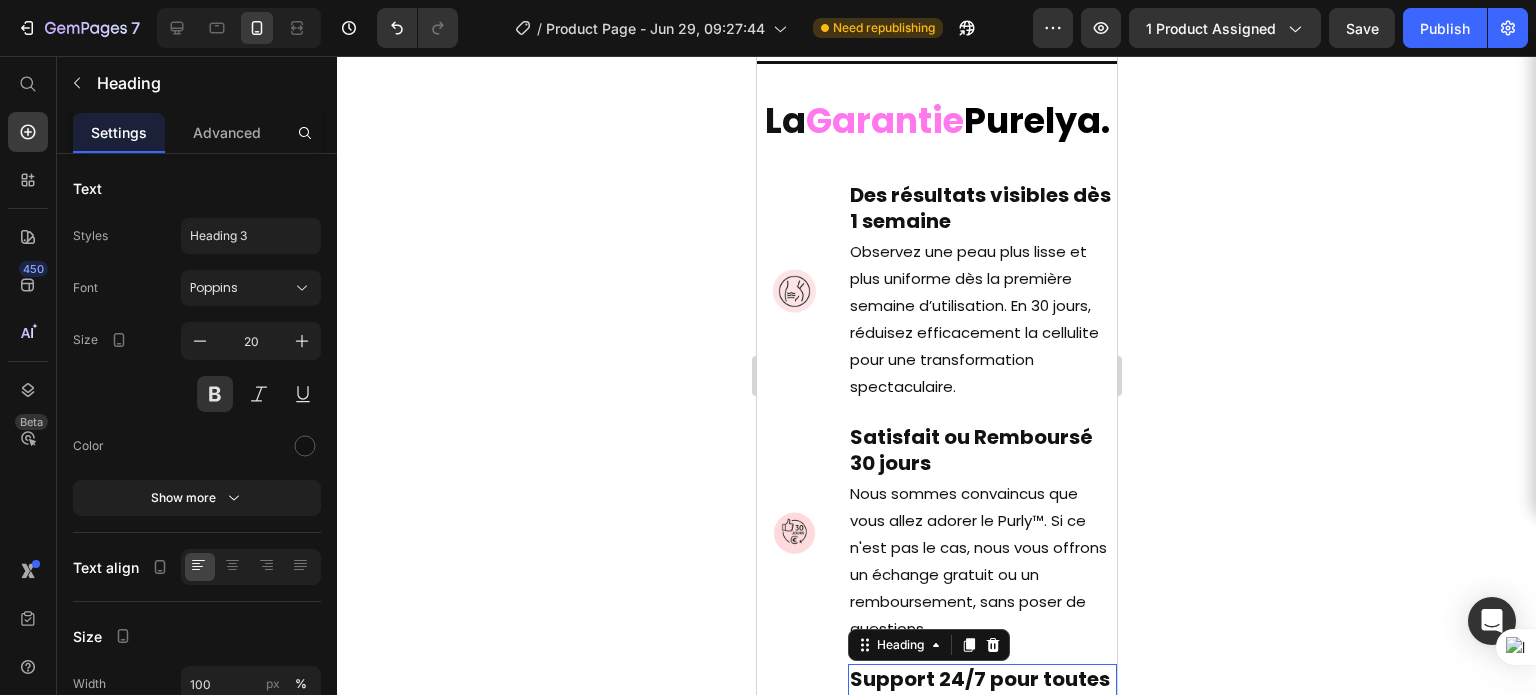 scroll, scrollTop: 19436, scrollLeft: 0, axis: vertical 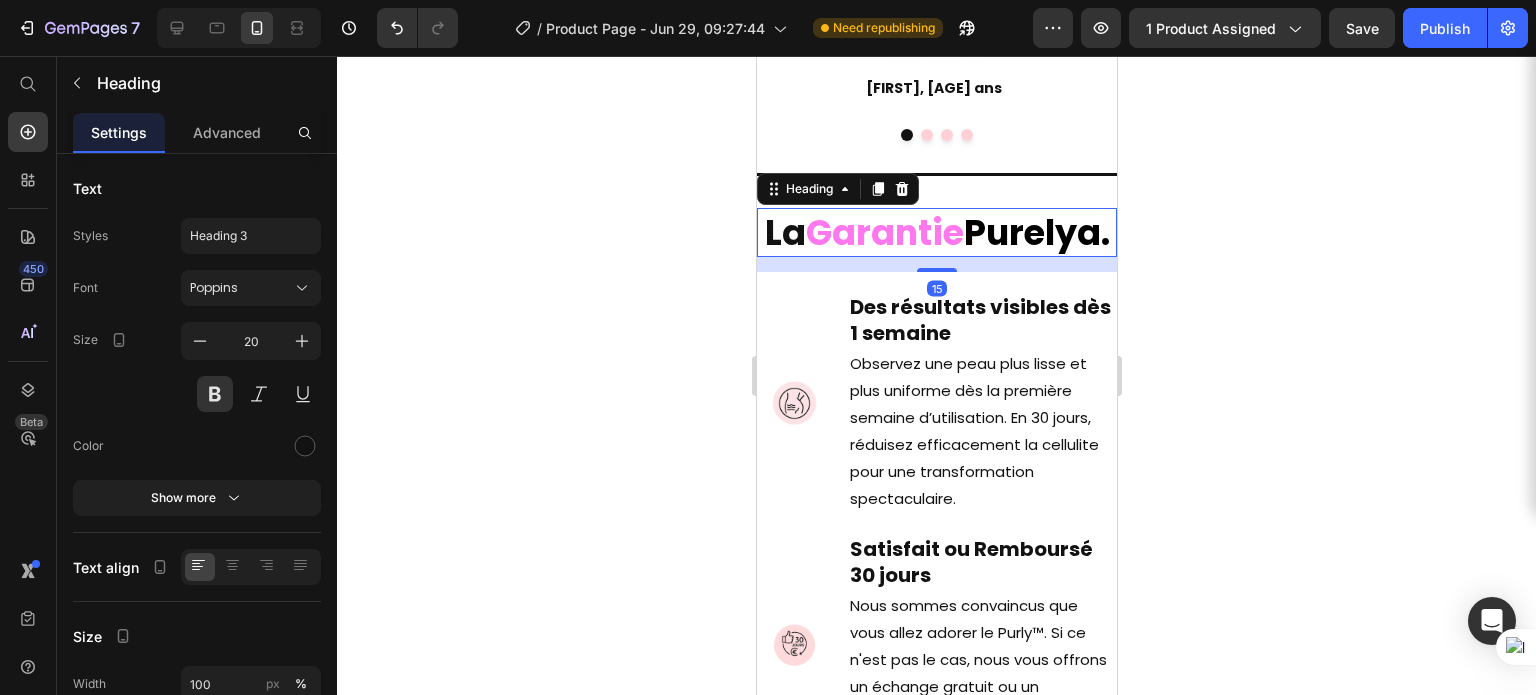 click on "Garantie" at bounding box center [884, 232] 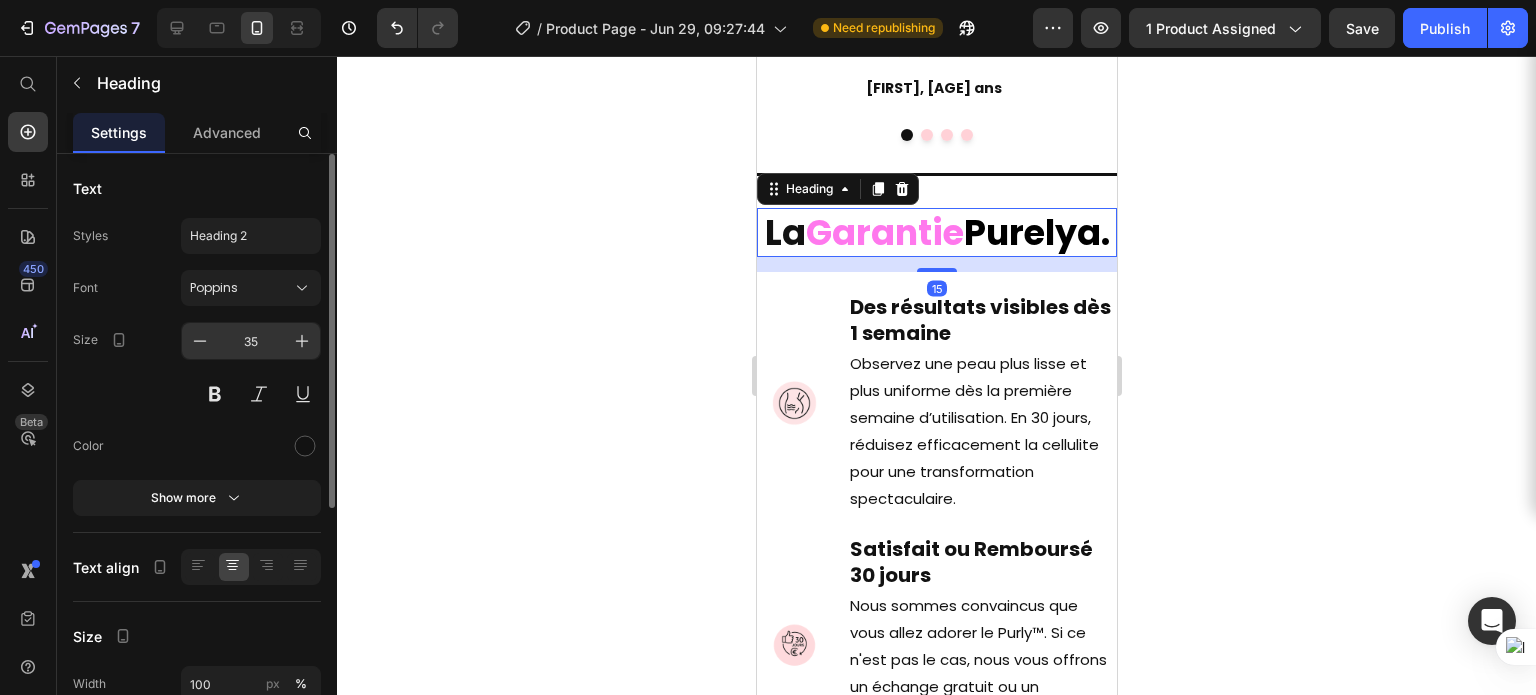 click on "35" at bounding box center [251, 341] 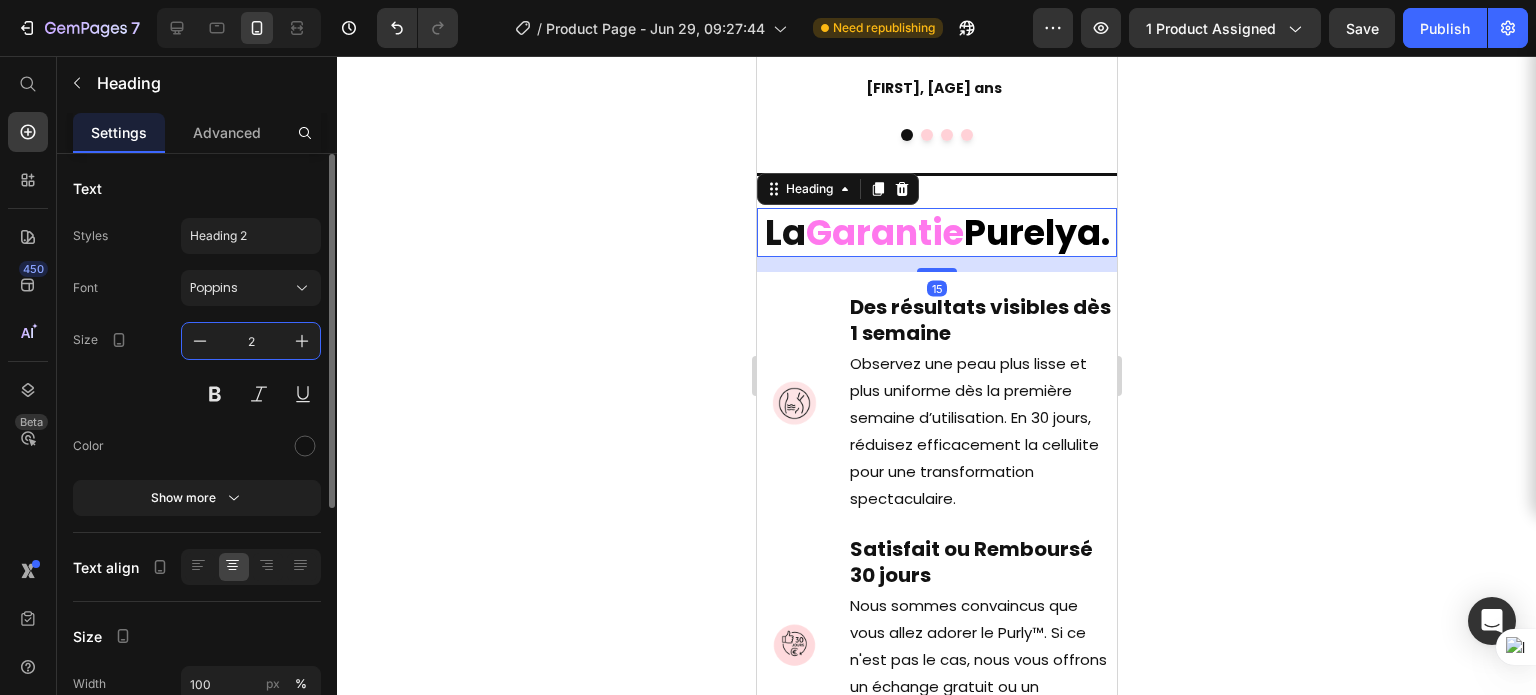type on "25" 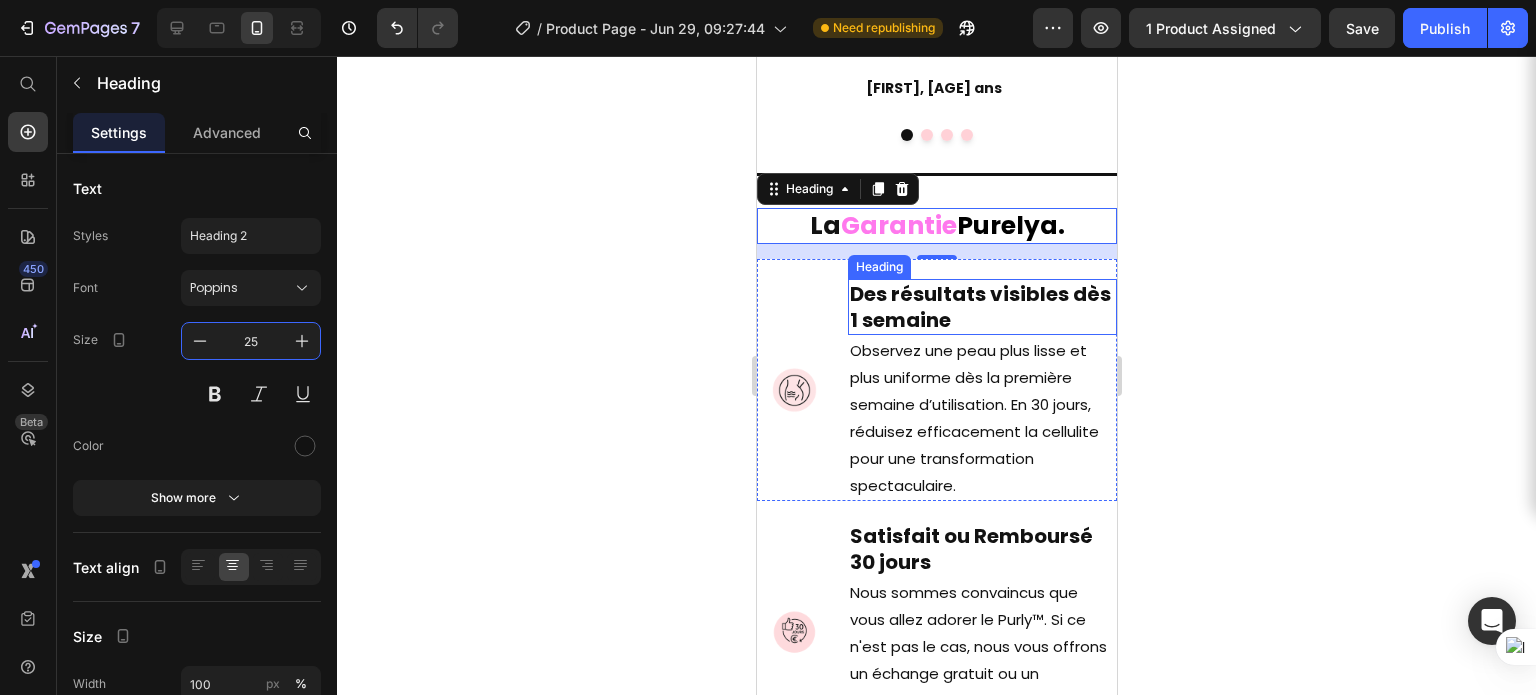 click on "Des résultats visibles dès 1 semaine" at bounding box center [981, 307] 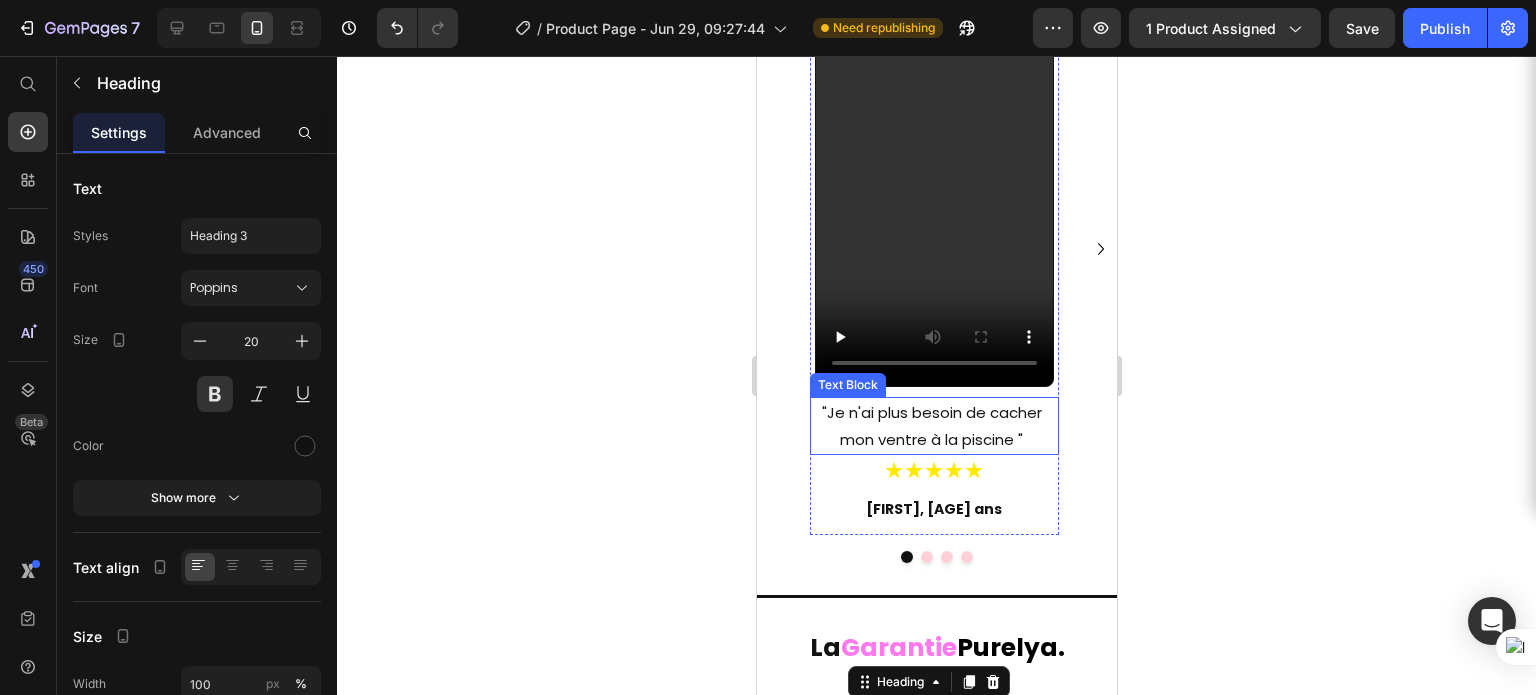 scroll, scrollTop: 18596, scrollLeft: 0, axis: vertical 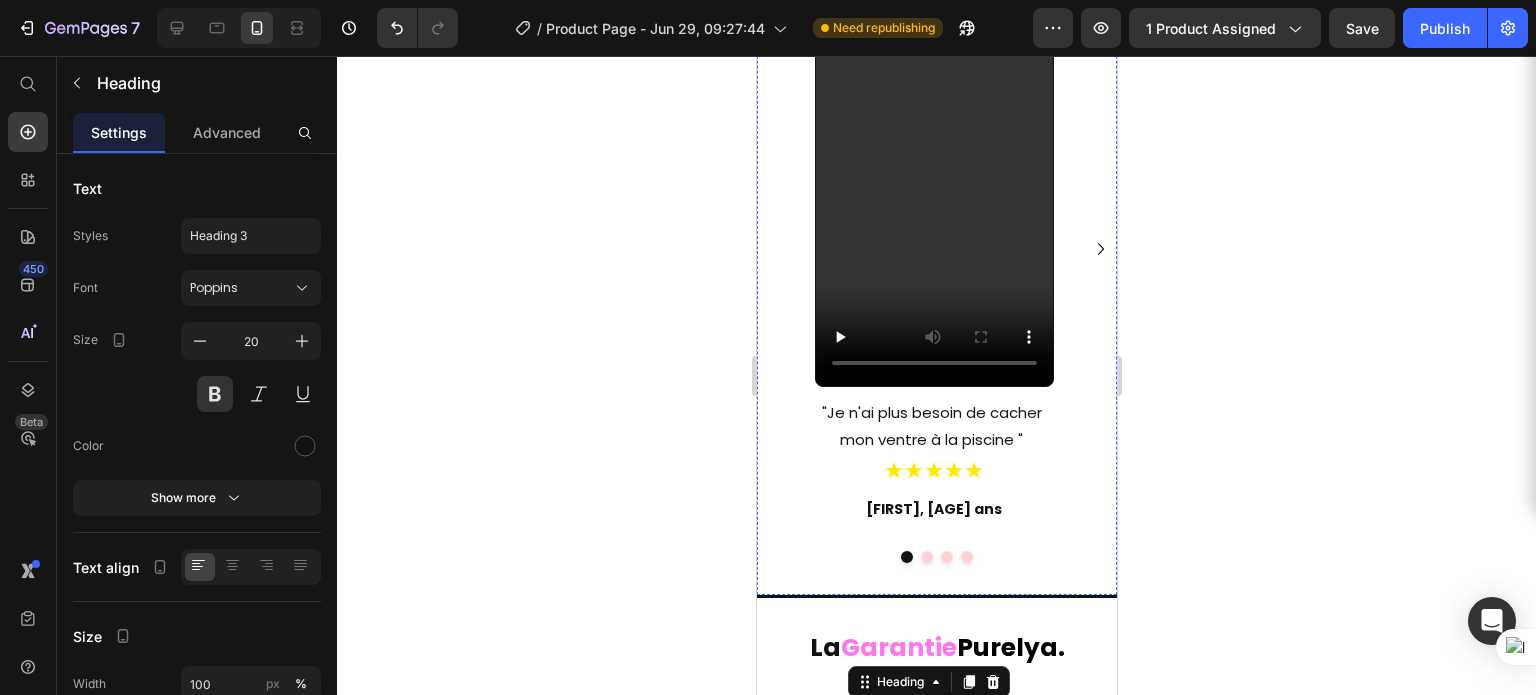 click on "Ce que disent nos utilisatrices" at bounding box center [936, -100] 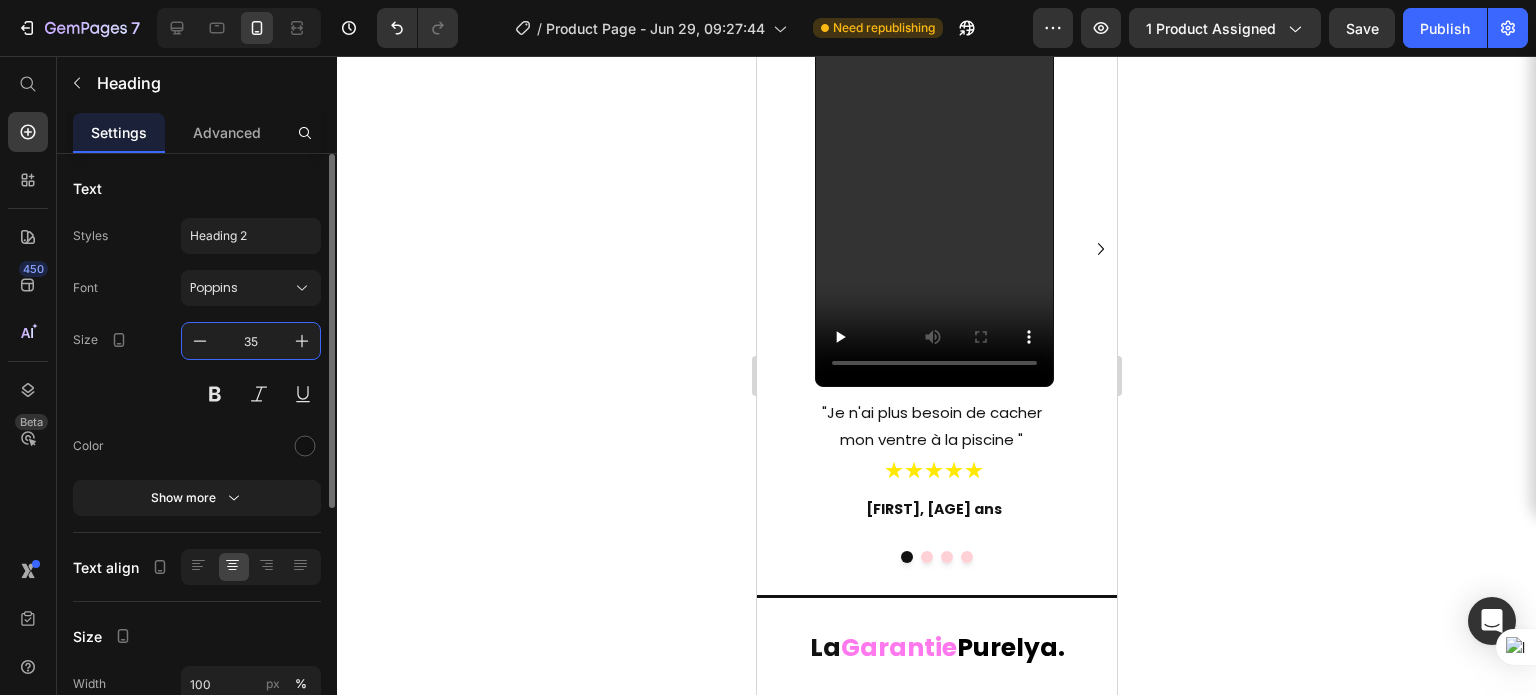 click on "35" at bounding box center (251, 341) 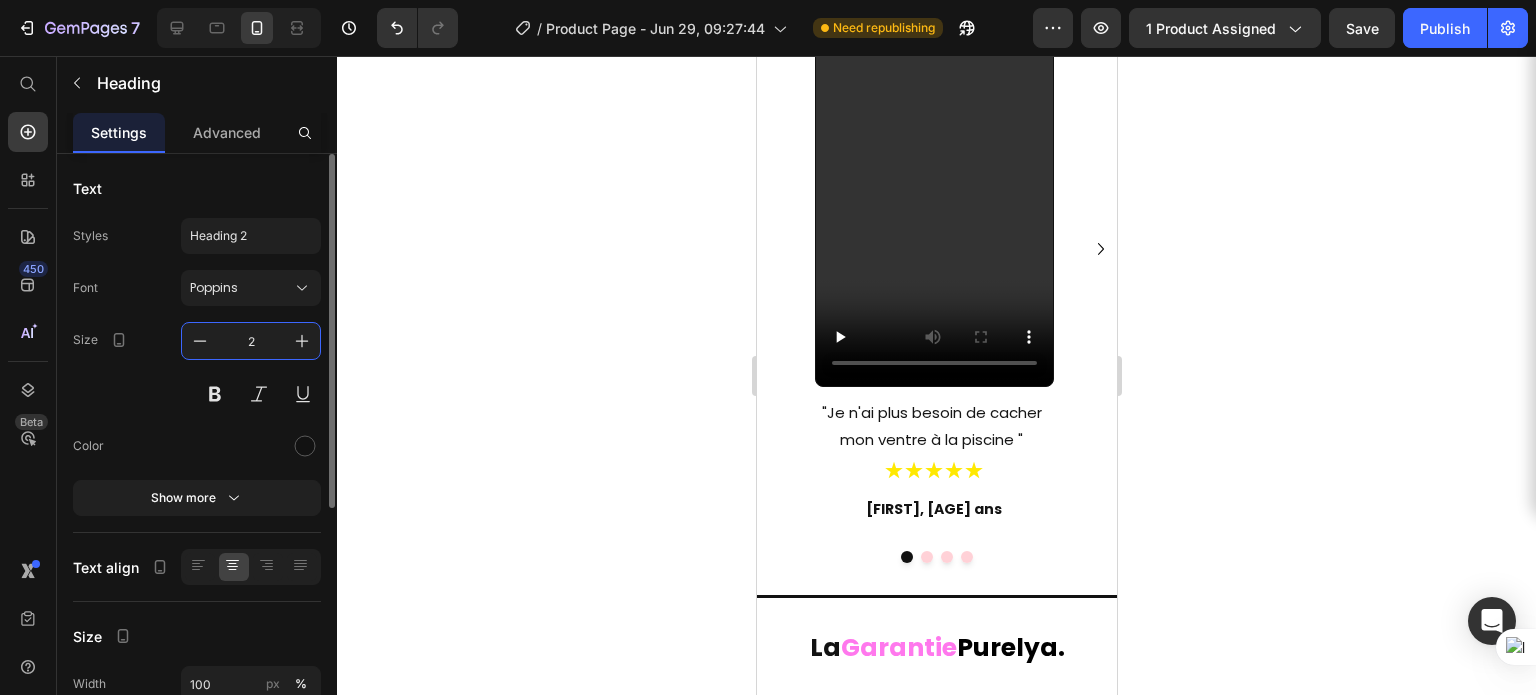 type on "25" 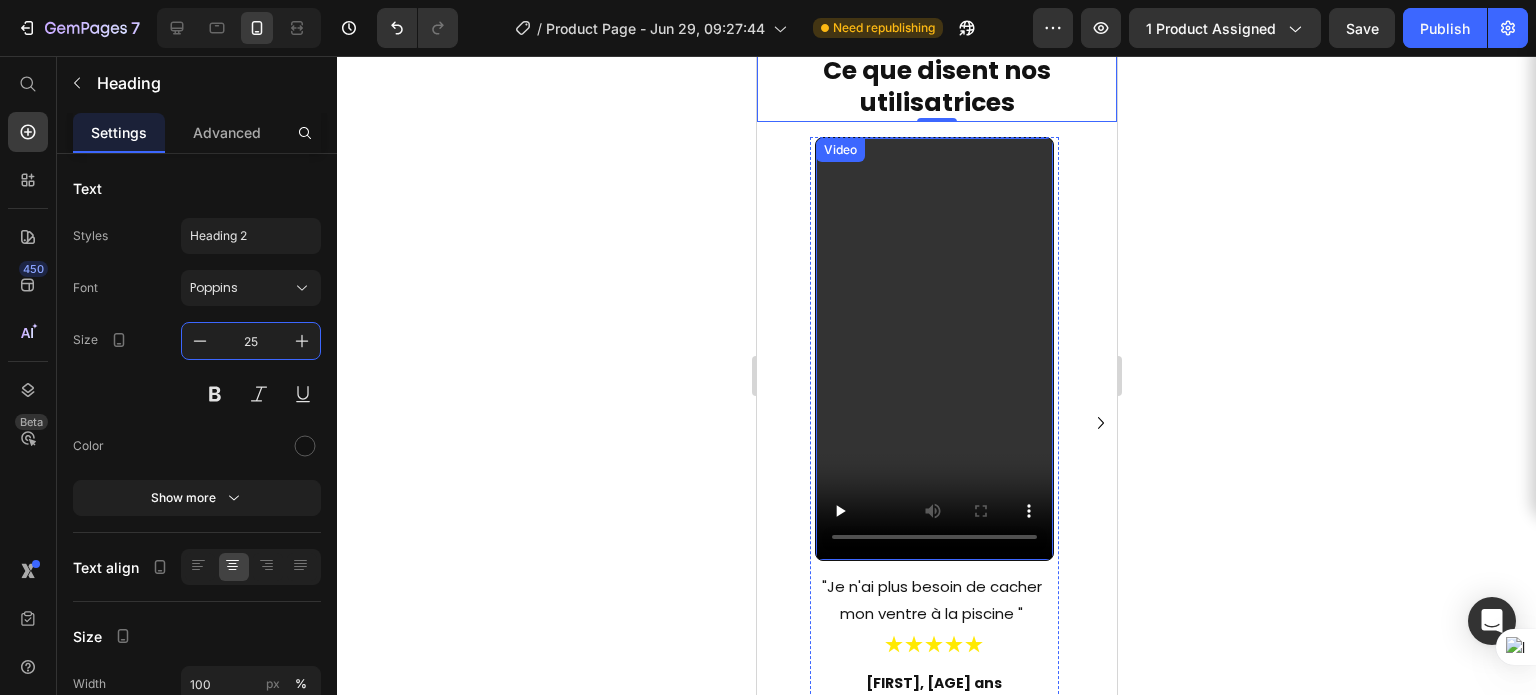 scroll, scrollTop: 18396, scrollLeft: 0, axis: vertical 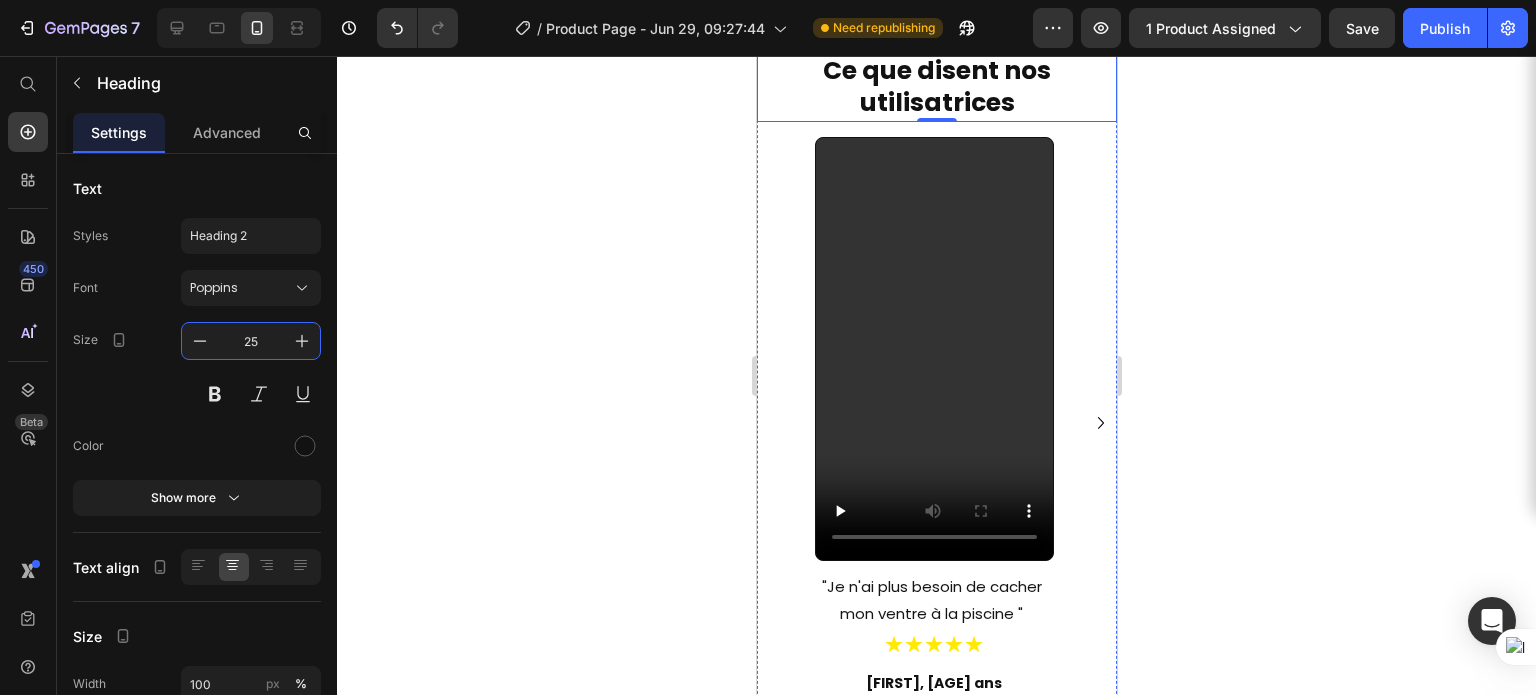 click on "PURLY LOVEUSES" at bounding box center [936, 32] 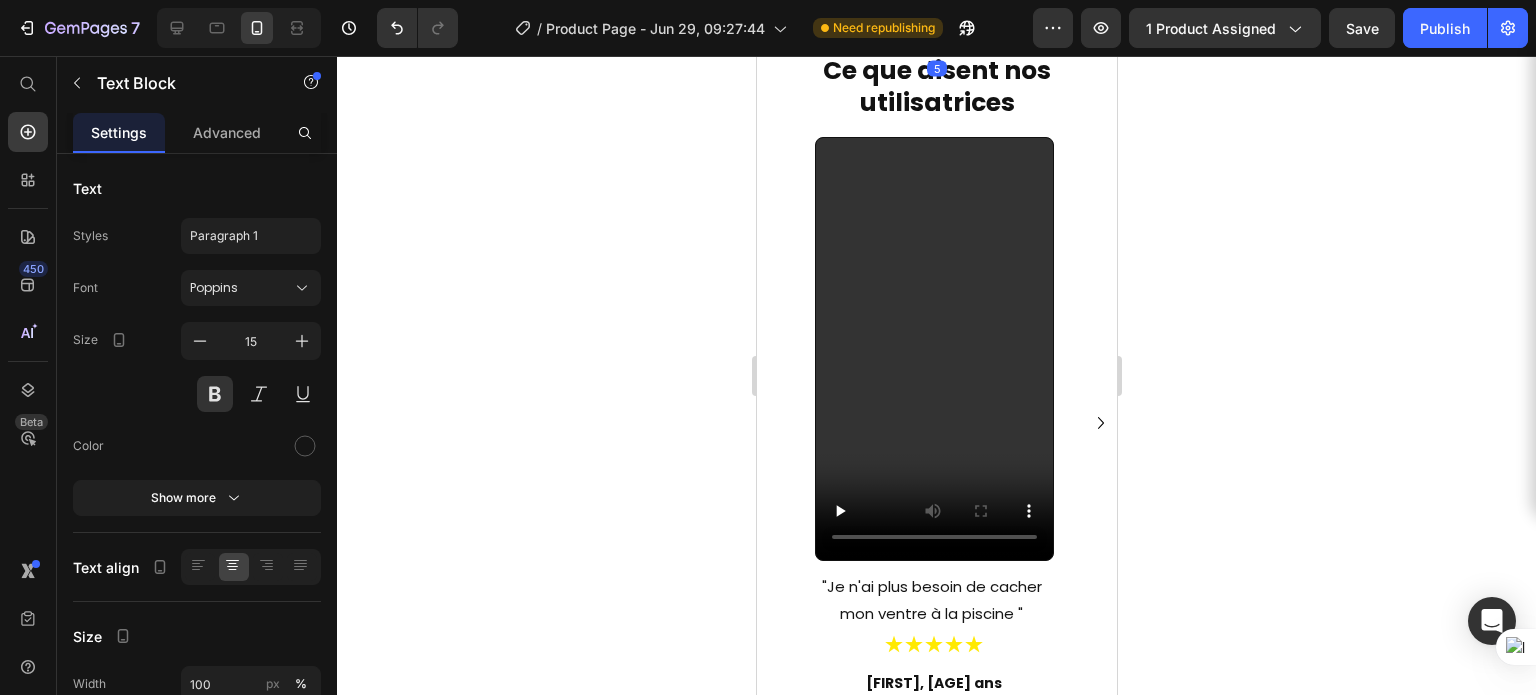 scroll, scrollTop: 18107, scrollLeft: 0, axis: vertical 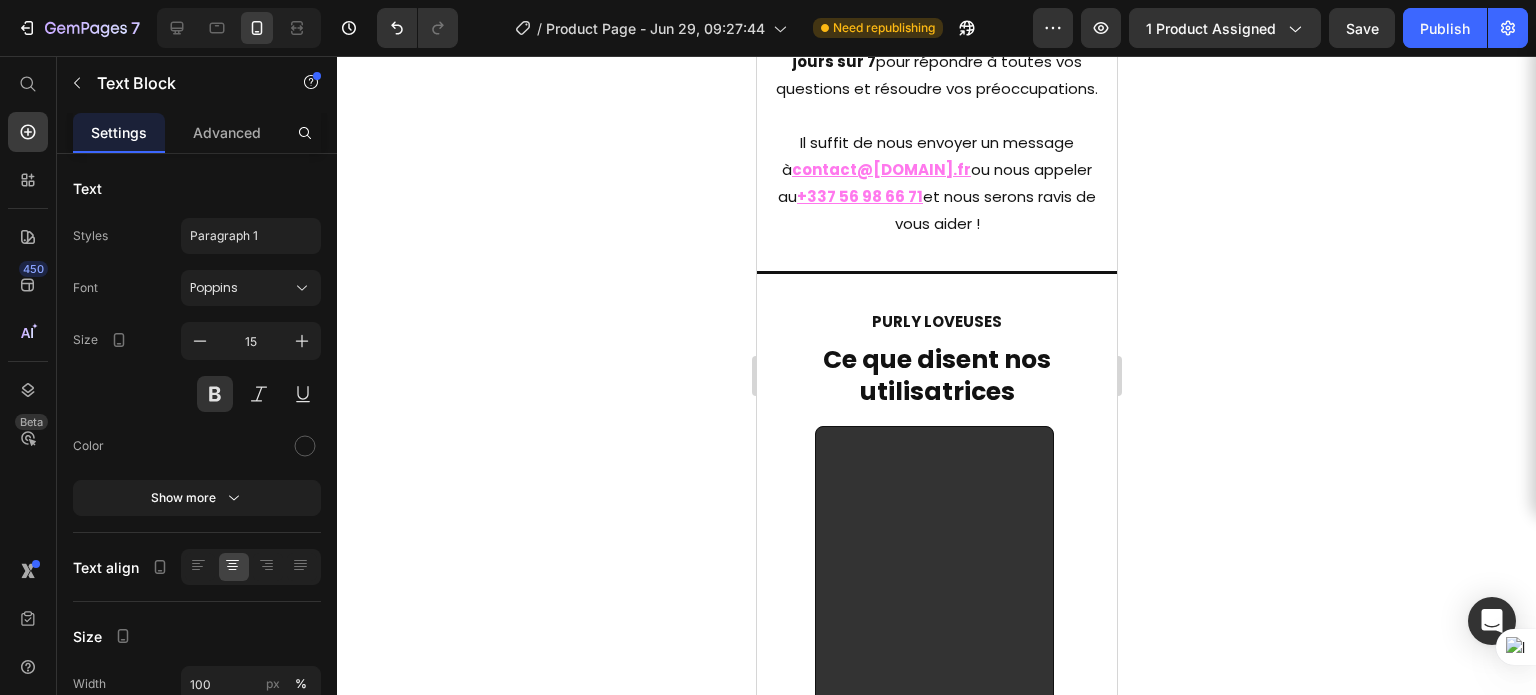 click on "On est là pour vous" at bounding box center [936, -16] 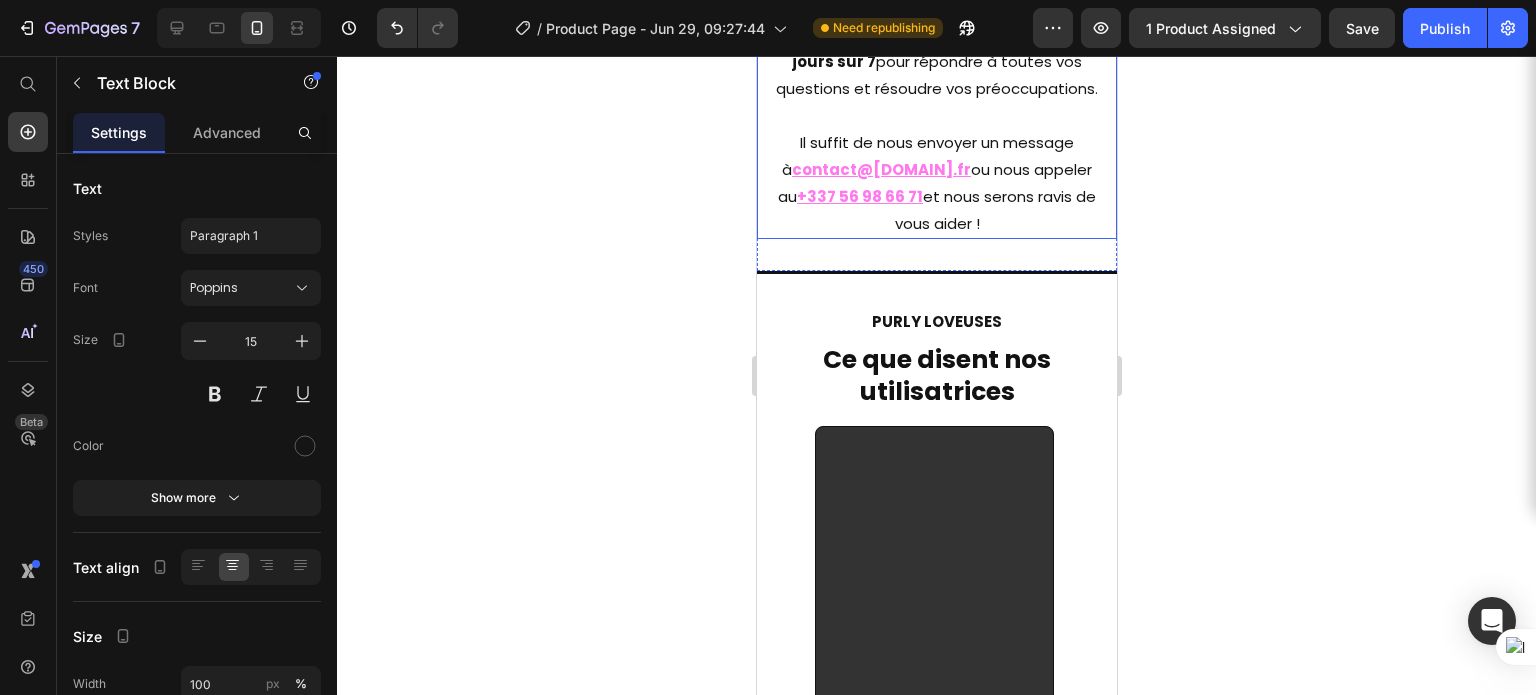 click on "Notre équipe de support est disponible  7 jours sur 7  pour répondre à toutes vos questions et résoudre vos préoccupations." at bounding box center (936, 61) 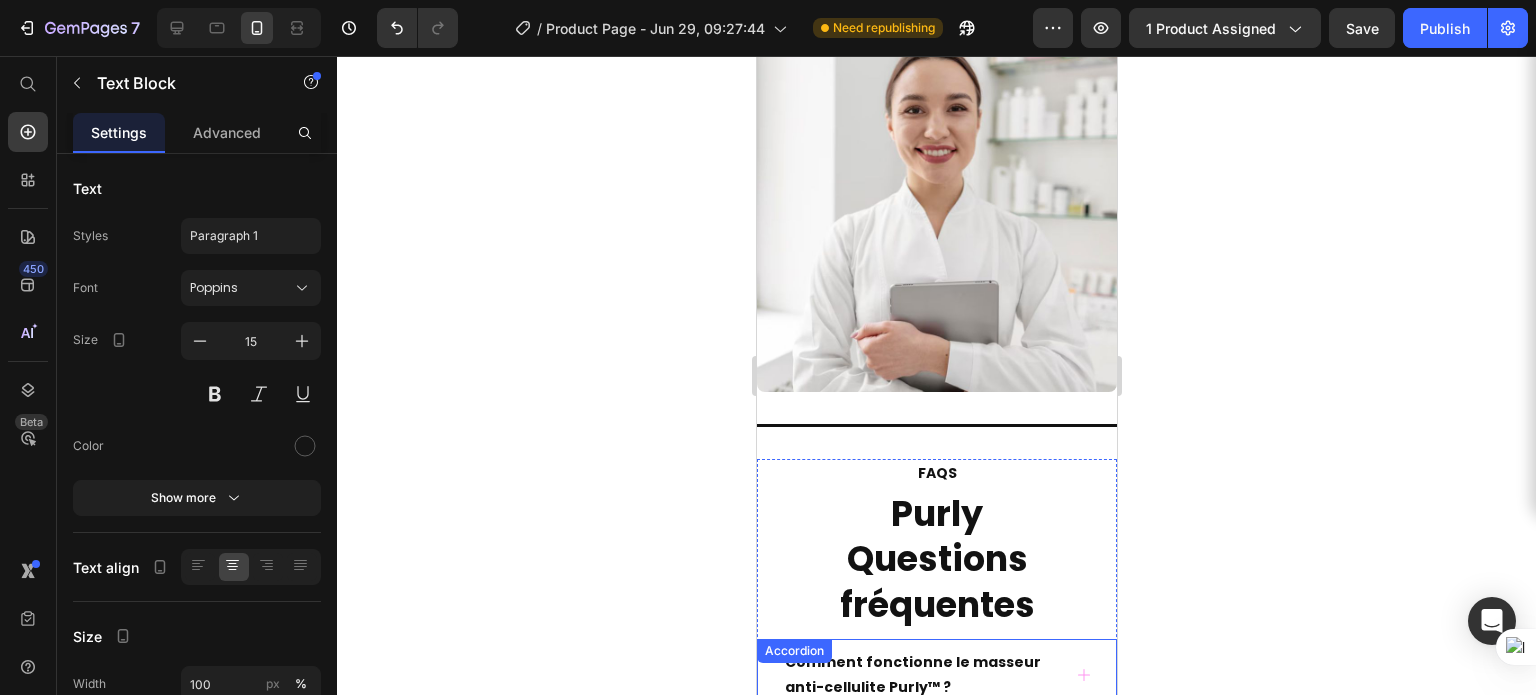 scroll, scrollTop: 16128, scrollLeft: 0, axis: vertical 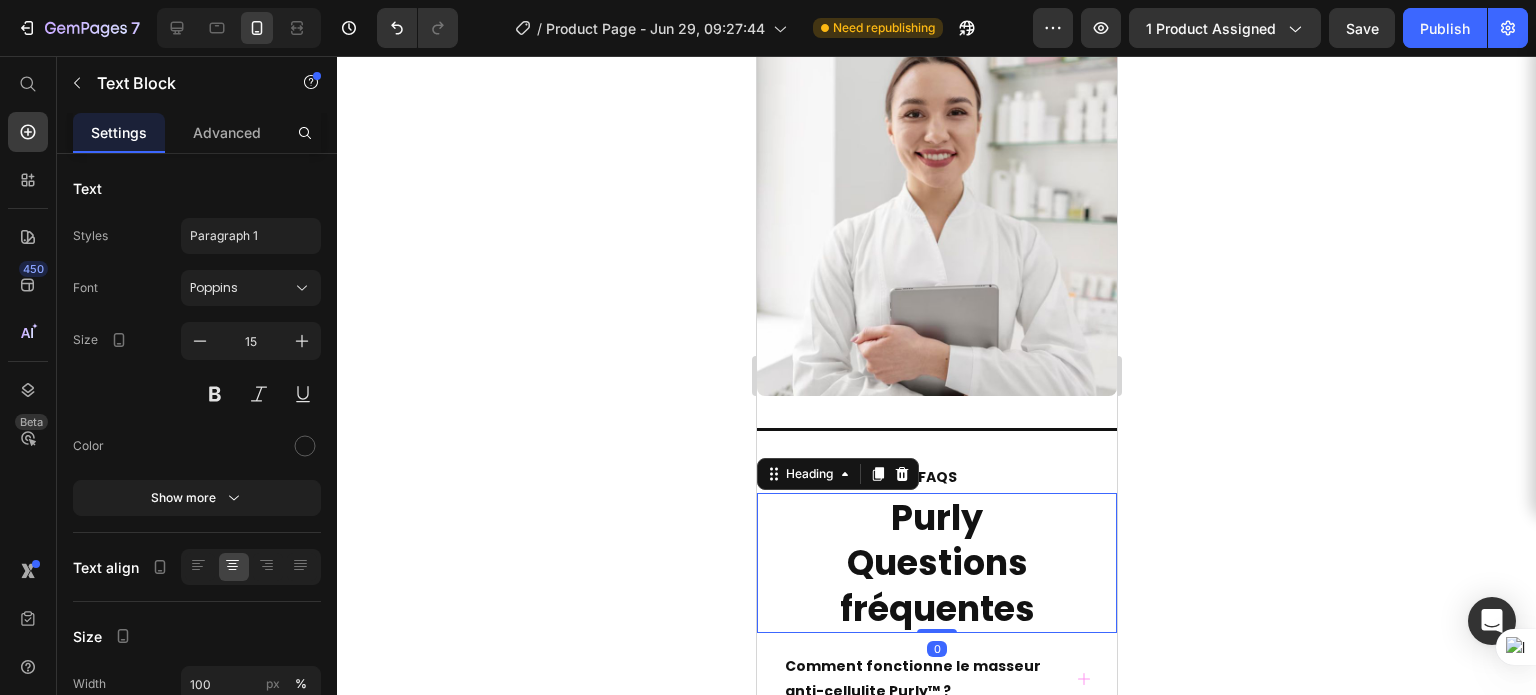 click on "Questions fréquentes" at bounding box center (936, 585) 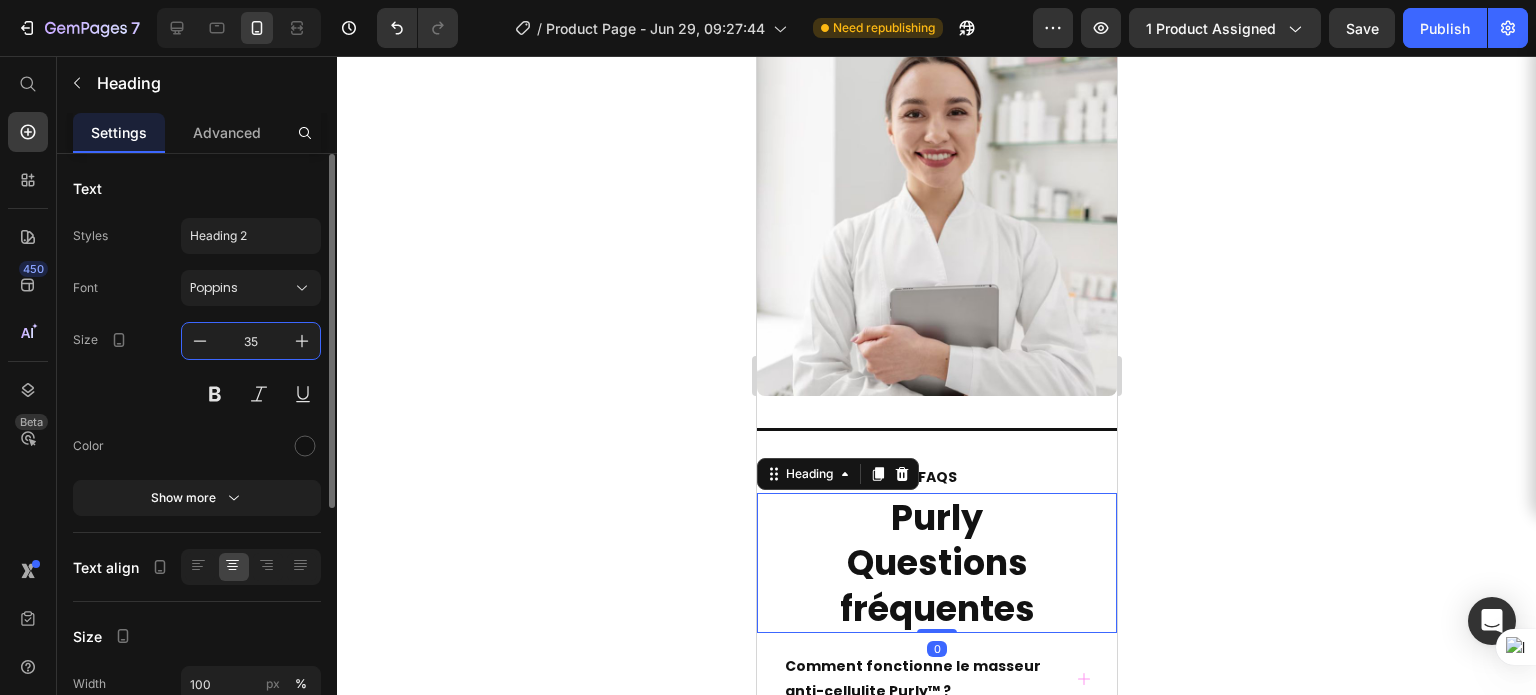 click on "35" at bounding box center (251, 341) 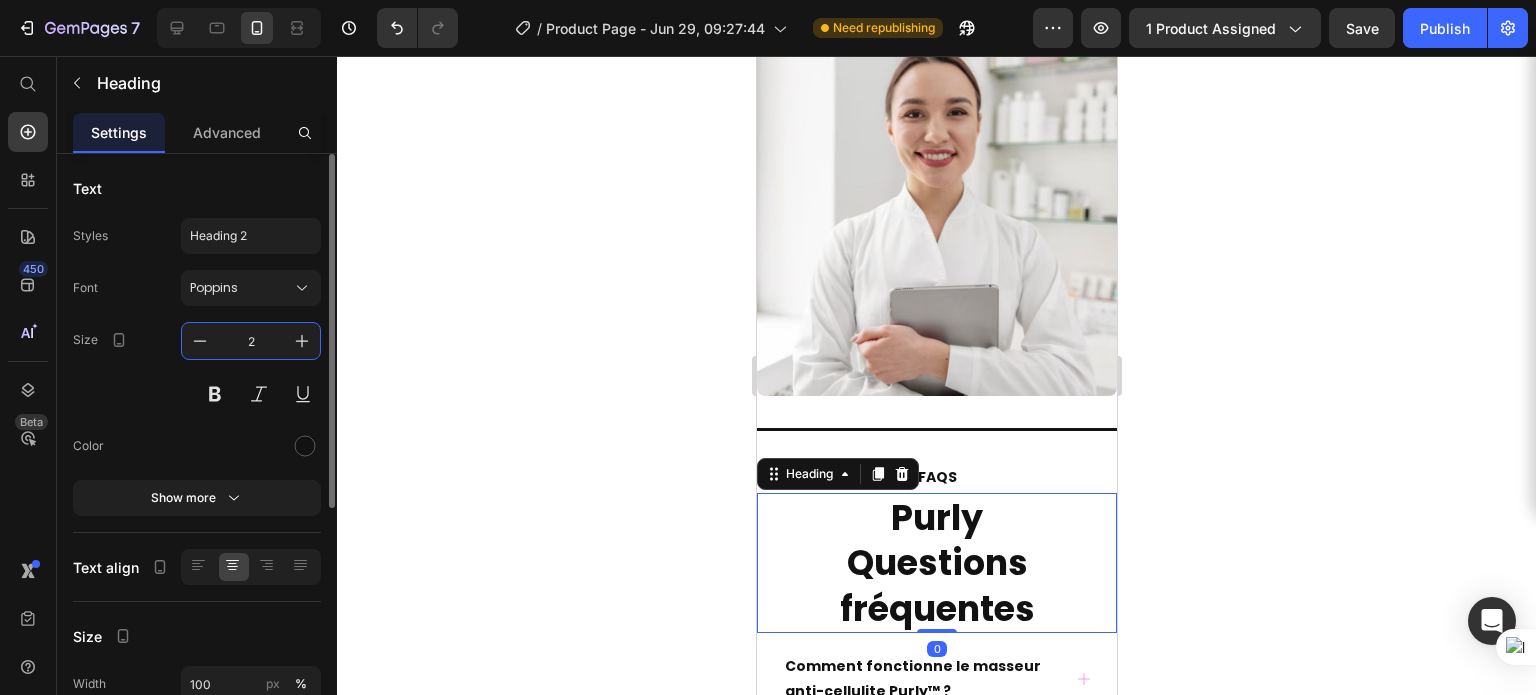 type on "25" 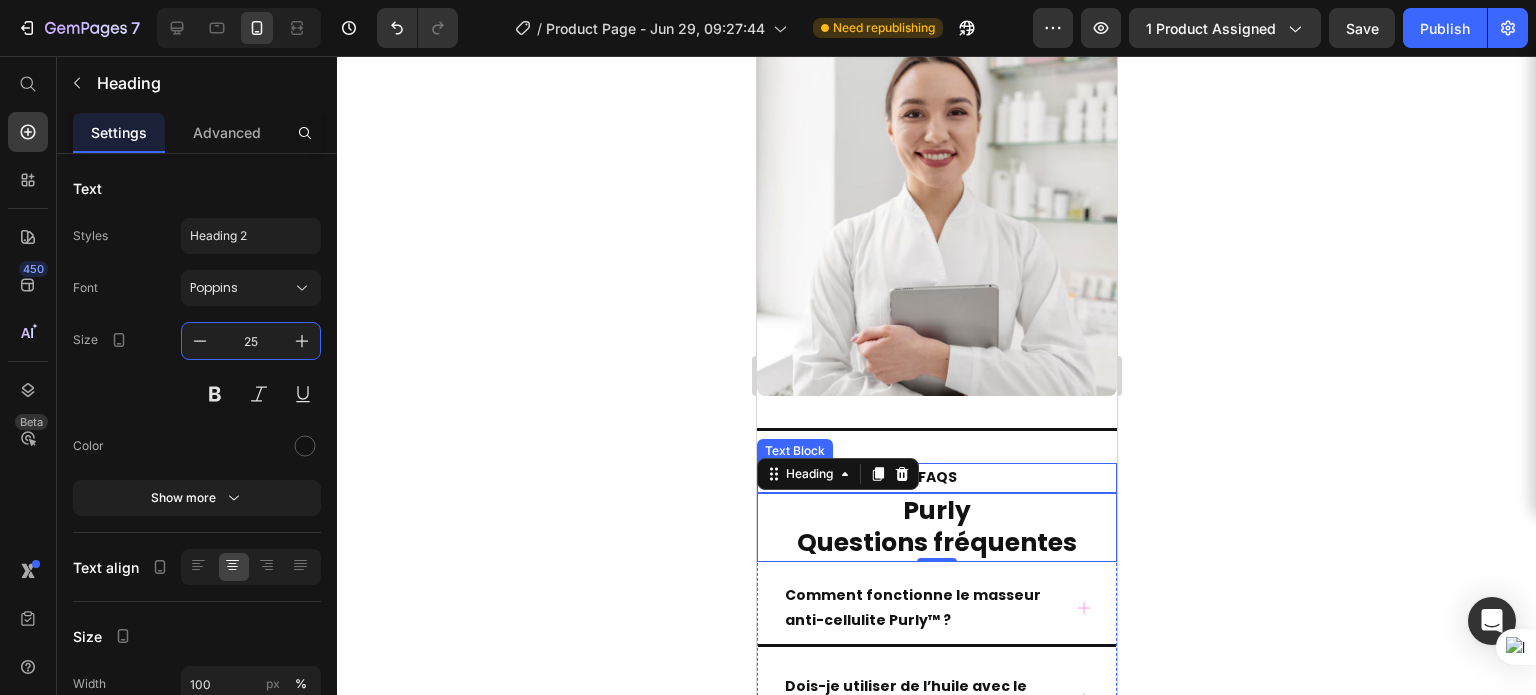 click on "FAQS" at bounding box center (936, 477) 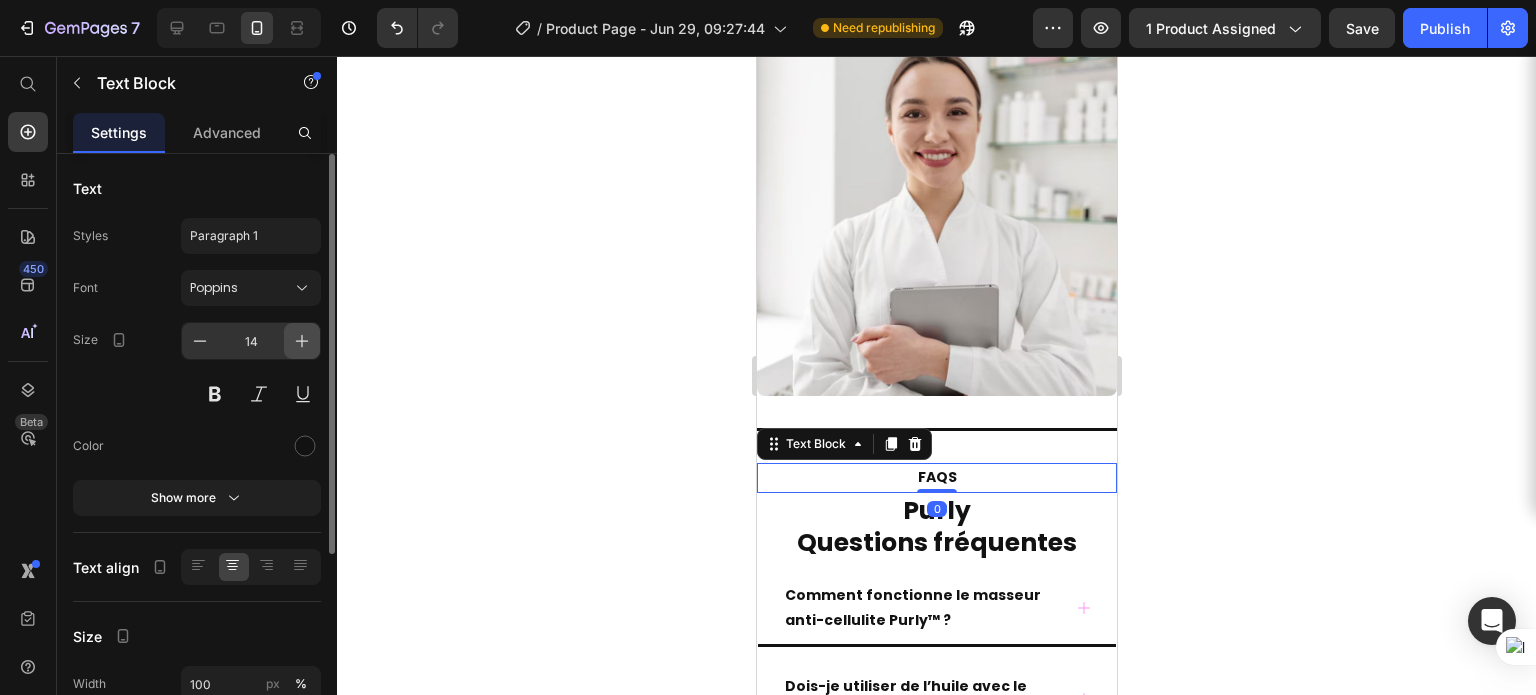 click 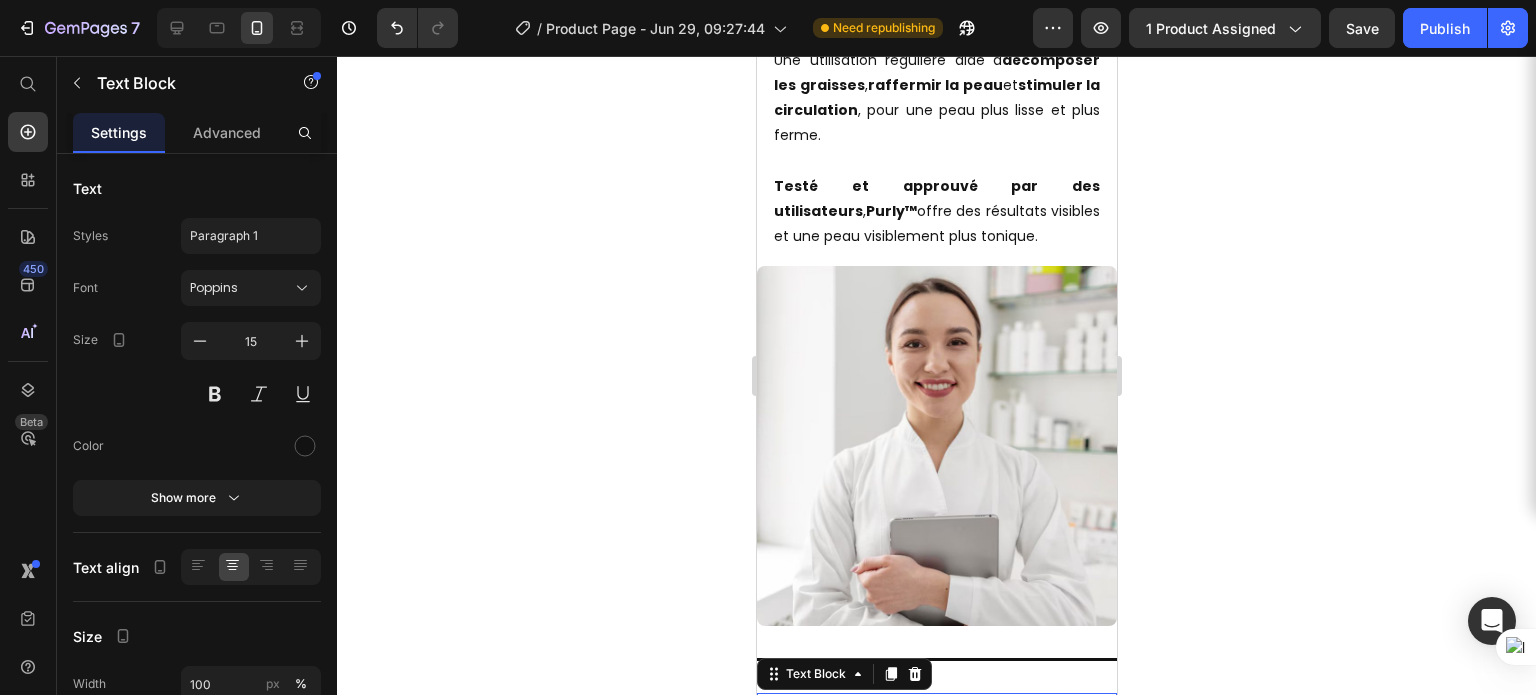 scroll, scrollTop: 15710, scrollLeft: 0, axis: vertical 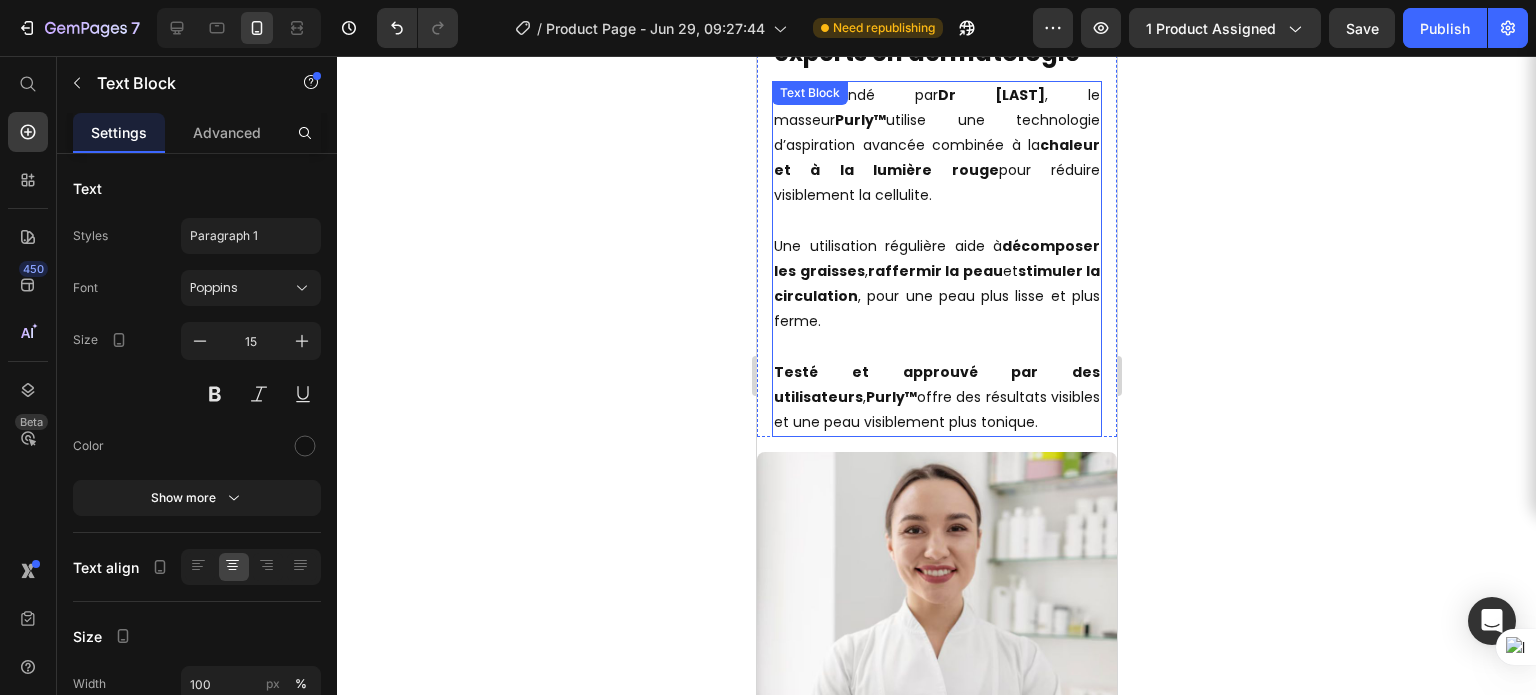 click on "Une utilisation régulière aide à  décomposer les graisses ,  raffermir la peau  et  stimuler la circulation , pour une peau plus lisse et plus ferme." at bounding box center [936, 284] 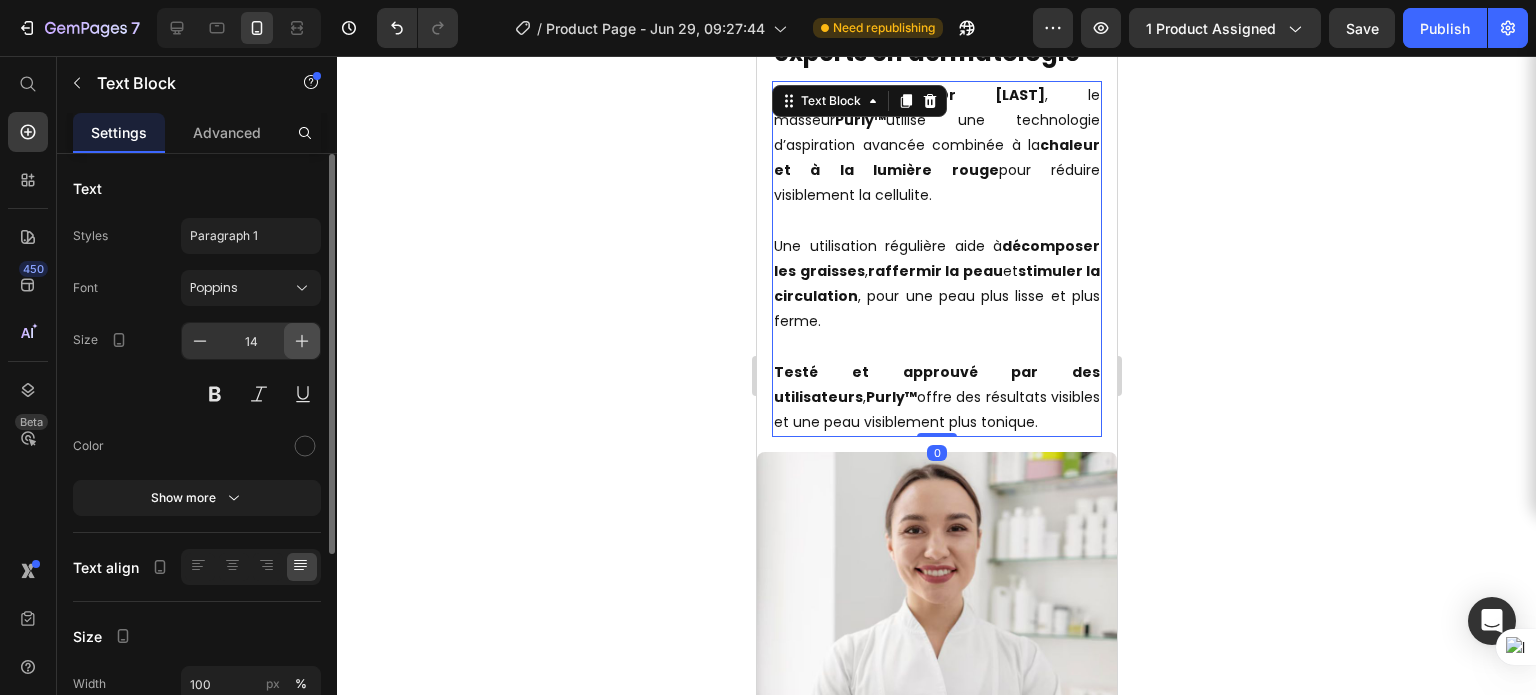 click at bounding box center (302, 341) 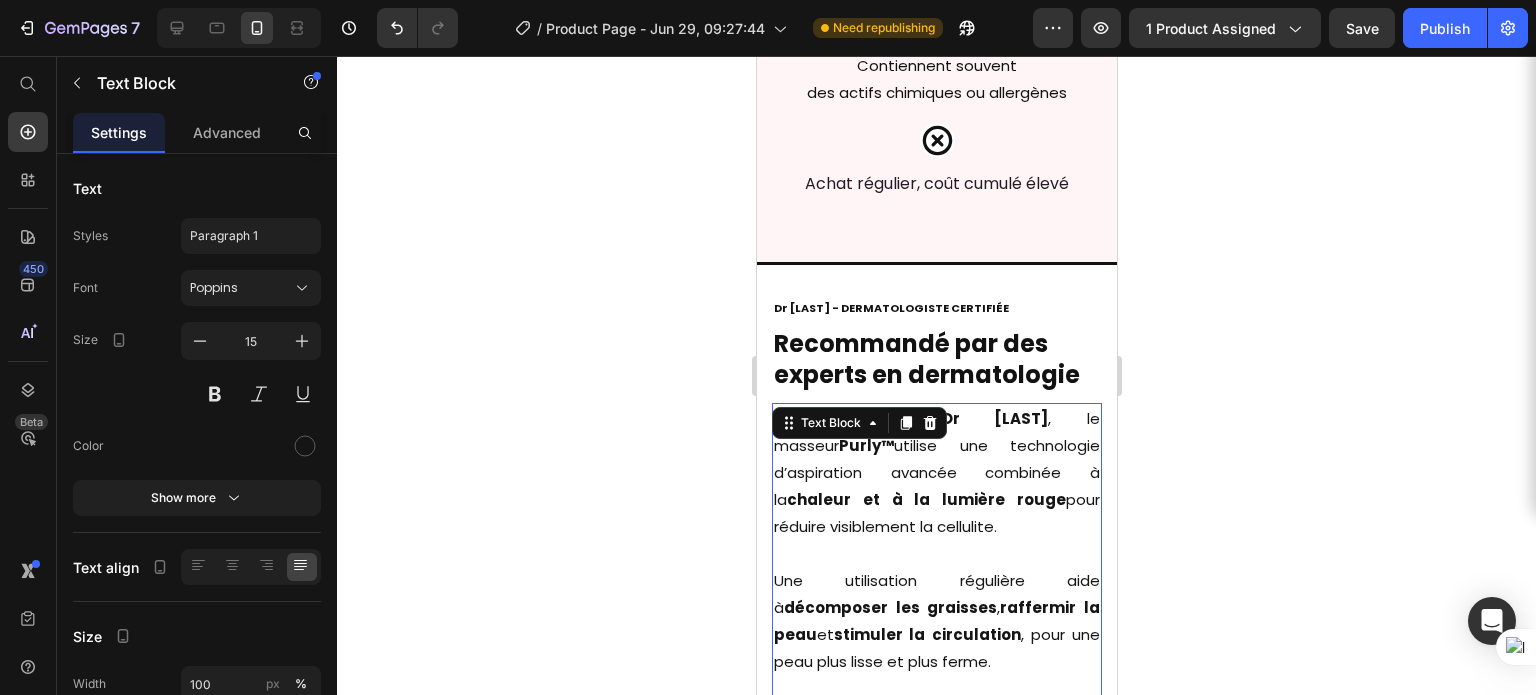 scroll, scrollTop: 15343, scrollLeft: 0, axis: vertical 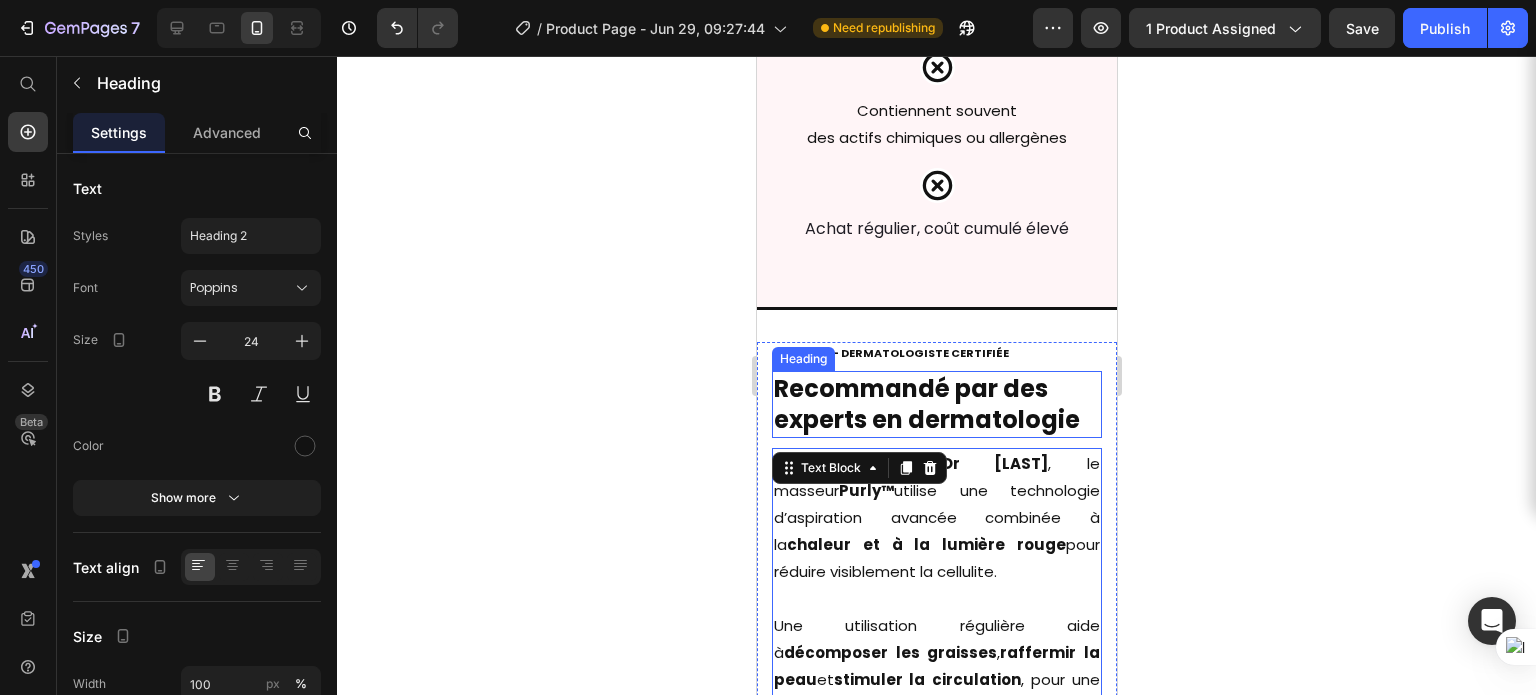 click on "Recommandé par des experts en dermatologie" at bounding box center (926, 404) 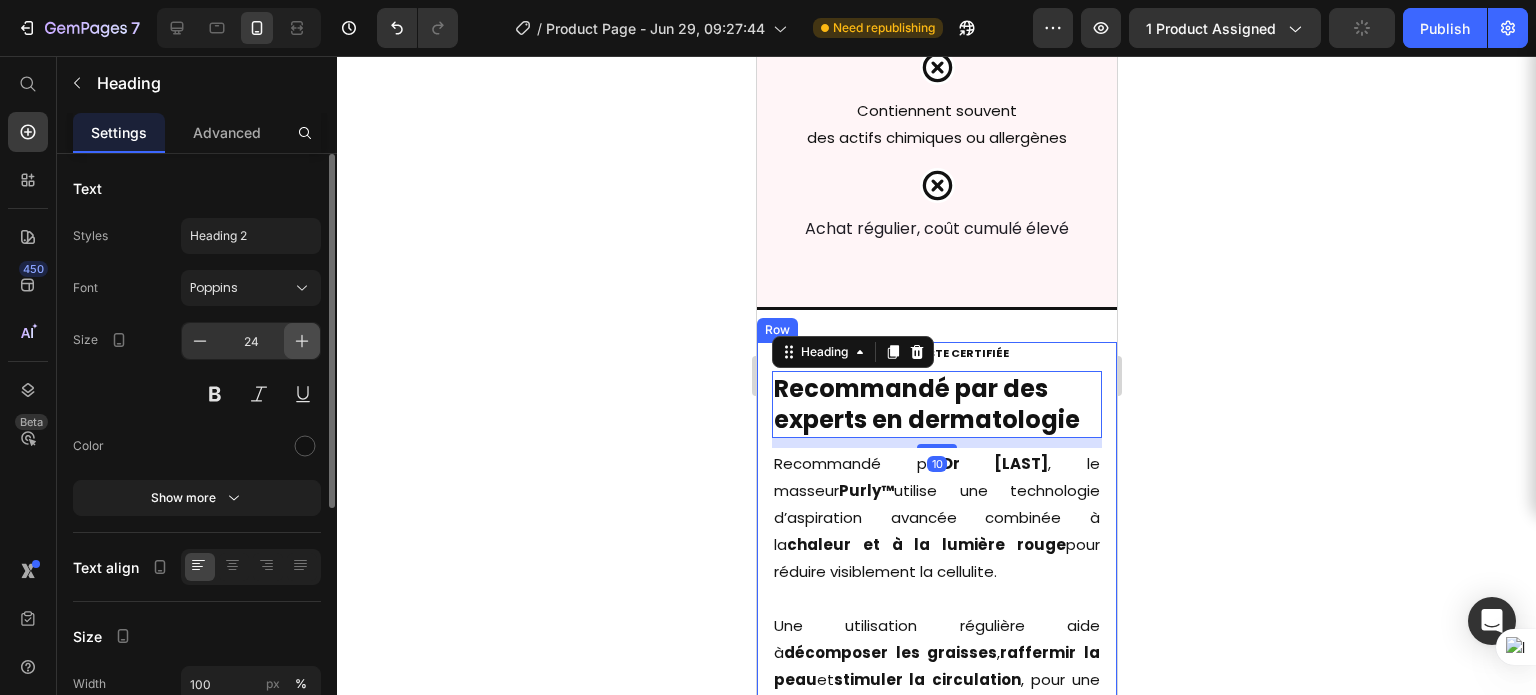 click 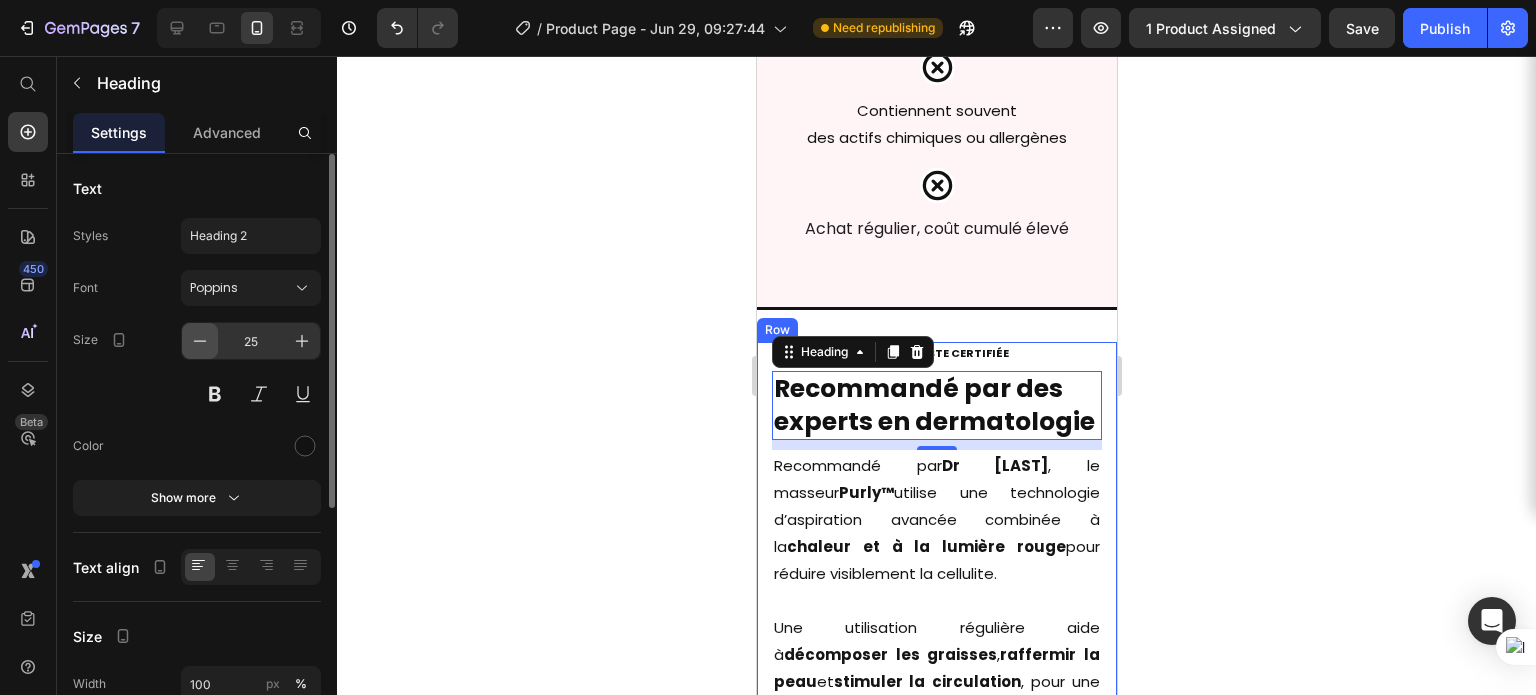 click 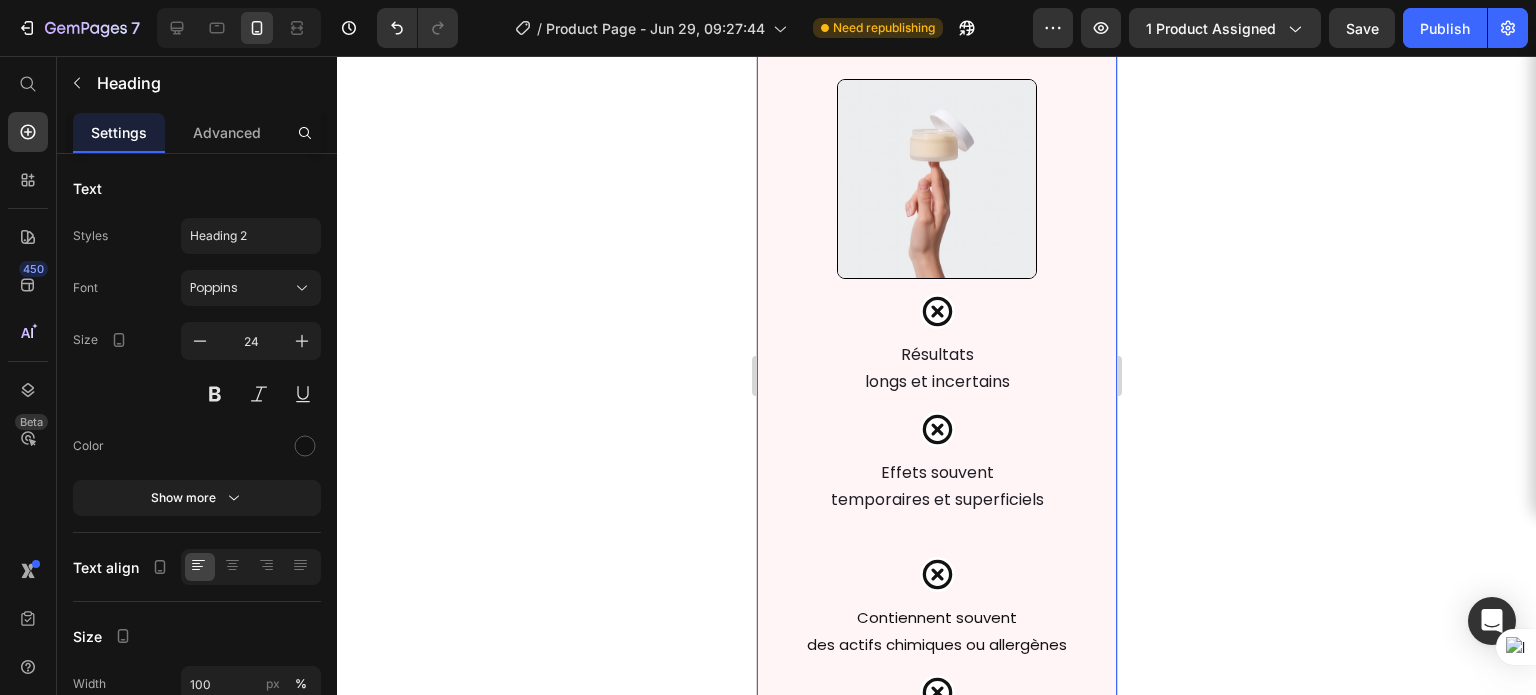scroll, scrollTop: 14835, scrollLeft: 0, axis: vertical 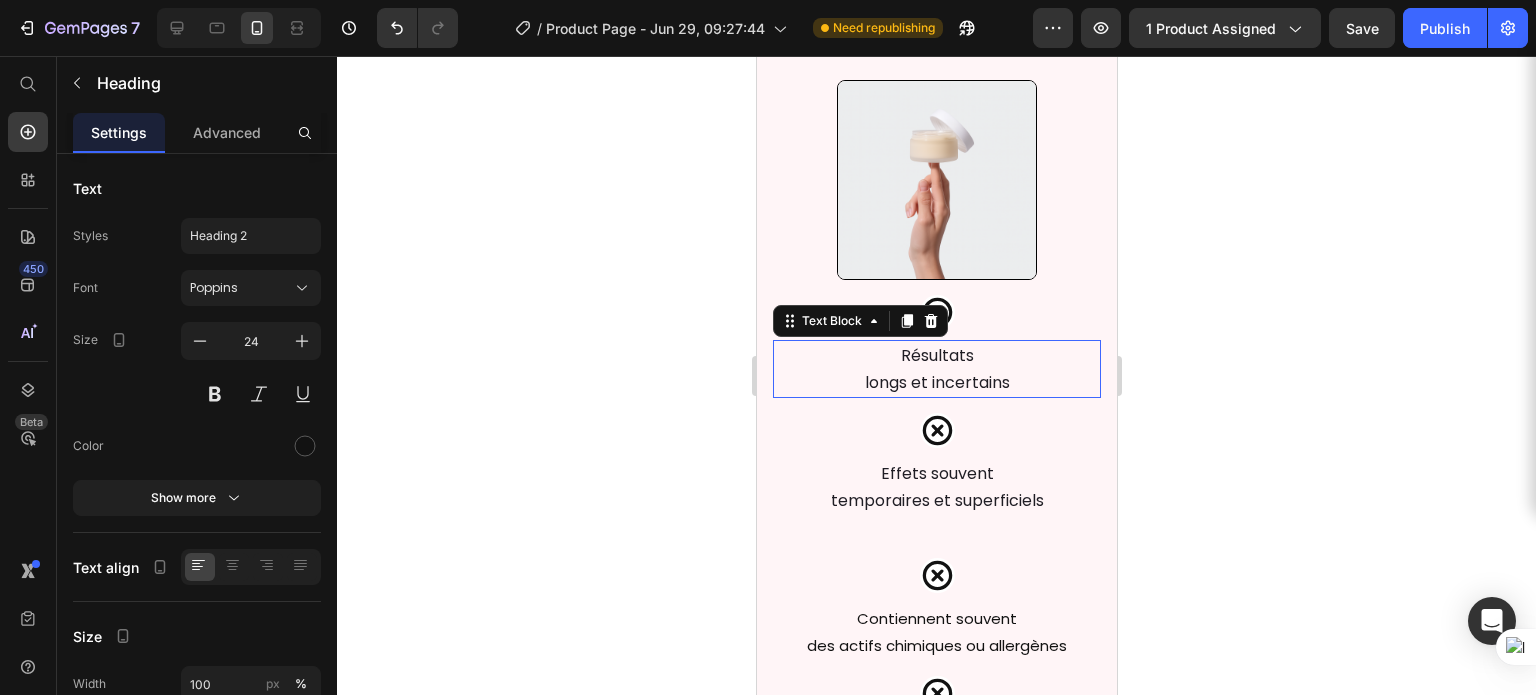 click on "Résultats" at bounding box center (936, 355) 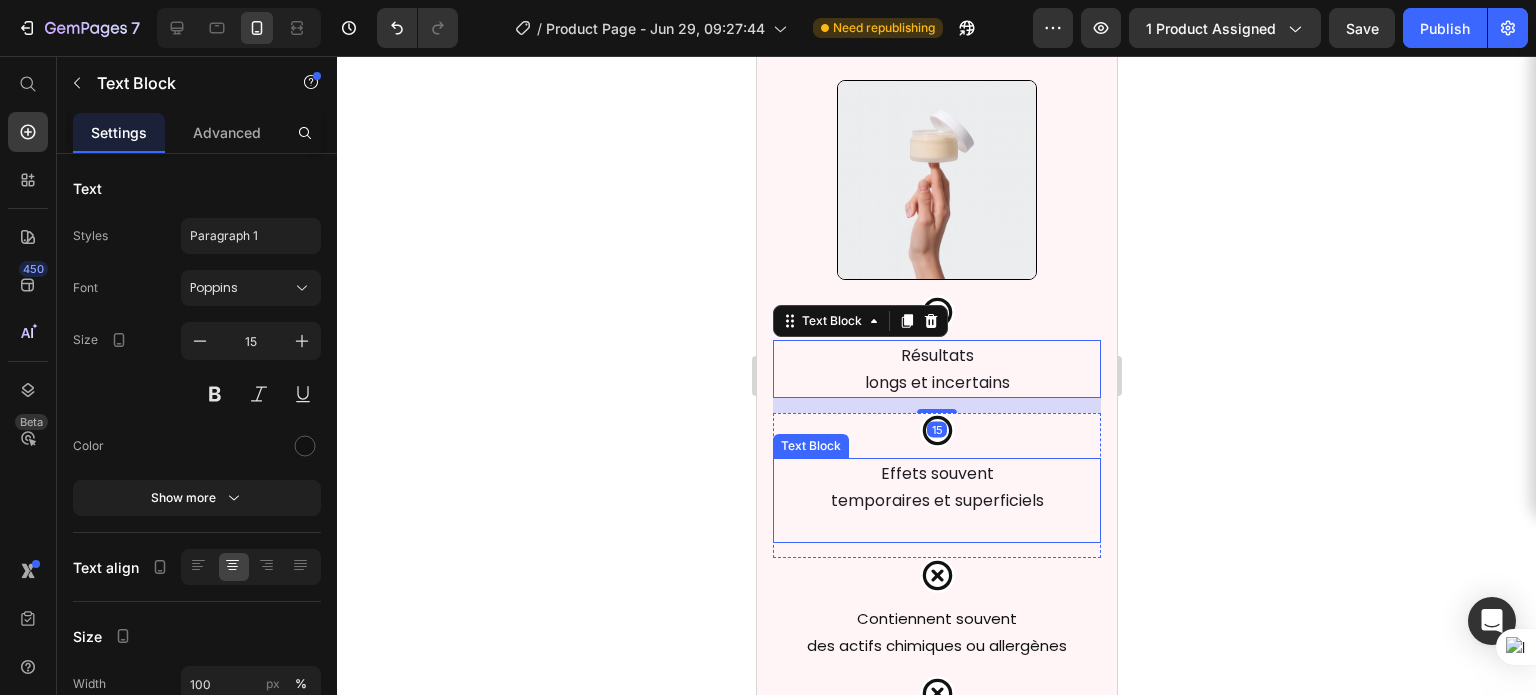 scroll, scrollTop: 14986, scrollLeft: 0, axis: vertical 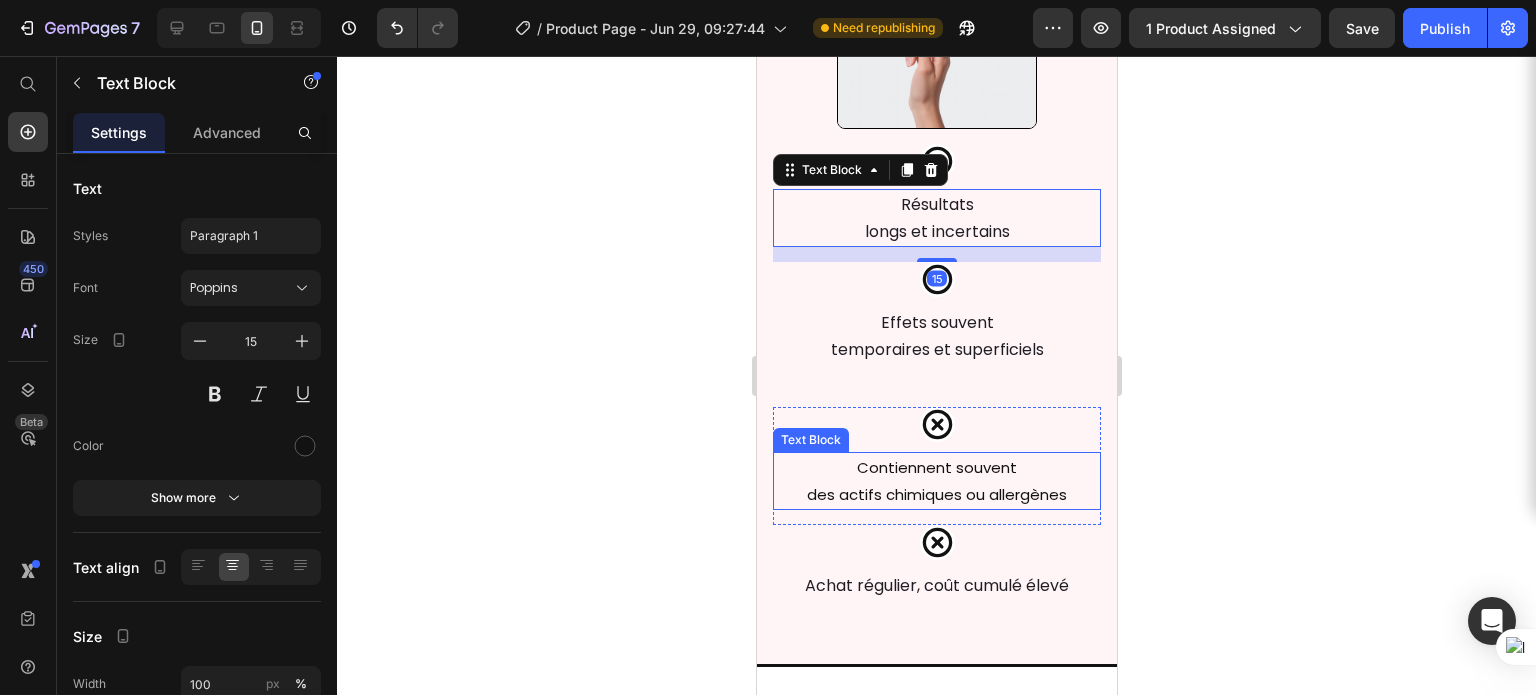 click on "des actifs chimiques ou allergènes" at bounding box center (936, 494) 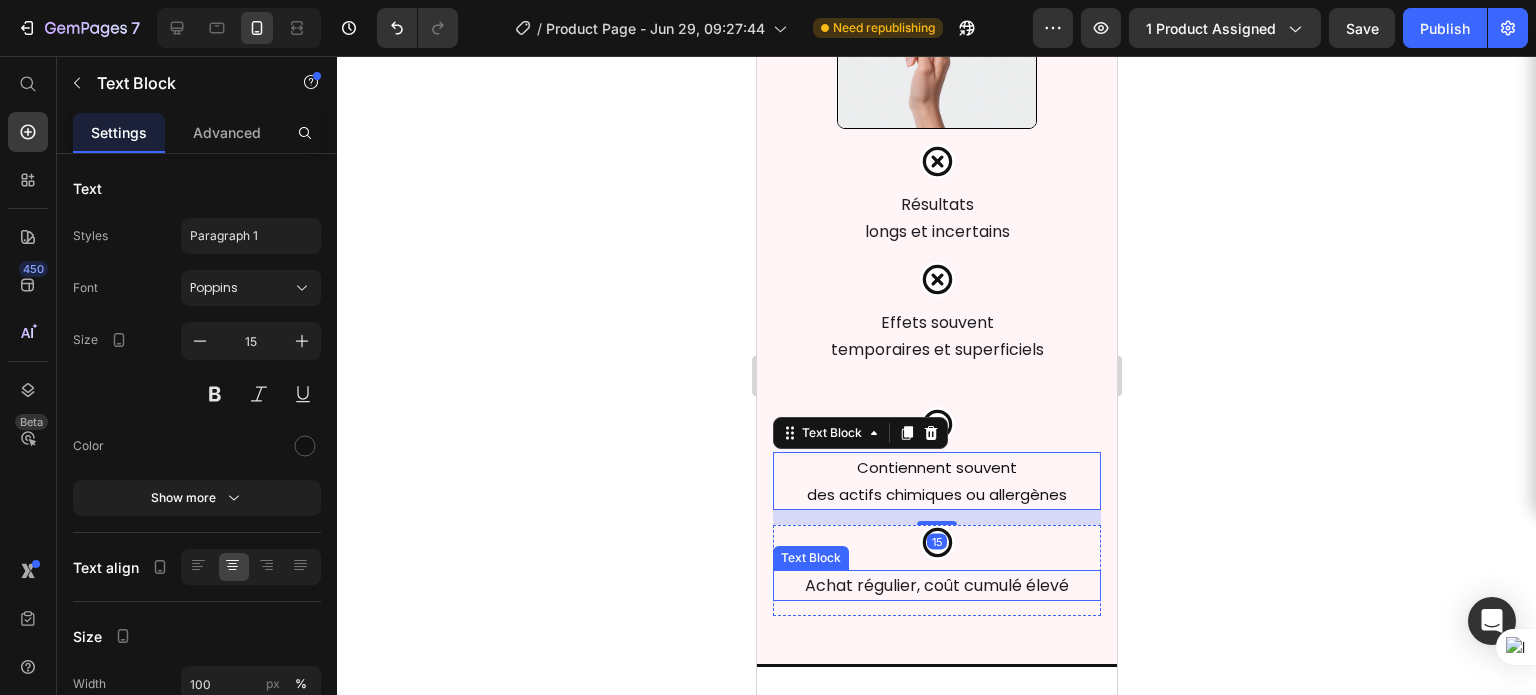 click on "Achat régulier, coût cumulé élevé" at bounding box center (936, 585) 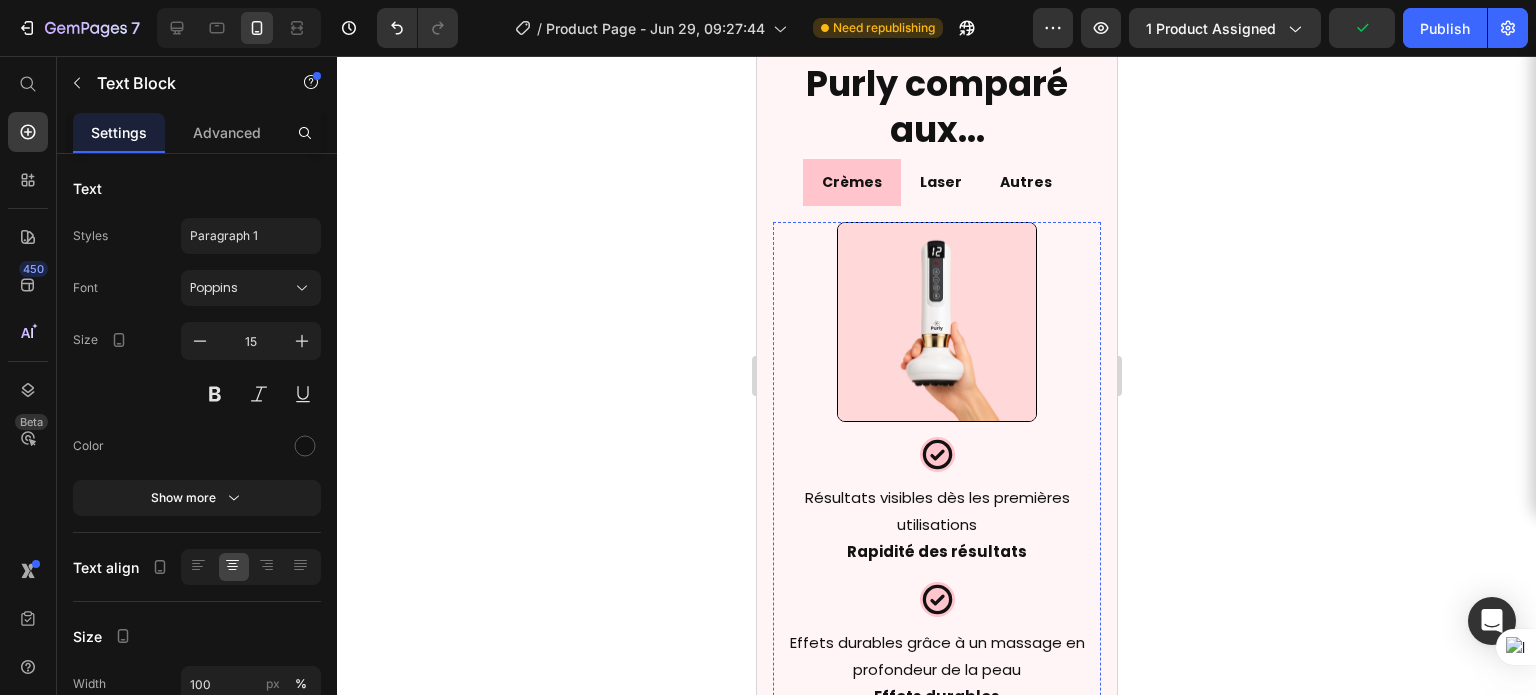 scroll, scrollTop: 13621, scrollLeft: 0, axis: vertical 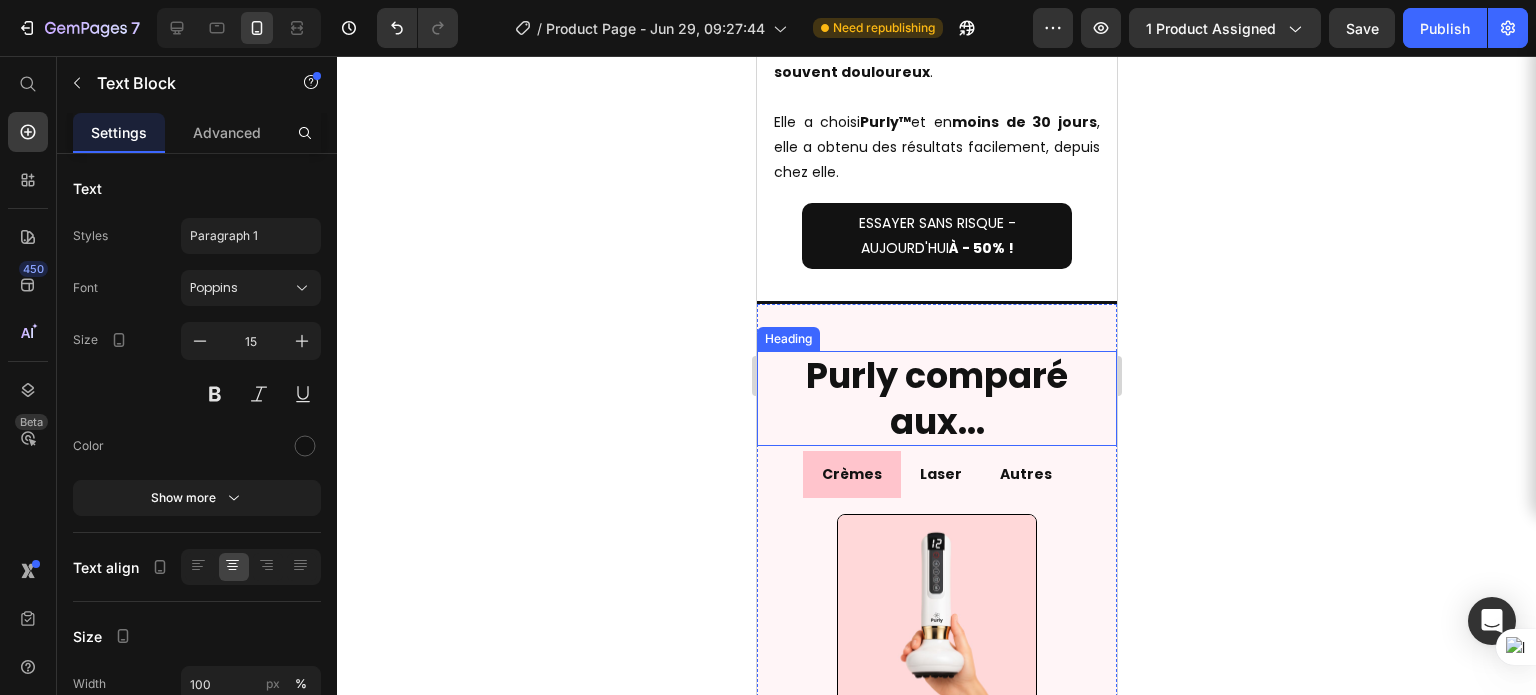 click on "Purly comparé aux..." at bounding box center [936, 398] 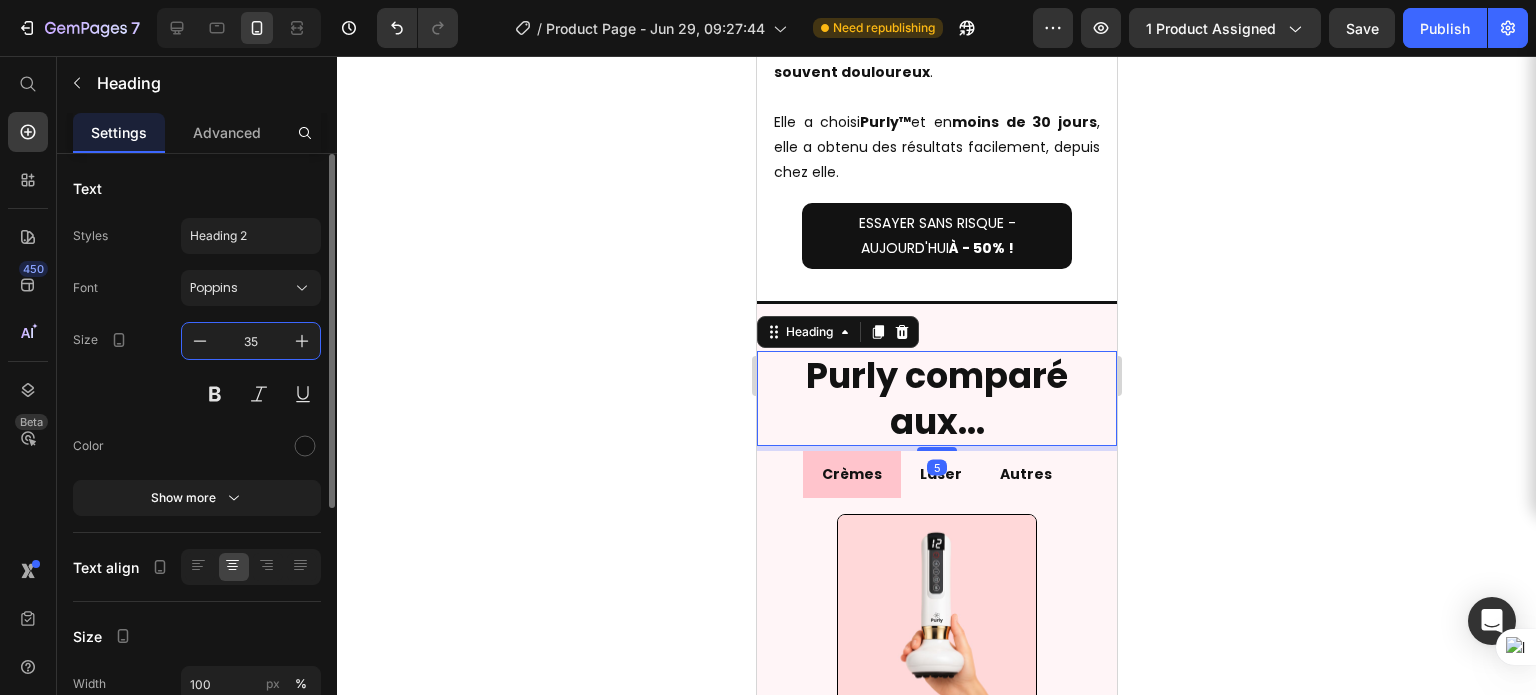 click on "35" at bounding box center [251, 341] 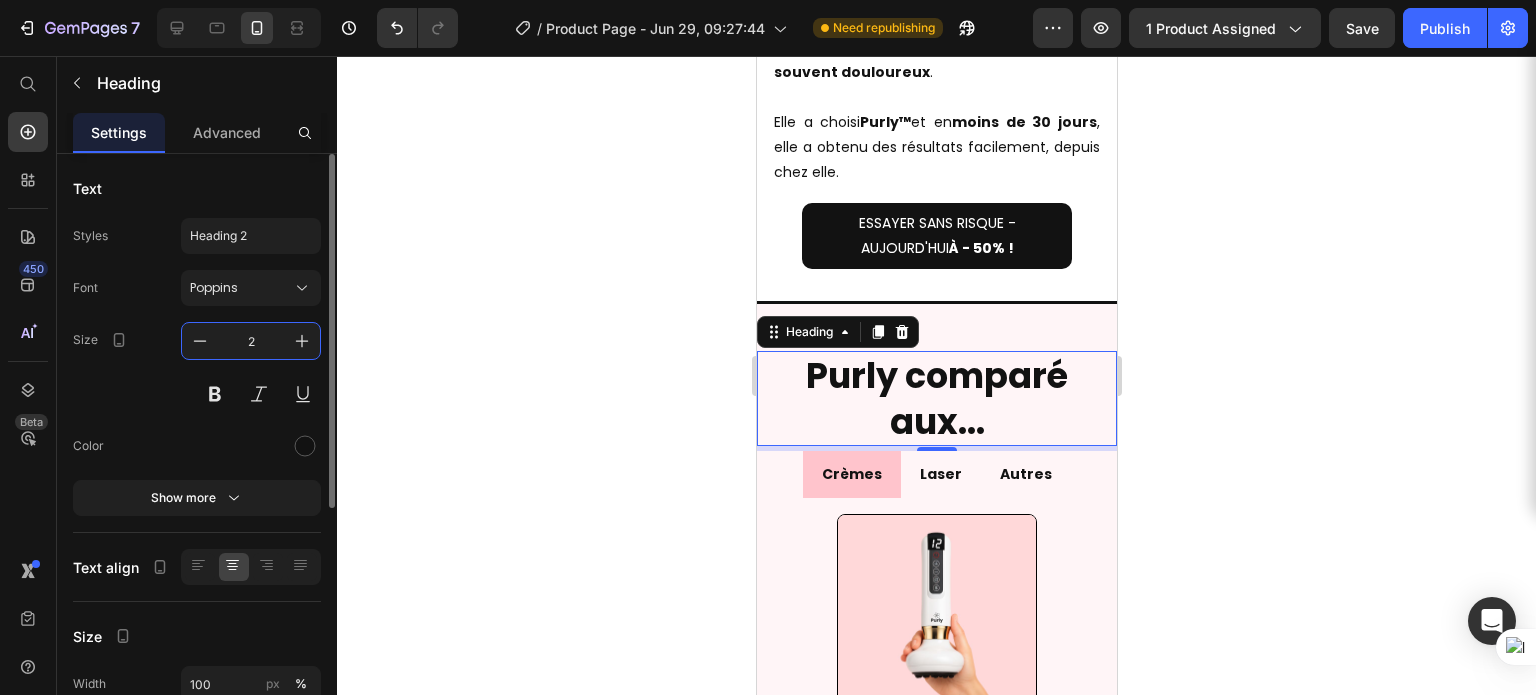 type on "25" 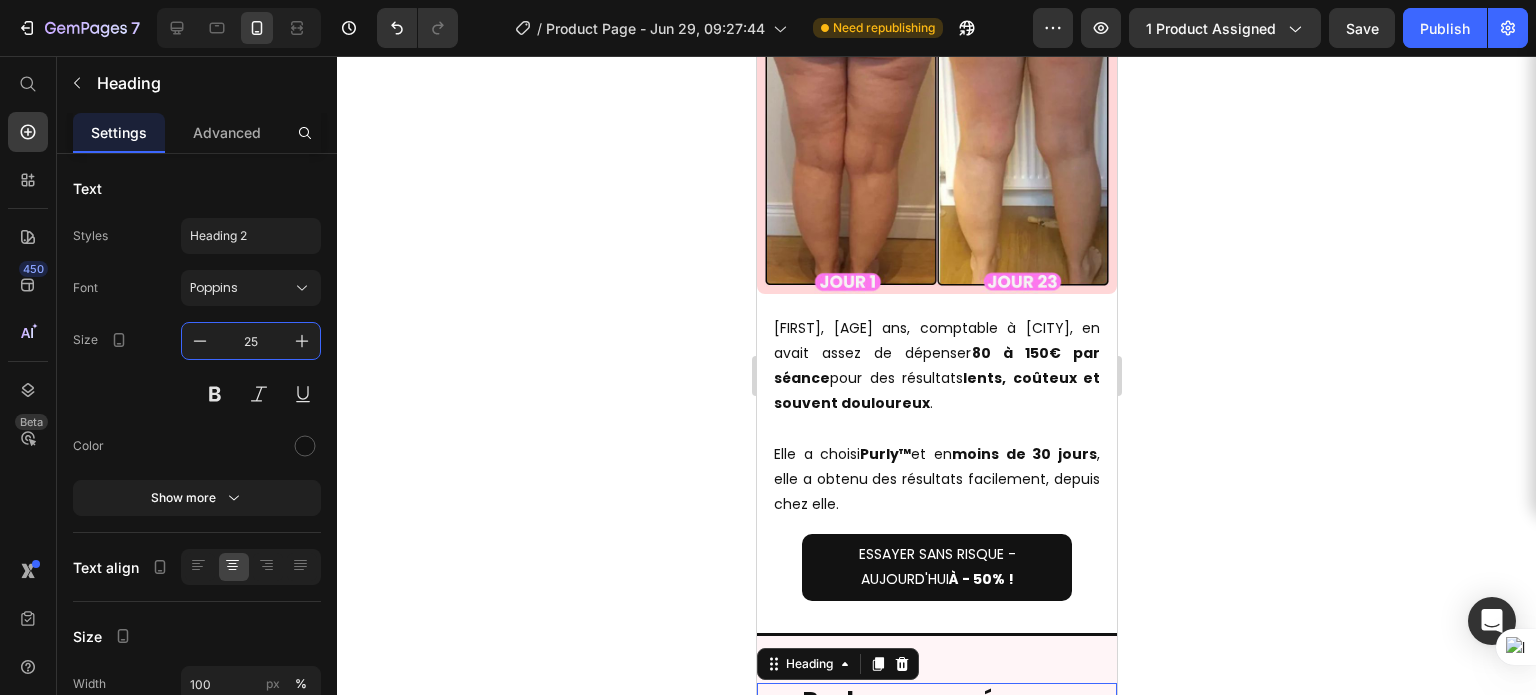 scroll, scrollTop: 13263, scrollLeft: 0, axis: vertical 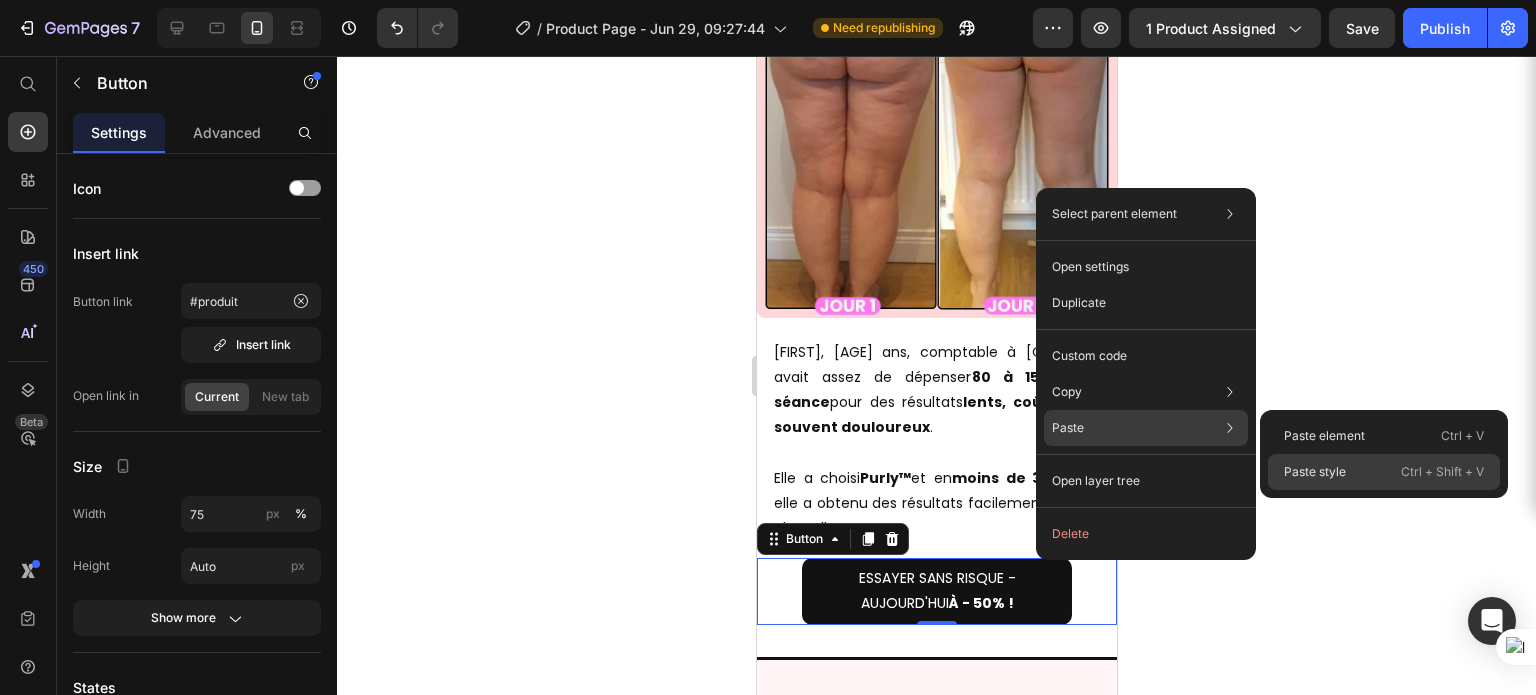 click on "Paste style" at bounding box center [1315, 472] 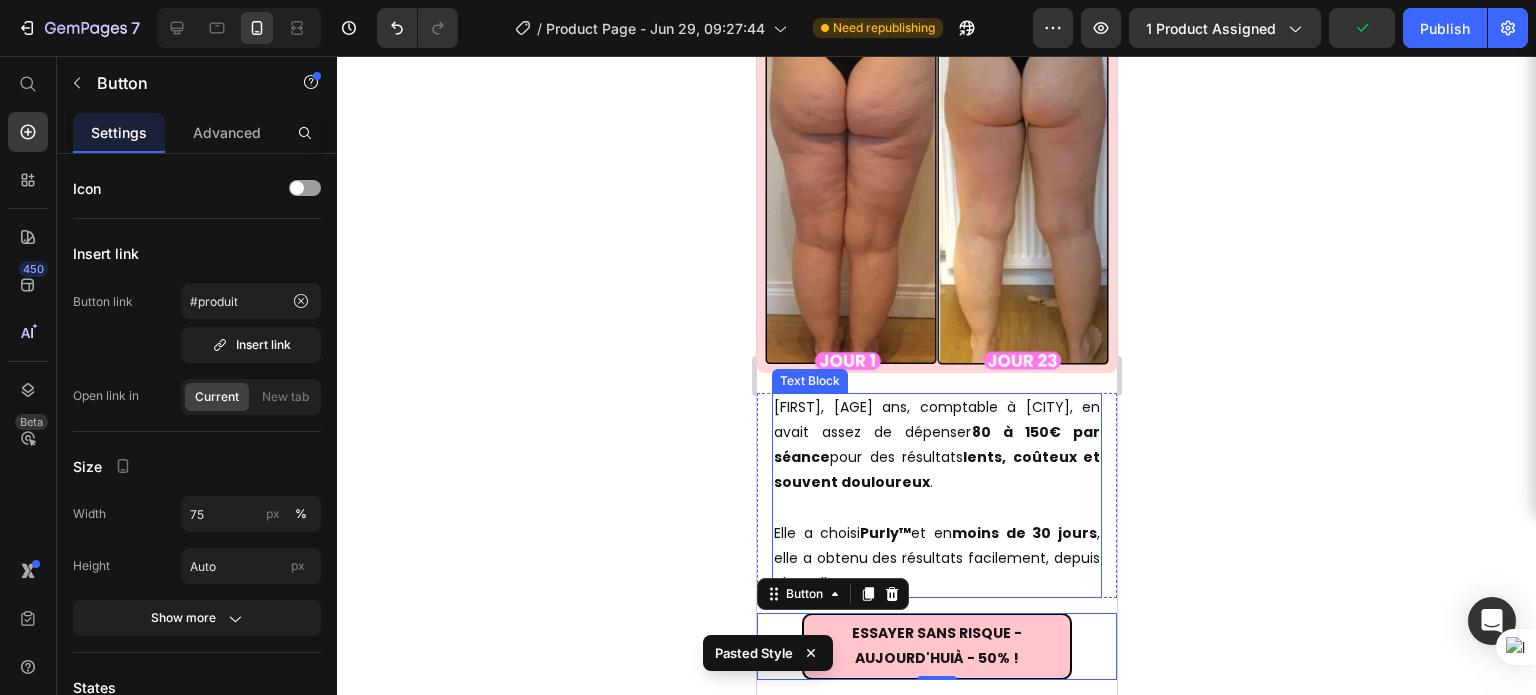 scroll, scrollTop: 13207, scrollLeft: 0, axis: vertical 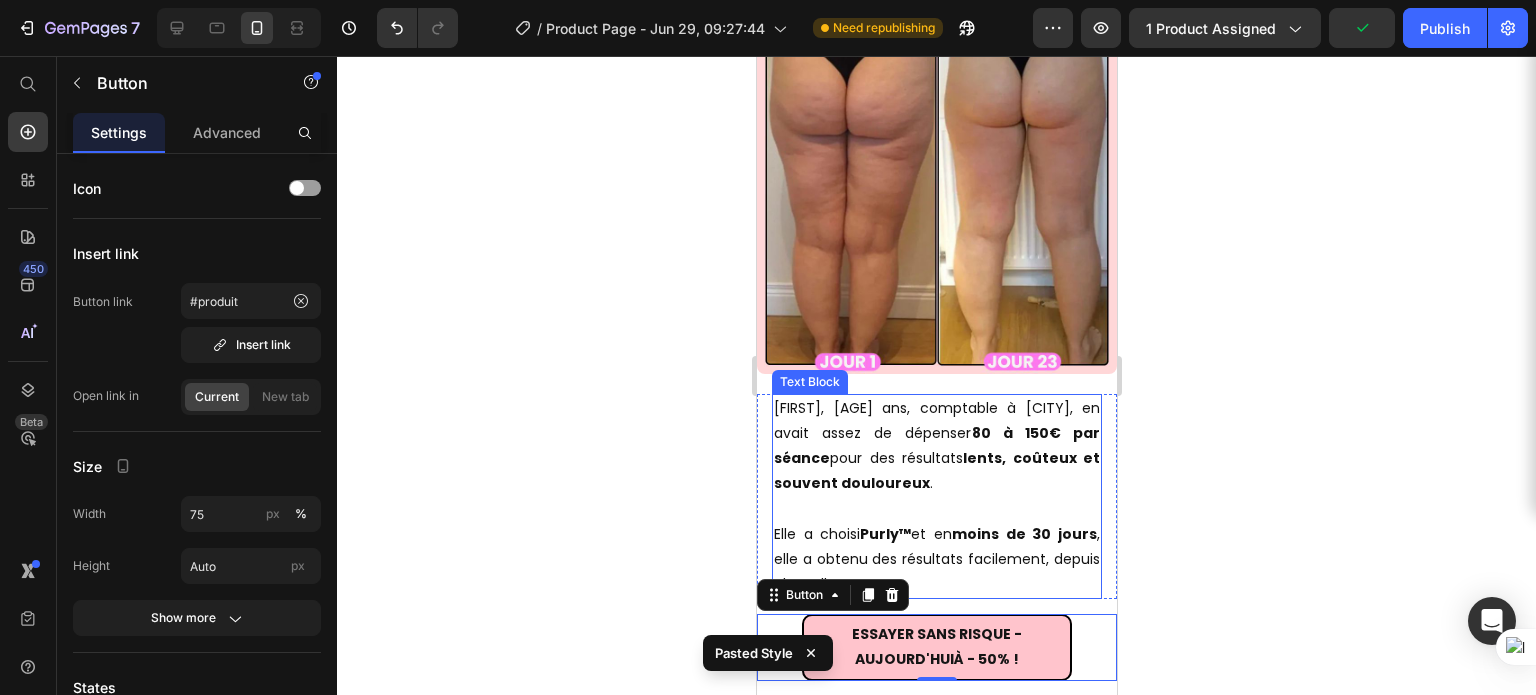 click on "Mélanie, 26 ans, comptable à Lyon, en avait assez de dépenser  80 à 150€ par séance  pour des résultats  lents, coûteux et souvent douloureux ." at bounding box center (936, 446) 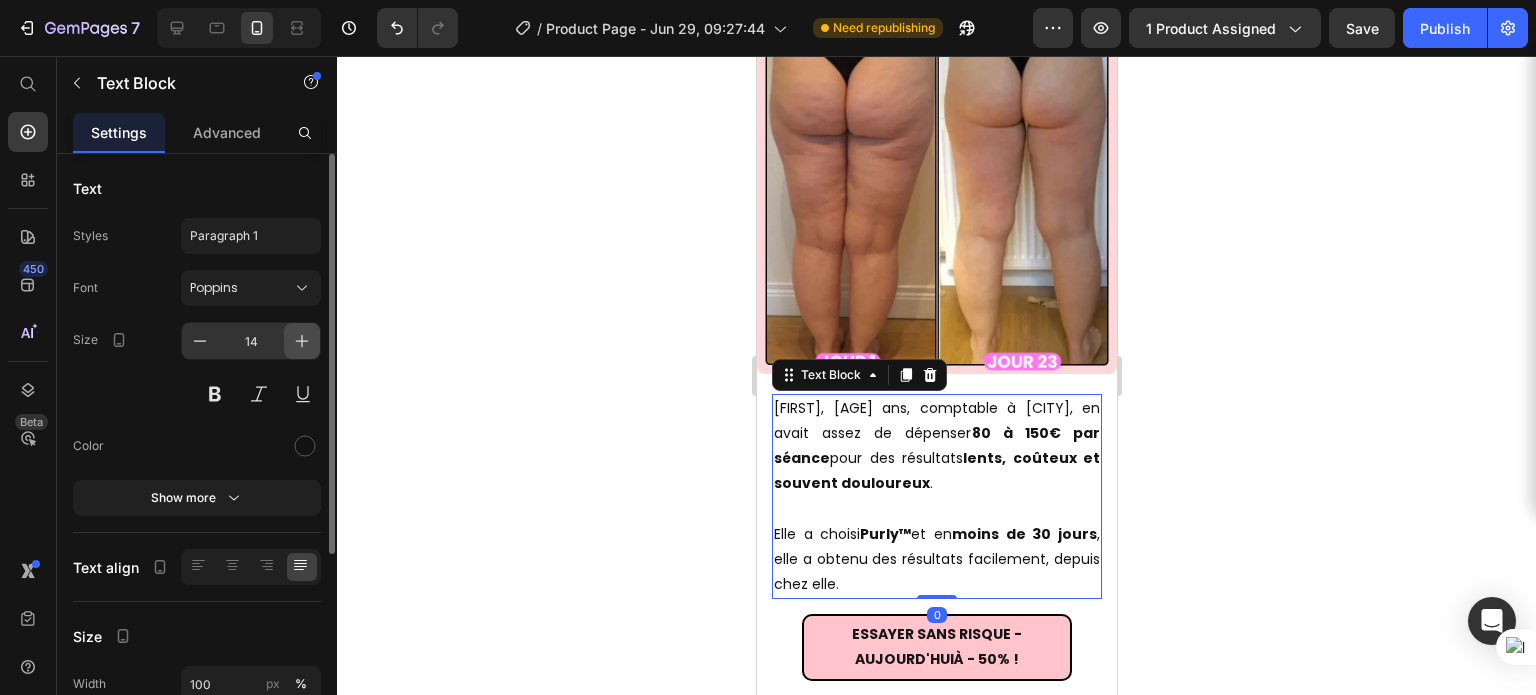 click 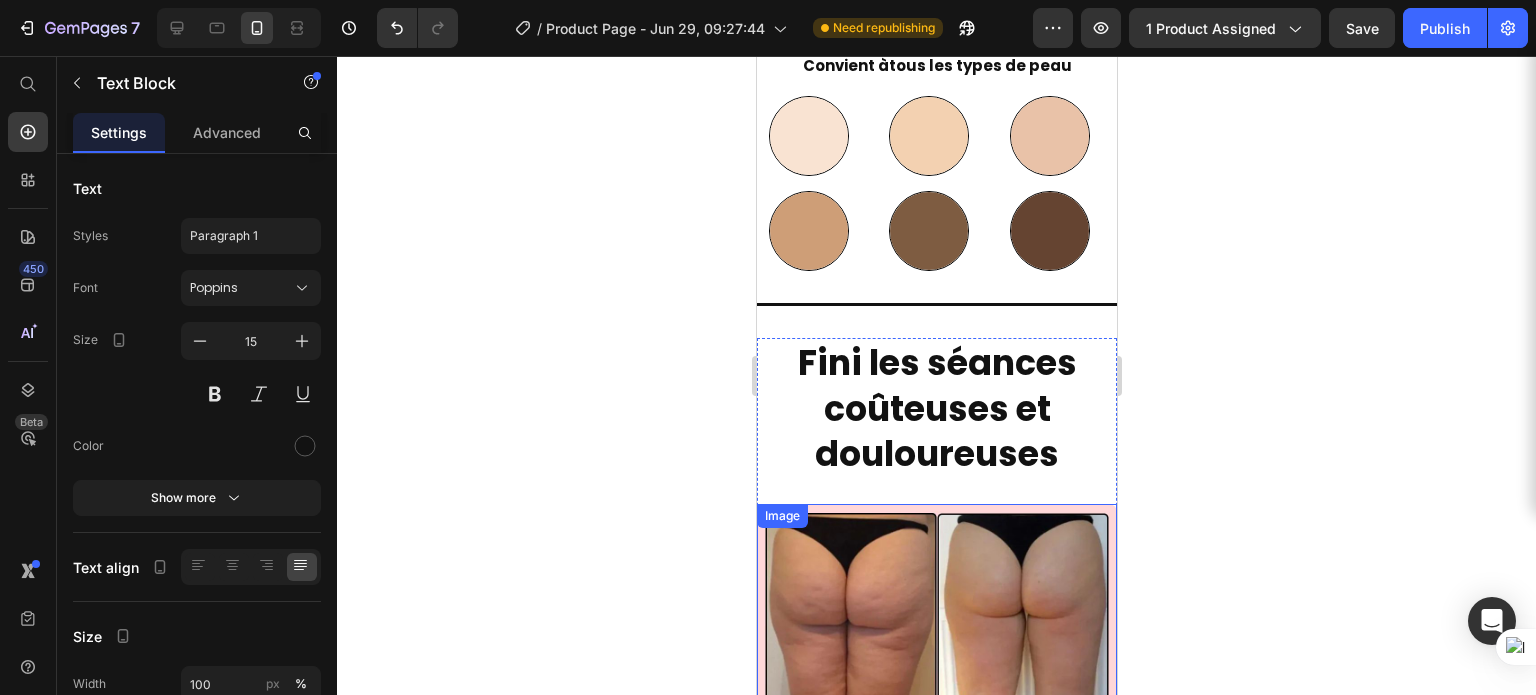 scroll, scrollTop: 12751, scrollLeft: 0, axis: vertical 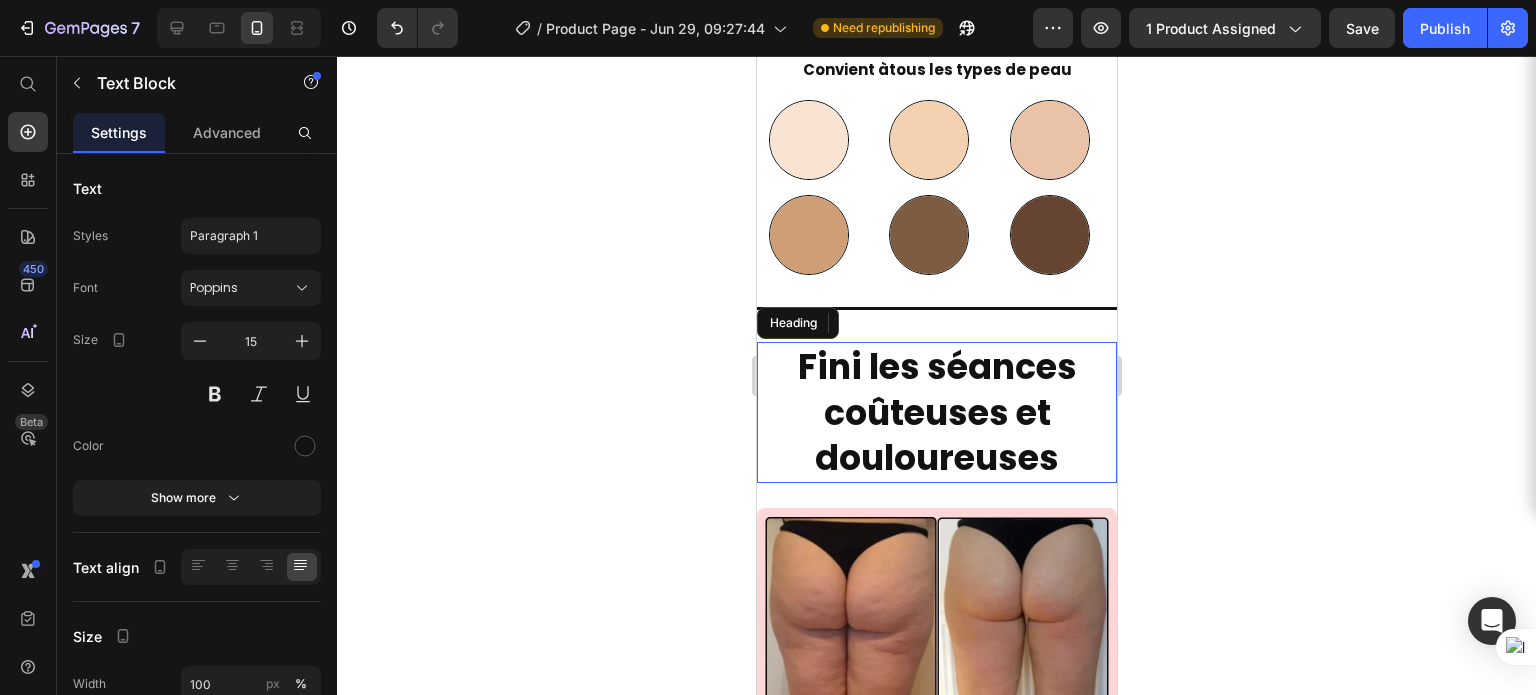 click on "Fini les séances coûteuses et douloureuses" at bounding box center (936, 412) 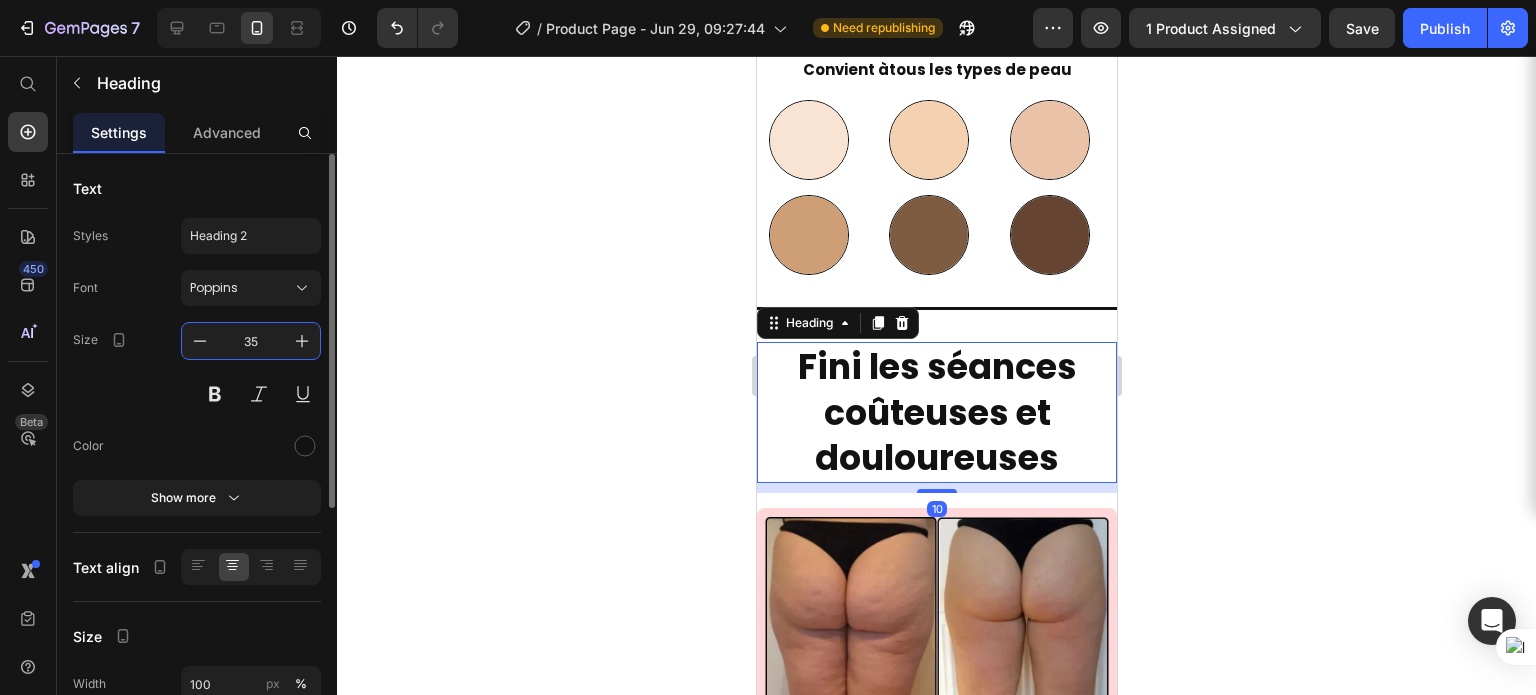 click on "35" at bounding box center (251, 341) 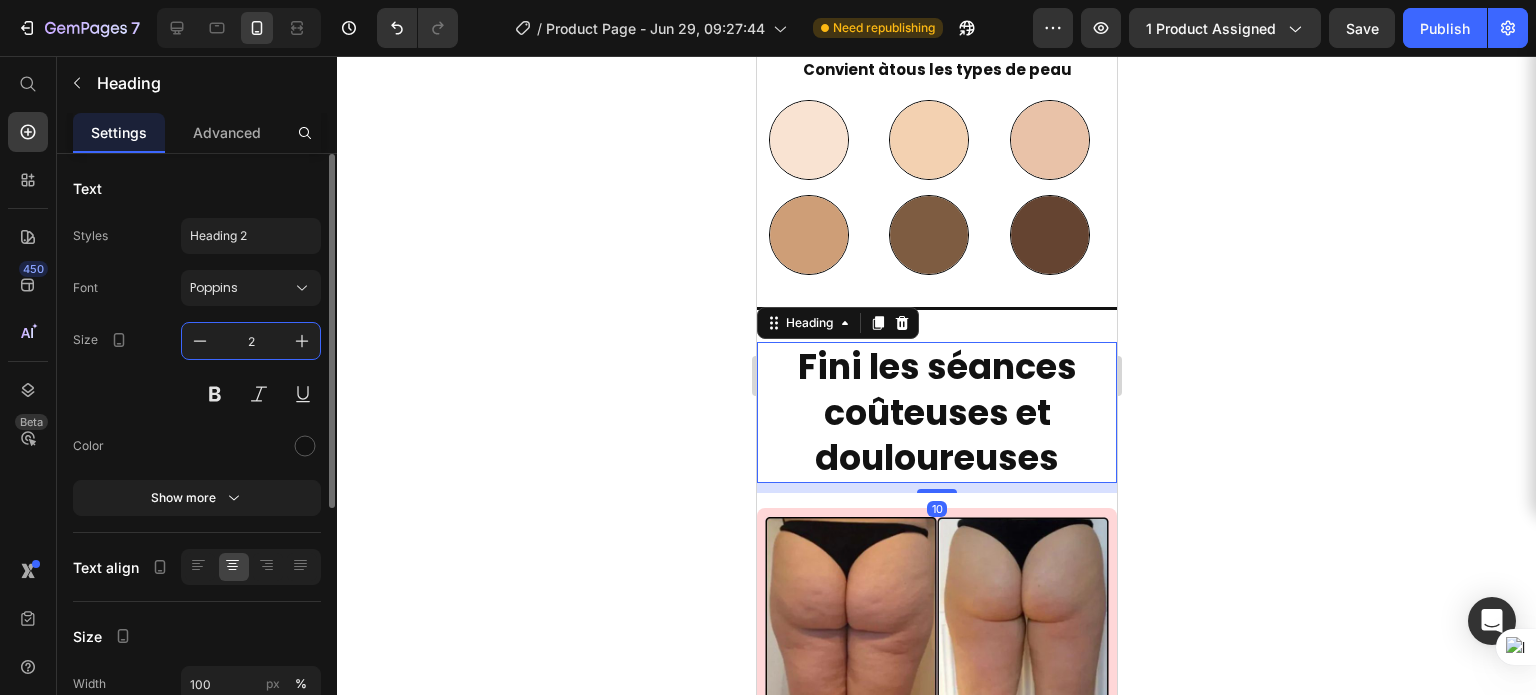 type on "25" 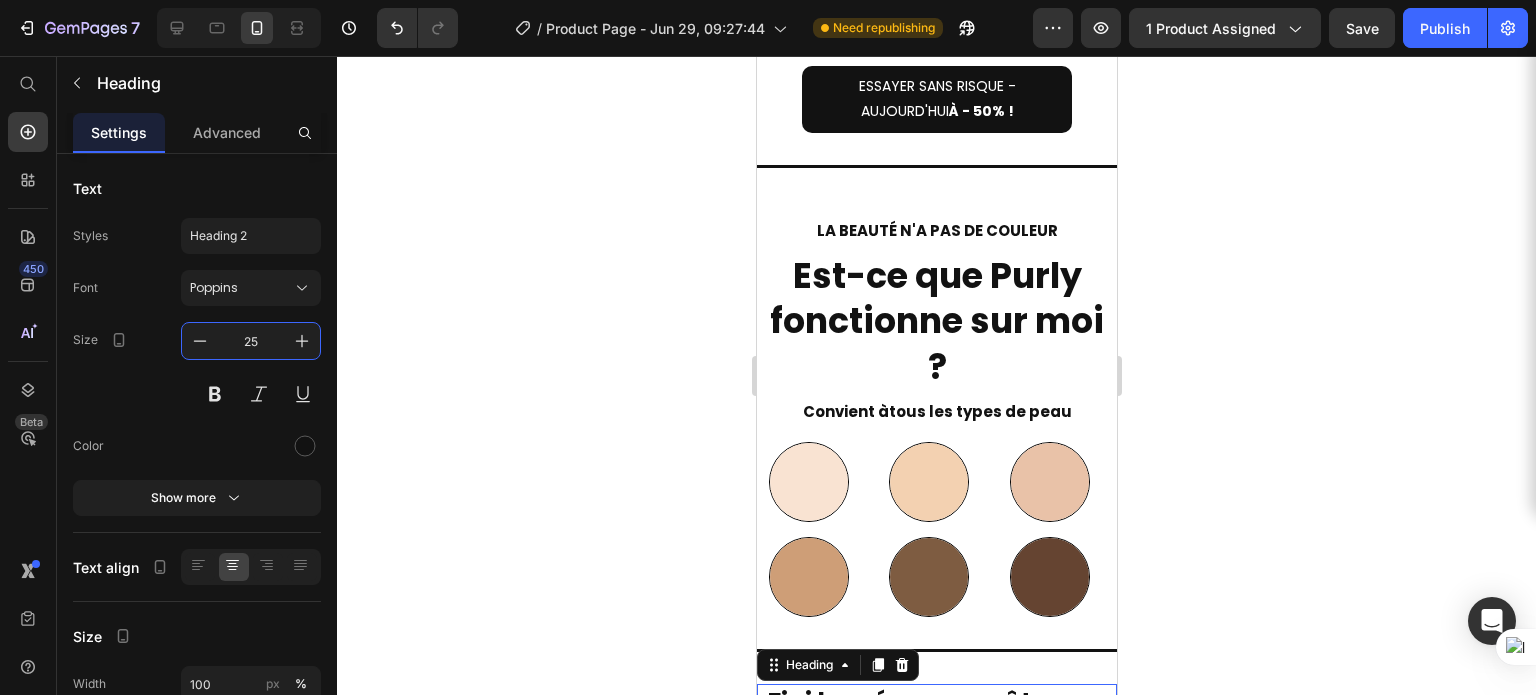 scroll, scrollTop: 12403, scrollLeft: 0, axis: vertical 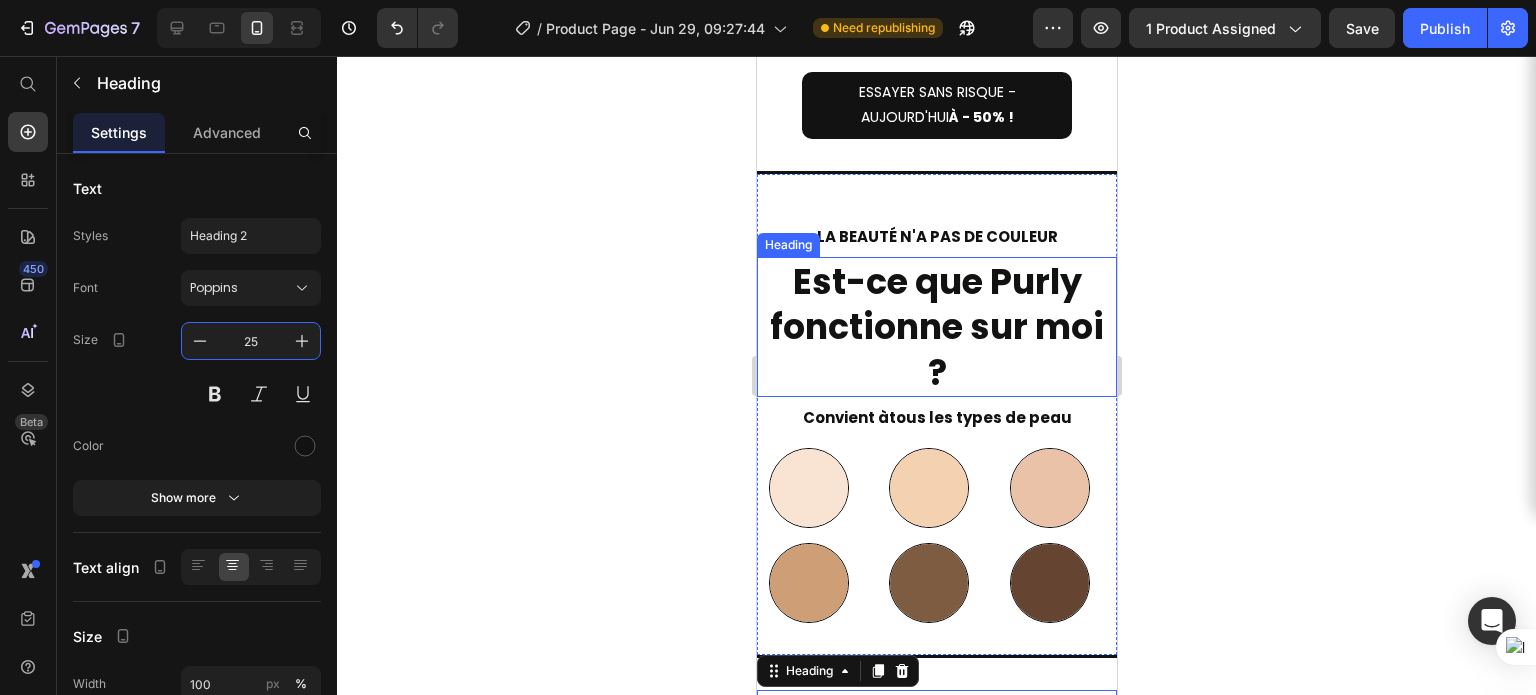click on "Est-ce que Purly fonctionne sur moi ?" at bounding box center (936, 327) 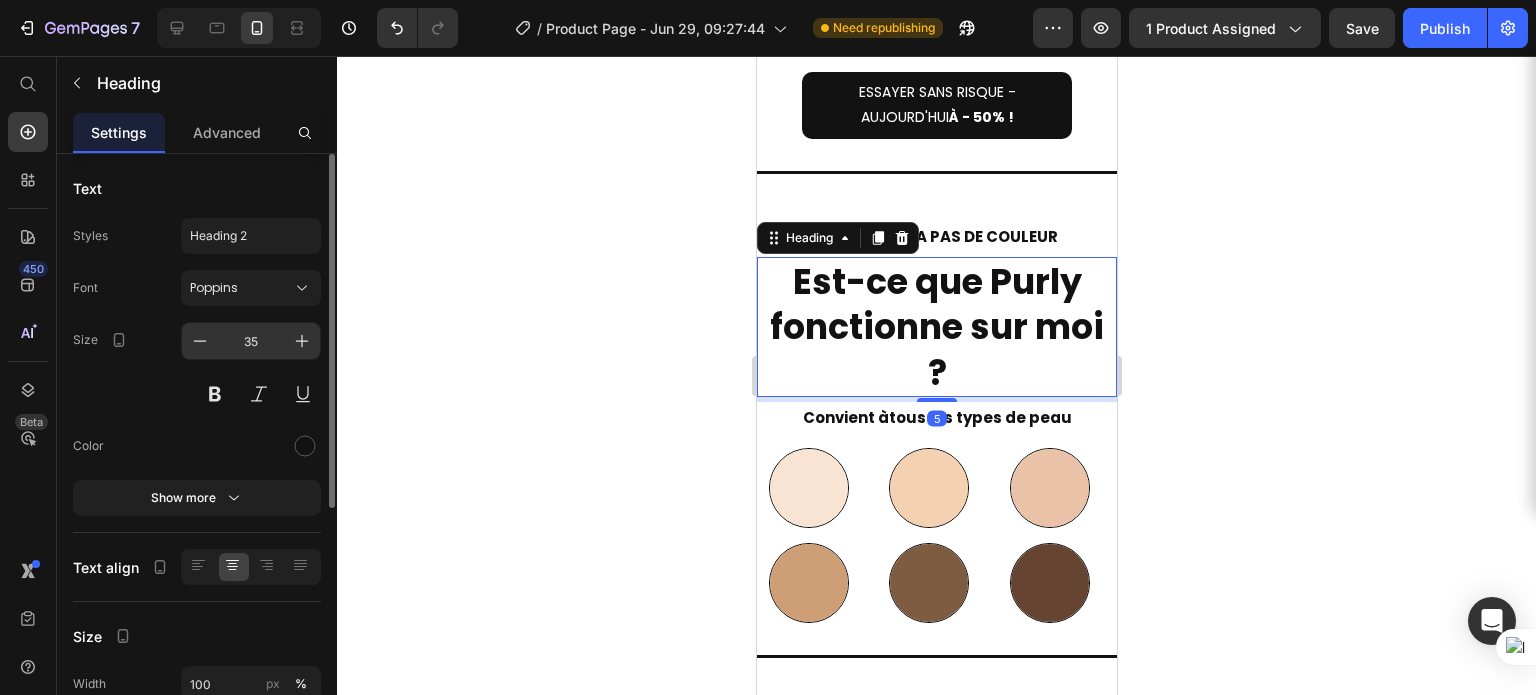 click on "35" at bounding box center [251, 341] 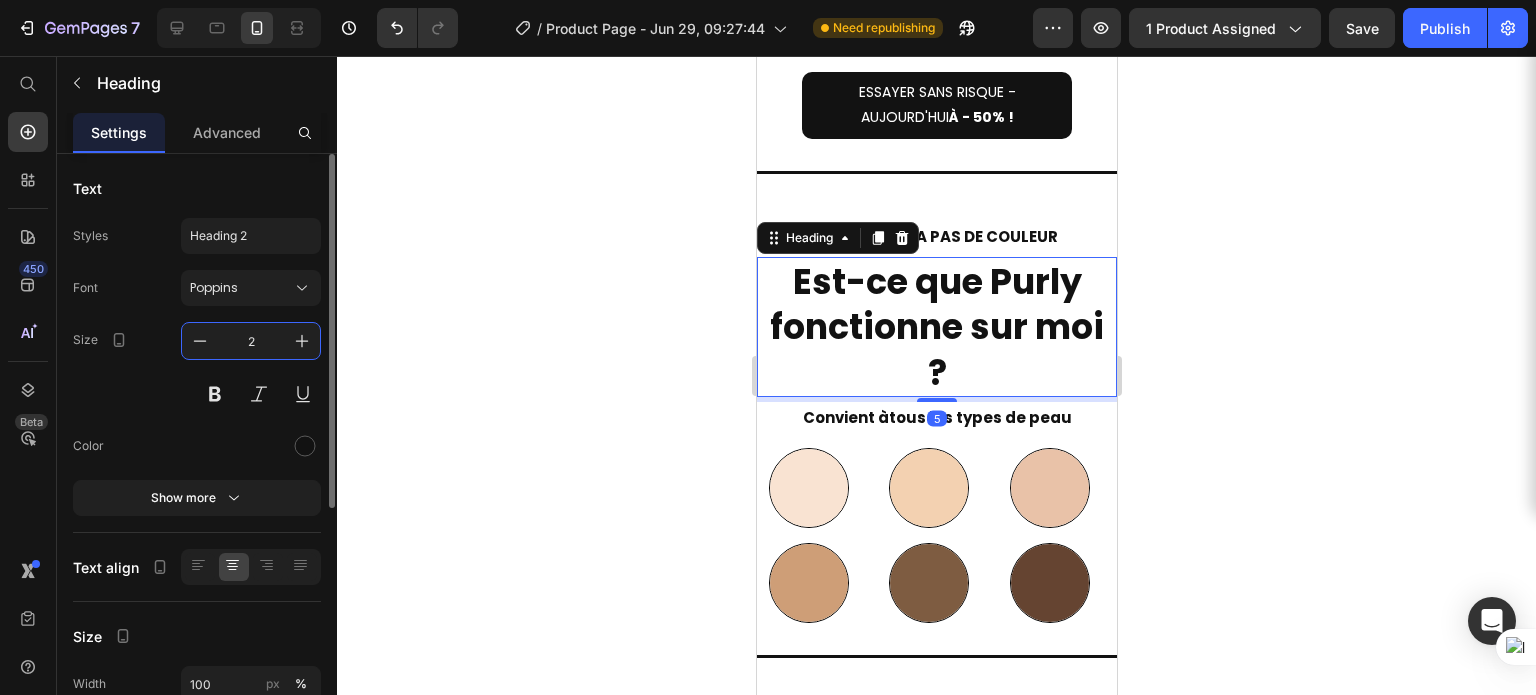 type on "25" 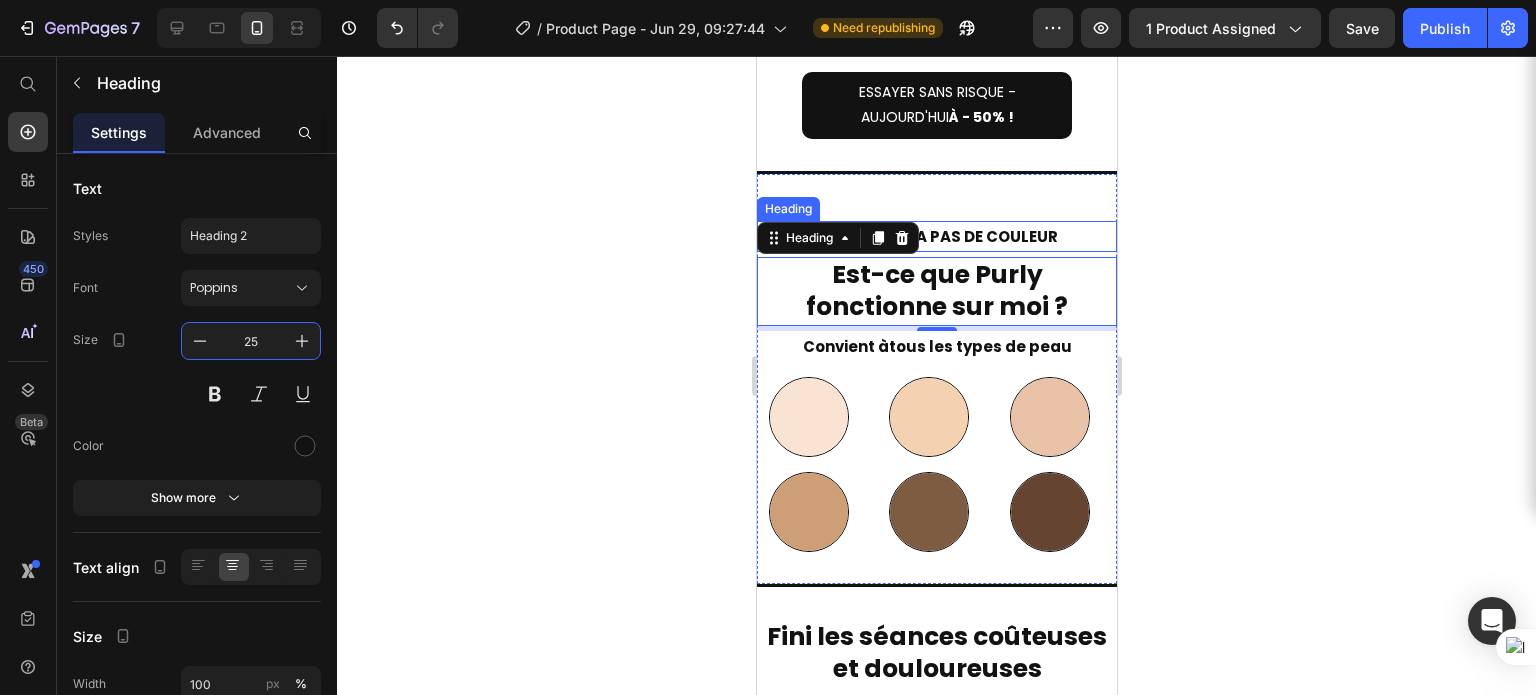 click on "LA BEAUTÉ N'A PAS DE COULEUR" at bounding box center (936, 236) 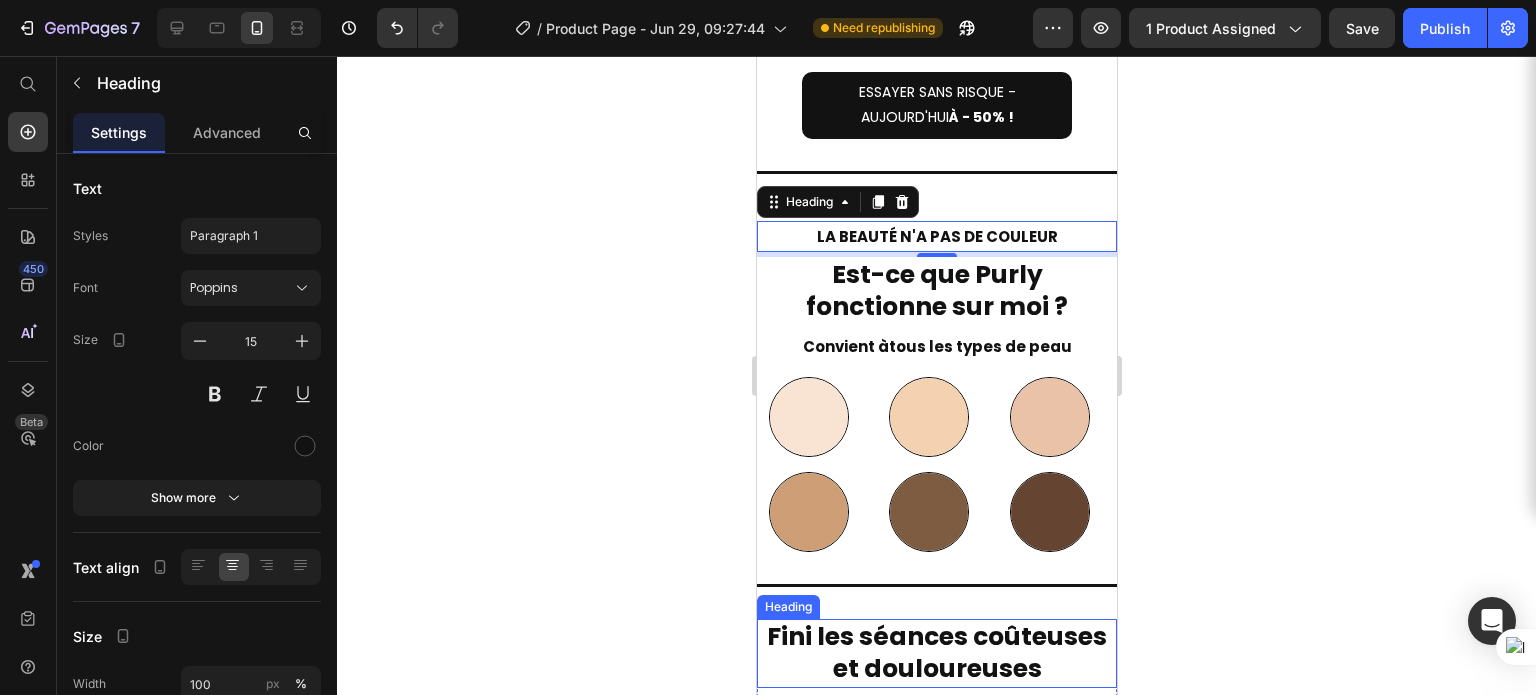 click on "Fini les séances coûteuses et douloureuses" at bounding box center (936, 653) 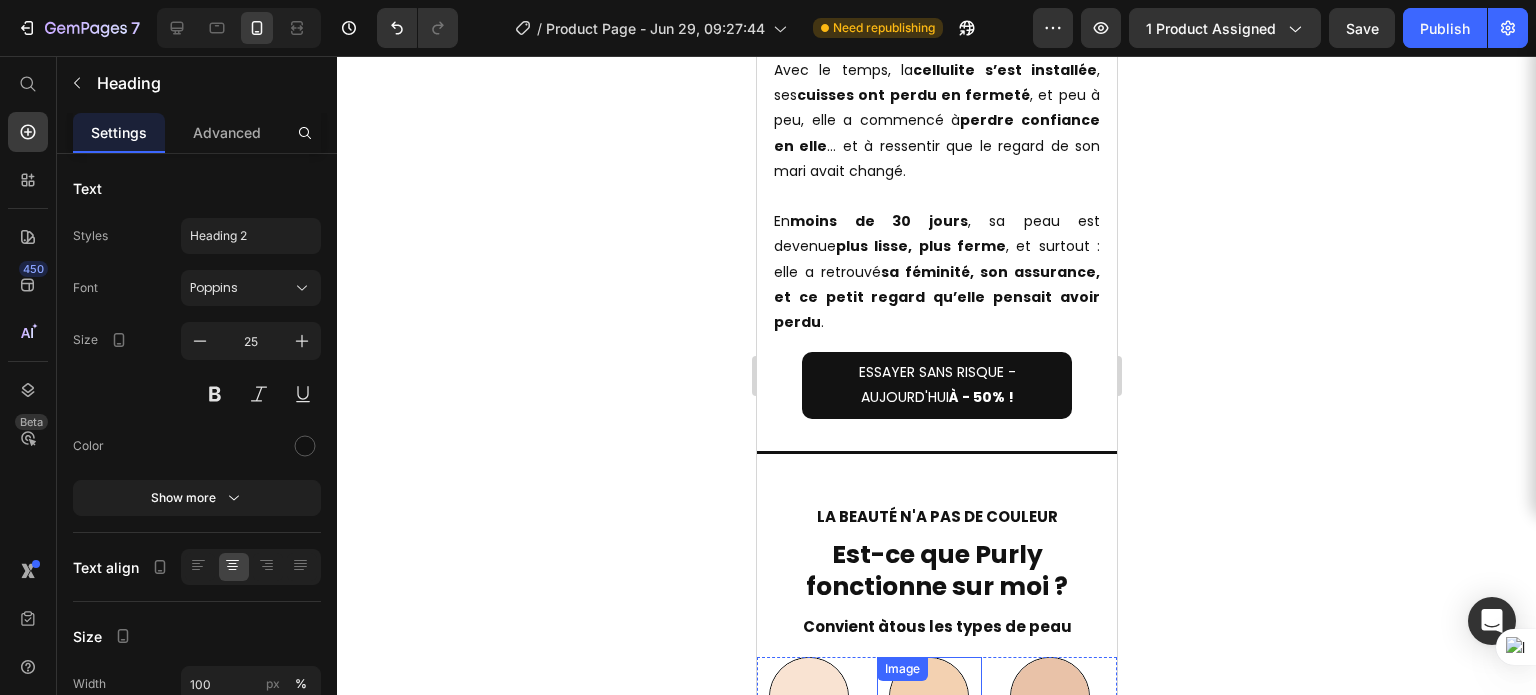 scroll, scrollTop: 12121, scrollLeft: 0, axis: vertical 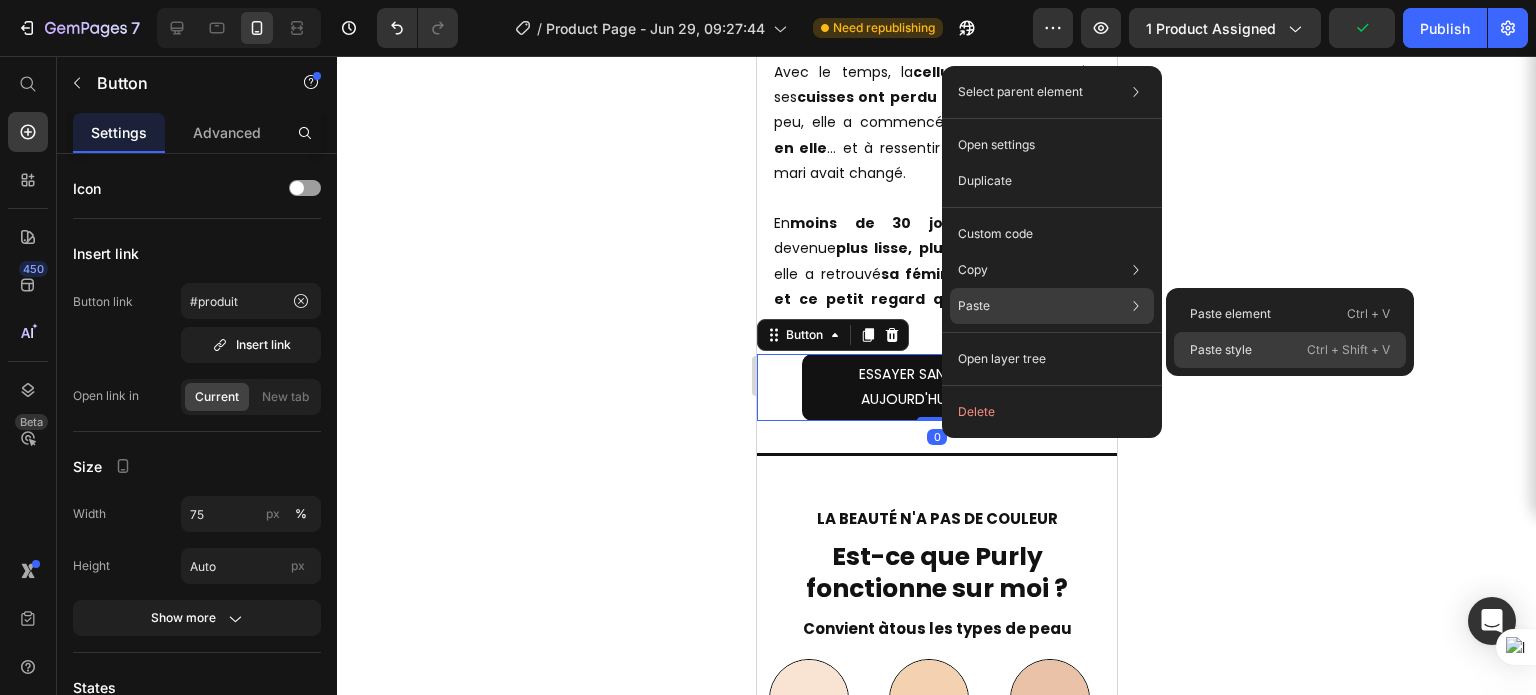 click on "Paste style" at bounding box center (1221, 350) 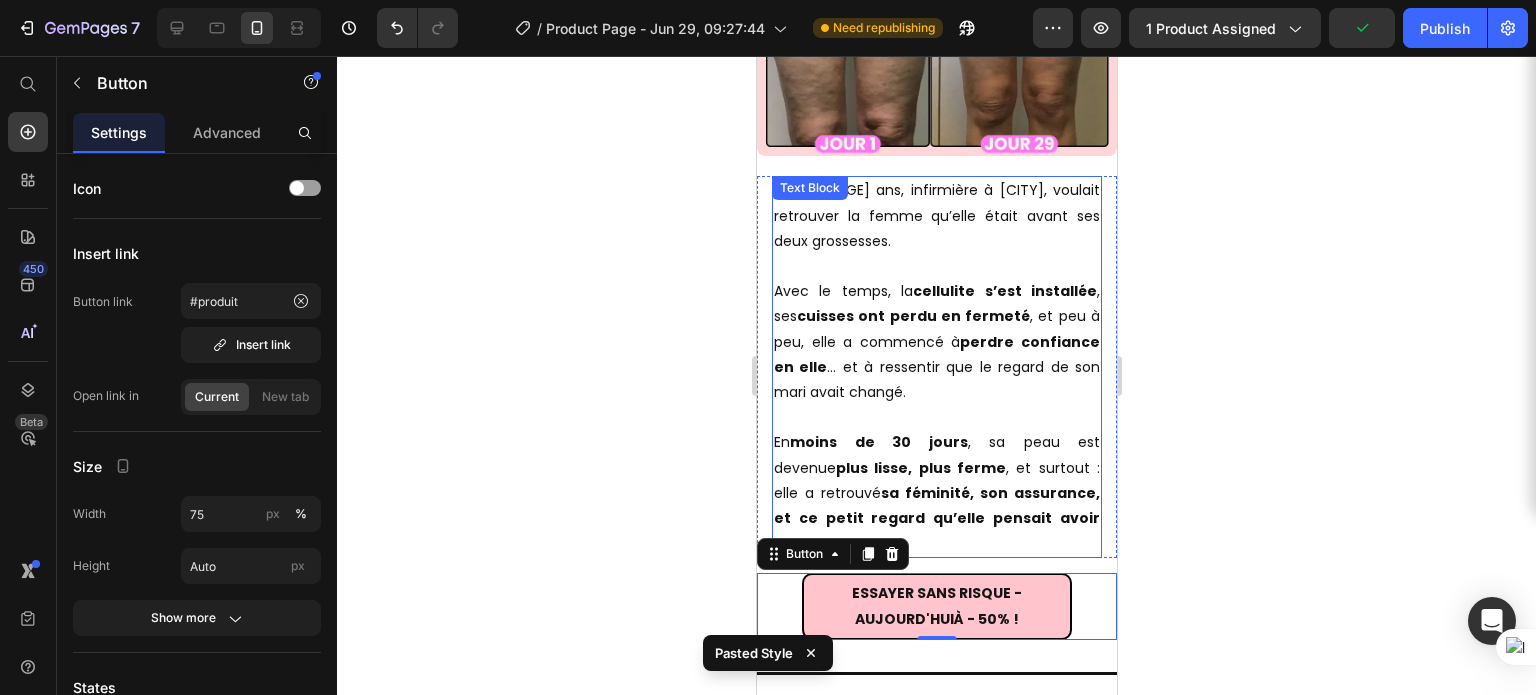 scroll, scrollTop: 11908, scrollLeft: 0, axis: vertical 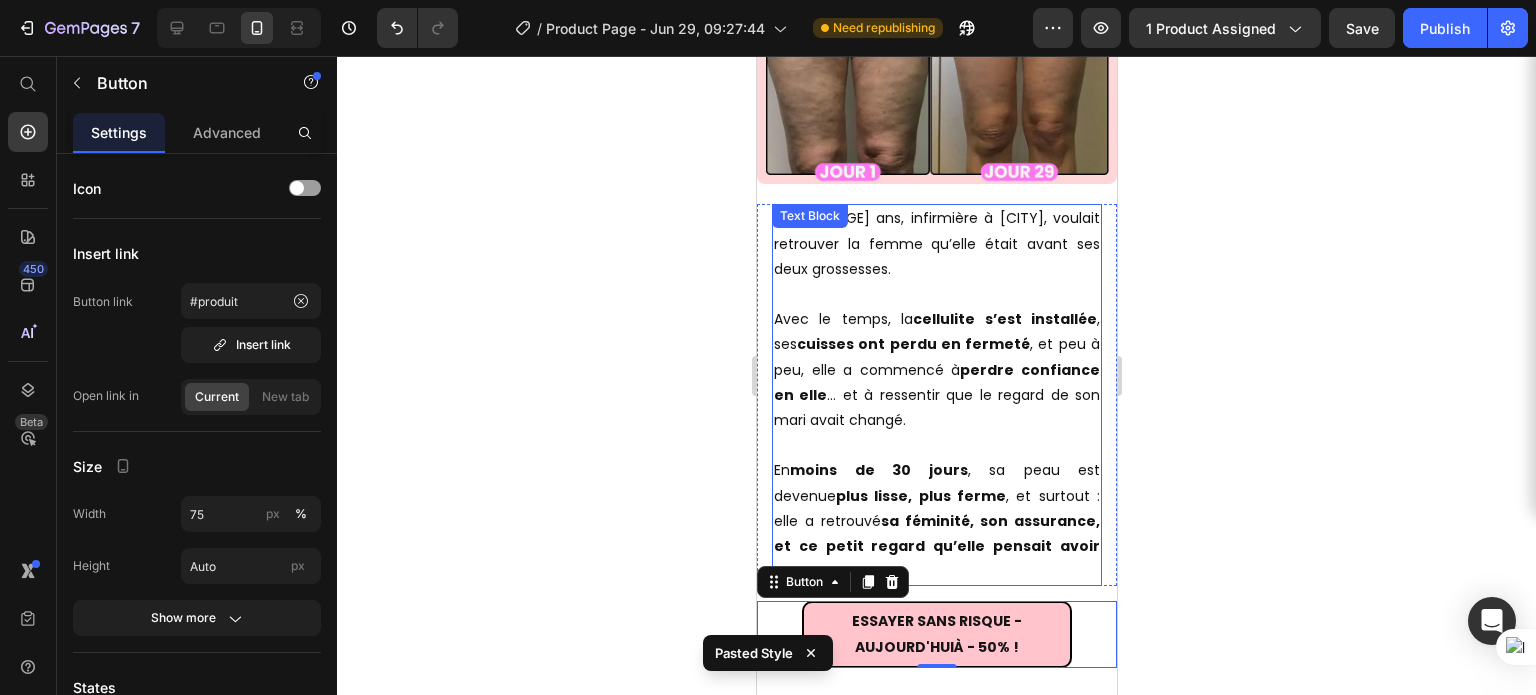 click on "cuisses ont perdu en fermeté" at bounding box center (912, 344) 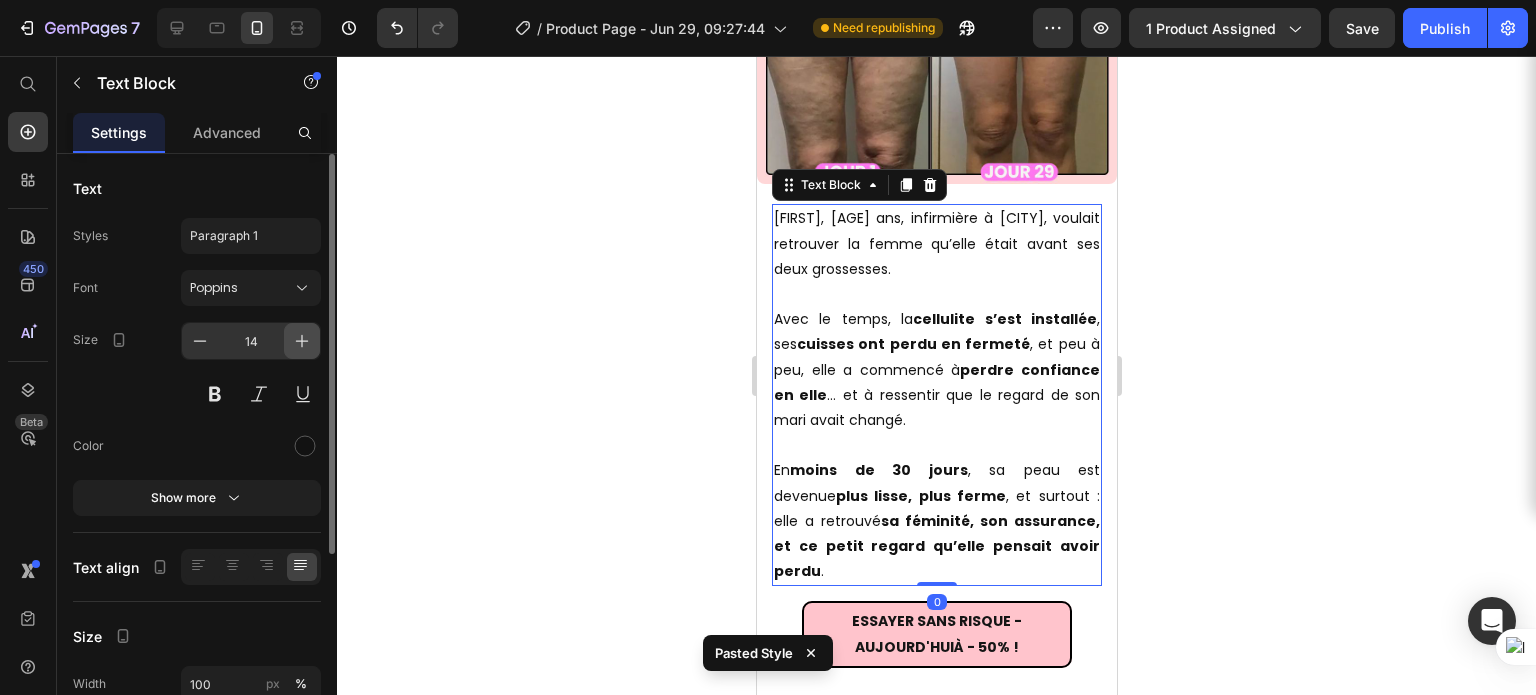 click 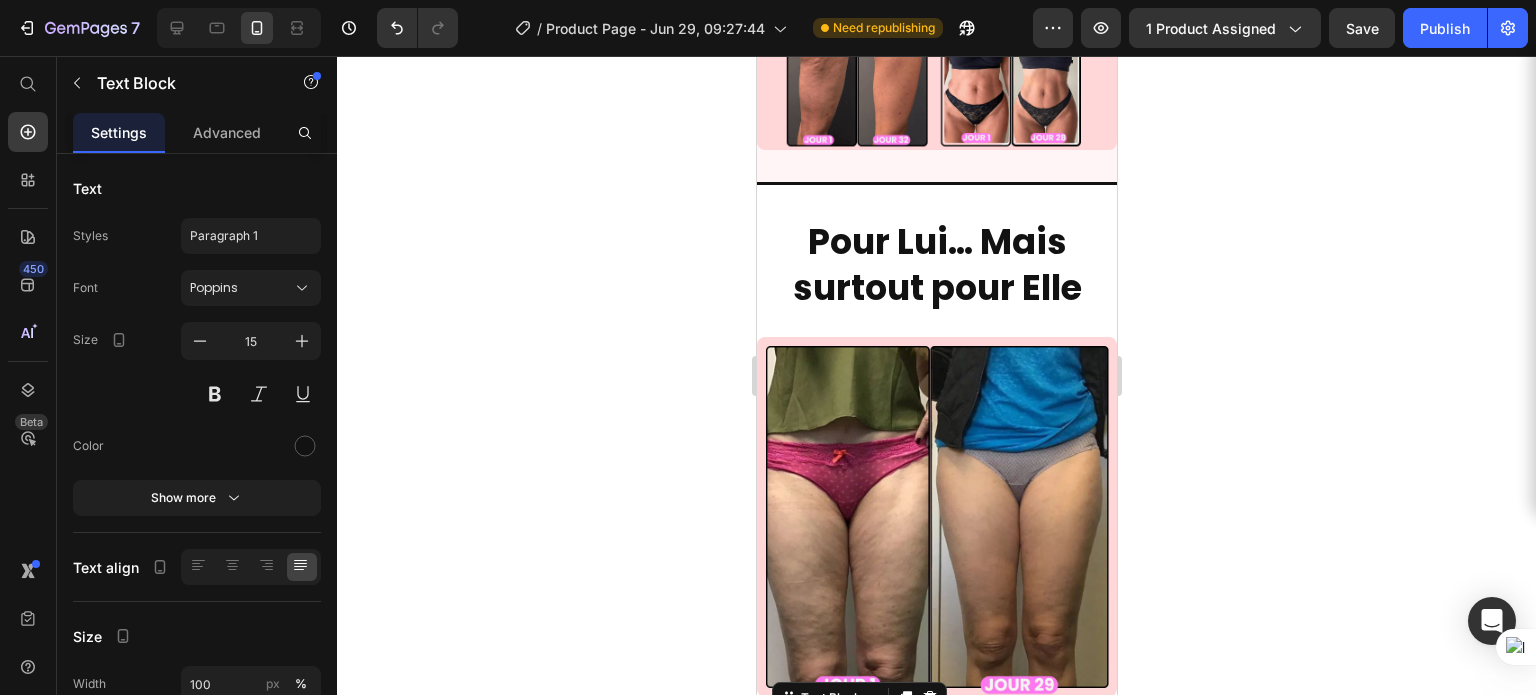 scroll, scrollTop: 11391, scrollLeft: 0, axis: vertical 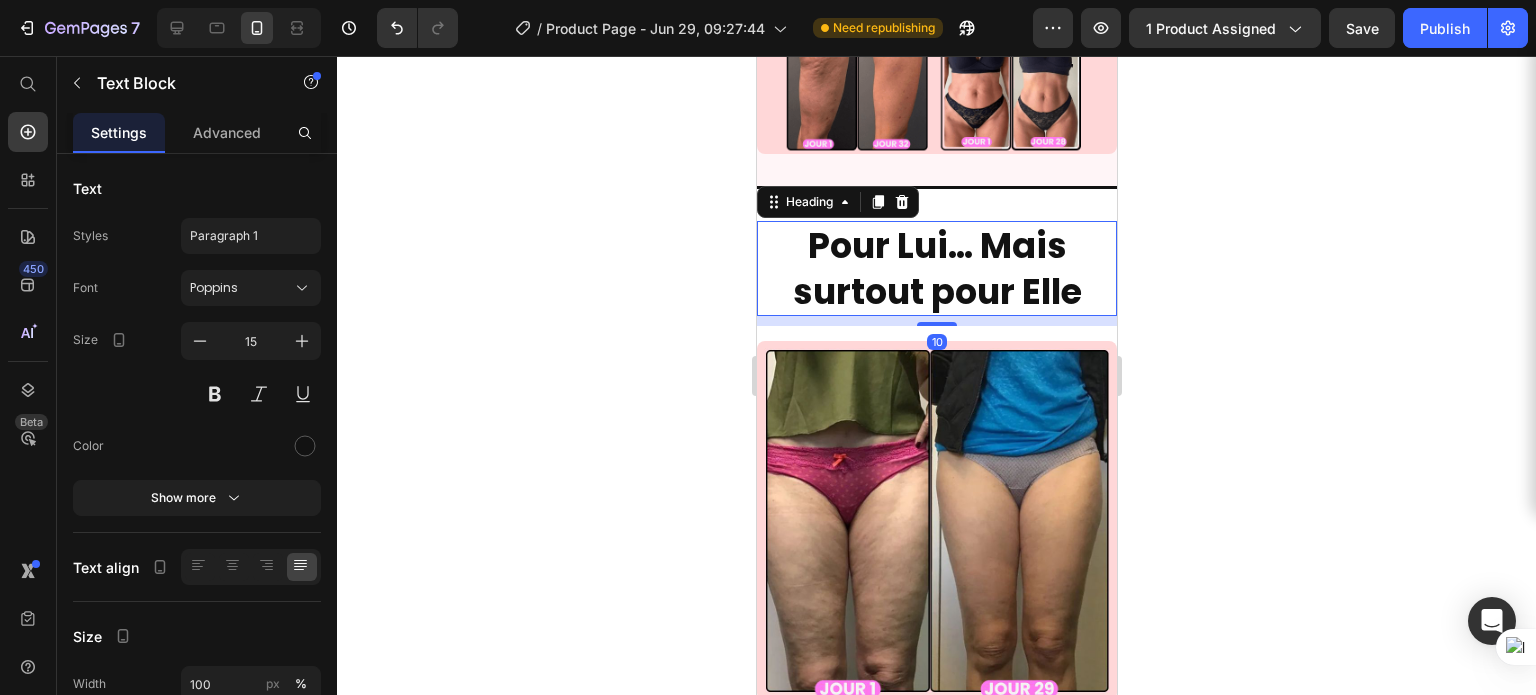 click on "Pour Lui… Mais surtout pour Elle" at bounding box center [936, 268] 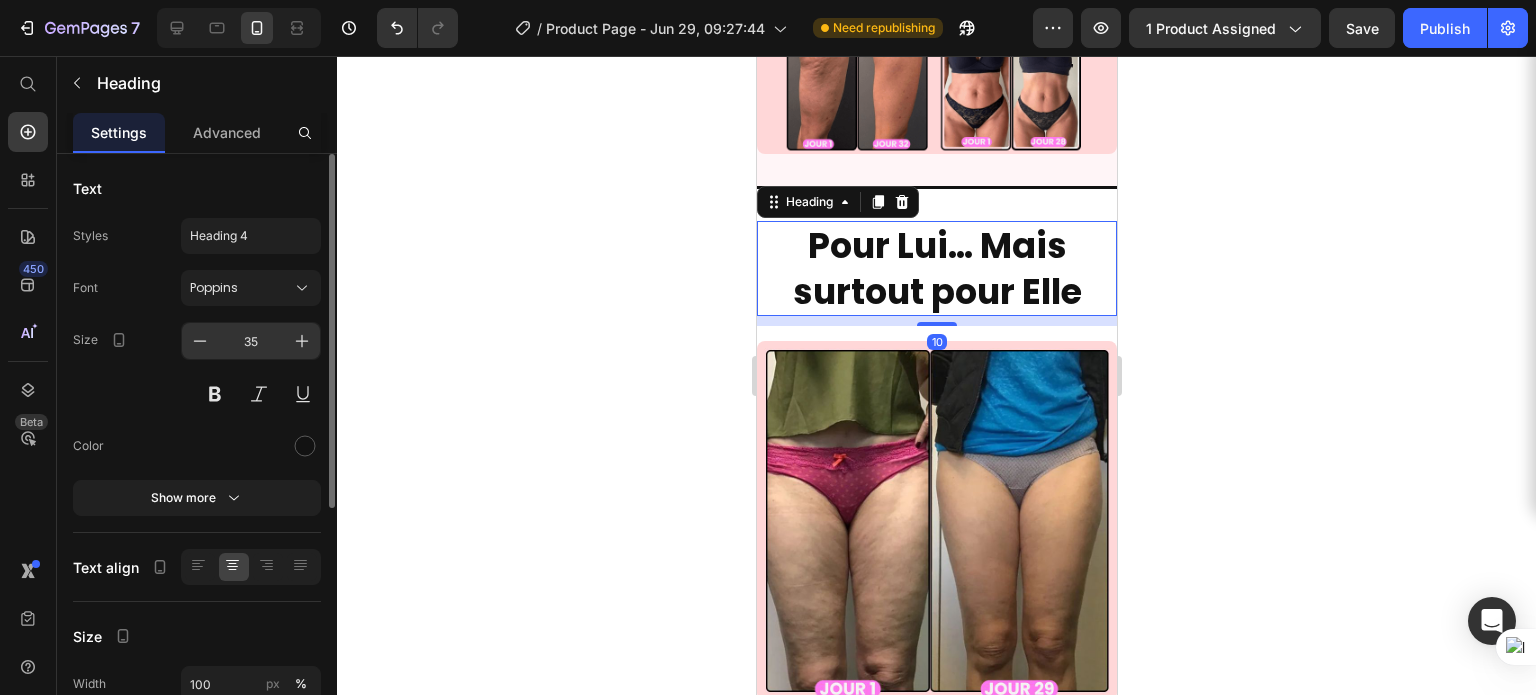 click on "35" at bounding box center (251, 341) 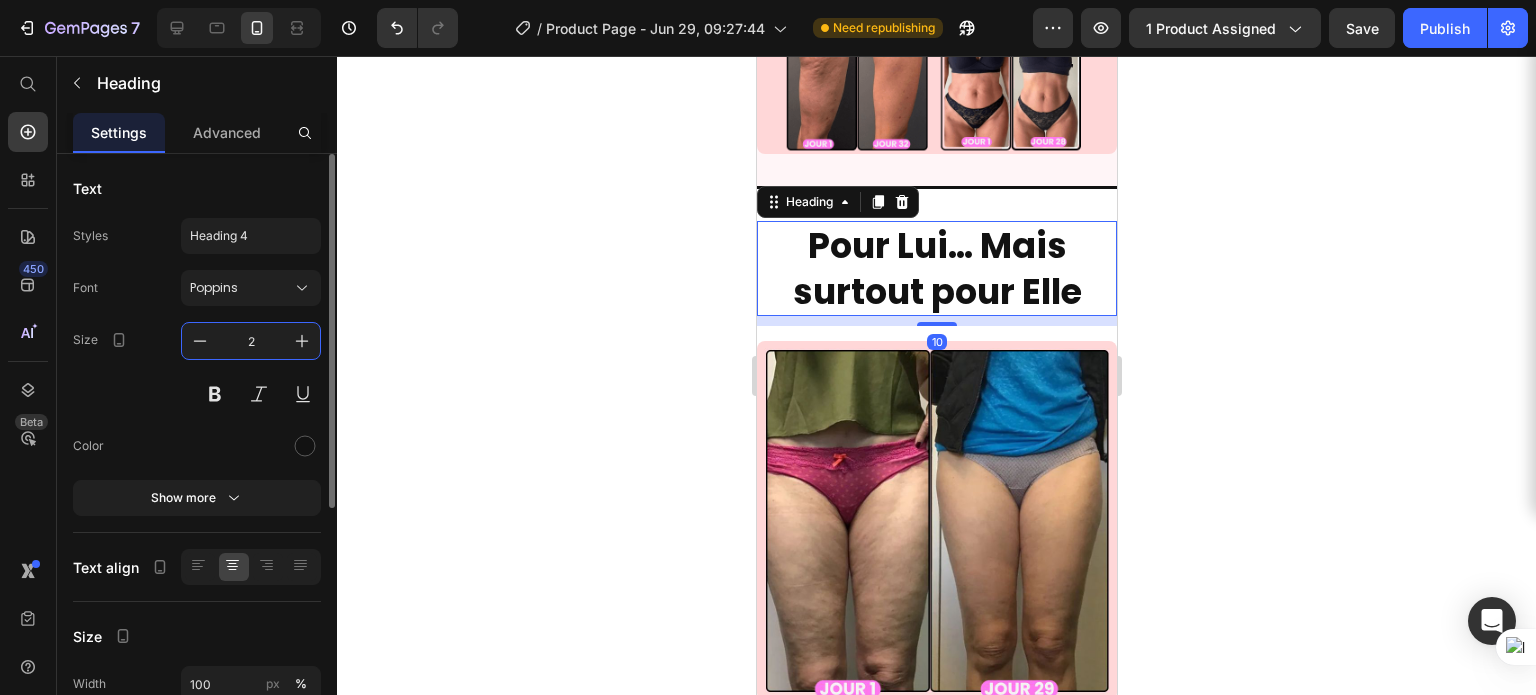 type on "25" 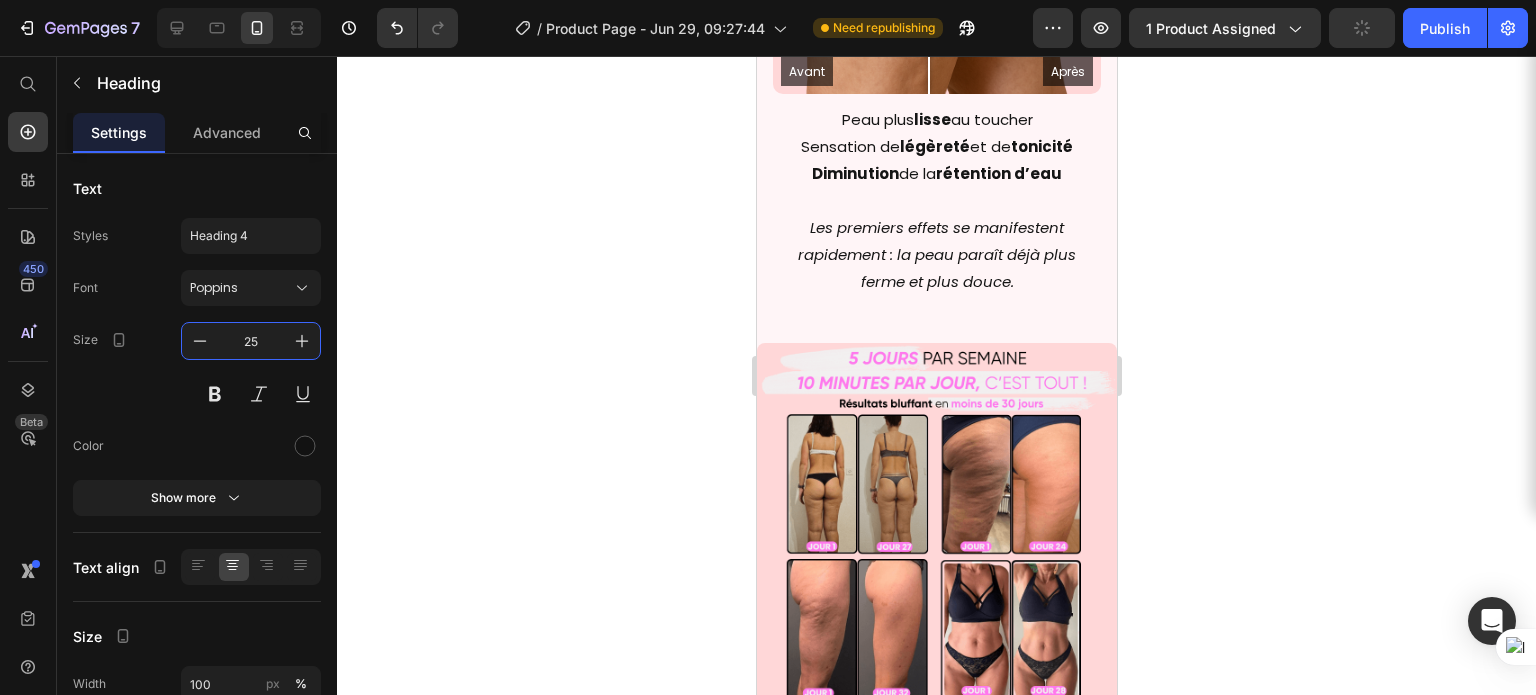 scroll, scrollTop: 10727, scrollLeft: 0, axis: vertical 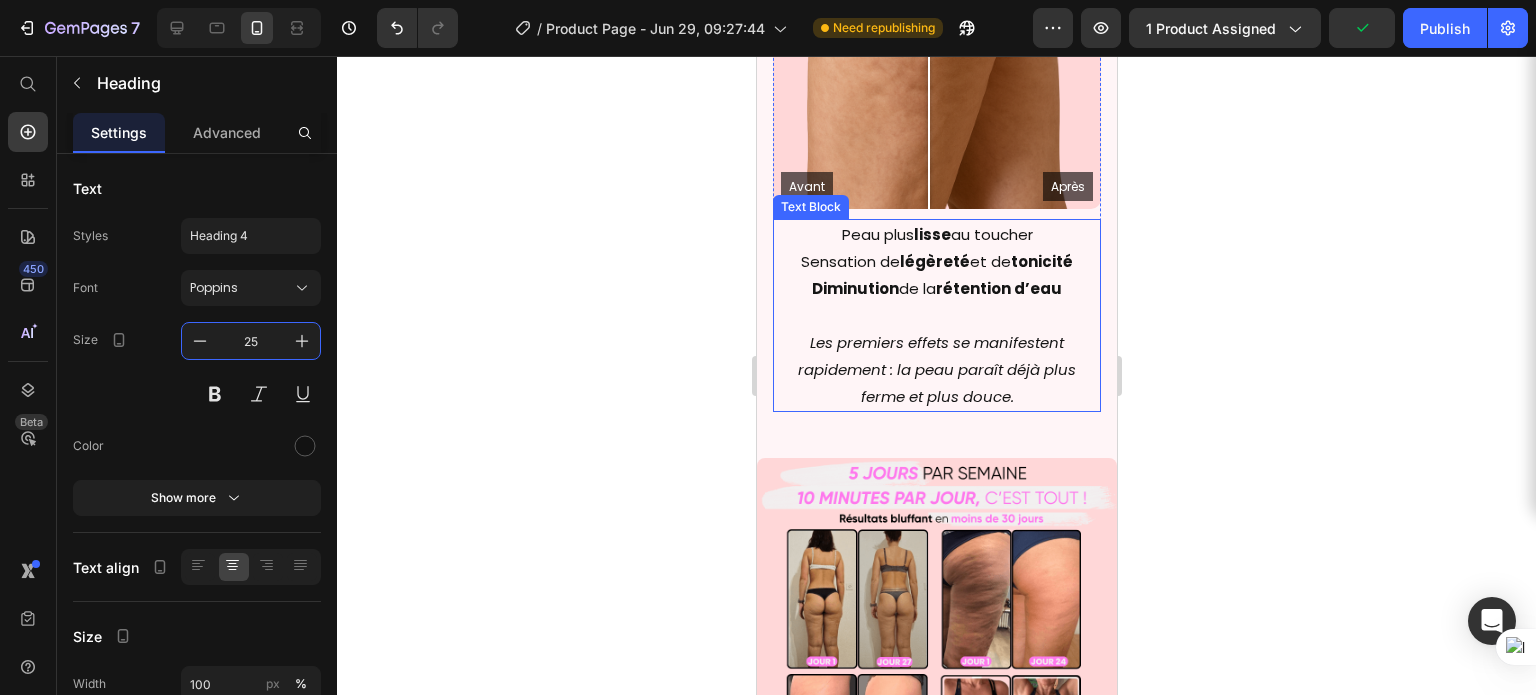 click at bounding box center [936, 315] 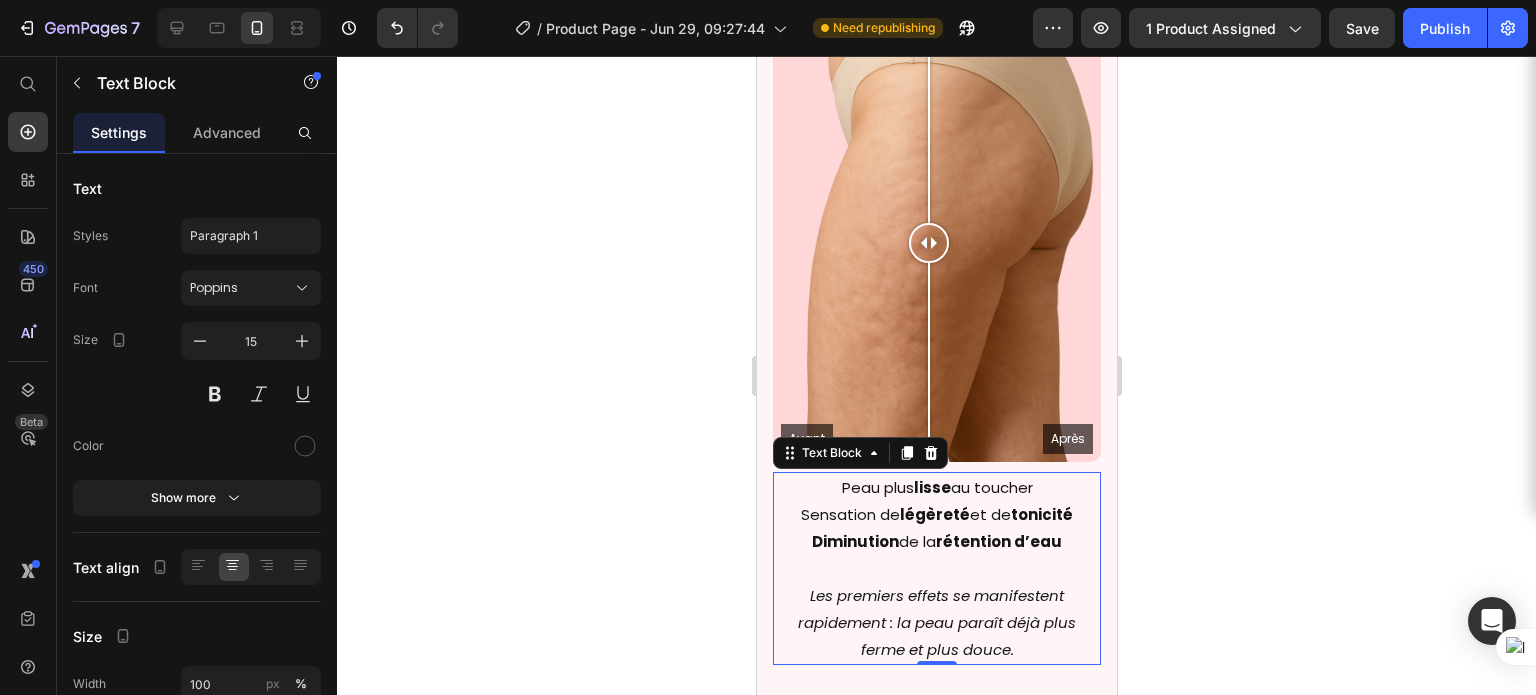 scroll, scrollTop: 10016, scrollLeft: 0, axis: vertical 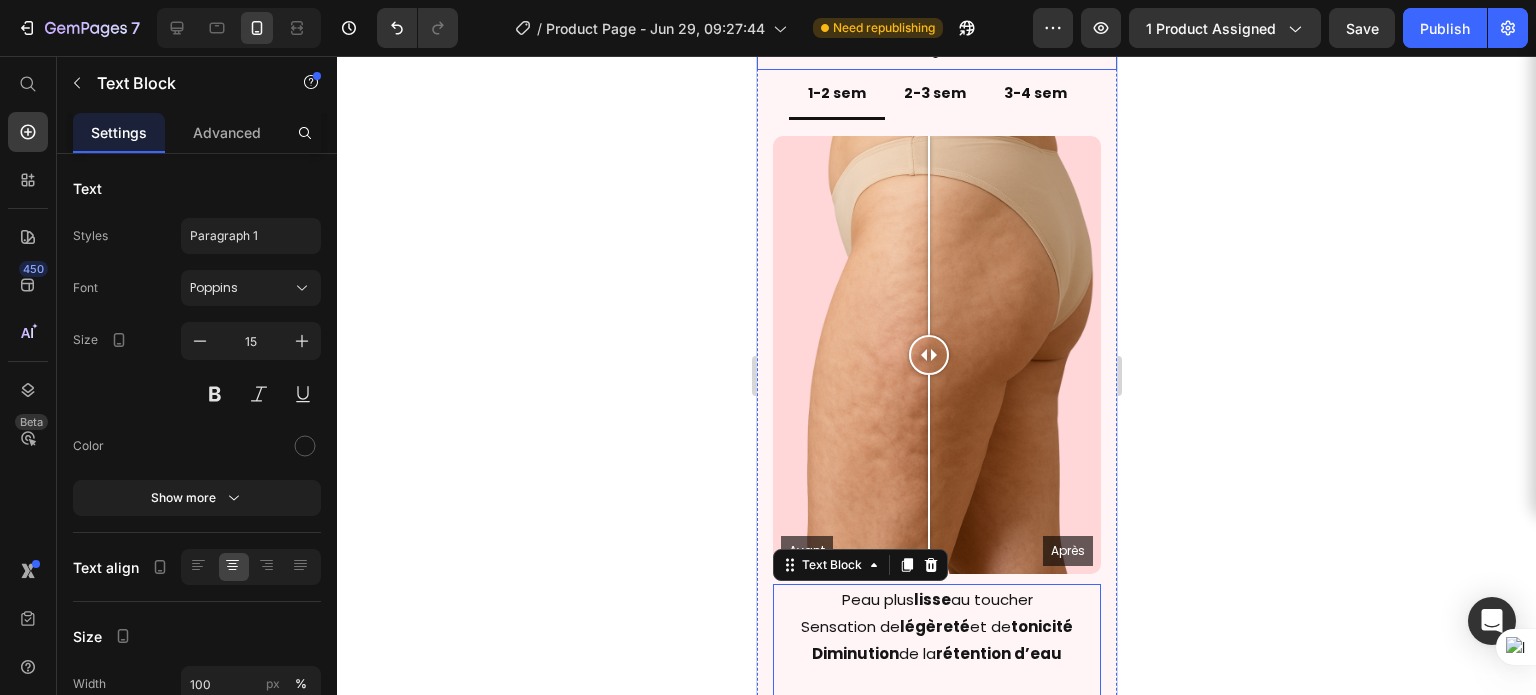click on "En combien de temps vais-je perdre ma cellulite ?" at bounding box center (936, -23) 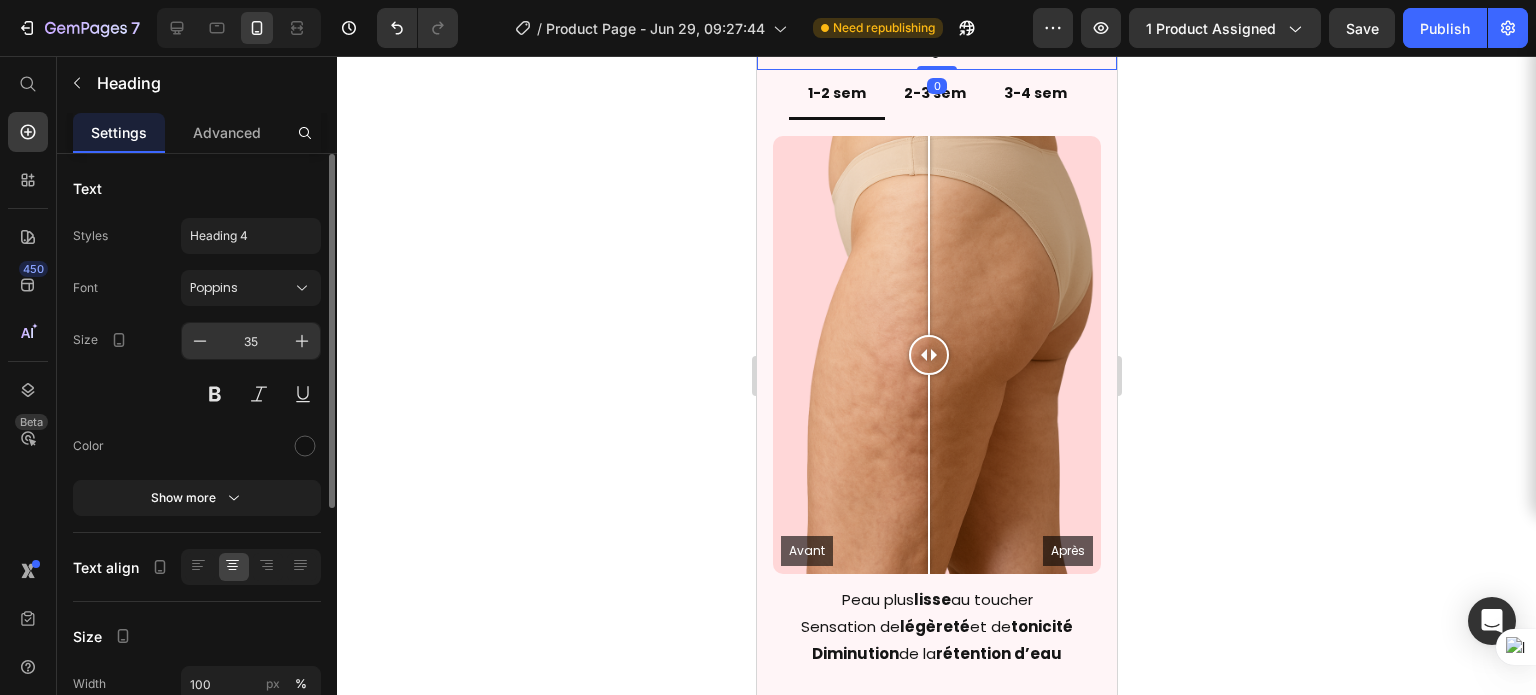 click on "35" at bounding box center (251, 341) 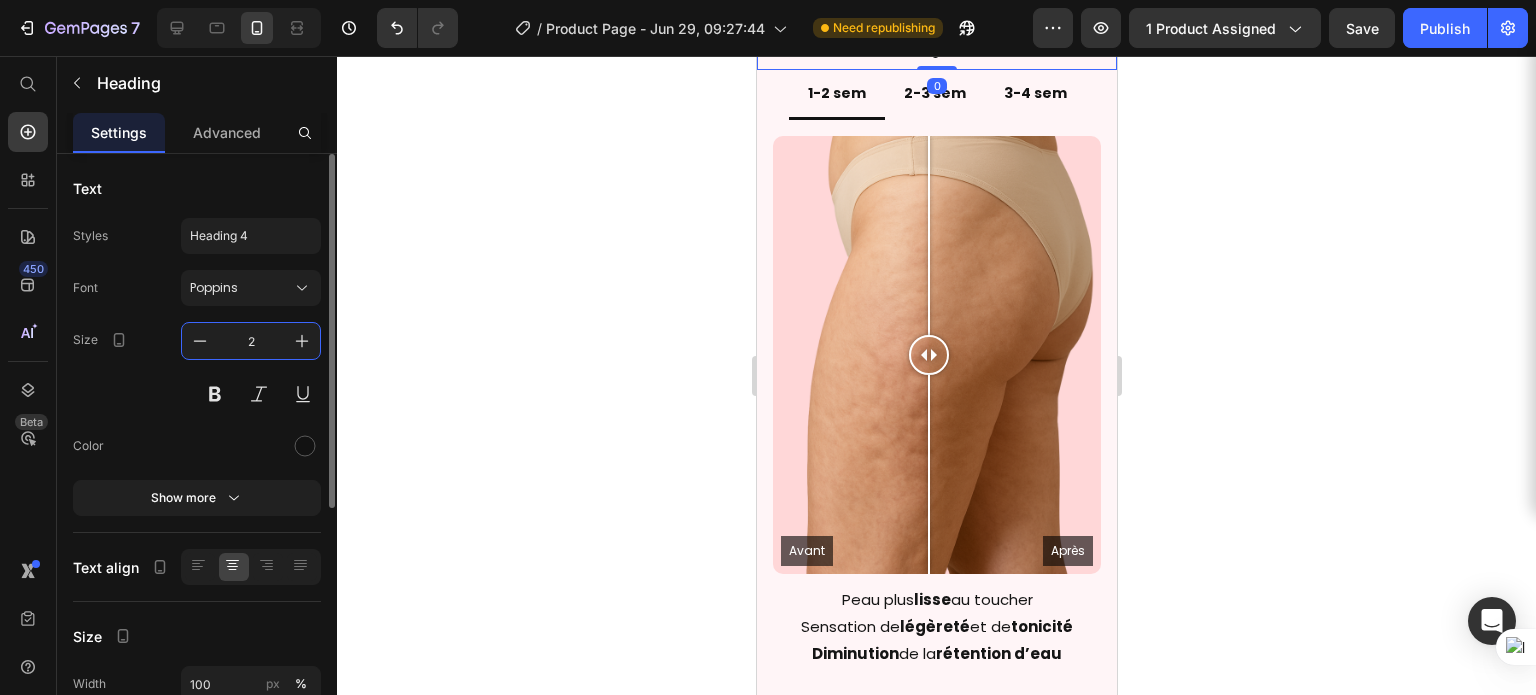 type on "25" 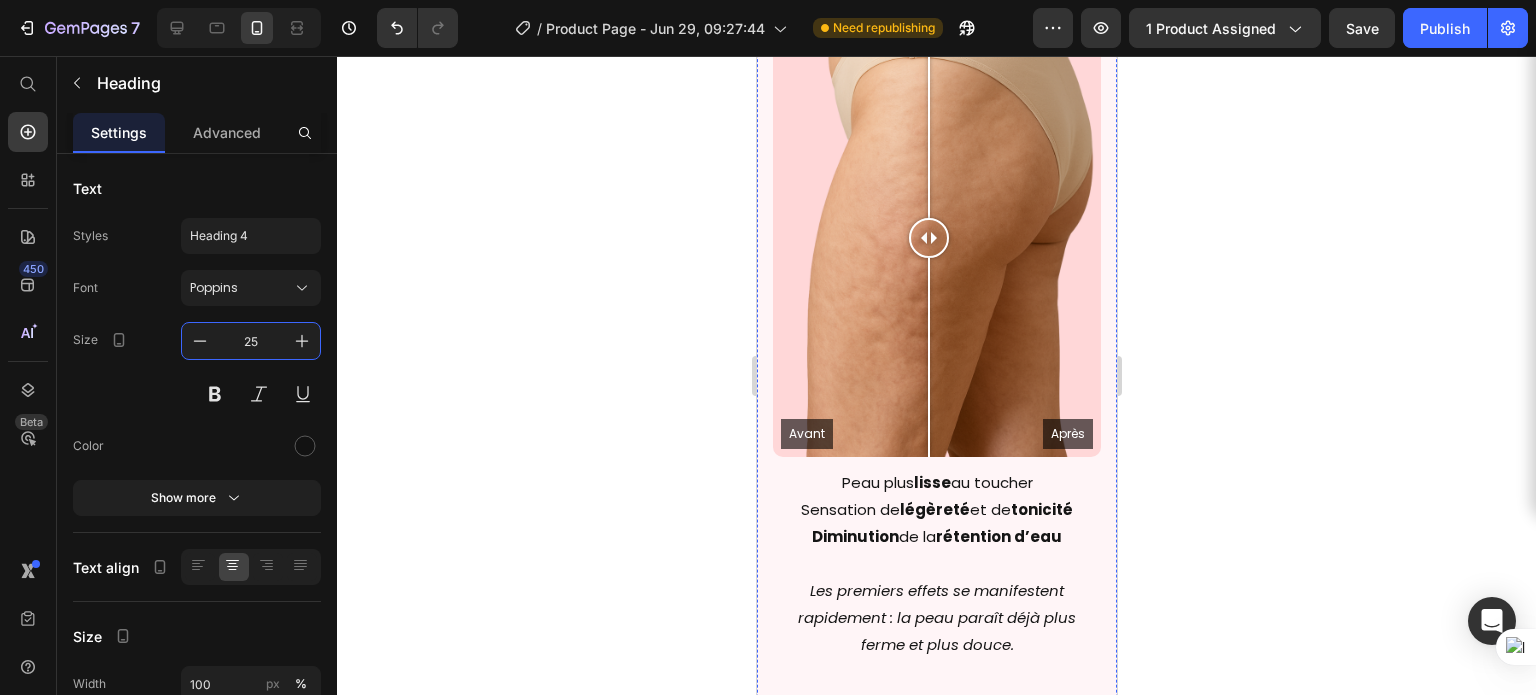click on "AVANT & APRÈS PURLY" at bounding box center (936, -128) 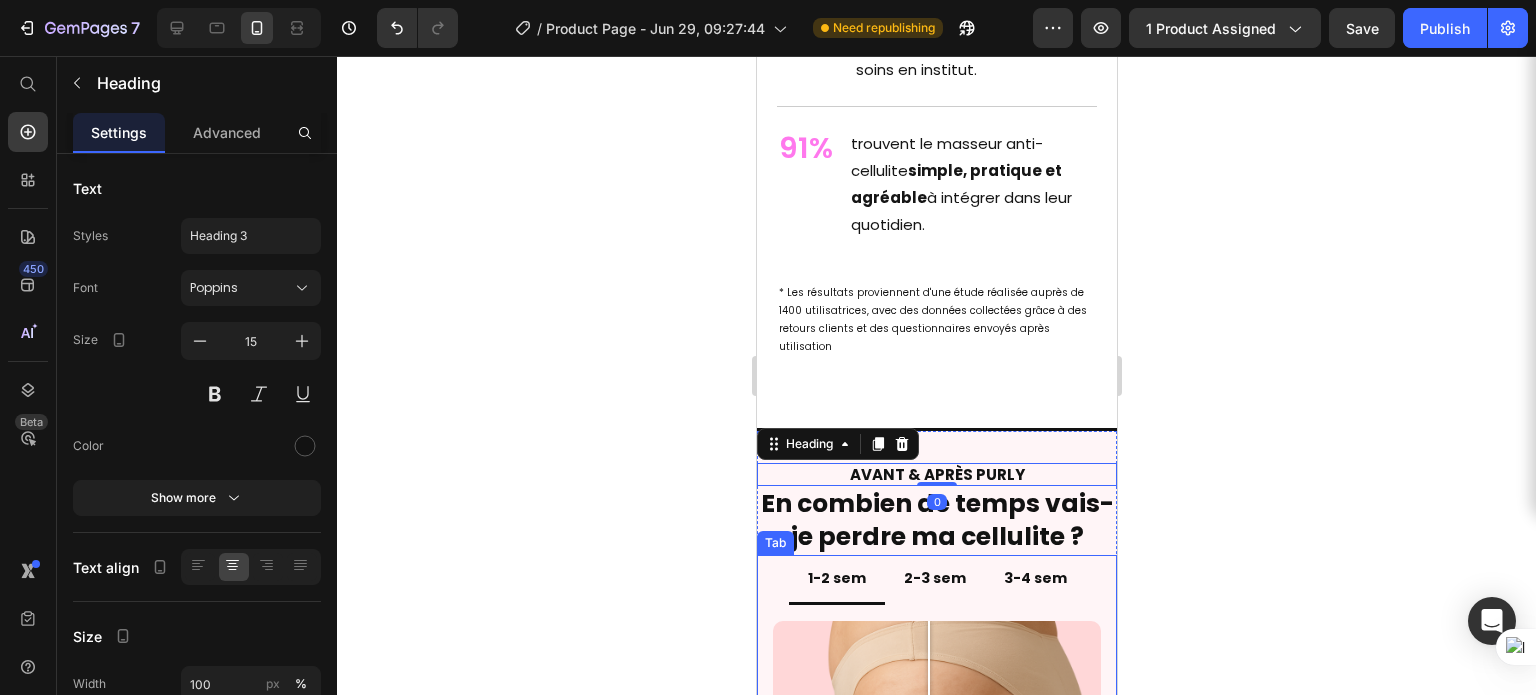 scroll, scrollTop: 9236, scrollLeft: 0, axis: vertical 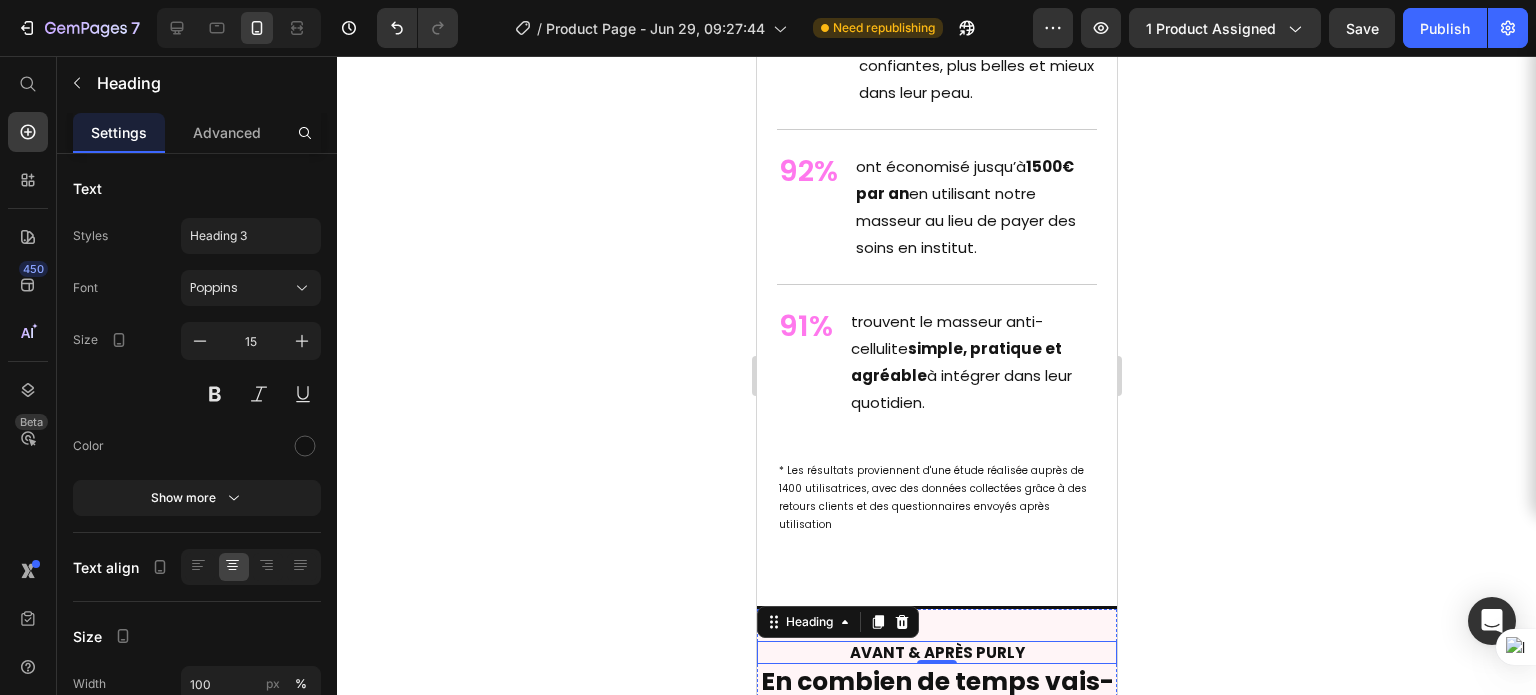 click on "réduction significative" at bounding box center [959, -29] 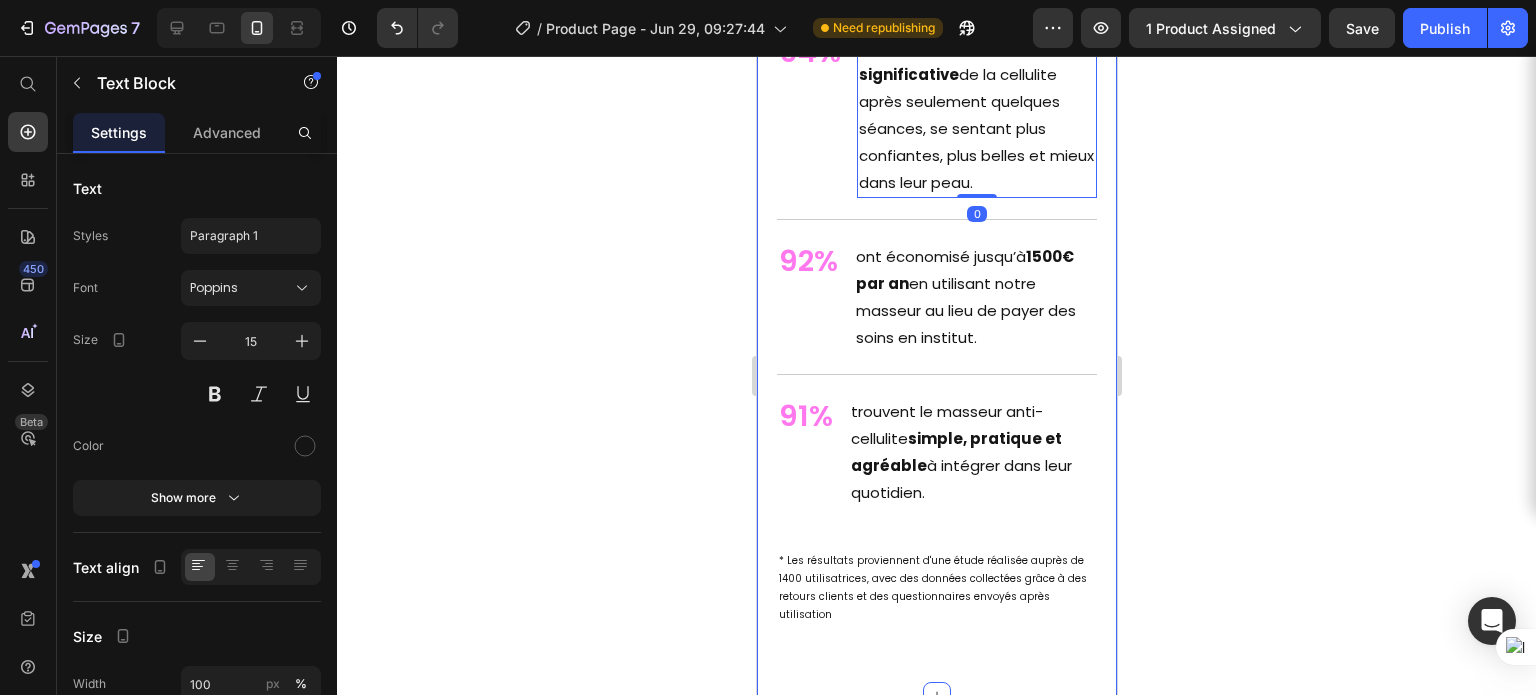 click on "+ 1000   Clientes heureuses de notre masseur Purly Heading + 1000   Clientes heureuses de notre masseur Purly Heading 94% Text Block ont observé une  réduction significative  de la cellulite après seulement quelques séances, se sentant plus confiantes, plus belles et mieux dans leur peau. Text Block   0 Row 92% Text Block ont économisé jusqu’à  1500€ par an  en utilisant notre masseur au lieu de payer des soins en institut. Text Block Row 91% Text Block trouvent le masseur anti-cellulite  simple, pratique et agréable  à intégrer dans leur quotidien. Text Block Row * Les résultats proviennent d'une étude réalisée auprès de 1400 utilisatrices, avec des données collectées grâce à des retours clients et des questionnaires envoyés après utilisation Text Block Row Image Row Section 9/25" at bounding box center [936, 184] 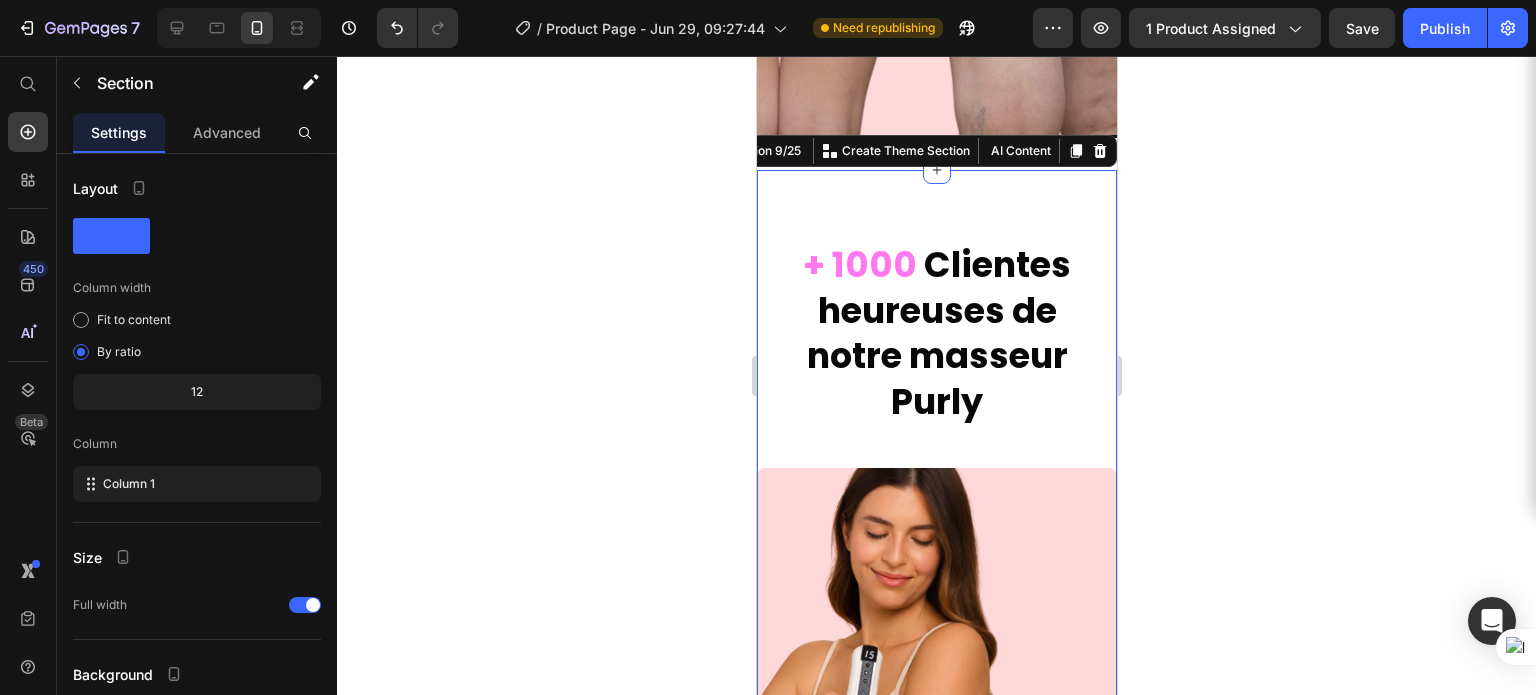 scroll, scrollTop: 8525, scrollLeft: 0, axis: vertical 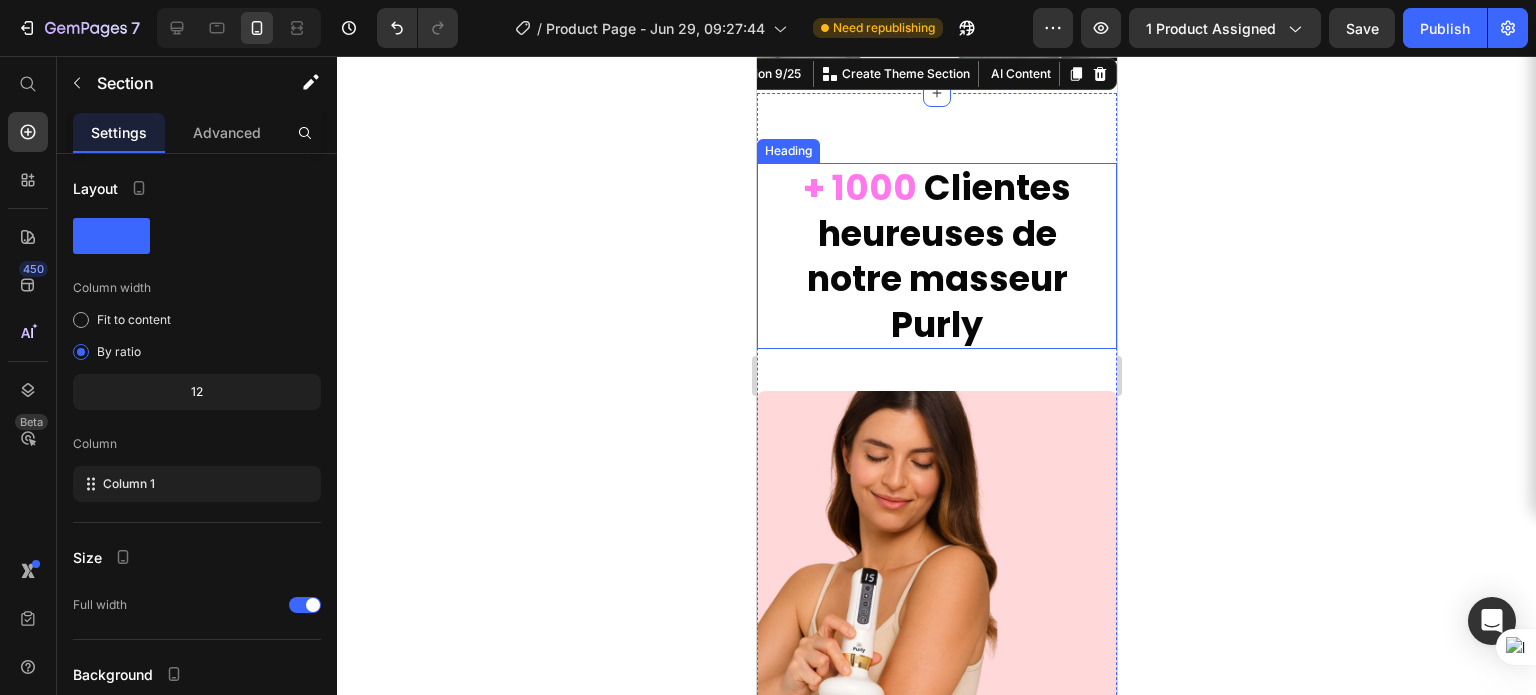 click on "Clientes heureuses de notre masseur Purly" at bounding box center (938, 256) 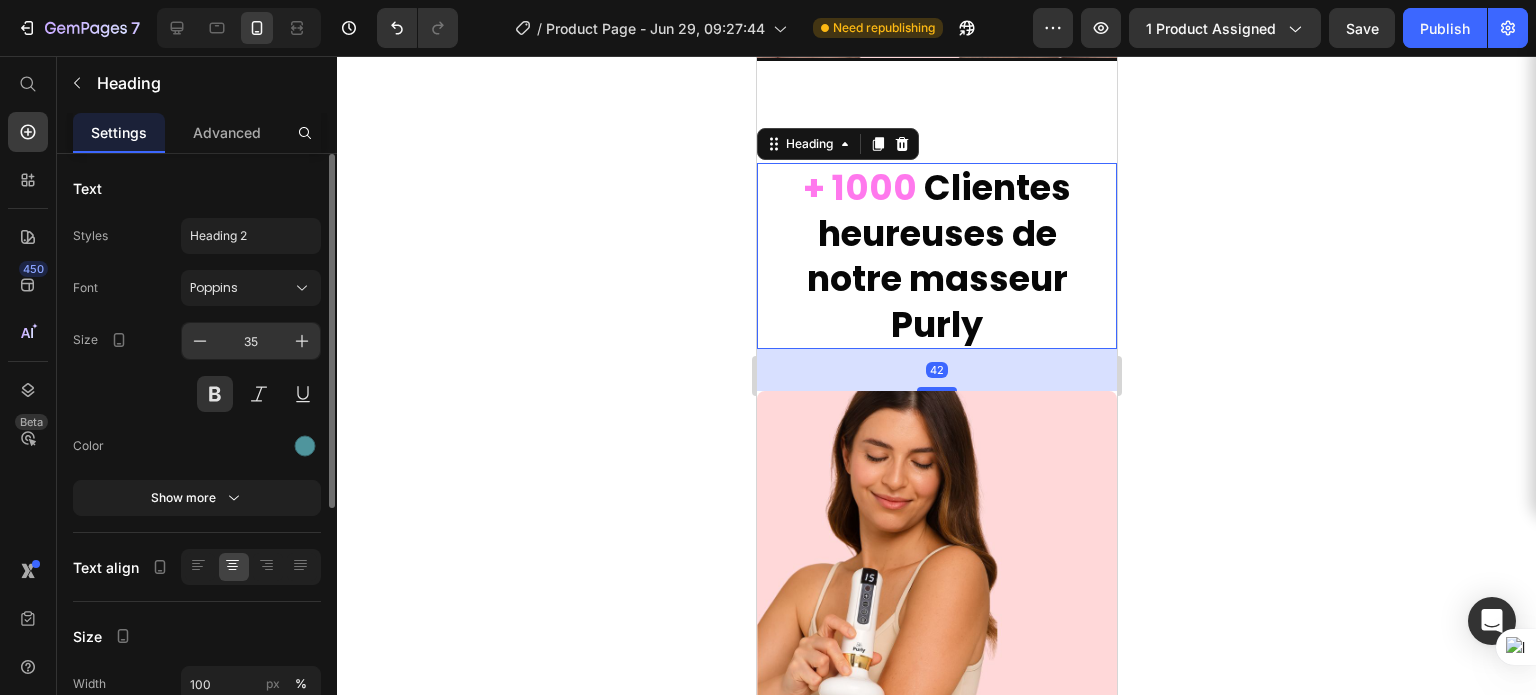 click on "35" at bounding box center (251, 341) 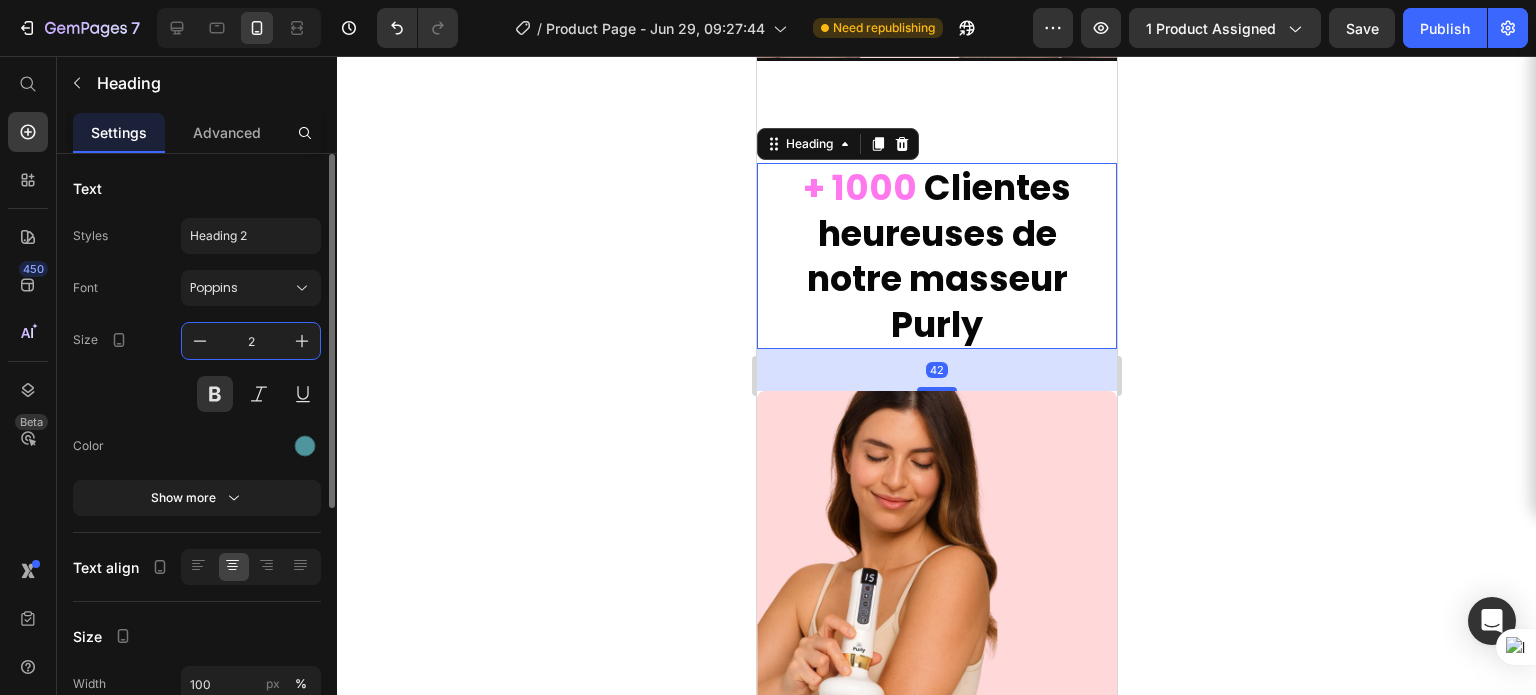 type on "25" 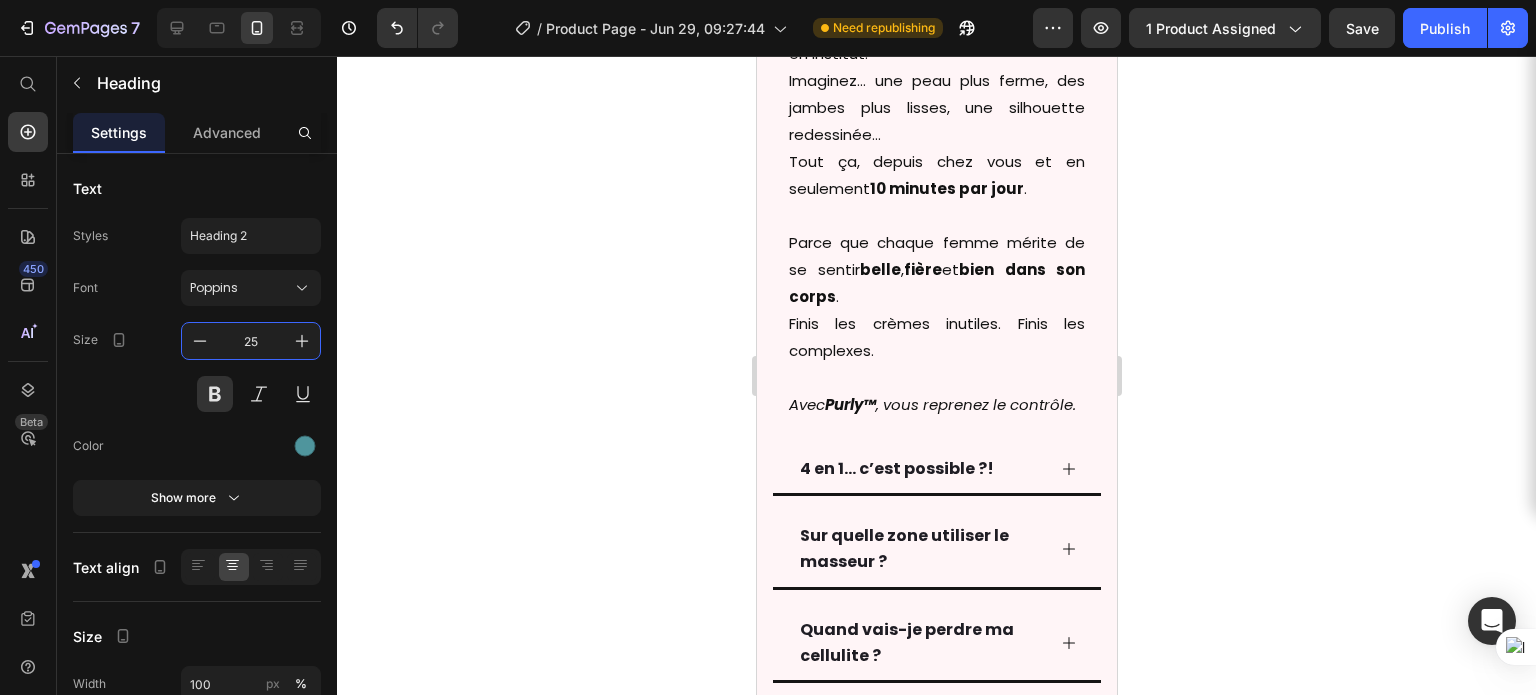 scroll, scrollTop: 6624, scrollLeft: 0, axis: vertical 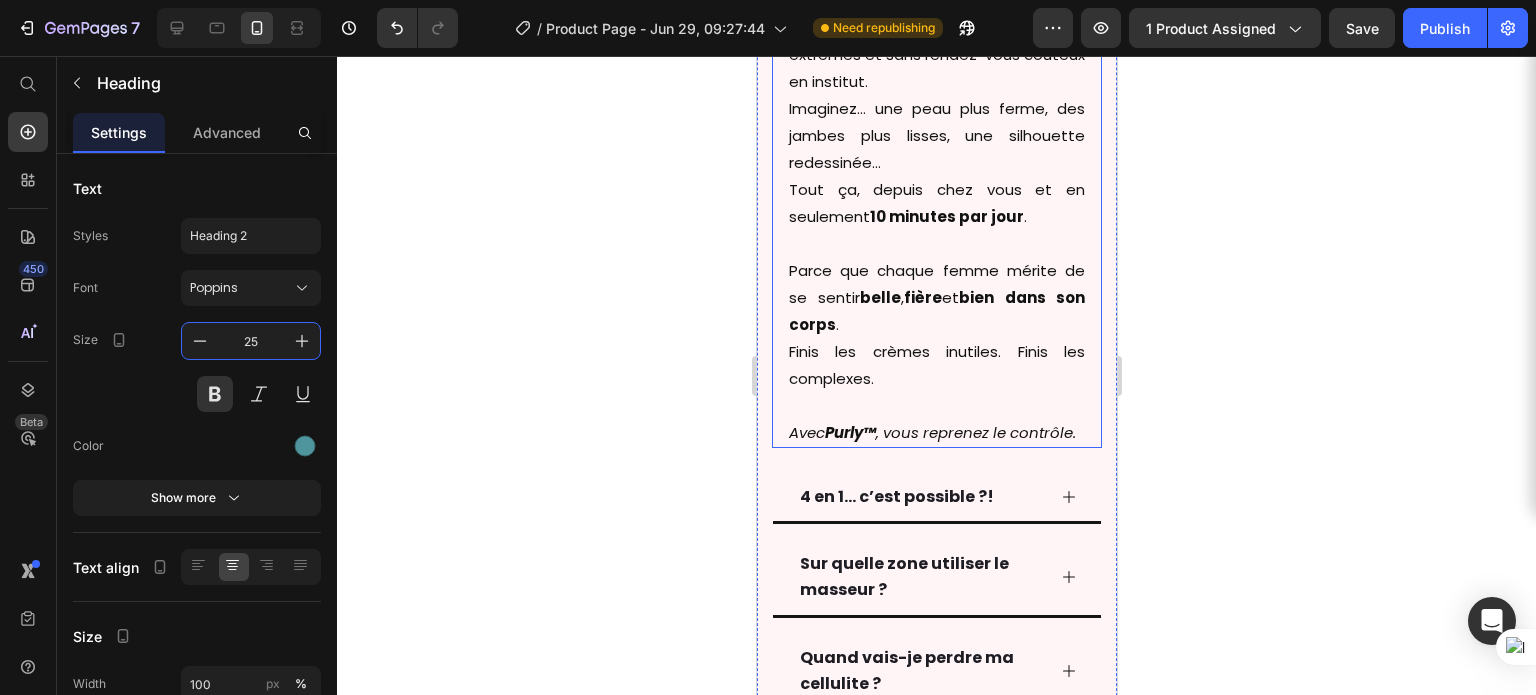 click on "Imaginez… une peau plus ferme, des jambes plus lisses, une silhouette redessinée… Tout ça, depuis chez vous et en seulement  10 minutes par jour ." at bounding box center [936, 162] 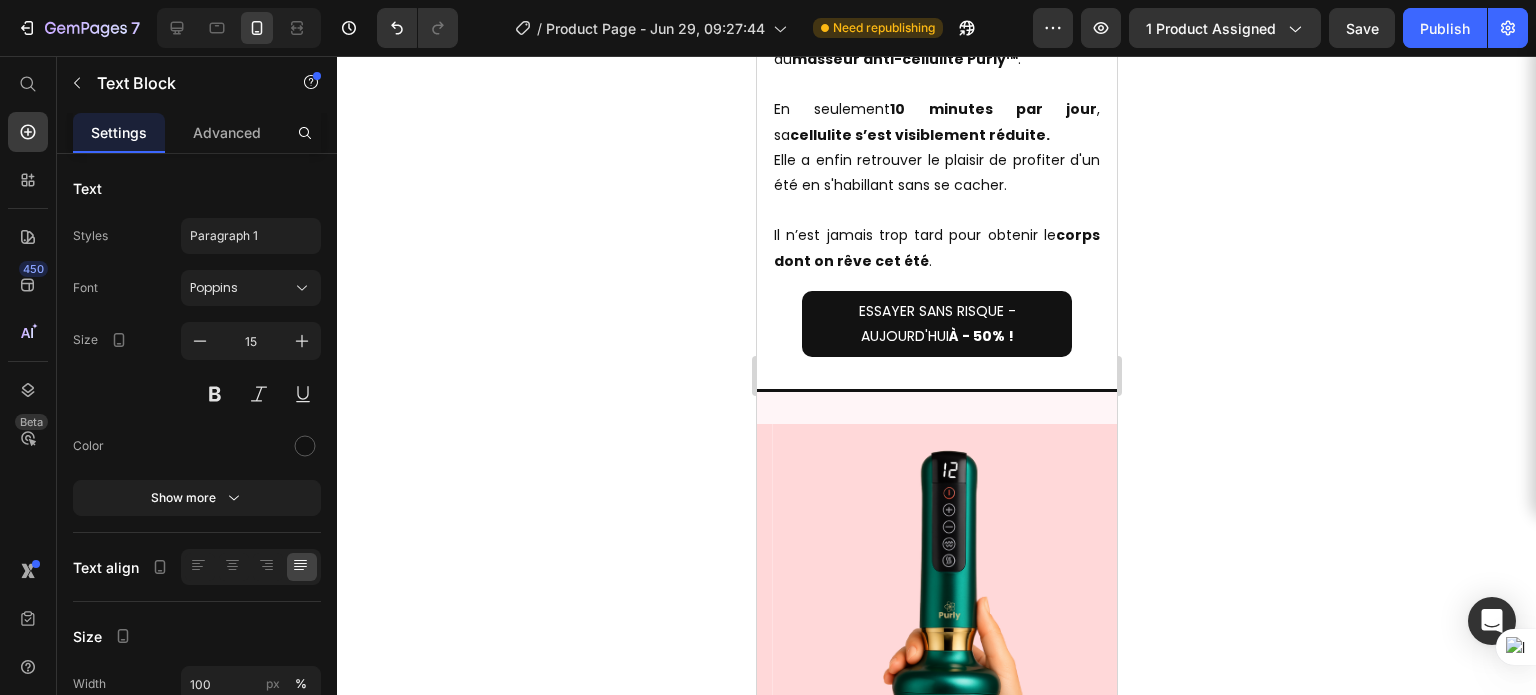 scroll, scrollTop: 4096, scrollLeft: 0, axis: vertical 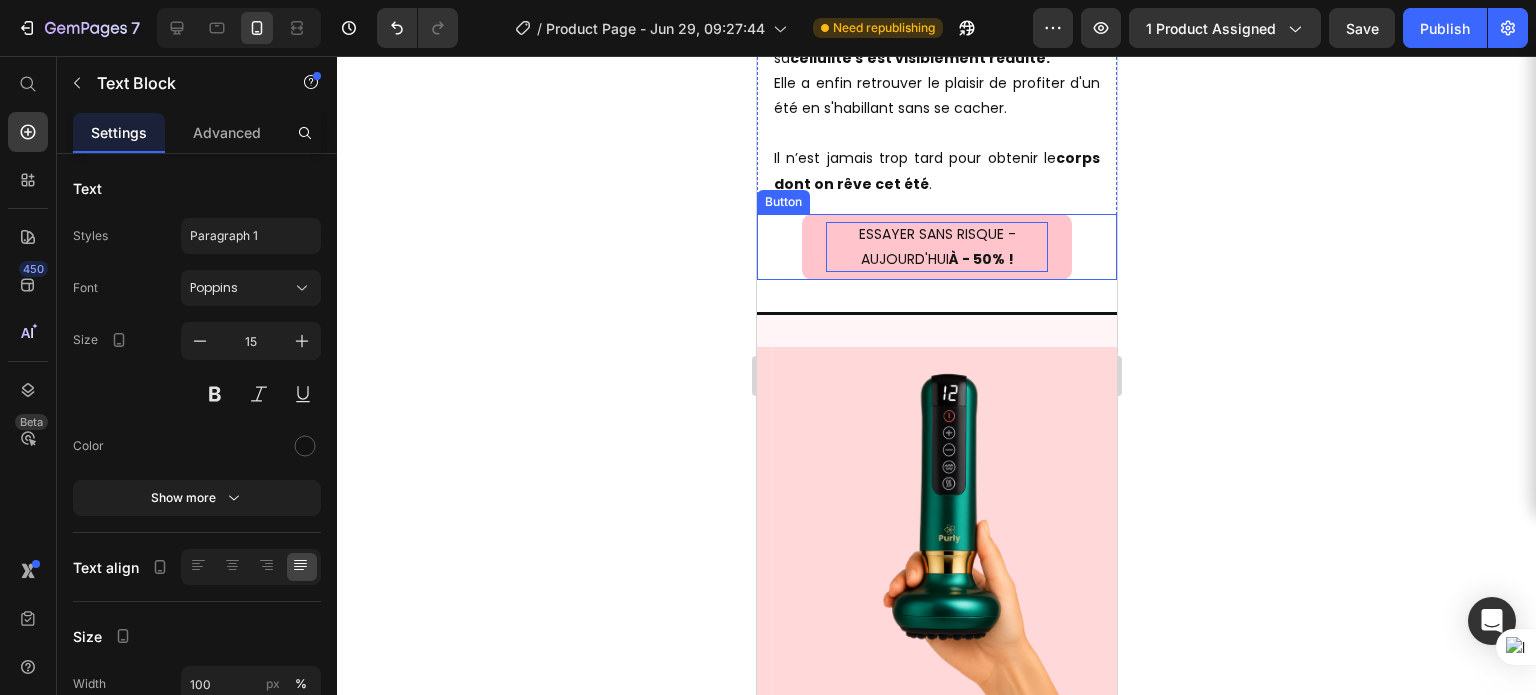 click on "ESSAYER SANS RISQUE - AUJOURD'HUI  À - 50% !" at bounding box center [936, 247] 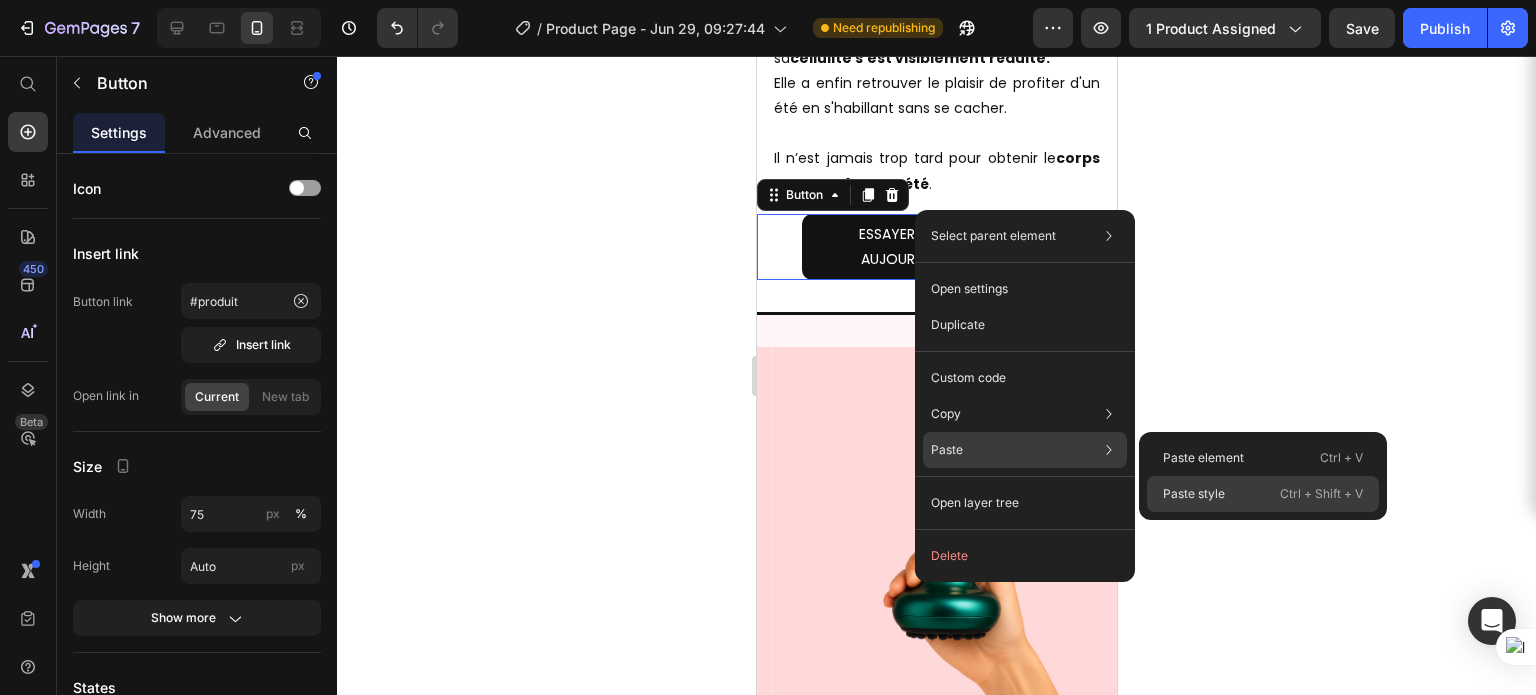 click on "Paste style  Ctrl + Shift + V" 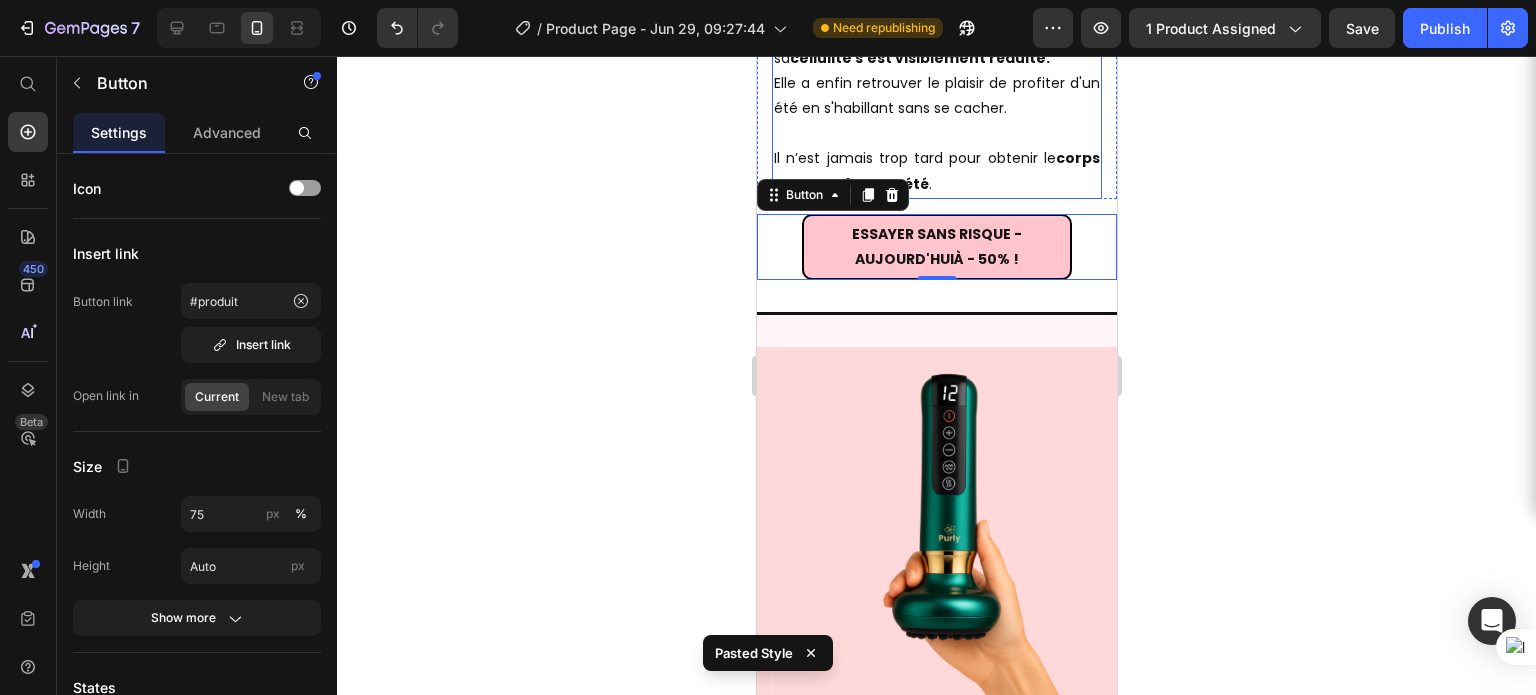 scroll, scrollTop: 4032, scrollLeft: 0, axis: vertical 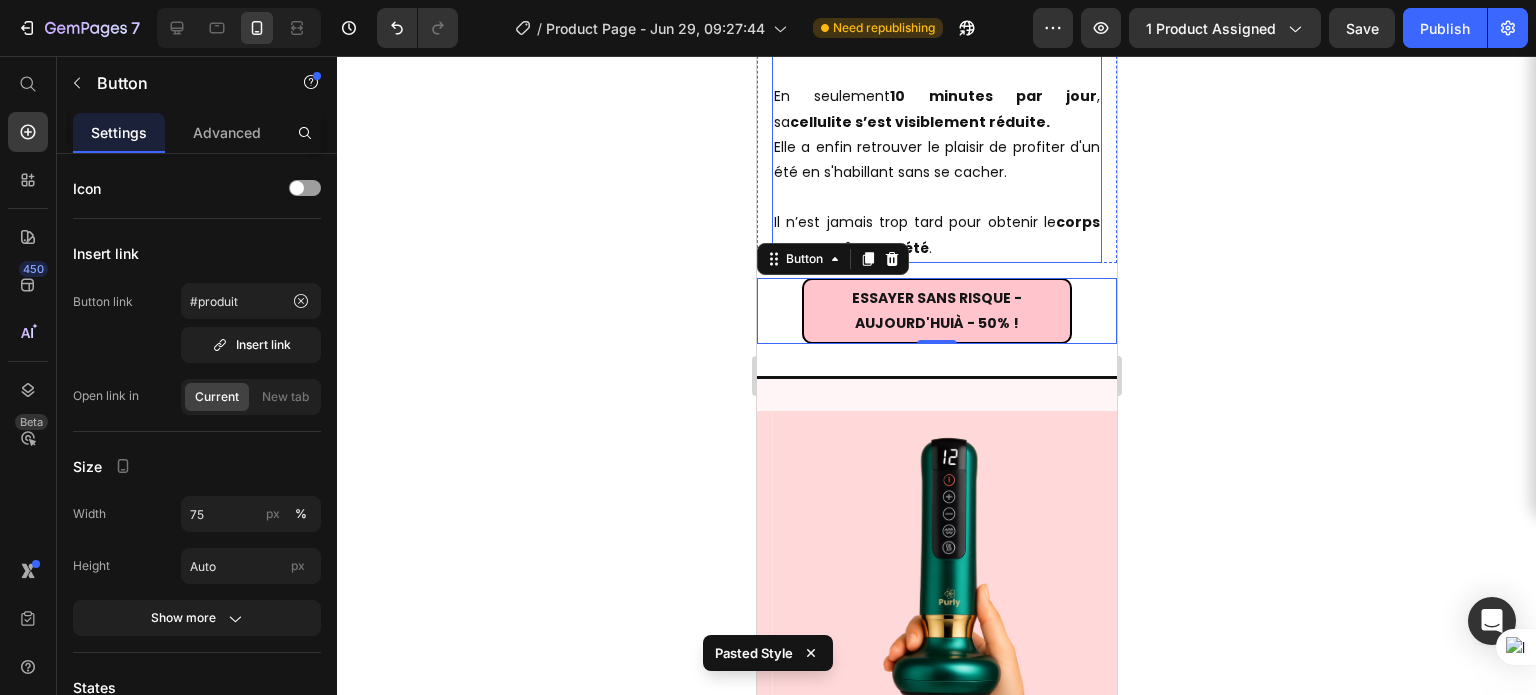 click on "10 minutes par jour" at bounding box center [992, 96] 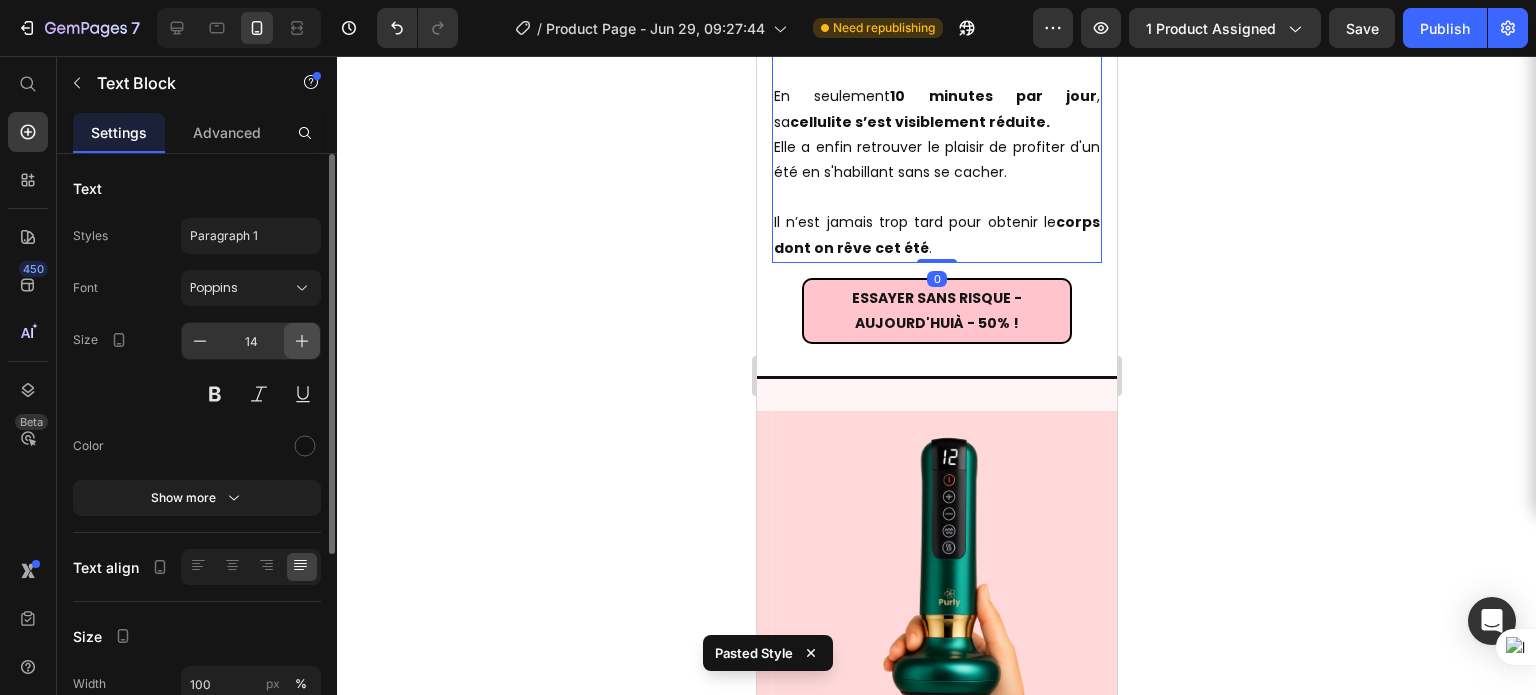 click 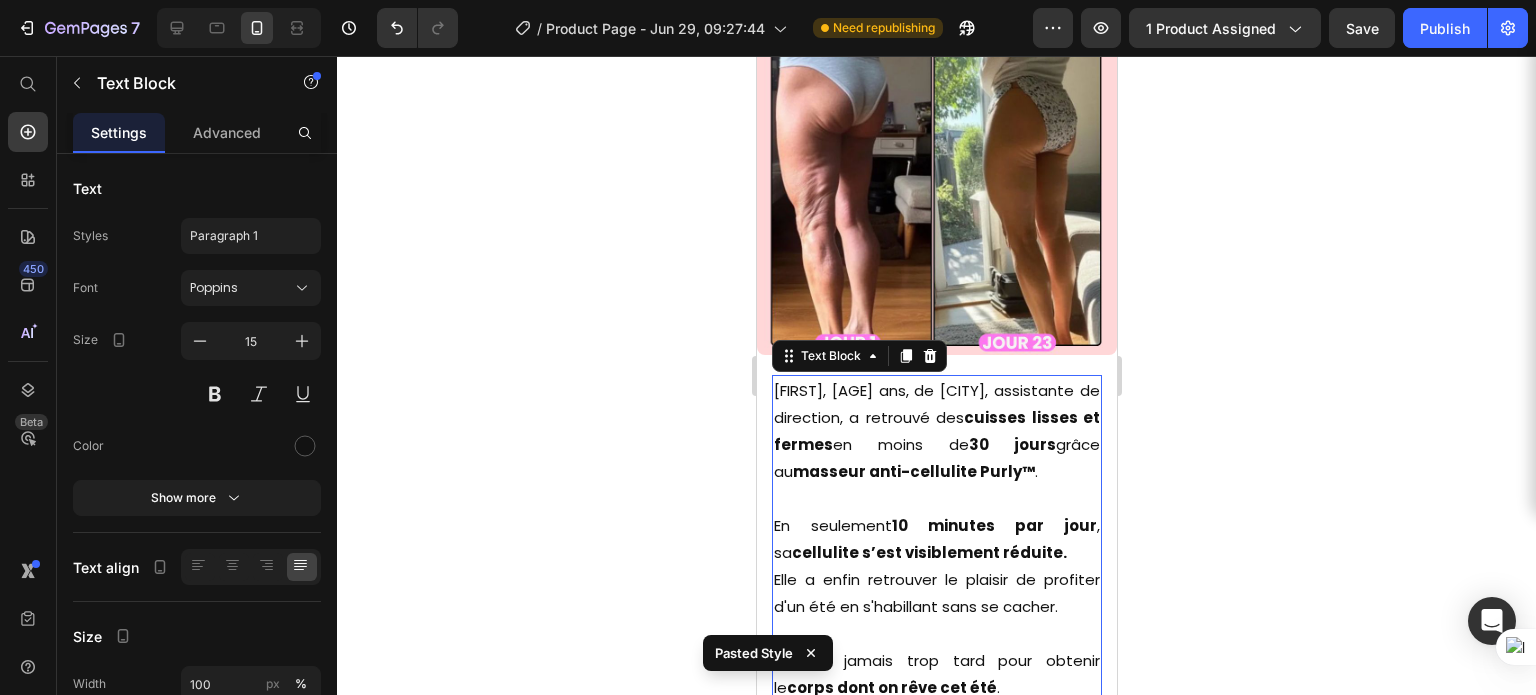 scroll, scrollTop: 3440, scrollLeft: 0, axis: vertical 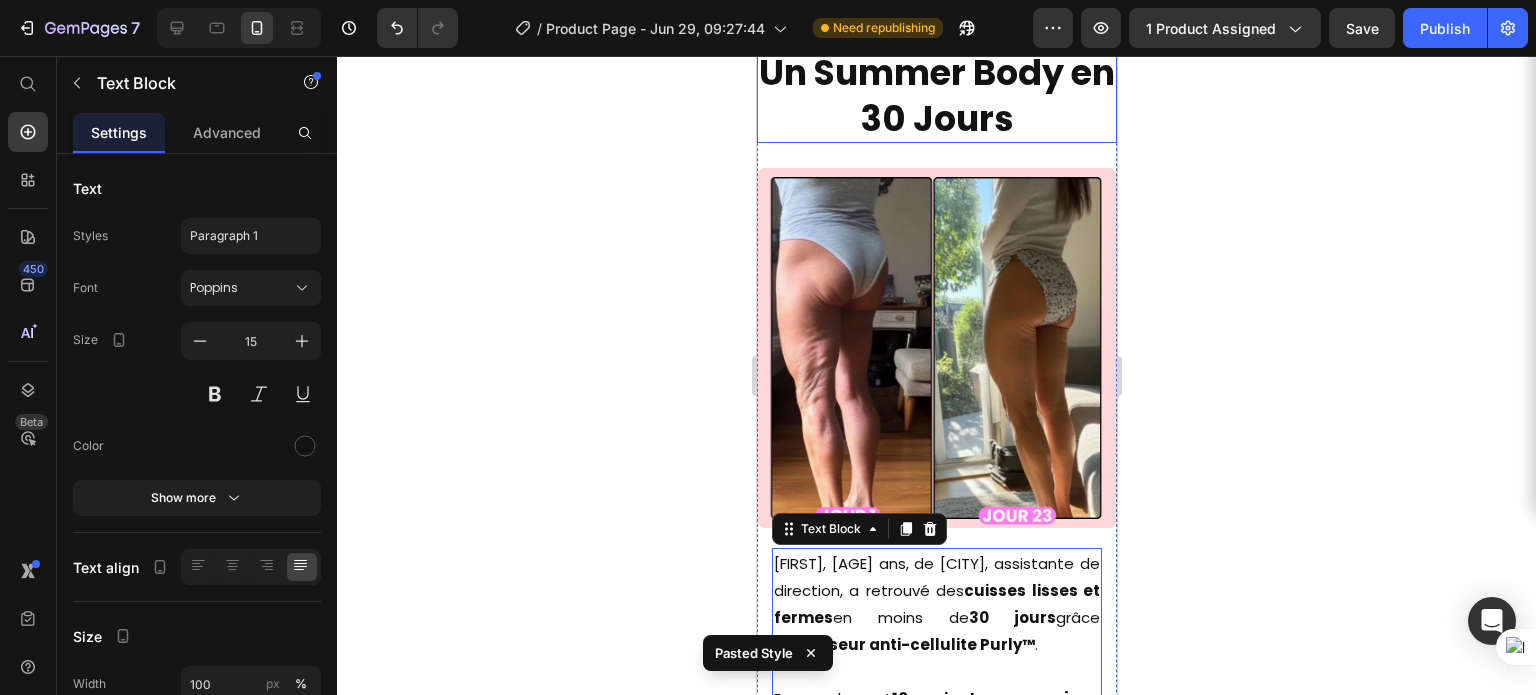 click on "Un Summer Body en 30 Jours" at bounding box center [936, 95] 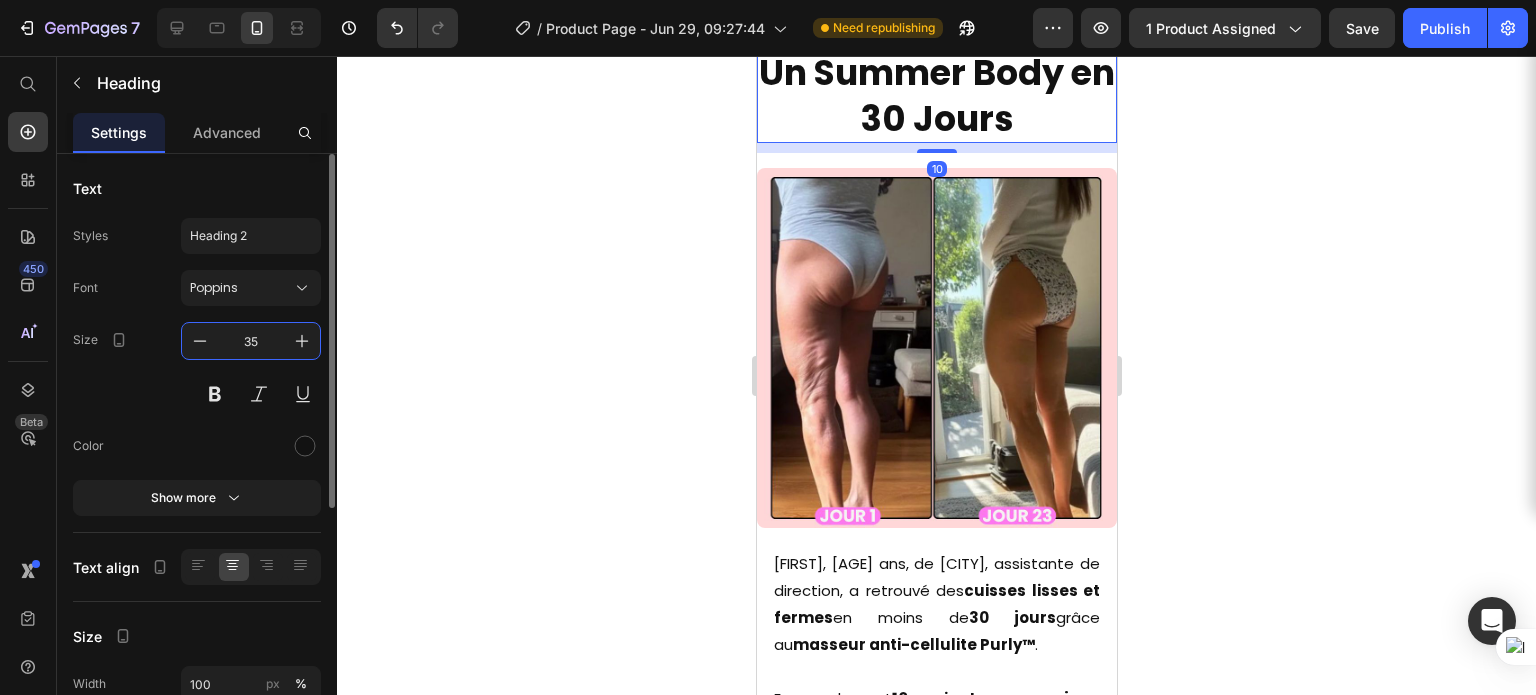 click on "35" at bounding box center [251, 341] 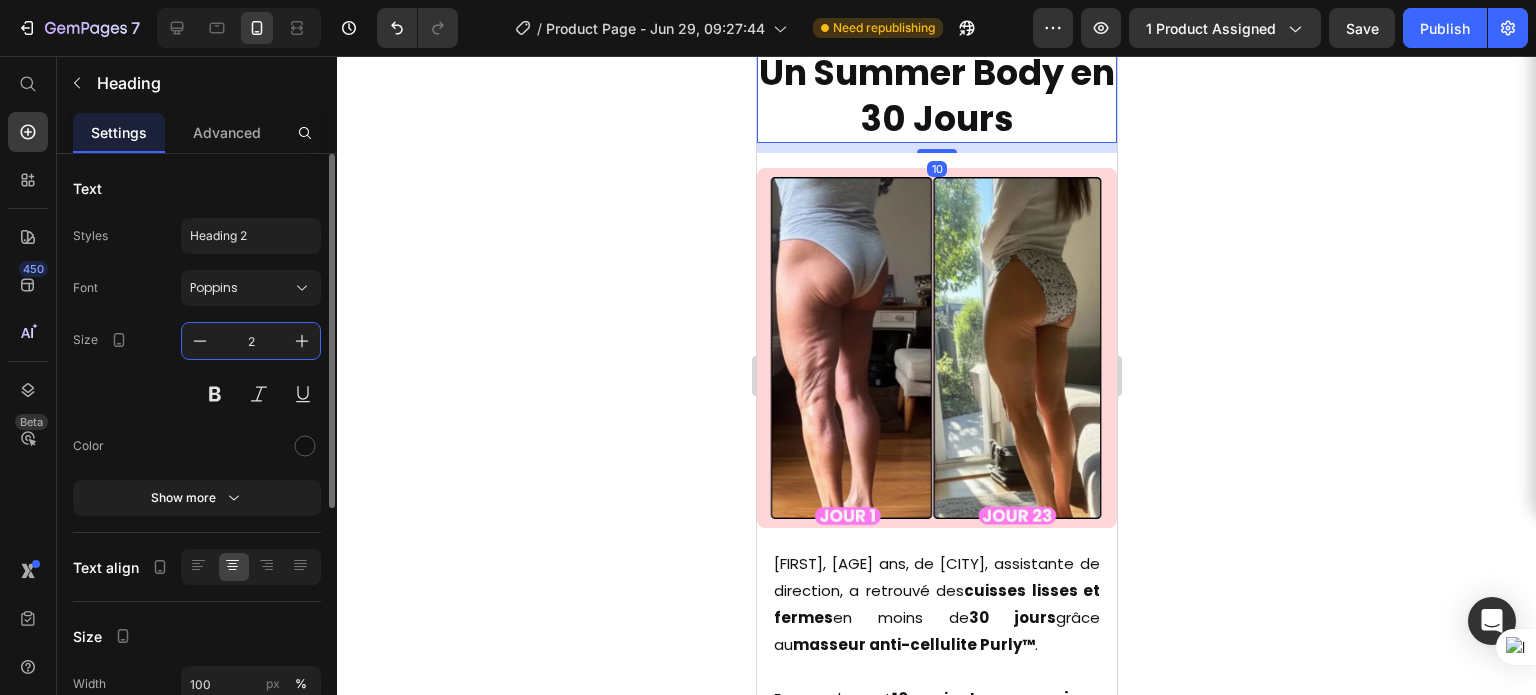 type on "25" 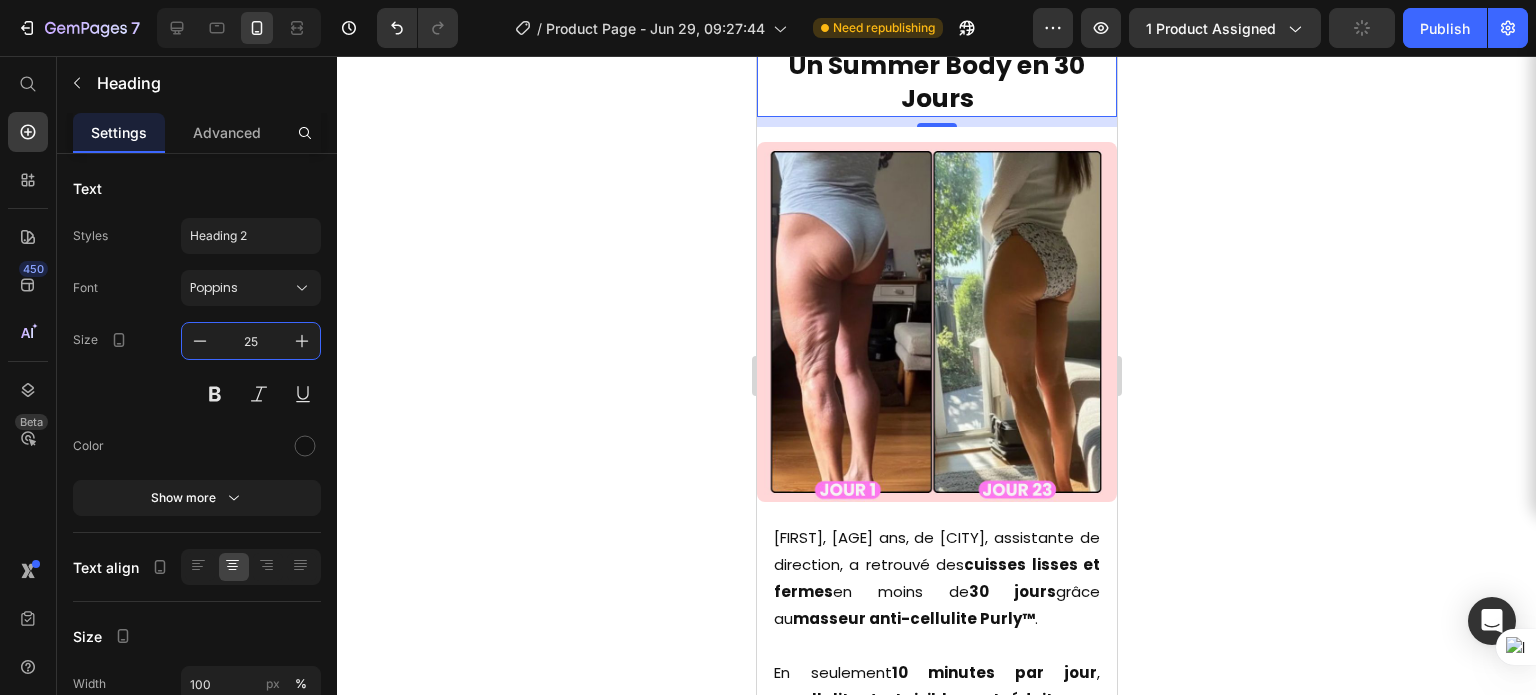 scroll, scrollTop: 2812, scrollLeft: 0, axis: vertical 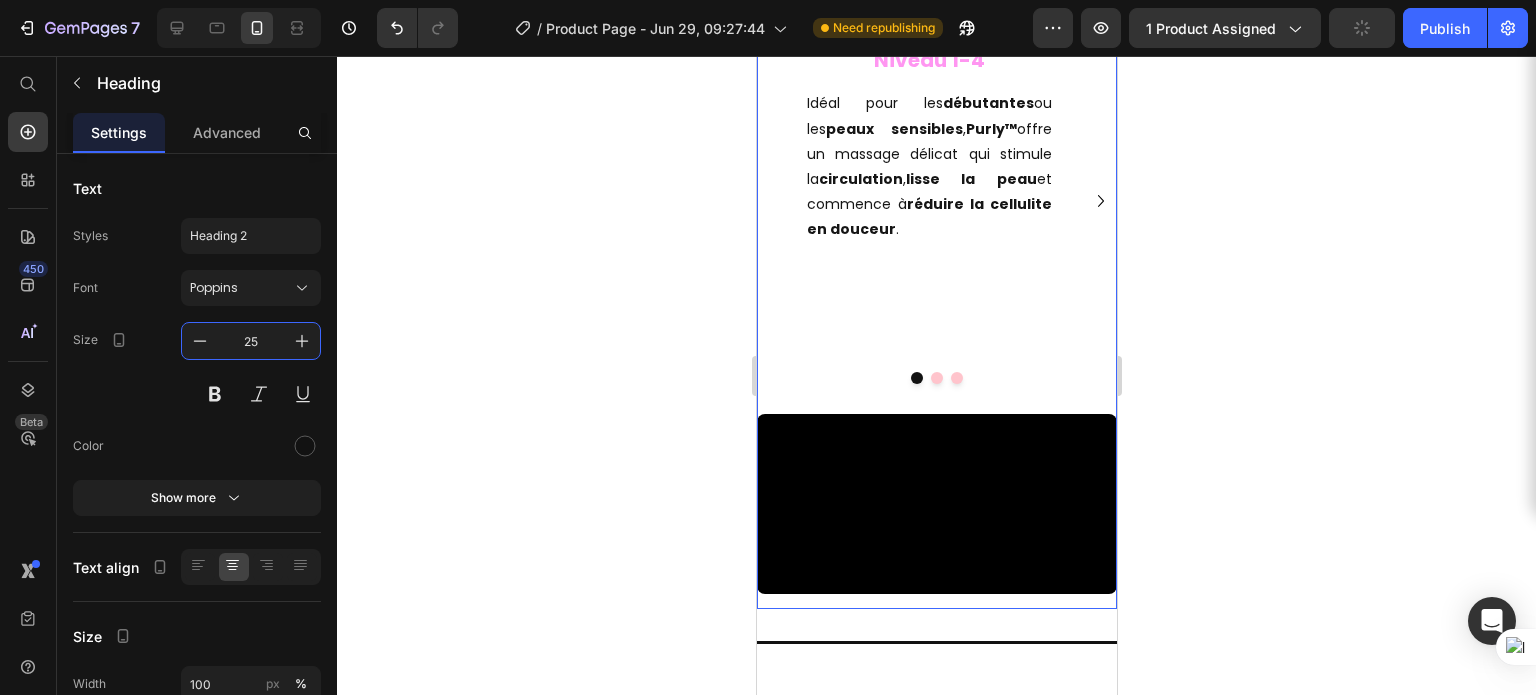 click on "Idéal pour les  débutantes  ou les  peaux sensibles ,  Purly™  offre un massage délicat qui stimule la  circulation ,  lisse la peau  et commence à  réduire la cellulite en douceur . Text Block" at bounding box center (928, 166) 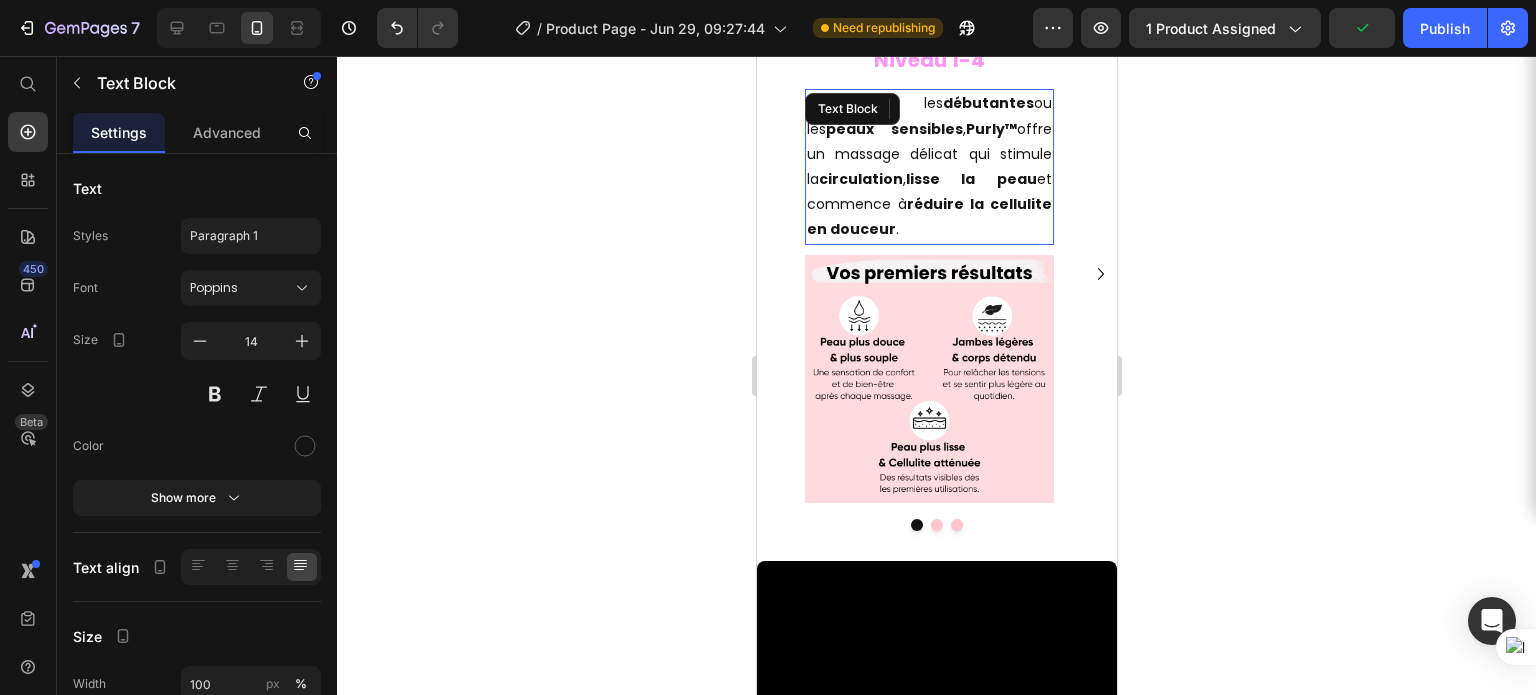 scroll, scrollTop: 2335, scrollLeft: 0, axis: vertical 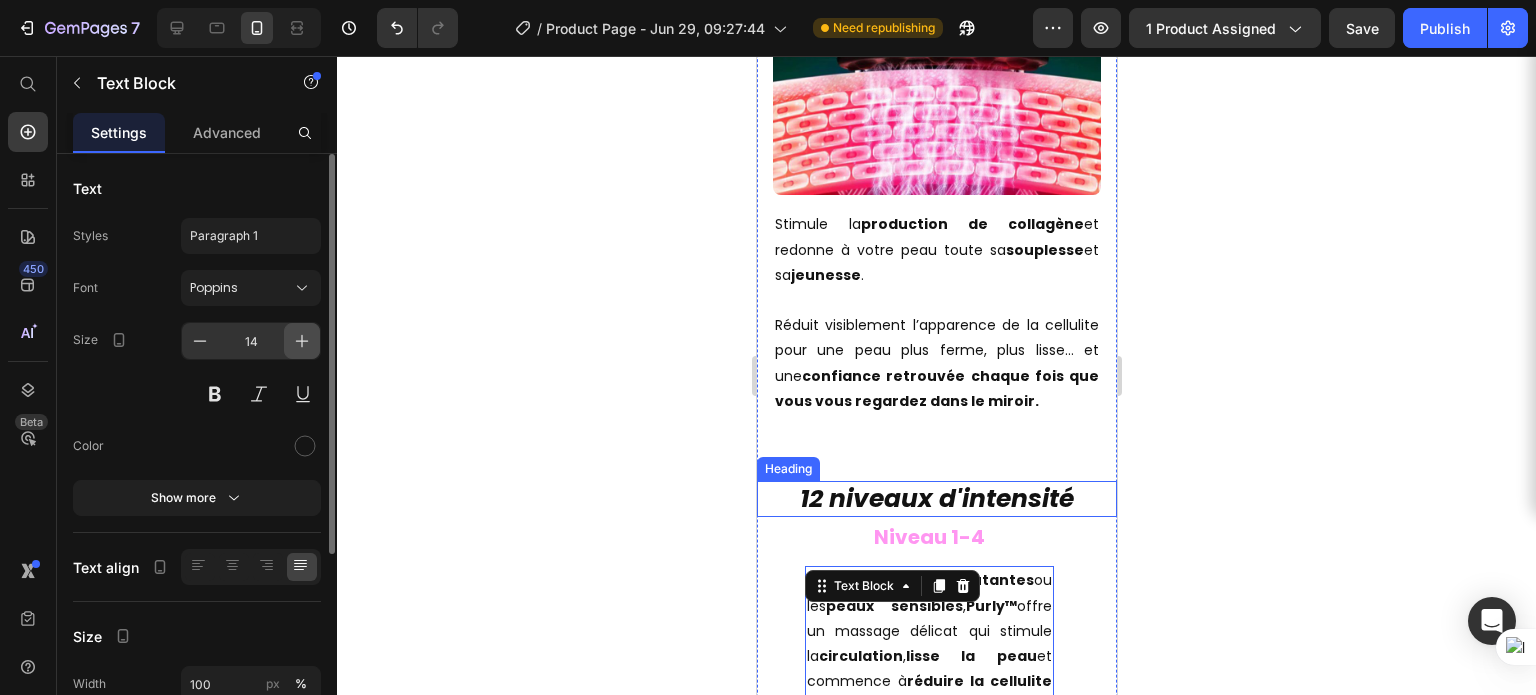 click at bounding box center [302, 341] 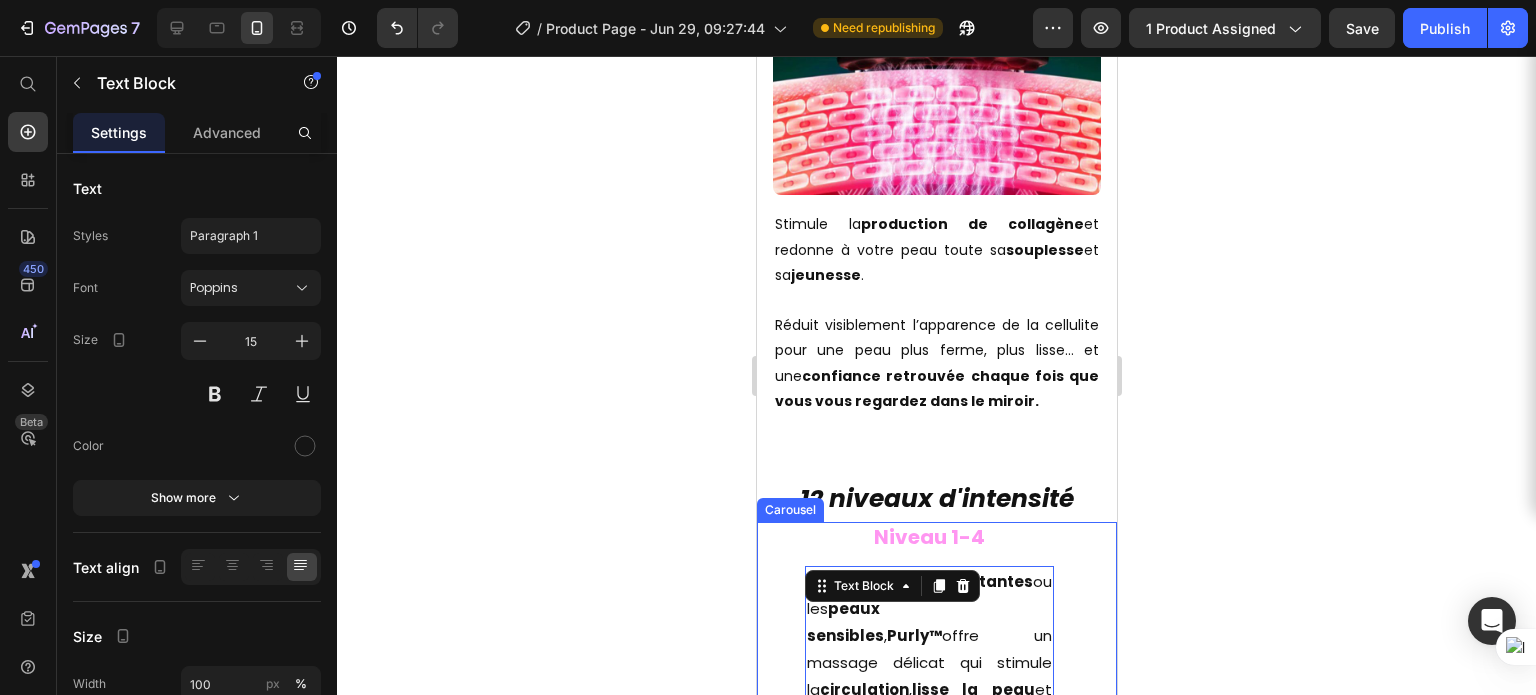 scroll, scrollTop: 2483, scrollLeft: 0, axis: vertical 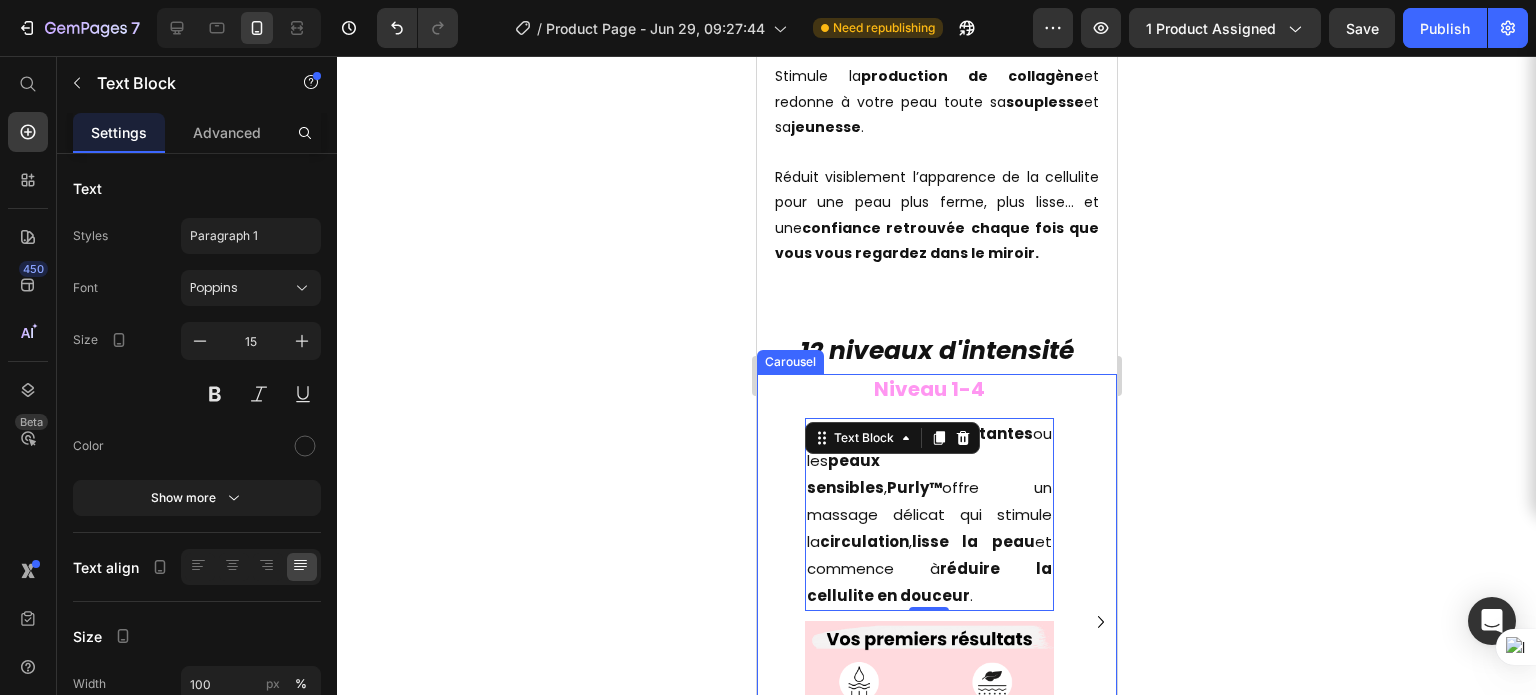 click 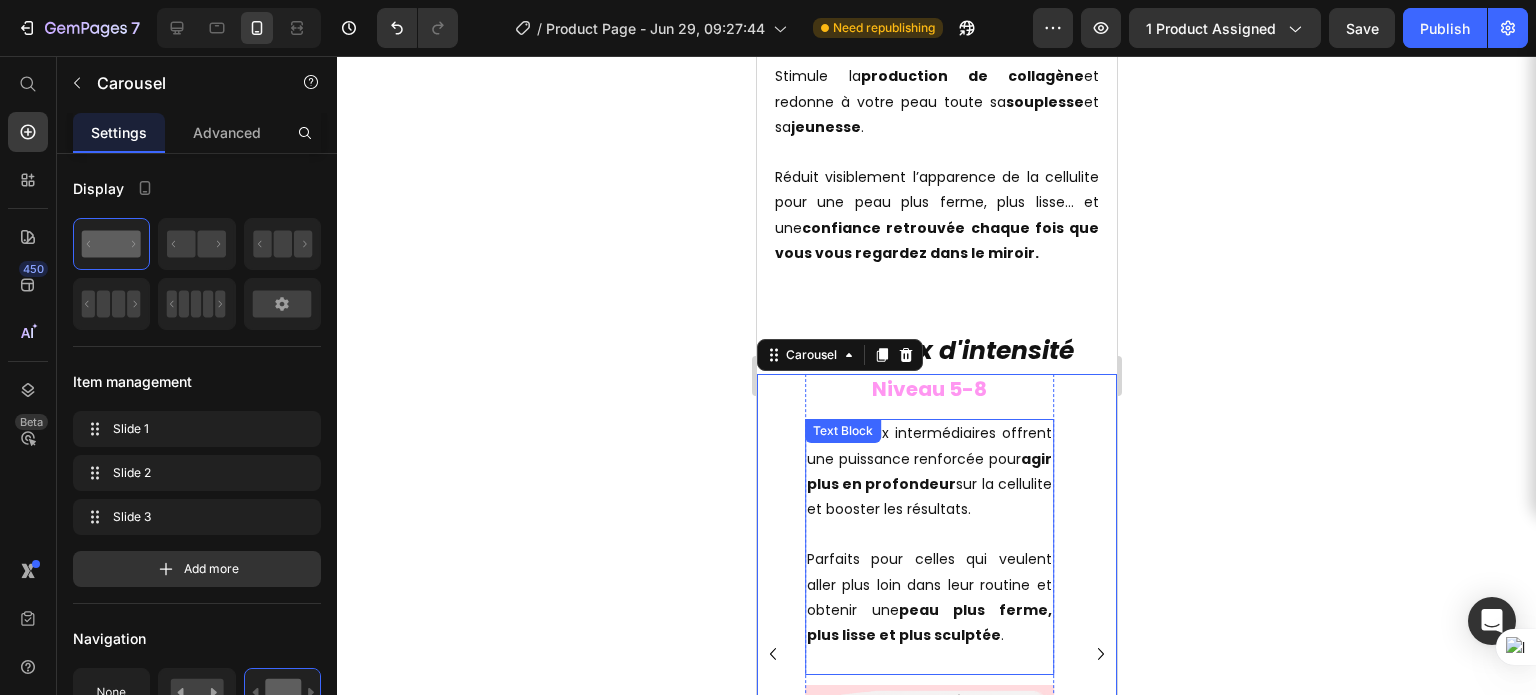 click on "Parfaits pour celles qui veulent aller plus loin dans leur routine et obtenir une  peau plus ferme, plus lisse et plus sculptée ." at bounding box center [928, 585] 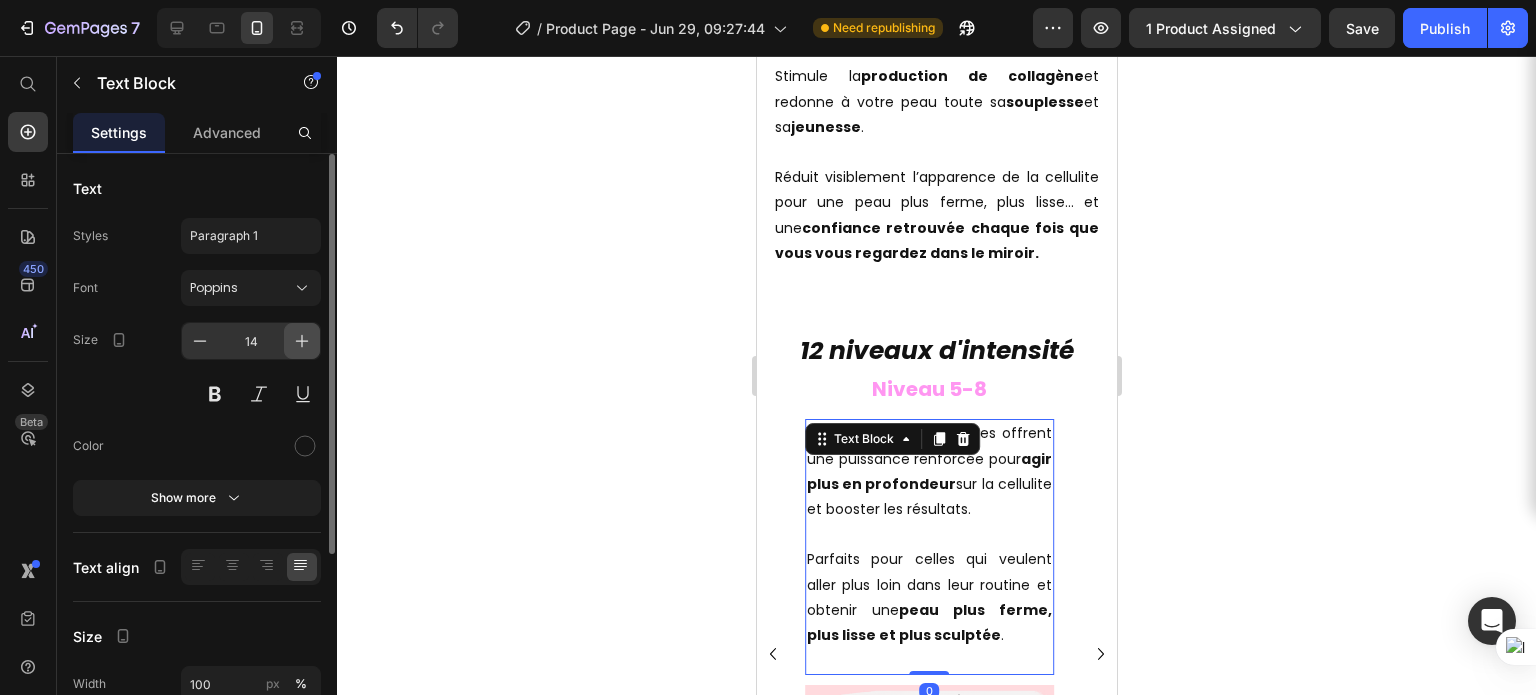 click at bounding box center (302, 341) 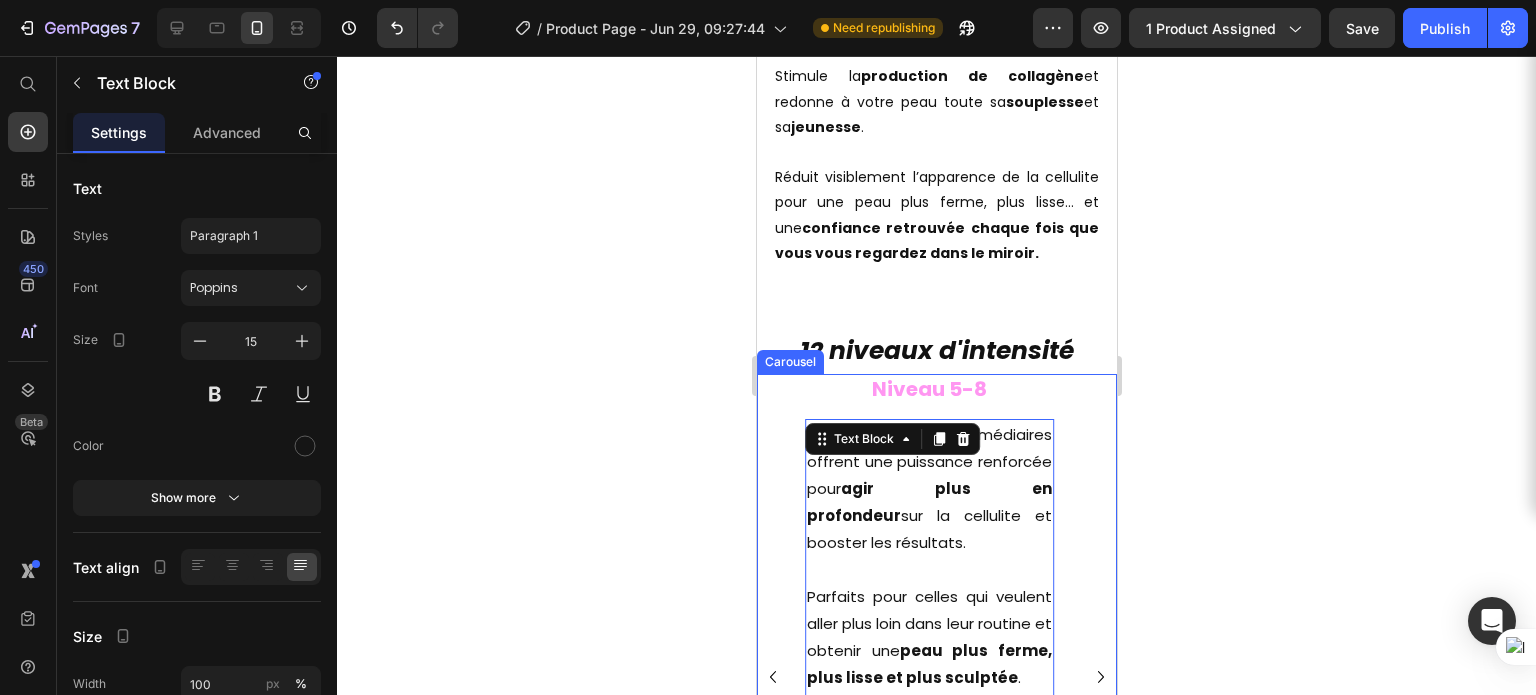 click 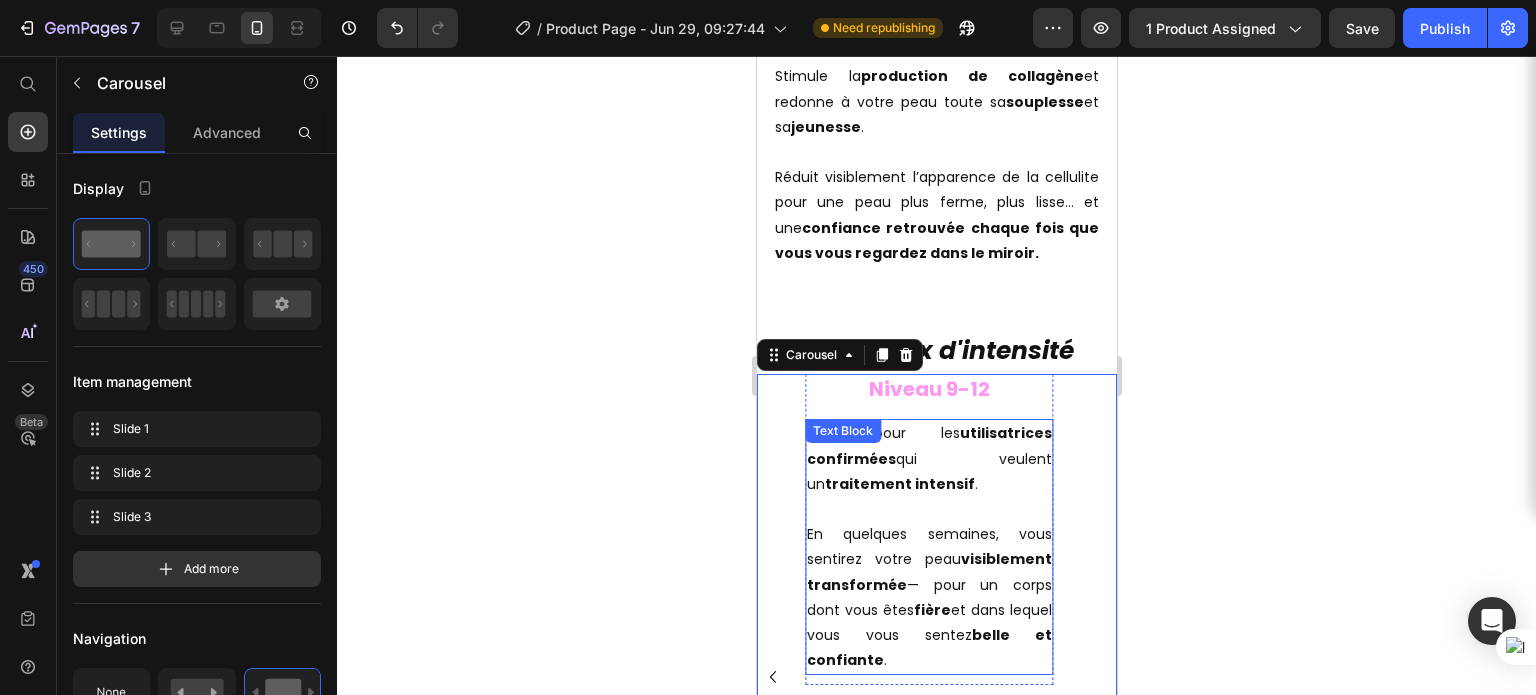 click at bounding box center [928, 509] 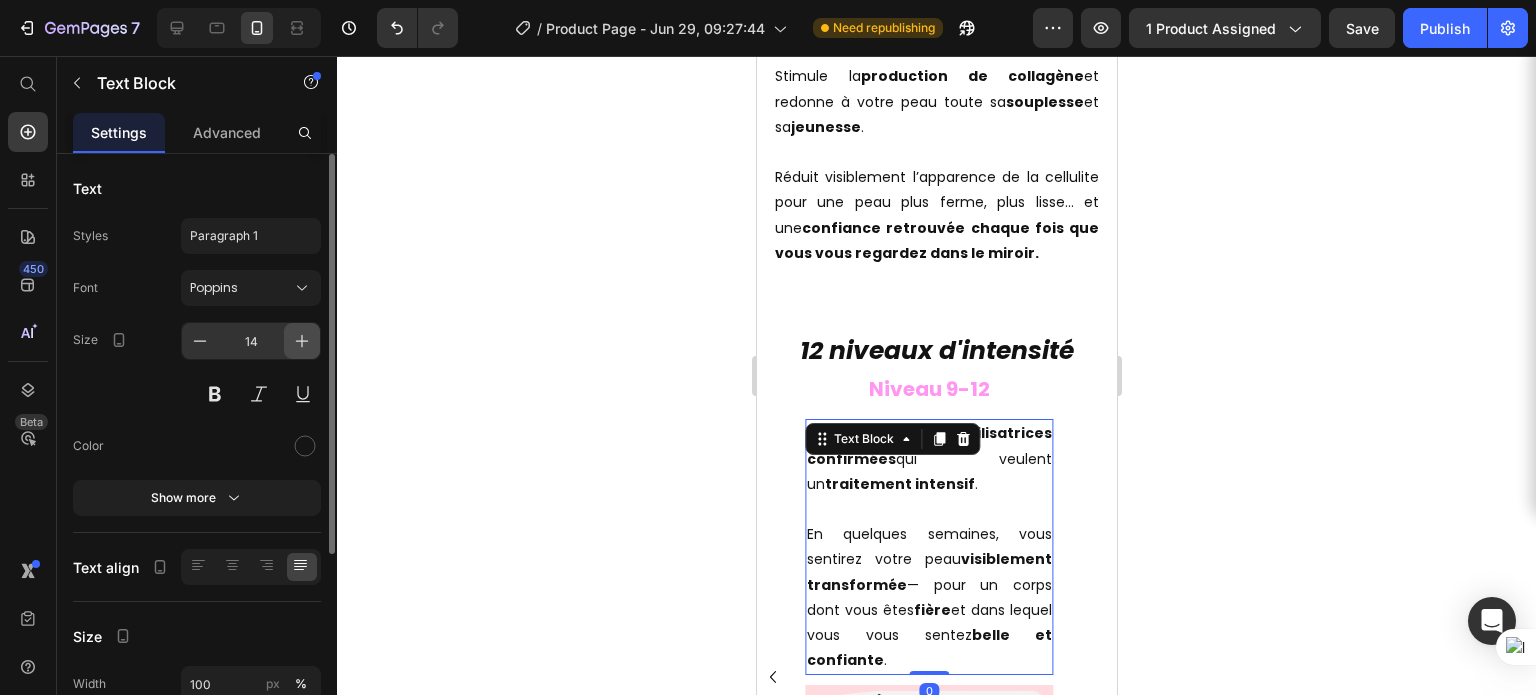click at bounding box center (302, 341) 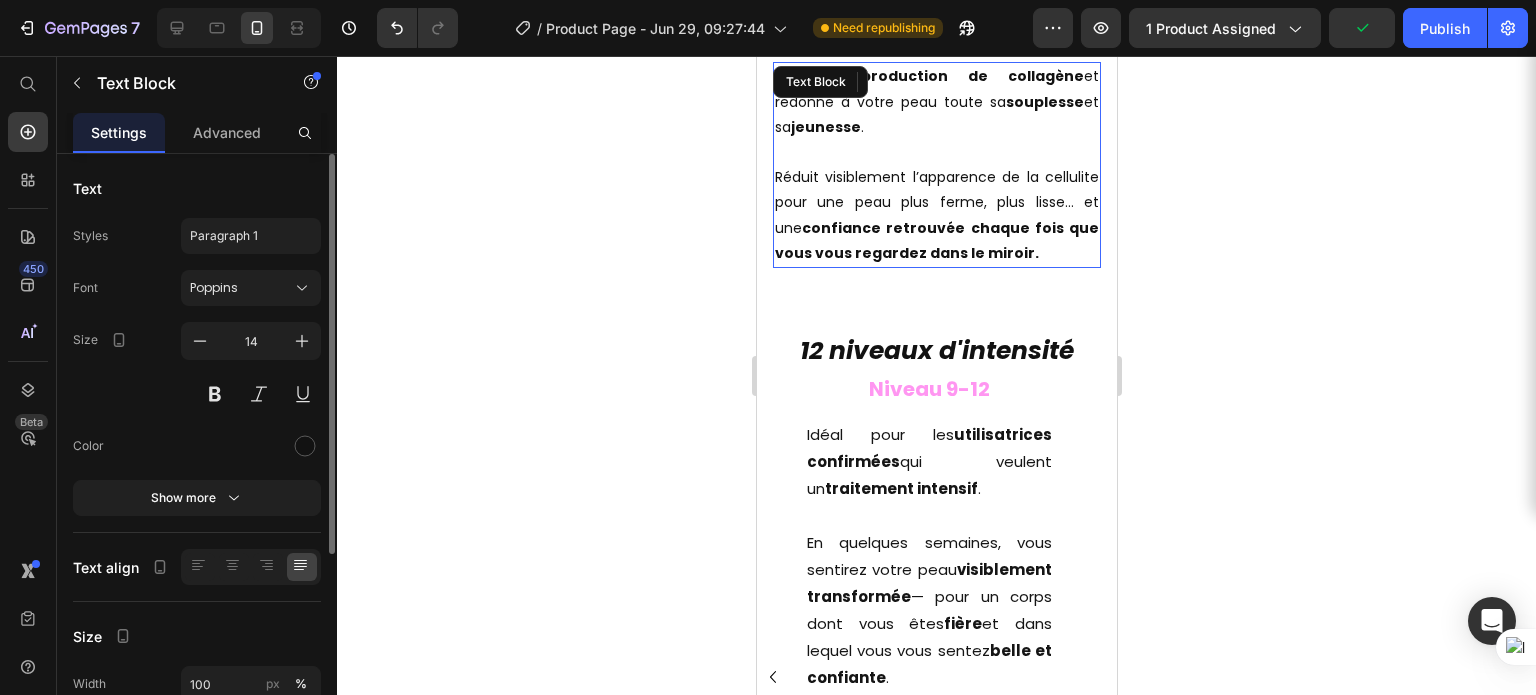 click on "Réduit visiblement l’apparence de la cellulite pour une peau plus ferme, plus lisse… et une  confiance retrouvée chaque fois que vous vous regardez dans le miroir." at bounding box center [936, 203] 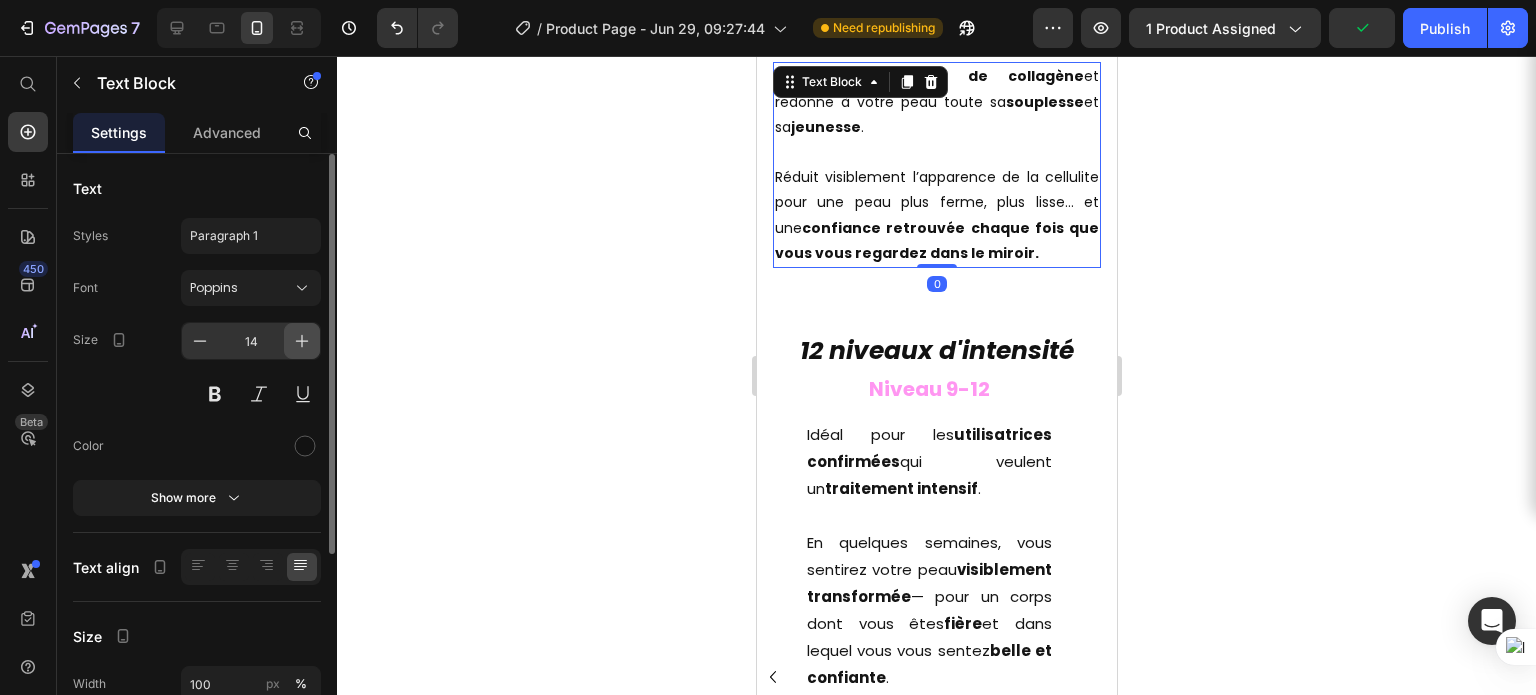 click 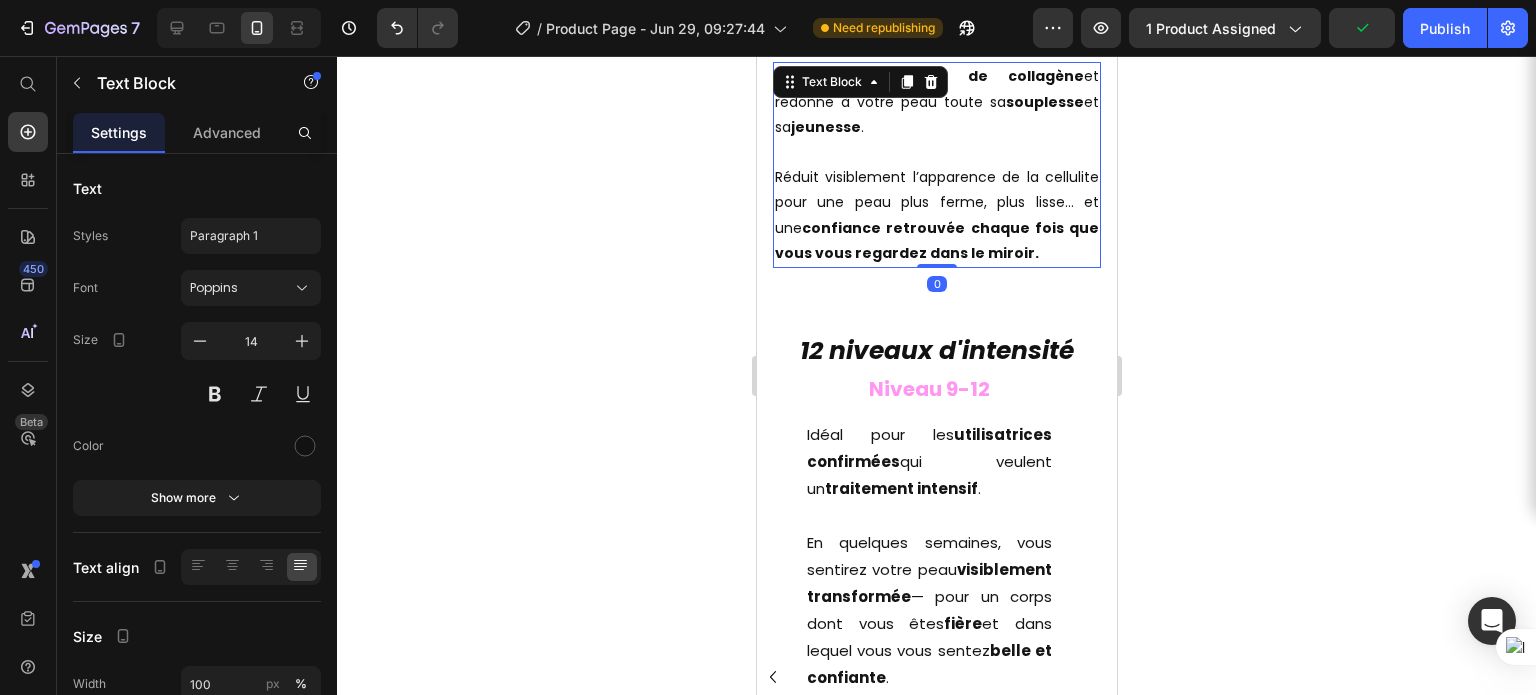 type on "15" 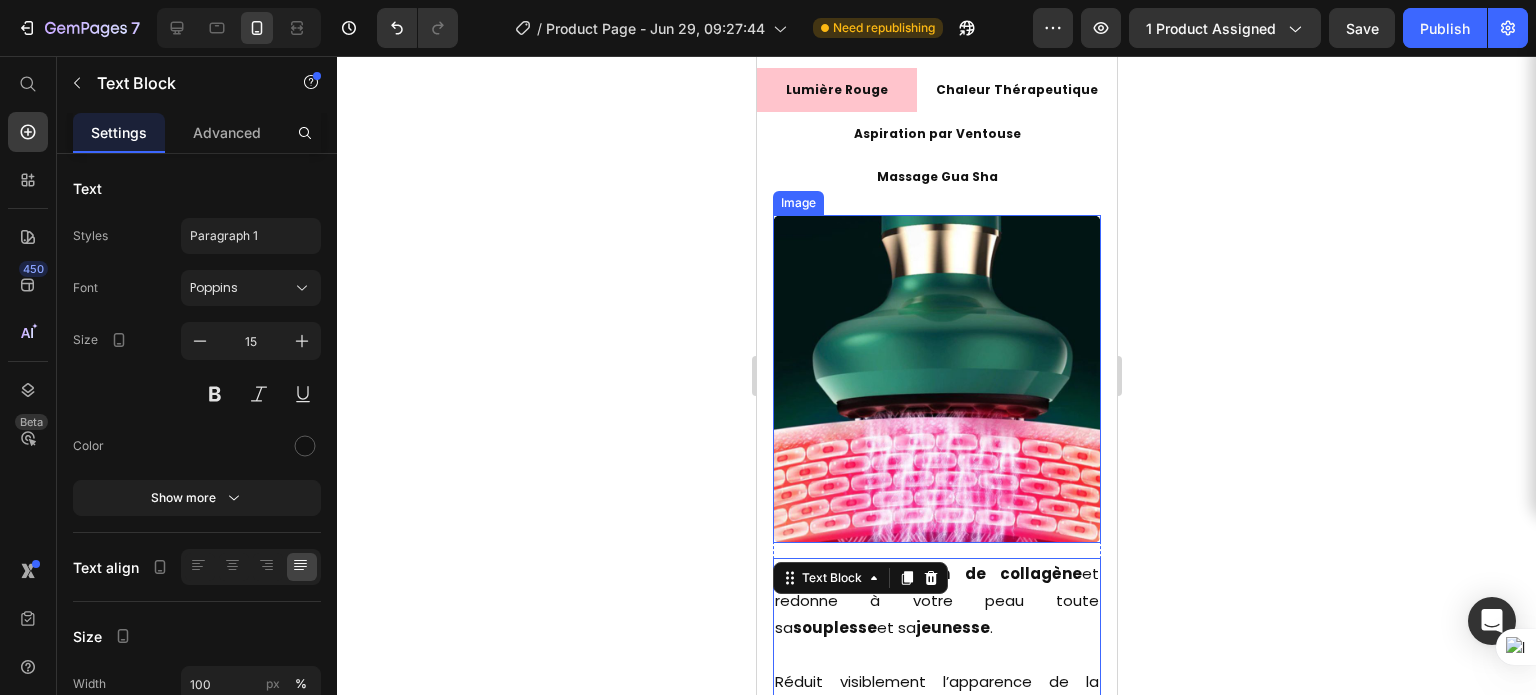 scroll, scrollTop: 1708, scrollLeft: 0, axis: vertical 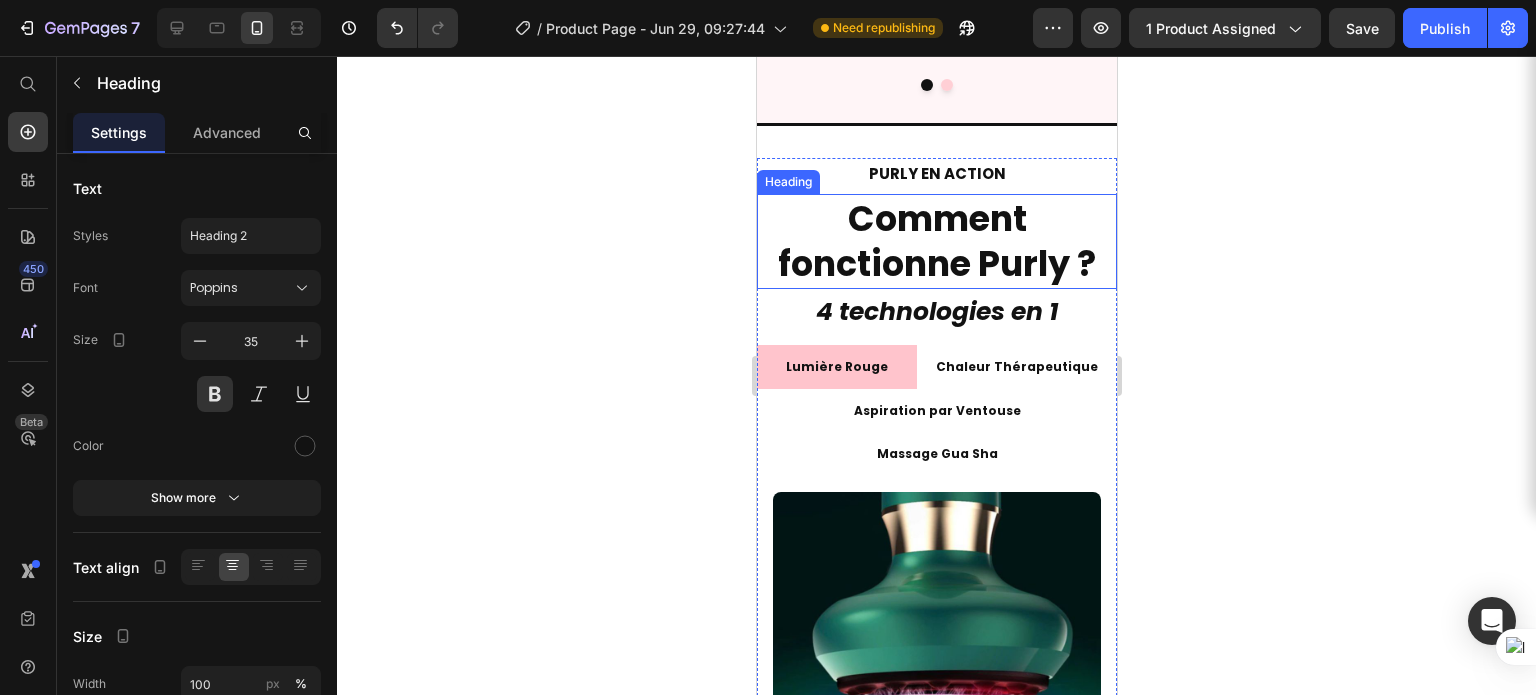 click on "Comment fonctionne Purly ?" at bounding box center (936, 241) 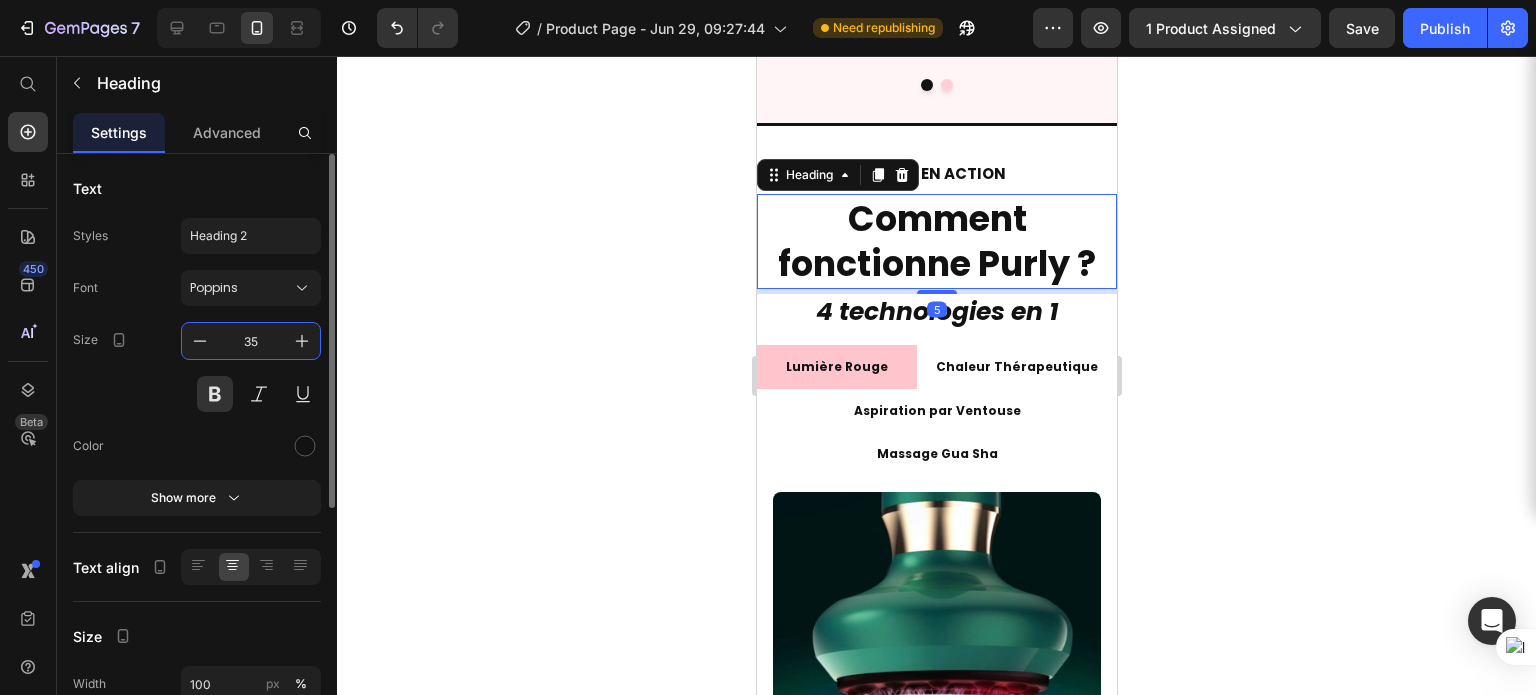 click on "35" at bounding box center (251, 341) 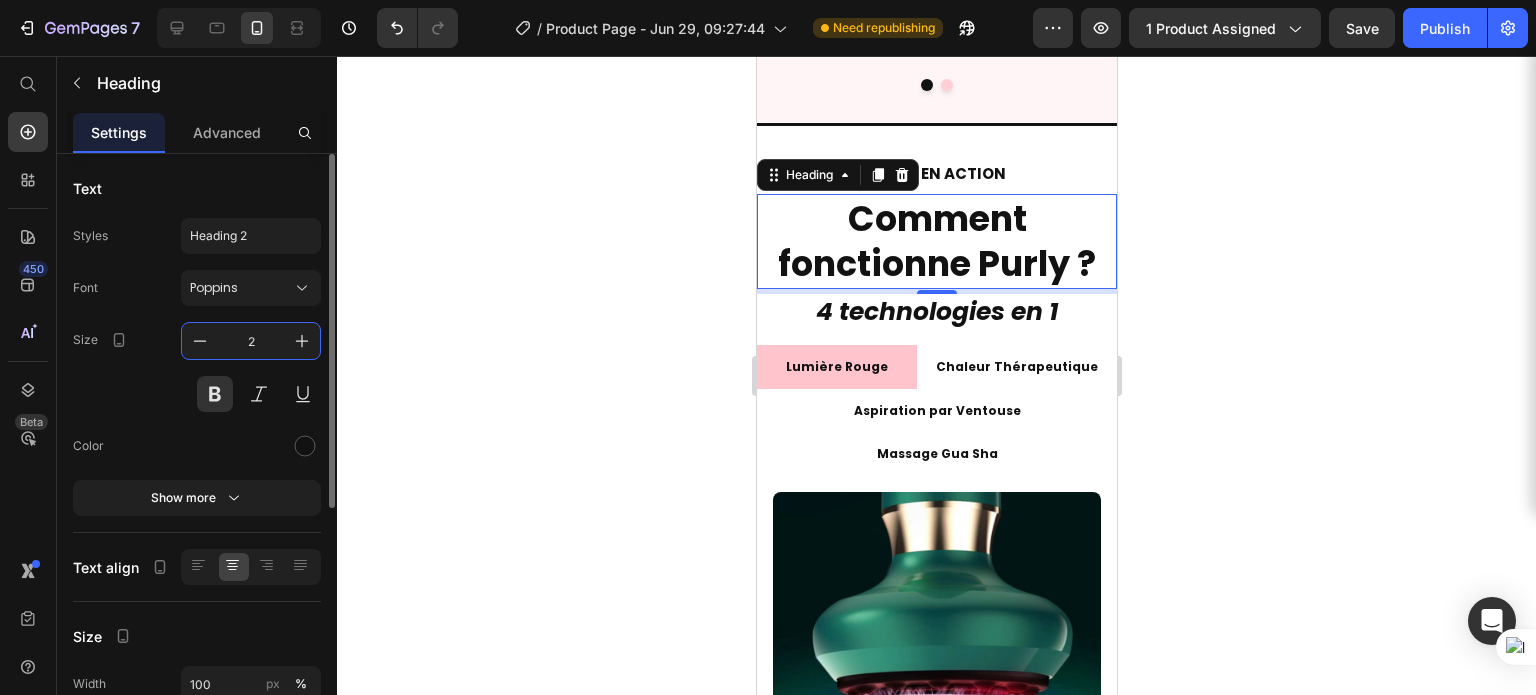 type on "25" 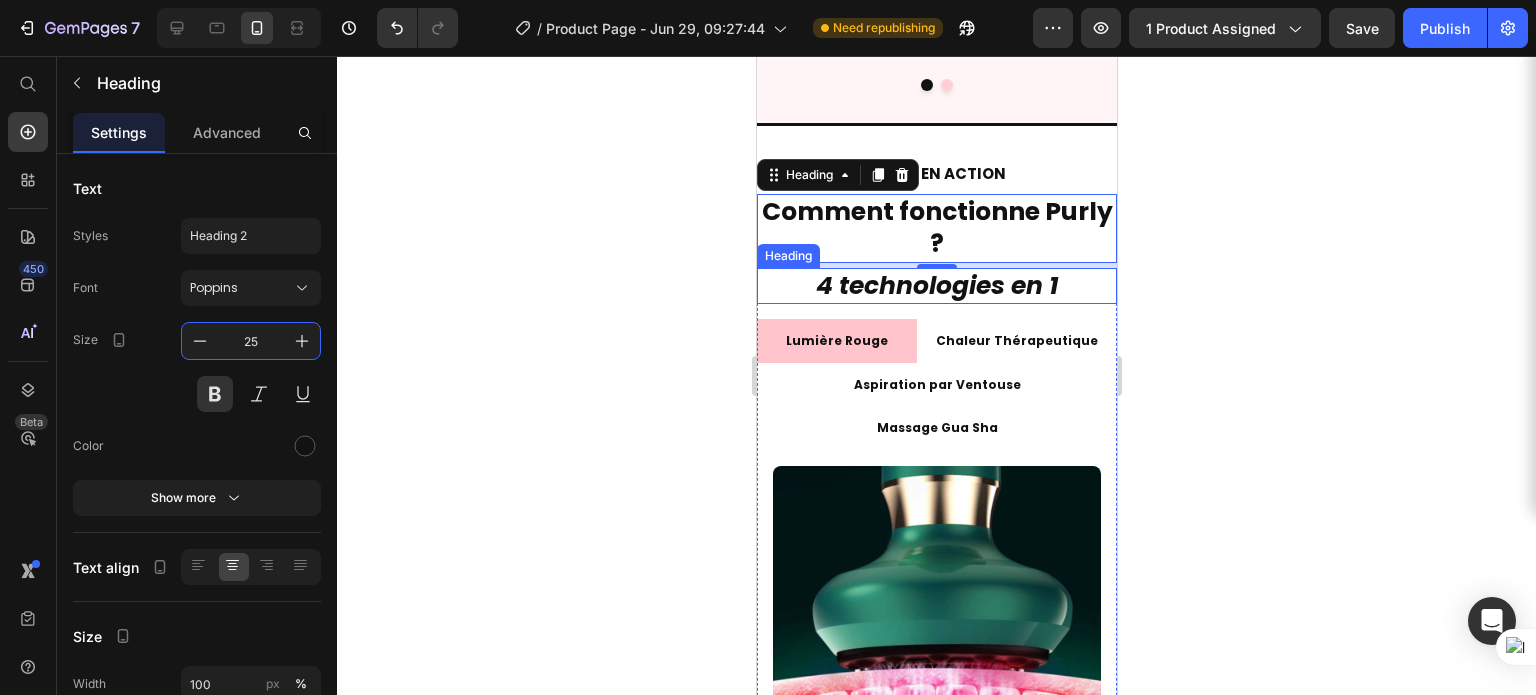 click on "4 technologies en 1" at bounding box center (936, 285) 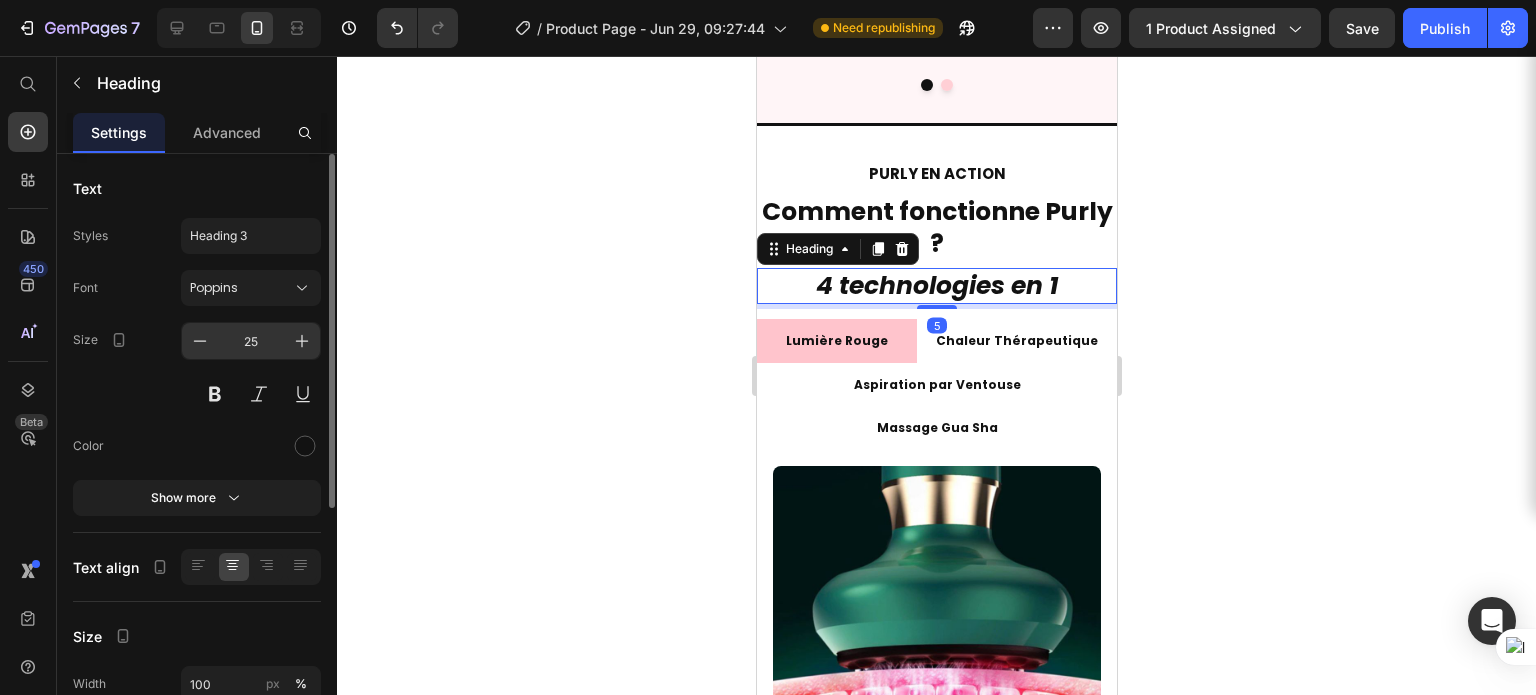 click on "25" at bounding box center (251, 341) 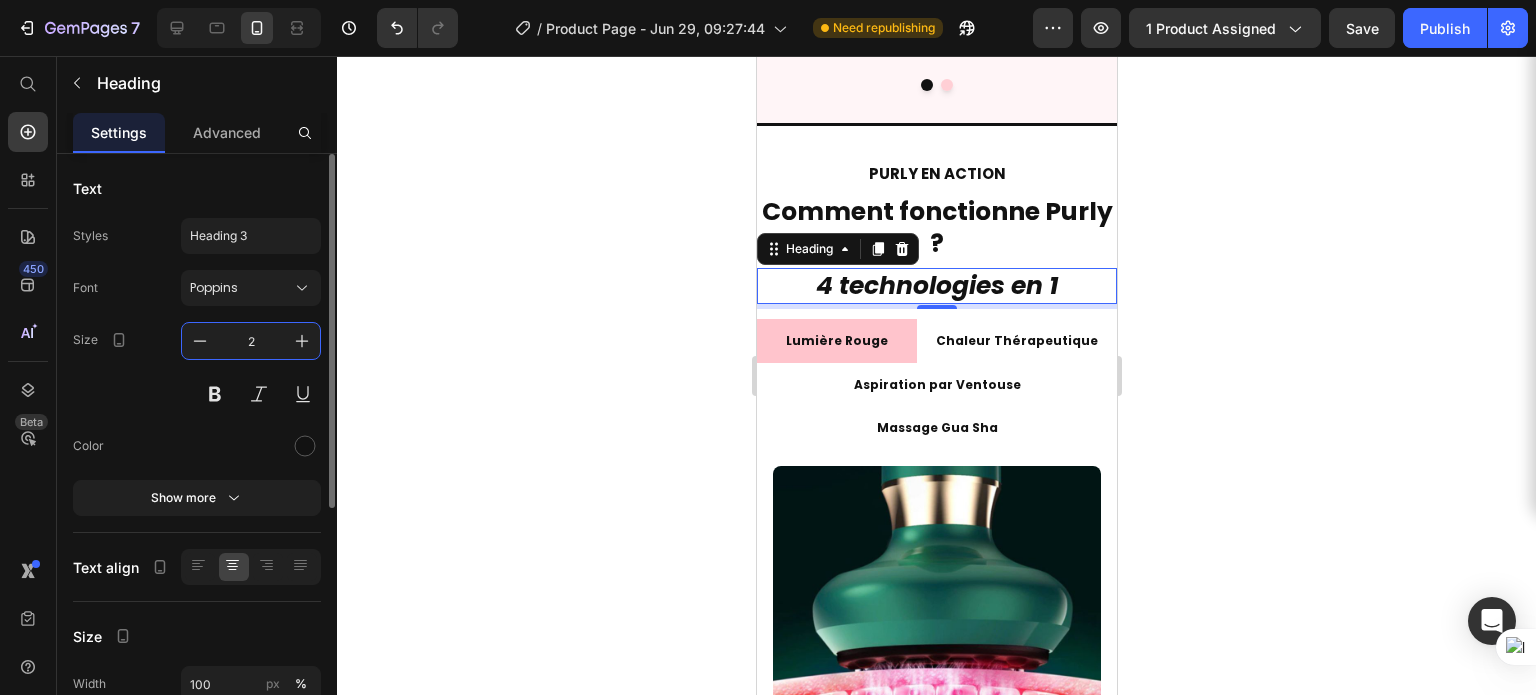 type on "20" 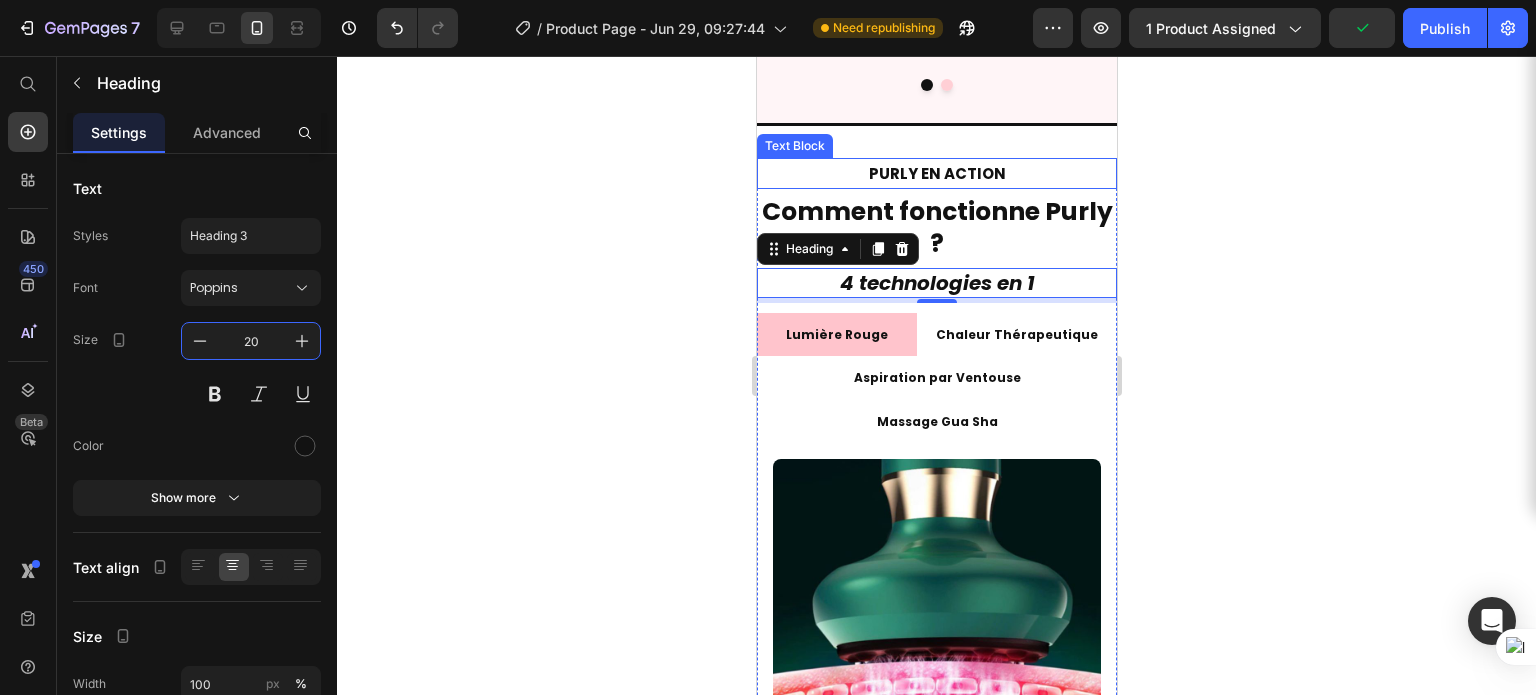 click on "PURLY EN ACTION" at bounding box center (936, 173) 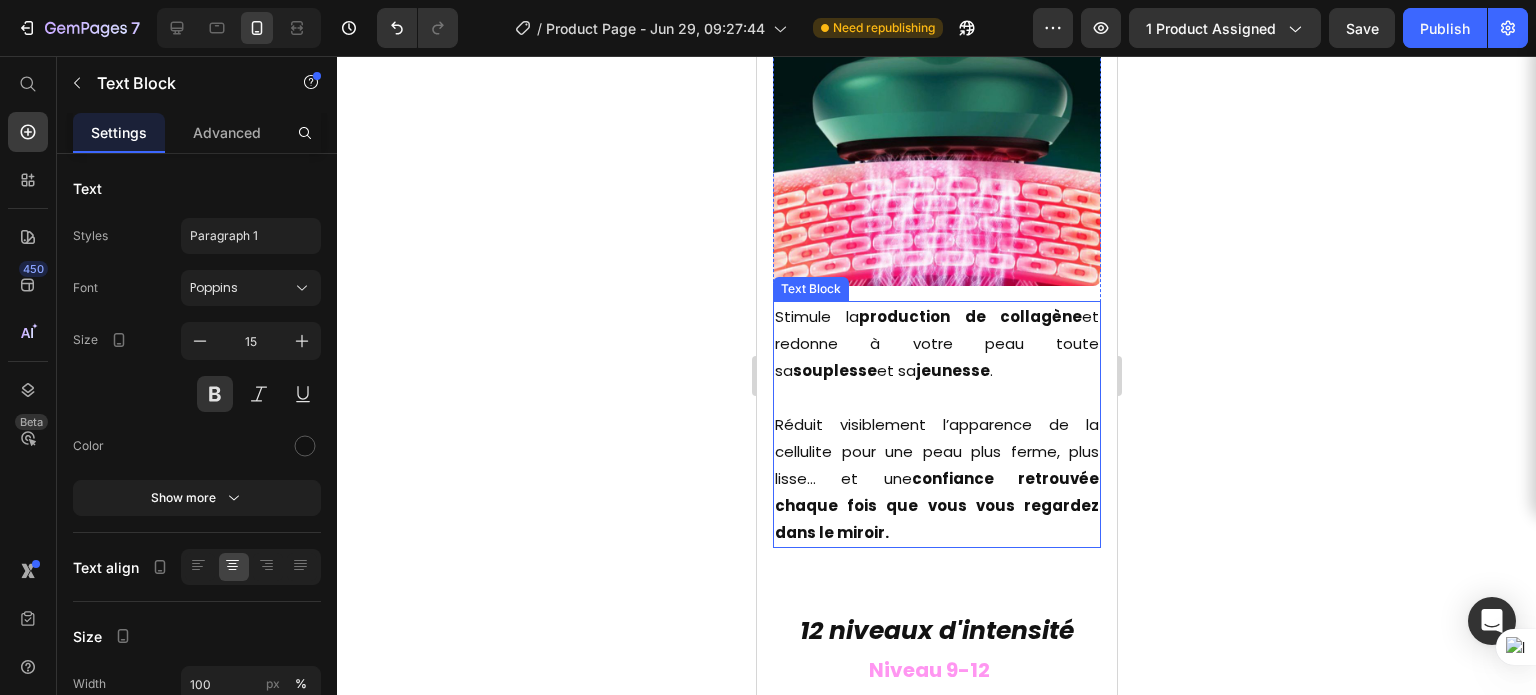 scroll, scrollTop: 2239, scrollLeft: 0, axis: vertical 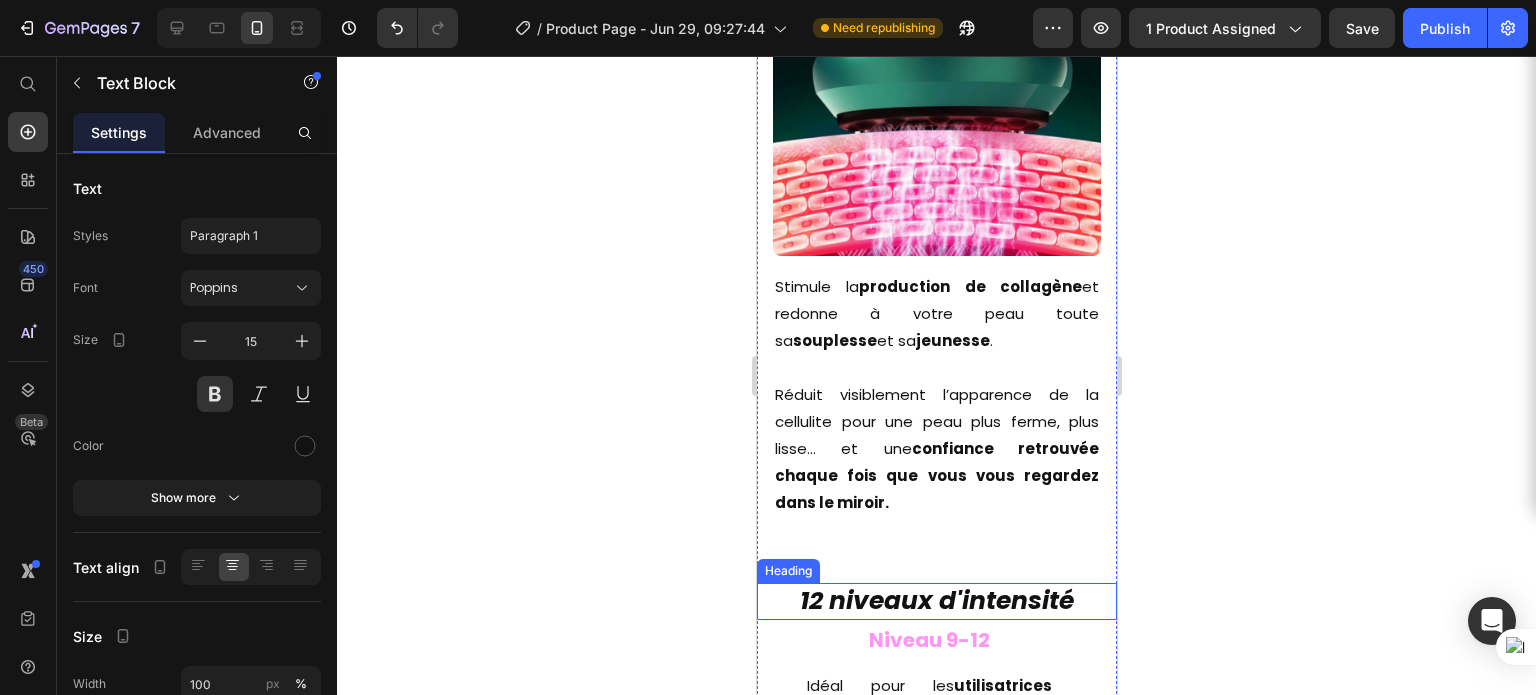 click on "12 niveaux d'intensité" at bounding box center (936, 600) 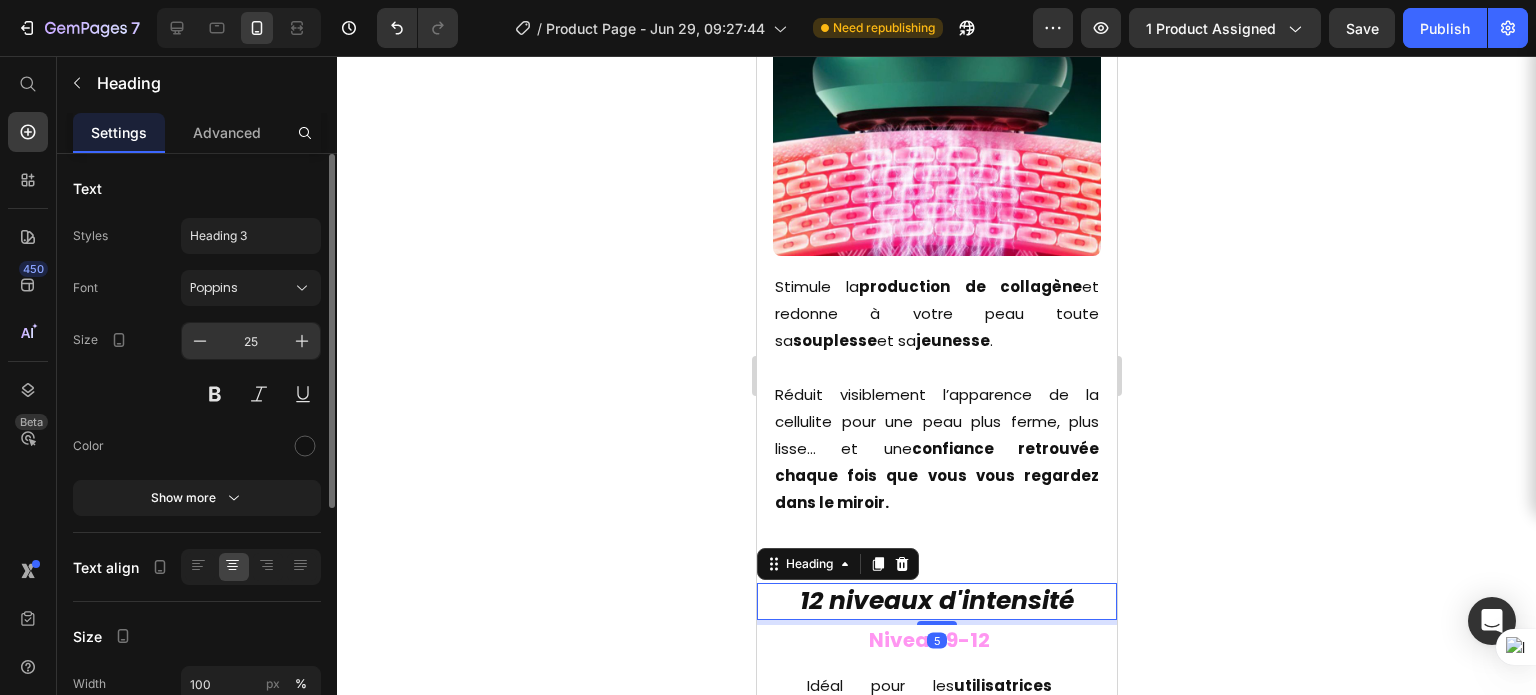 click on "25" at bounding box center (251, 341) 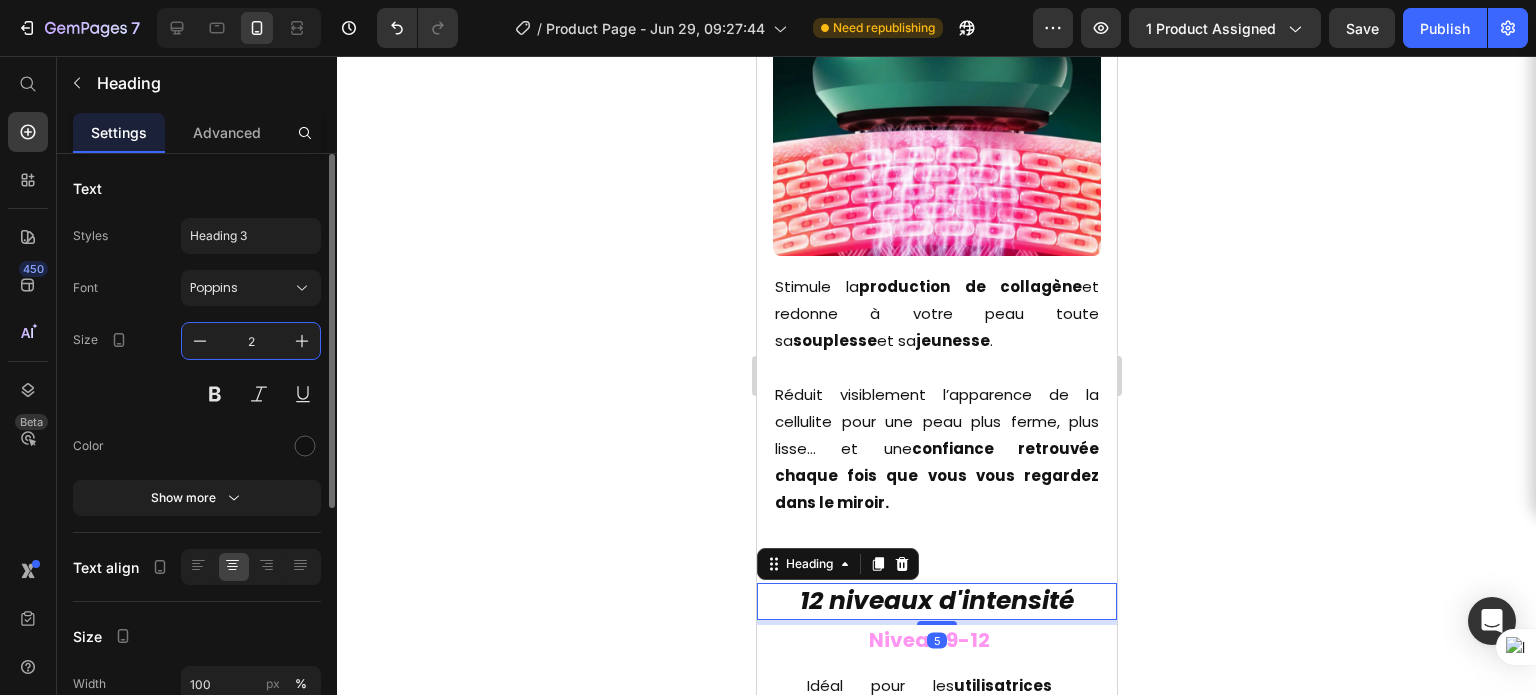 type on "20" 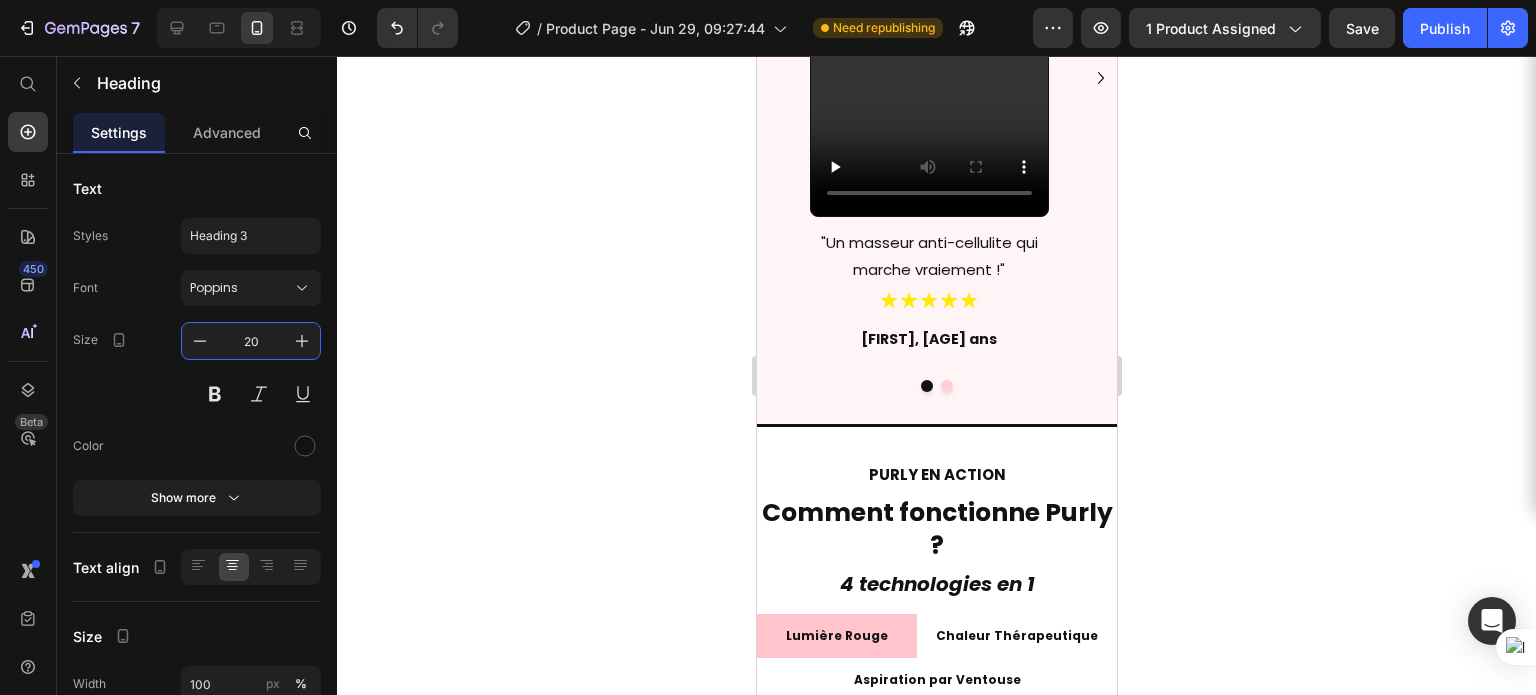 scroll, scrollTop: 888, scrollLeft: 0, axis: vertical 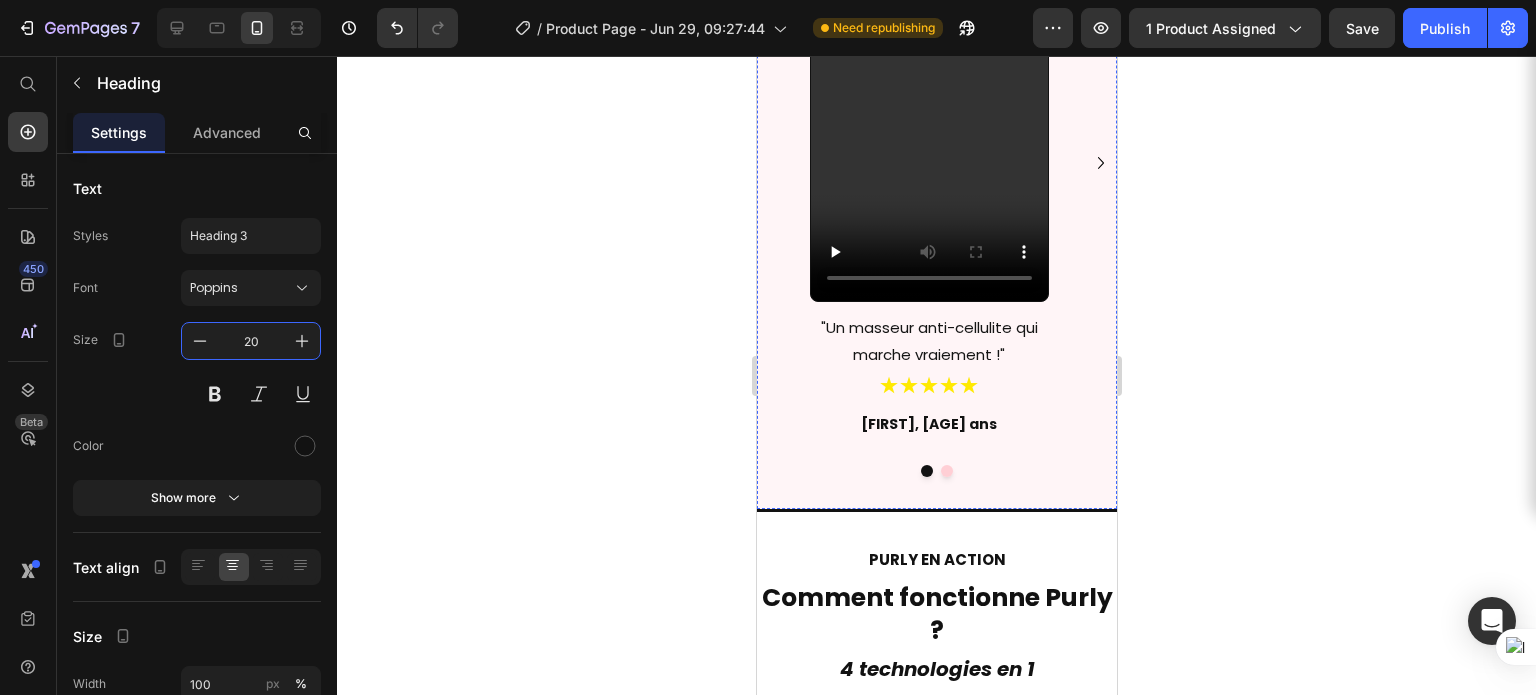 click on "Ce que disent nos utilisatrices" at bounding box center (936, -185) 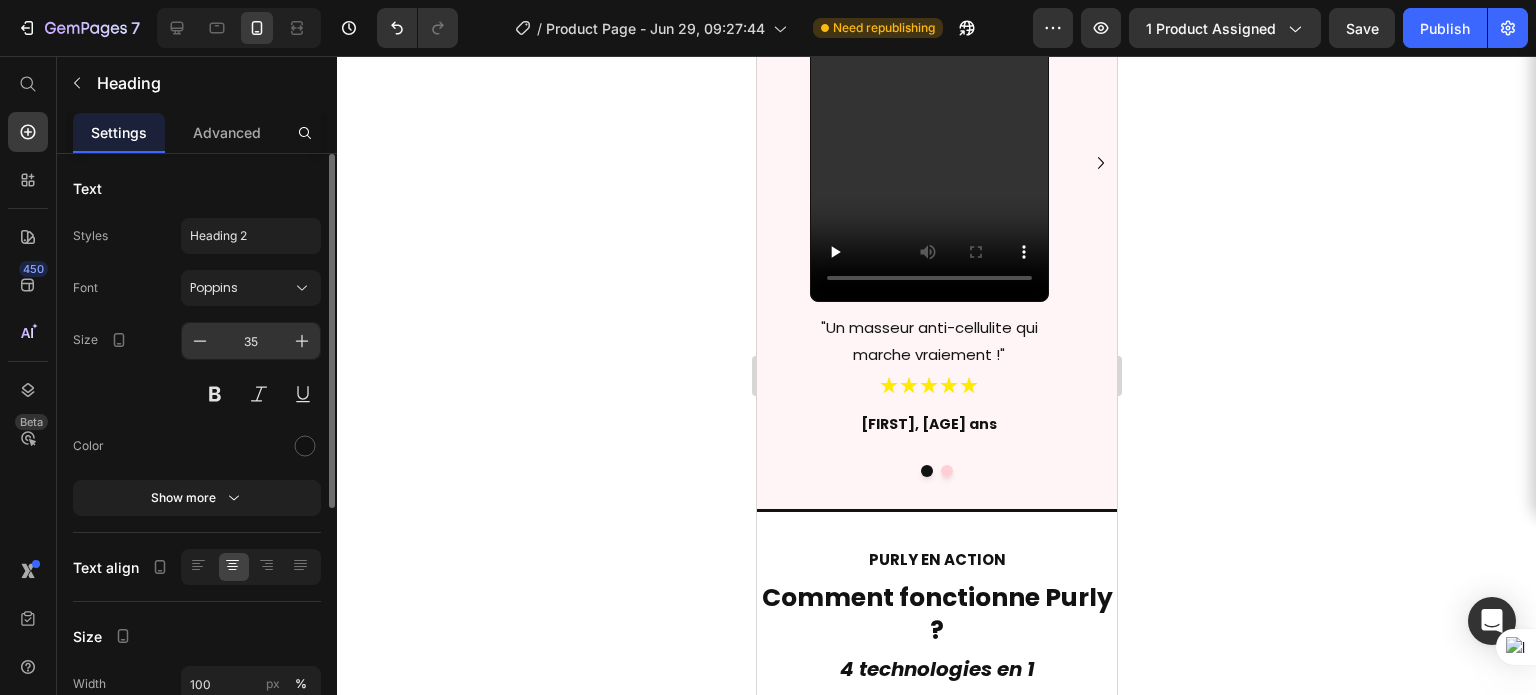 click on "35" at bounding box center (251, 341) 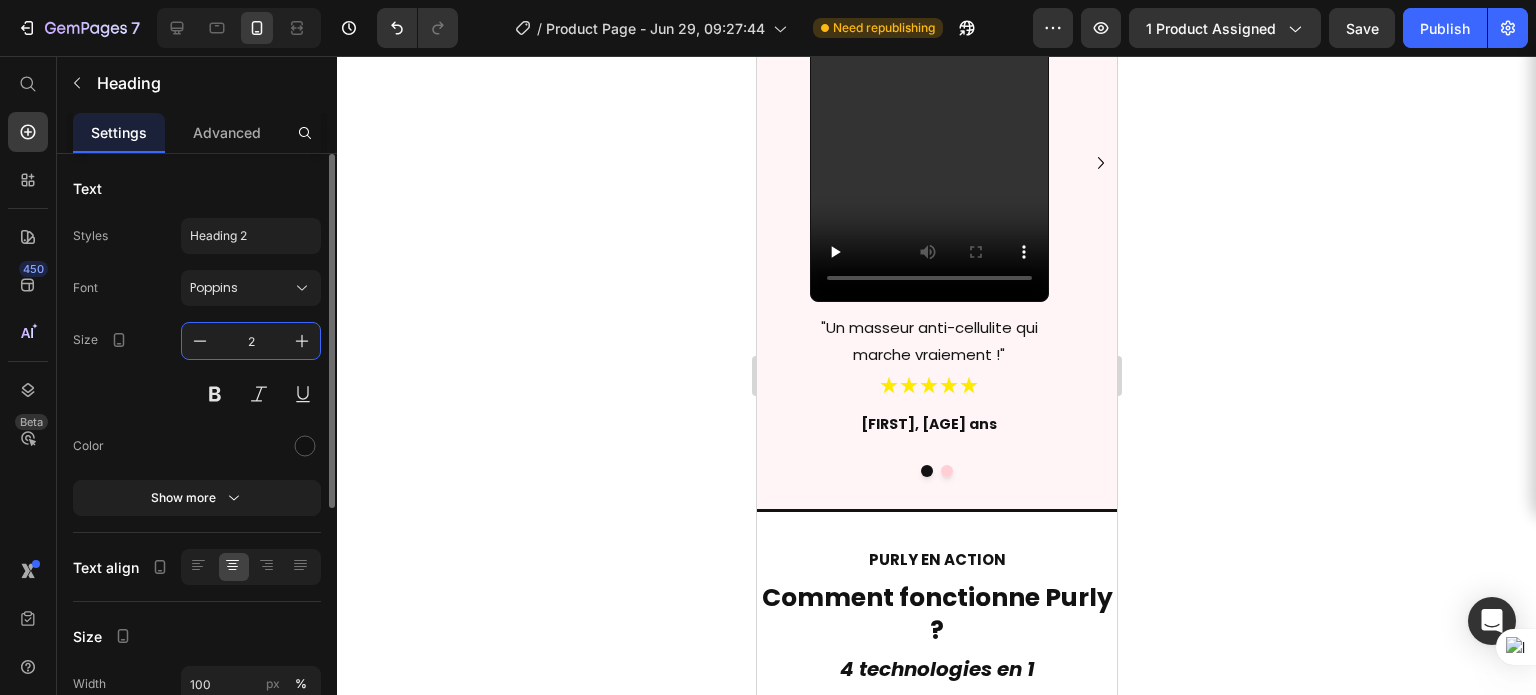 type on "25" 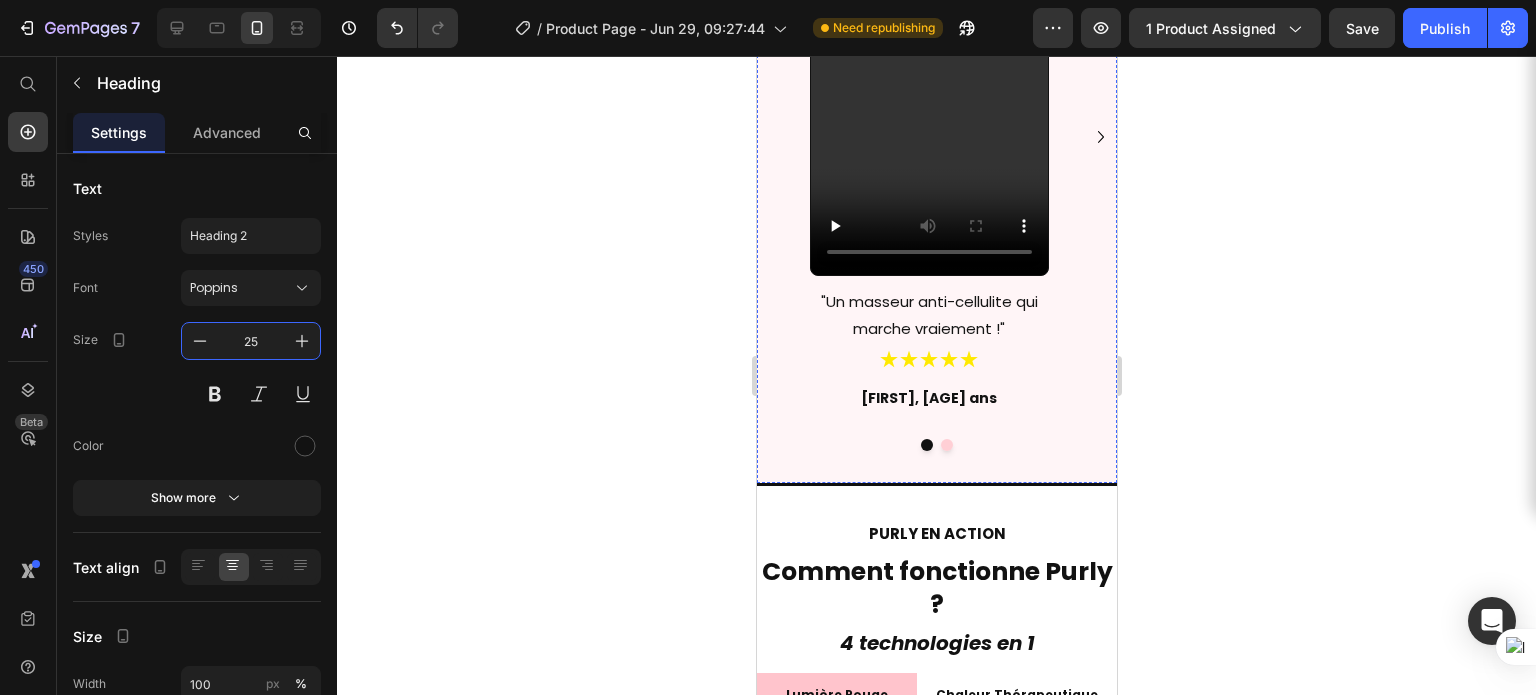 click on "PURLY LOVEUSES" at bounding box center (936, -253) 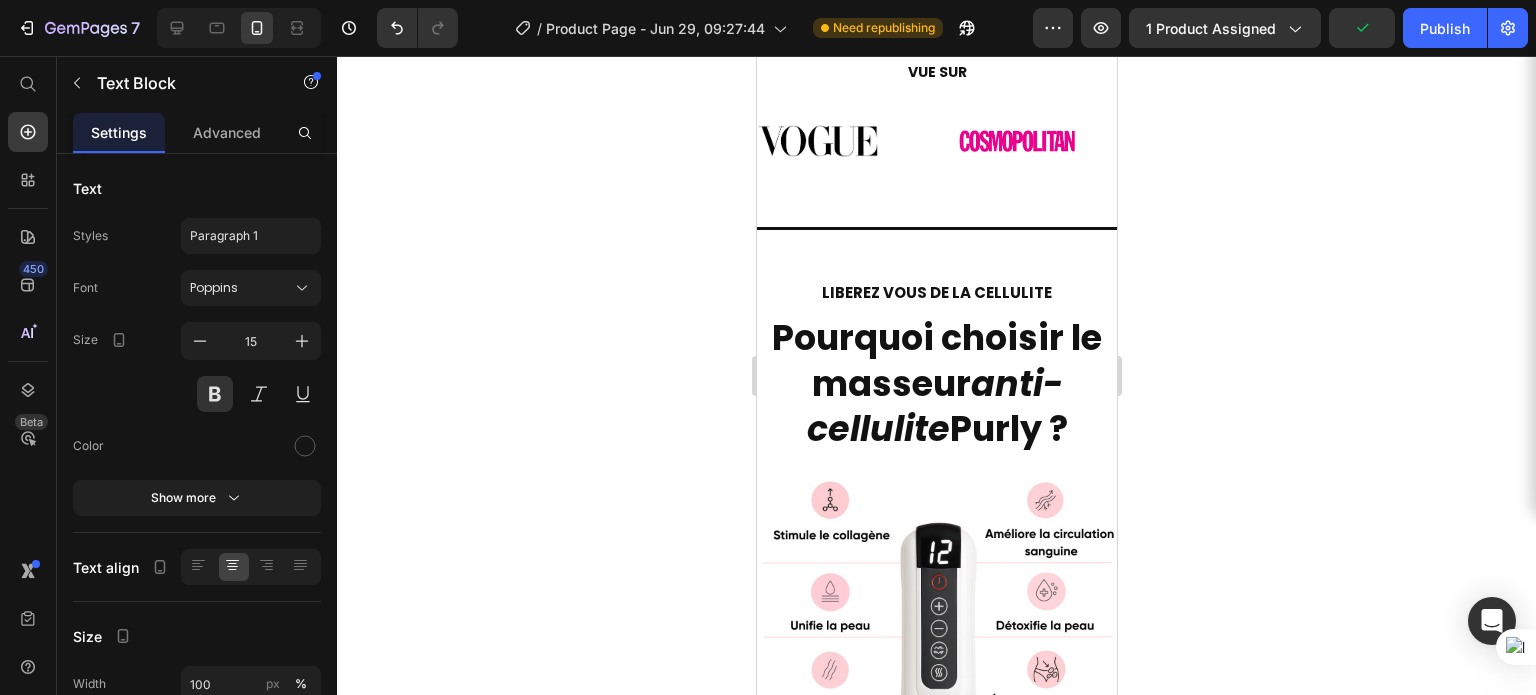 scroll, scrollTop: 72, scrollLeft: 0, axis: vertical 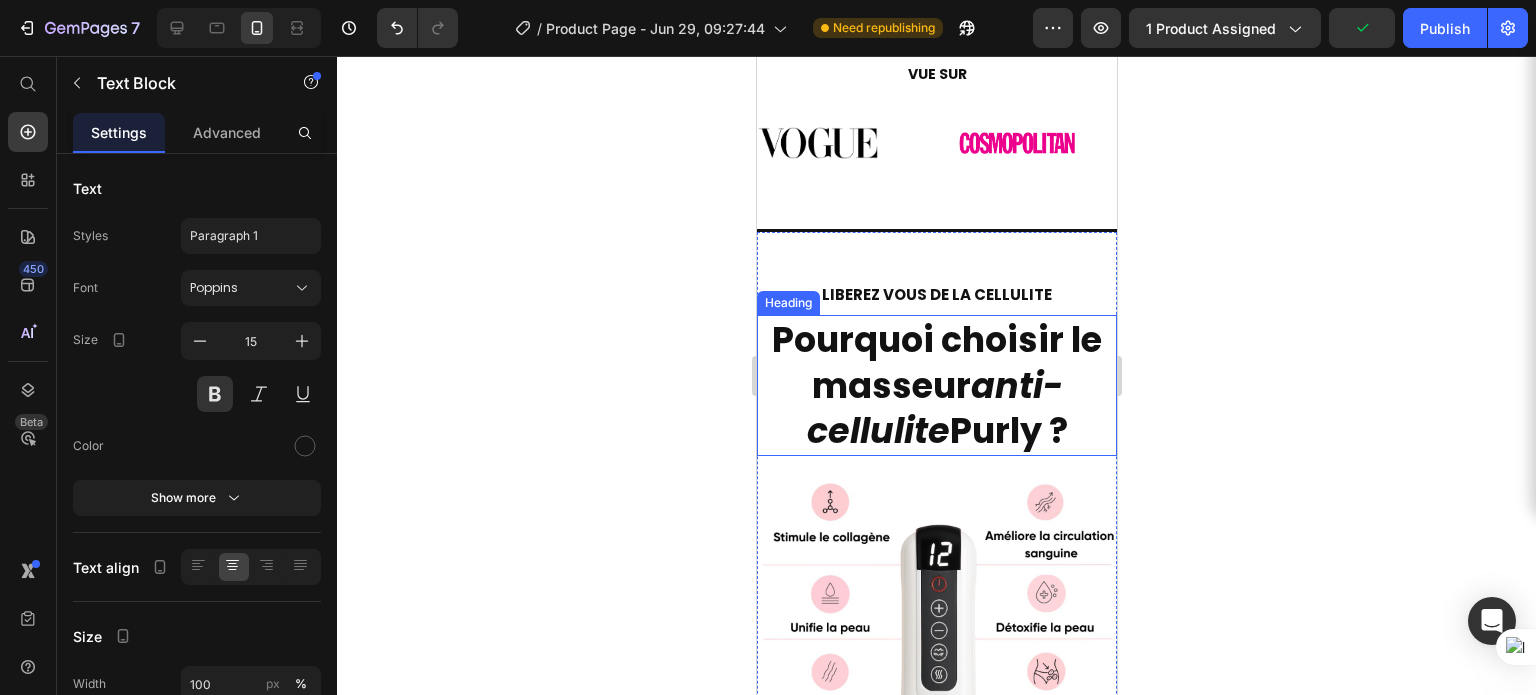 click on "Pourquoi choisir le masseur" at bounding box center [936, 362] 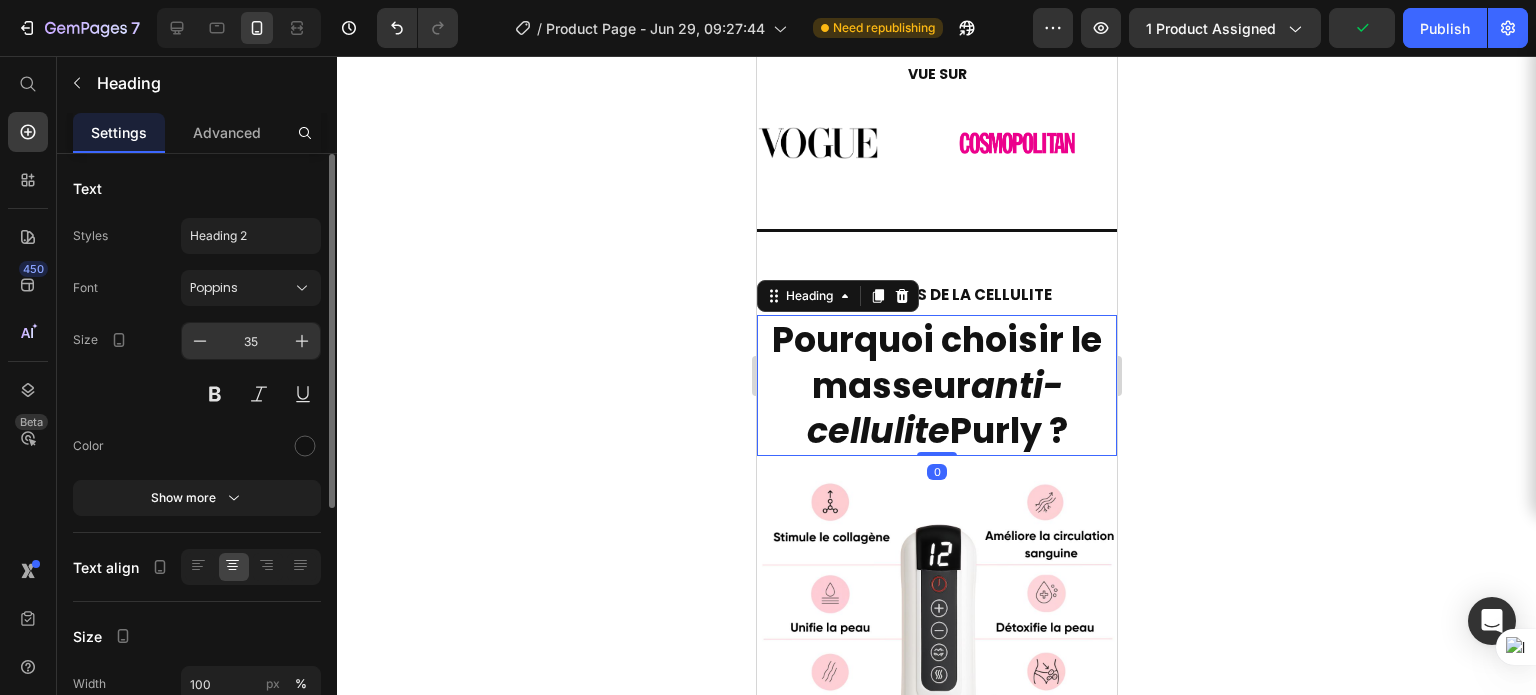 click on "35" at bounding box center (251, 341) 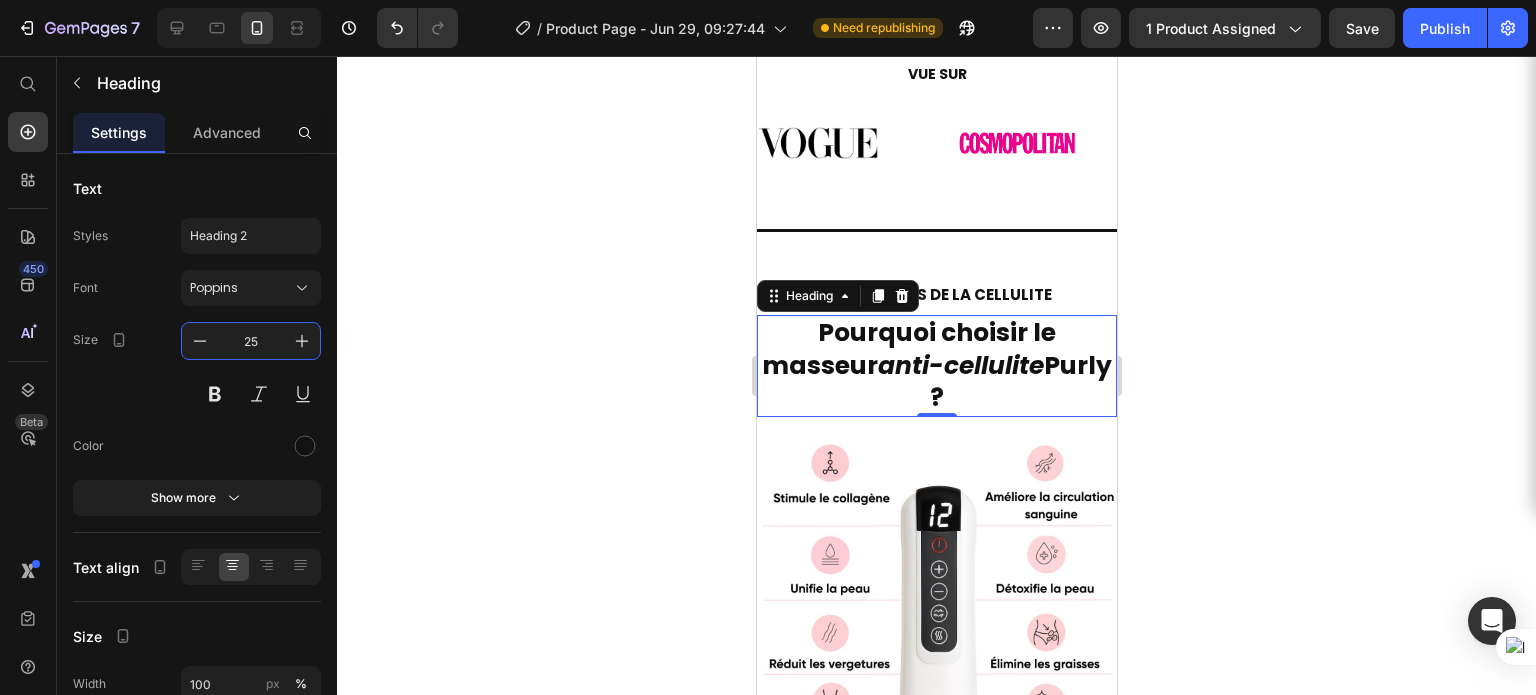 scroll, scrollTop: 0, scrollLeft: 0, axis: both 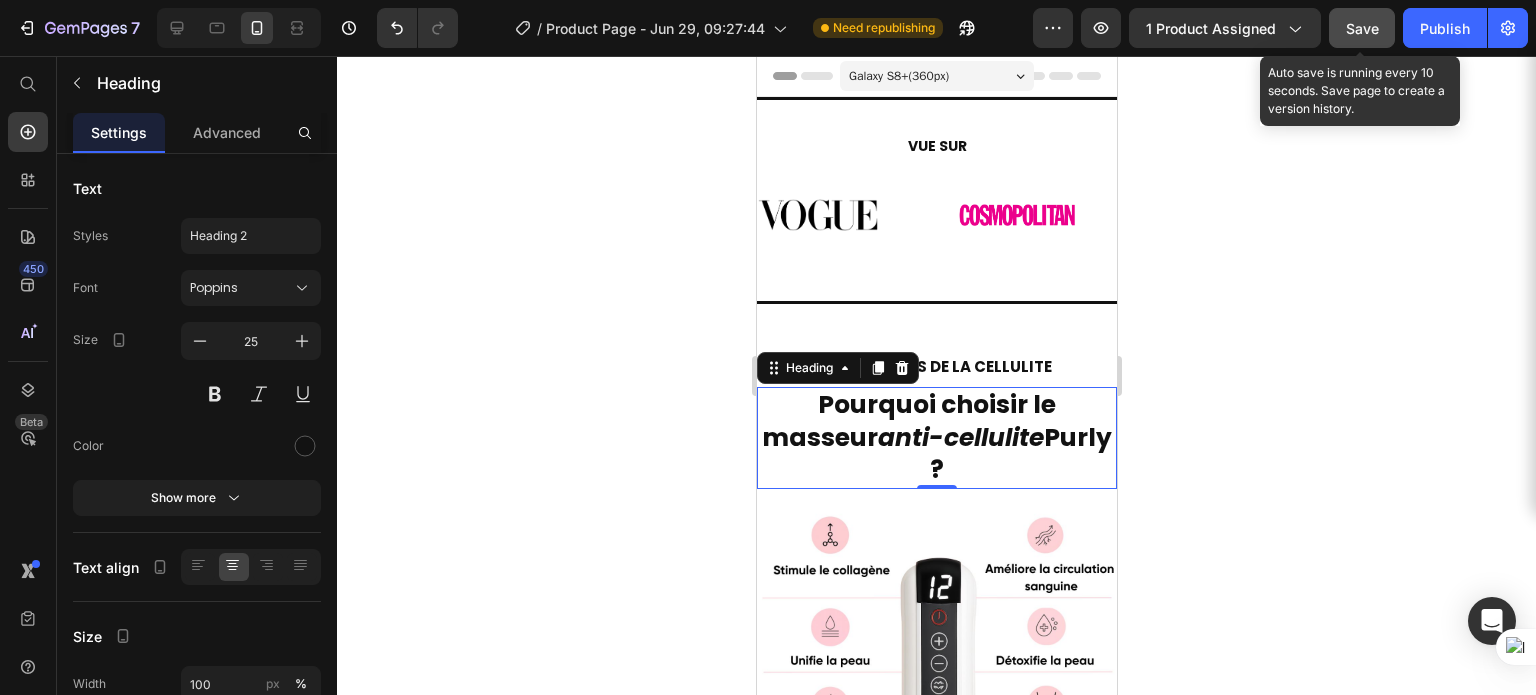 click on "Save" at bounding box center [1362, 28] 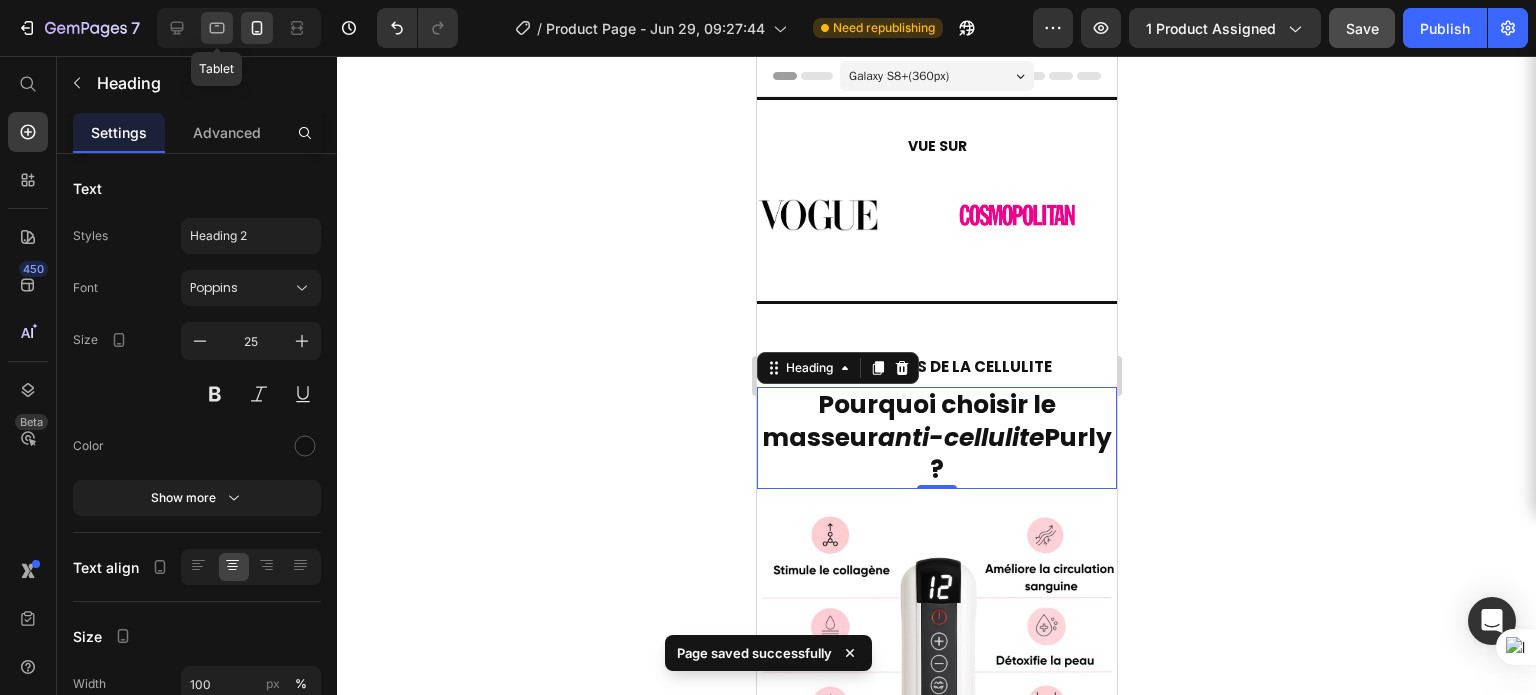 click 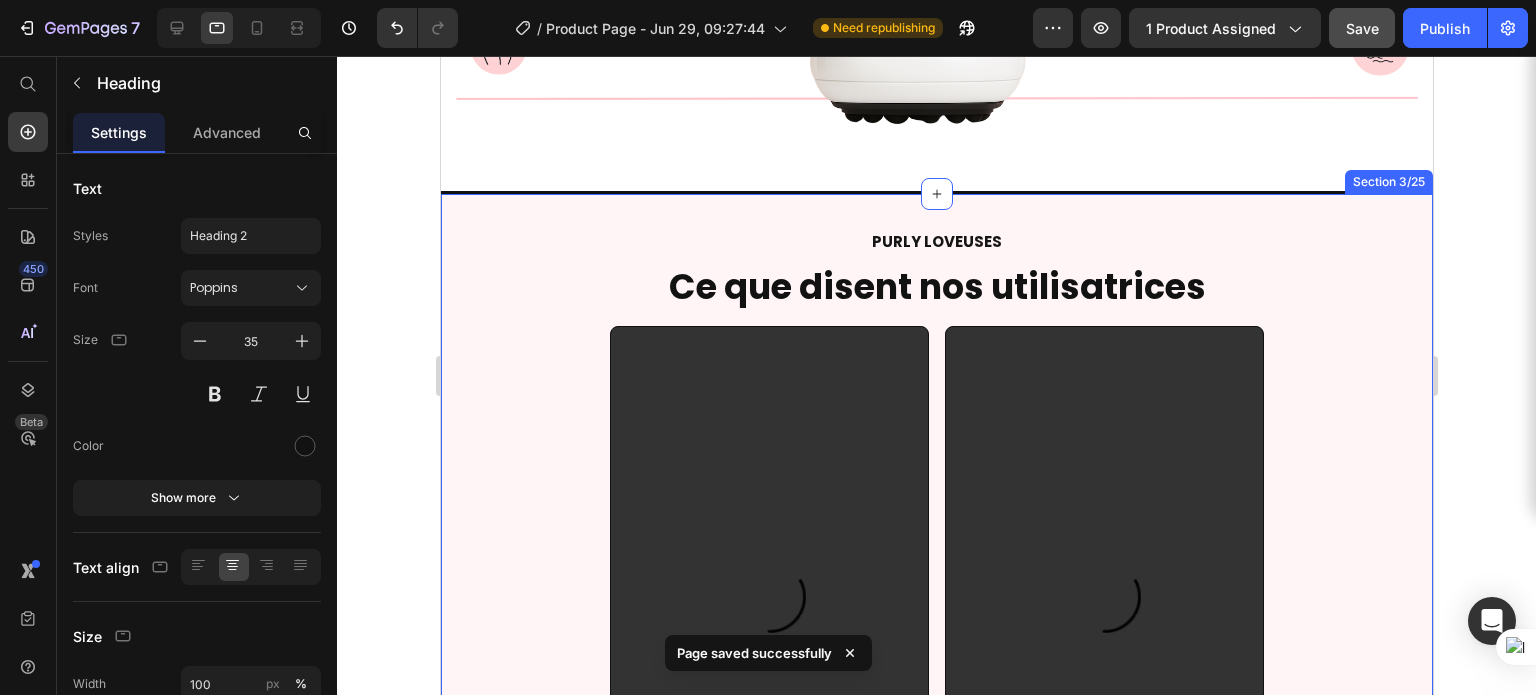 scroll, scrollTop: 580, scrollLeft: 0, axis: vertical 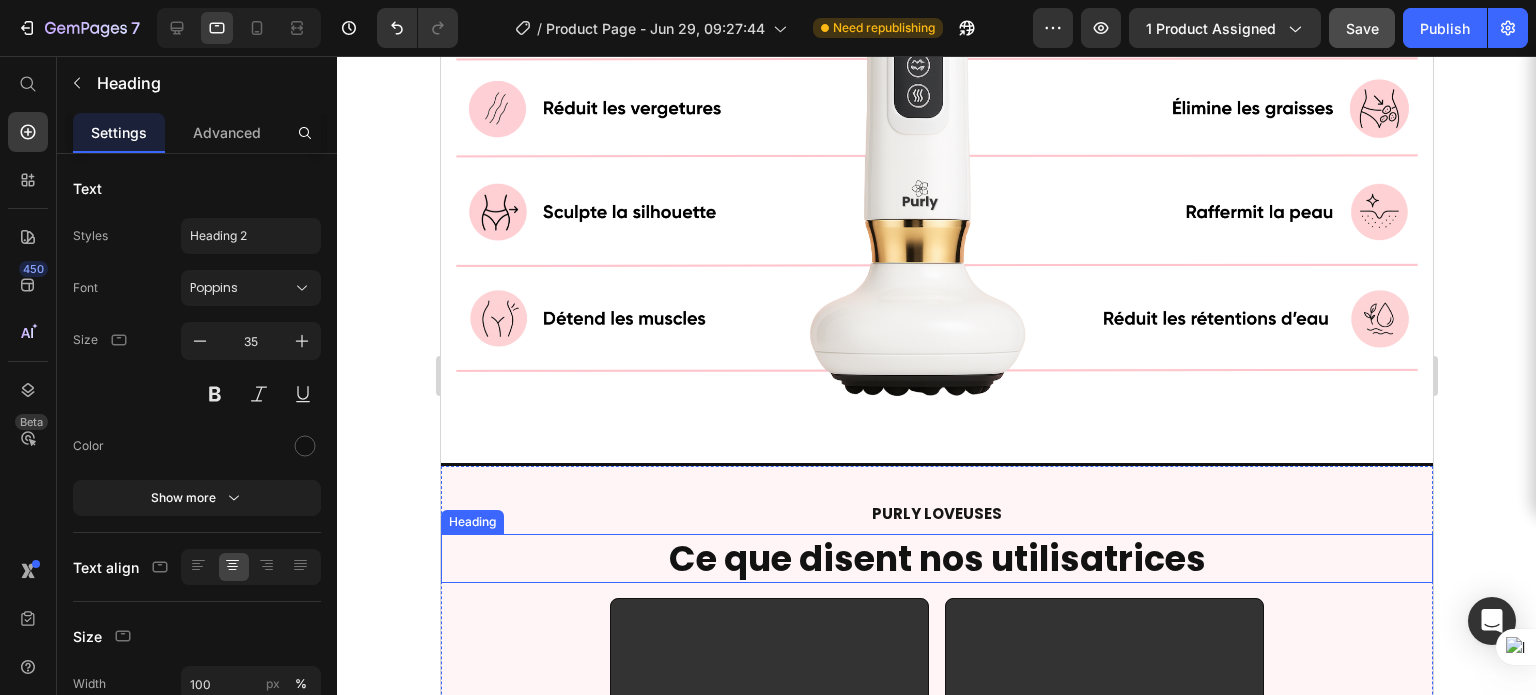 click on "Ce que disent nos utilisatrices" at bounding box center [936, 558] 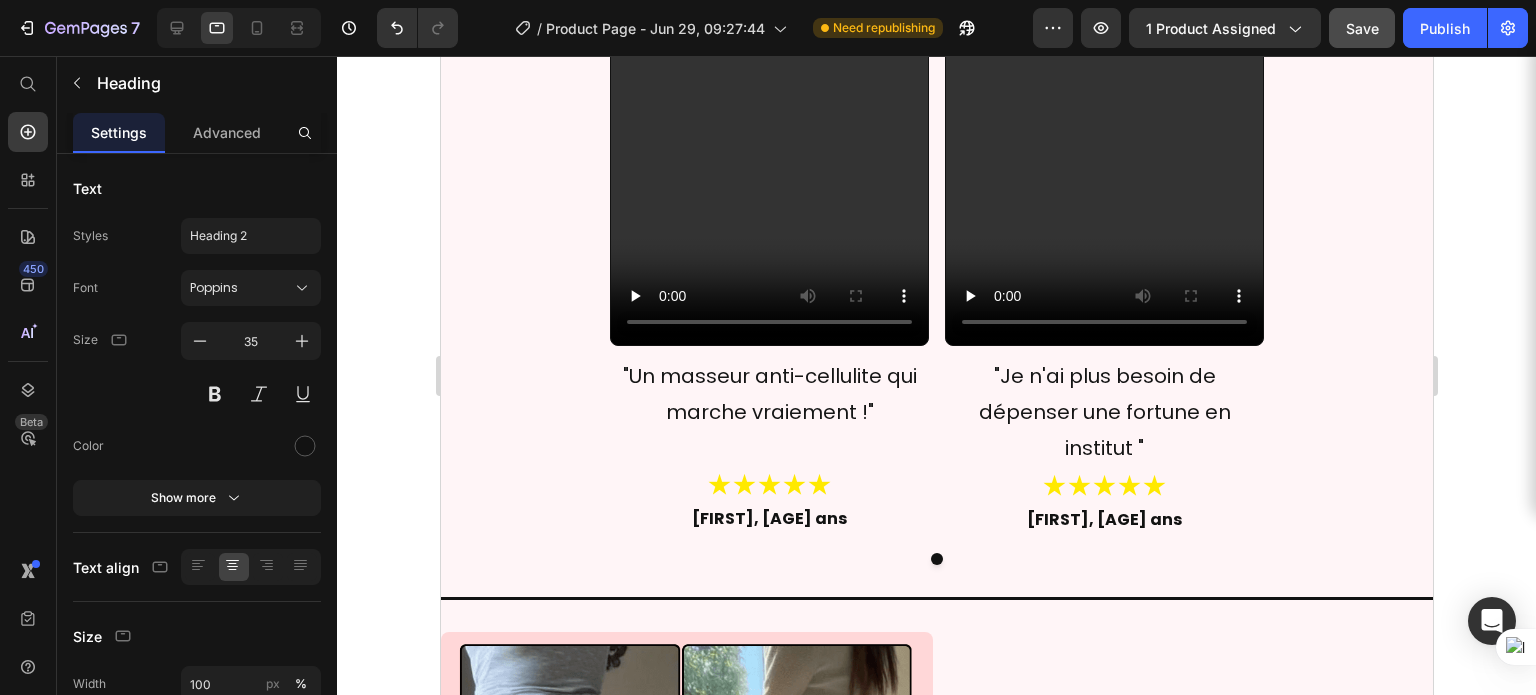 scroll, scrollTop: 1687, scrollLeft: 0, axis: vertical 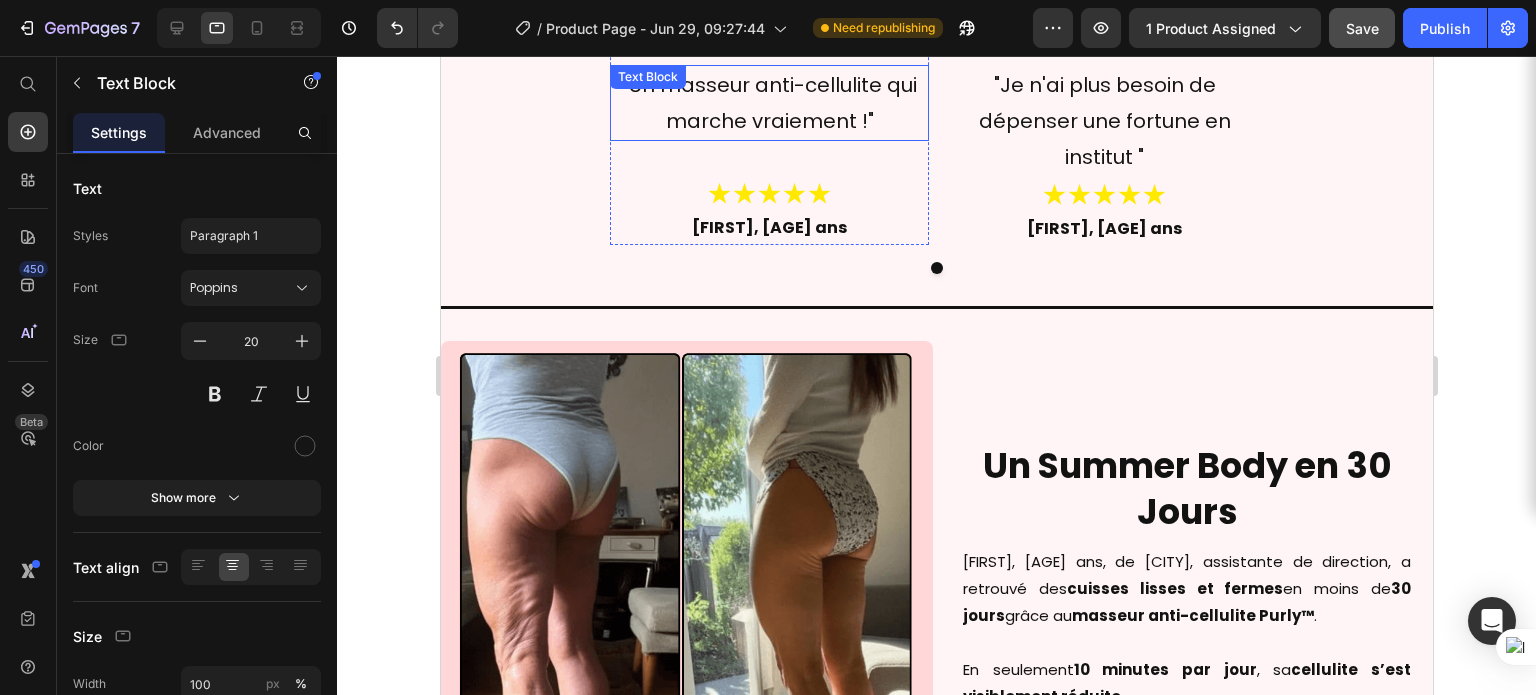 click on ""Un masseur anti-cellulite qui marche vraiement !"" at bounding box center [768, 103] 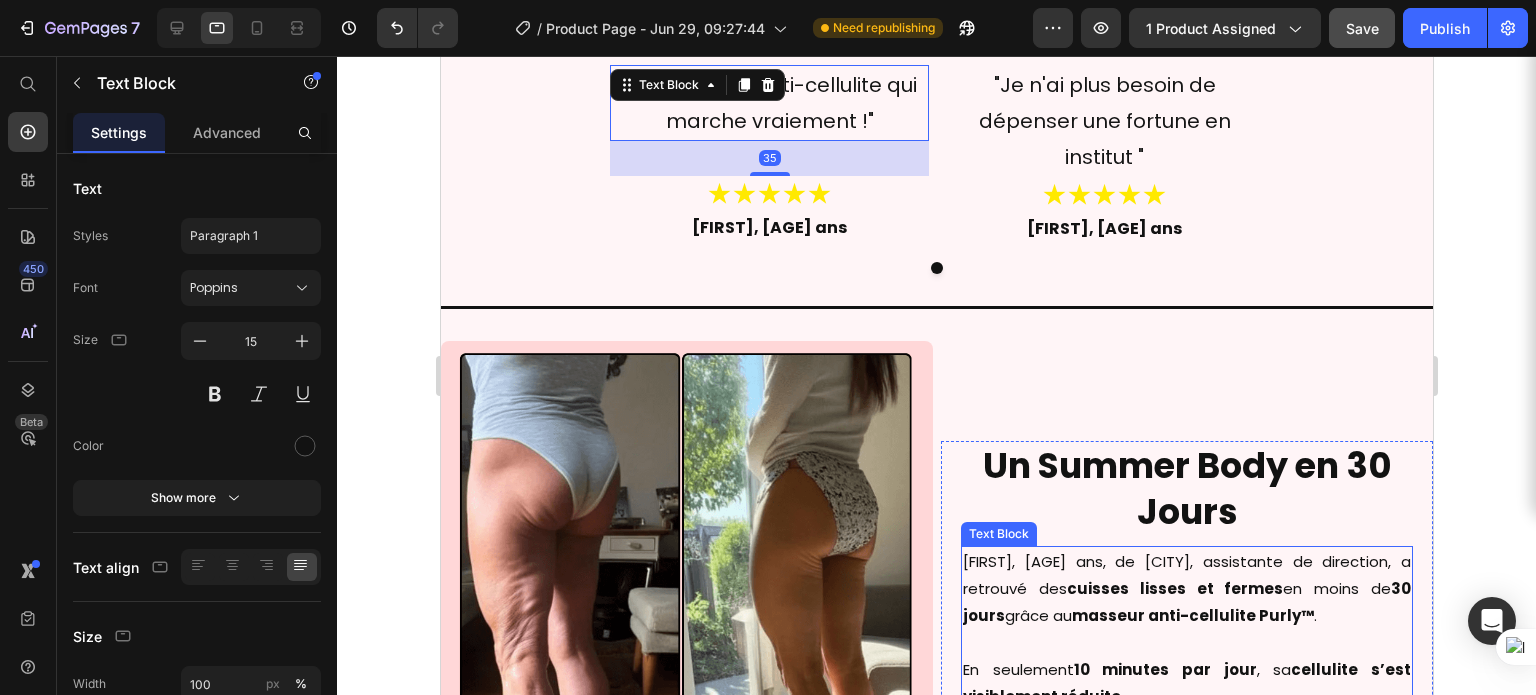 click on "cuisses lisses et fermes" at bounding box center (1174, 588) 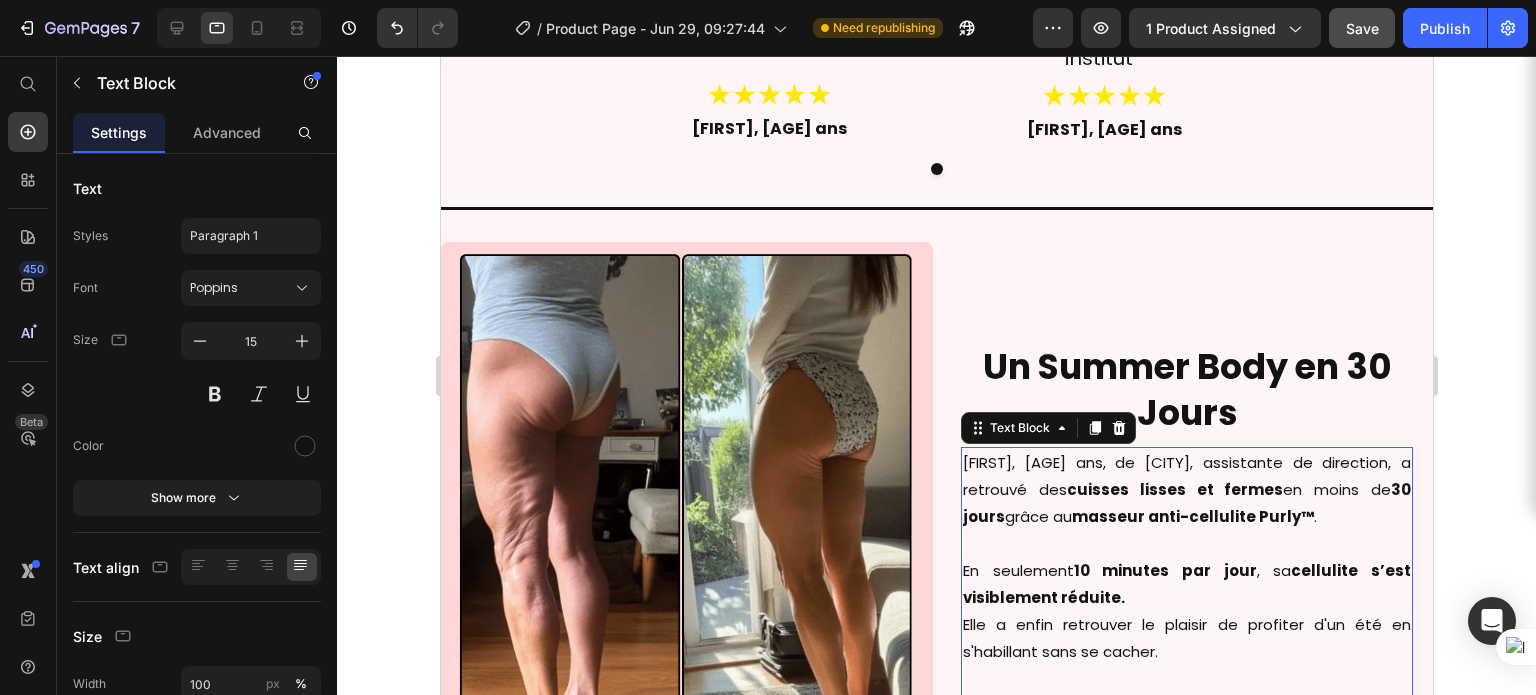 scroll, scrollTop: 1788, scrollLeft: 0, axis: vertical 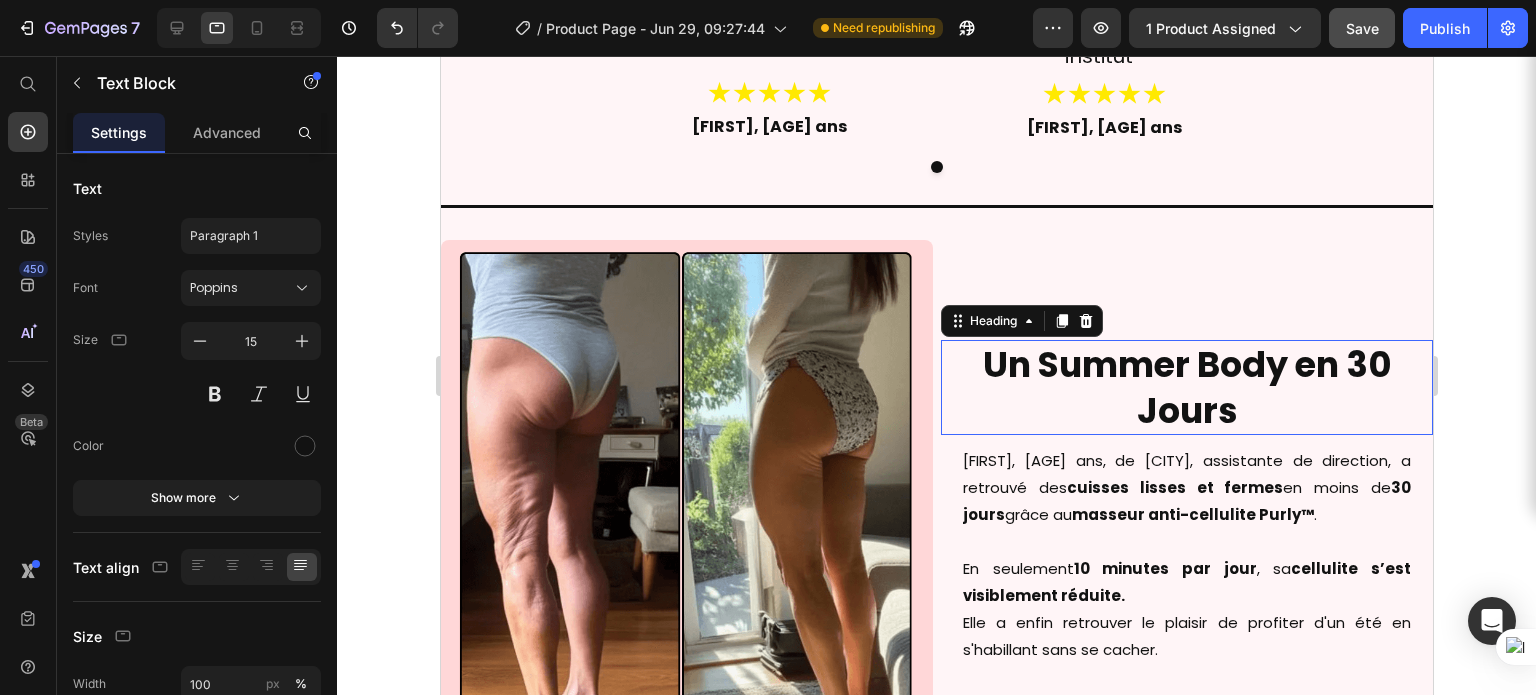 click on "Un Summer Body en 30 Jours" at bounding box center (1186, 387) 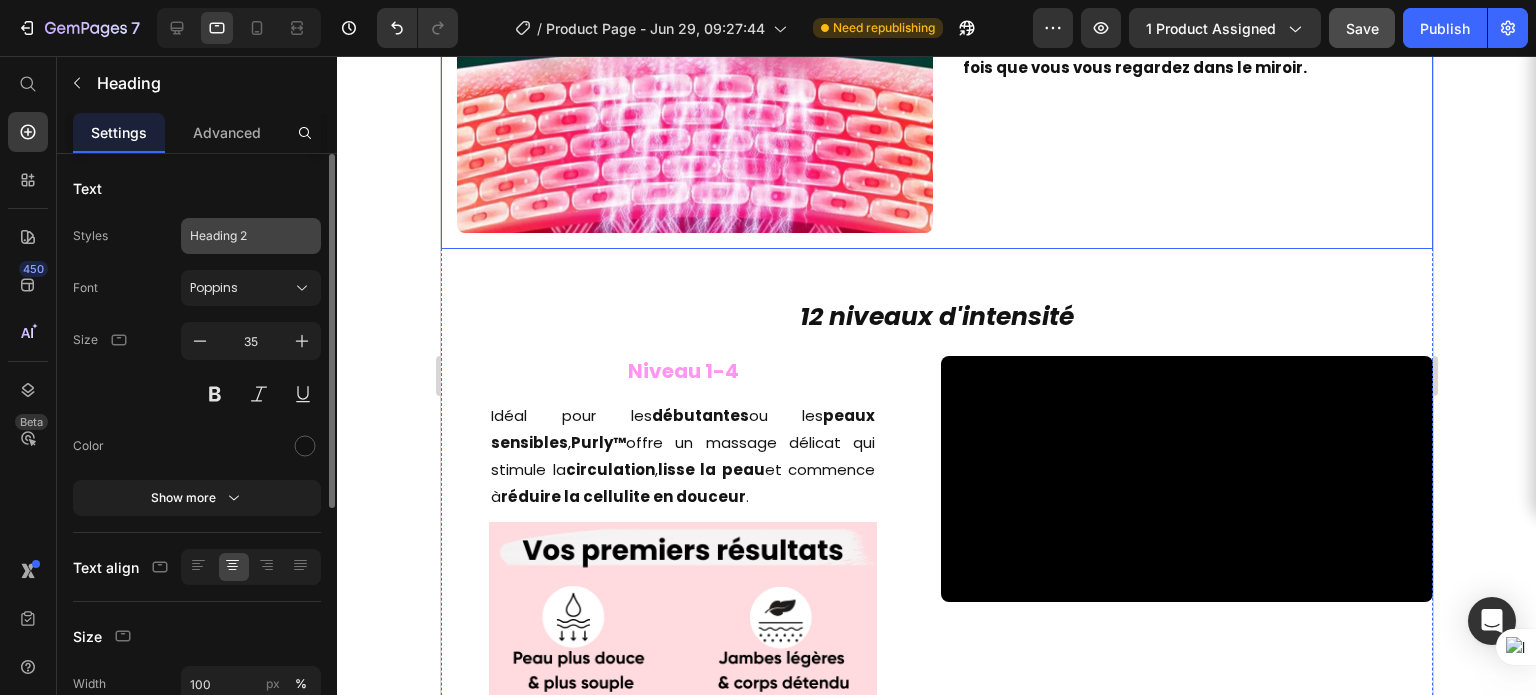 scroll, scrollTop: 3768, scrollLeft: 0, axis: vertical 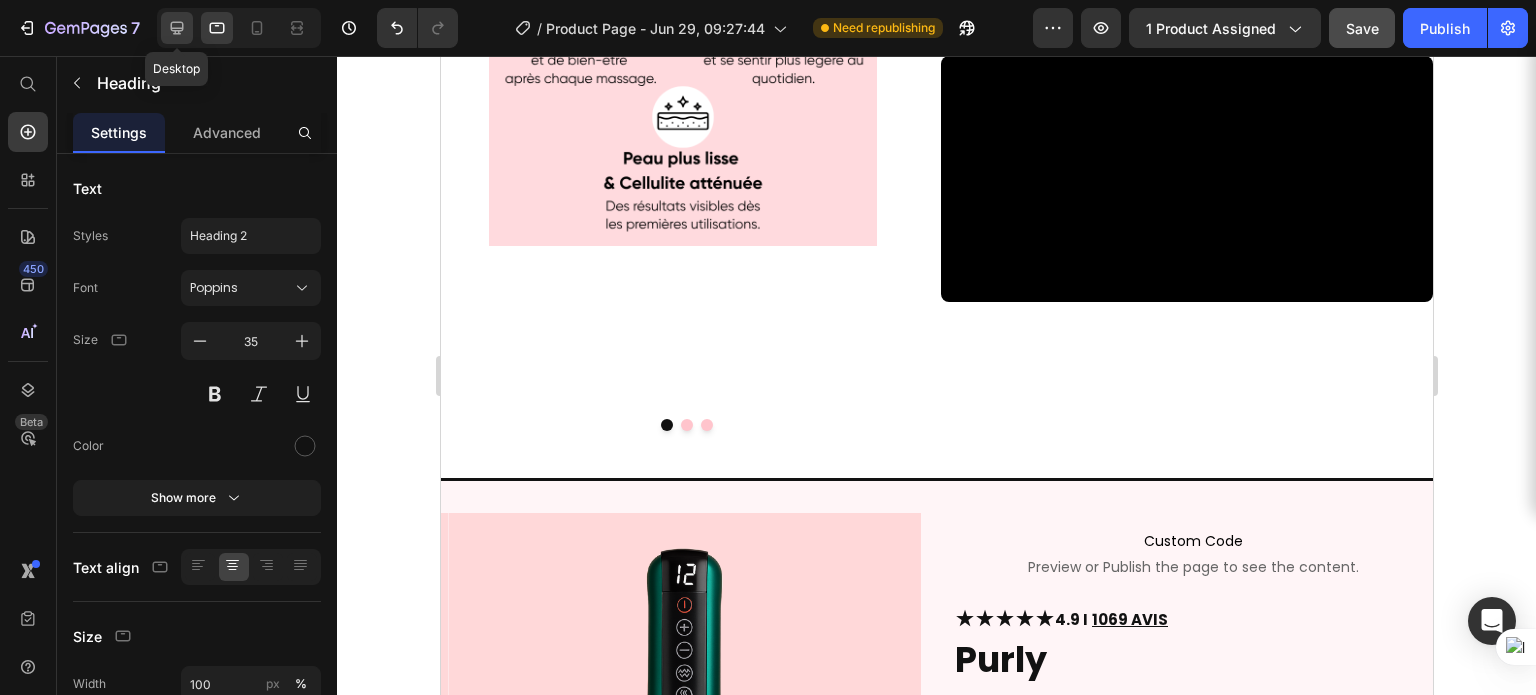 click 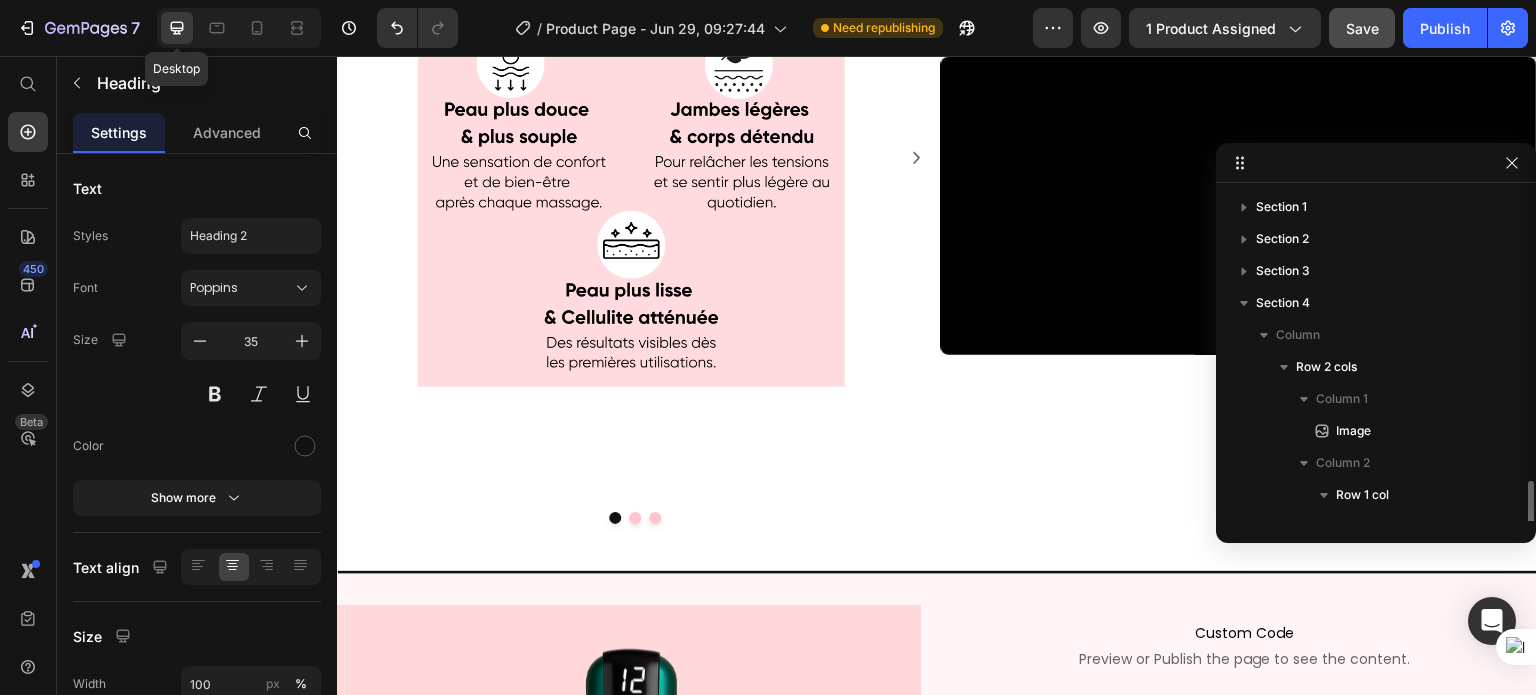 scroll, scrollTop: 3780, scrollLeft: 0, axis: vertical 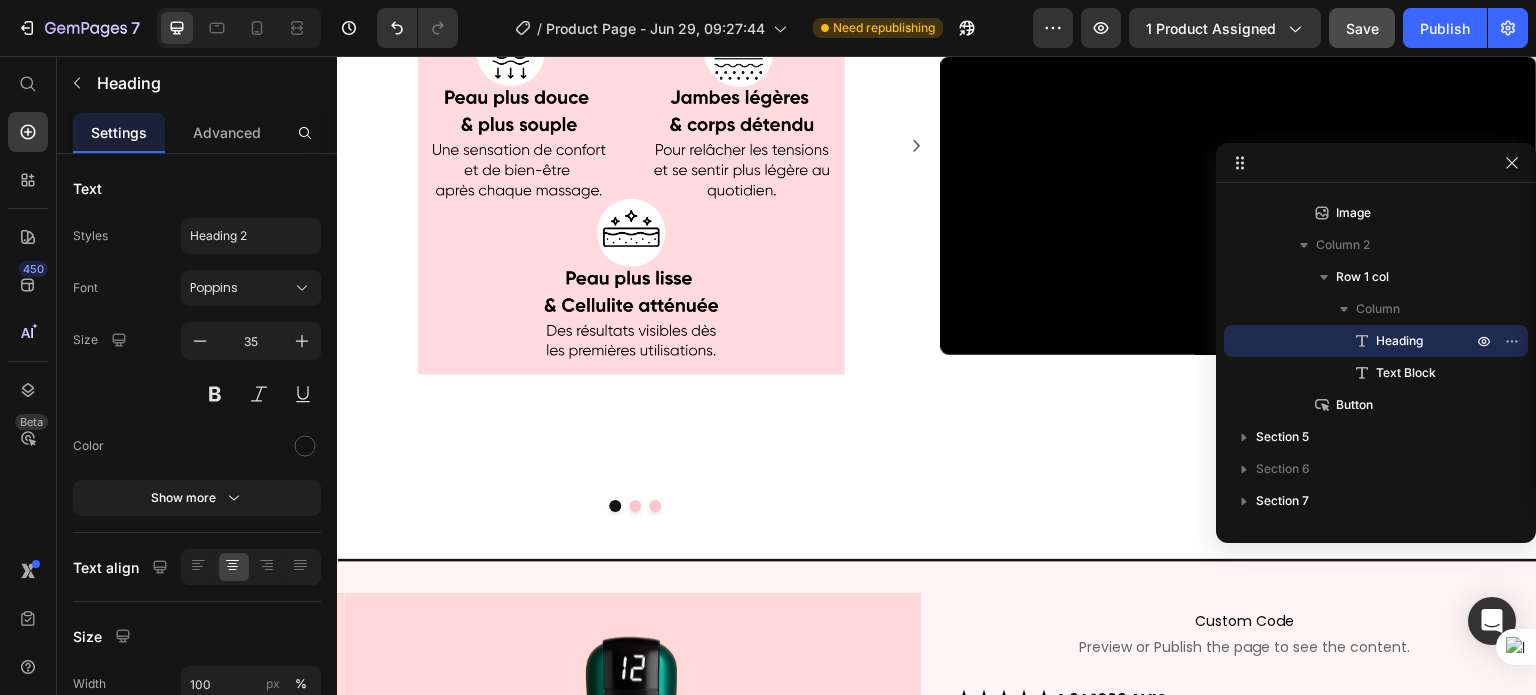 click 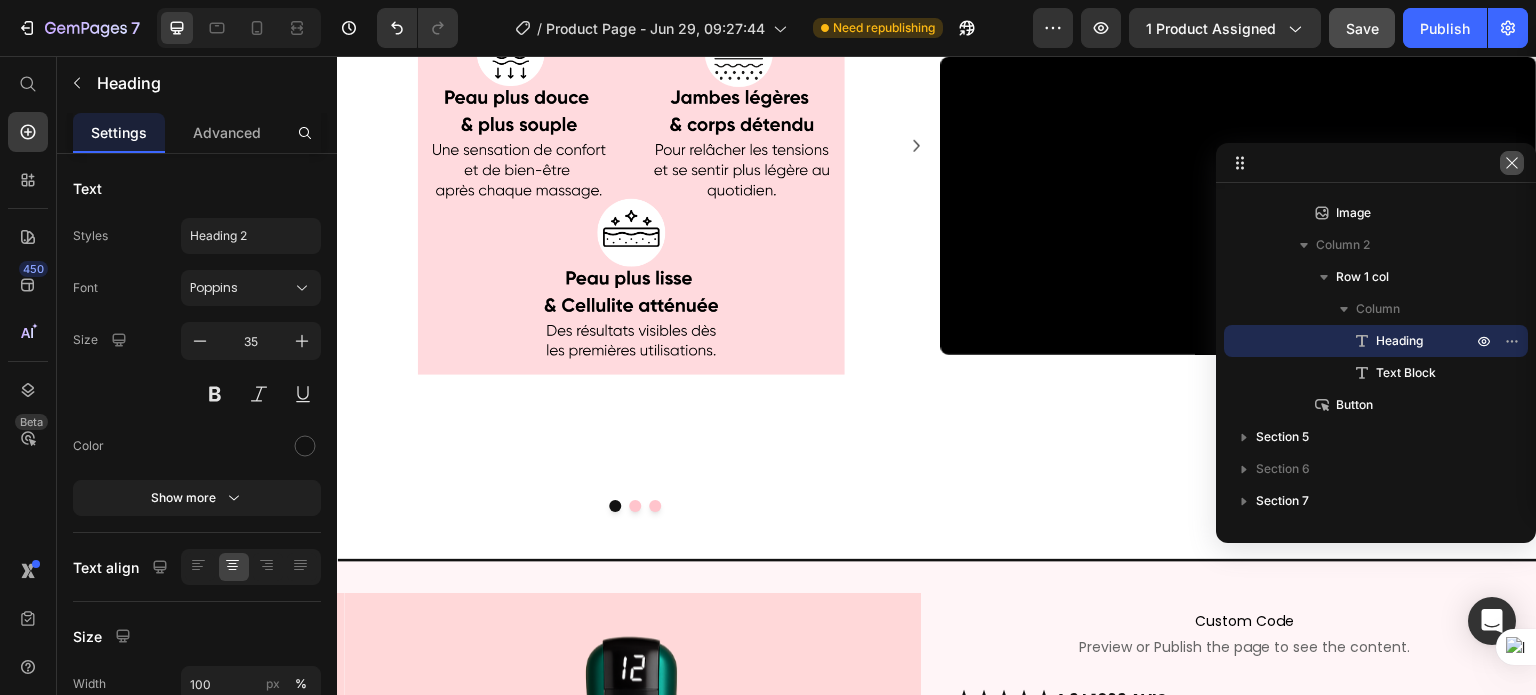 click 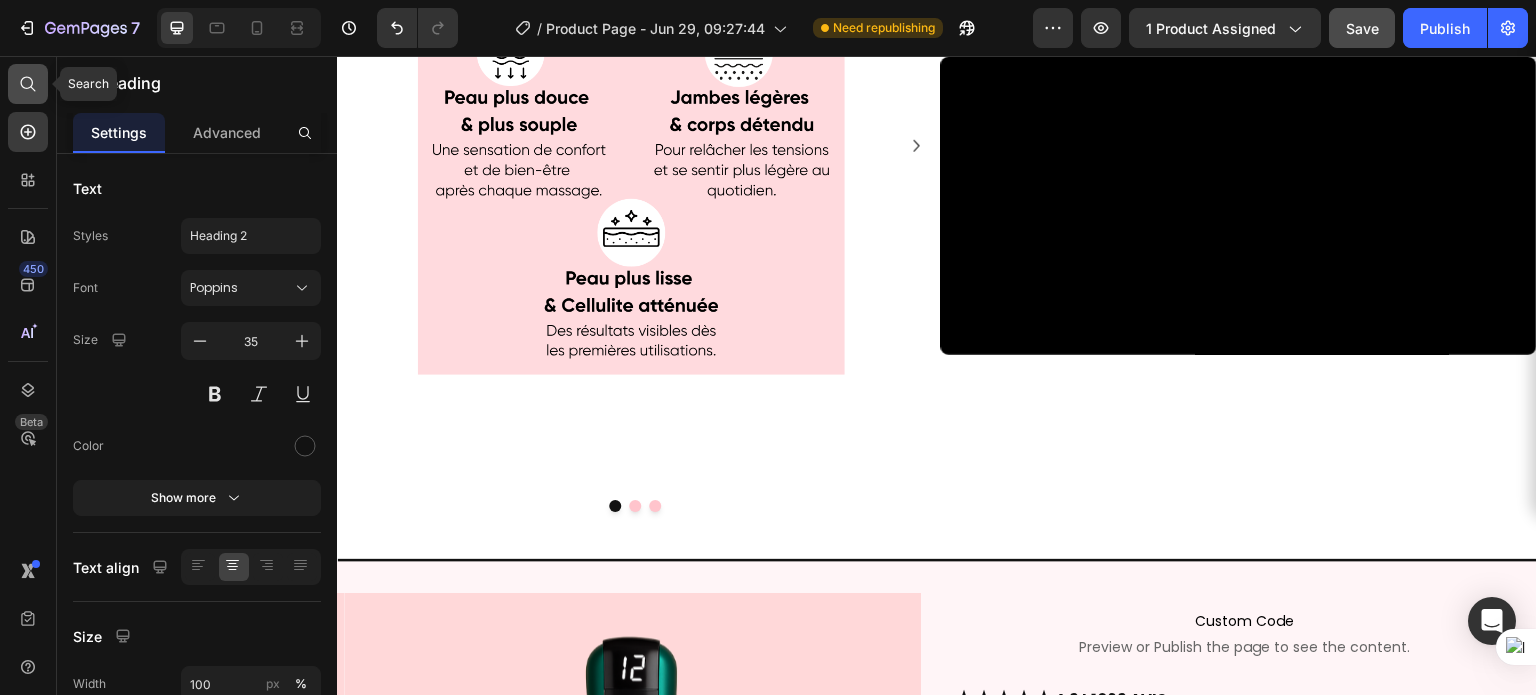 click 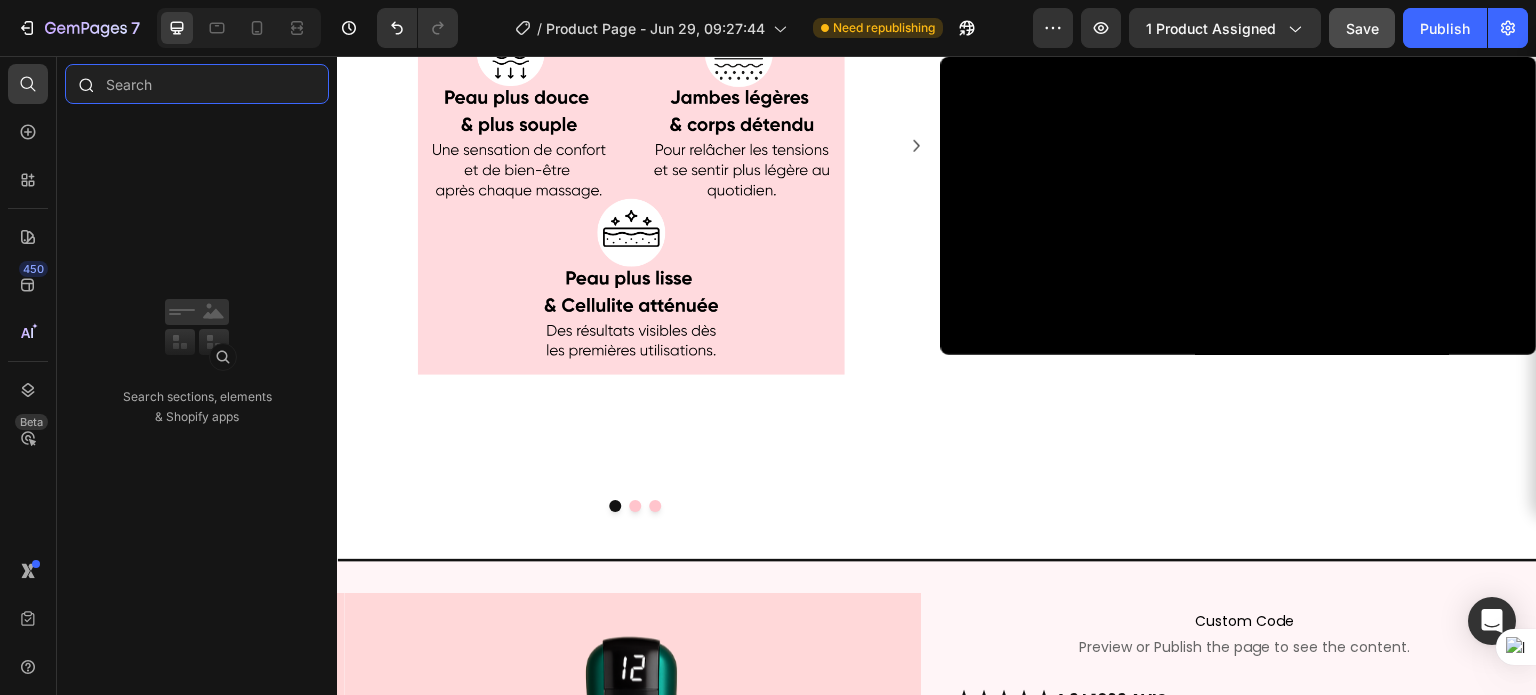 click at bounding box center [197, 84] 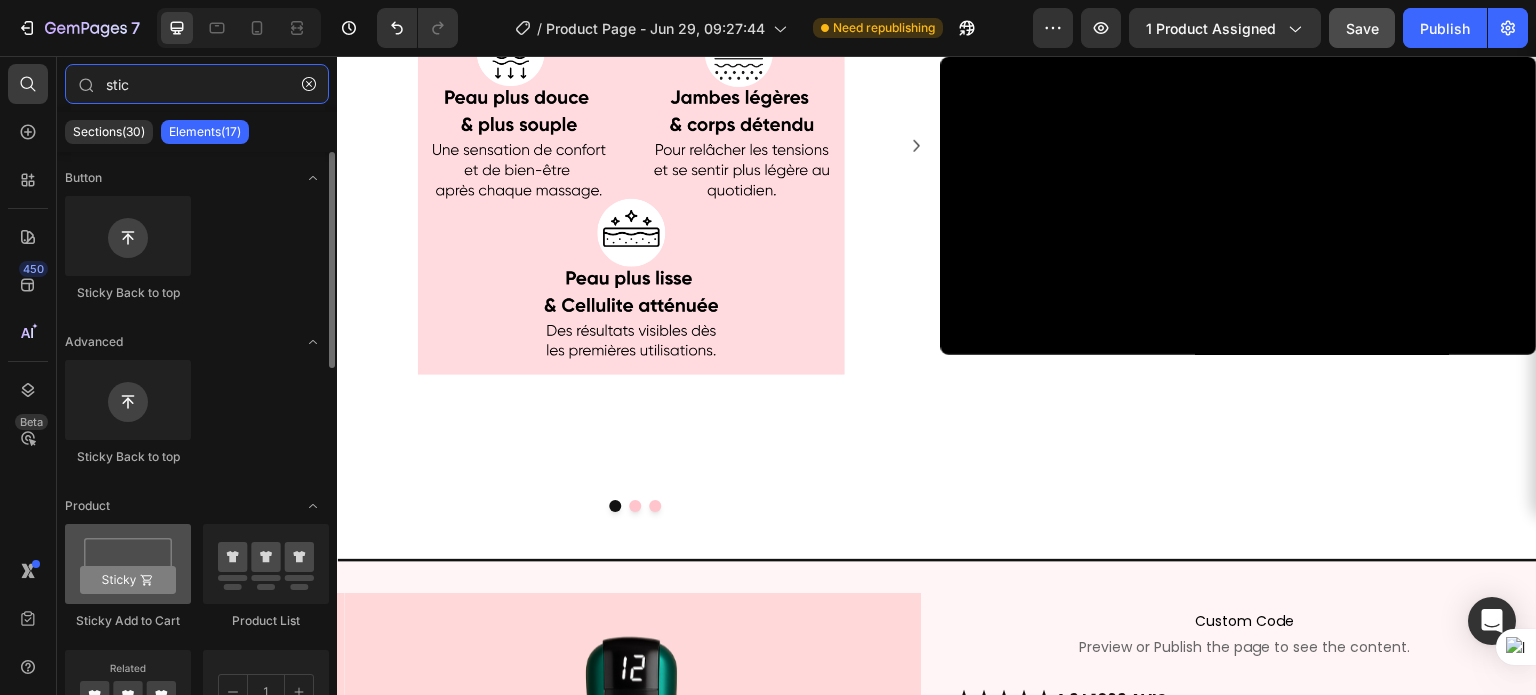type on "stic" 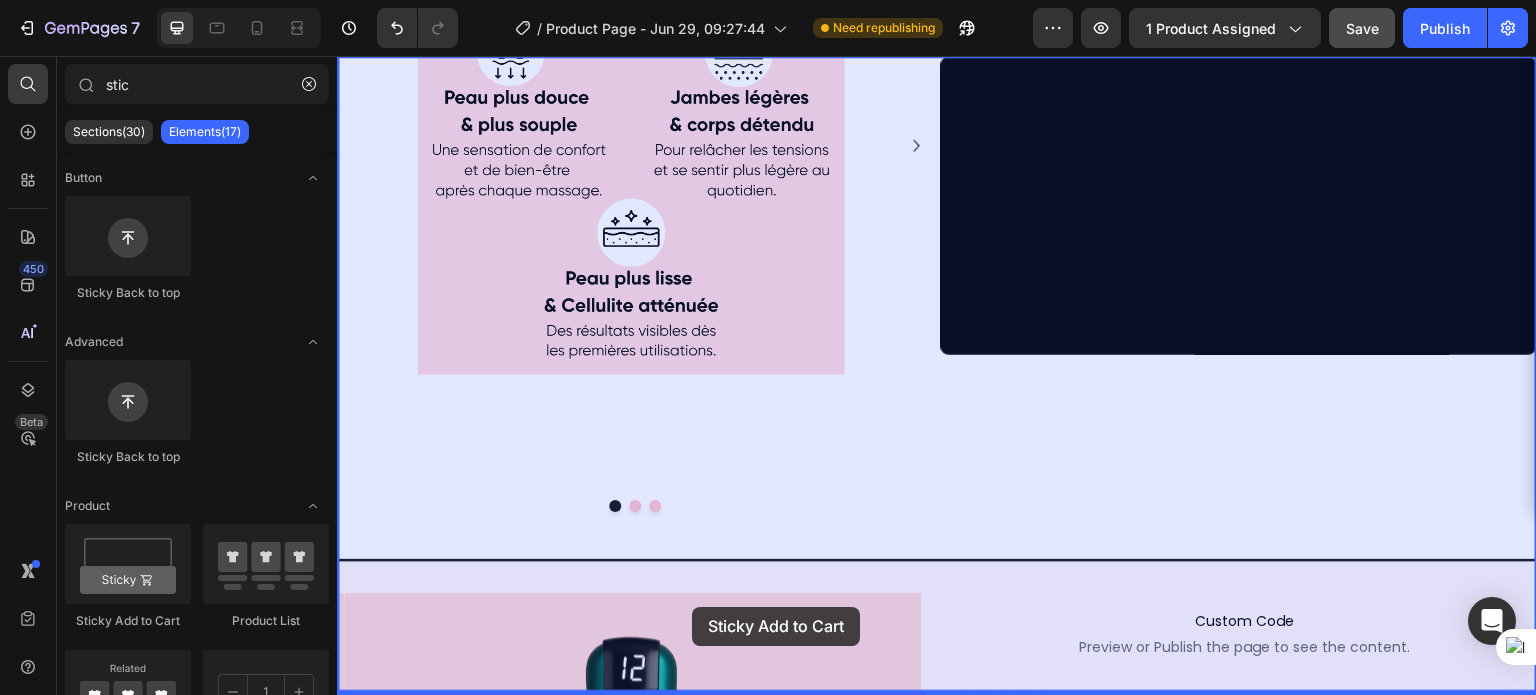 drag, startPoint x: 473, startPoint y: 616, endPoint x: 693, endPoint y: 607, distance: 220.18402 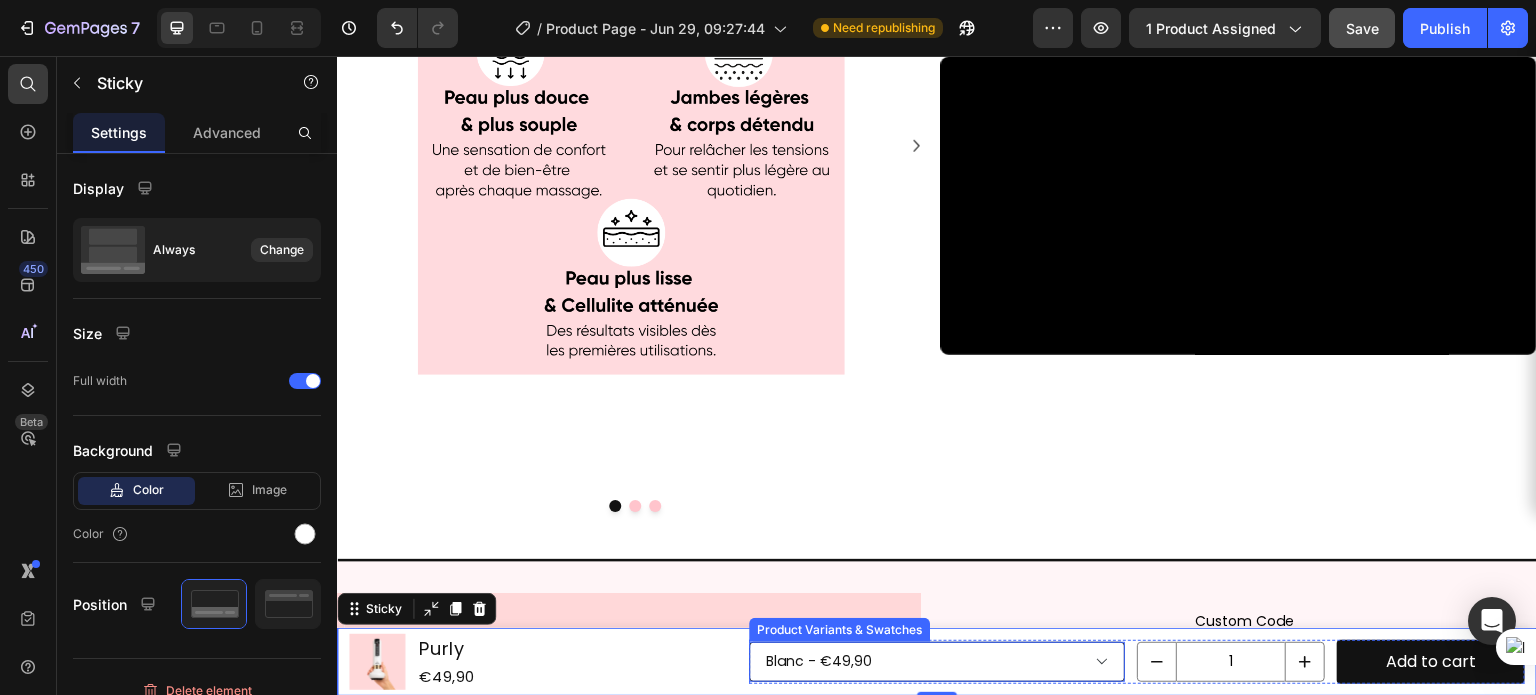click on "Blanc - €49,90  Vert - €49,90" at bounding box center [937, 662] 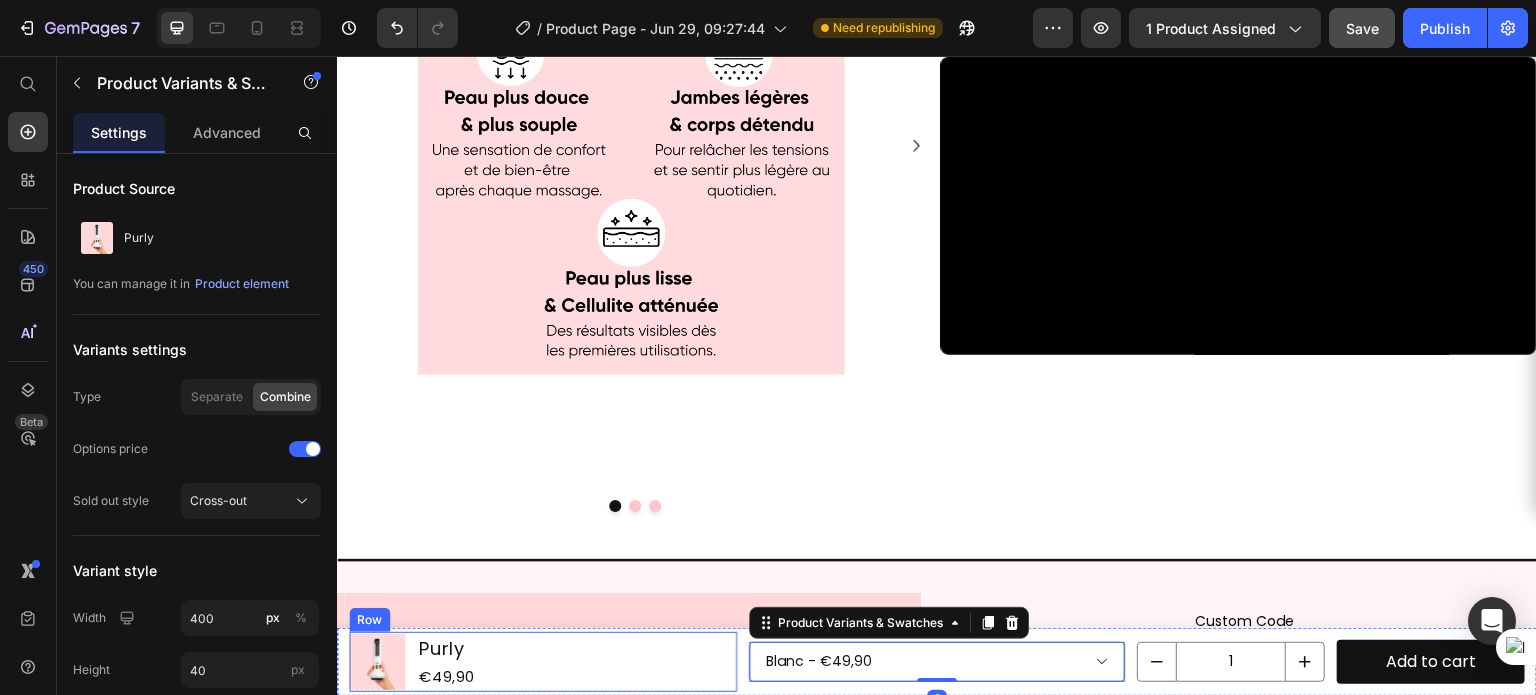 click on "Product Images Purly Product Title €49,90 Product Price Row" at bounding box center (543, 662) 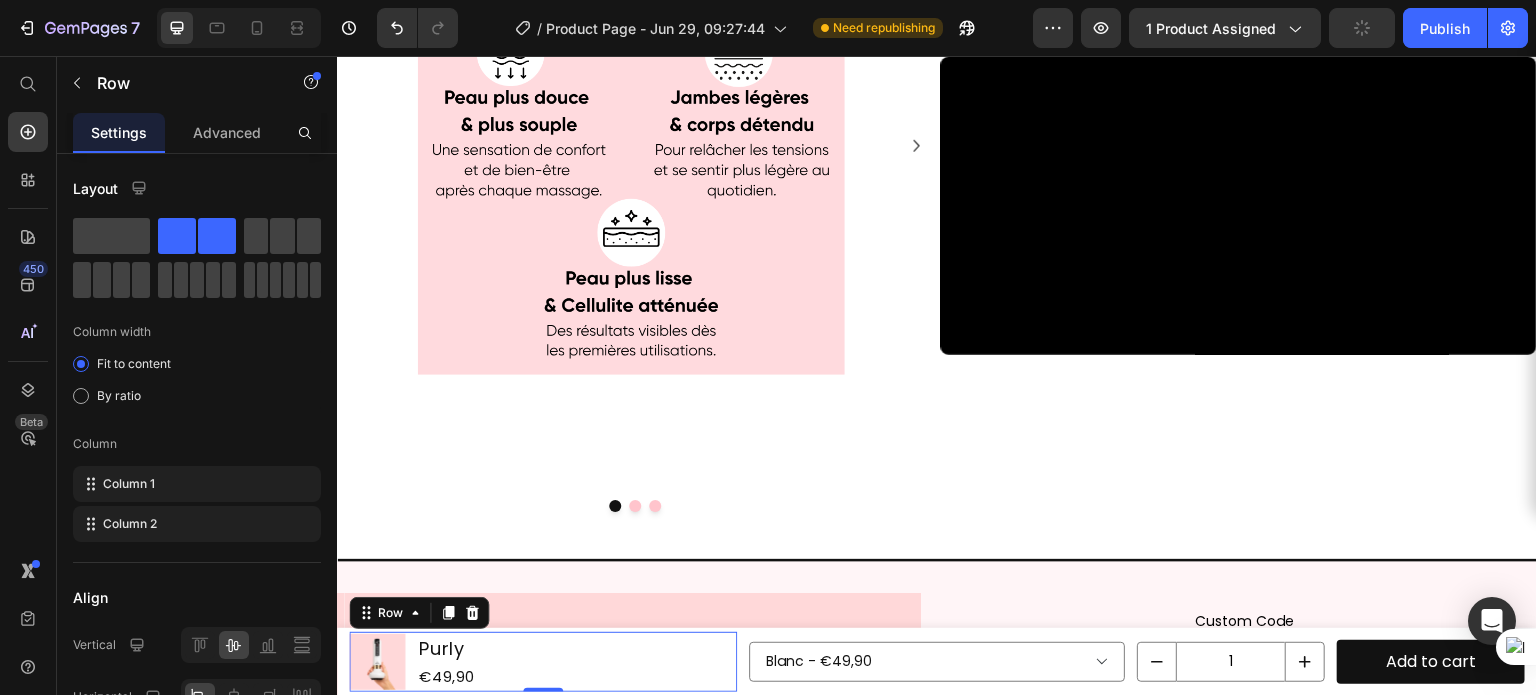 click on "Product Images Purly Product Title €49,90 Product Price Row   0" at bounding box center [543, 662] 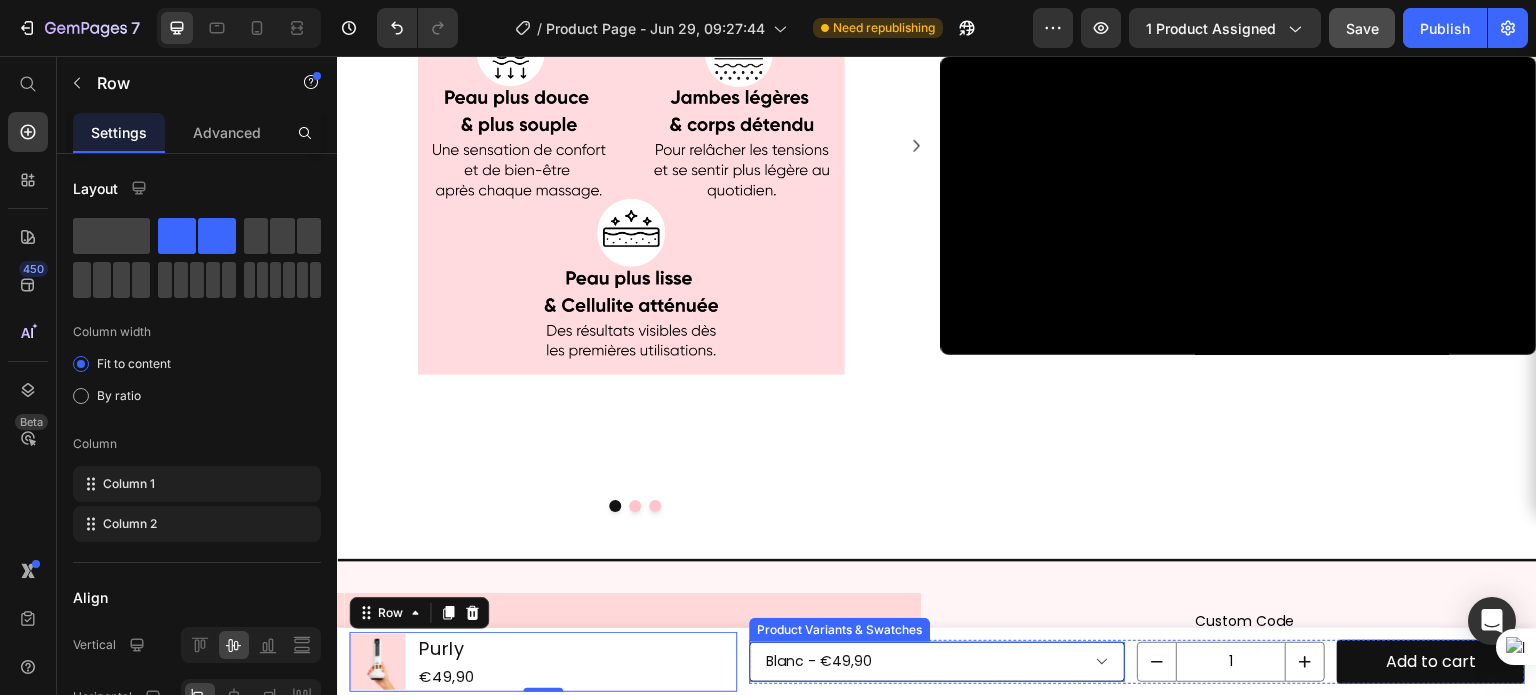 click on "Blanc - €49,90  Vert - €49,90" at bounding box center (937, 662) 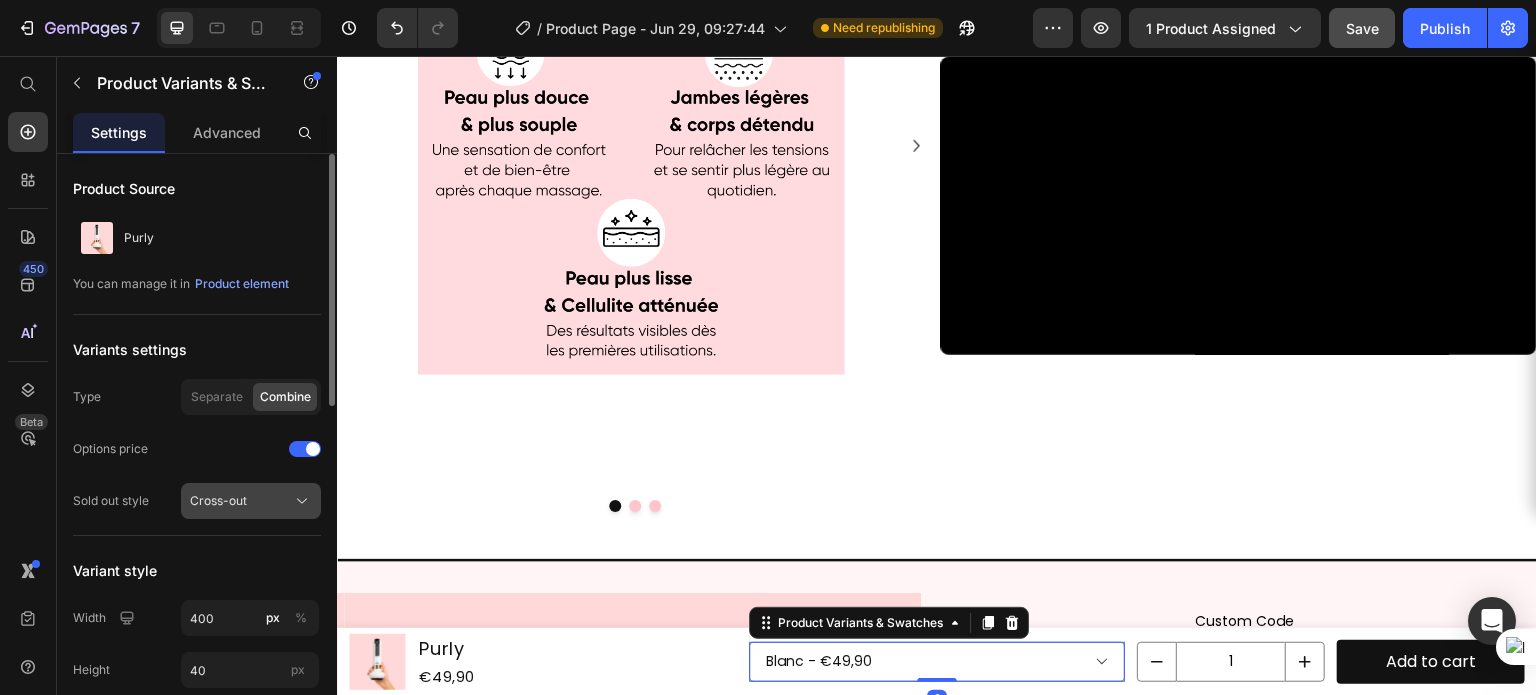 click on "Cross-out" 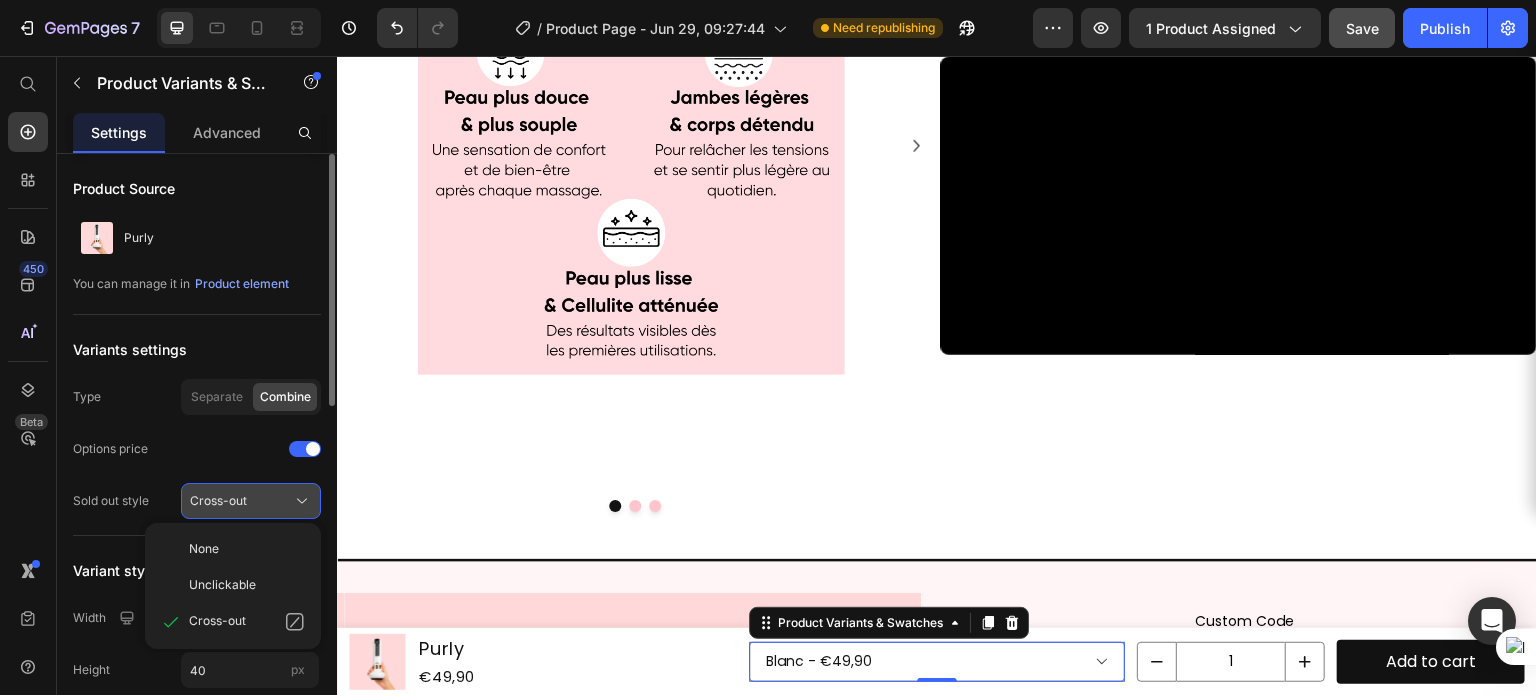 click on "Cross-out" 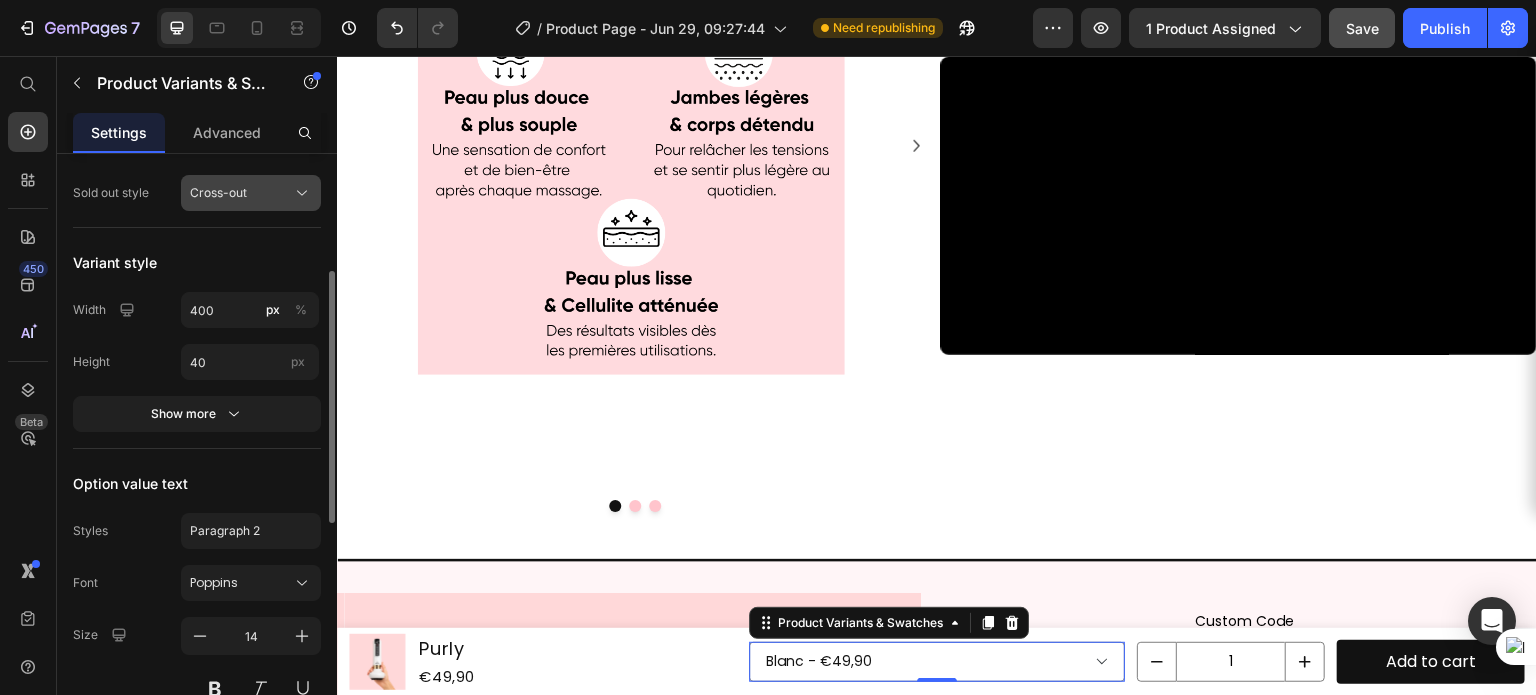 scroll, scrollTop: 309, scrollLeft: 0, axis: vertical 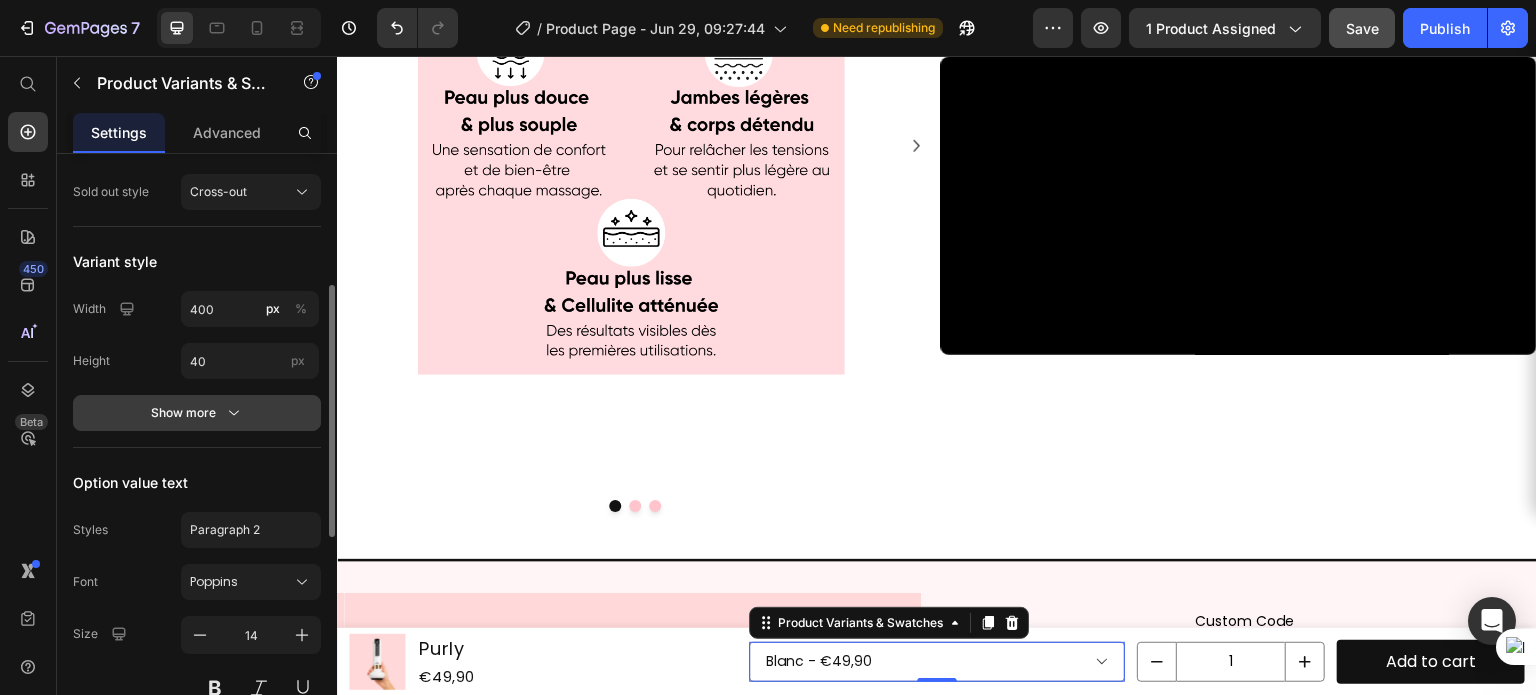 click on "Show more" at bounding box center [197, 413] 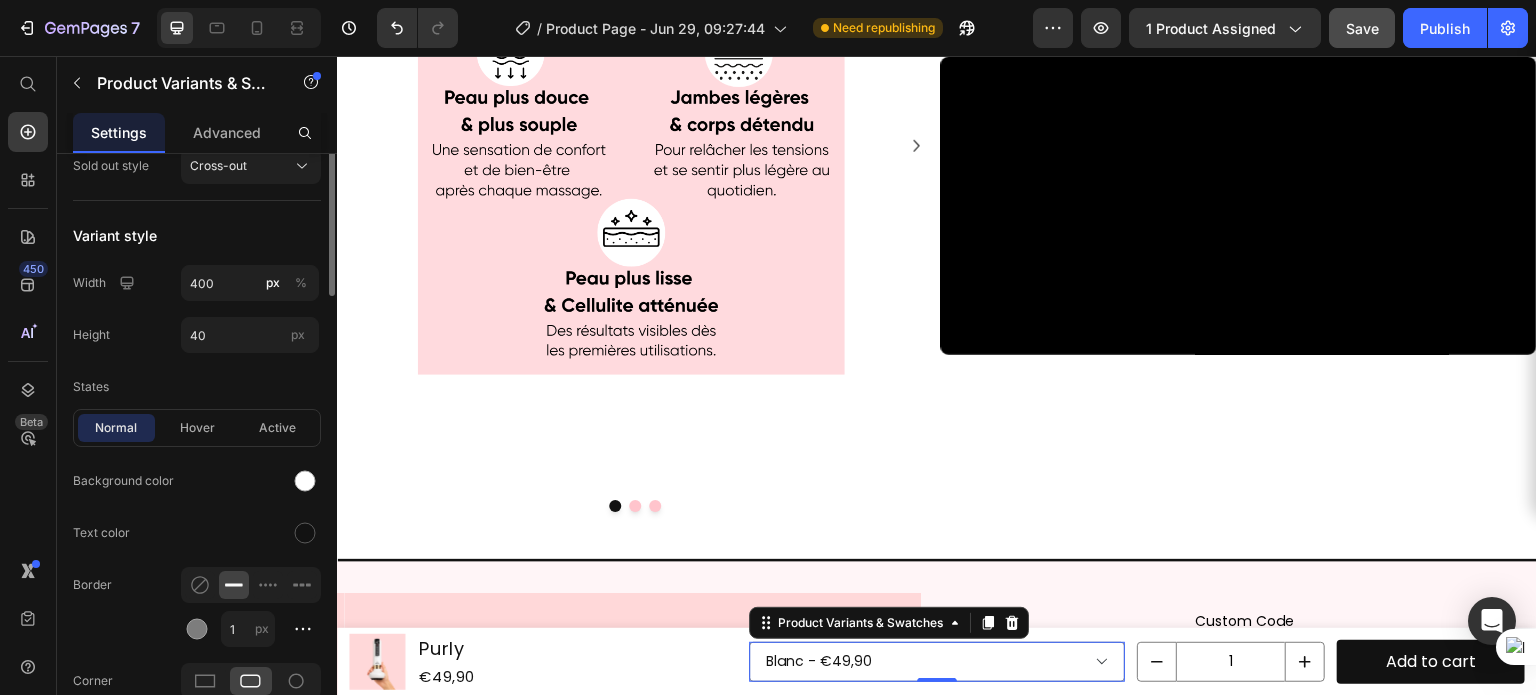 scroll, scrollTop: 0, scrollLeft: 0, axis: both 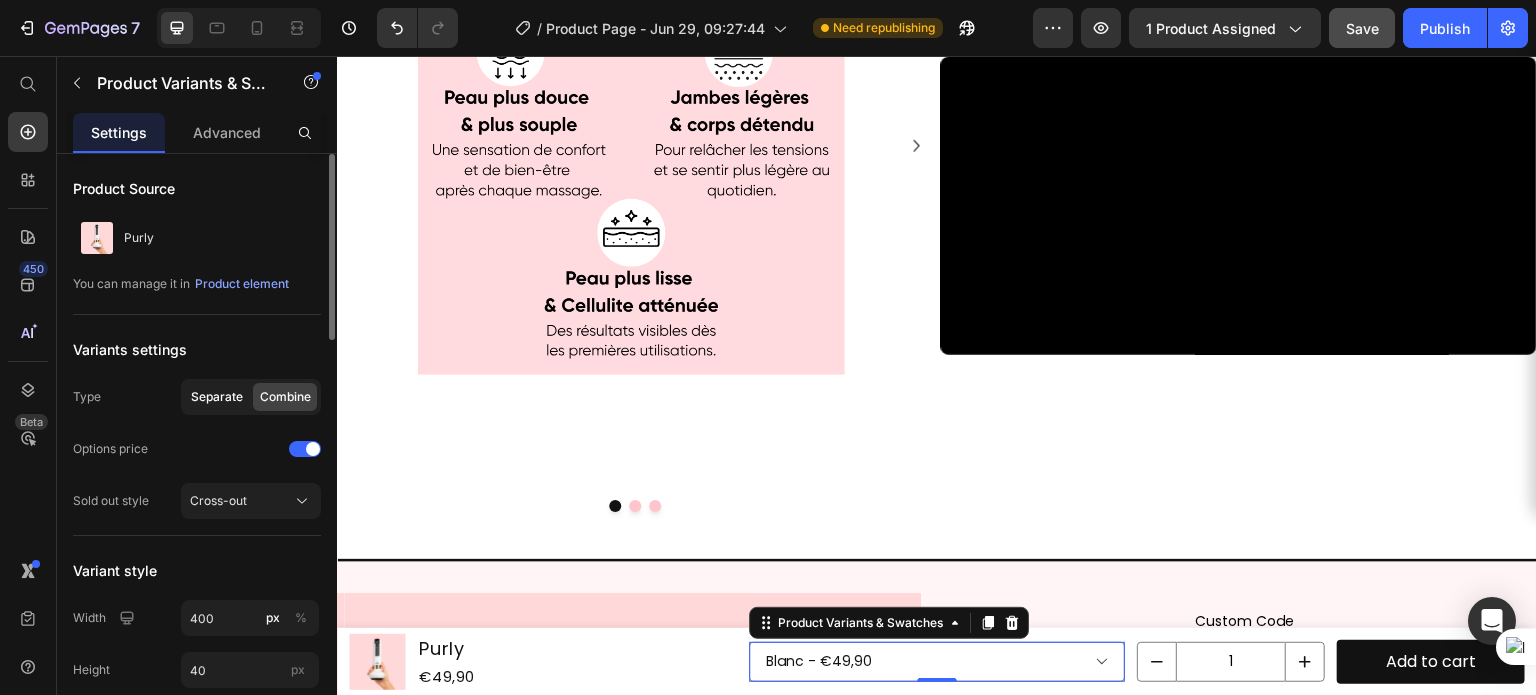 click on "Separate" 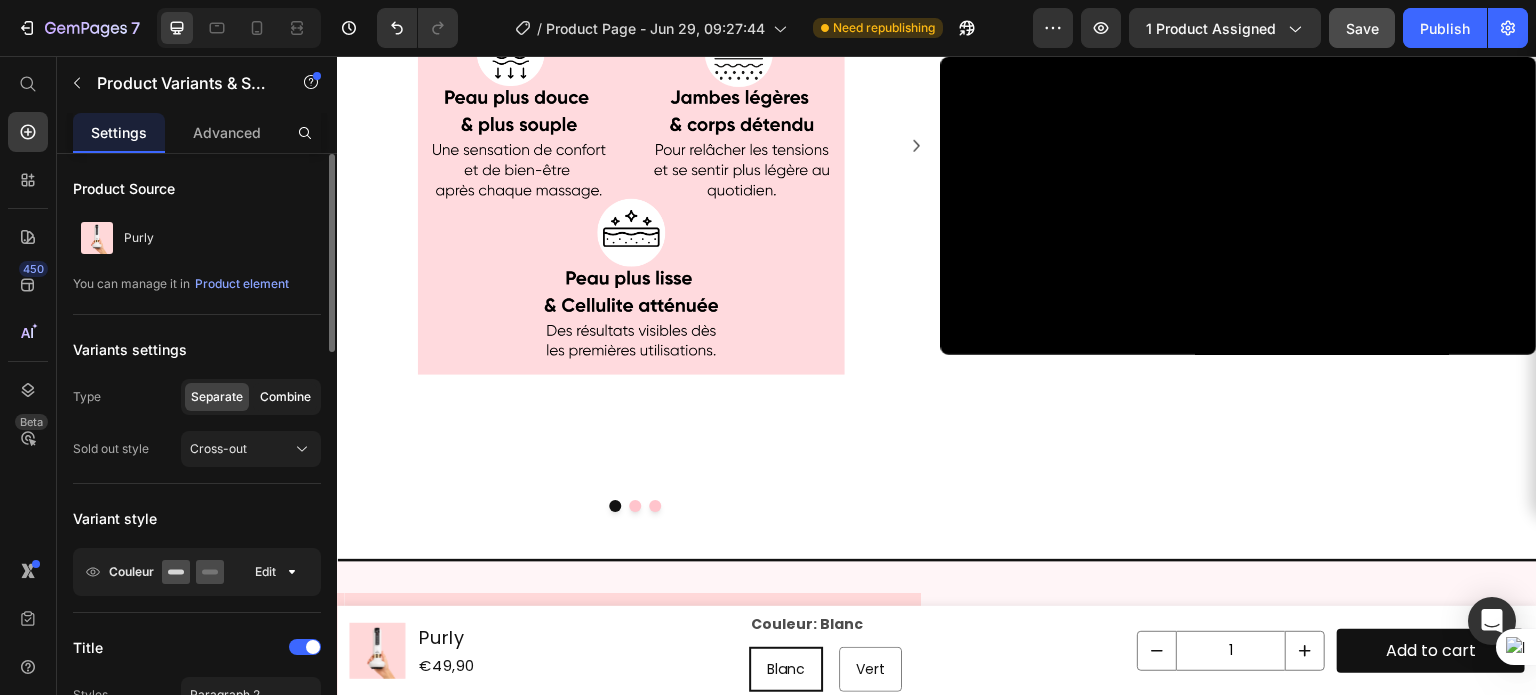 click on "Combine" 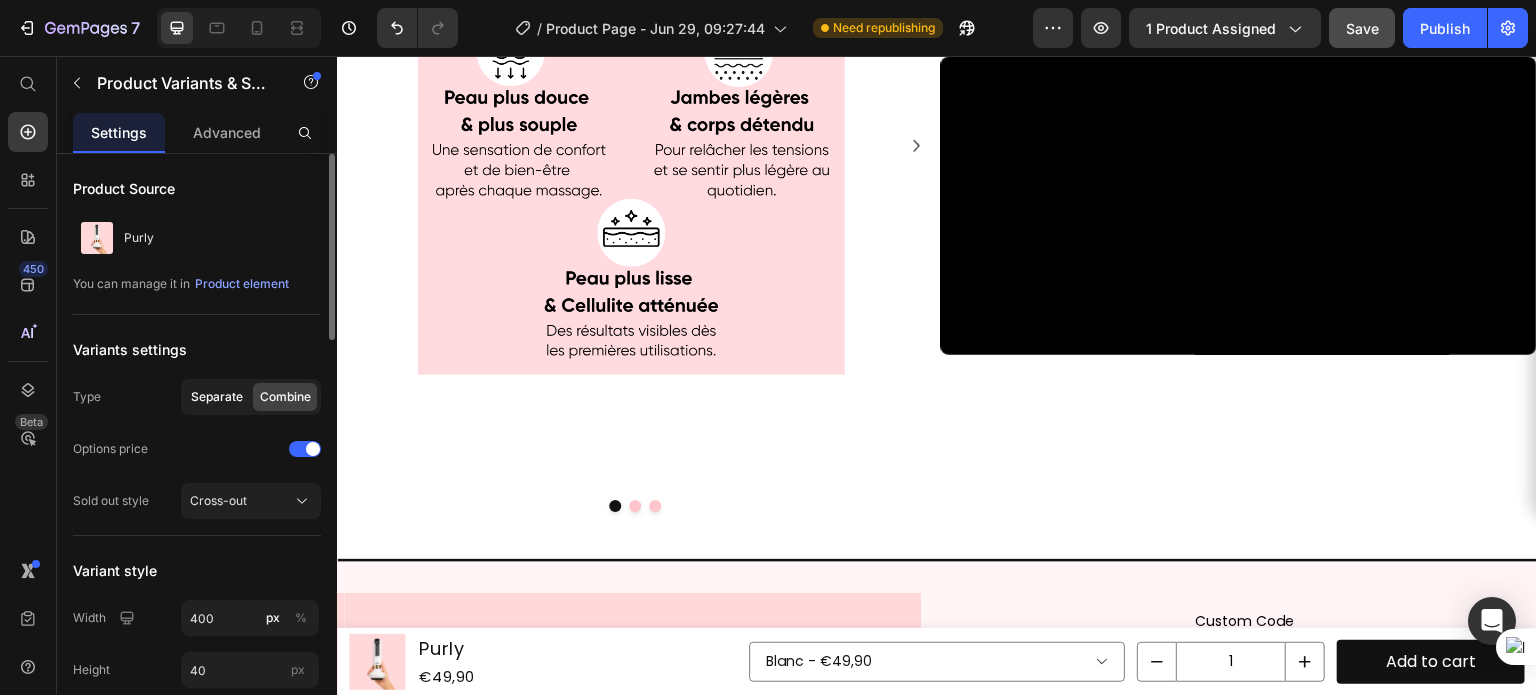 click on "Separate" 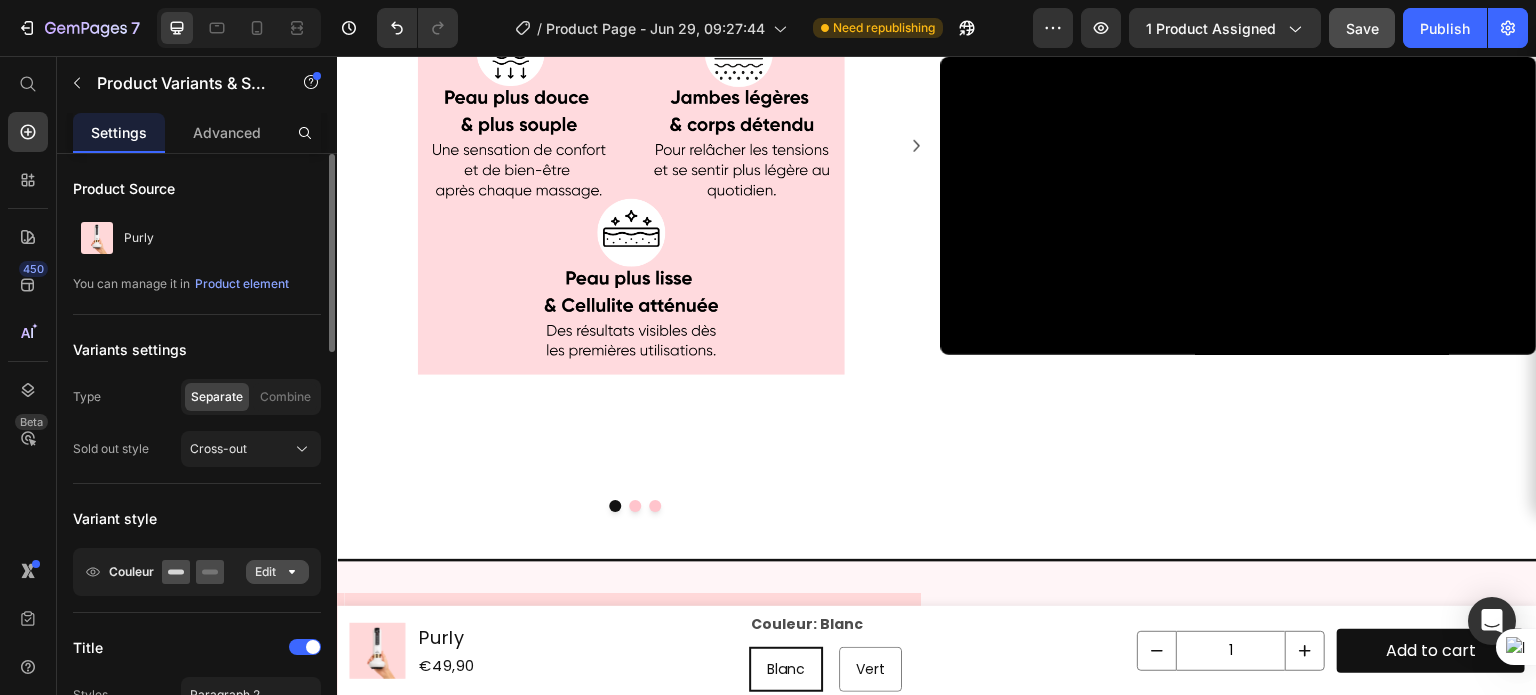 click on "Edit" 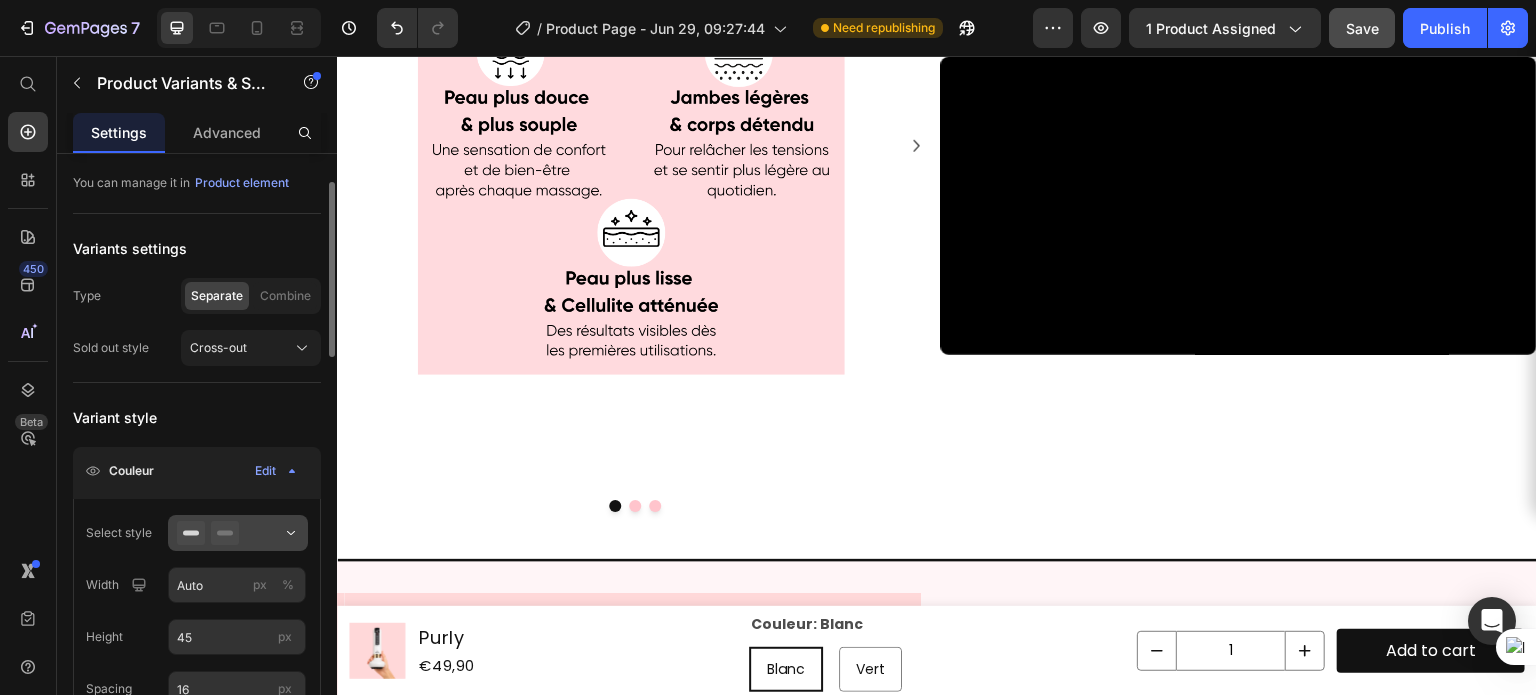 scroll, scrollTop: 102, scrollLeft: 0, axis: vertical 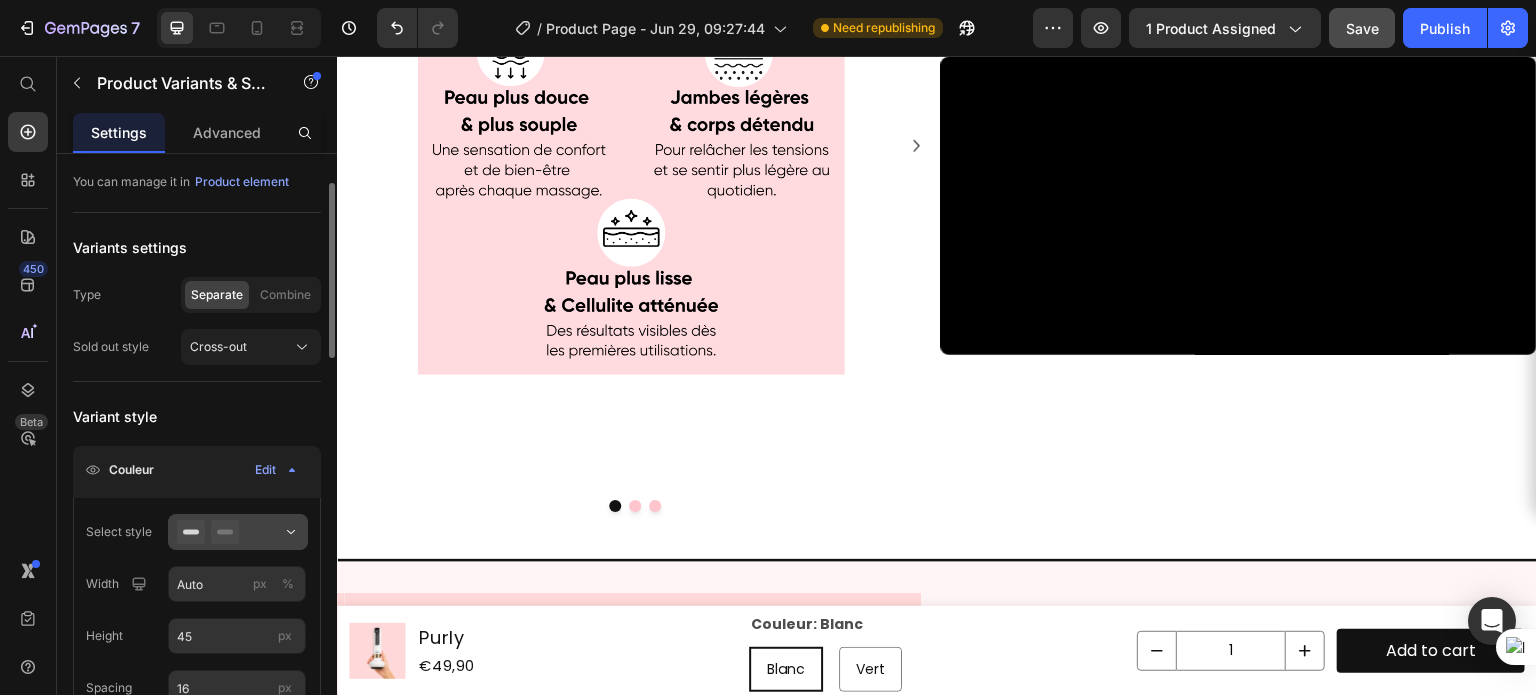 click at bounding box center (238, 532) 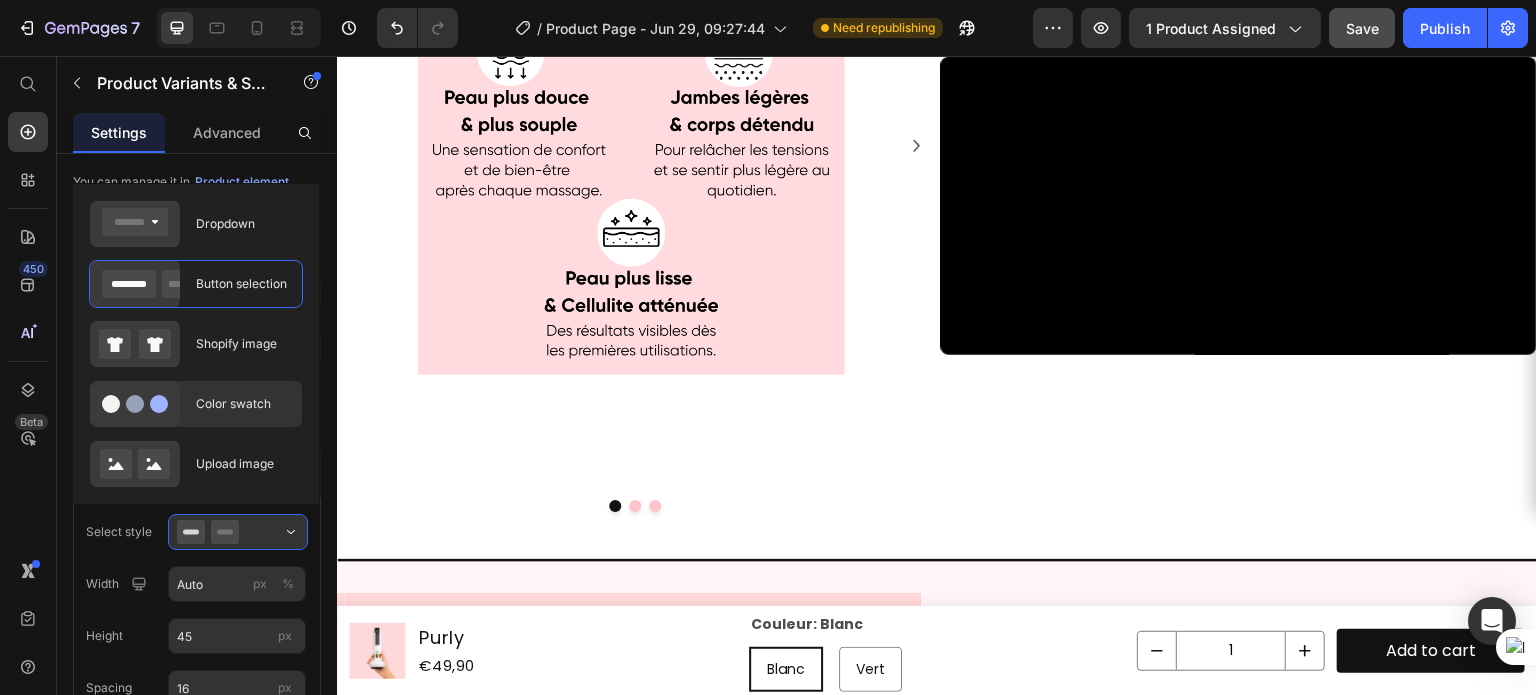 click on "Color swatch" at bounding box center (243, 404) 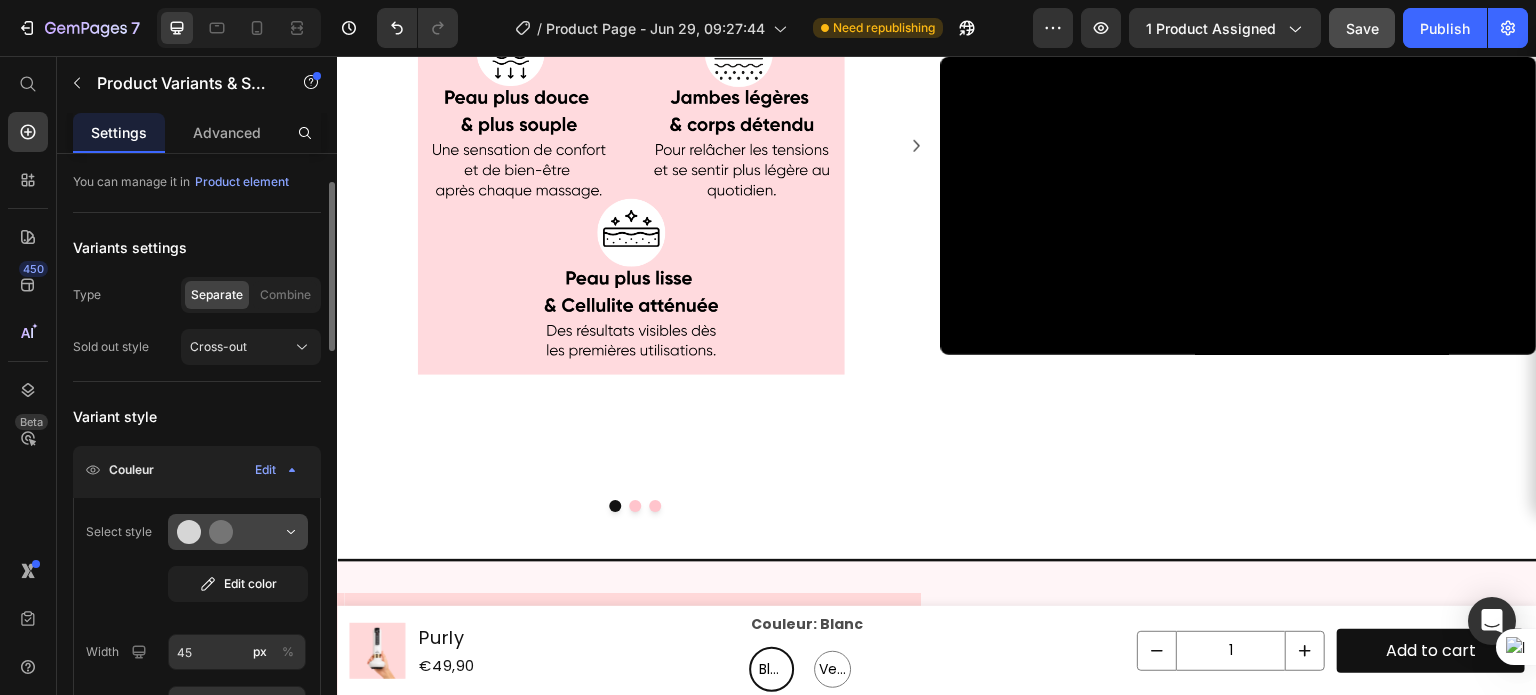 click at bounding box center [238, 532] 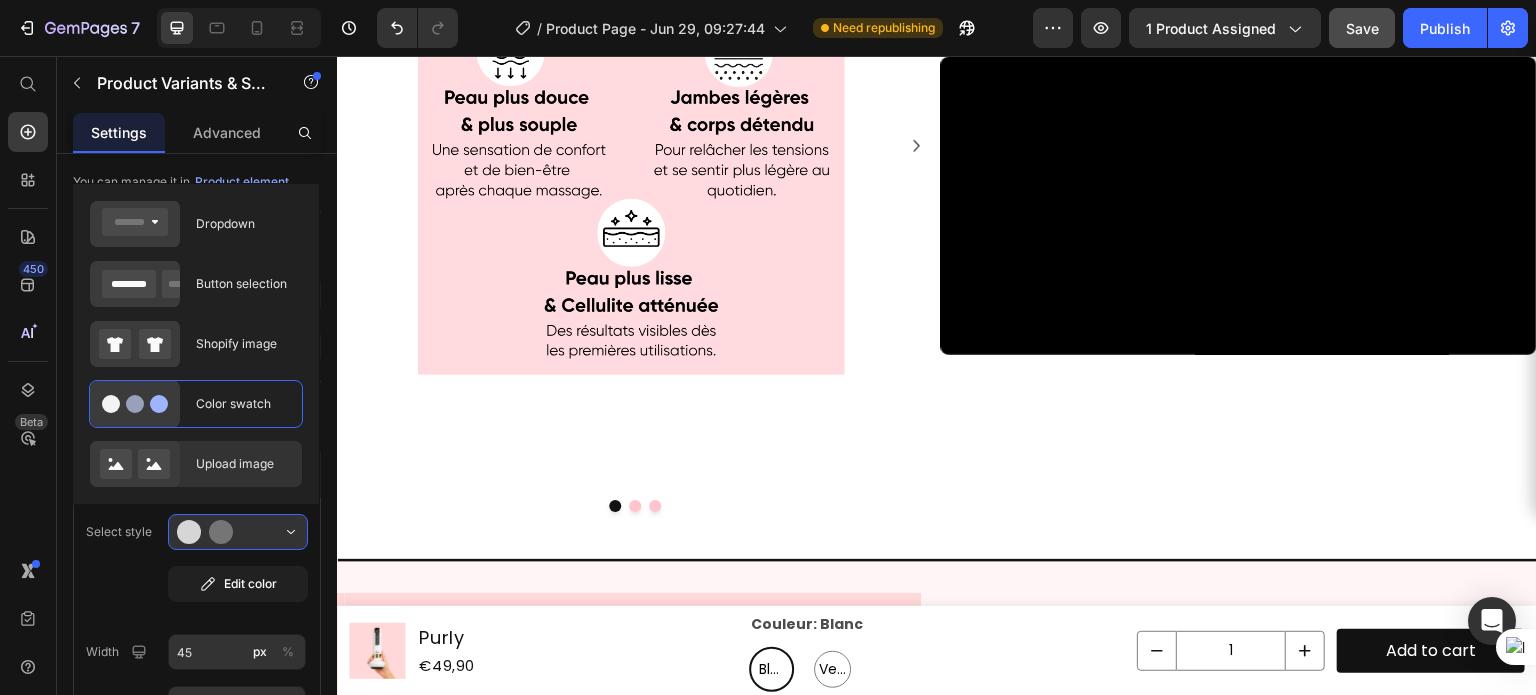 click on "Upload image" at bounding box center [243, 464] 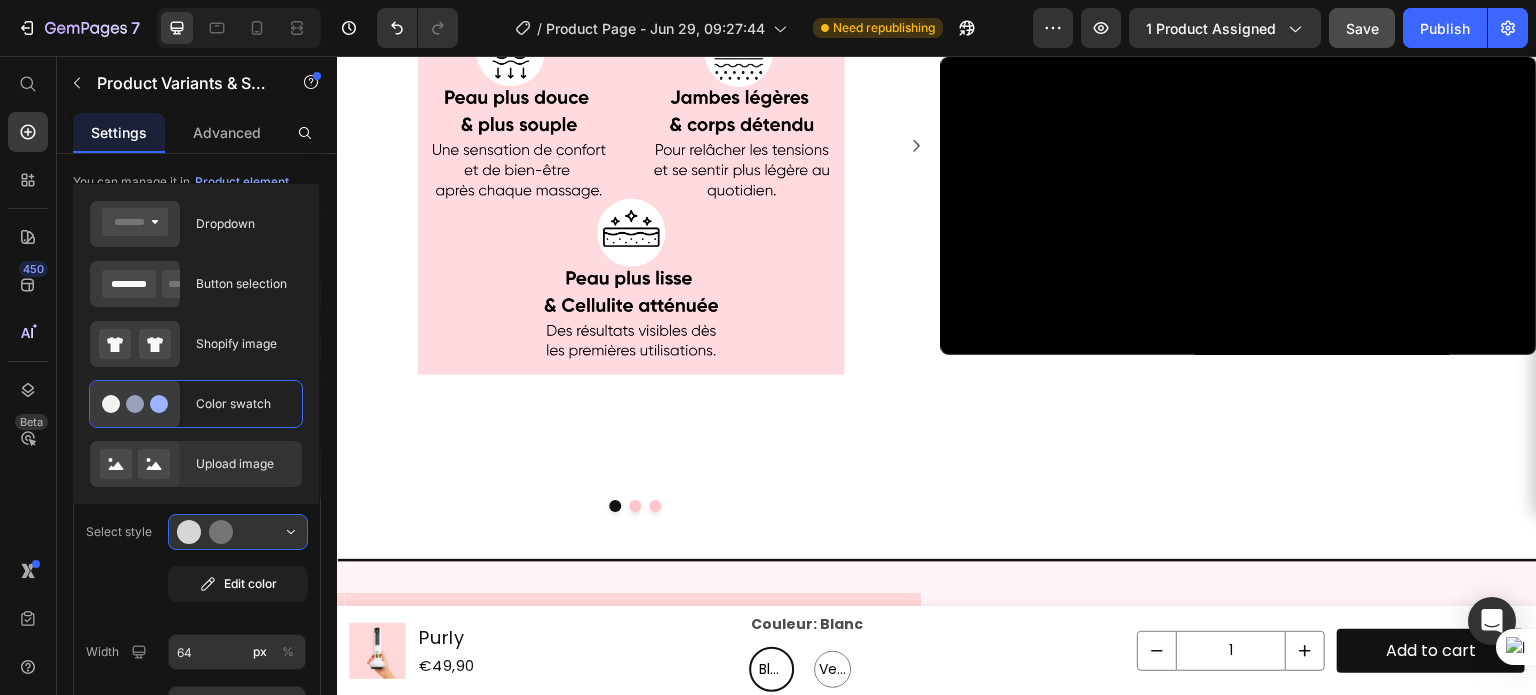 type on "64" 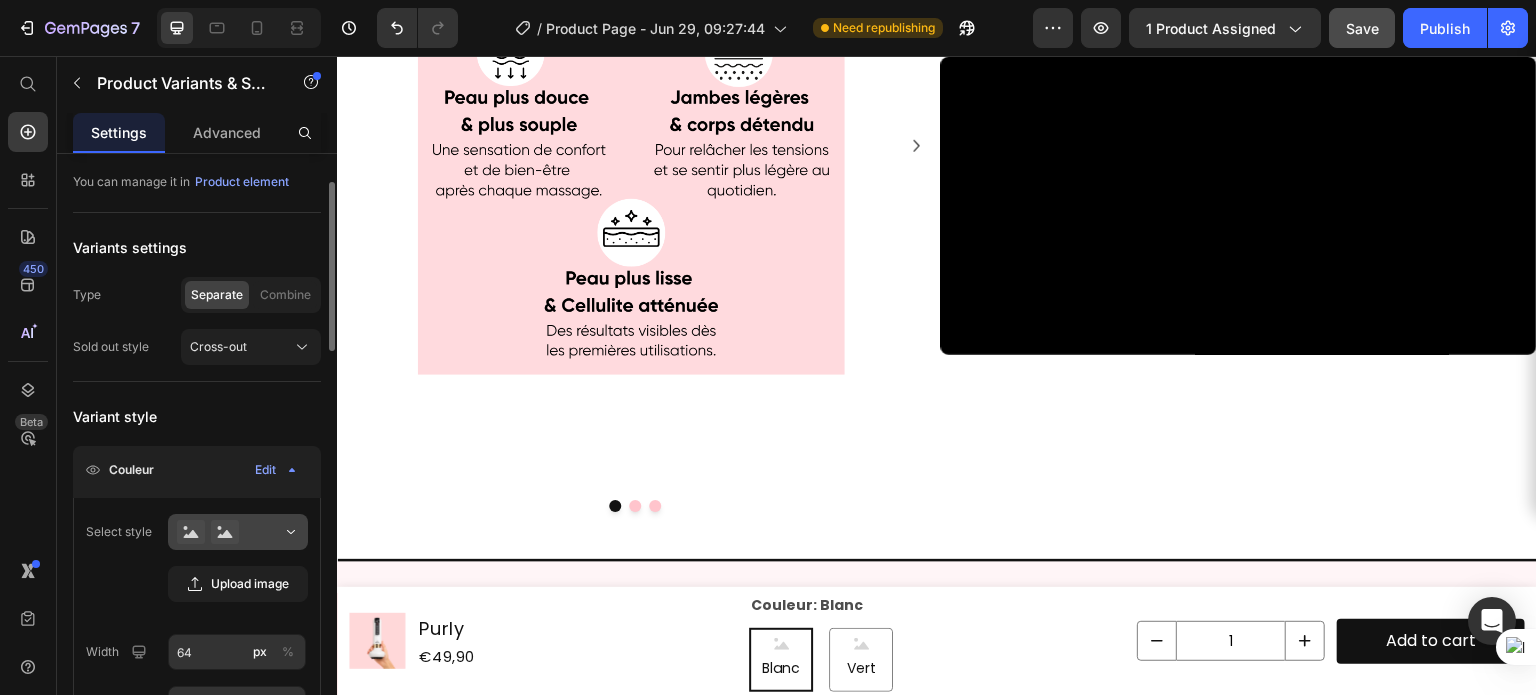 click at bounding box center (238, 532) 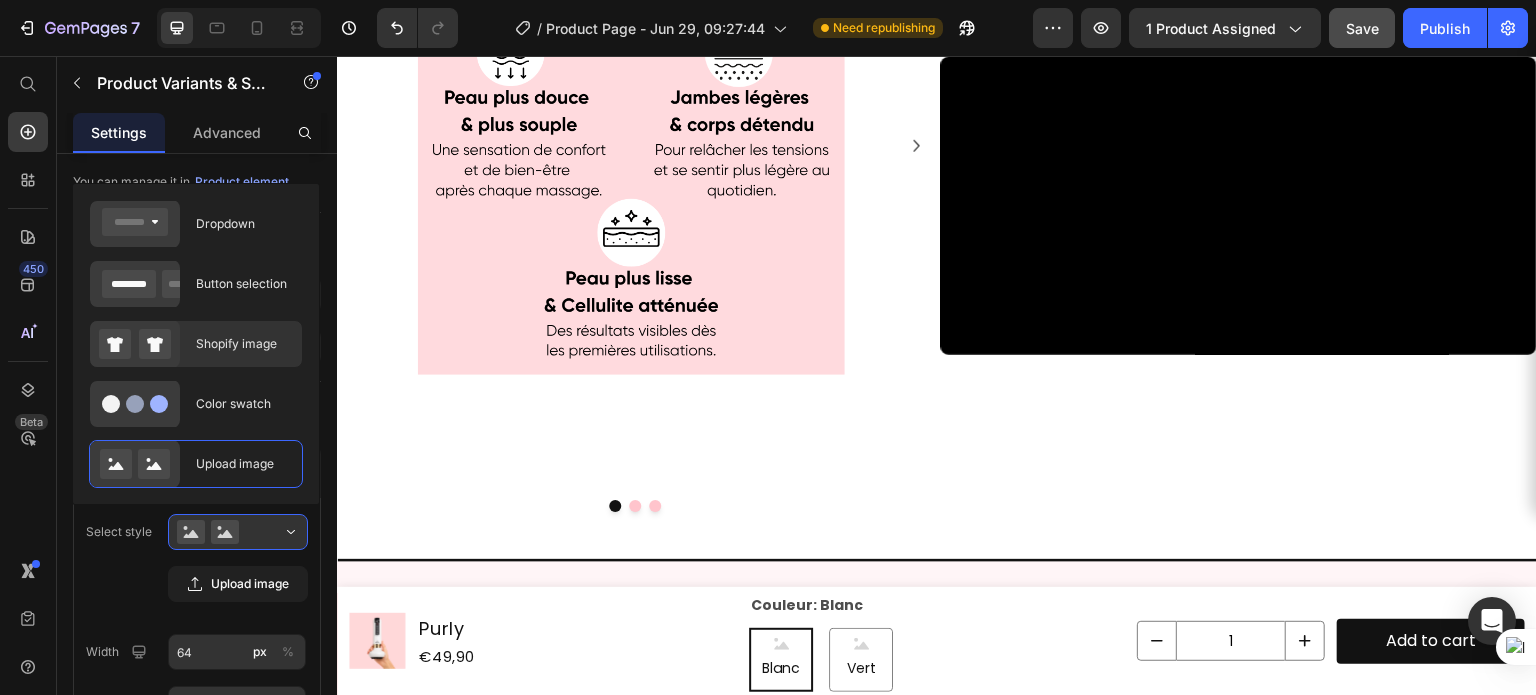click on "Shopify image" at bounding box center [243, 344] 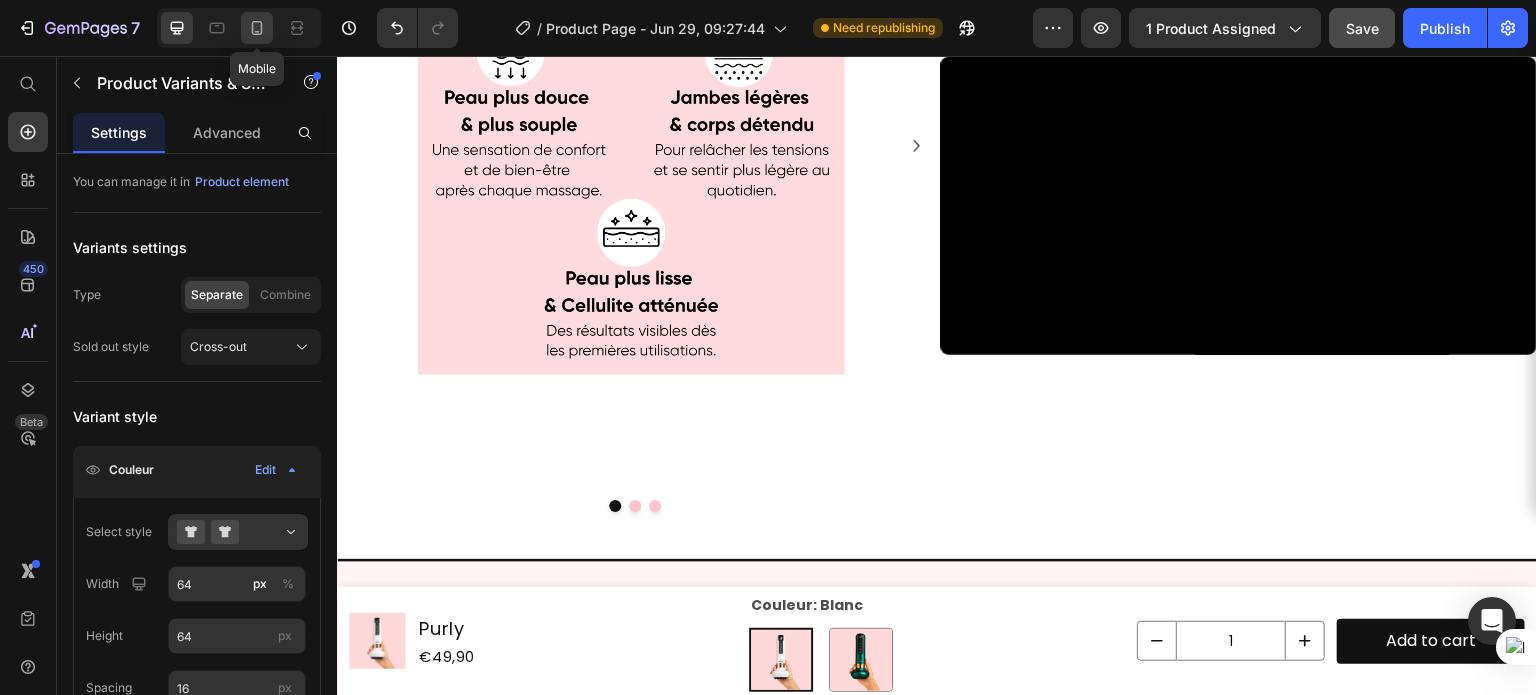 click 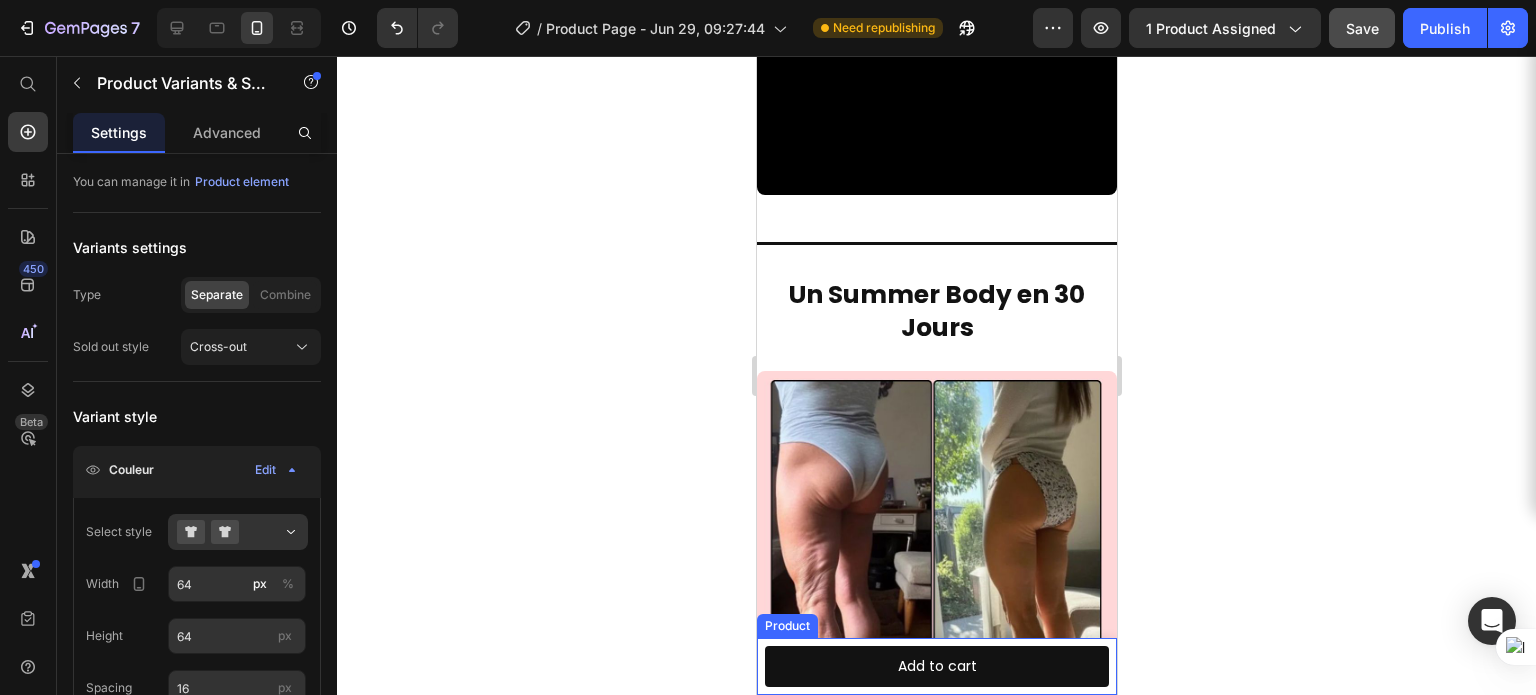 scroll, scrollTop: 3906, scrollLeft: 0, axis: vertical 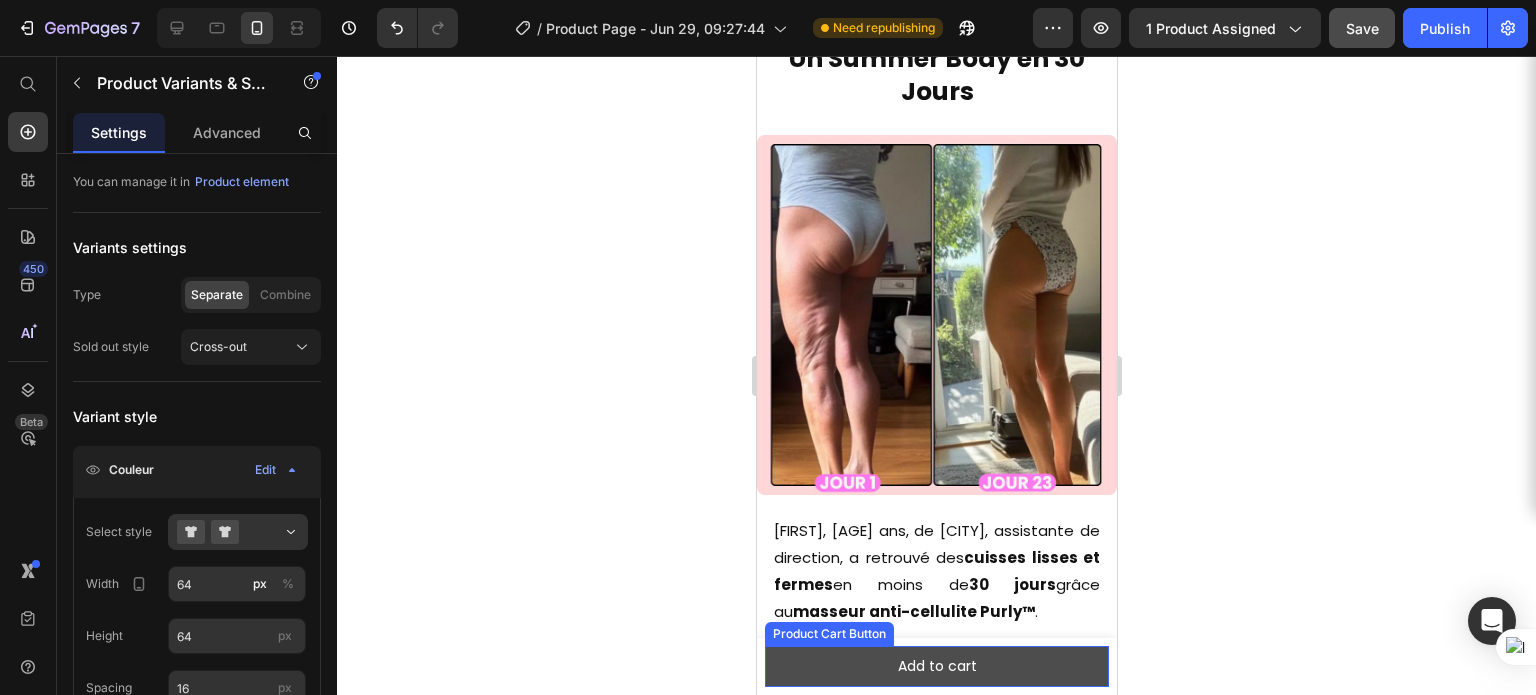 click on "Add to cart" at bounding box center (936, 666) 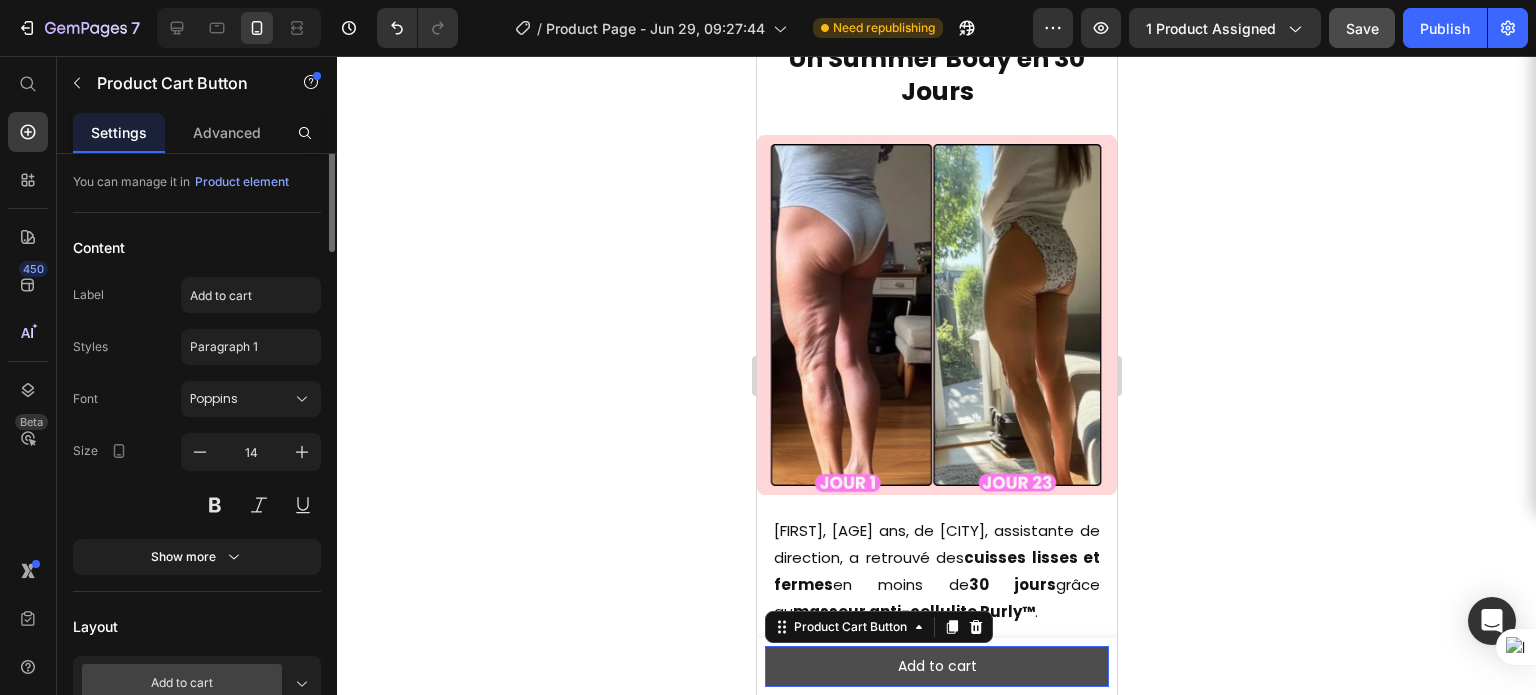 scroll, scrollTop: 0, scrollLeft: 0, axis: both 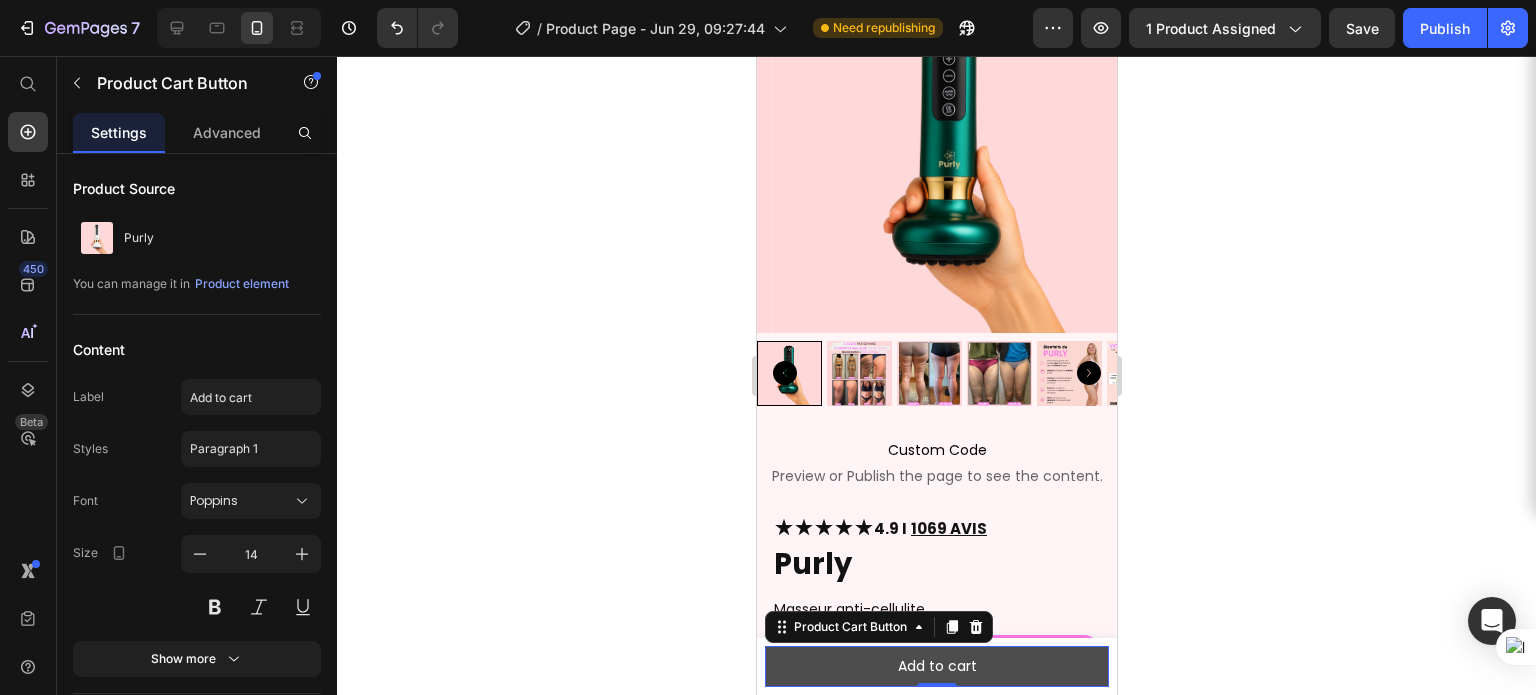 click on "Add to cart" at bounding box center [936, 666] 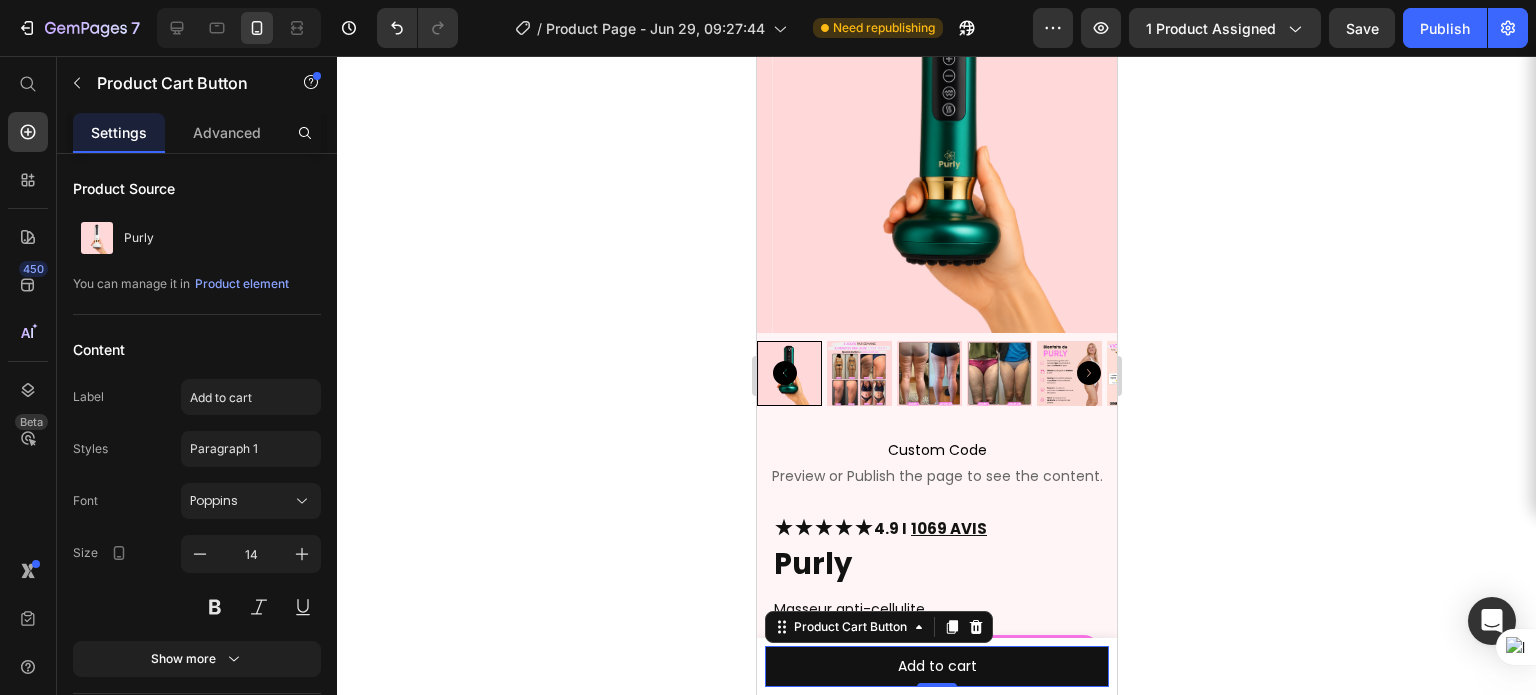 scroll, scrollTop: 4158, scrollLeft: 0, axis: vertical 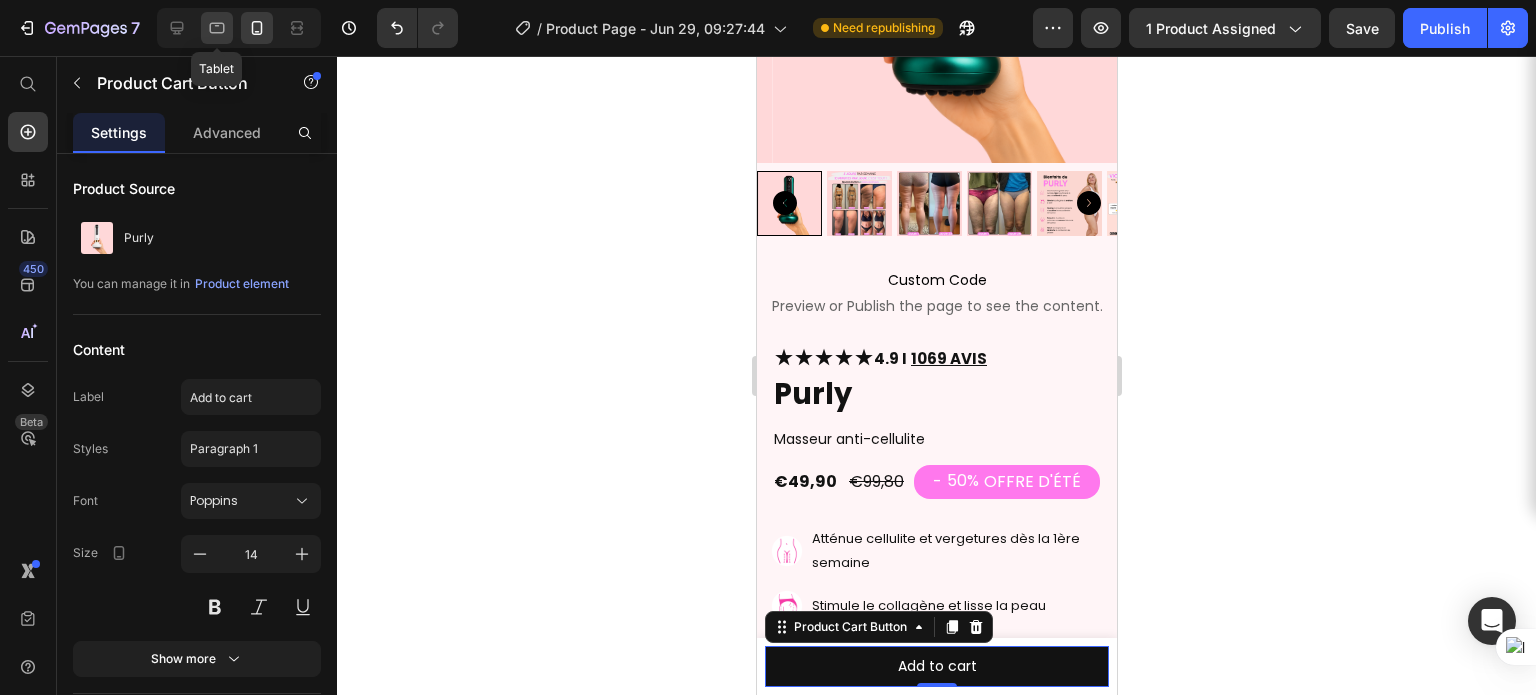 click 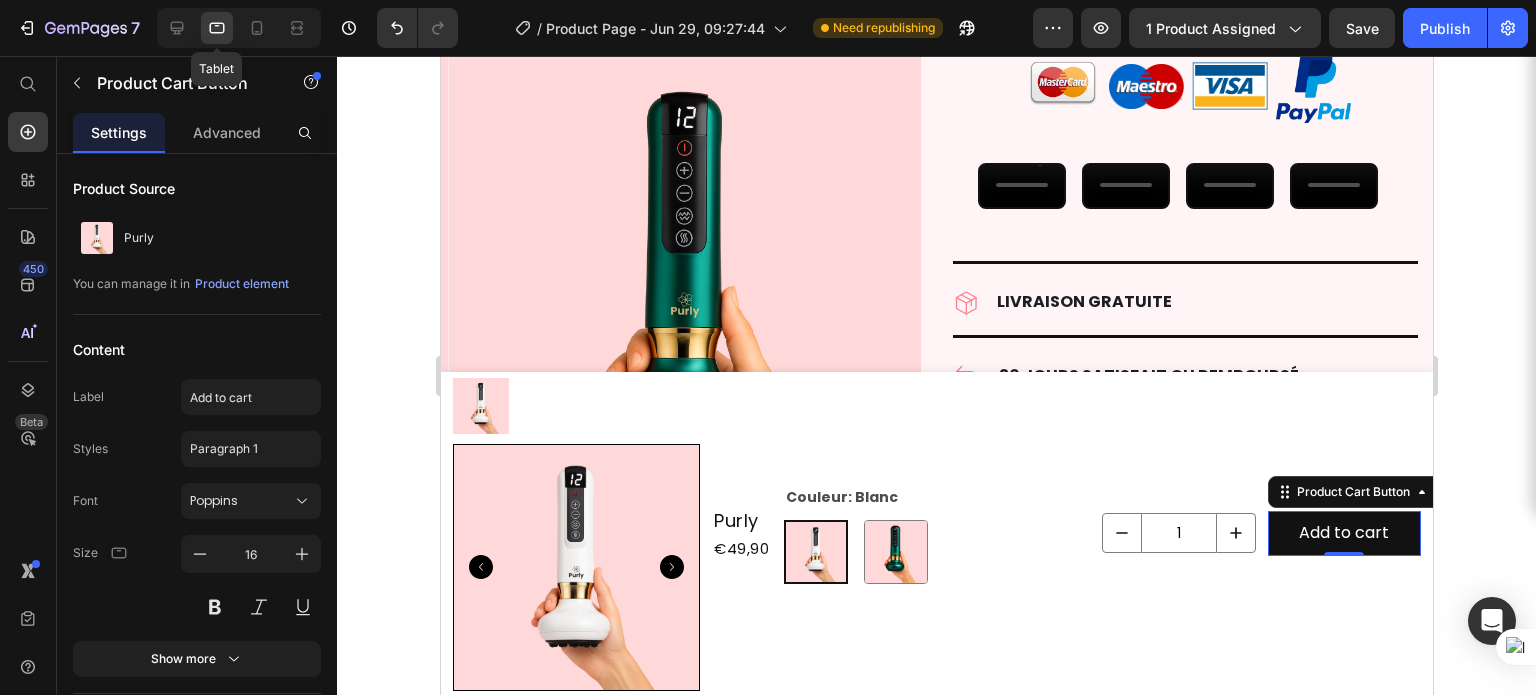 radio on "true" 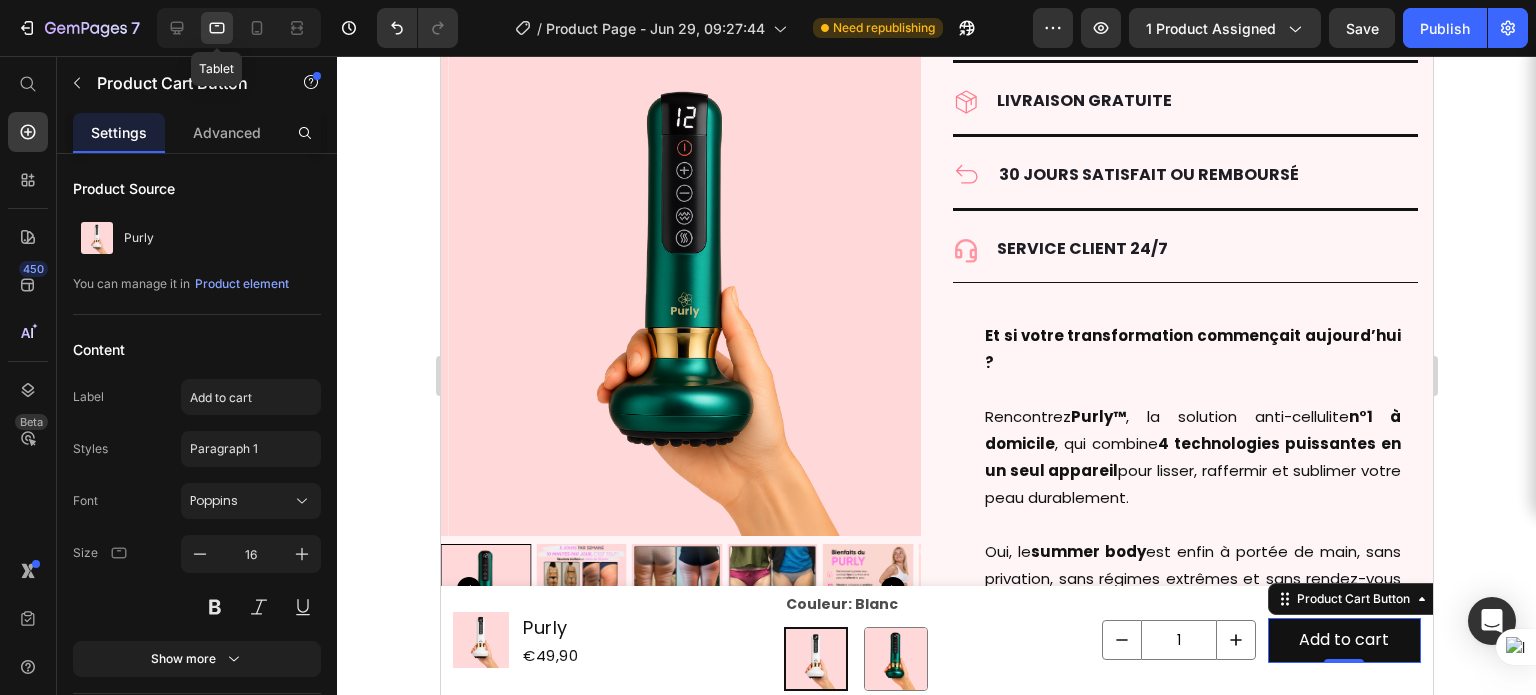 scroll, scrollTop: 4796, scrollLeft: 0, axis: vertical 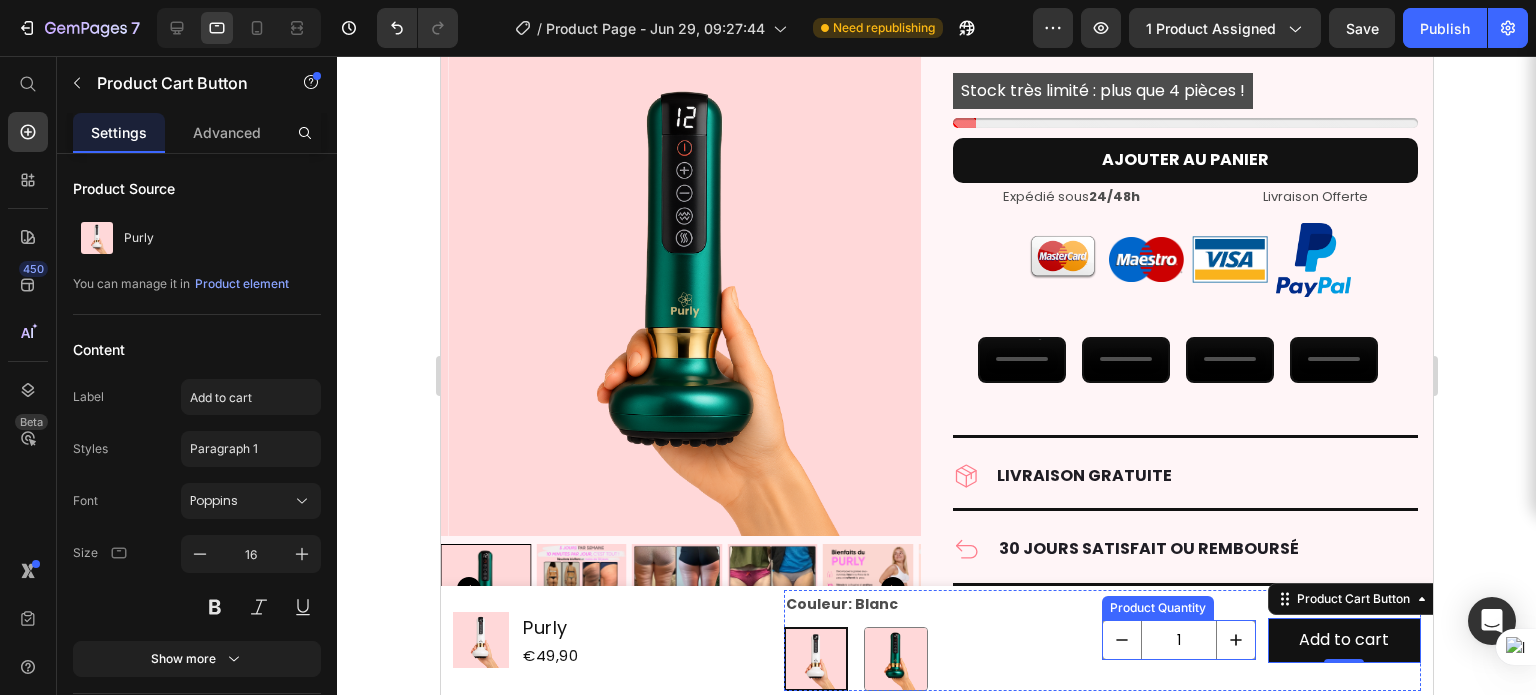 click on "Product Quantity" at bounding box center [1157, 608] 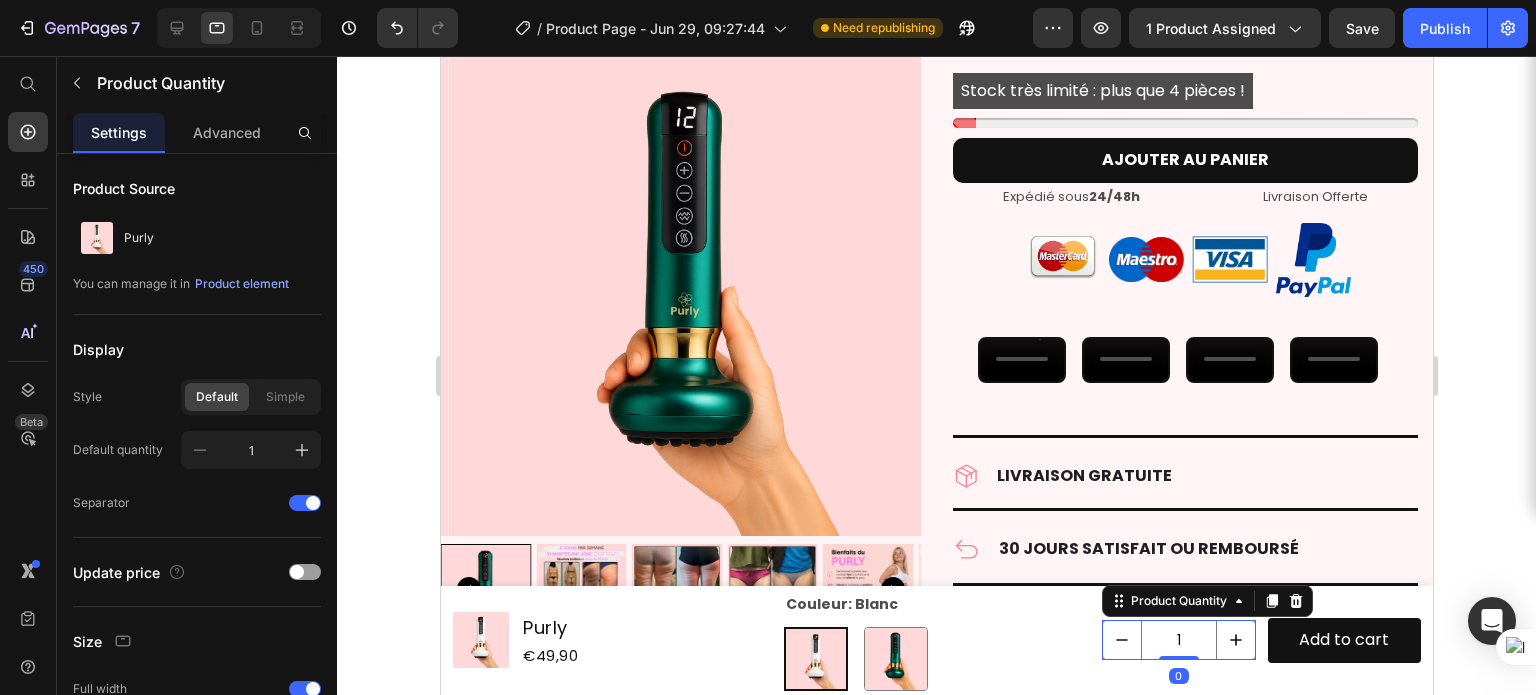 click 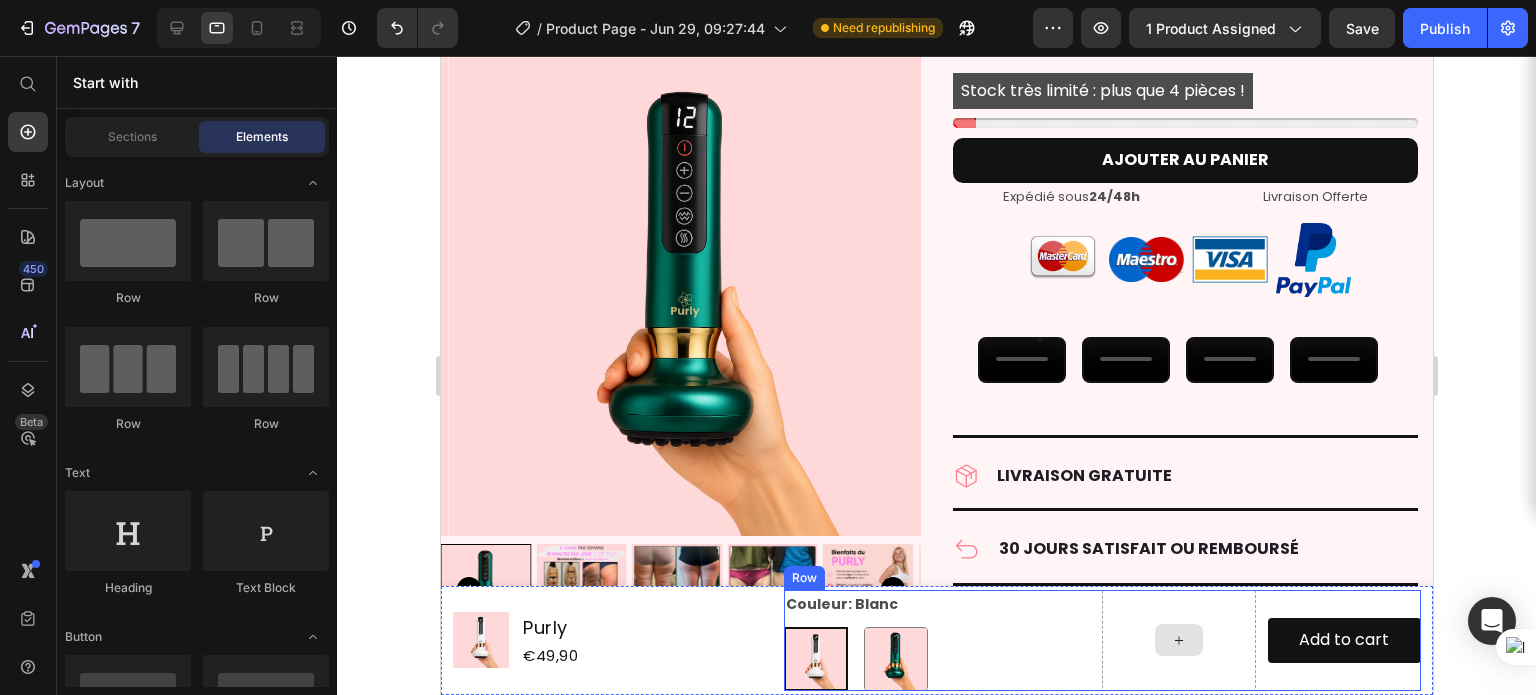 click at bounding box center [1177, 640] 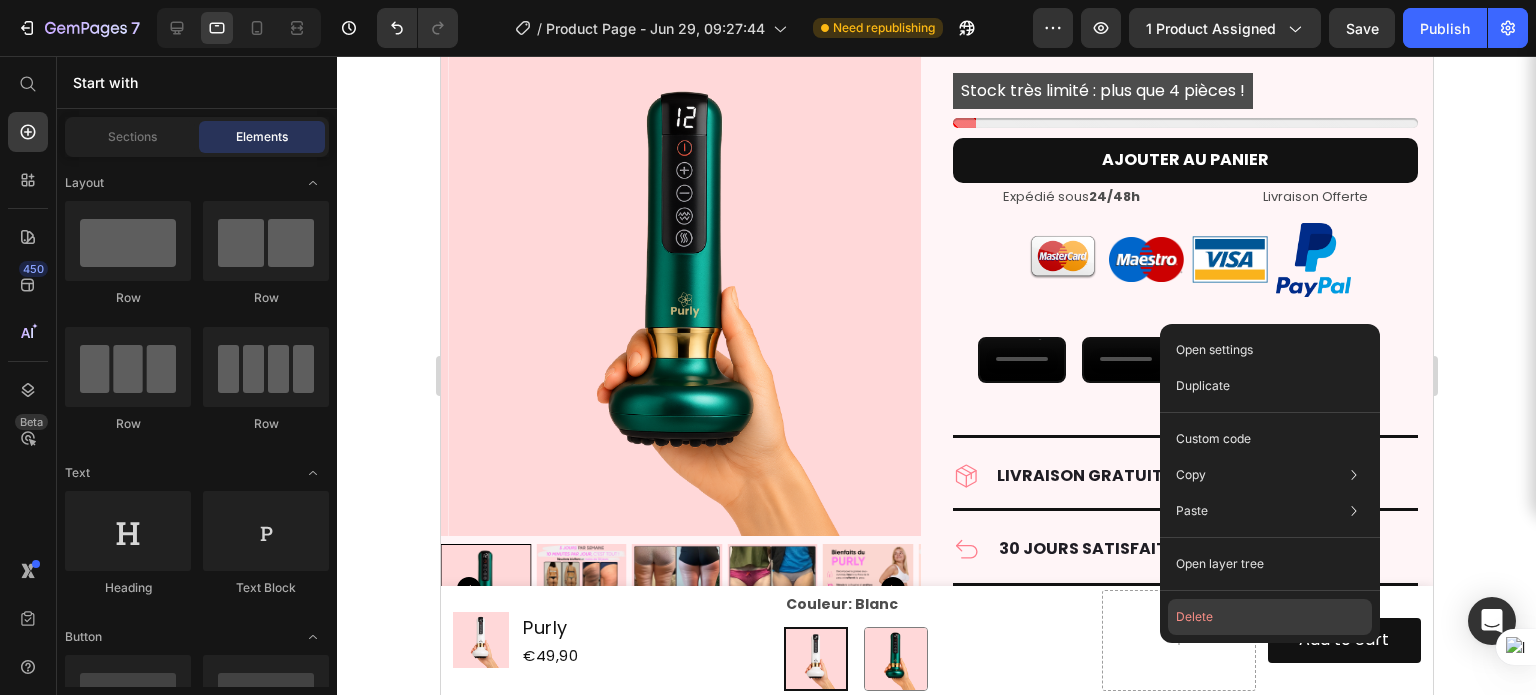 click on "Delete" 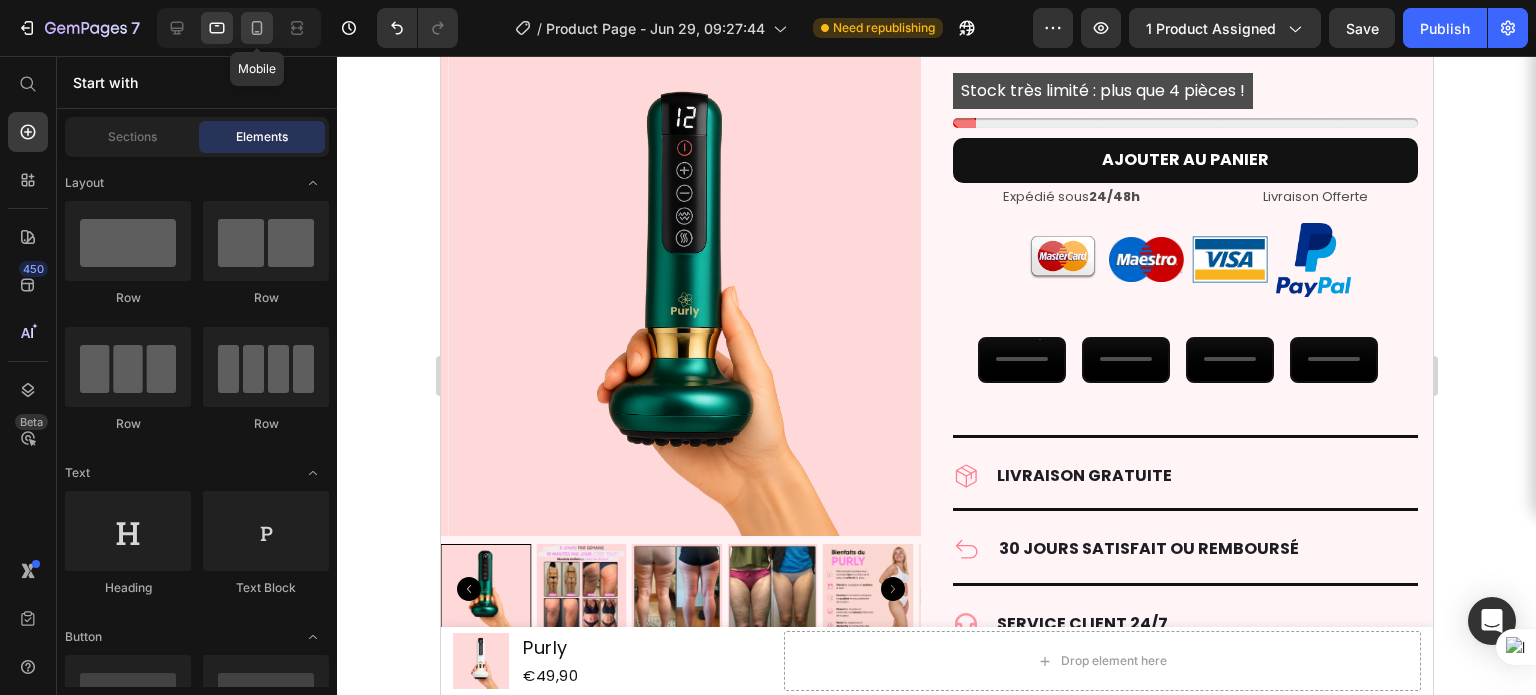 click 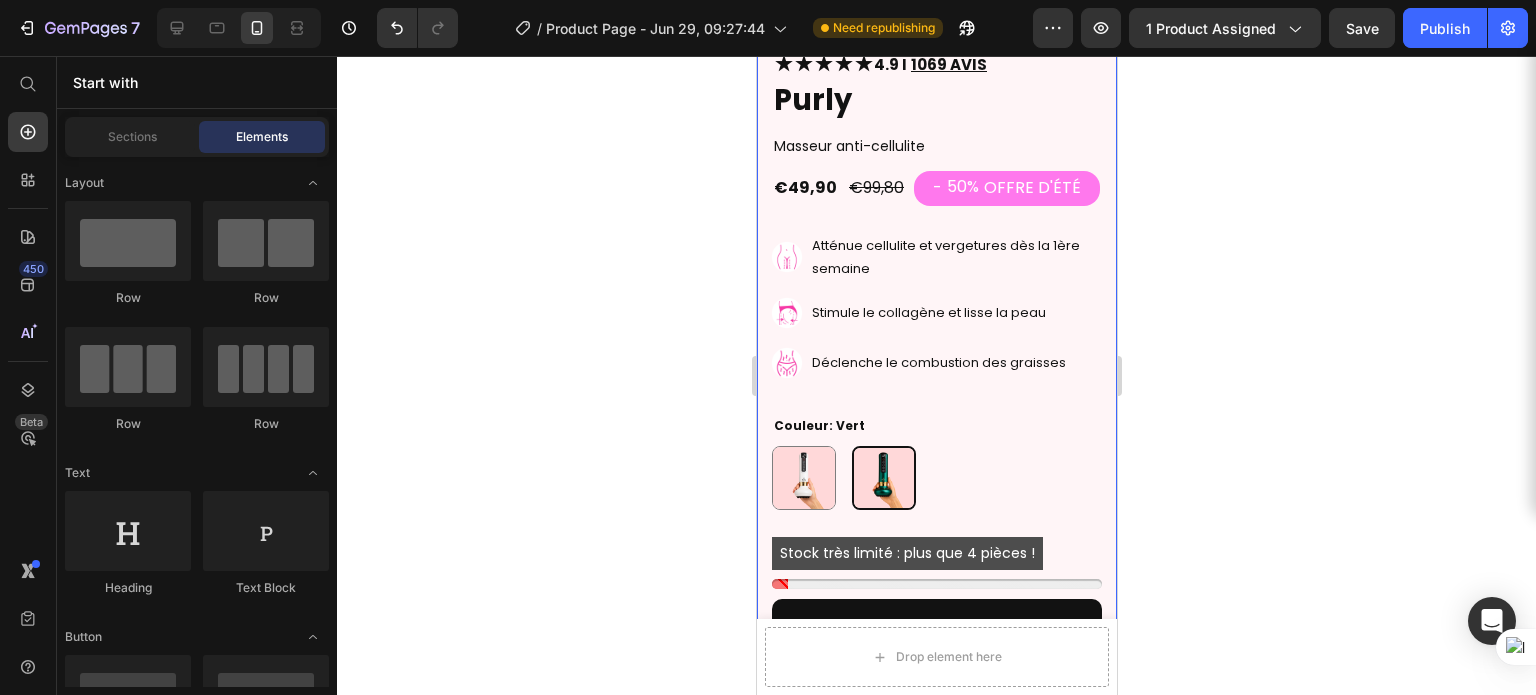 scroll, scrollTop: 5359, scrollLeft: 0, axis: vertical 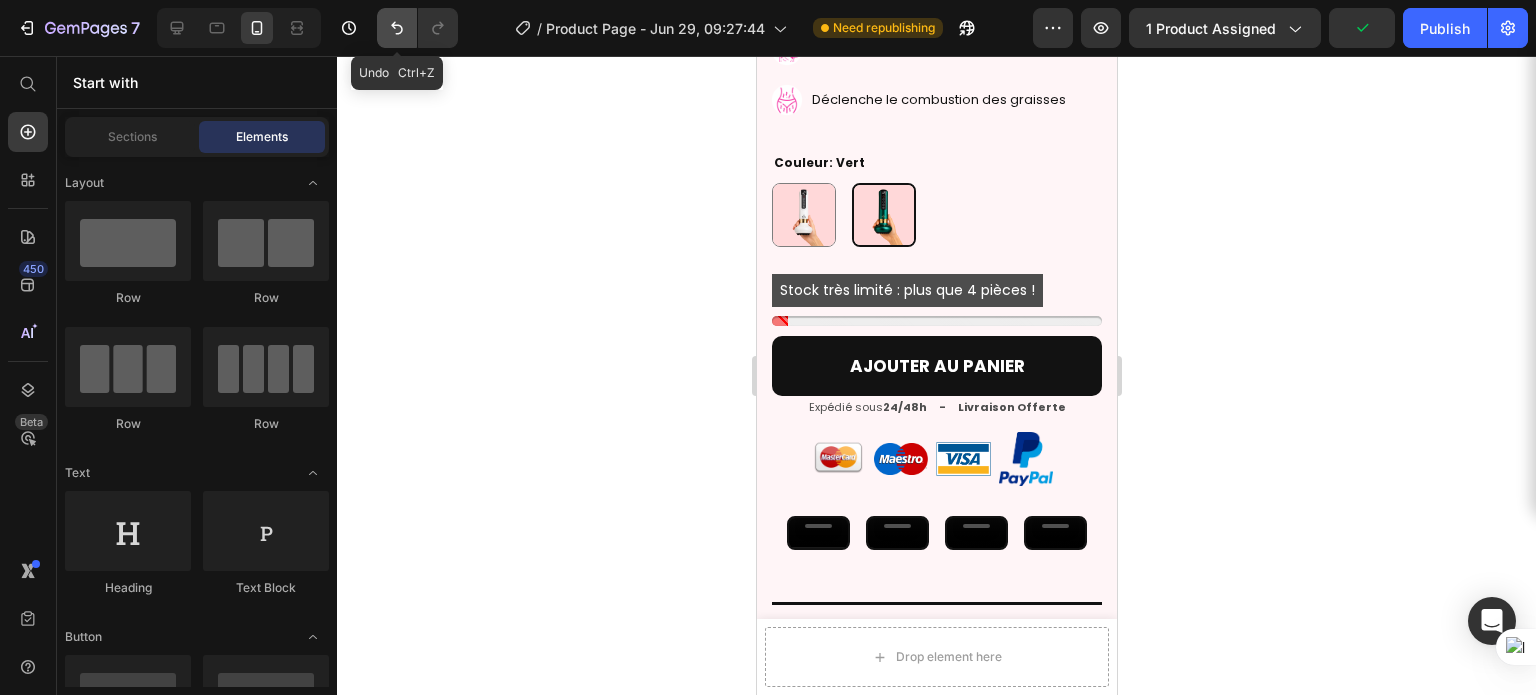 click 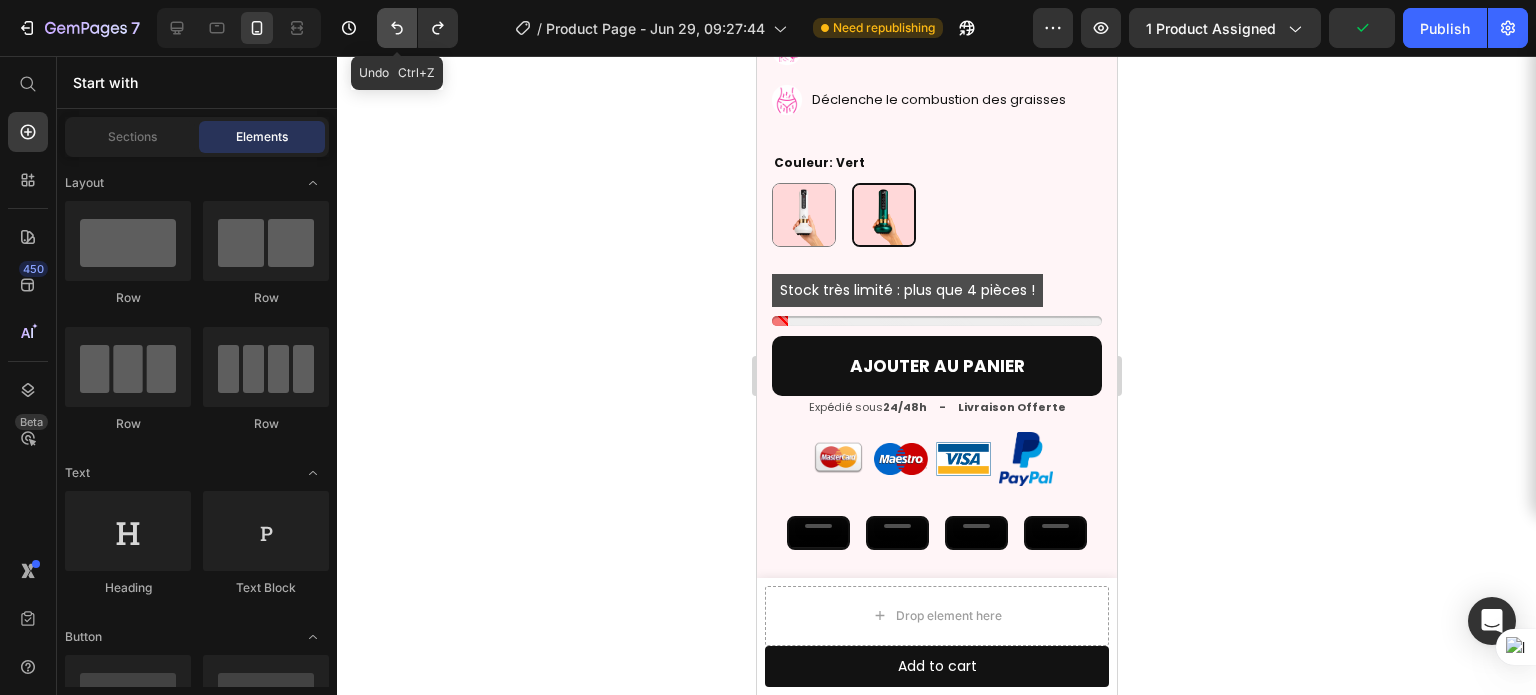click 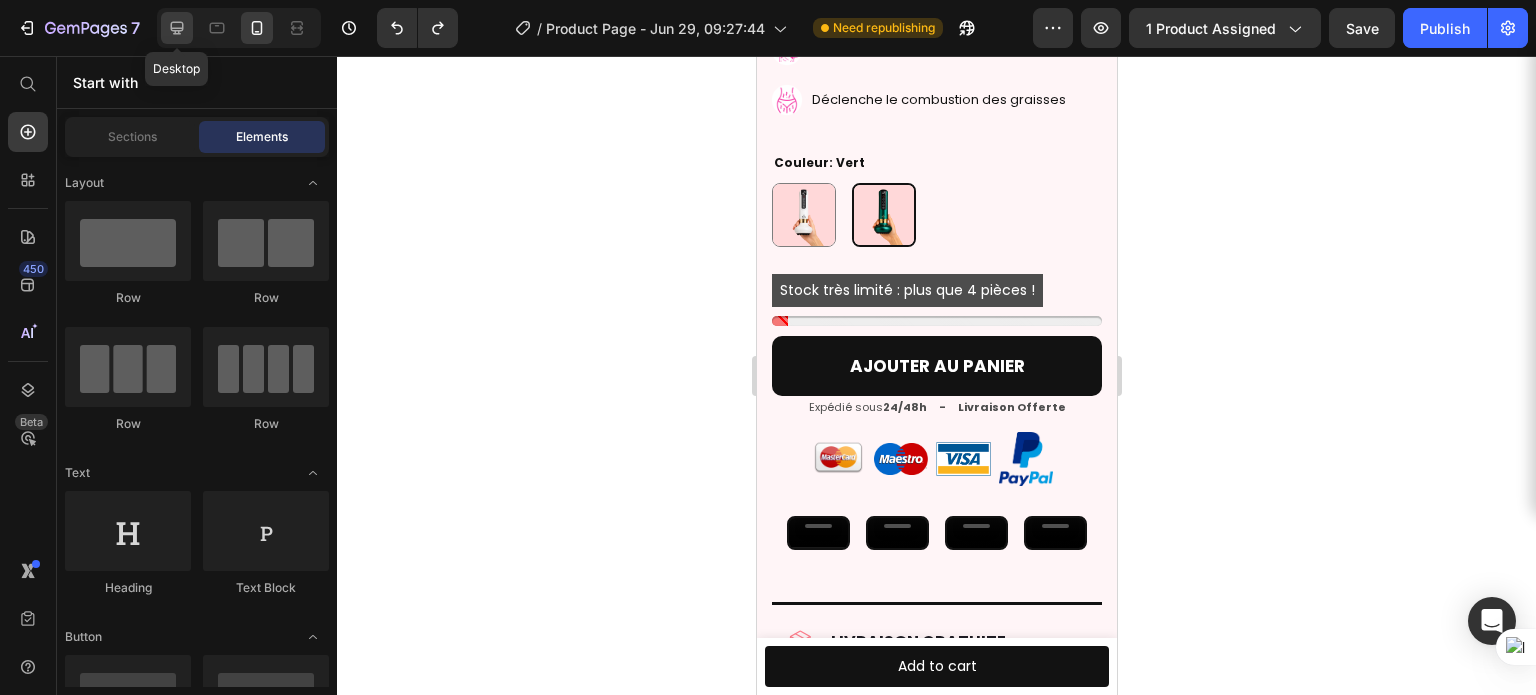click 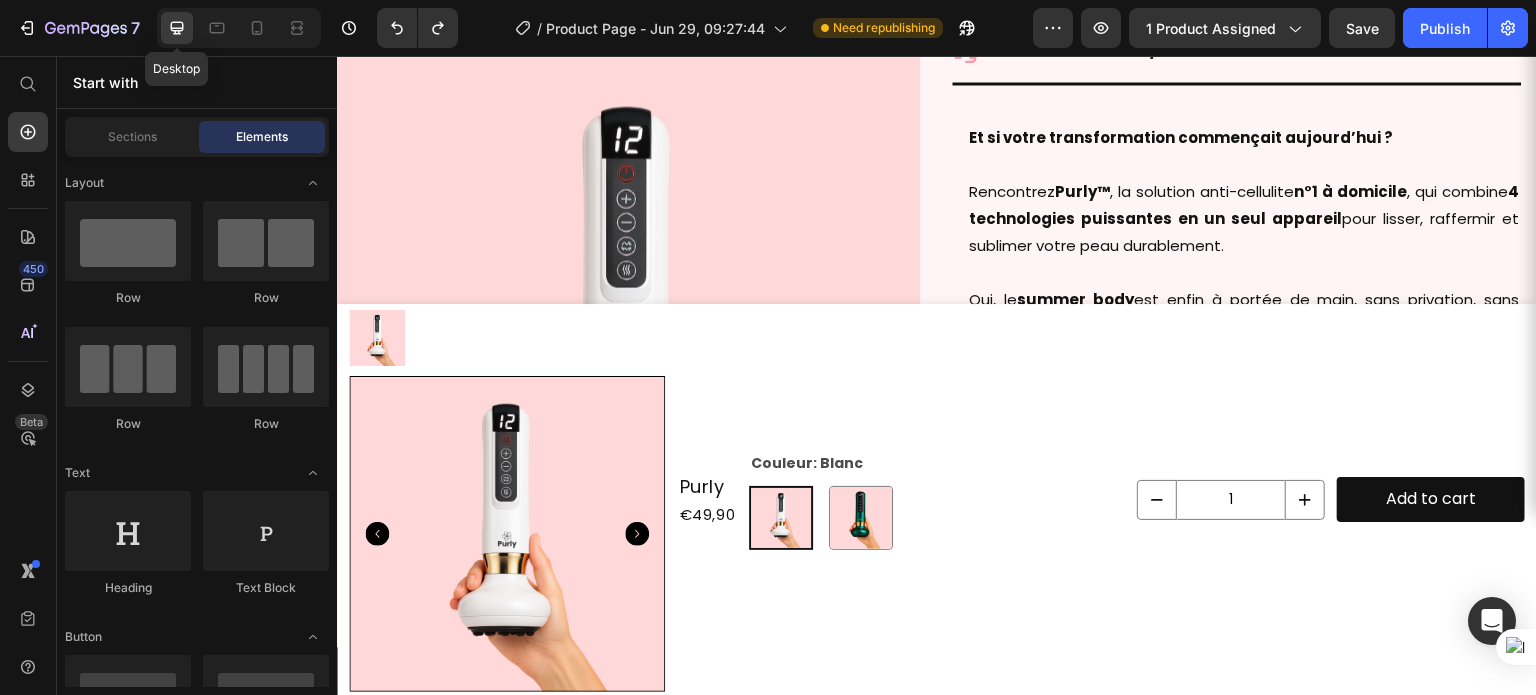 scroll, scrollTop: 5383, scrollLeft: 0, axis: vertical 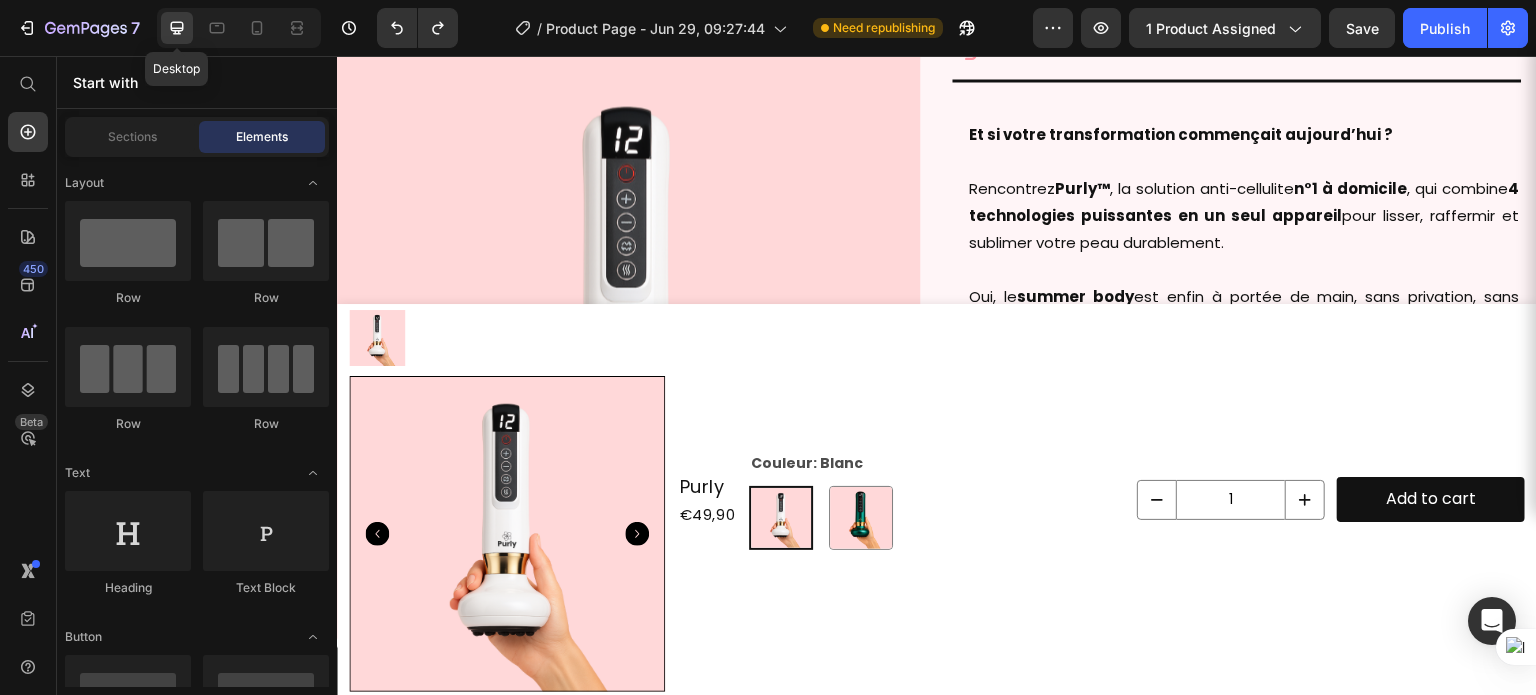 radio on "true" 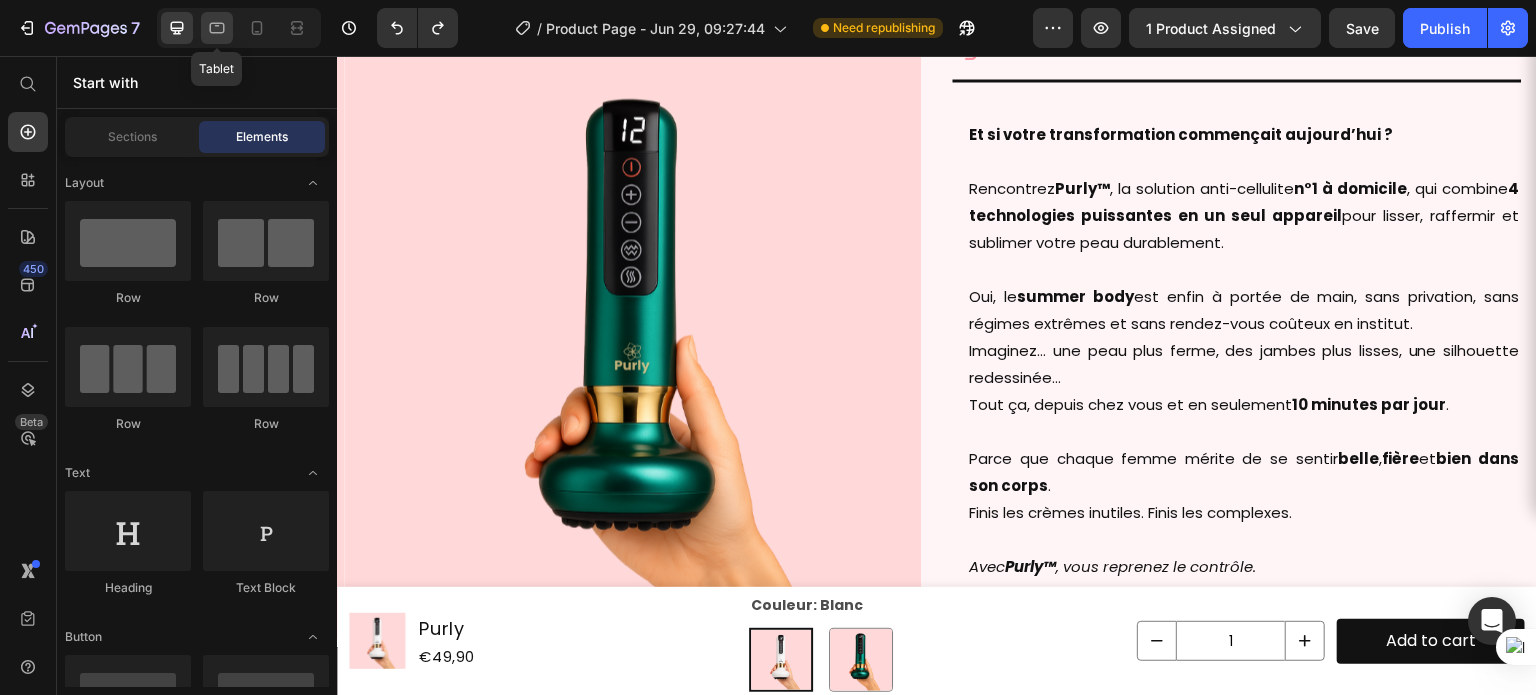 click 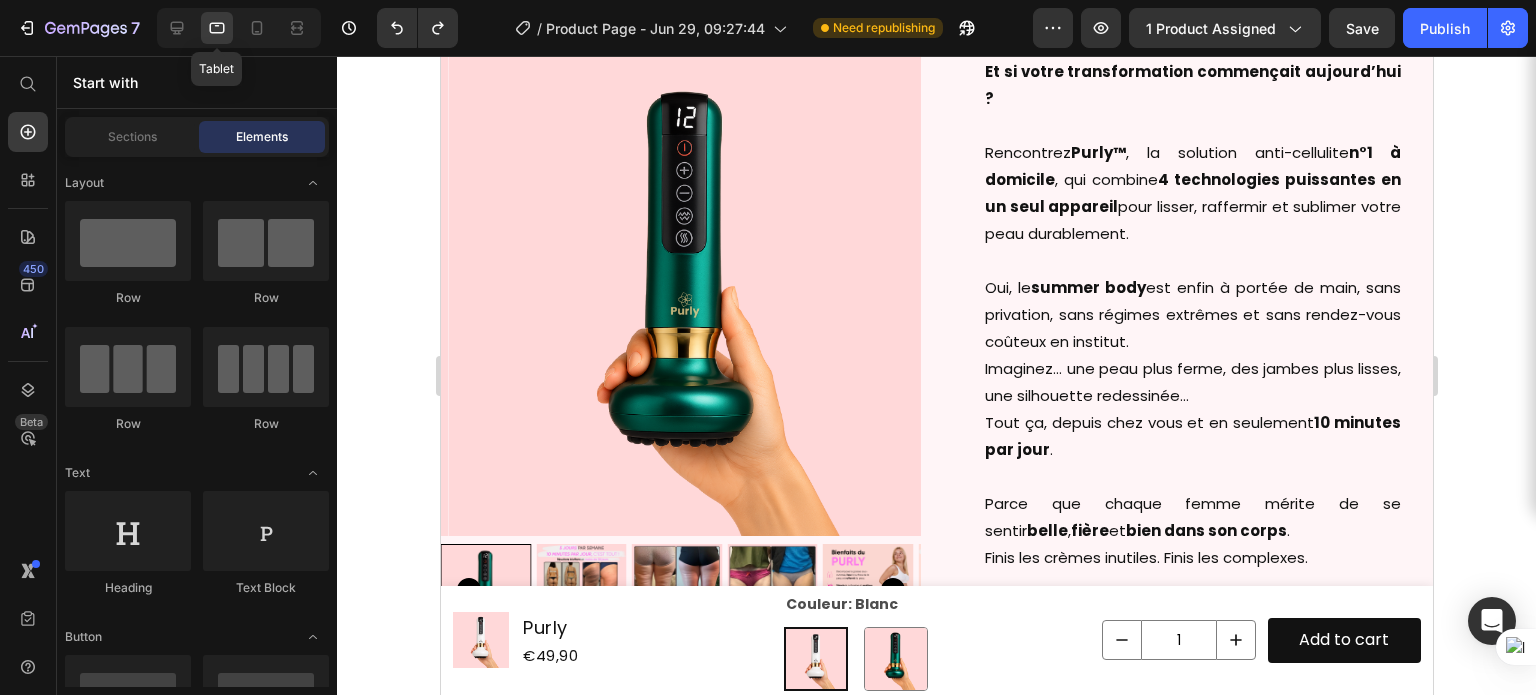 radio on "true" 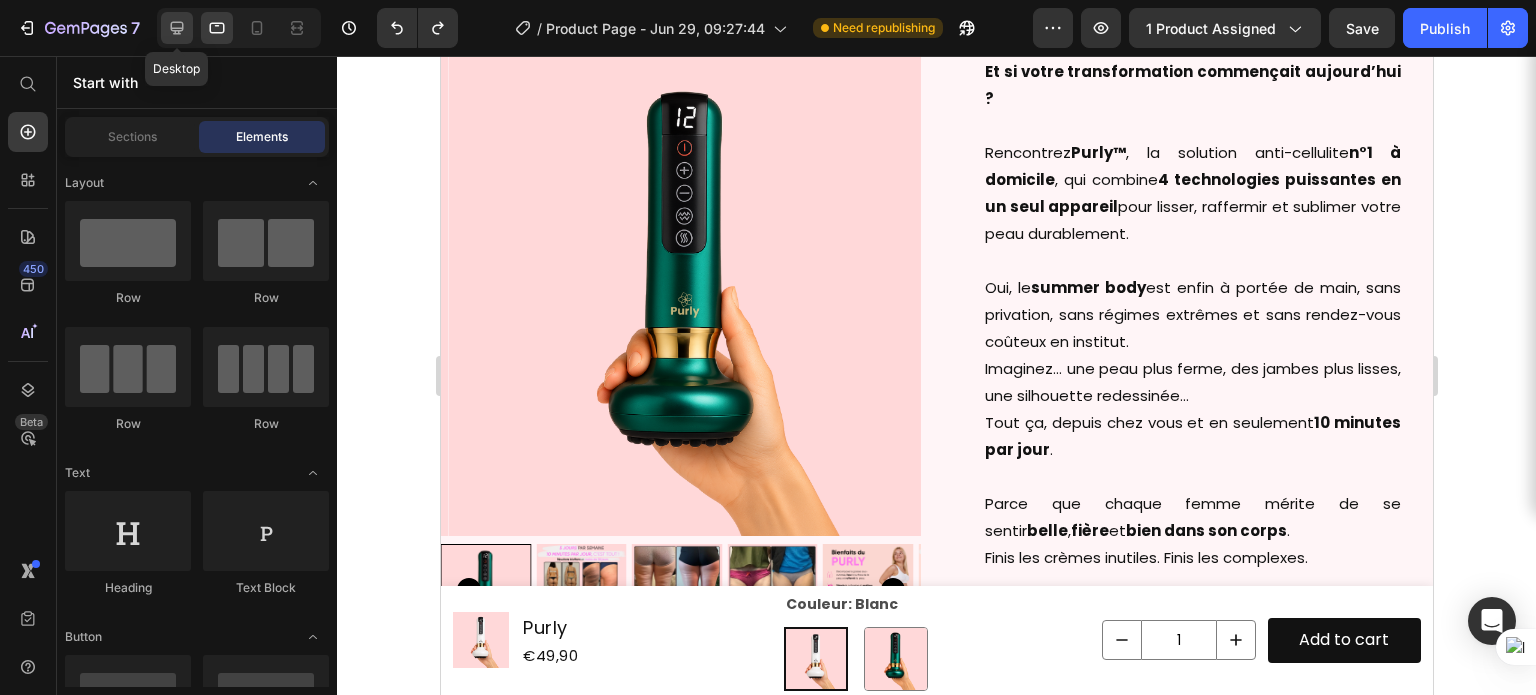 click 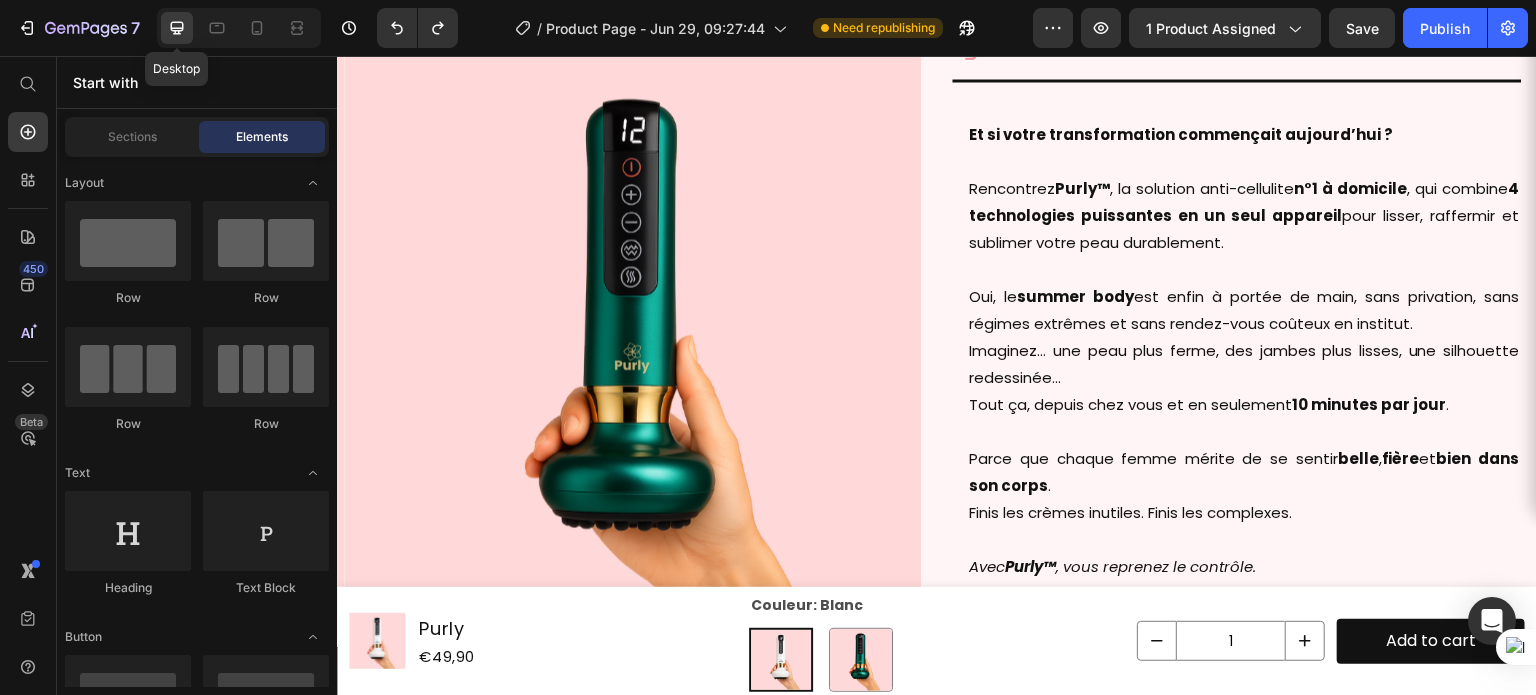 radio on "true" 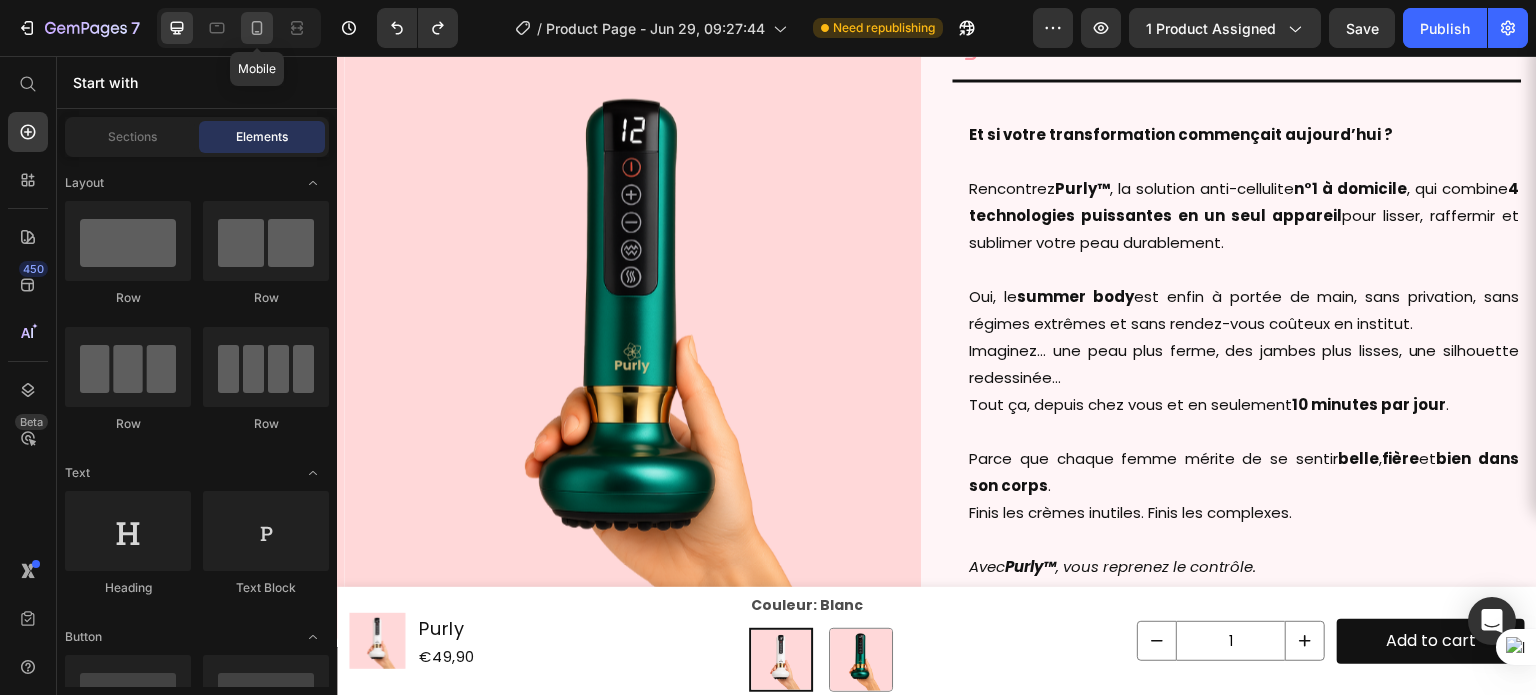 click 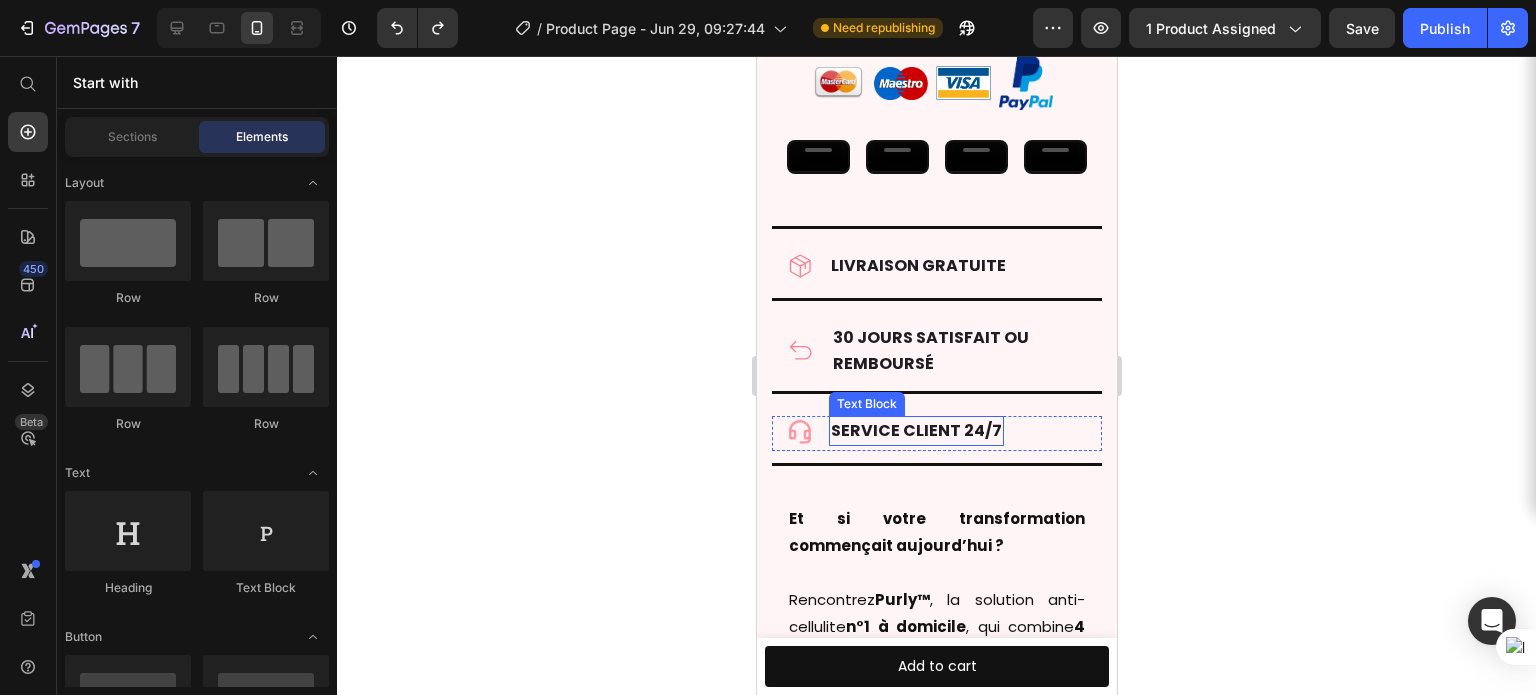 scroll, scrollTop: 5543, scrollLeft: 0, axis: vertical 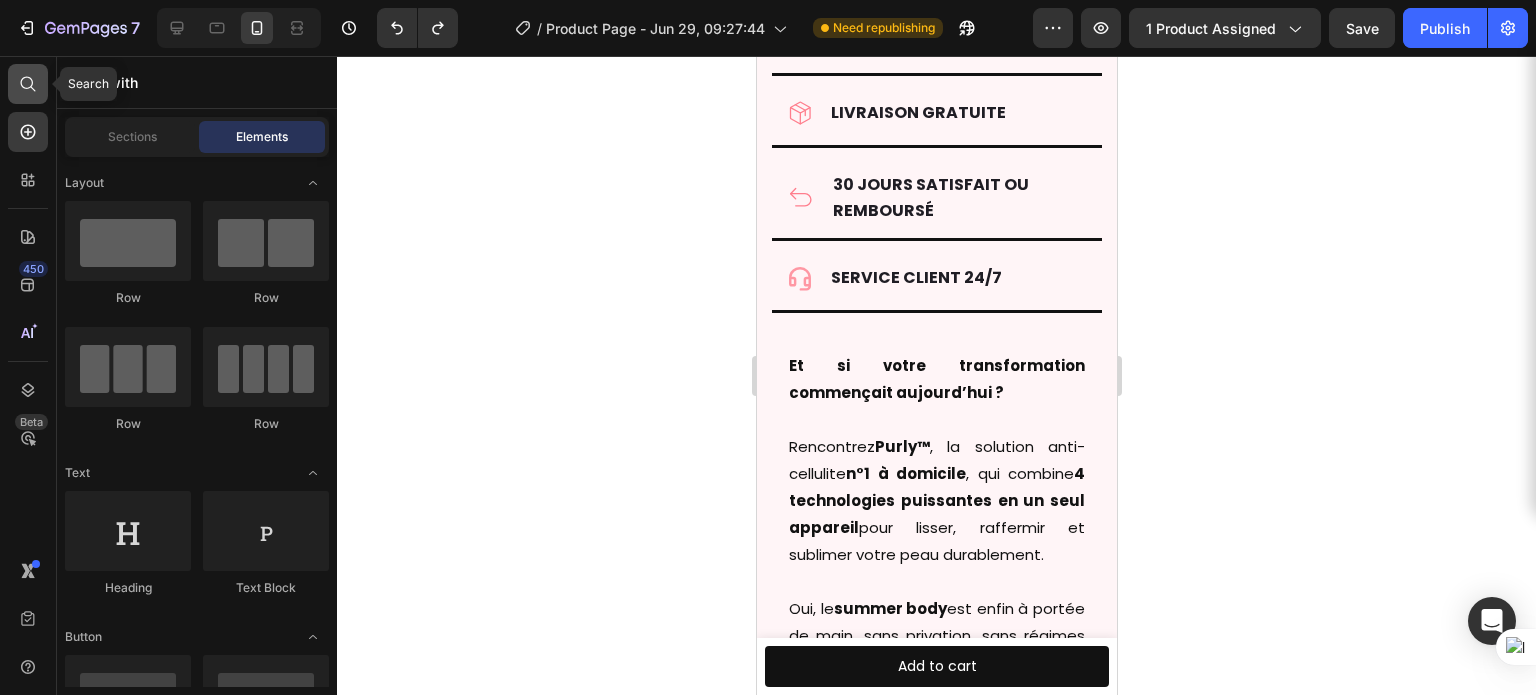 click 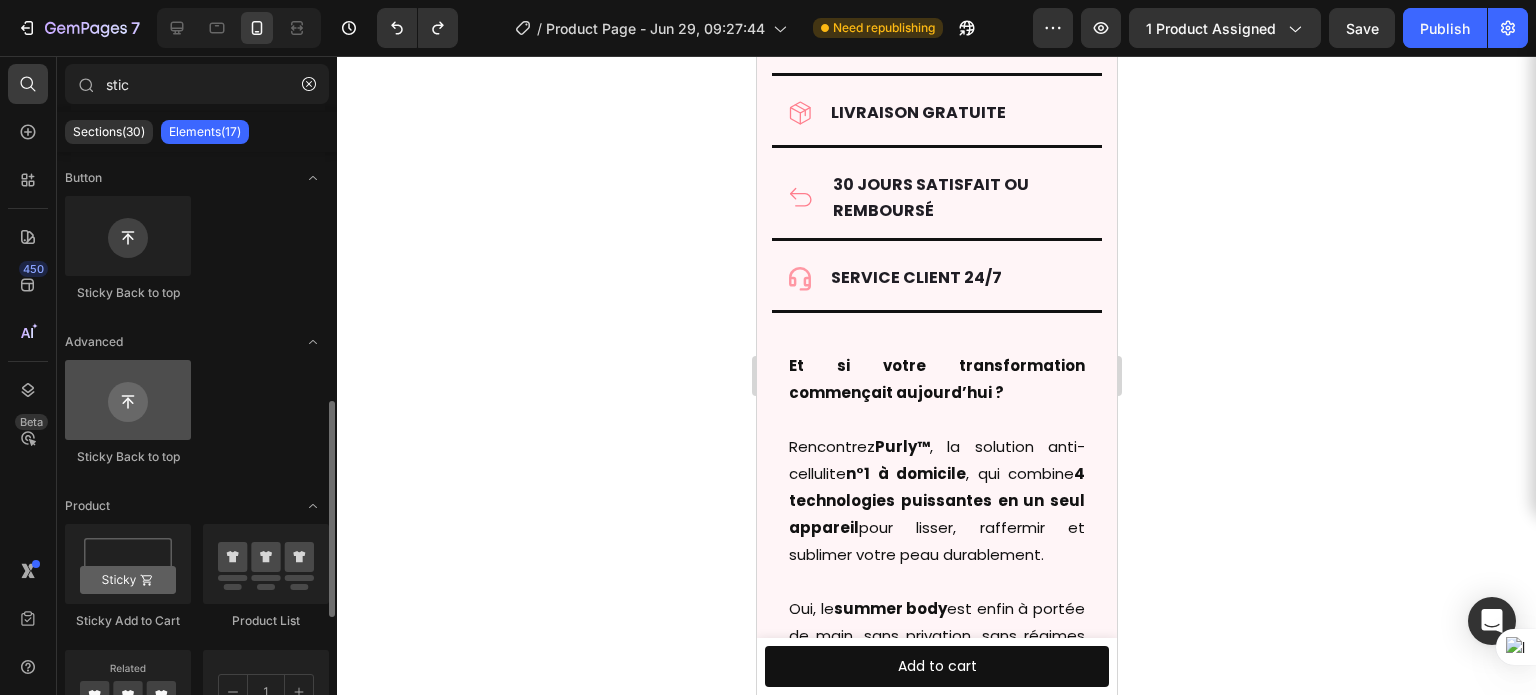 scroll, scrollTop: 188, scrollLeft: 0, axis: vertical 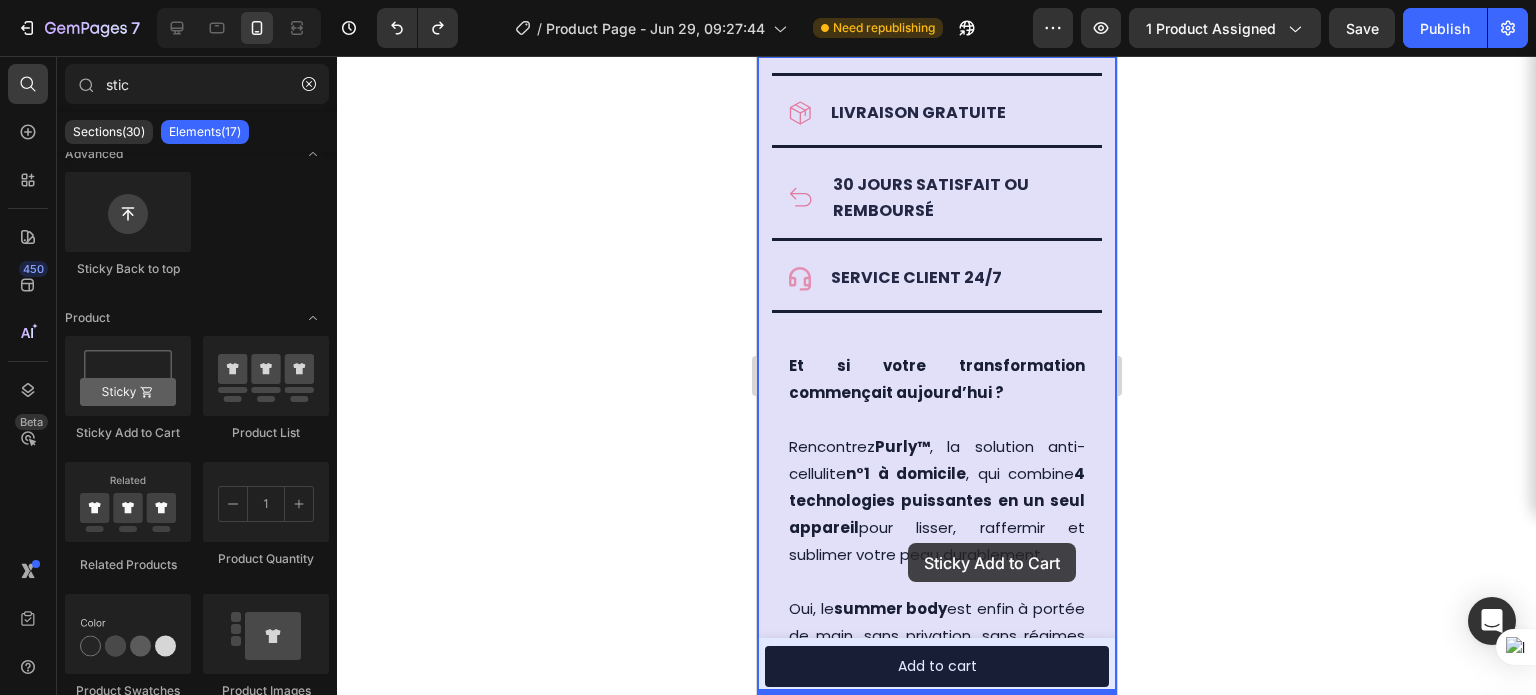 drag, startPoint x: 918, startPoint y: 434, endPoint x: 907, endPoint y: 543, distance: 109.55364 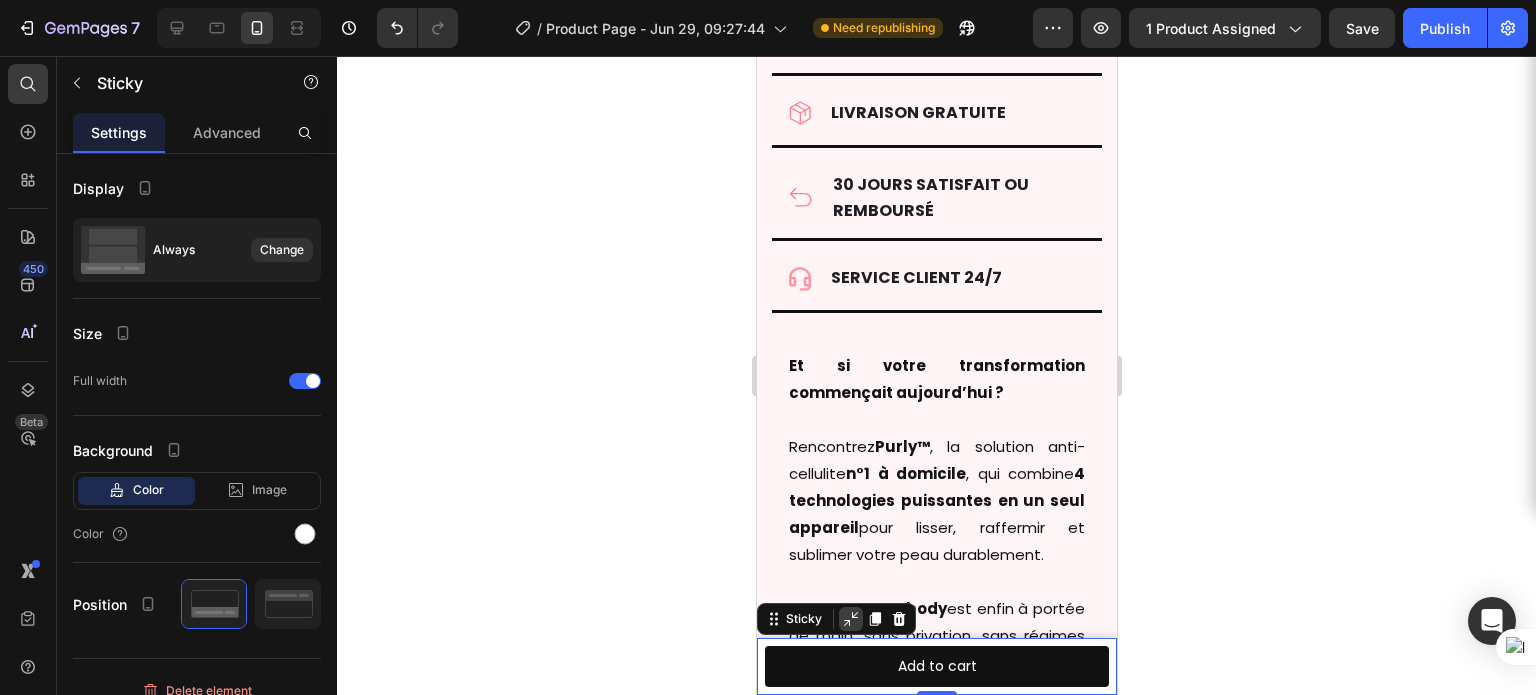 click 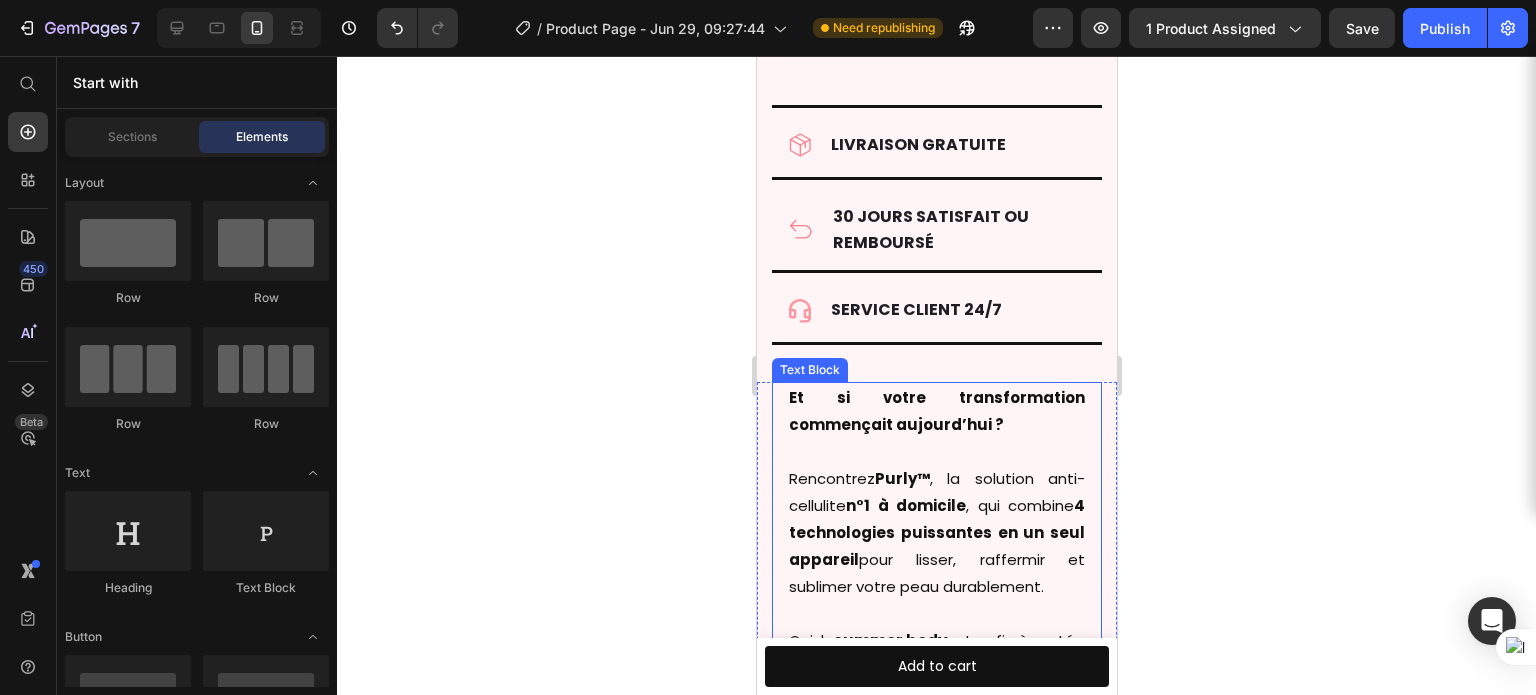 scroll, scrollTop: 5575, scrollLeft: 0, axis: vertical 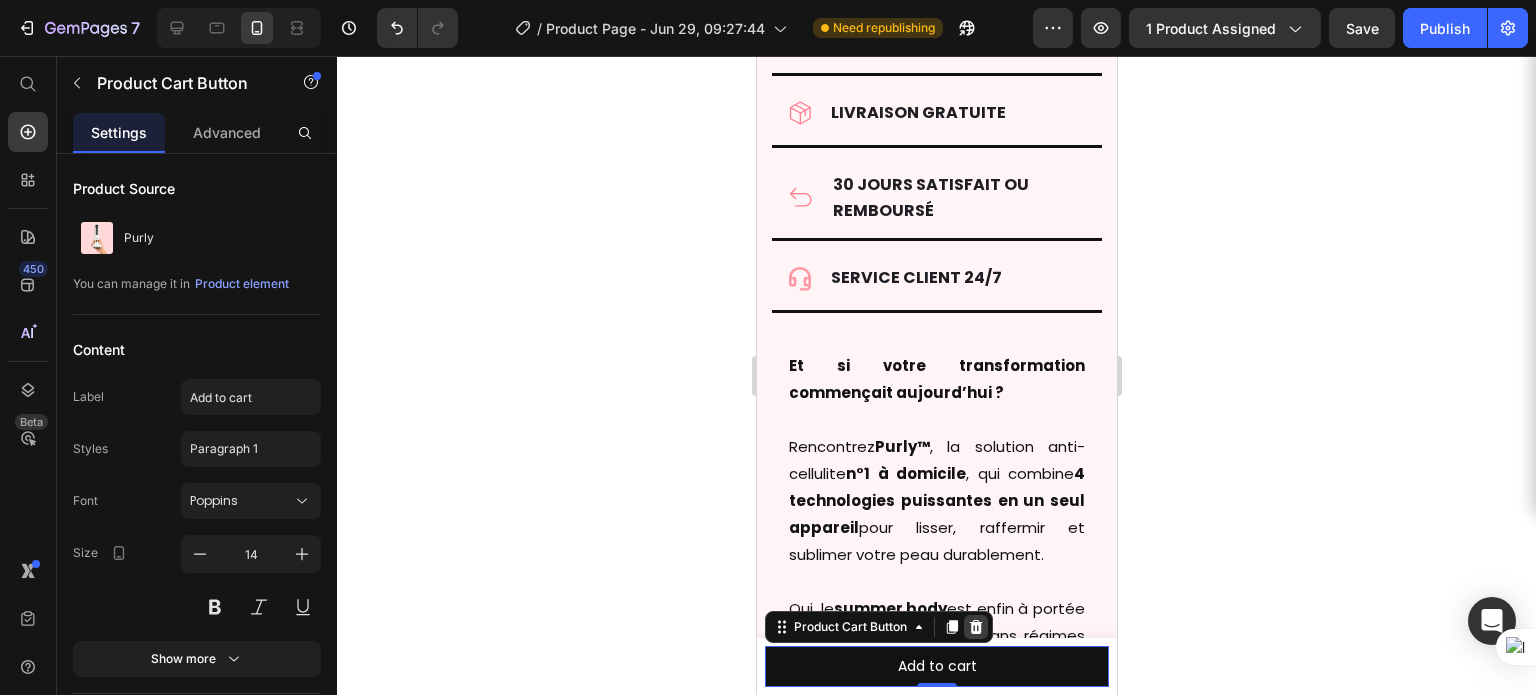 click 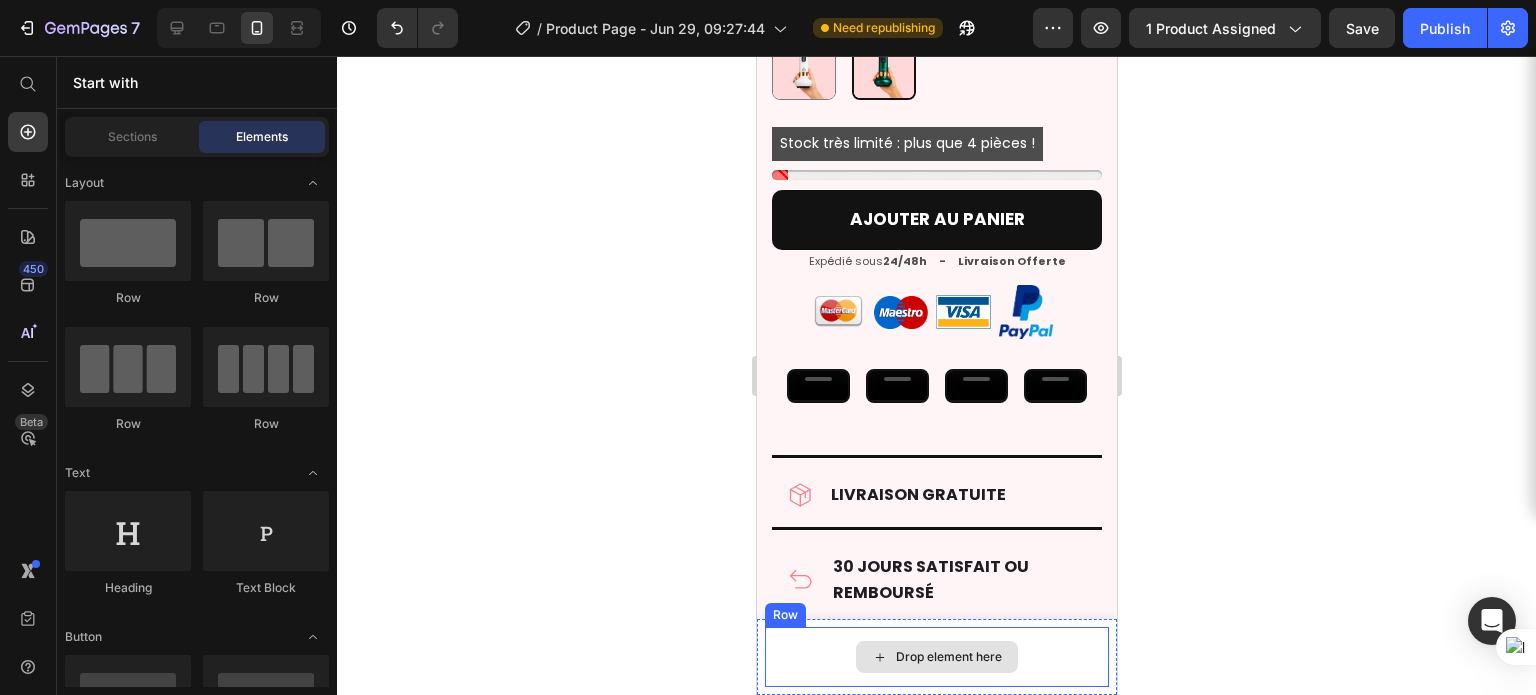 scroll, scrollTop: 5178, scrollLeft: 0, axis: vertical 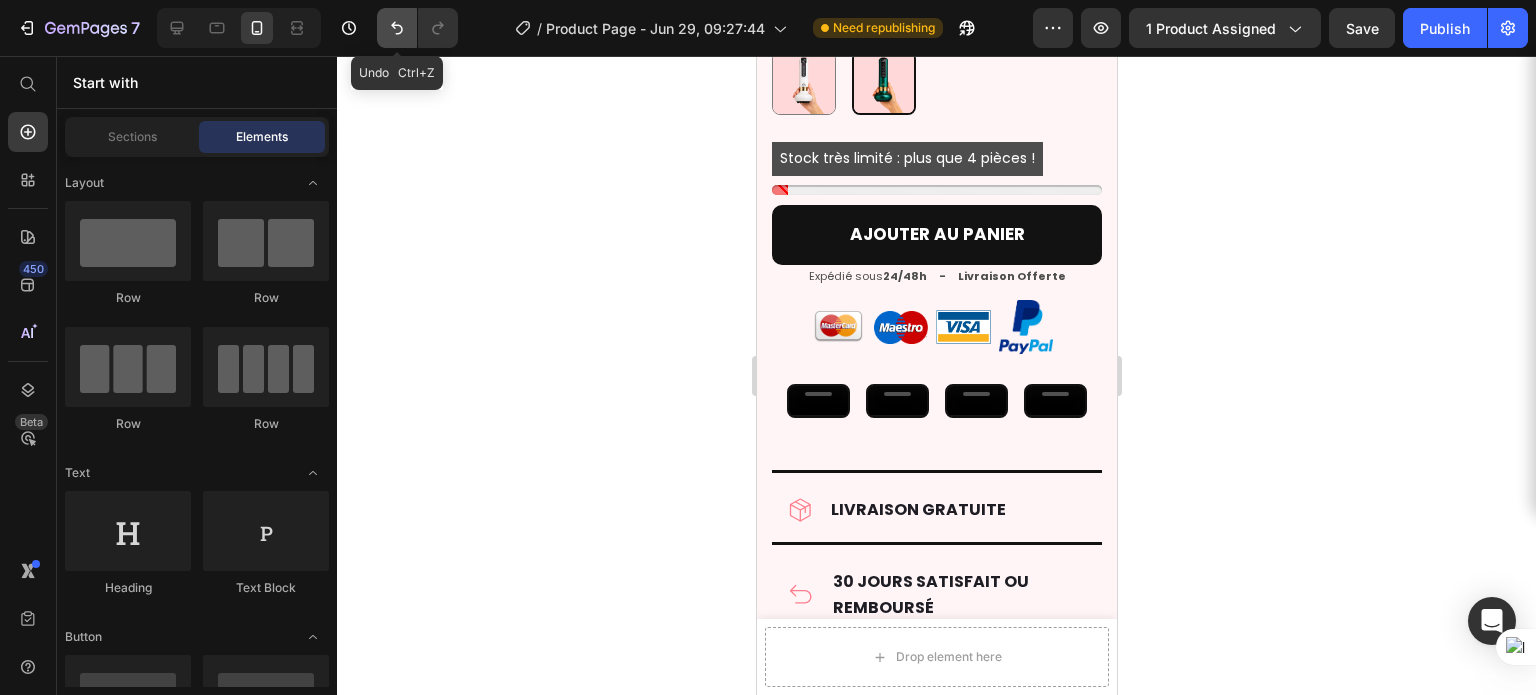 click 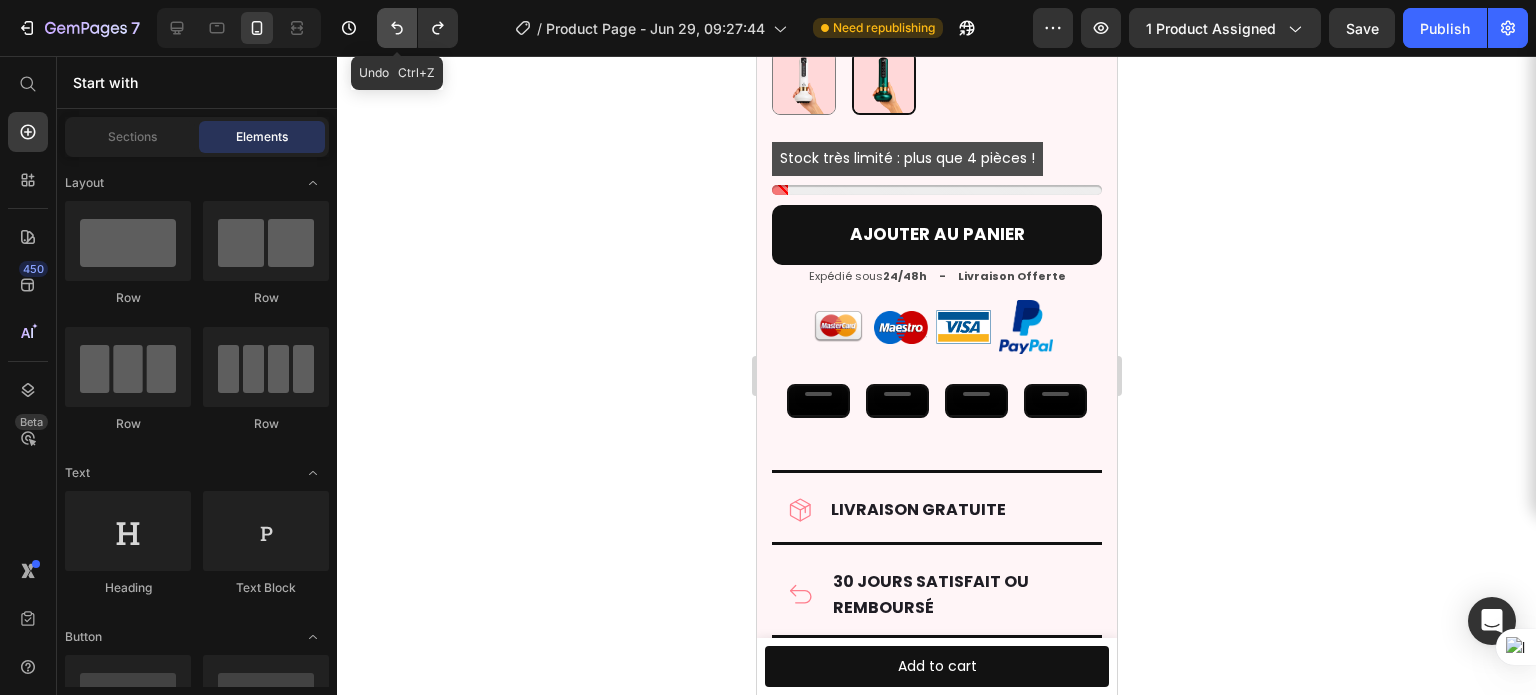 click 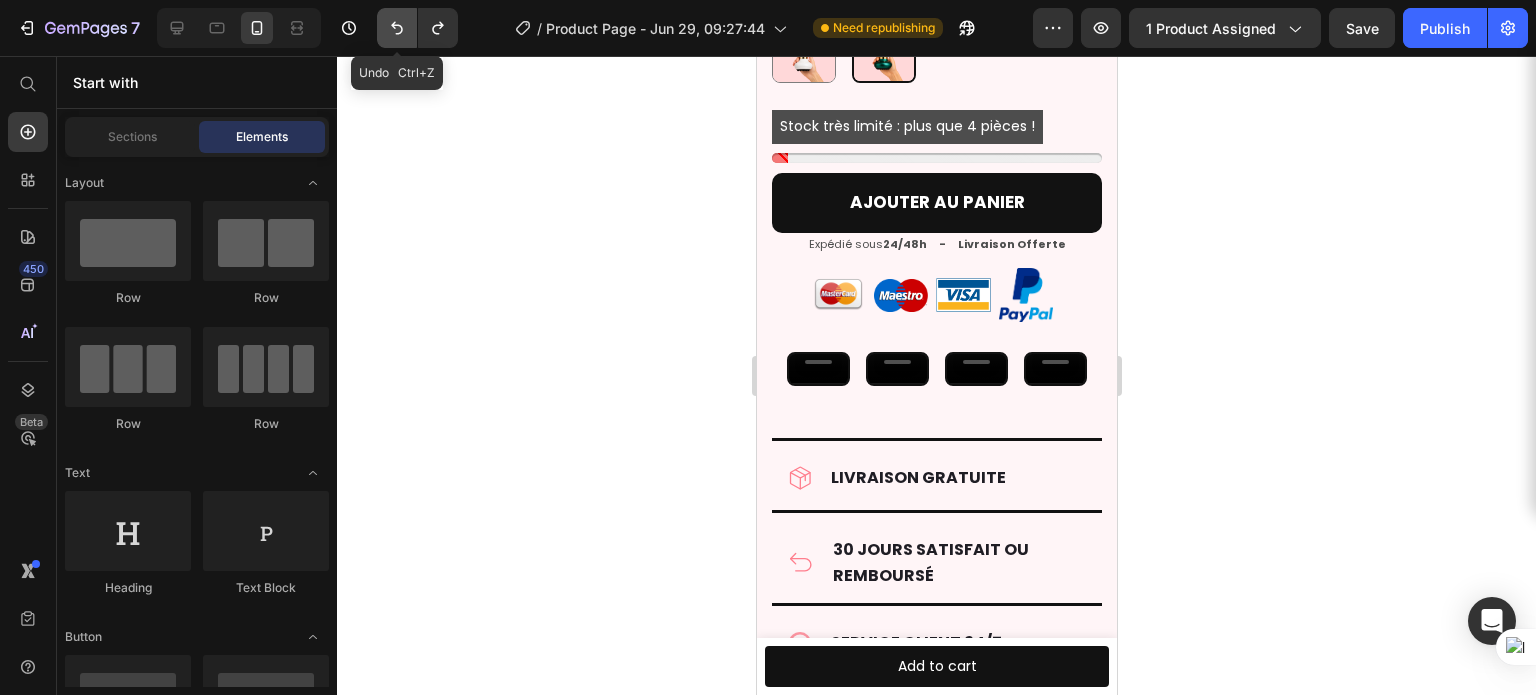 scroll, scrollTop: 5146, scrollLeft: 0, axis: vertical 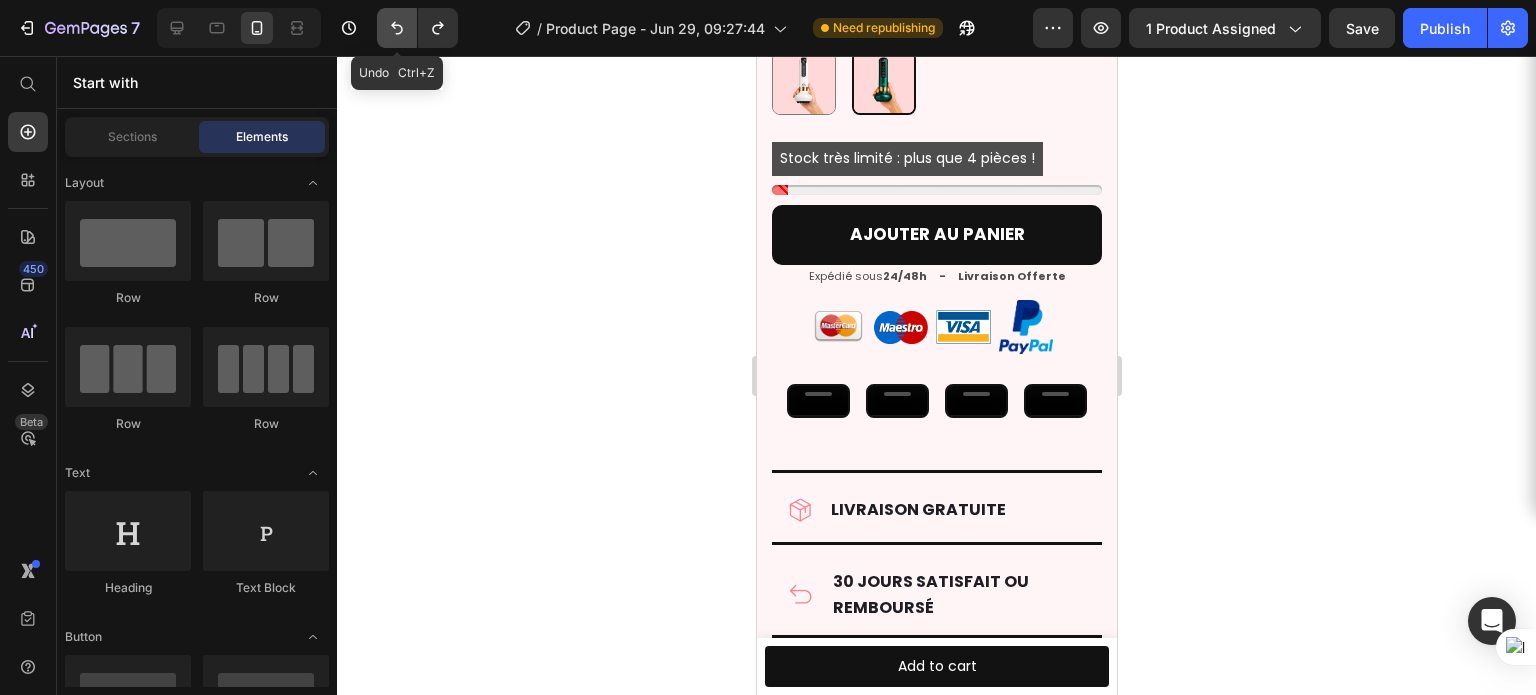 click 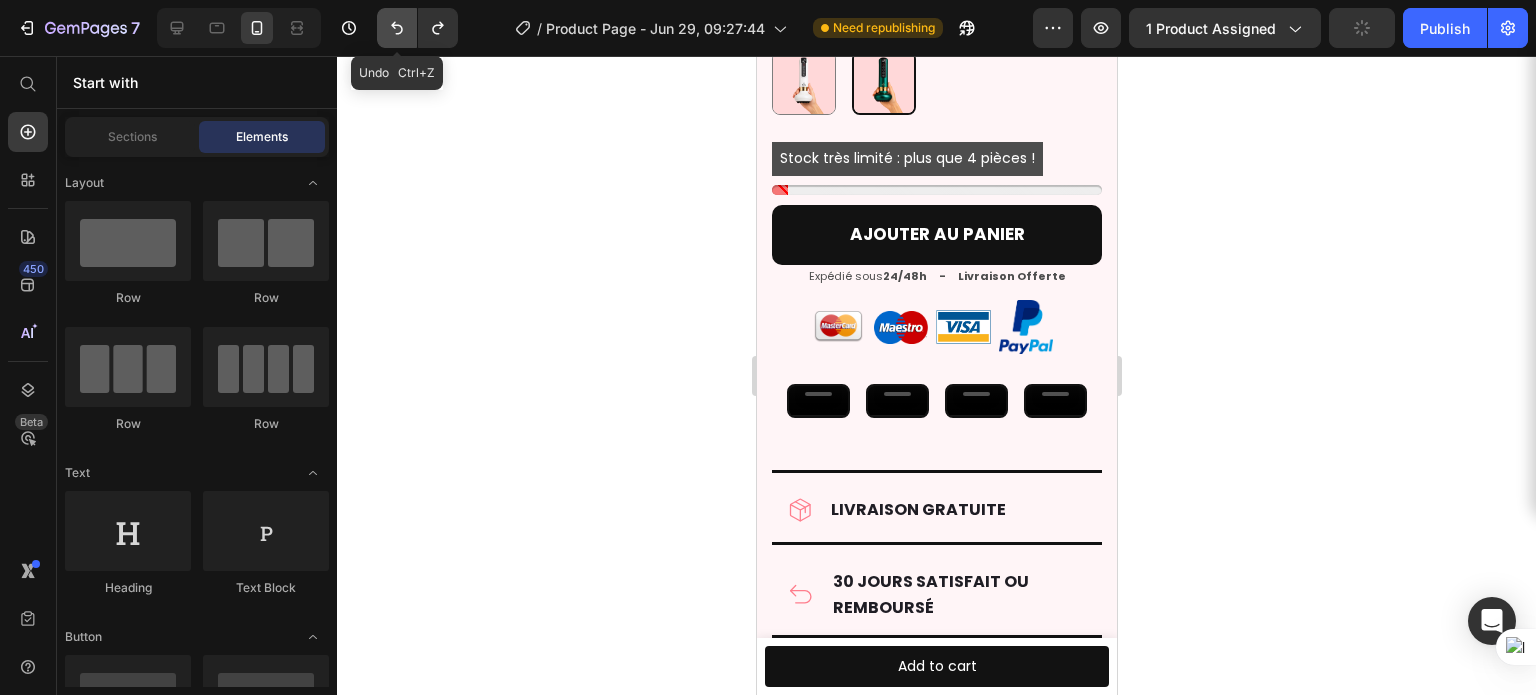 click 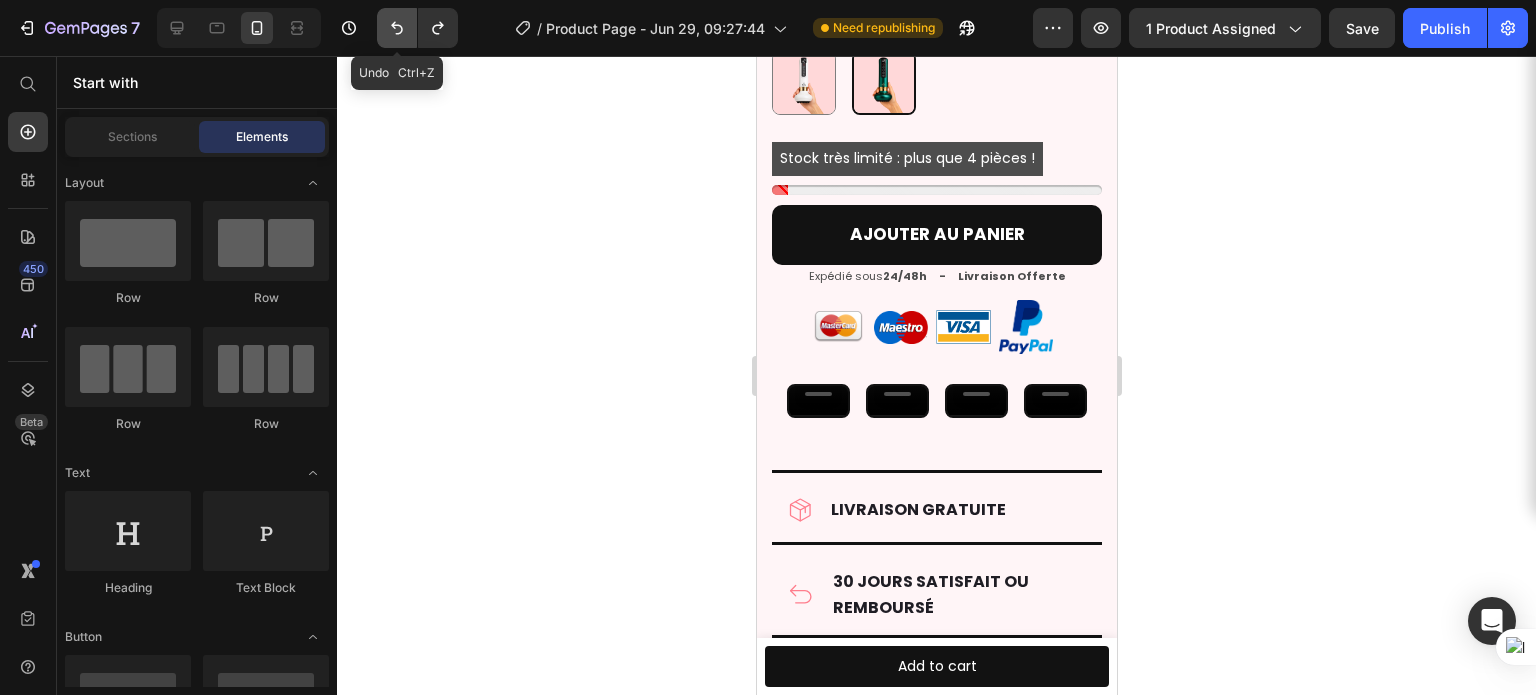 click 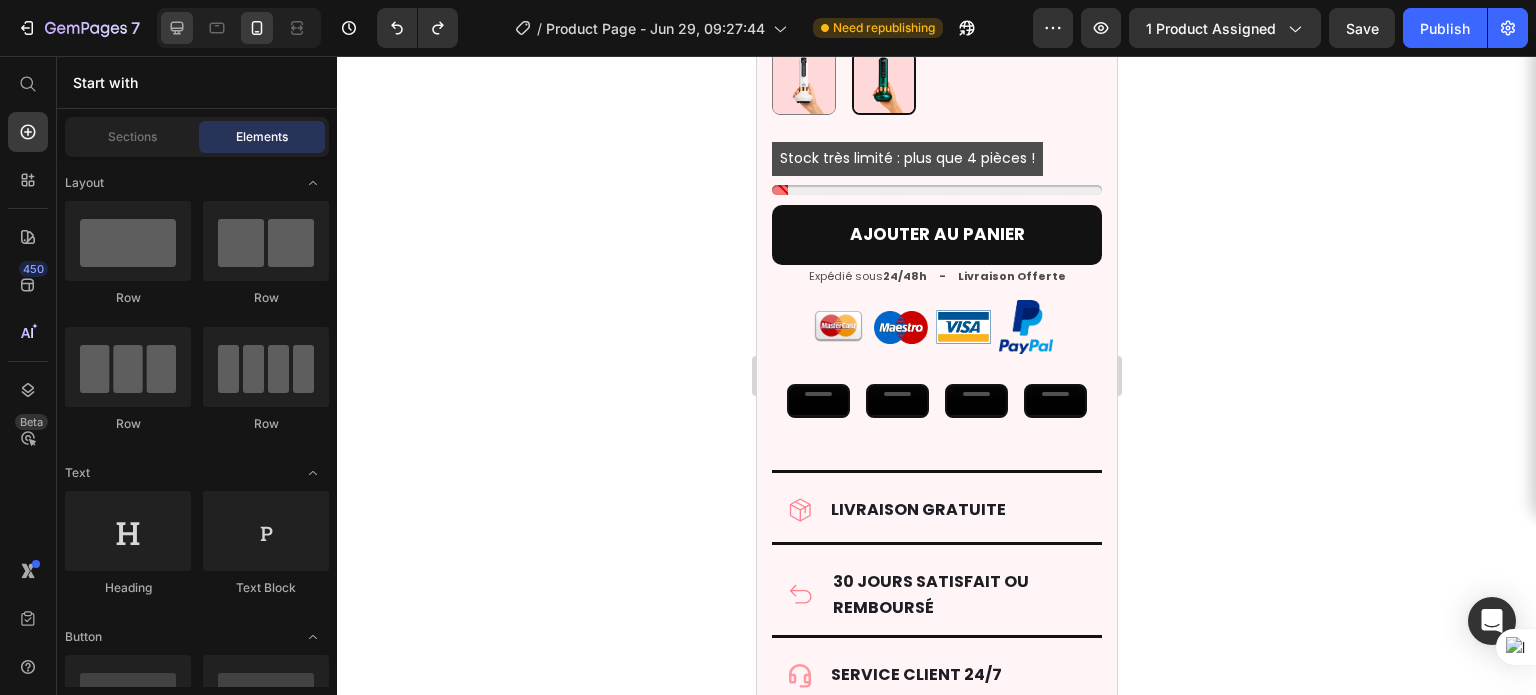 click 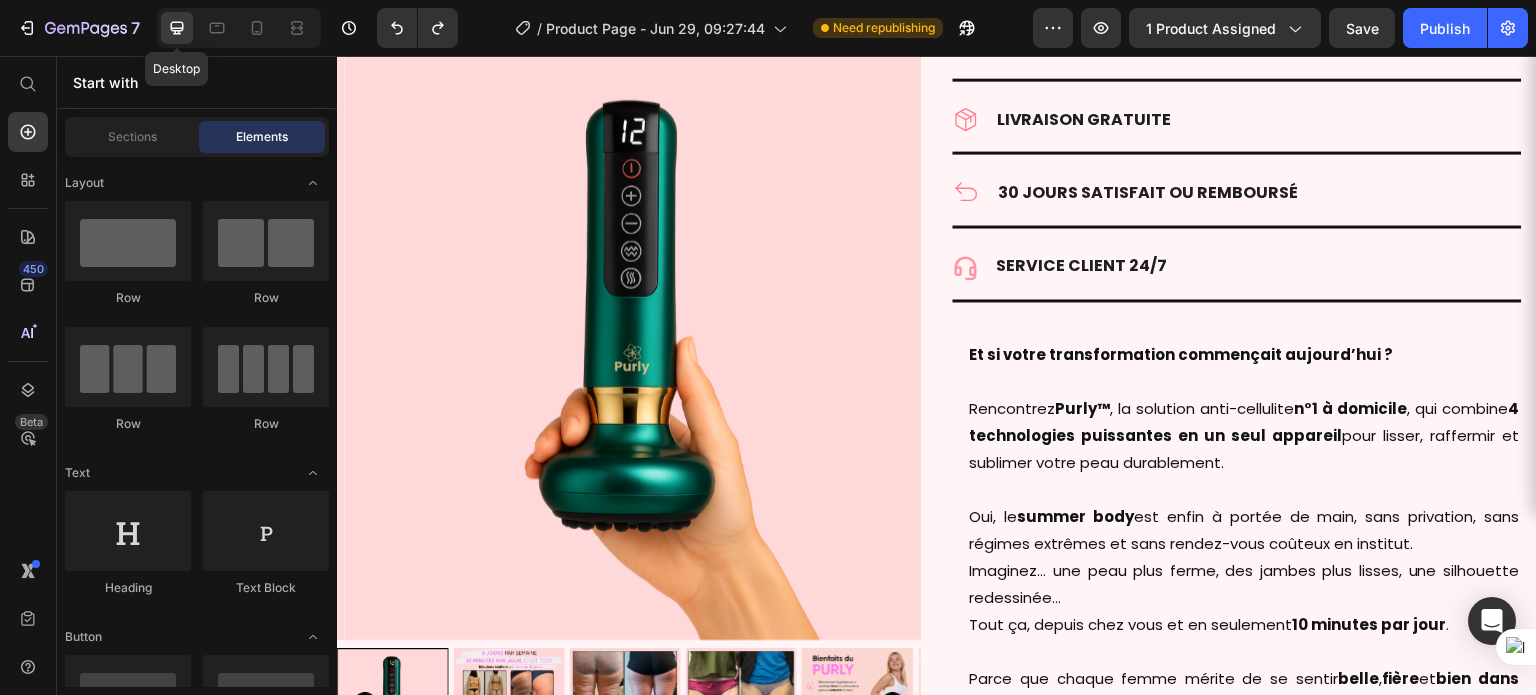 radio on "true" 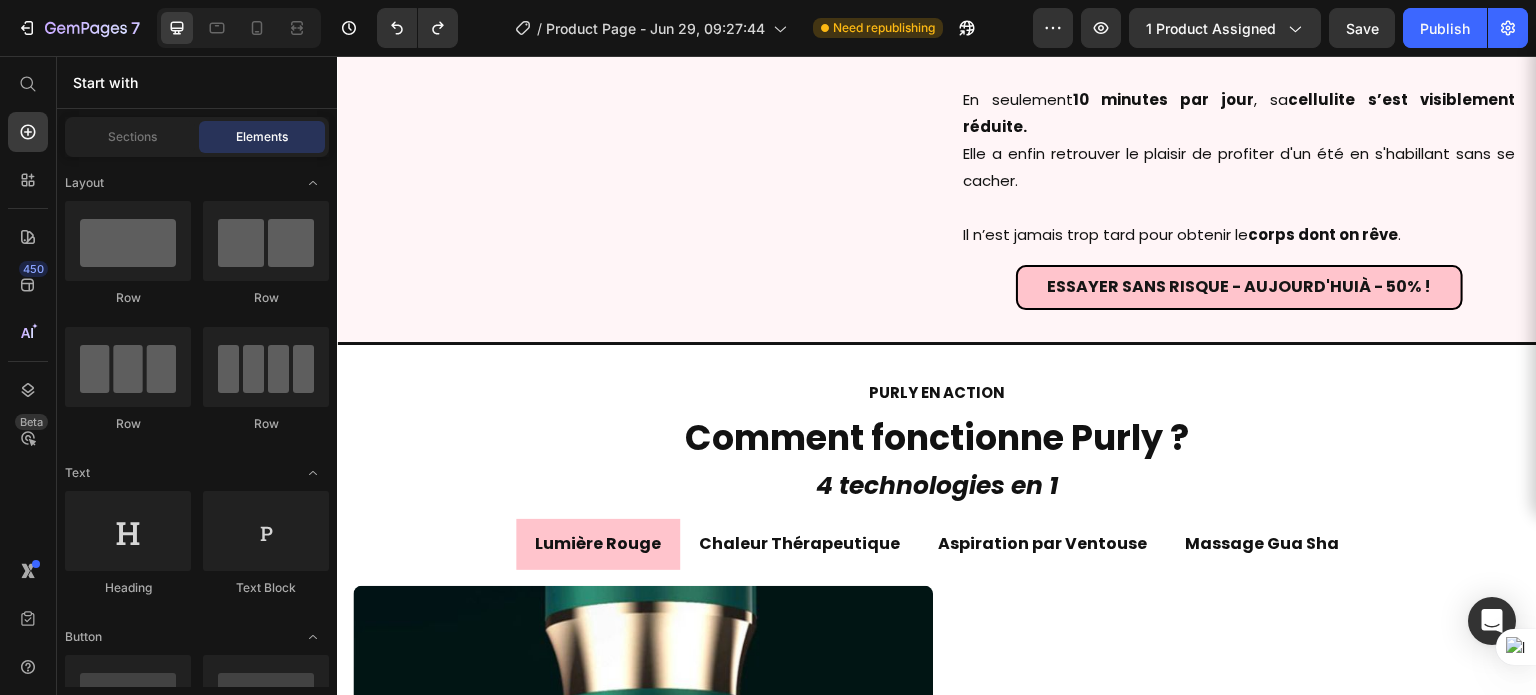 scroll, scrollTop: 2003, scrollLeft: 0, axis: vertical 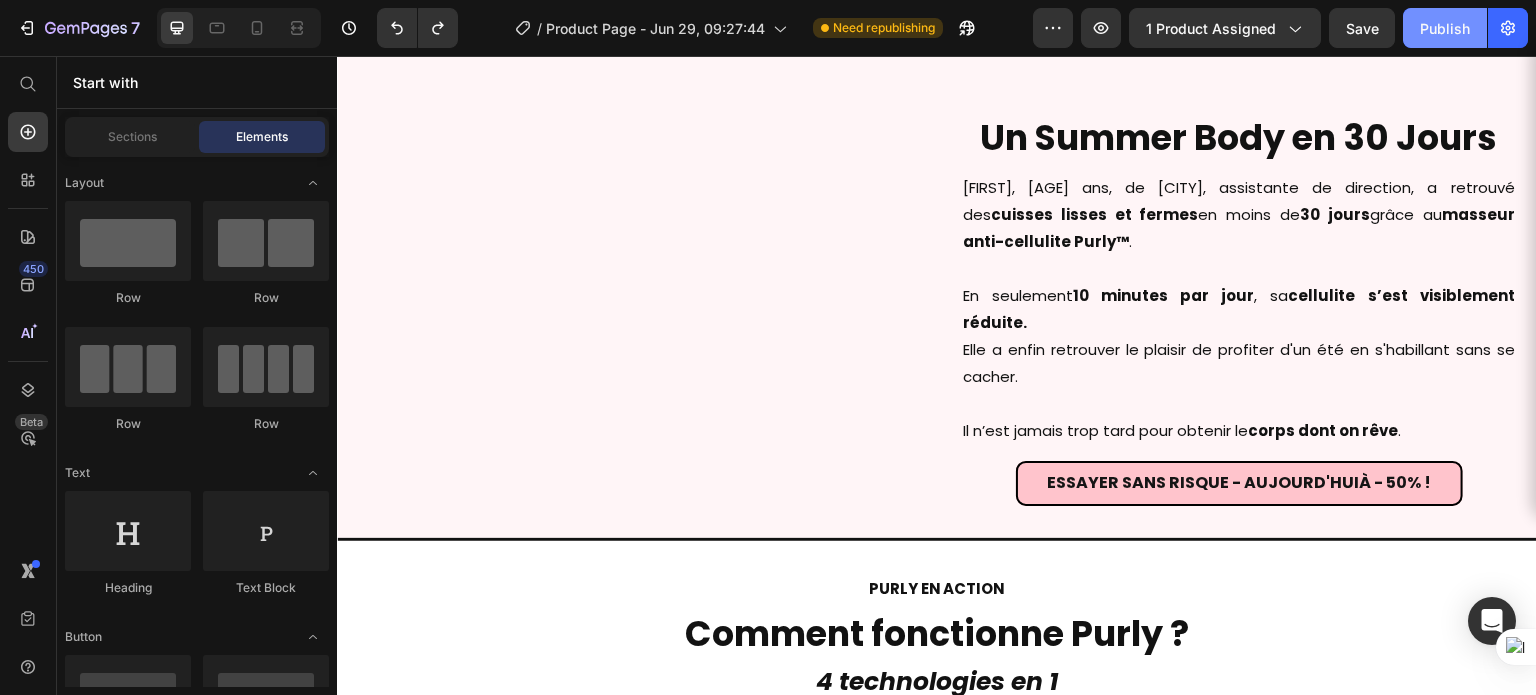 click on "Publish" 